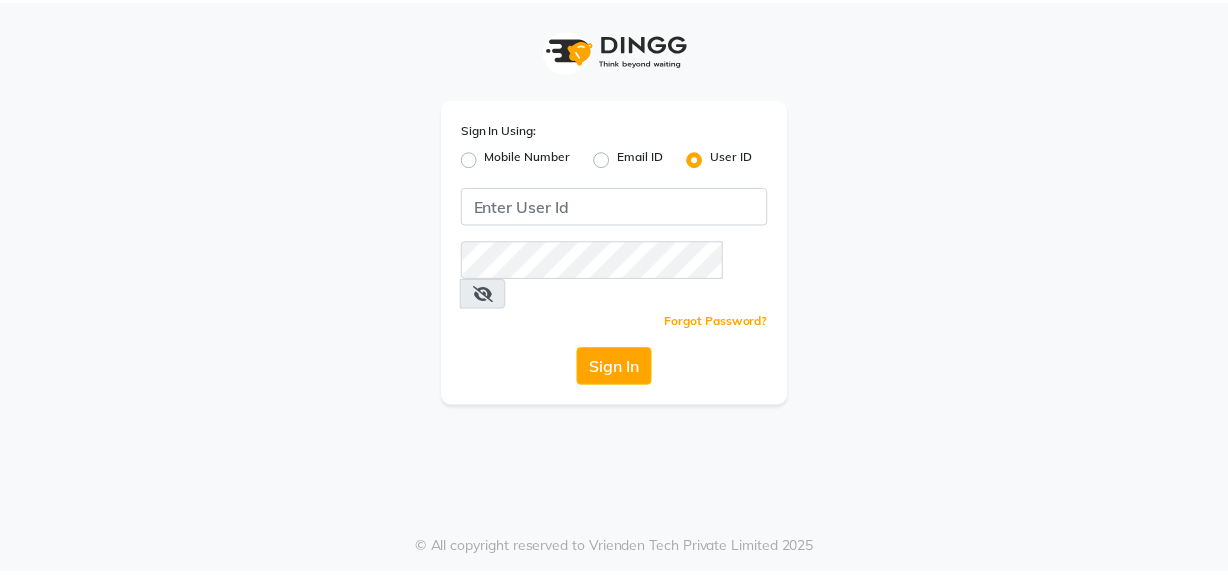 scroll, scrollTop: 0, scrollLeft: 0, axis: both 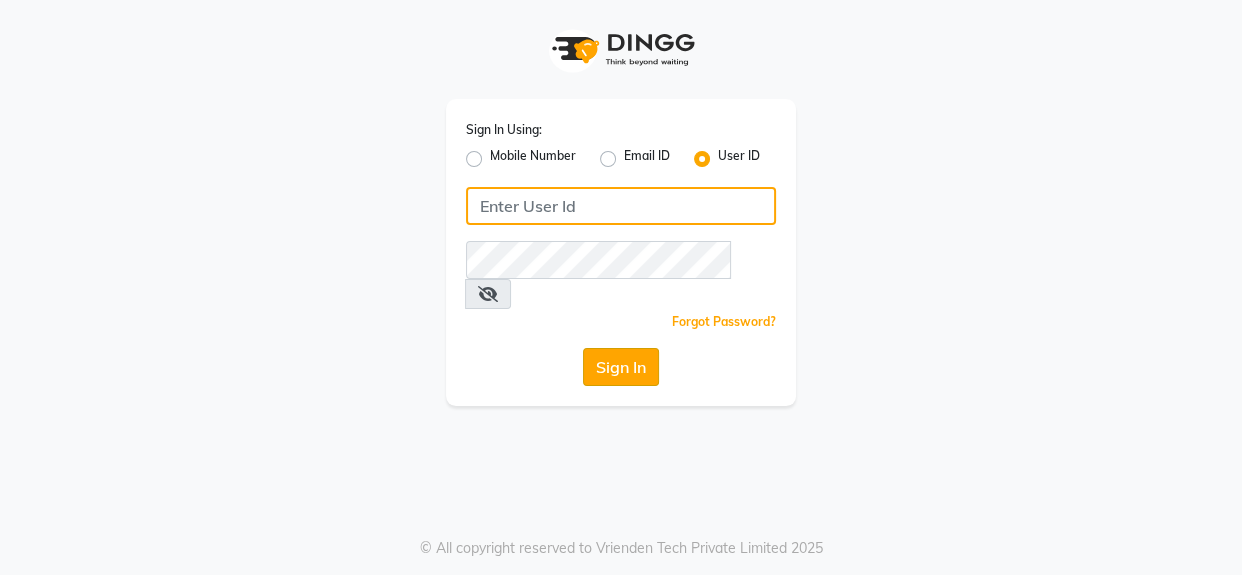 type on "mmbmakemeblush" 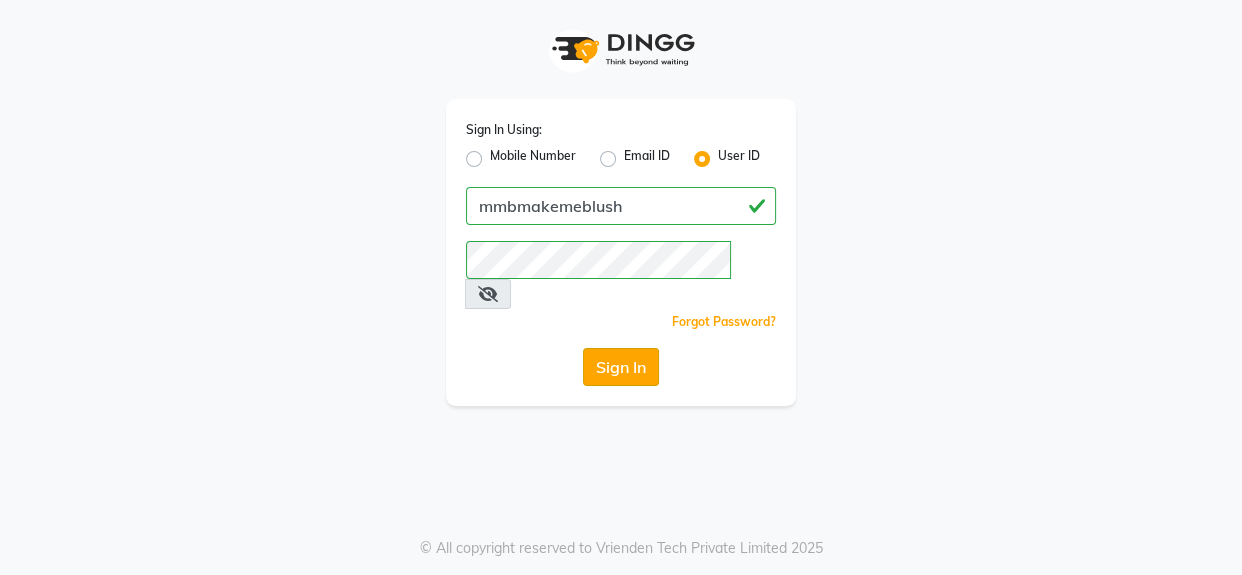 click on "Sign In" 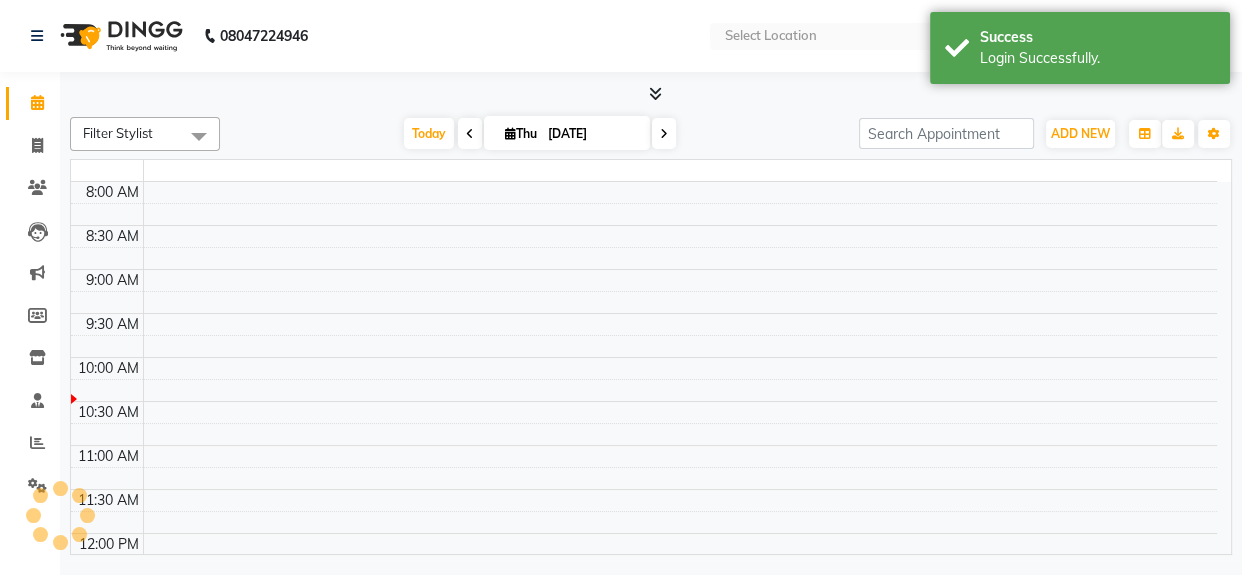 select on "en" 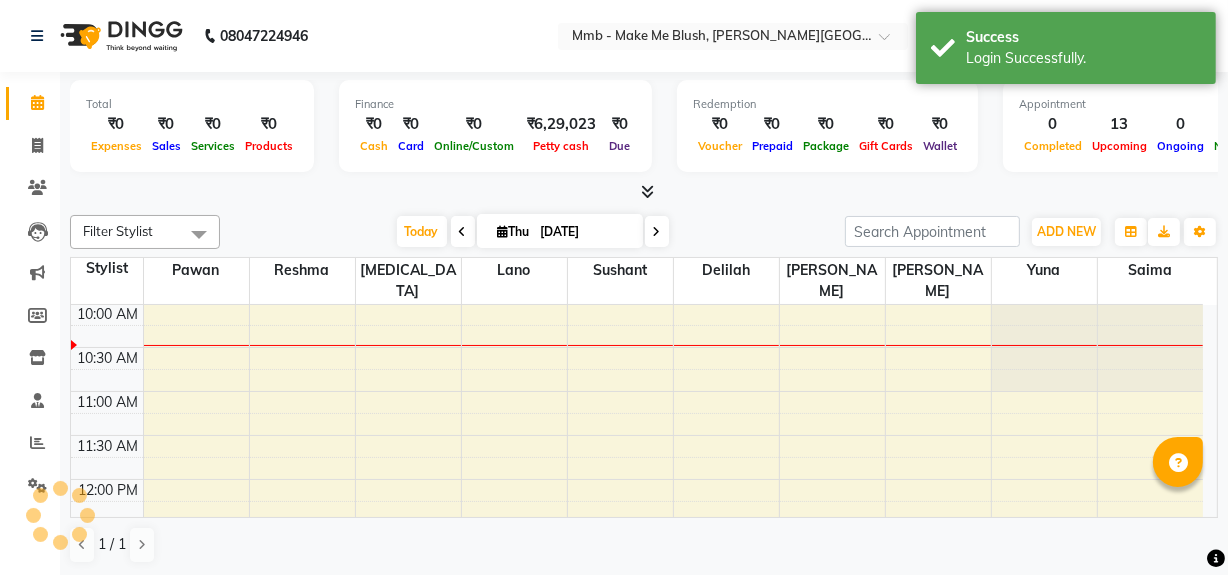 scroll, scrollTop: 0, scrollLeft: 0, axis: both 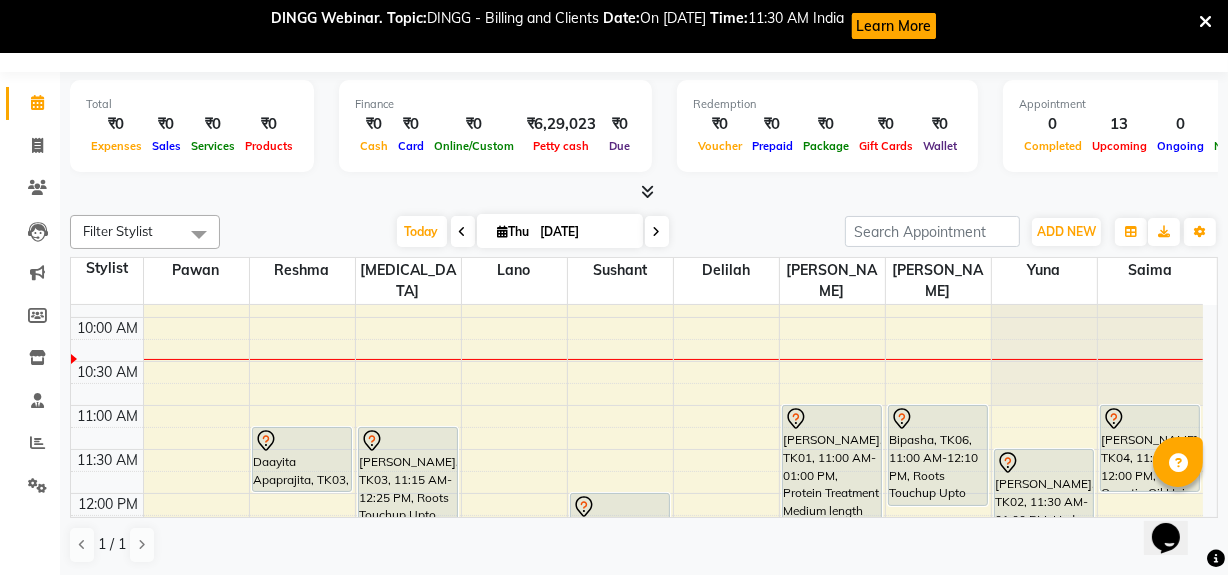 click on "Total  ₹0  Expenses ₹0  Sales ₹0  Services ₹0  Products Finance  ₹0  Cash ₹0  Card ₹0  Online/Custom ₹6,29,023 Petty cash ₹0 Due  Redemption  ₹0 Voucher ₹0 Prepaid ₹0 Package ₹0  Gift Cards ₹0  Wallet  Appointment  0 Completed 13 Upcoming 0 Ongoing 0 No show  Other sales  ₹0  Packages ₹0  Memberships ₹0  Vouchers ₹0  Prepaids ₹0  Gift Cards Filter Stylist Select All Delilah Gauri Chauhan Lano Nikita Pawan Reshma Saima Sushant Urgen Dukpa Yuna Today  Thu 10-07-2025 Toggle Dropdown Add Appointment Add Invoice Add Expense Add Attendance Add Client Add Transaction Toggle Dropdown Add Appointment Add Invoice Add Expense Add Attendance Add Client ADD NEW Toggle Dropdown Add Appointment Add Invoice Add Expense Add Attendance Add Client Add Transaction Filter Stylist Select All Delilah Gauri Chauhan Lano Nikita Pawan Reshma Saima Sushant Urgen Dukpa Yuna Group By  Staff View   Room View  View as Vertical  Vertical - Week View  Horizontal  Horizontal - Week View  List  Full Screen" 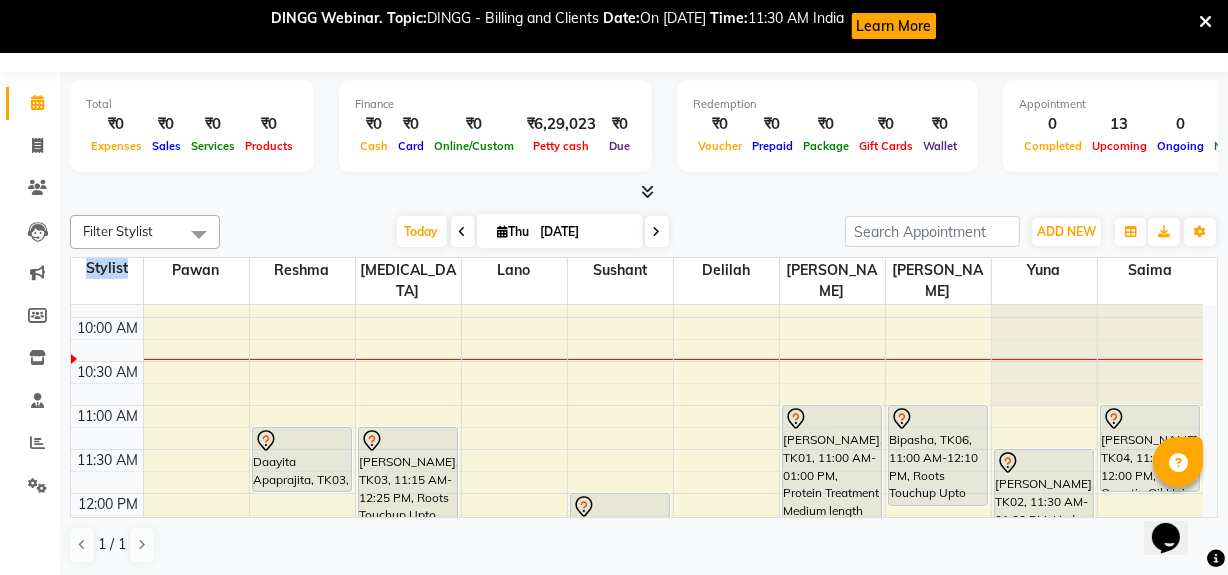 click on "Total  ₹0  Expenses ₹0  Sales ₹0  Services ₹0  Products Finance  ₹0  Cash ₹0  Card ₹0  Online/Custom ₹6,29,023 Petty cash ₹0 Due  Redemption  ₹0 Voucher ₹0 Prepaid ₹0 Package ₹0  Gift Cards ₹0  Wallet  Appointment  0 Completed 13 Upcoming 0 Ongoing 0 No show  Other sales  ₹0  Packages ₹0  Memberships ₹0  Vouchers ₹0  Prepaids ₹0  Gift Cards Filter Stylist Select All Delilah Gauri Chauhan Lano Nikita Pawan Reshma Saima Sushant Urgen Dukpa Yuna Today  Thu 10-07-2025 Toggle Dropdown Add Appointment Add Invoice Add Expense Add Attendance Add Client Add Transaction Toggle Dropdown Add Appointment Add Invoice Add Expense Add Attendance Add Client ADD NEW Toggle Dropdown Add Appointment Add Invoice Add Expense Add Attendance Add Client Add Transaction Filter Stylist Select All Delilah Gauri Chauhan Lano Nikita Pawan Reshma Saima Sushant Urgen Dukpa Yuna Group By  Staff View   Room View  View as Vertical  Vertical - Week View  Horizontal  Horizontal - Week View  List  Full Screen" 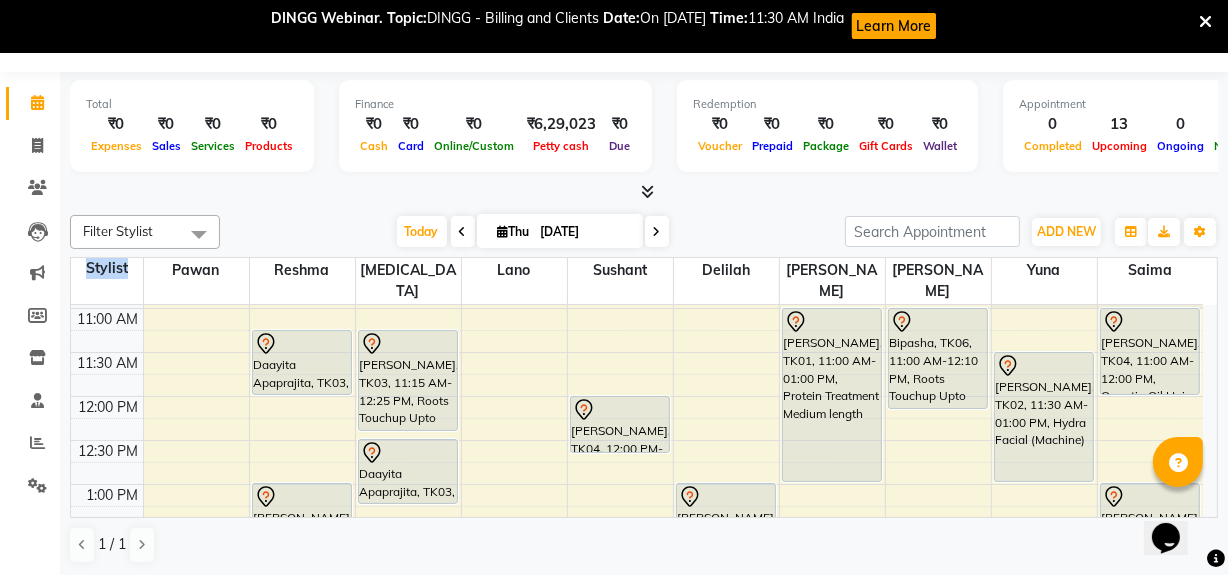 scroll, scrollTop: 184, scrollLeft: 0, axis: vertical 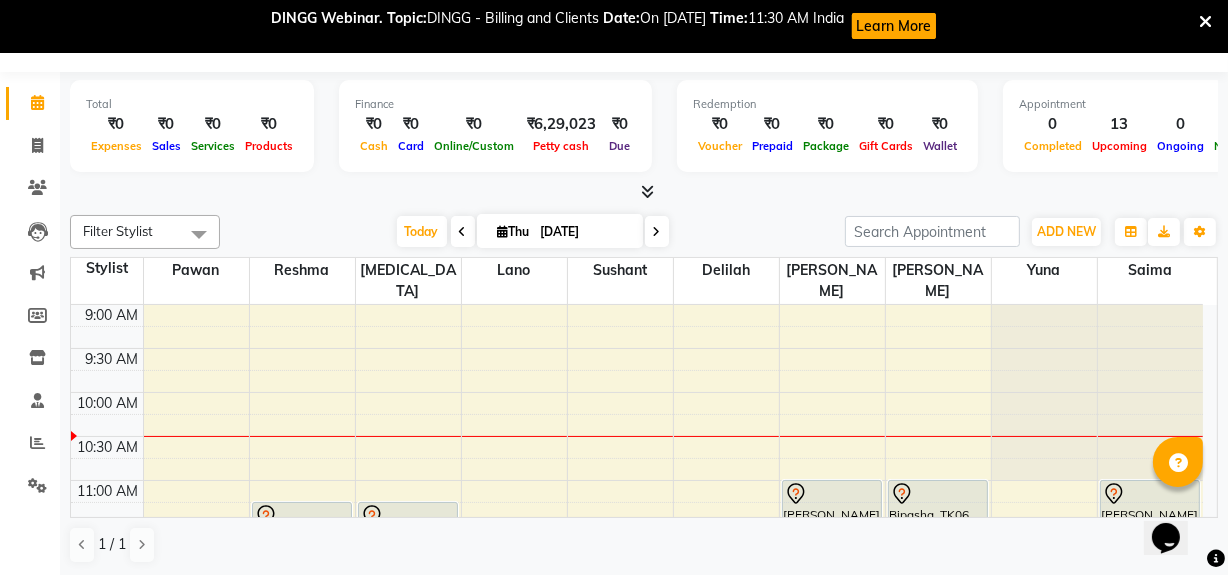 click at bounding box center (1205, 22) 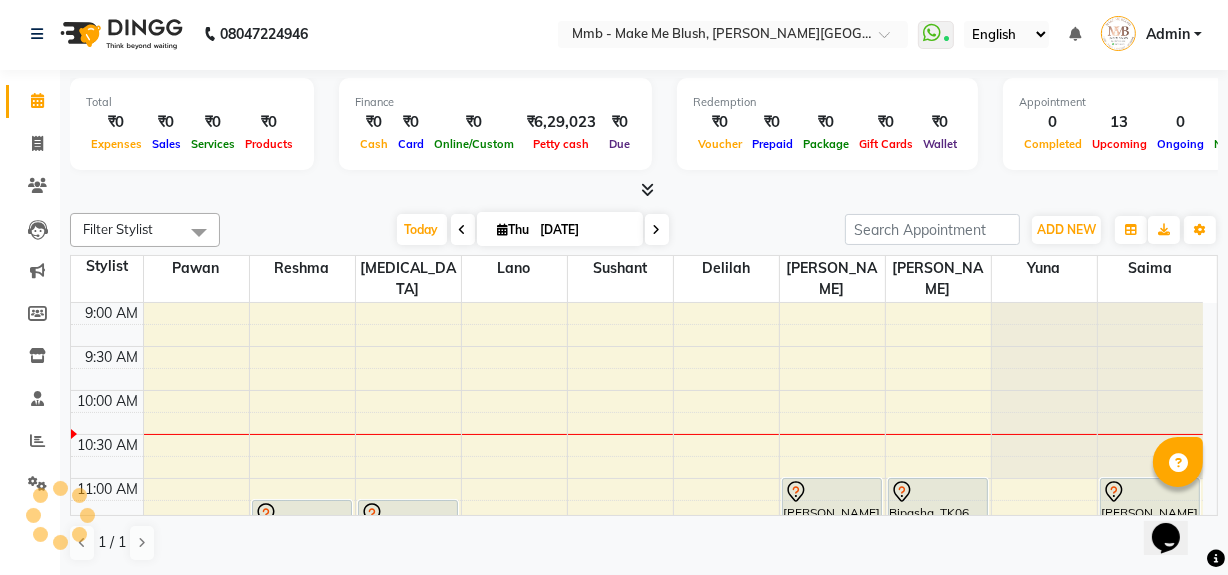 scroll, scrollTop: 0, scrollLeft: 0, axis: both 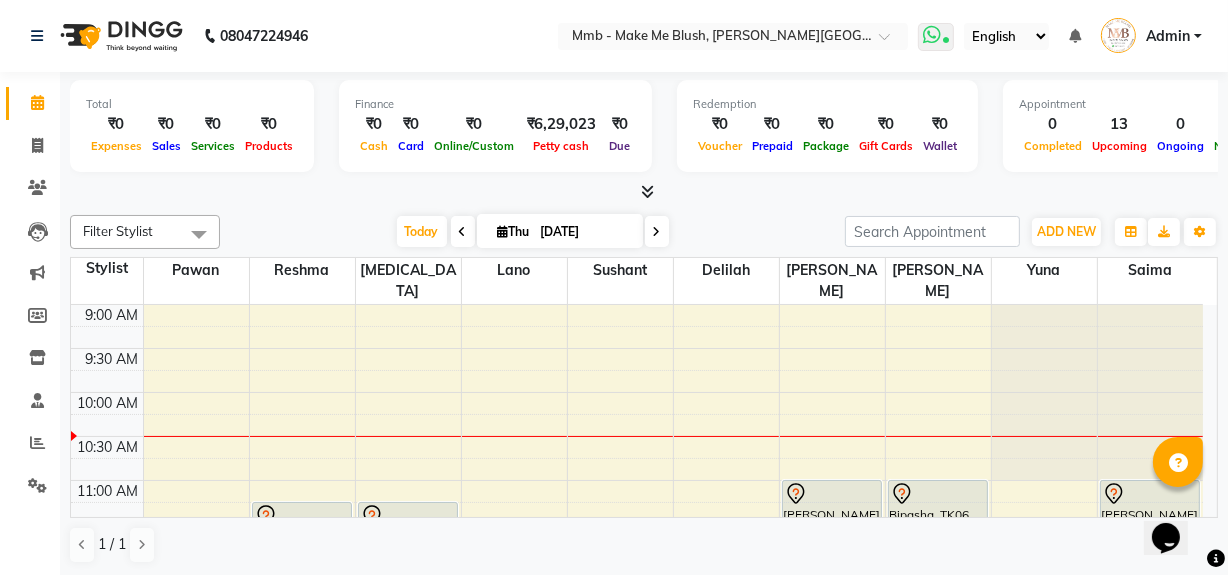 click at bounding box center (947, 42) 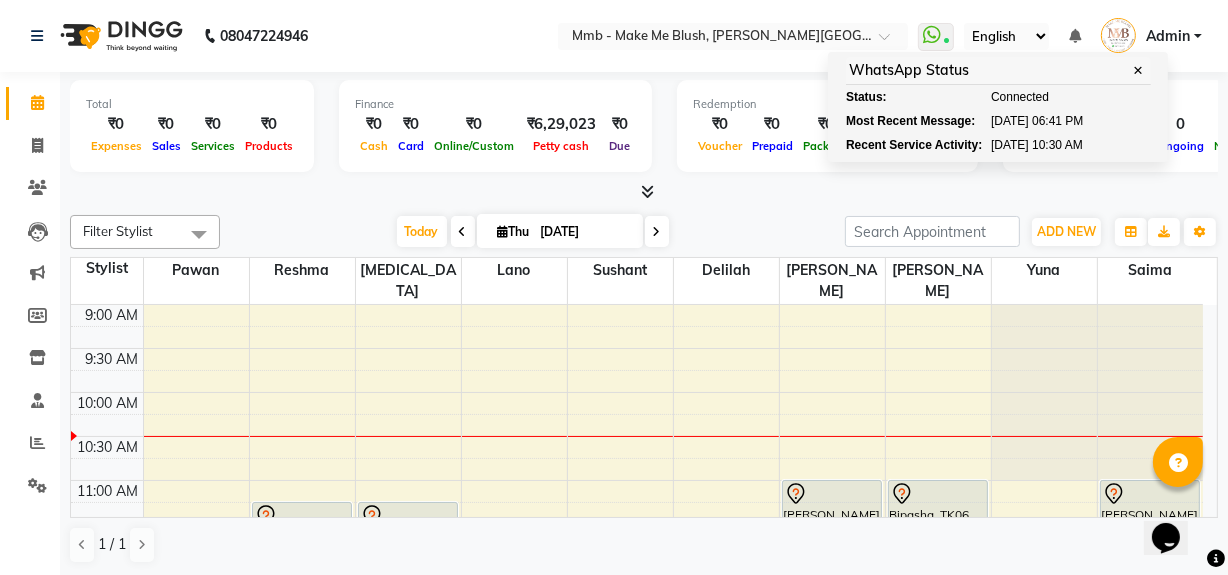 click on "08047224946 Select Location × Mmb - Make Me Blush, Salunke Vihar Road  WhatsApp Status  ✕ Status:  Connected Most Recent Message: 09-07-2025     06:41 PM Recent Service Activity: 10-07-2025     10:30 AM English ENGLISH Español العربية मराठी हिंदी ગુજરાતી தமிழ் 中文 Notifications nothing to show Admin Manage Profile Change Password Sign out  Version:3.15.3" 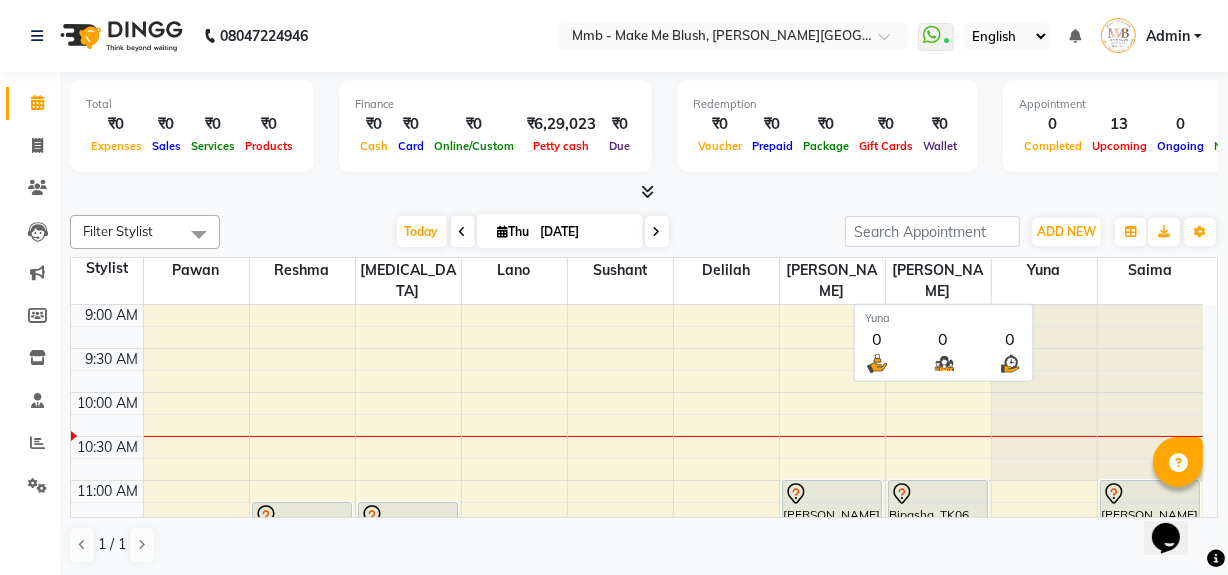 click on "Yuna" at bounding box center [1044, 281] 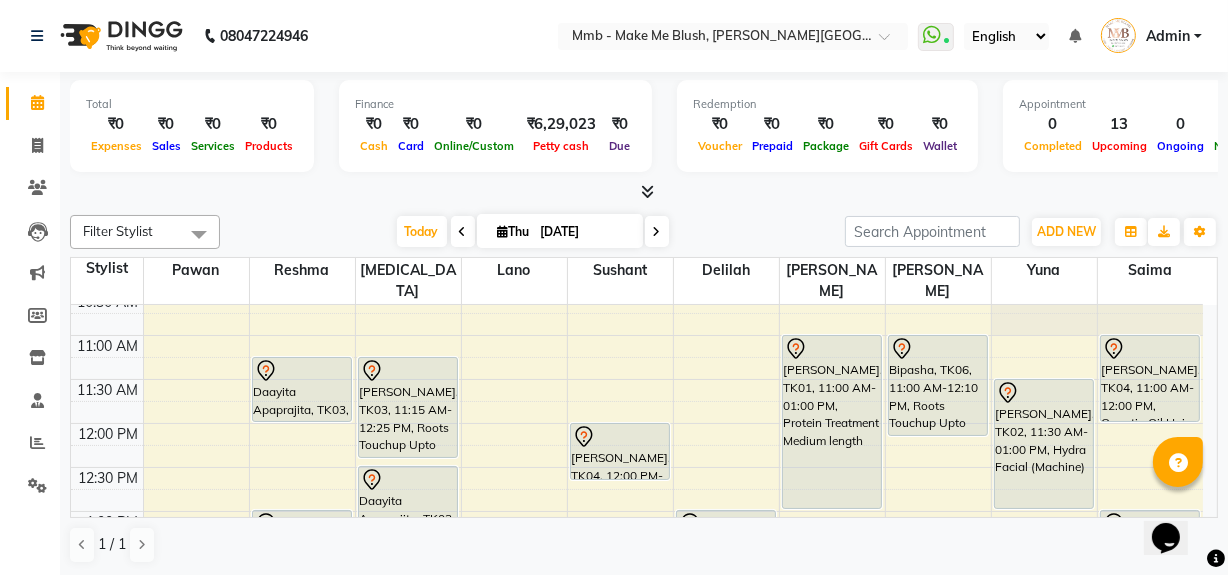 scroll, scrollTop: 133, scrollLeft: 0, axis: vertical 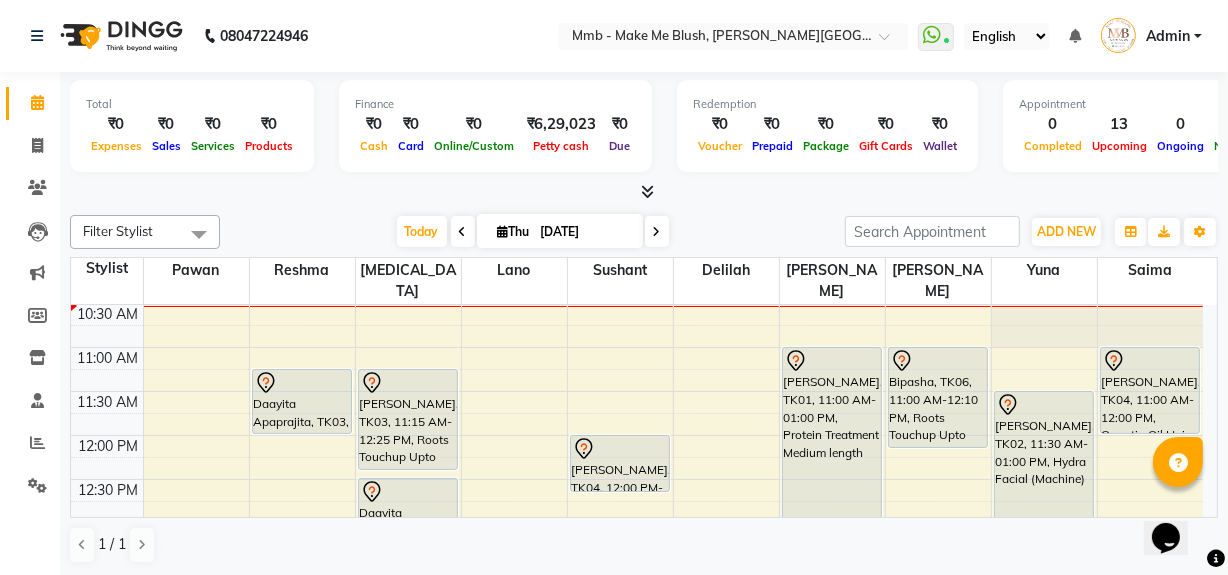 click at bounding box center [644, 192] 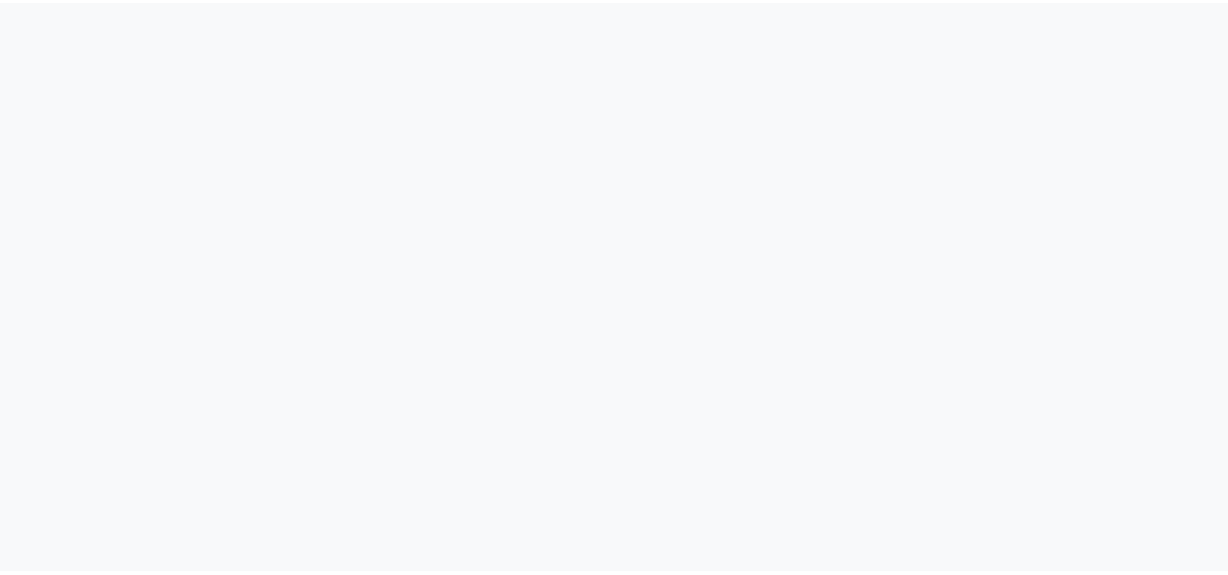 scroll, scrollTop: 0, scrollLeft: 0, axis: both 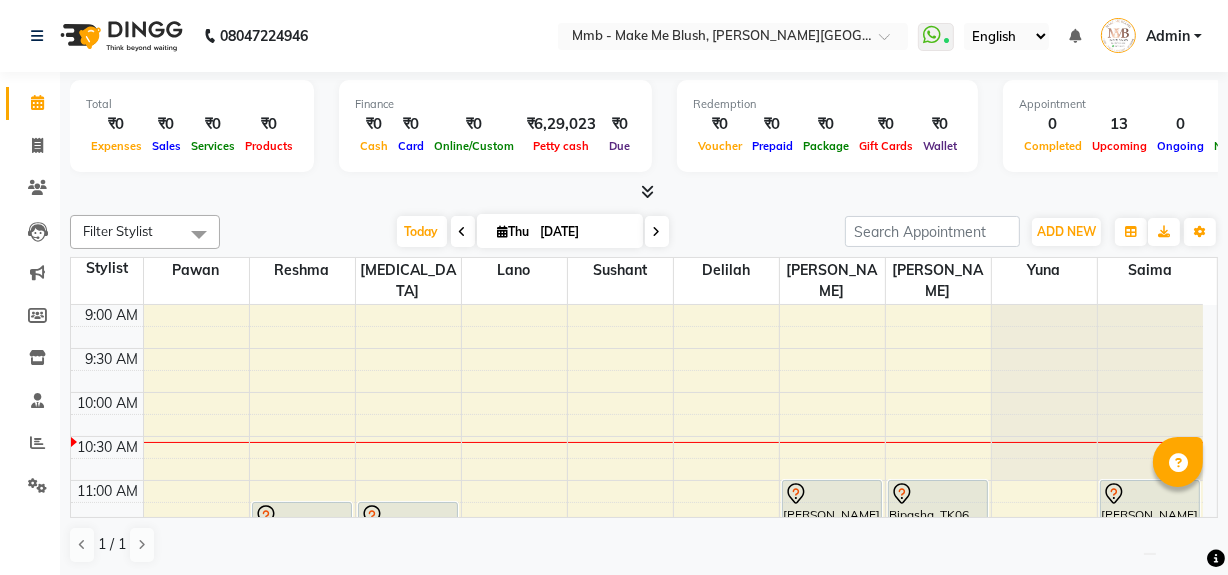 click on "Redemption  ₹0 Voucher ₹0 Prepaid ₹0 Package ₹0  Gift Cards ₹0  Wallet" at bounding box center (827, 126) 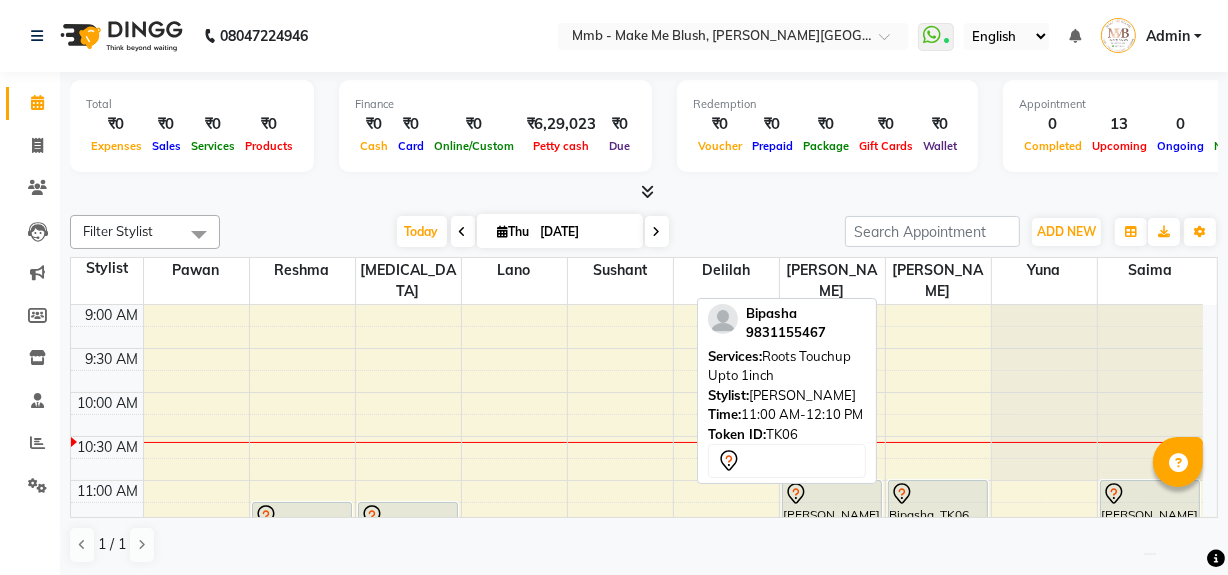 click at bounding box center [938, 494] 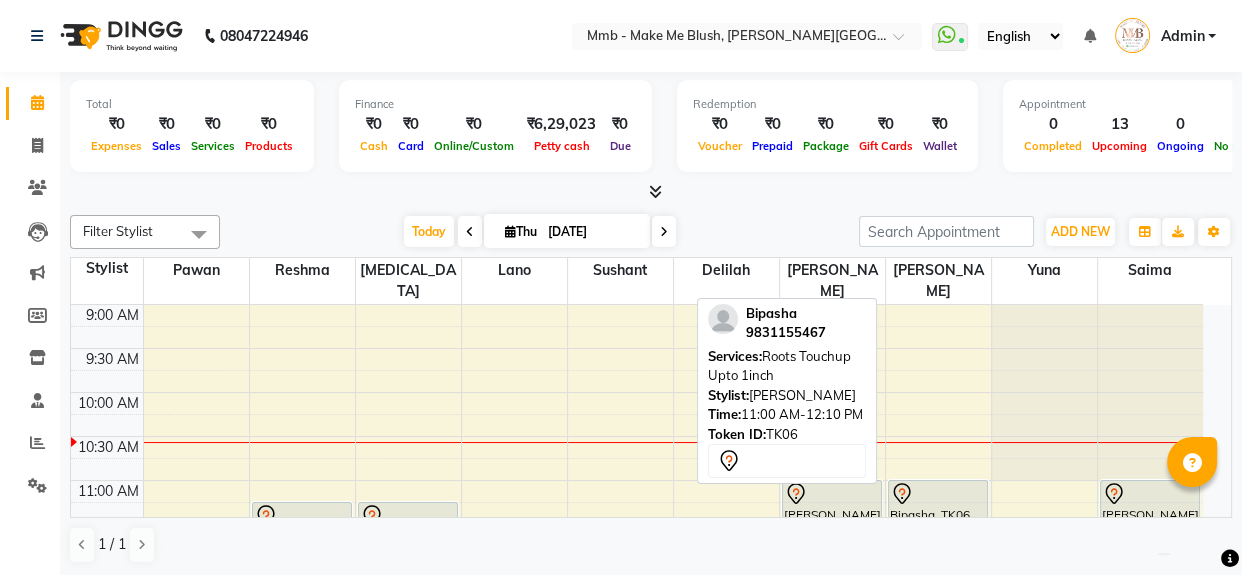 select on "7" 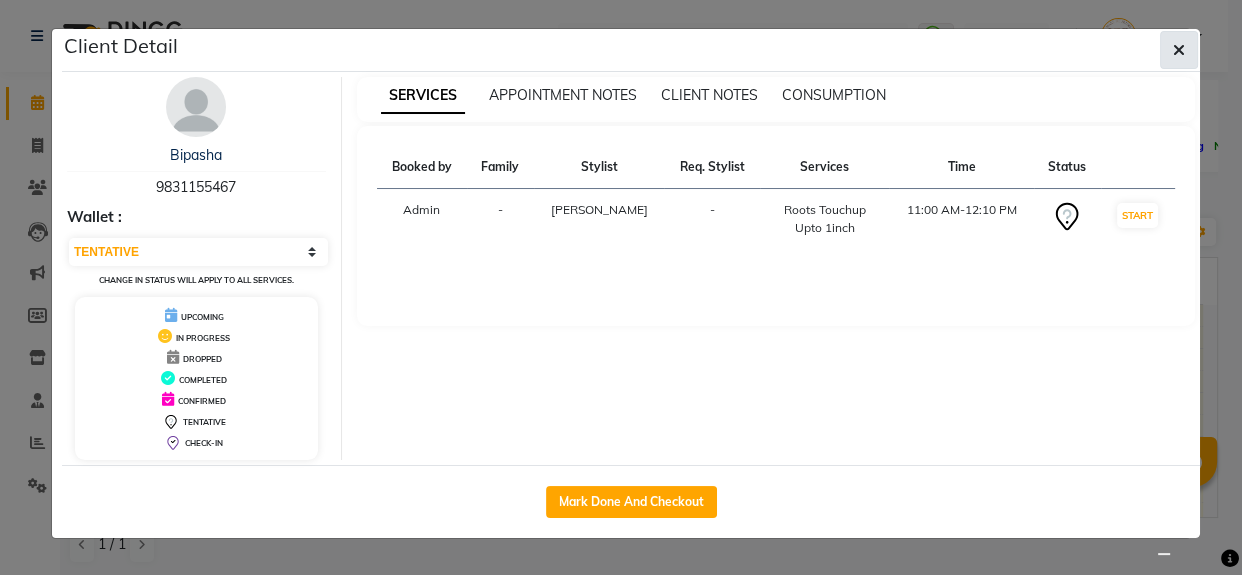 click 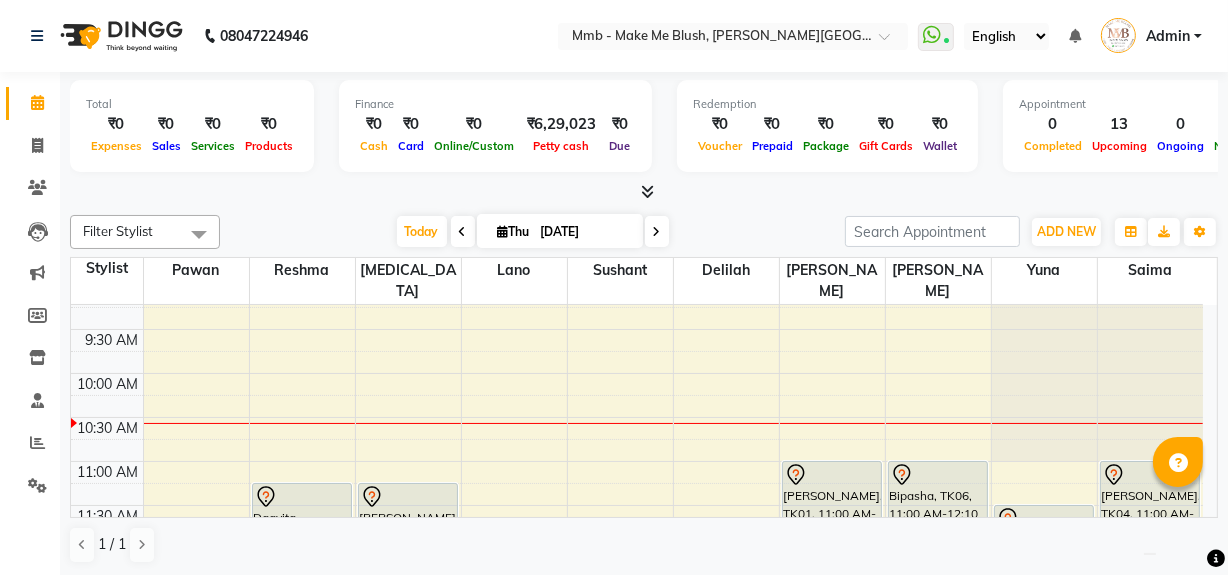 scroll, scrollTop: 72, scrollLeft: 0, axis: vertical 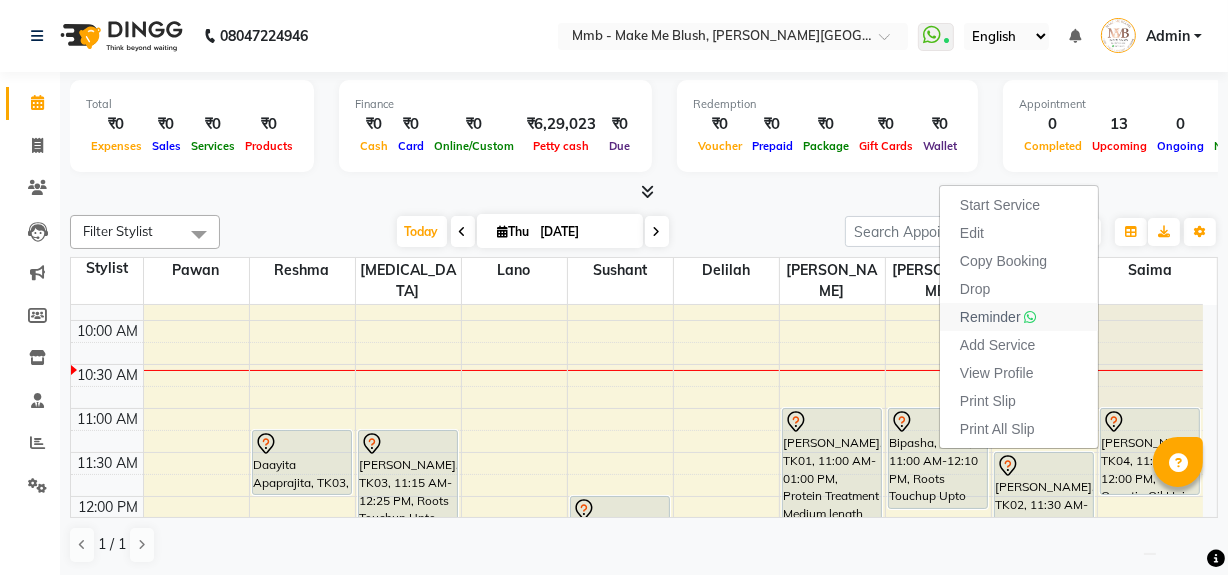 click on "Reminder" at bounding box center (990, 317) 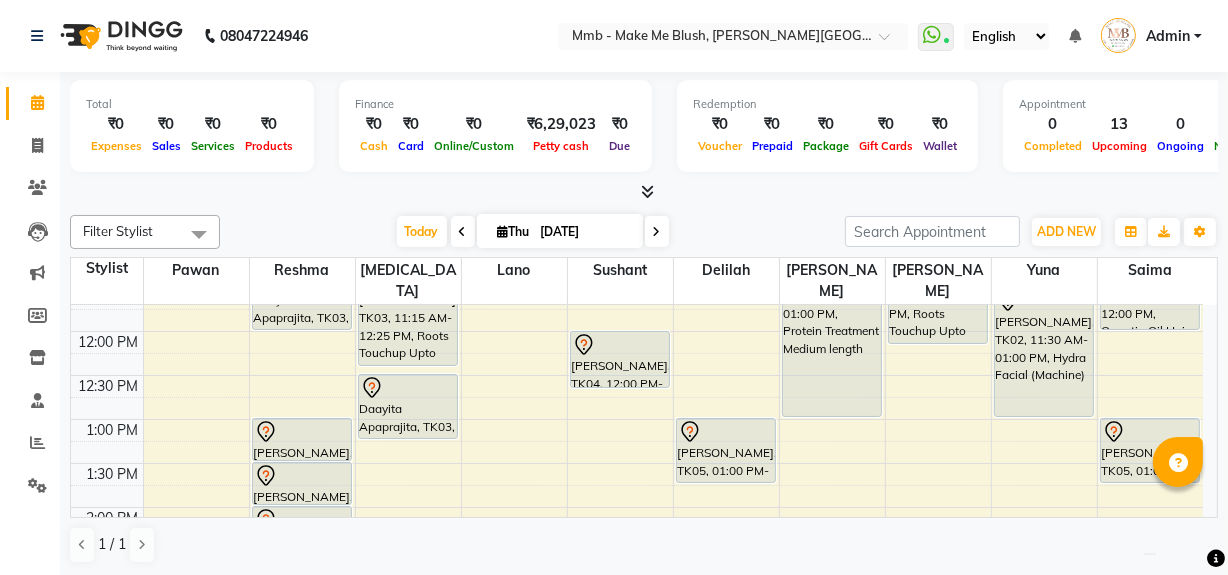 scroll, scrollTop: 254, scrollLeft: 0, axis: vertical 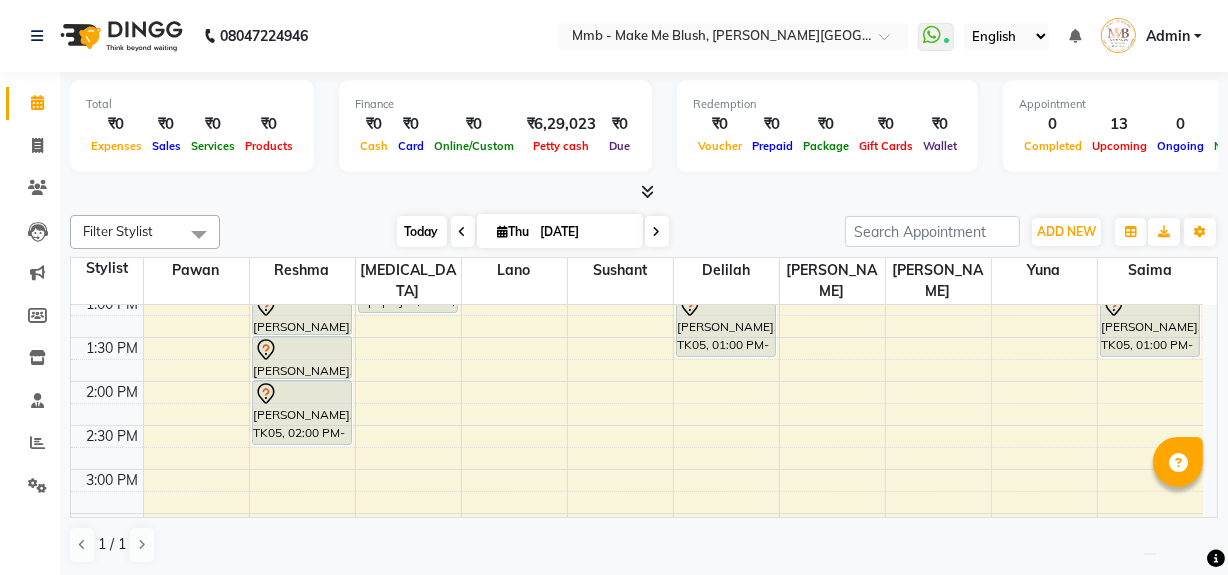 click on "Today" at bounding box center (422, 231) 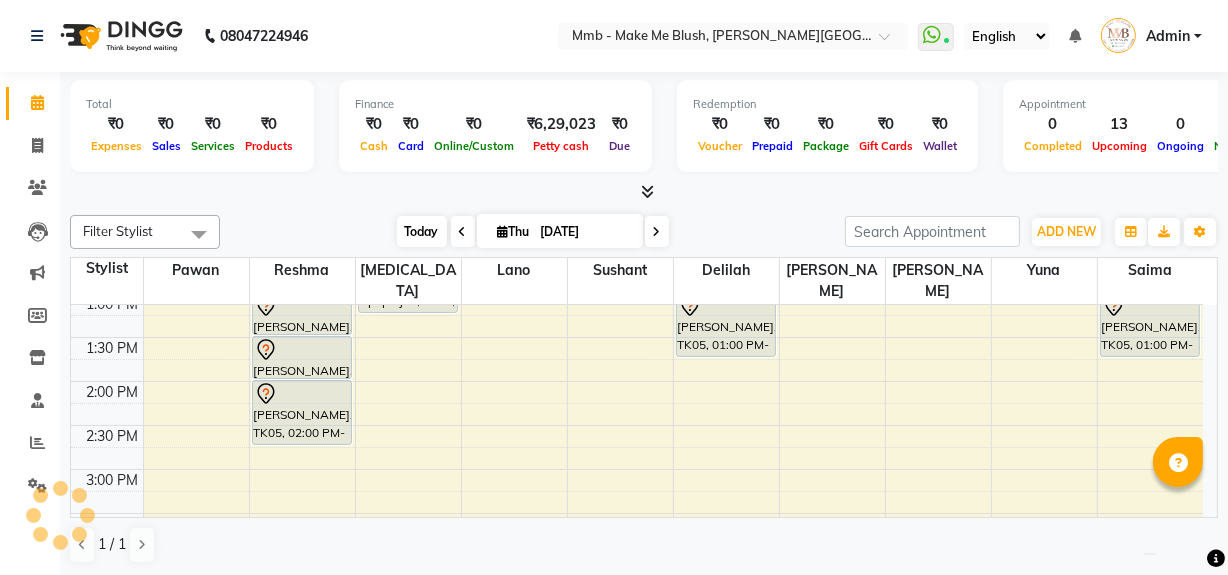 scroll, scrollTop: 89, scrollLeft: 0, axis: vertical 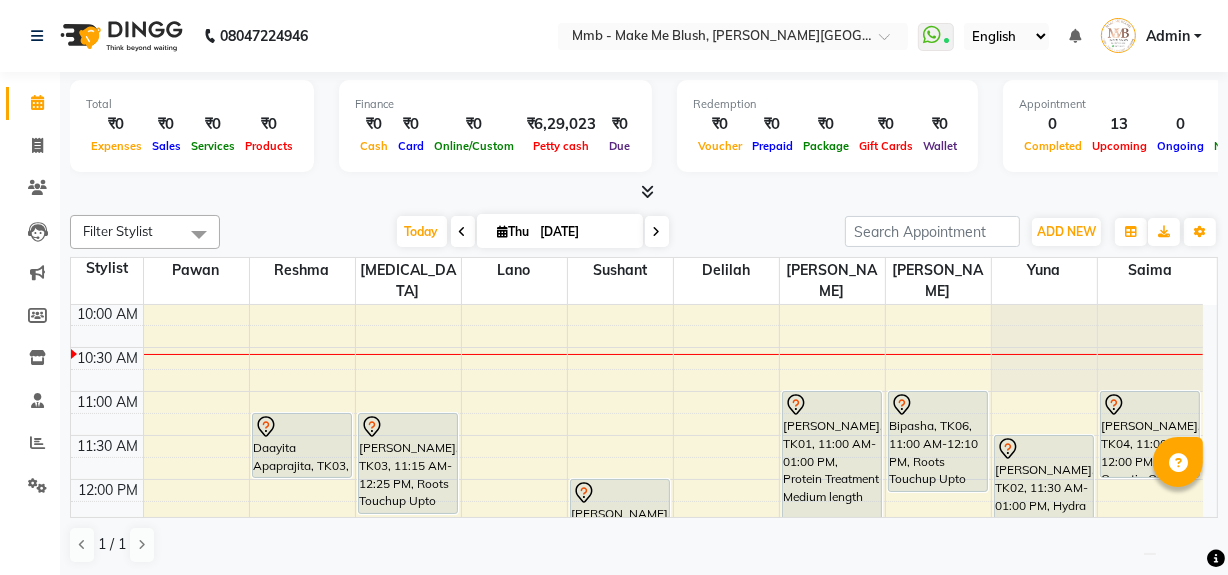 click 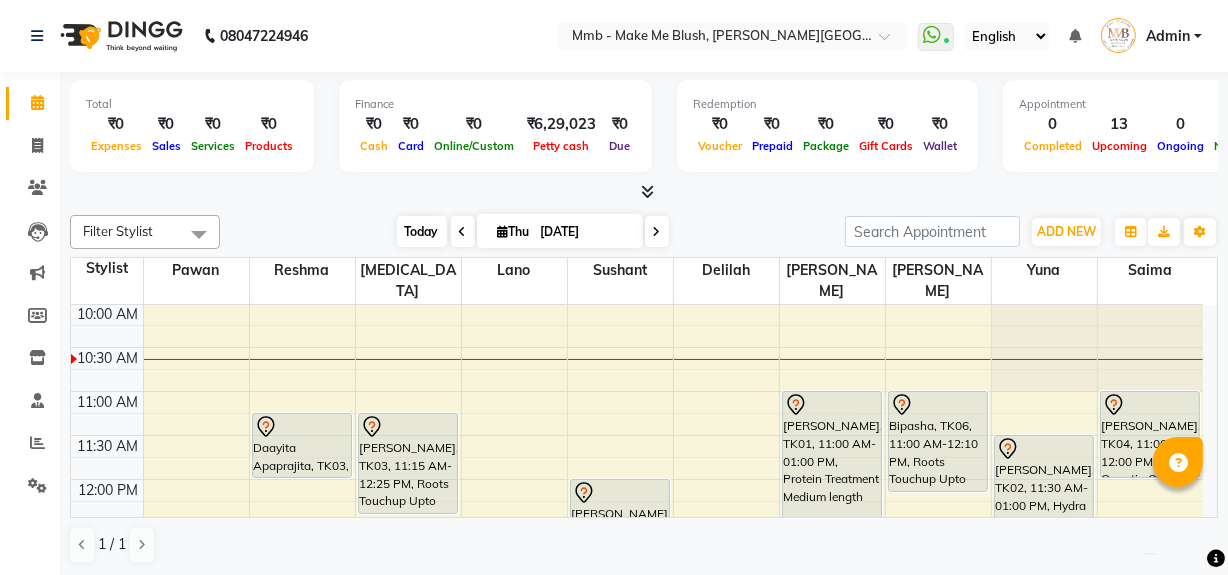 click on "Today" at bounding box center (422, 231) 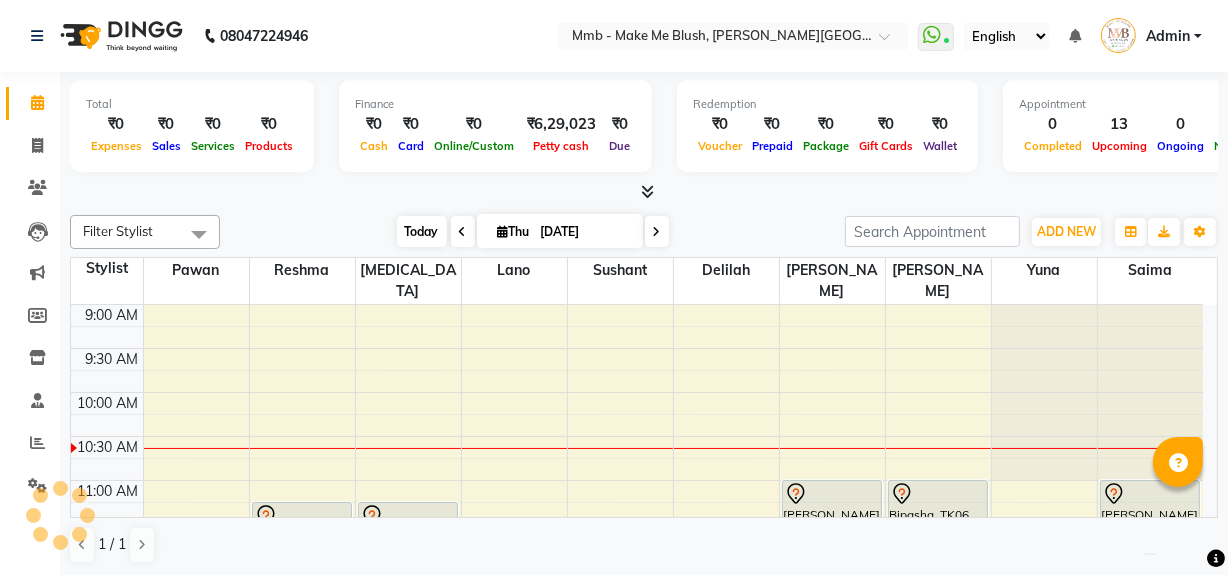 scroll, scrollTop: 89, scrollLeft: 0, axis: vertical 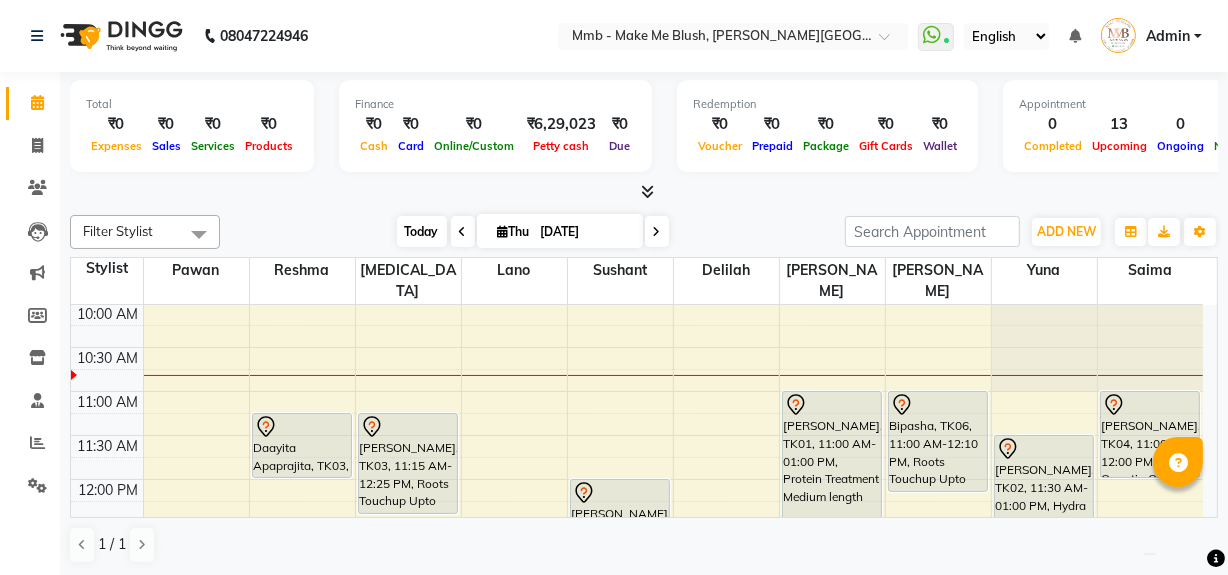 click on "Today" at bounding box center [422, 231] 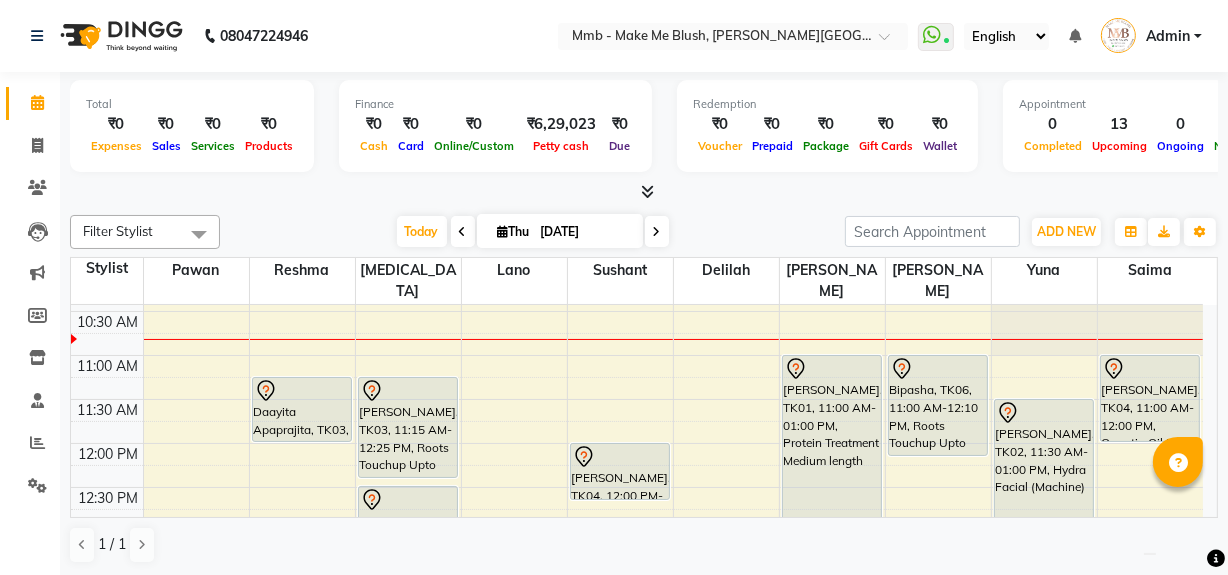scroll, scrollTop: 161, scrollLeft: 0, axis: vertical 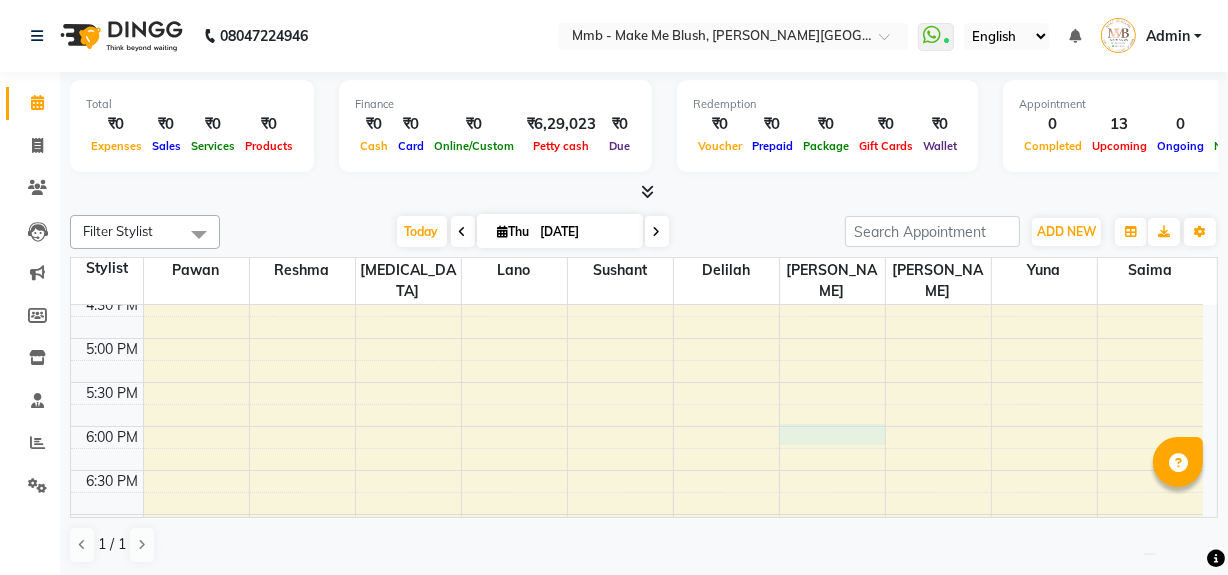 click on "9:00 AM 9:30 AM 10:00 AM 10:30 AM 11:00 AM 11:30 AM 12:00 PM 12:30 PM 1:00 PM 1:30 PM 2:00 PM 2:30 PM 3:00 PM 3:30 PM 4:00 PM 4:30 PM 5:00 PM 5:30 PM 6:00 PM 6:30 PM 7:00 PM 7:30 PM 8:00 PM 8:30 PM             Daayita Apaprajita, TK03, 11:15 AM-12:00 PM, Regular Pedicure              Simmi Melwani, TK05, 01:00 PM-01:30 PM, Rica  Full Legs             Simmi Melwani, TK05, 01:30 PM-02:00 PM, Rica Full Arms             Simmi Melwani, TK05, 02:00 PM-02:45 PM, Regular Pedicure              Daayita Apaprajita, TK03, 11:15 AM-12:25 PM, Roots Touchup Upto 1inch              Daayita Apaprajita, TK03, 12:30 PM-01:15 PM, Regular Manicure              Aditi Jajot, TK04, 12:00 PM-12:40 PM, Gel Nail plain              Simmi Melwani, TK05, 01:00 PM-01:45 PM, Hair Cut Without Wash             Nooshin, TK01, 11:00 AM-01:00 PM, Protein Treatment    Medium length             Bipasha, TK06, 11:00 AM-12:10 PM, Roots Touchup Upto 1inch              Ancy Silveira, TK02, 11:30 AM-01:00 PM, Hydra Facial (Machine)" at bounding box center [637, 162] 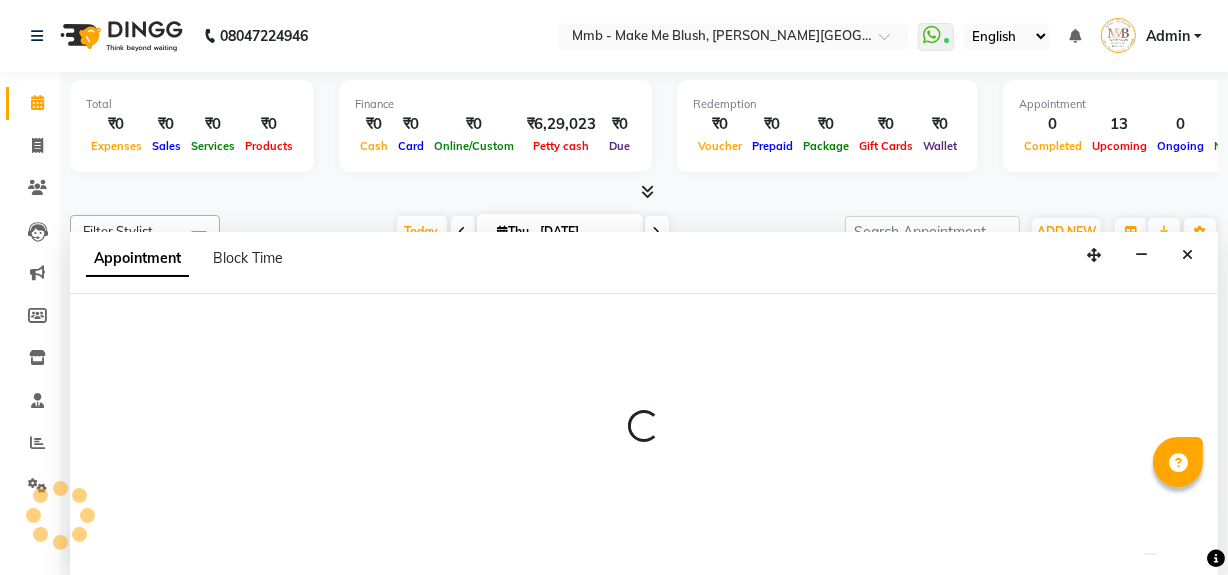 select on "35693" 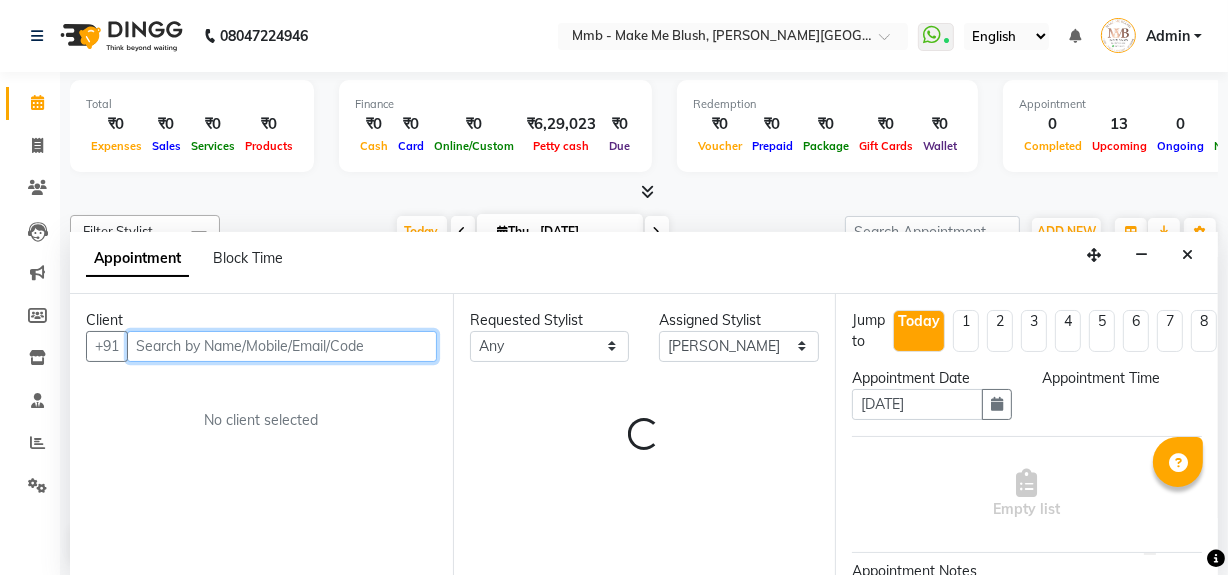 select on "1080" 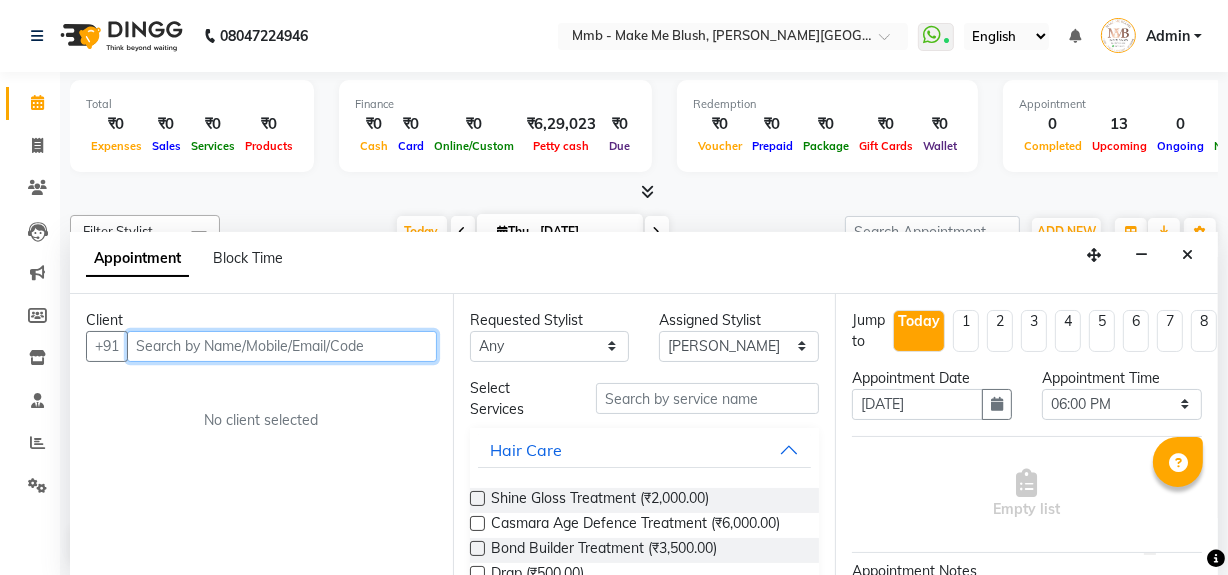 scroll, scrollTop: 0, scrollLeft: 0, axis: both 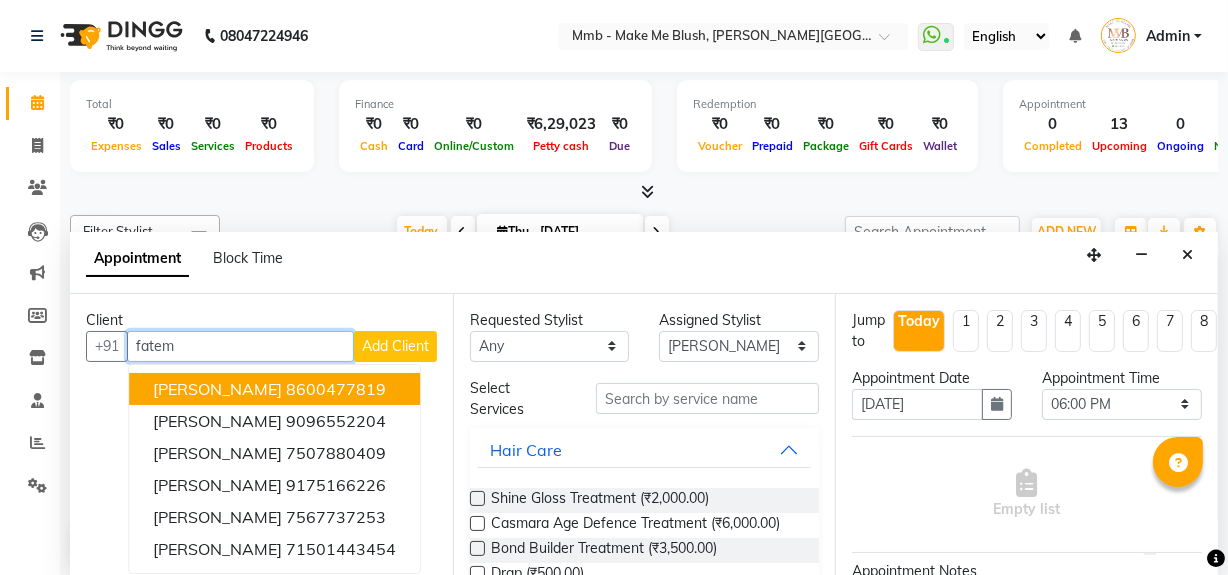 click on "8600477819" at bounding box center [336, 389] 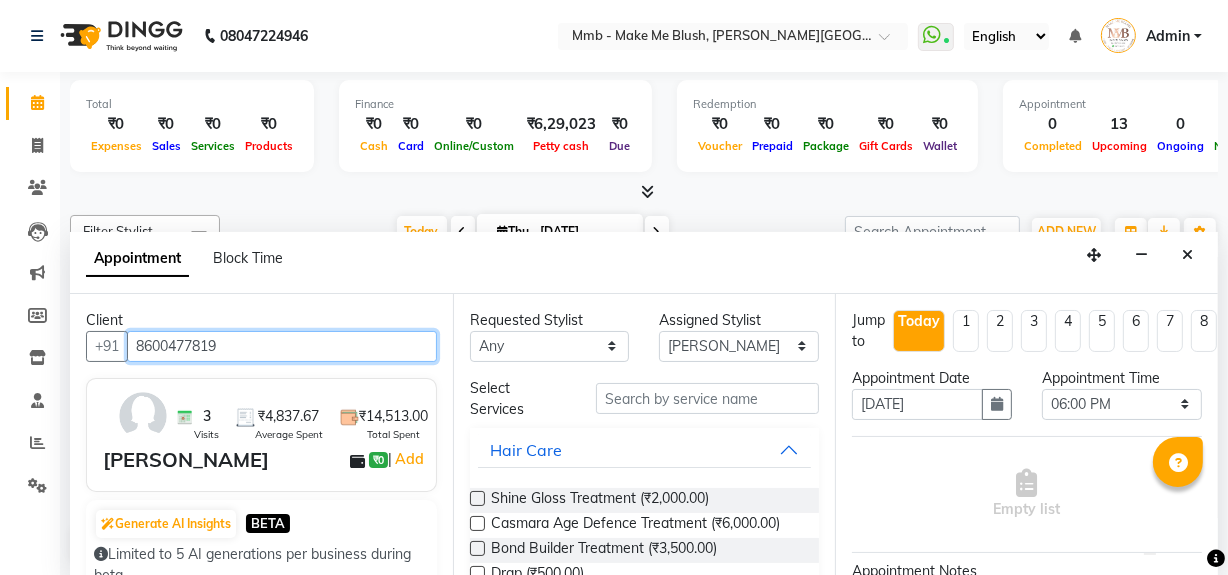 type on "8600477819" 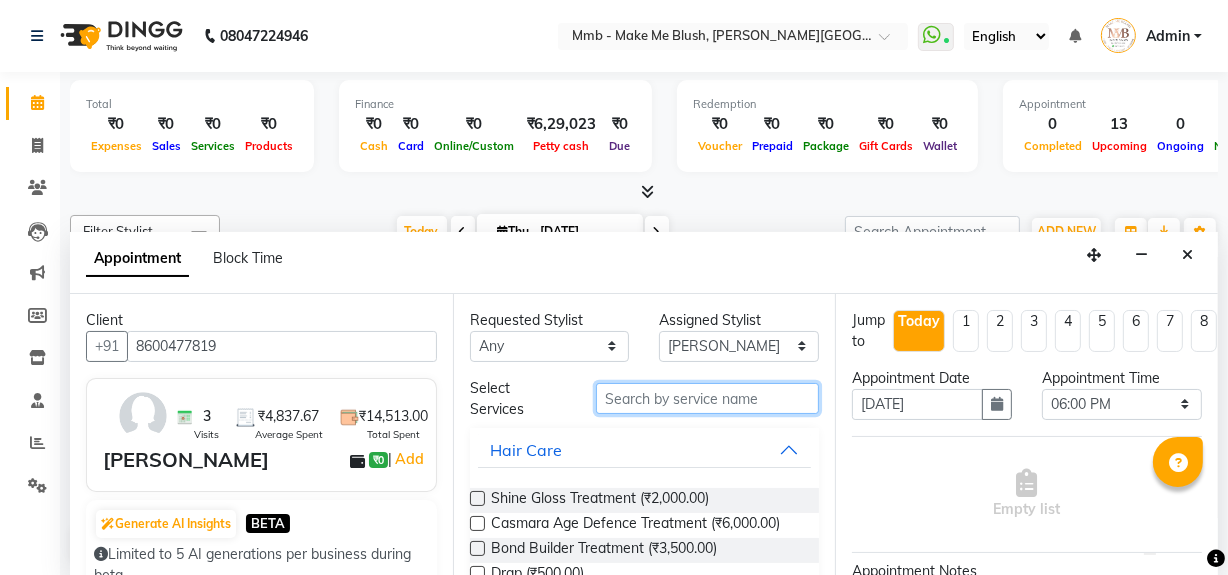 click at bounding box center (707, 398) 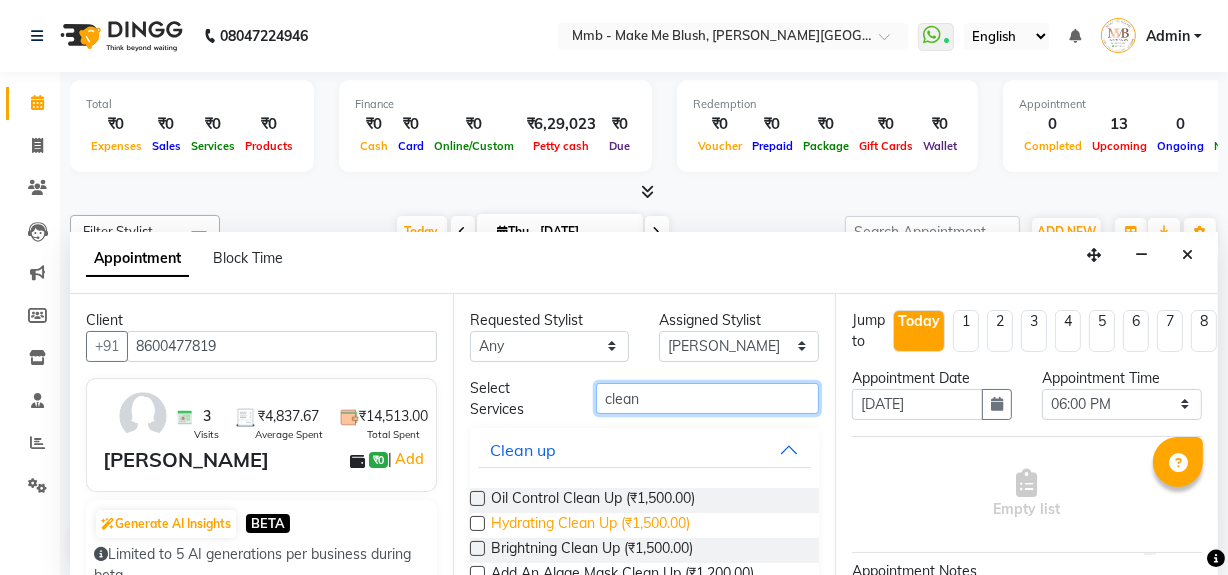 type on "clean" 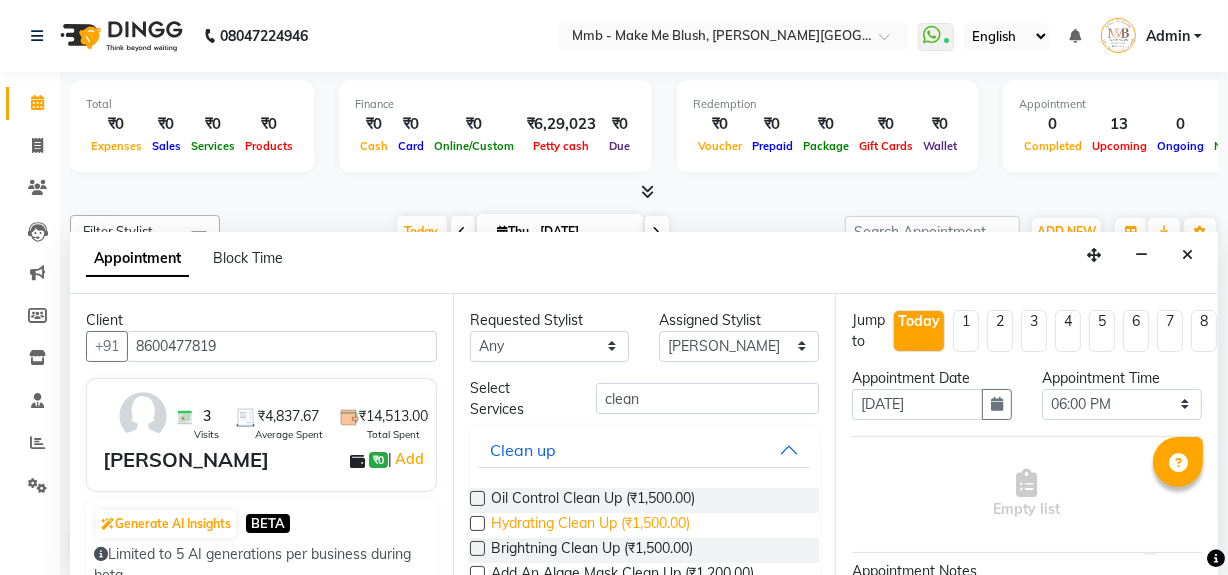 click on "Hydrating Clean Up (₹1,500.00)" at bounding box center [590, 525] 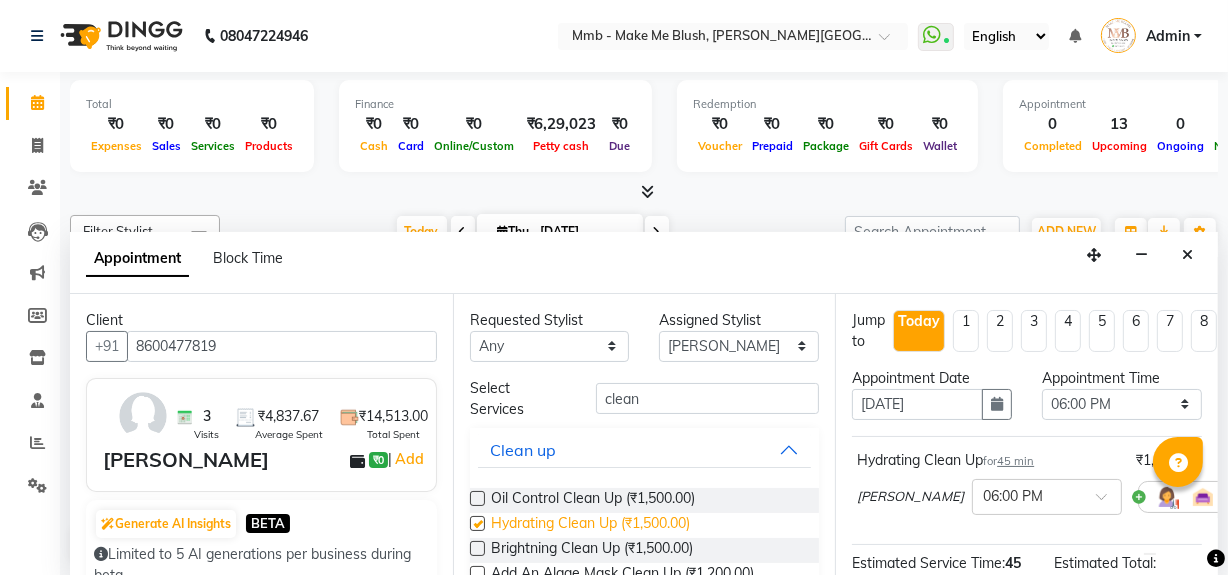 checkbox on "false" 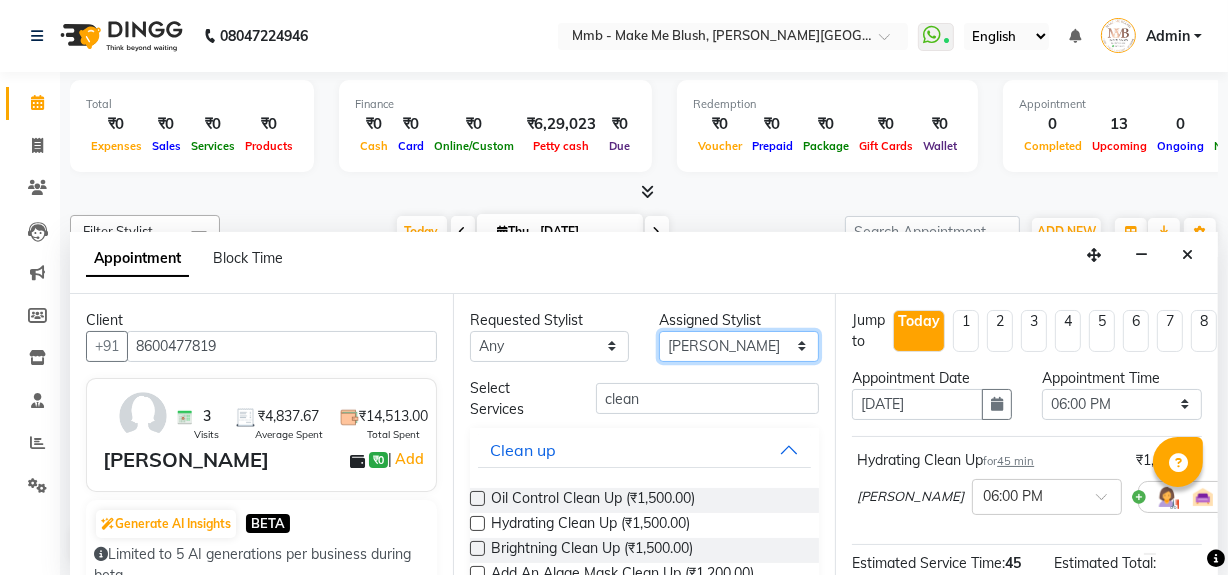 click on "Select [PERSON_NAME] [PERSON_NAME] [PERSON_NAME][MEDICAL_DATA] Pawan Reshma [PERSON_NAME] Sushant [PERSON_NAME] Yuna" at bounding box center (739, 346) 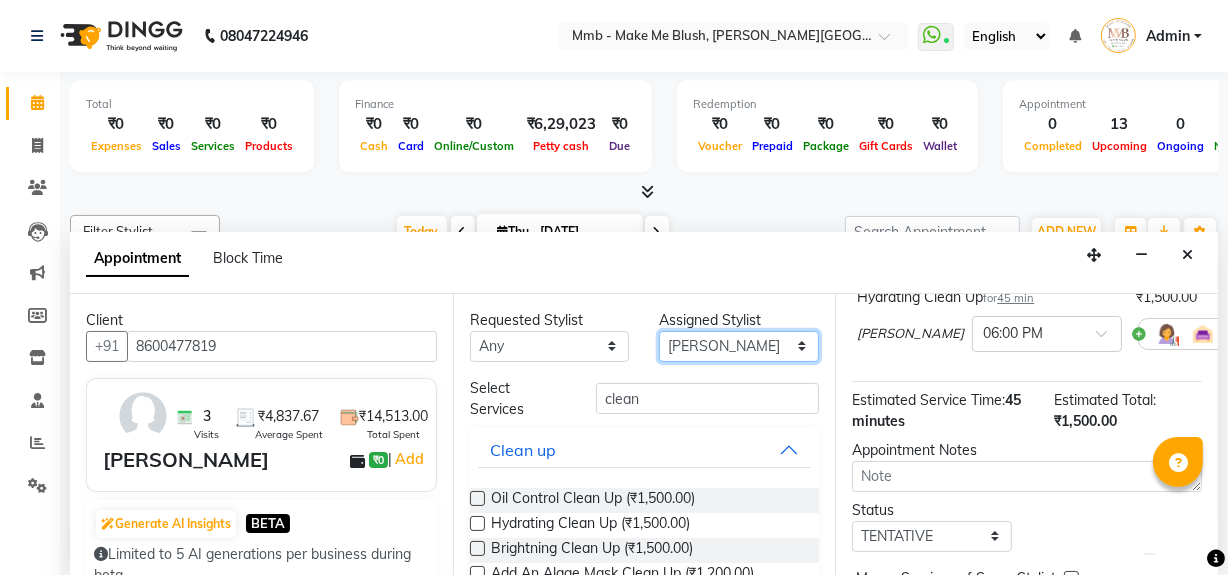 scroll, scrollTop: 162, scrollLeft: 0, axis: vertical 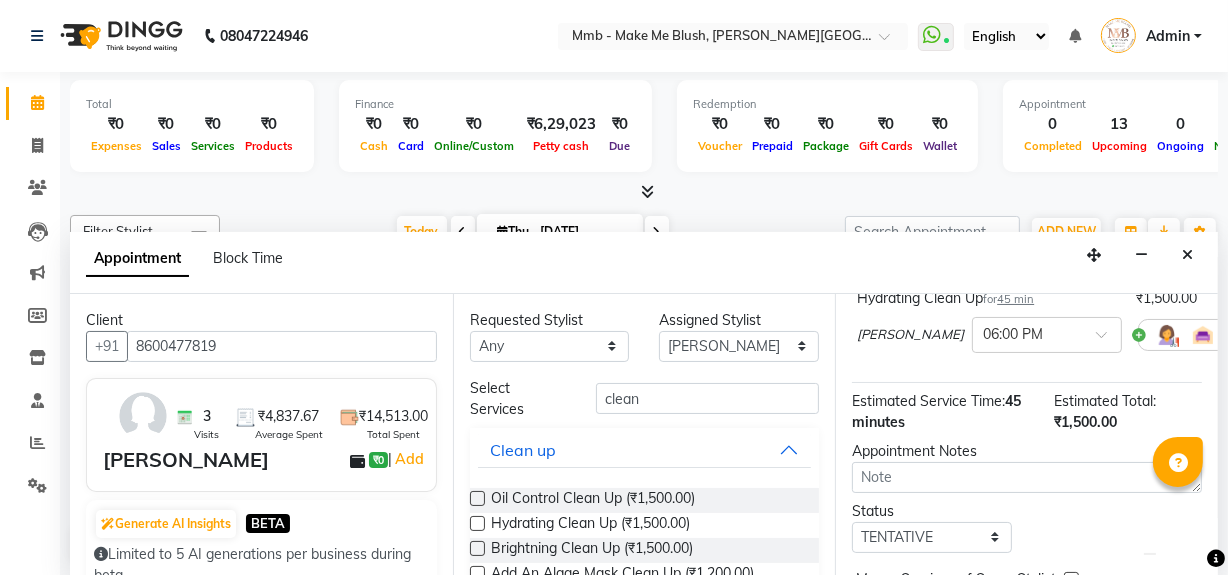 click at bounding box center (1246, 334) 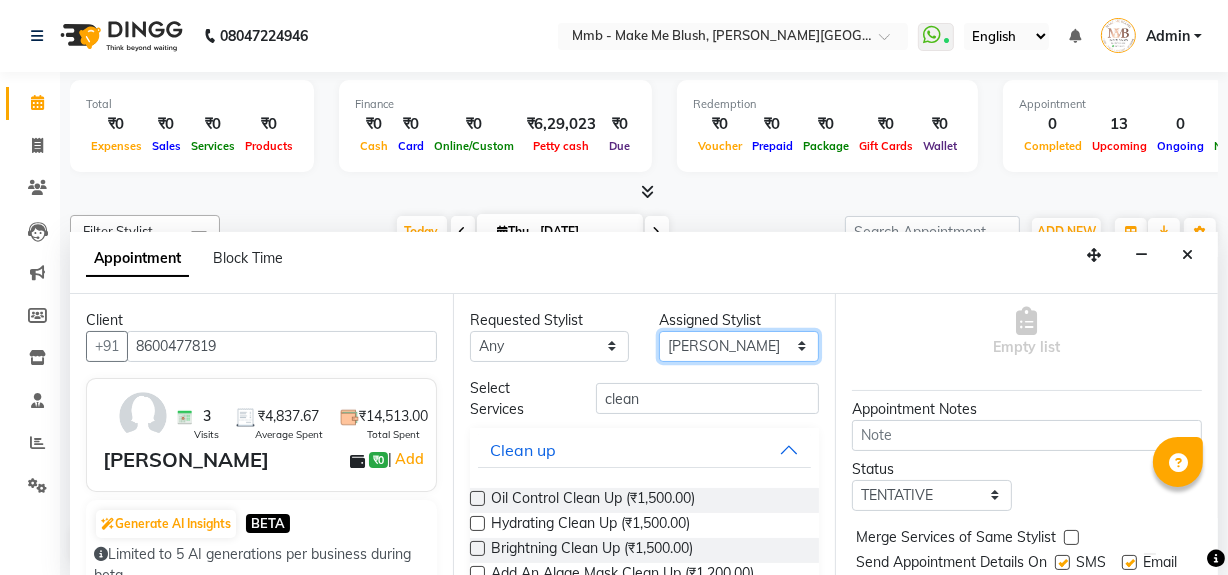 click on "Select [PERSON_NAME] [PERSON_NAME] [PERSON_NAME][MEDICAL_DATA] Pawan Reshma [PERSON_NAME] Sushant [PERSON_NAME] Yuna" at bounding box center [739, 346] 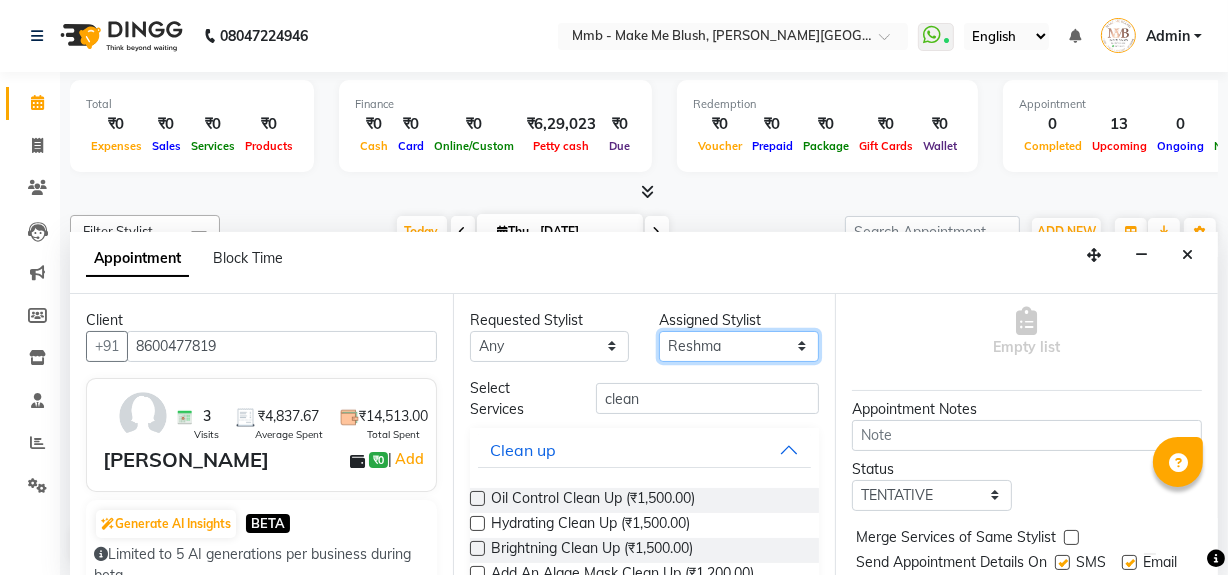 click on "Select [PERSON_NAME] [PERSON_NAME] [PERSON_NAME][MEDICAL_DATA] Pawan Reshma [PERSON_NAME] Sushant [PERSON_NAME] Yuna" at bounding box center (739, 346) 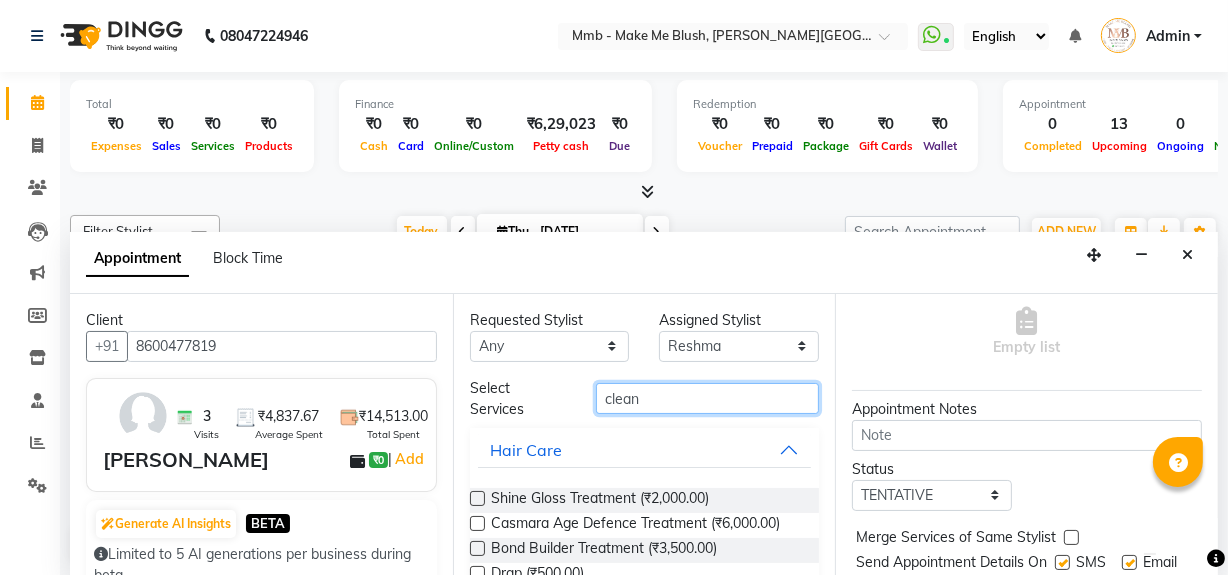 click on "clean" at bounding box center (707, 398) 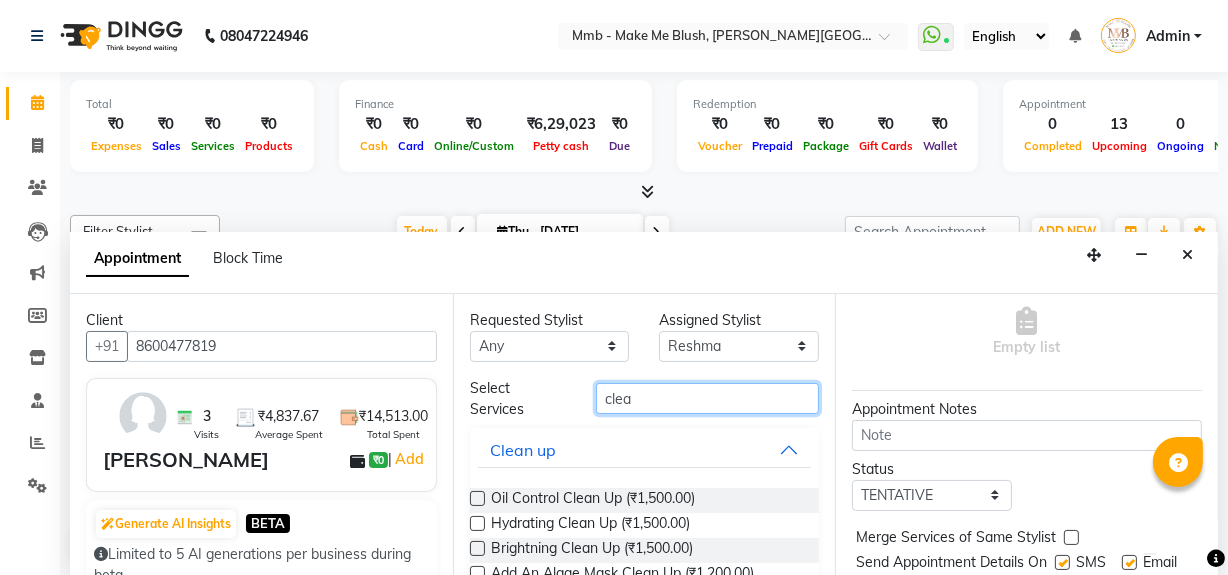 type on "clean" 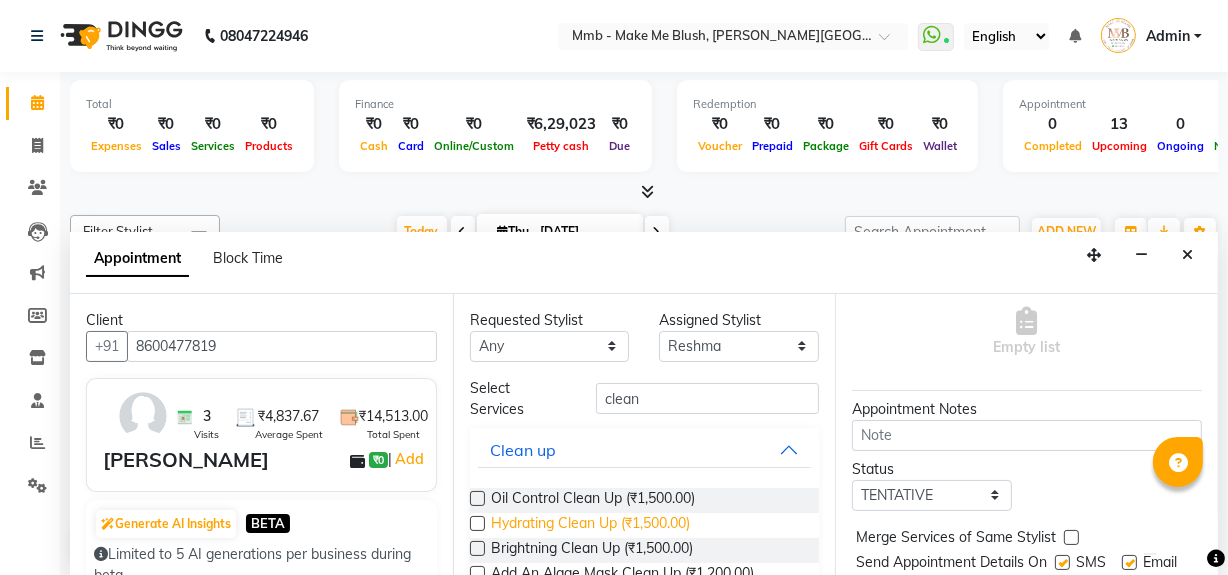 click on "Hydrating Clean Up (₹1,500.00)" at bounding box center (590, 525) 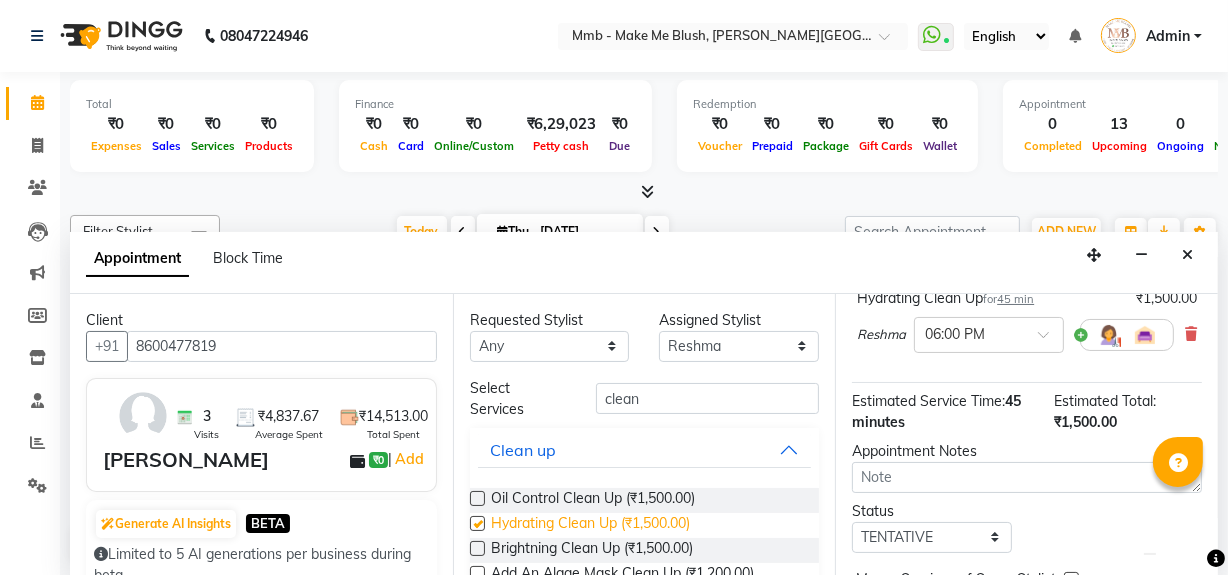 checkbox on "false" 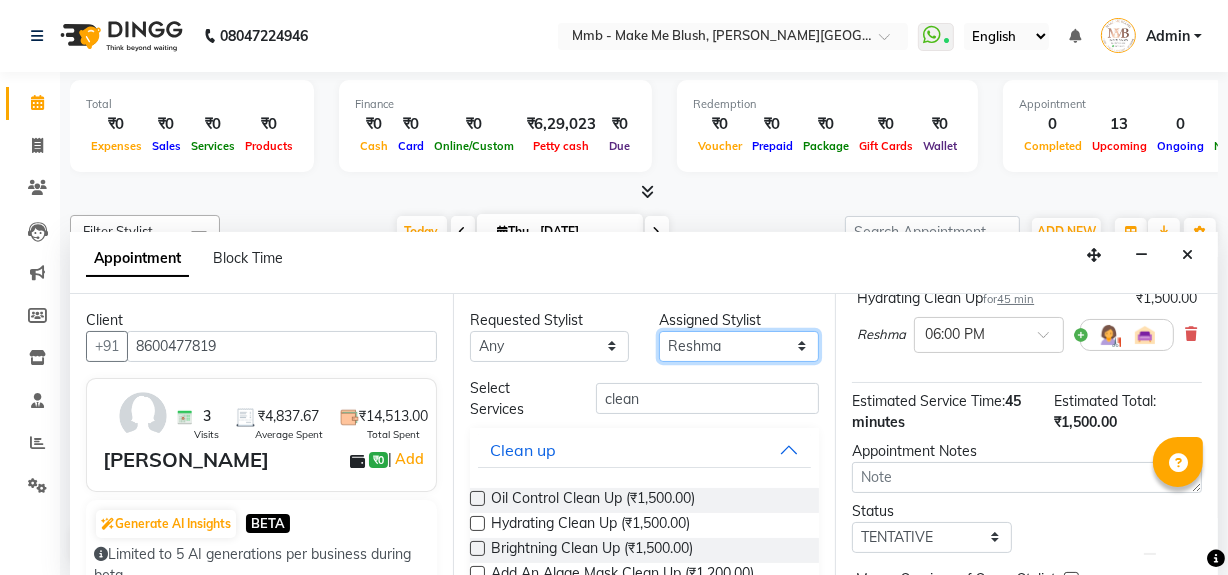 click on "Select [PERSON_NAME] [PERSON_NAME] [PERSON_NAME][MEDICAL_DATA] Pawan Reshma [PERSON_NAME] Sushant [PERSON_NAME] Yuna" at bounding box center (739, 346) 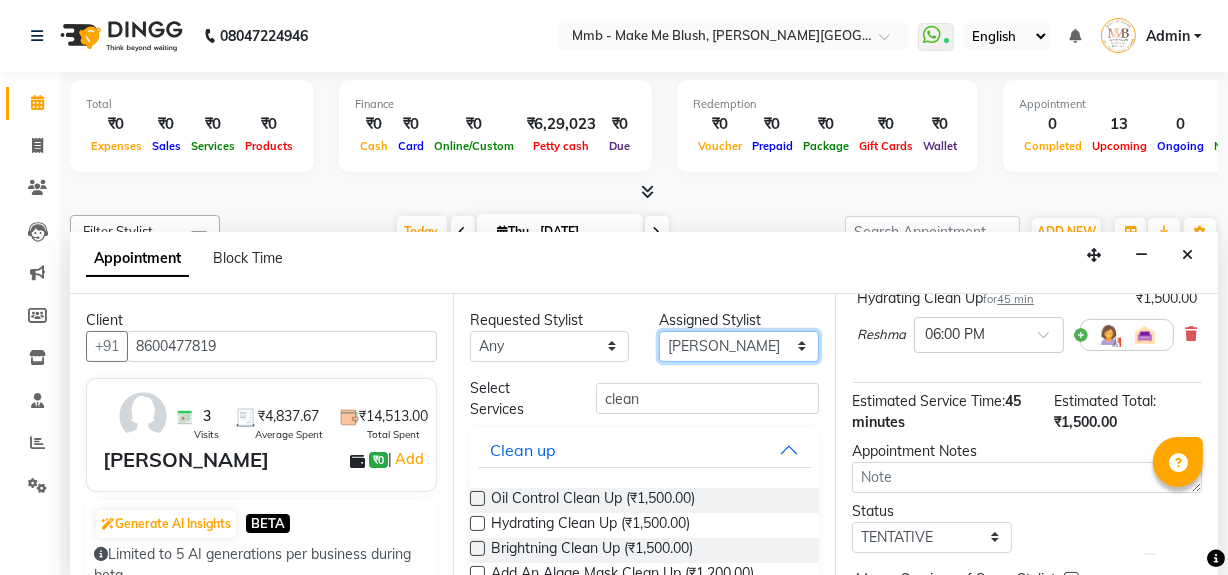 click on "Select [PERSON_NAME] [PERSON_NAME] [PERSON_NAME][MEDICAL_DATA] Pawan Reshma [PERSON_NAME] Sushant [PERSON_NAME] Yuna" at bounding box center (739, 346) 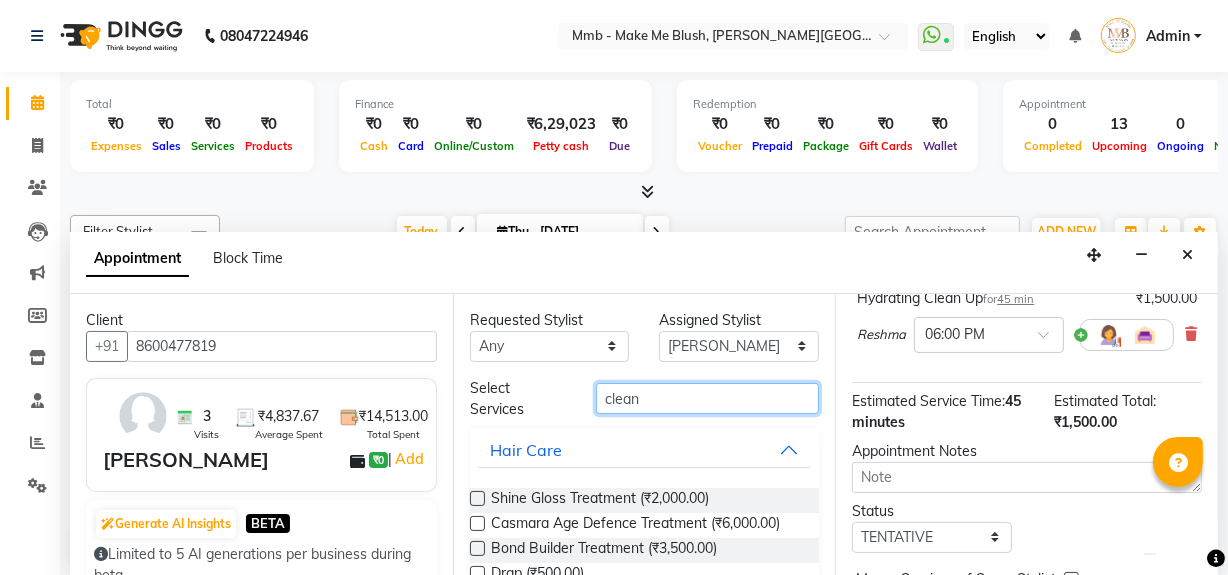 click on "clean" at bounding box center [707, 398] 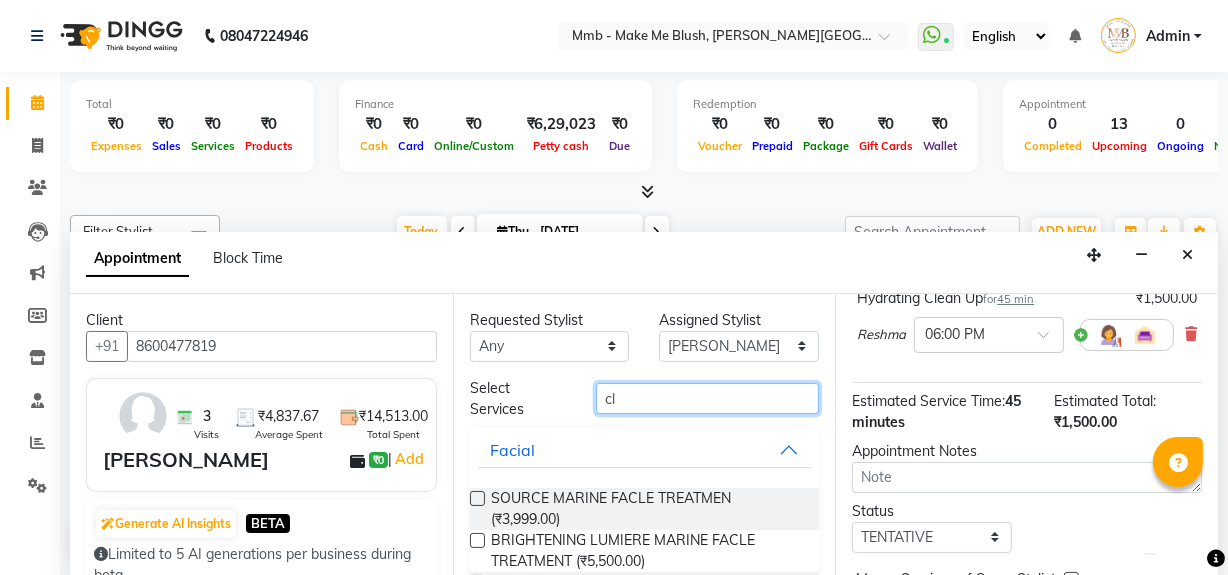 type on "c" 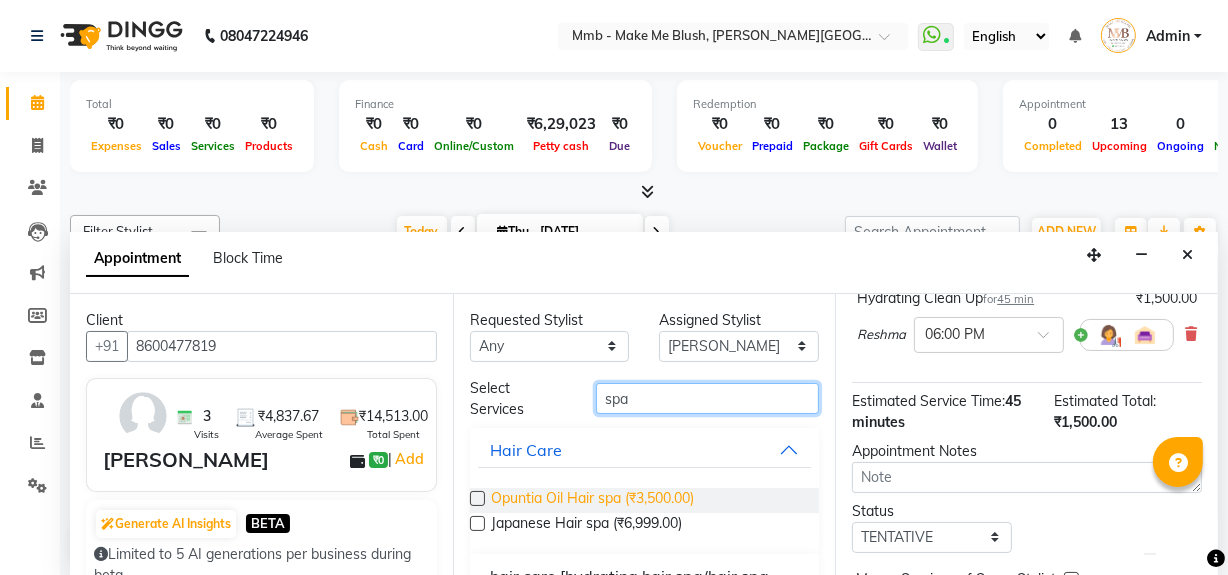 type on "spa" 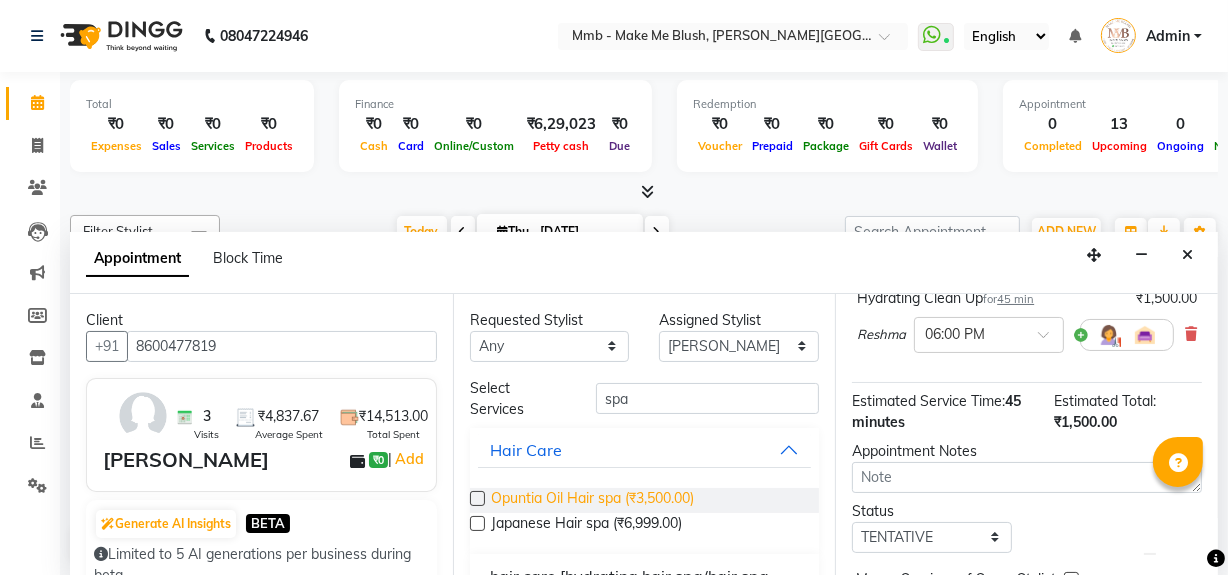 click on "Opuntia Oil Hair spa (₹3,500.00)" at bounding box center [592, 500] 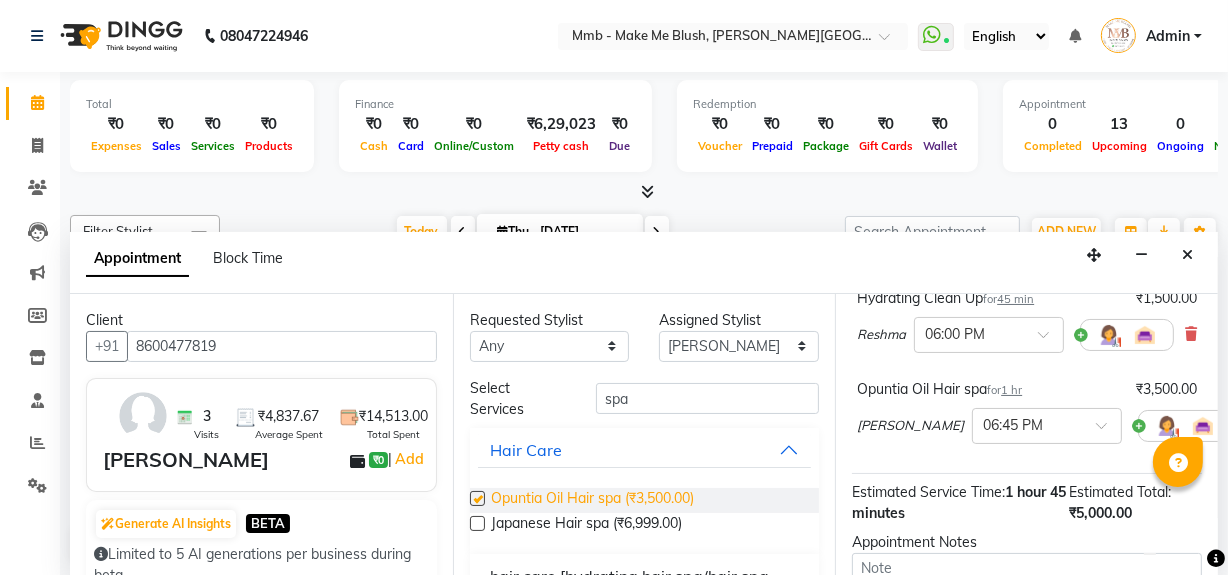 checkbox on "false" 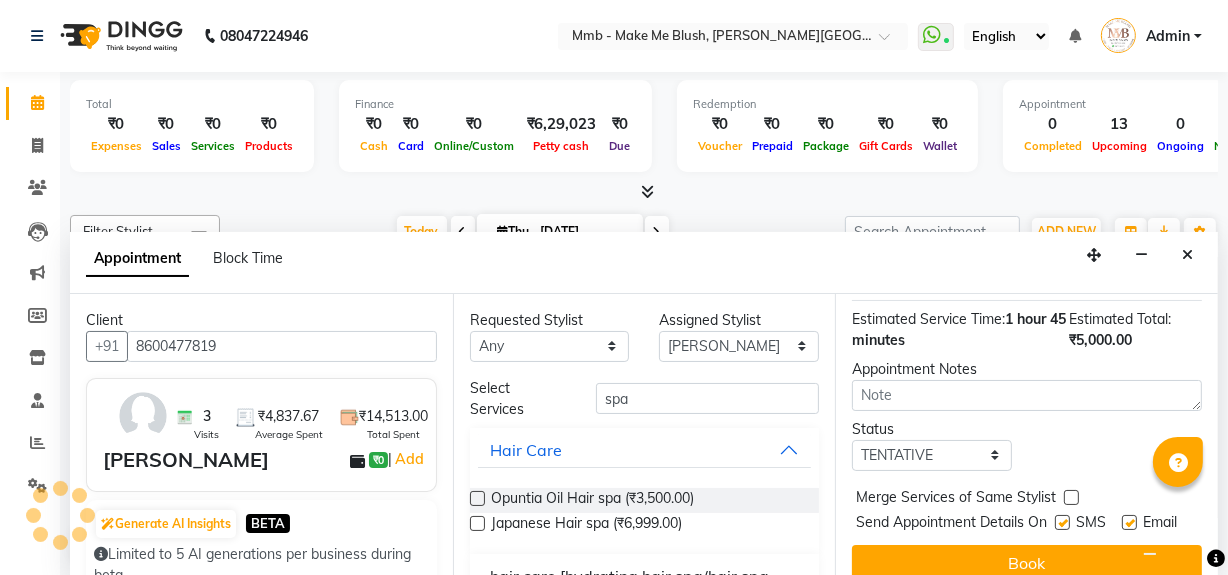 scroll, scrollTop: 387, scrollLeft: 0, axis: vertical 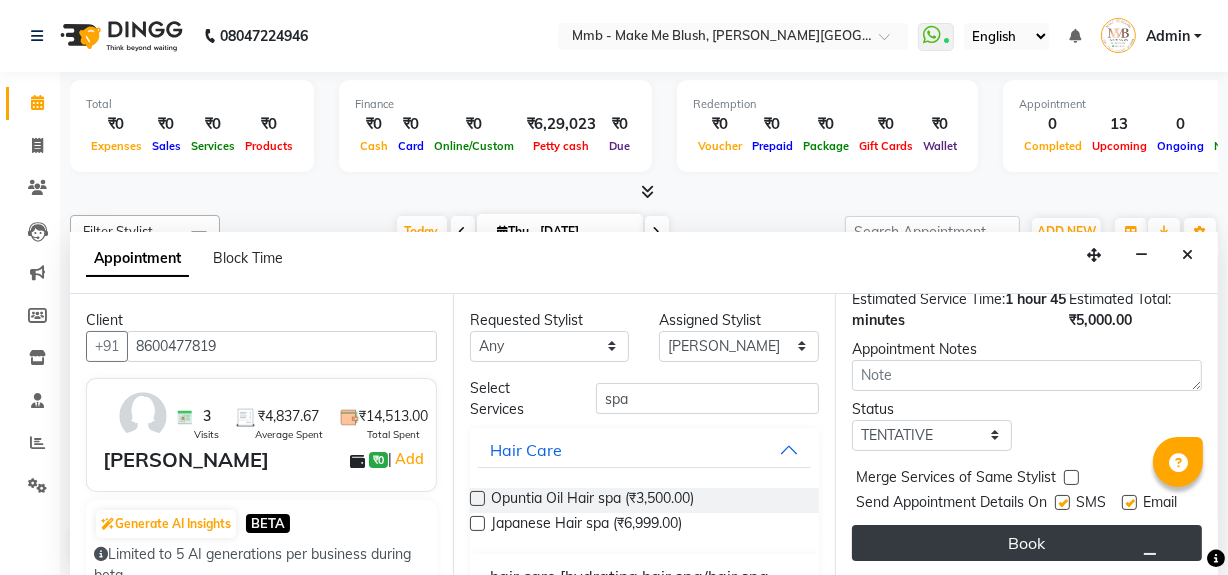 click on "Book" at bounding box center (1027, 543) 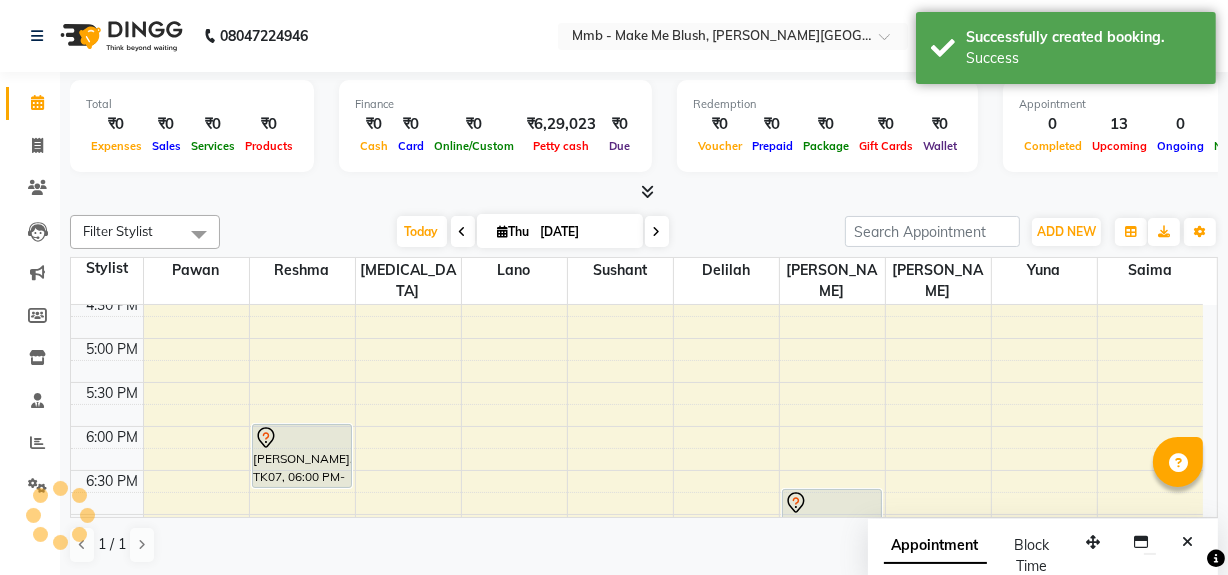 scroll, scrollTop: 0, scrollLeft: 0, axis: both 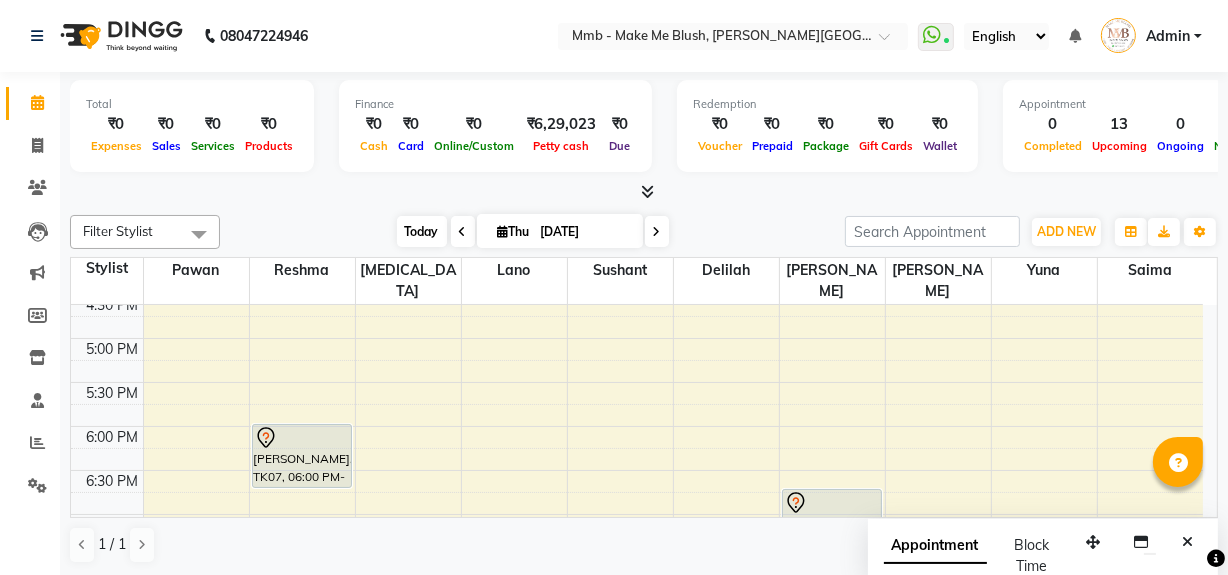 click on "Today" at bounding box center (422, 231) 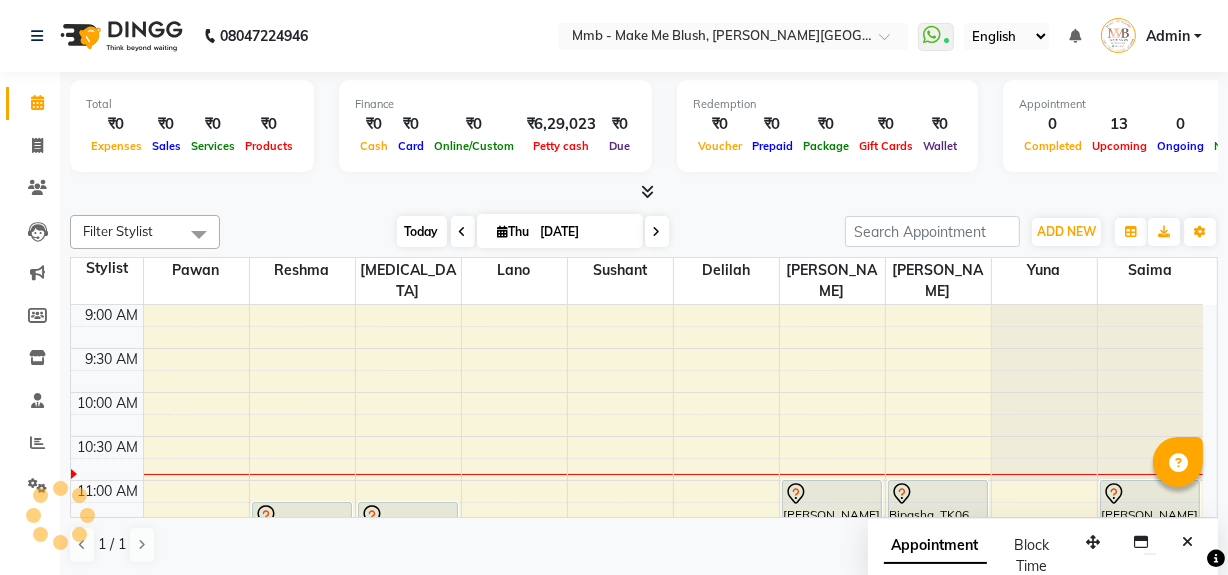 scroll, scrollTop: 89, scrollLeft: 0, axis: vertical 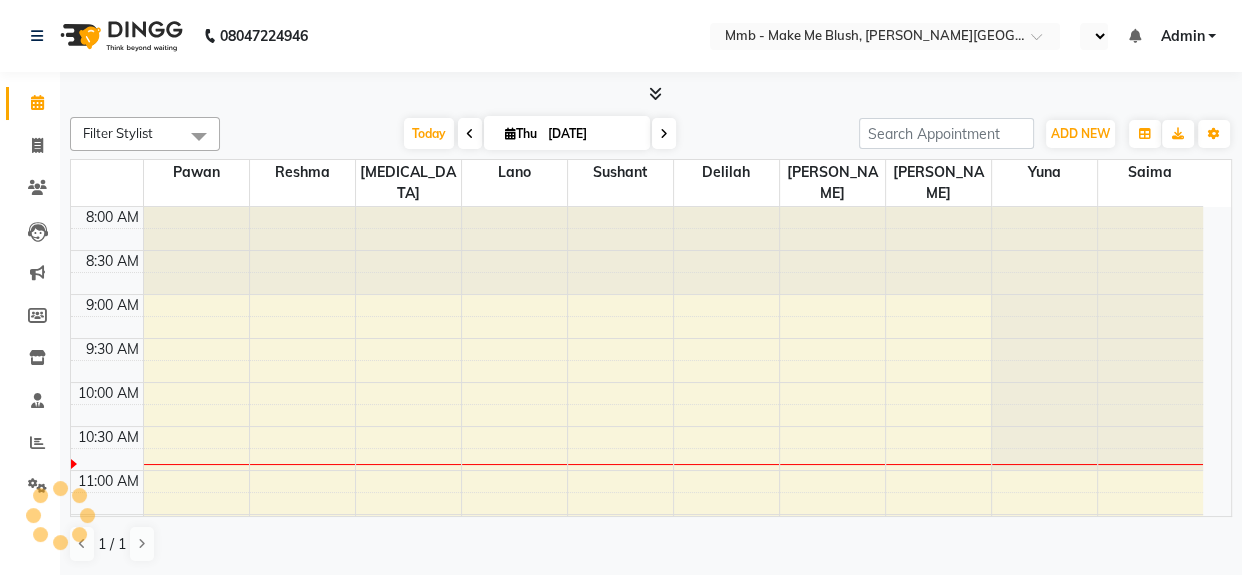 select on "en" 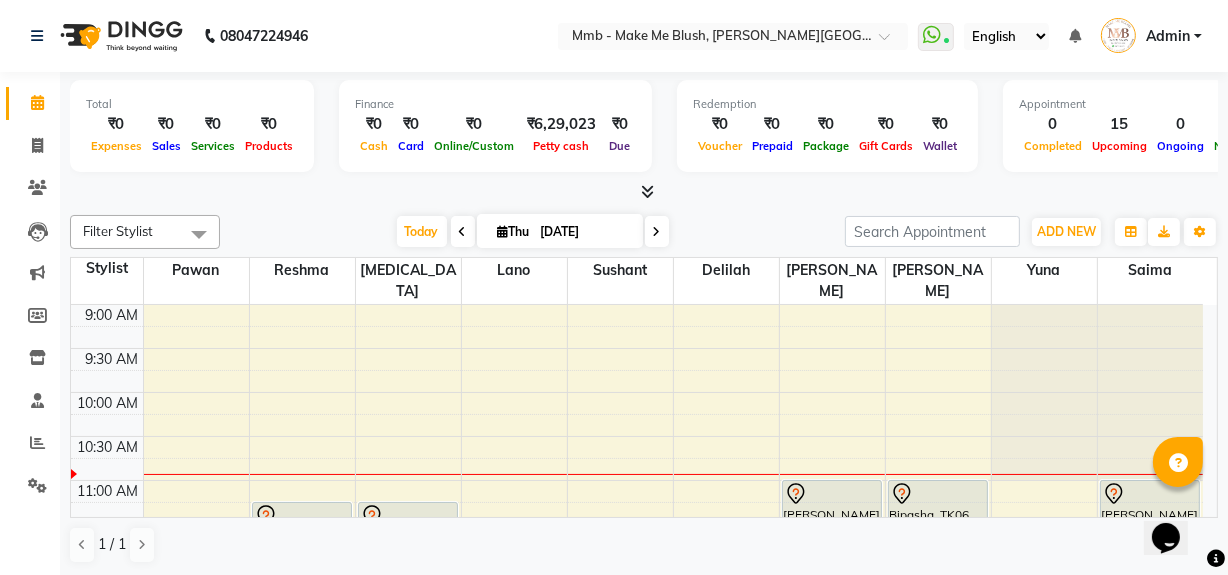scroll, scrollTop: 0, scrollLeft: 0, axis: both 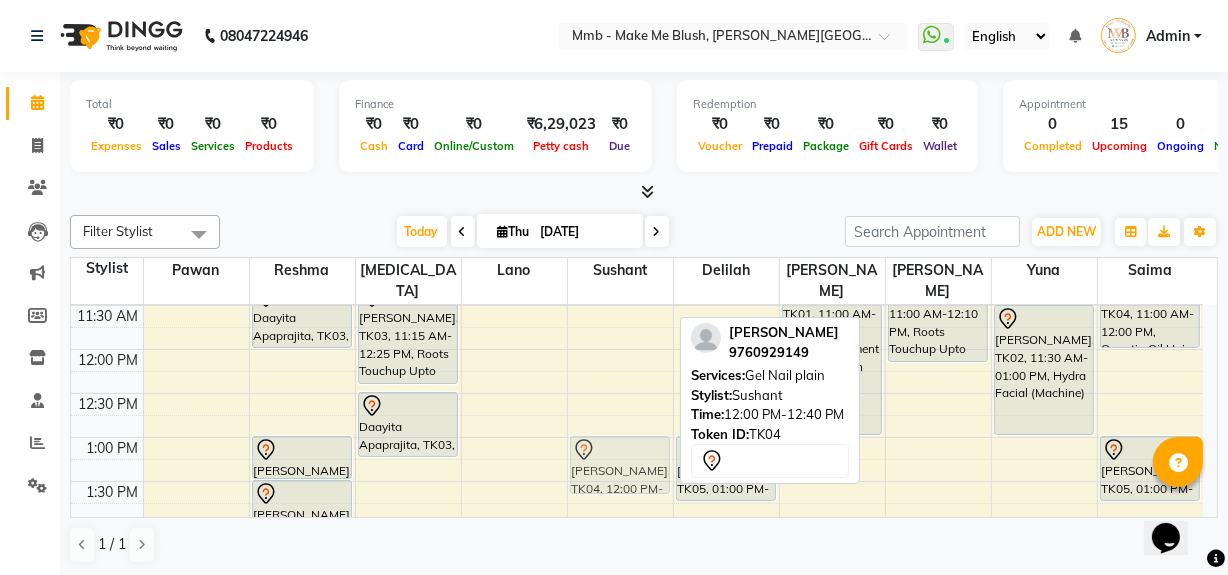 drag, startPoint x: 659, startPoint y: 414, endPoint x: 631, endPoint y: 471, distance: 63.505905 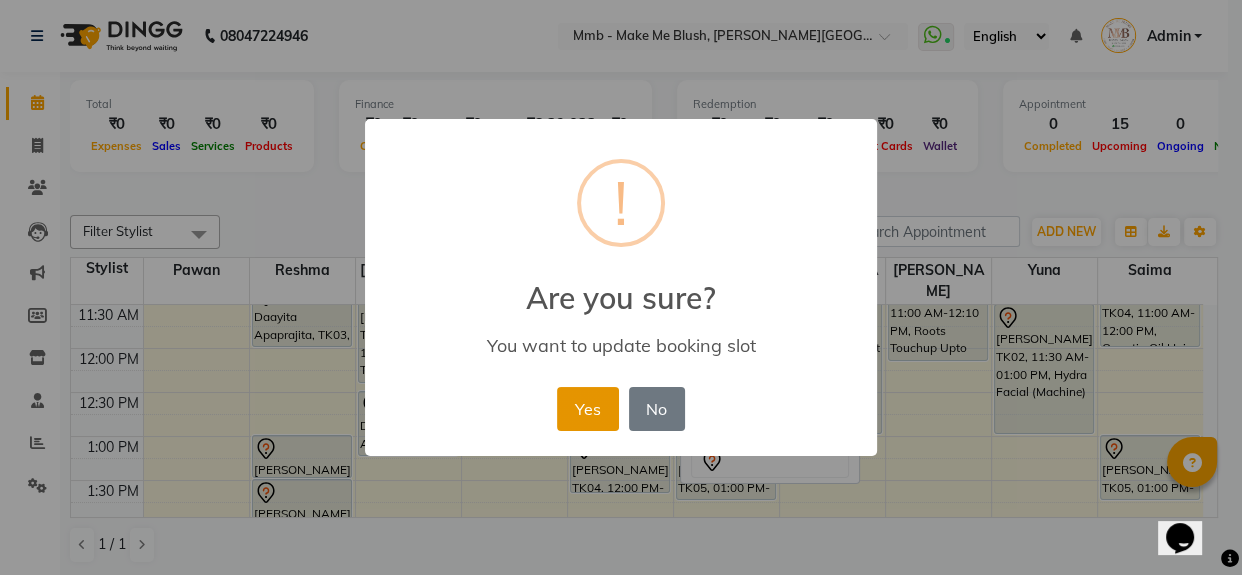 click on "Yes" at bounding box center (587, 409) 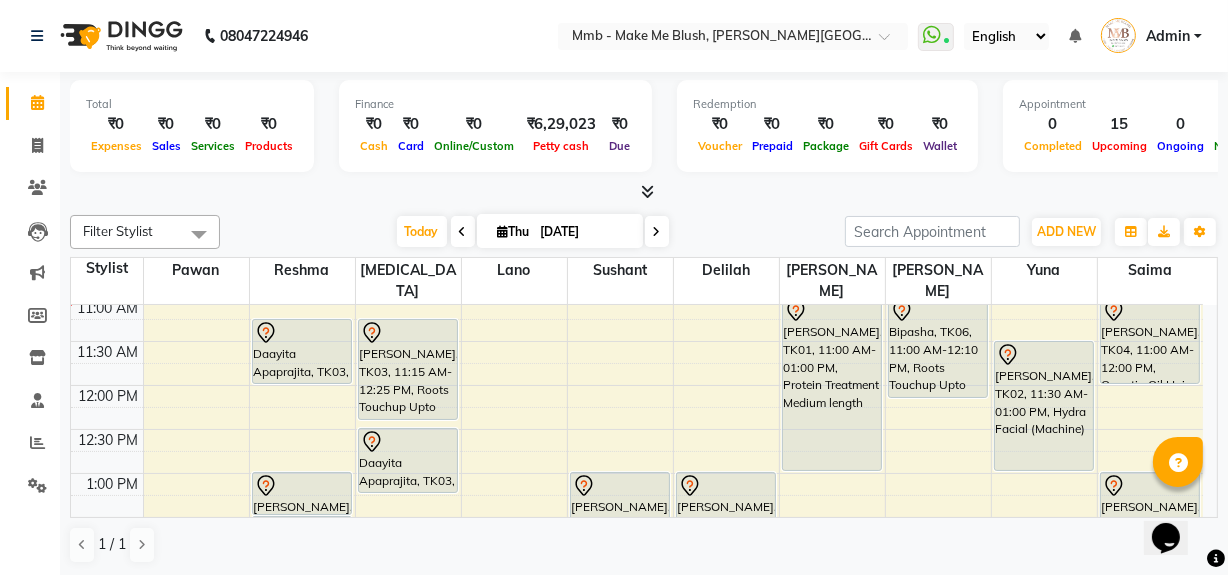 scroll, scrollTop: 147, scrollLeft: 0, axis: vertical 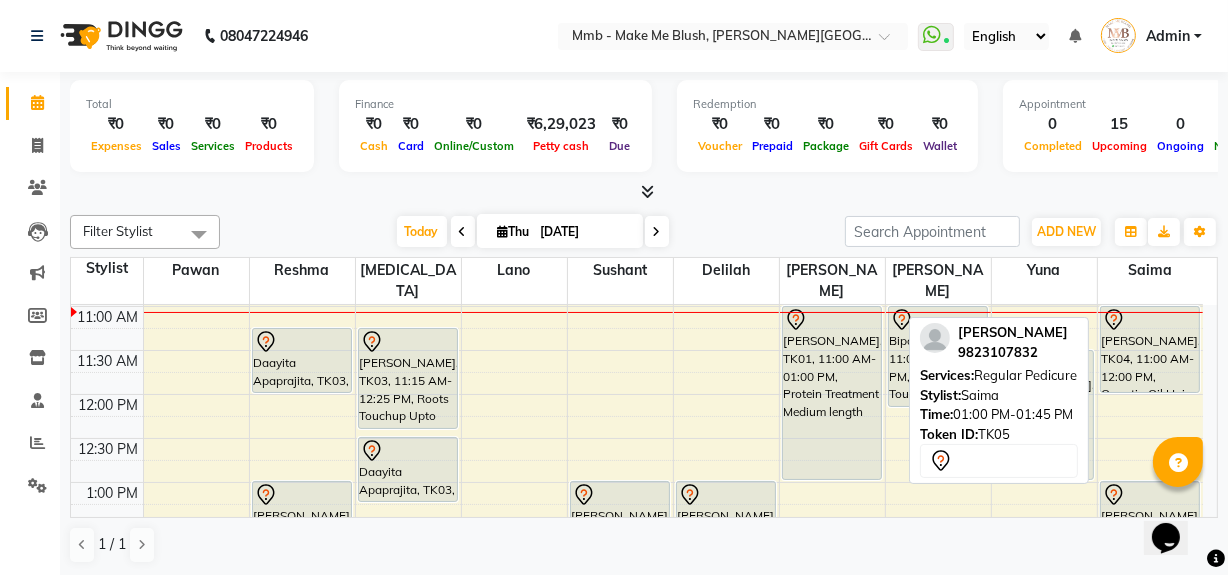 click 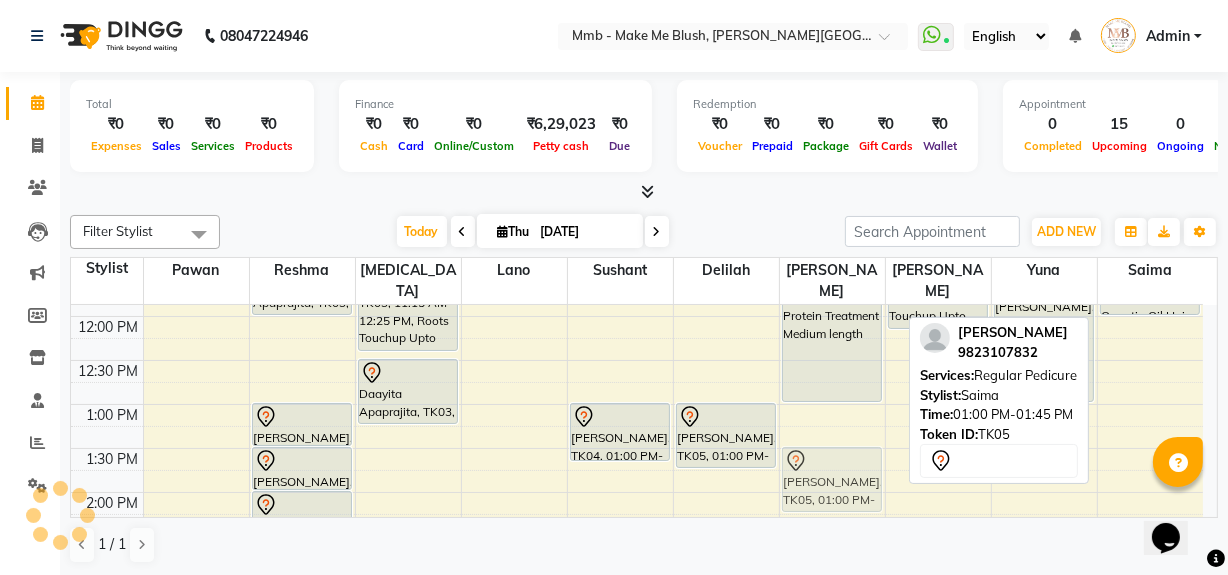 scroll, scrollTop: 268, scrollLeft: 0, axis: vertical 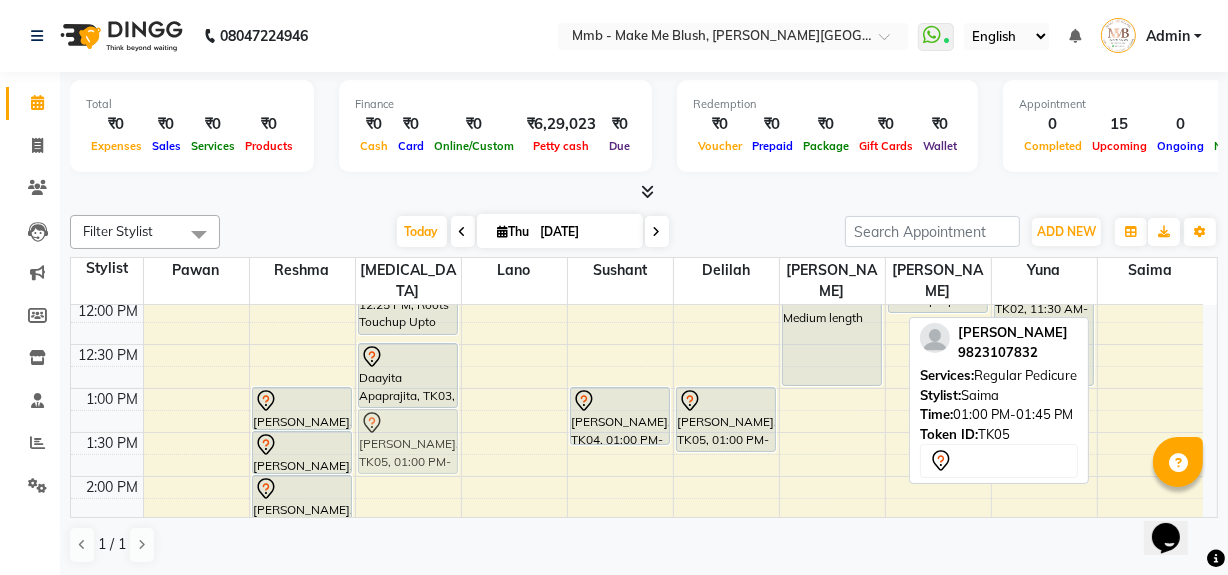 drag, startPoint x: 1119, startPoint y: 498, endPoint x: 428, endPoint y: 429, distance: 694.43646 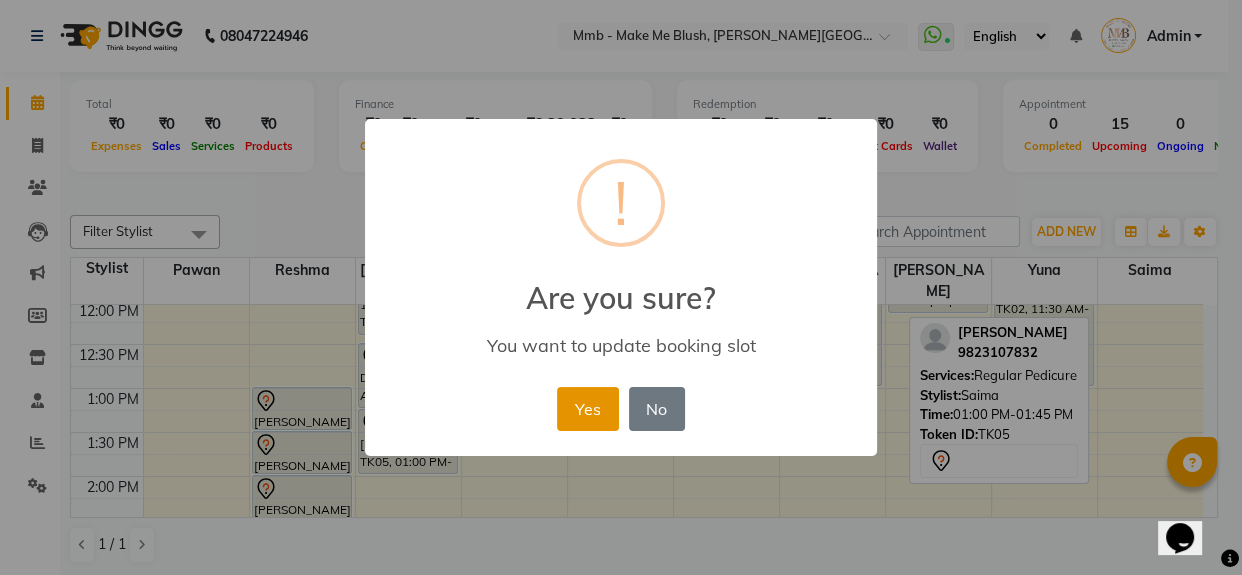 click on "Yes" at bounding box center (587, 409) 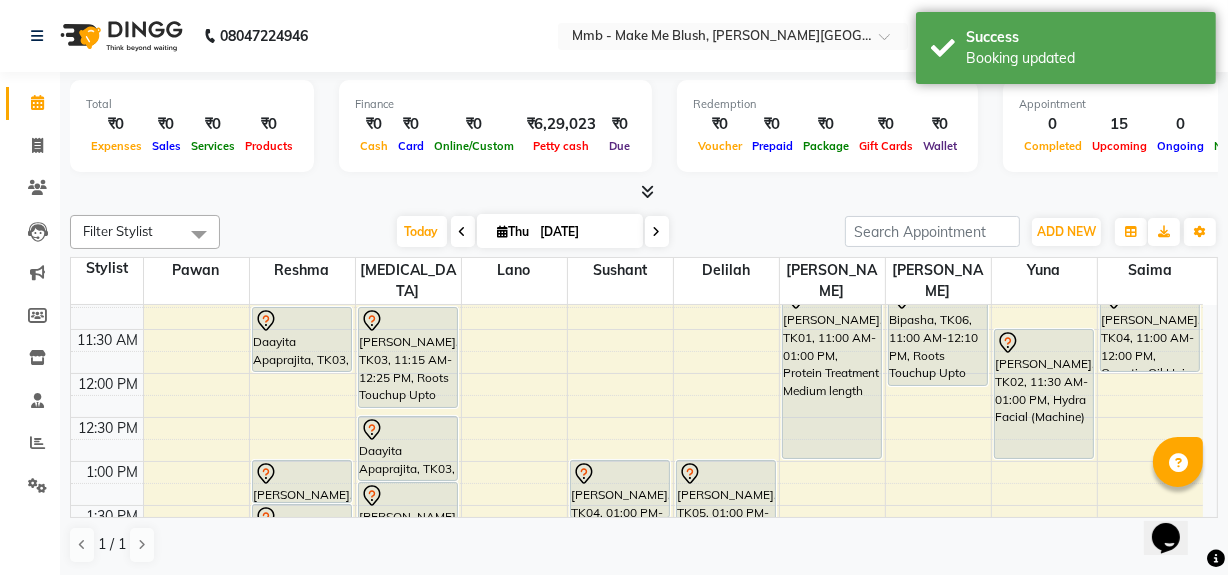 scroll, scrollTop: 159, scrollLeft: 0, axis: vertical 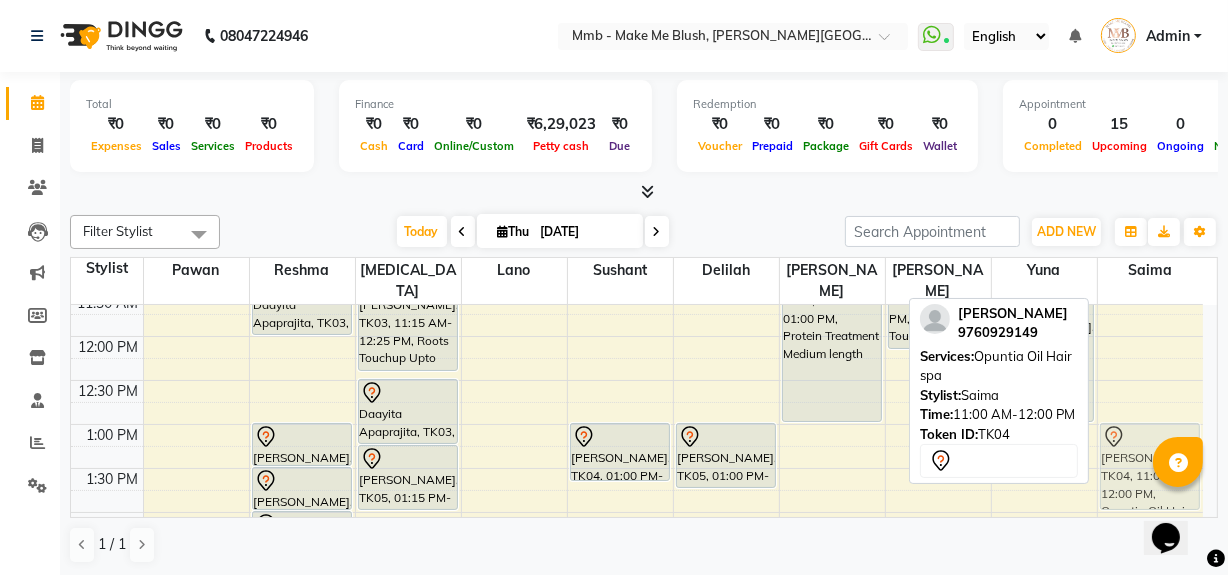 drag, startPoint x: 1132, startPoint y: 364, endPoint x: 1109, endPoint y: 464, distance: 102.610916 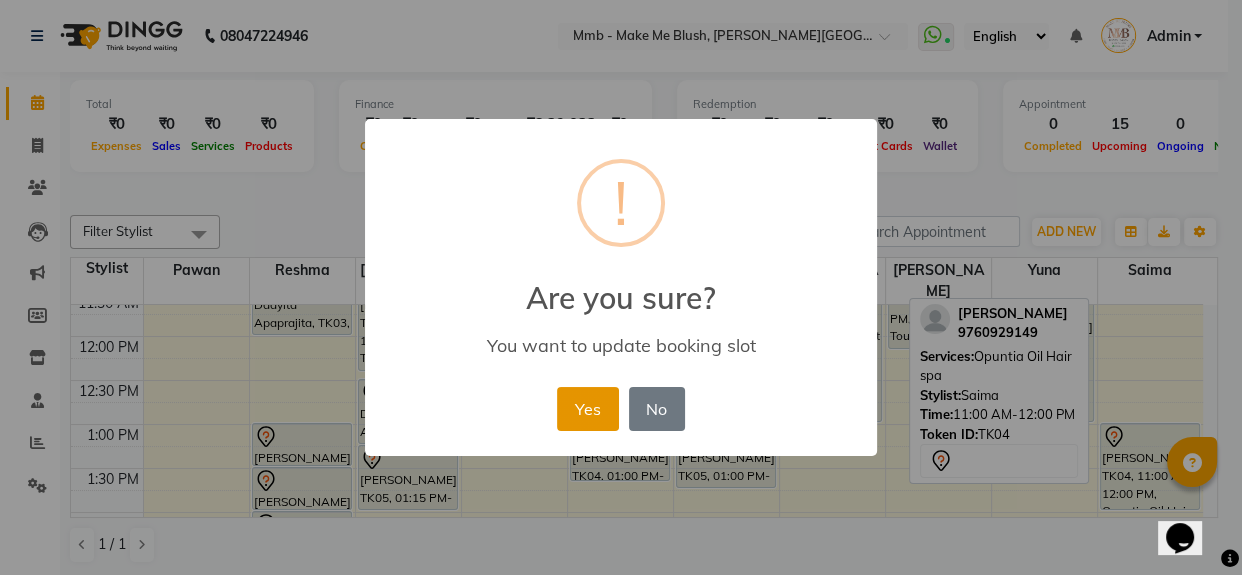click on "Yes" at bounding box center (587, 409) 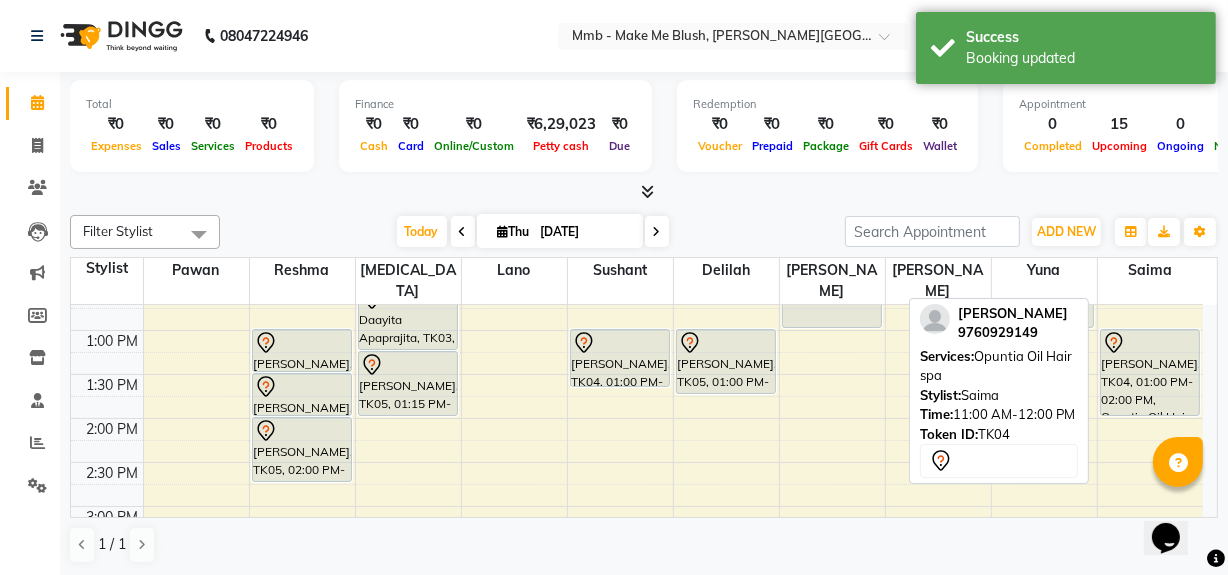 scroll, scrollTop: 341, scrollLeft: 0, axis: vertical 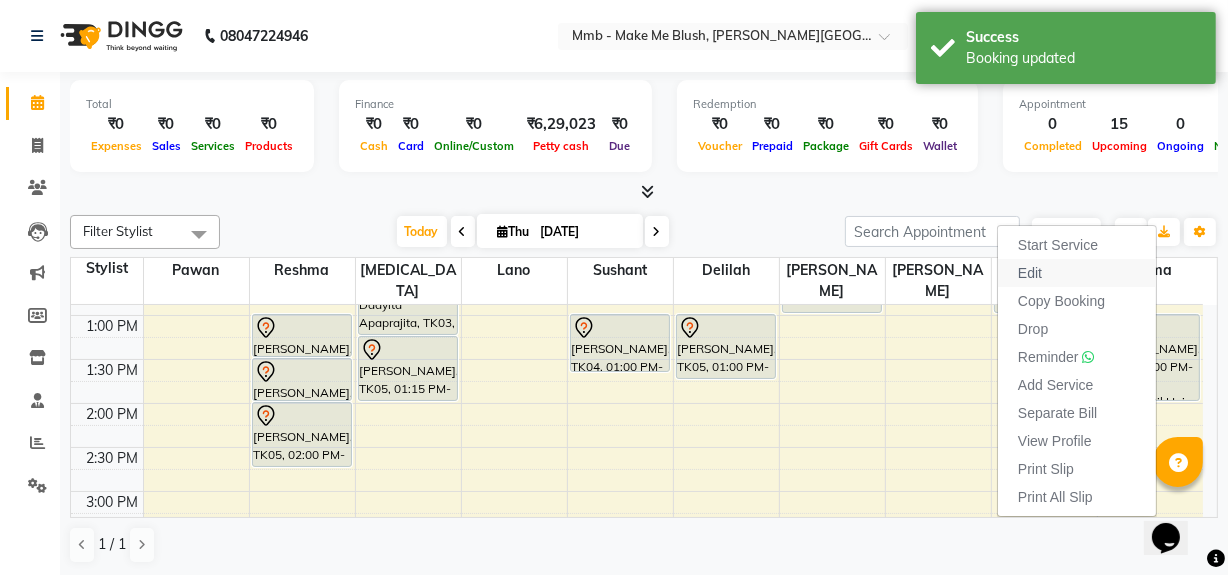 click on "Edit" at bounding box center (1030, 273) 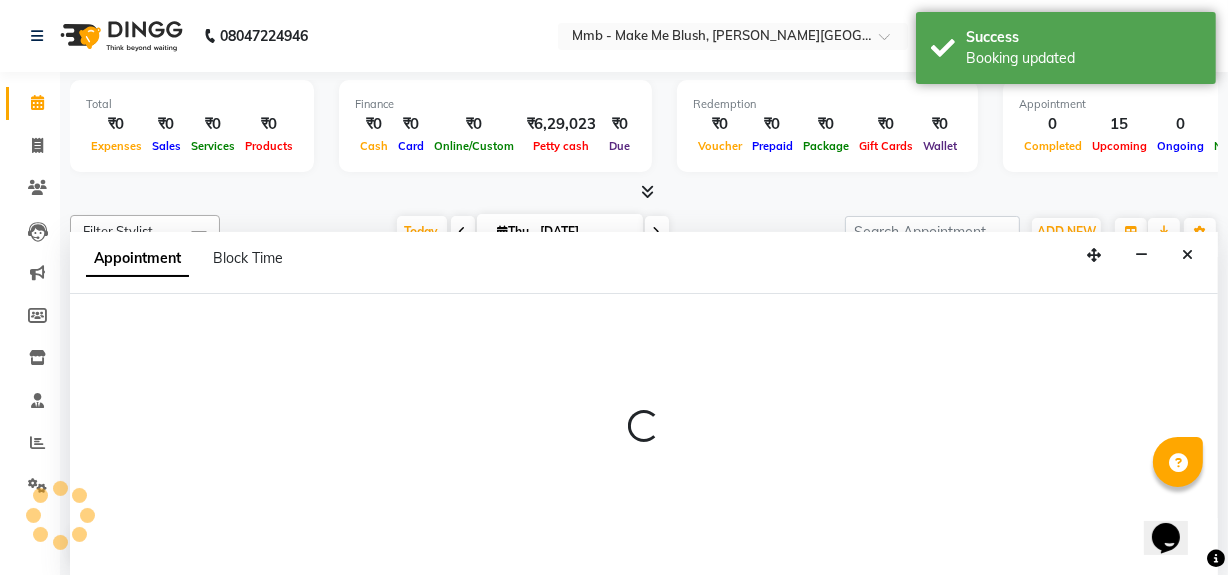 scroll, scrollTop: 0, scrollLeft: 0, axis: both 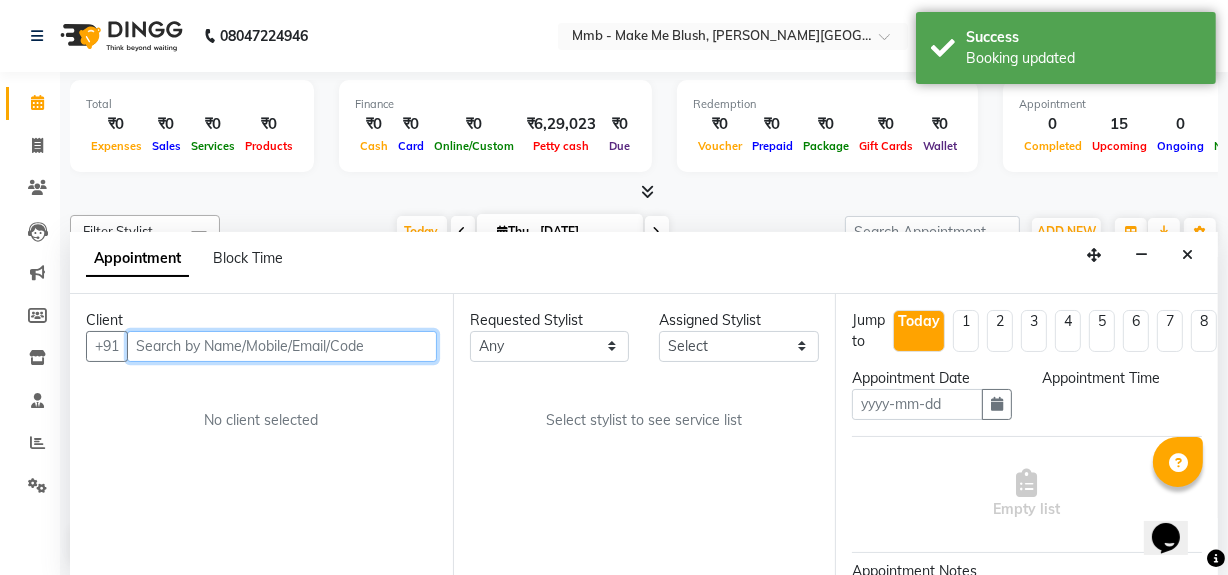 type on "[DATE]" 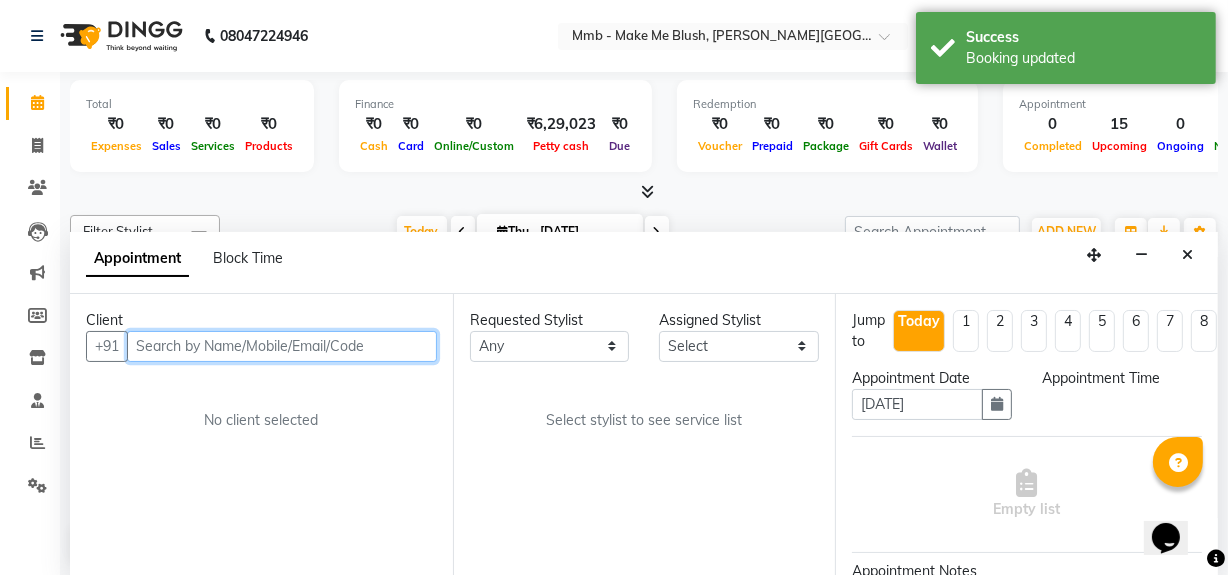 scroll, scrollTop: 0, scrollLeft: 0, axis: both 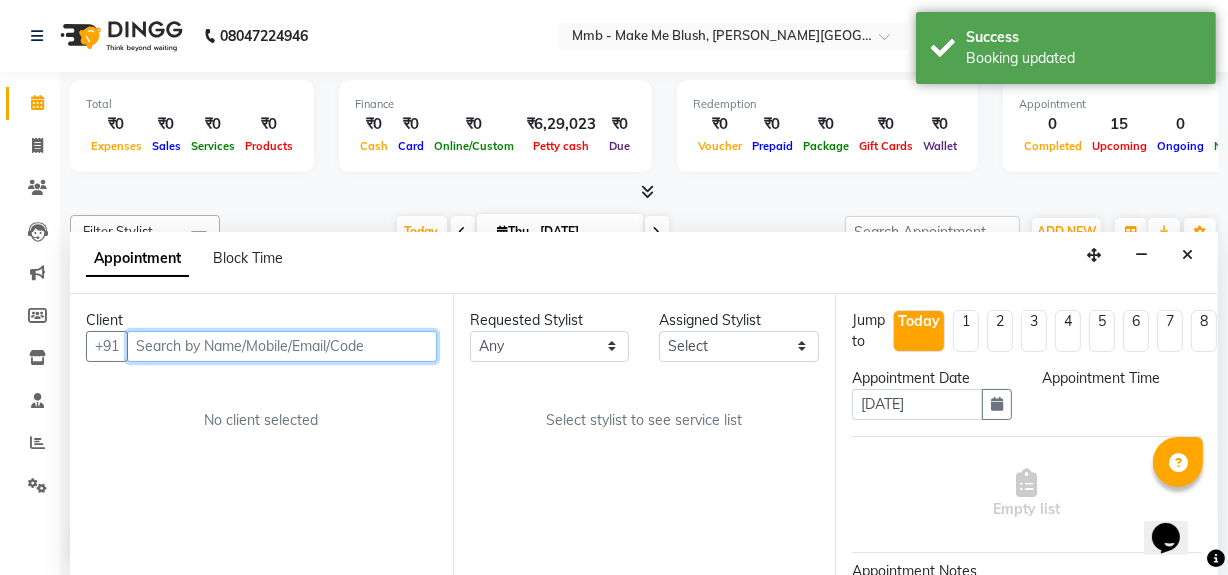 select on "780" 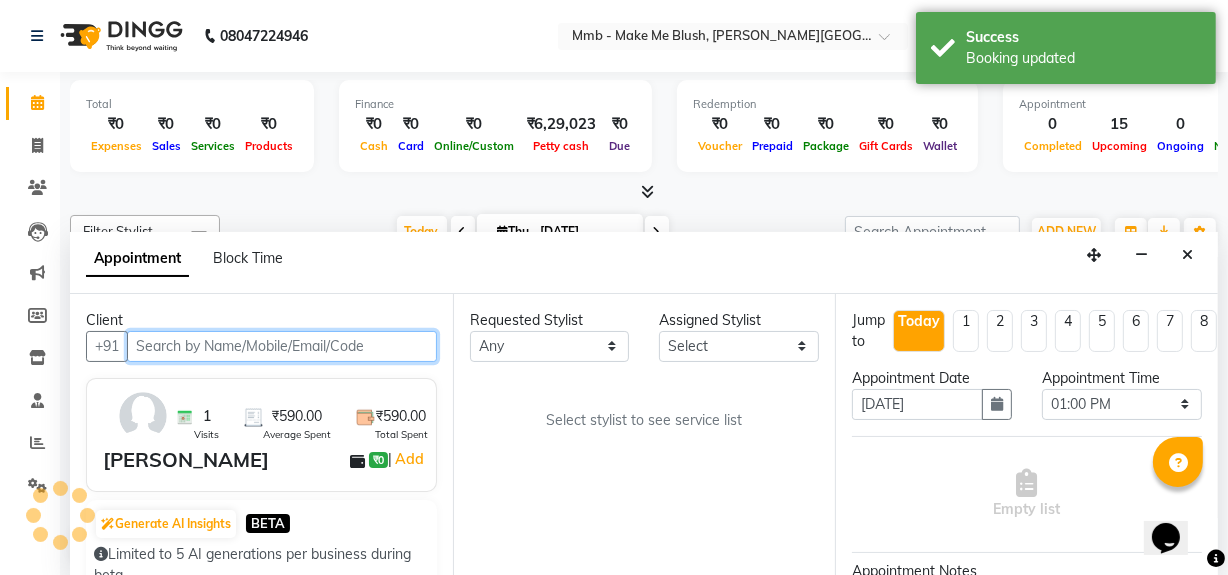 scroll, scrollTop: 176, scrollLeft: 0, axis: vertical 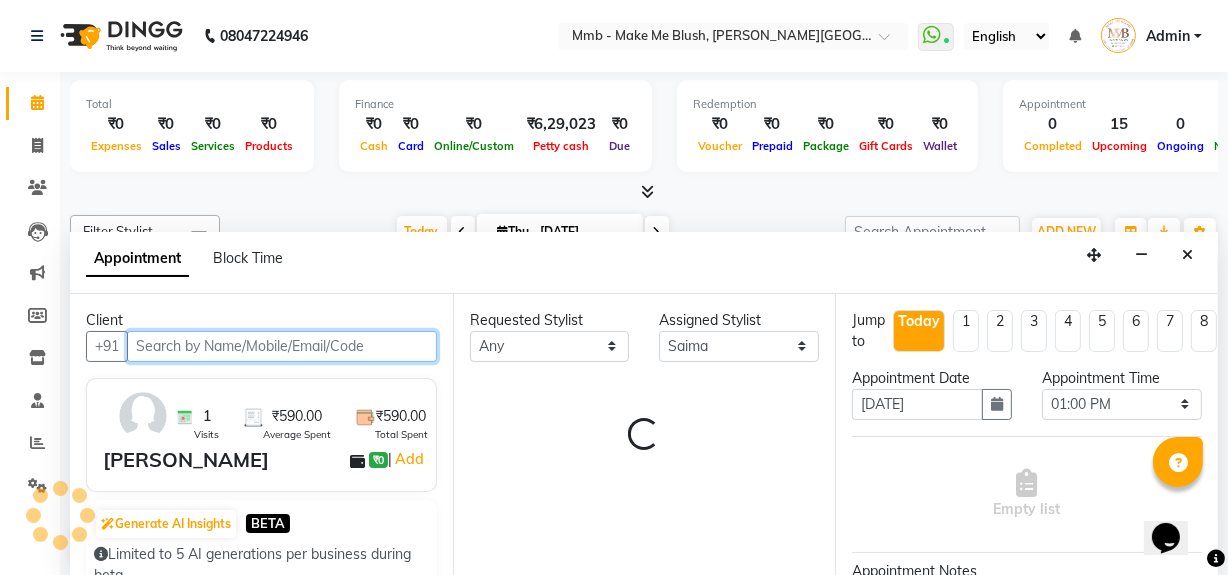 select on "1396" 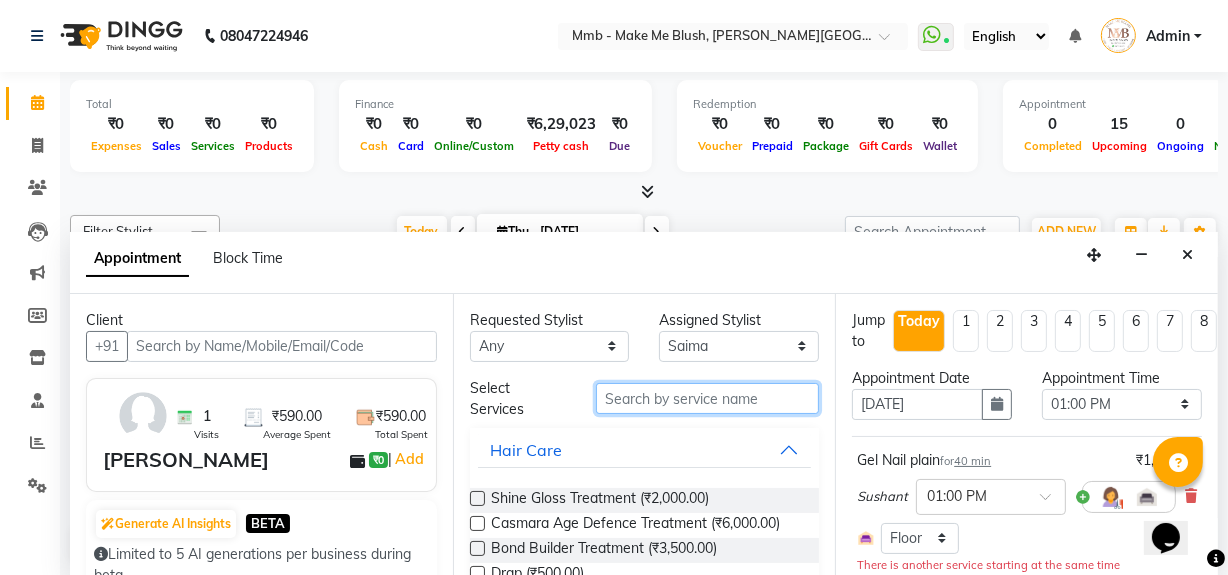 click at bounding box center (707, 398) 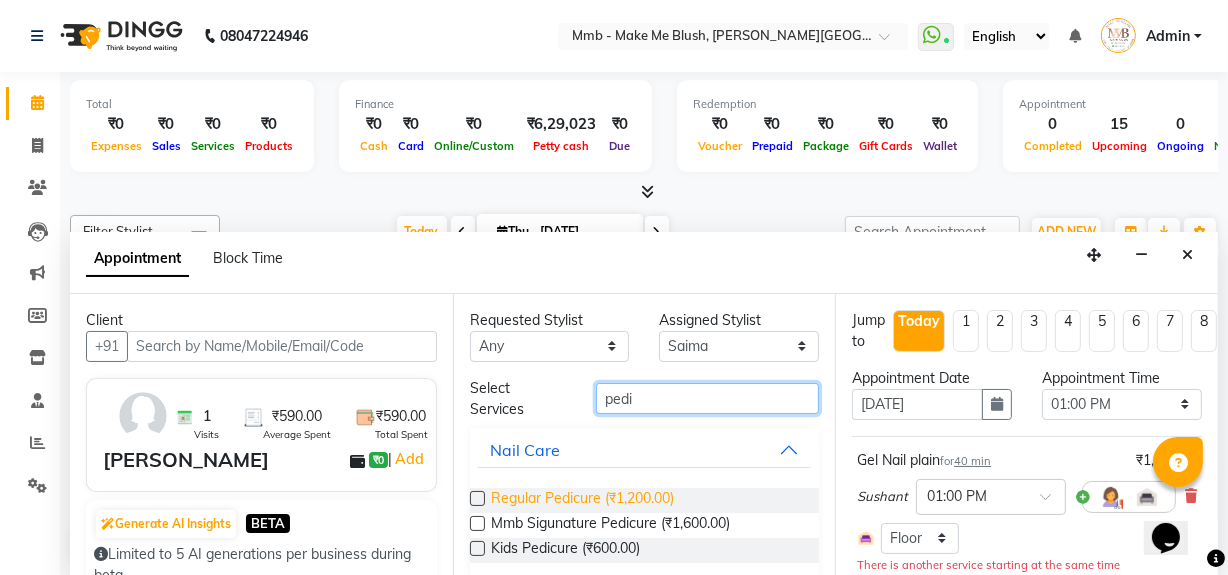 type on "pedi" 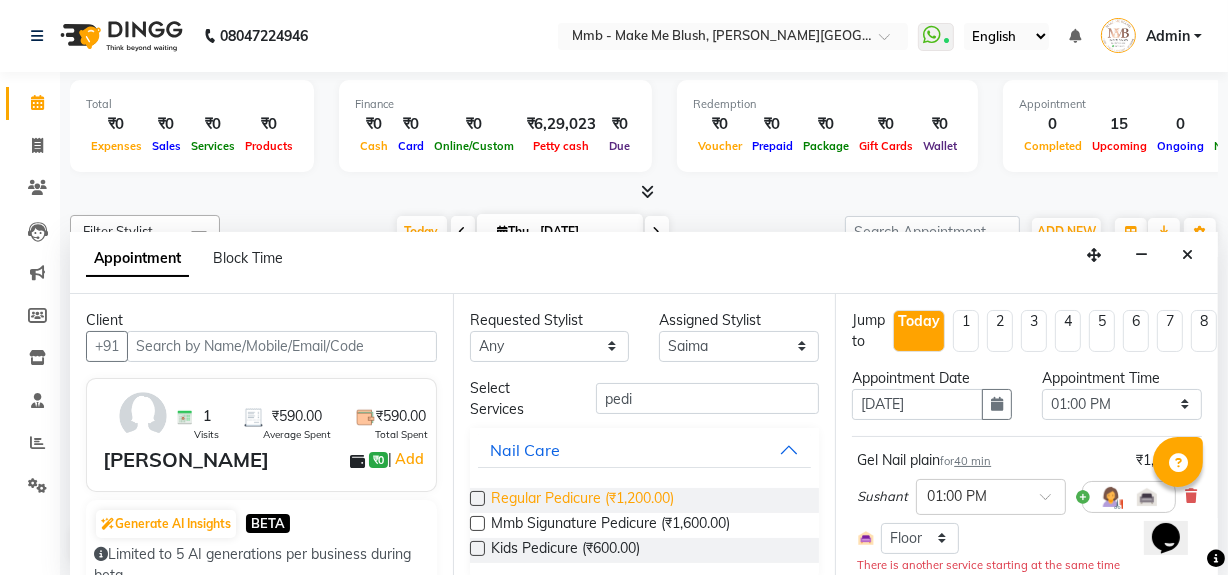 click on "Regular Pedicure  (₹1,200.00)" at bounding box center (582, 500) 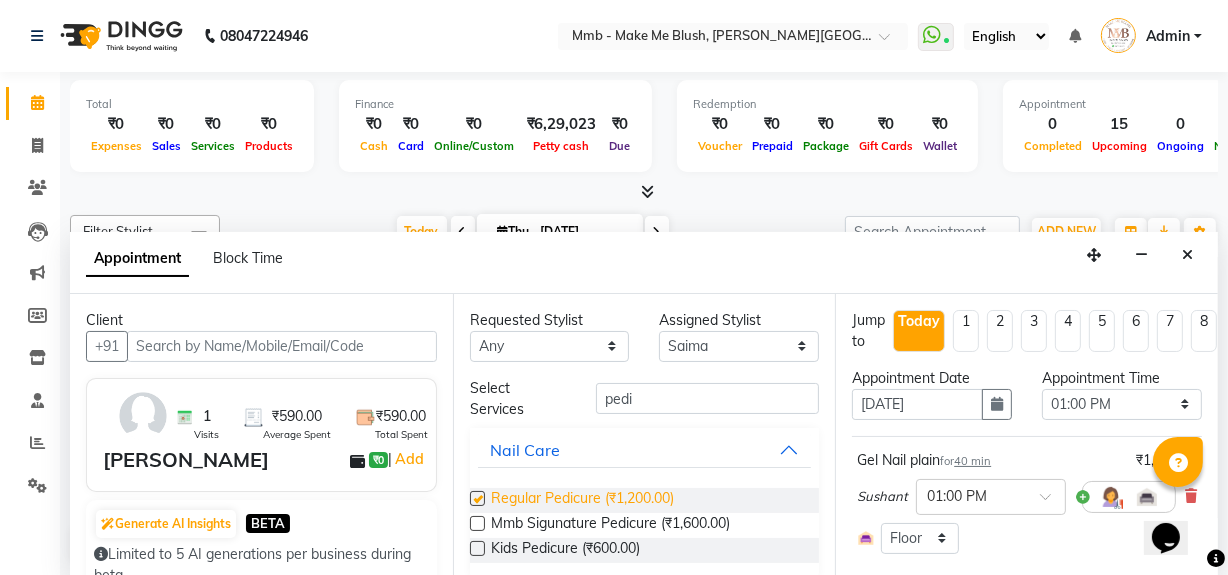 checkbox on "false" 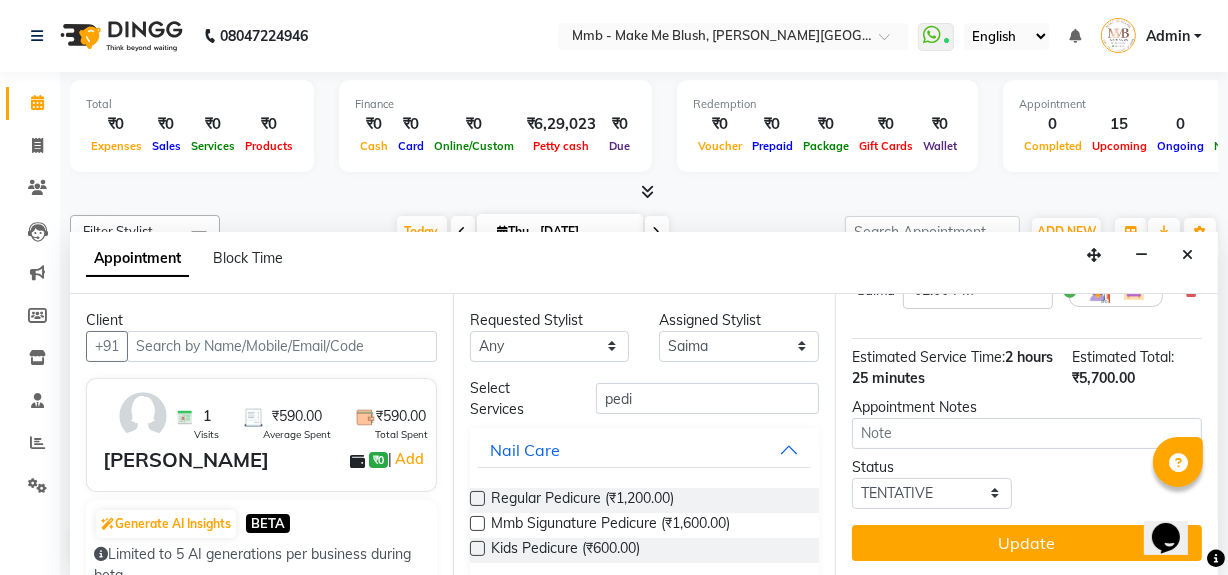 scroll, scrollTop: 462, scrollLeft: 0, axis: vertical 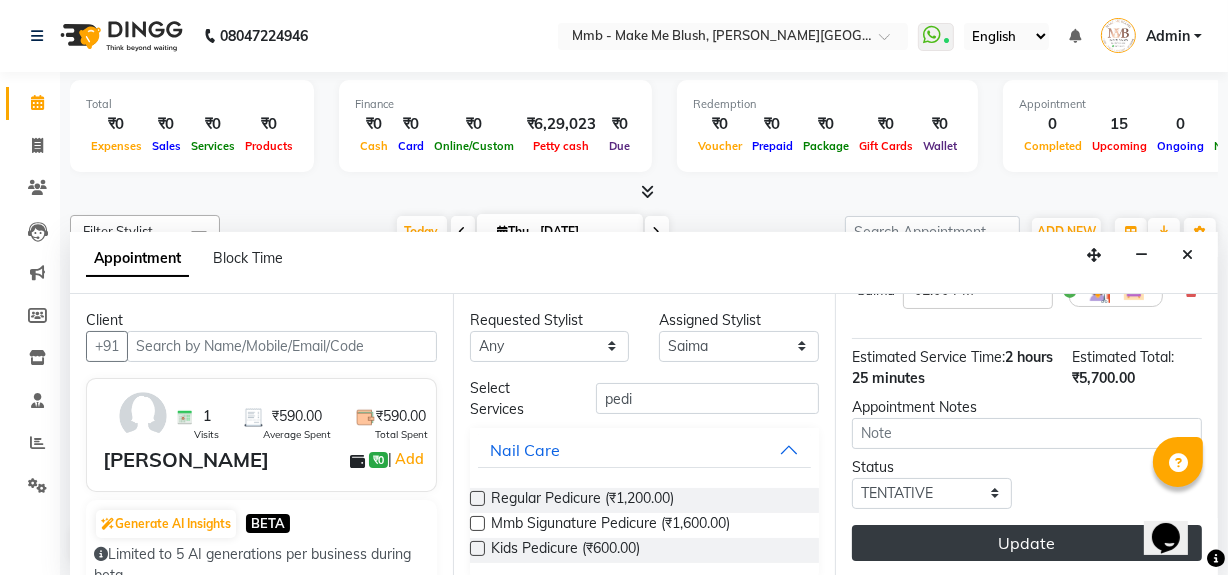 click on "Update" at bounding box center (1027, 543) 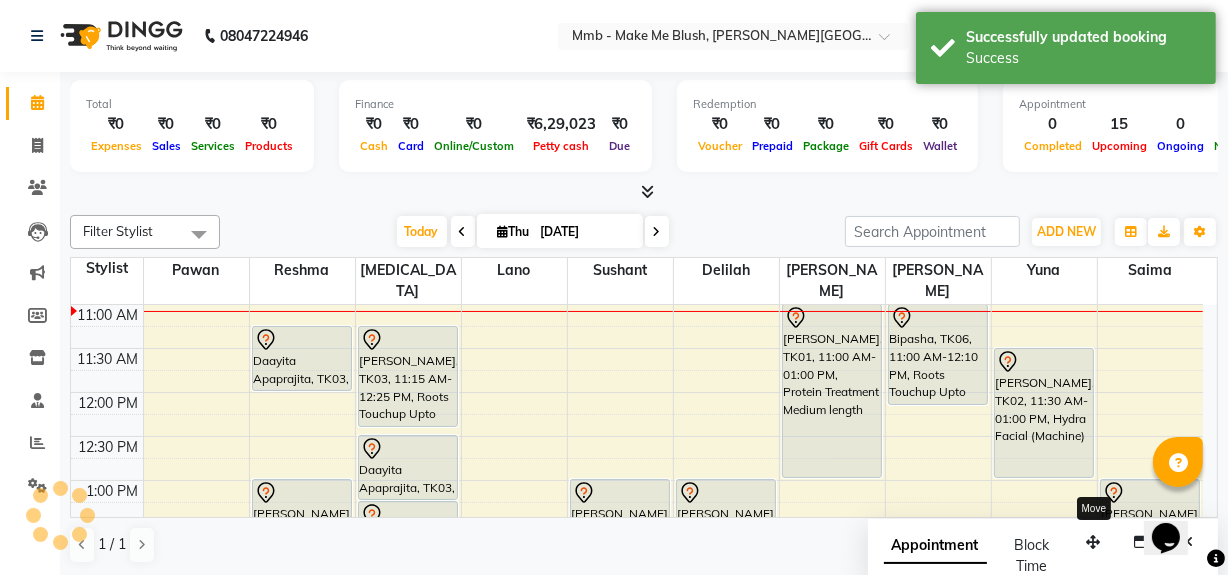scroll, scrollTop: 0, scrollLeft: 0, axis: both 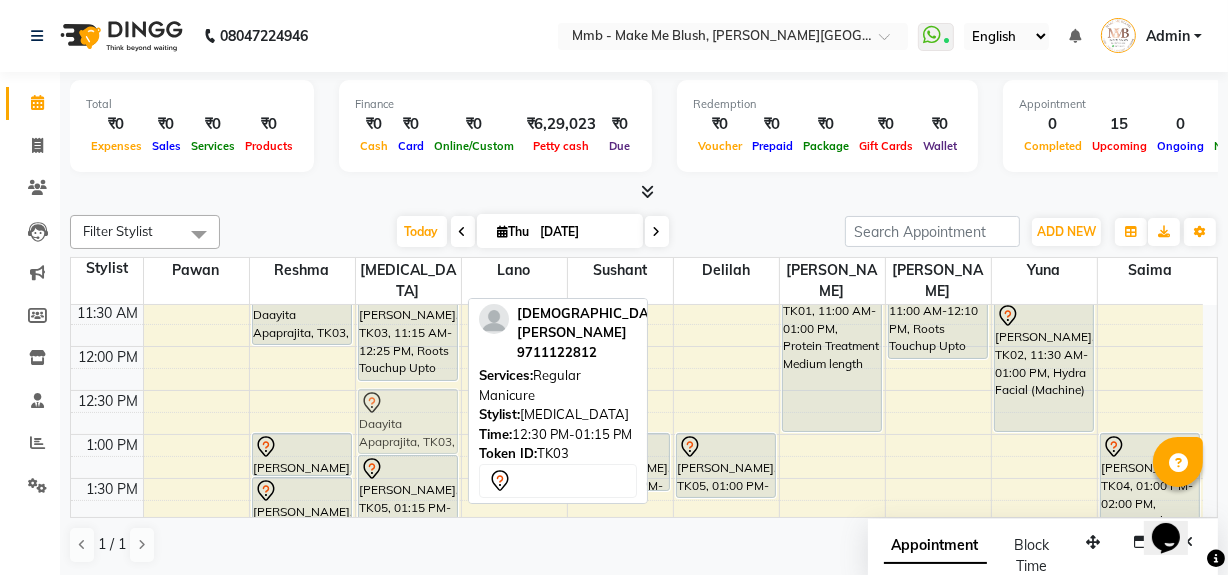 drag, startPoint x: 409, startPoint y: 413, endPoint x: 408, endPoint y: 403, distance: 10.049875 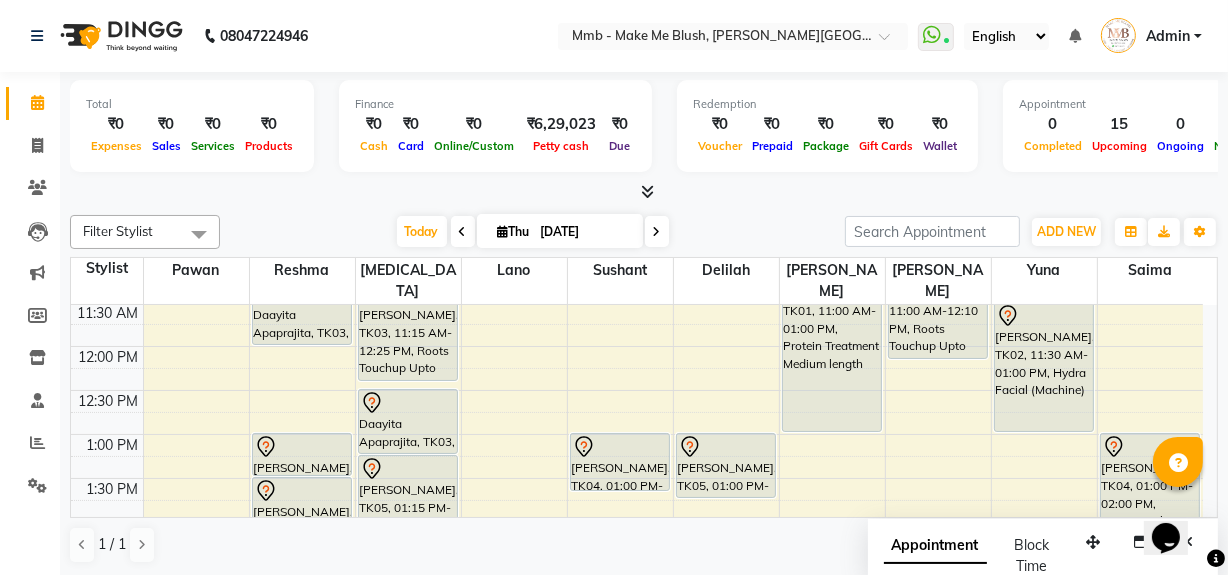 scroll, scrollTop: 331, scrollLeft: 0, axis: vertical 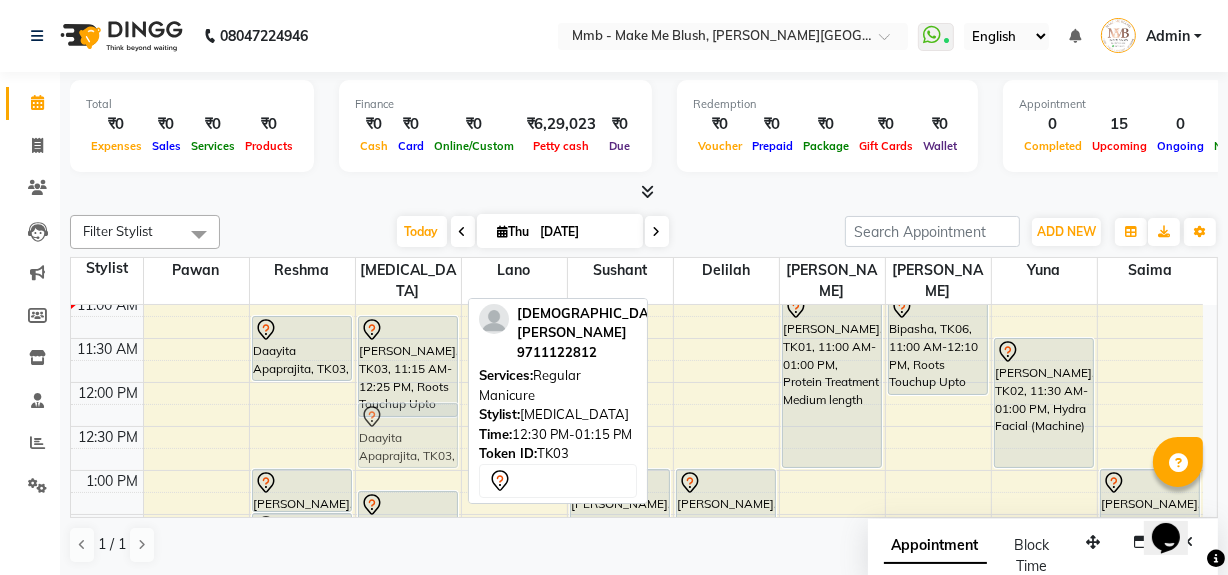 drag, startPoint x: 433, startPoint y: 447, endPoint x: 428, endPoint y: 432, distance: 15.811388 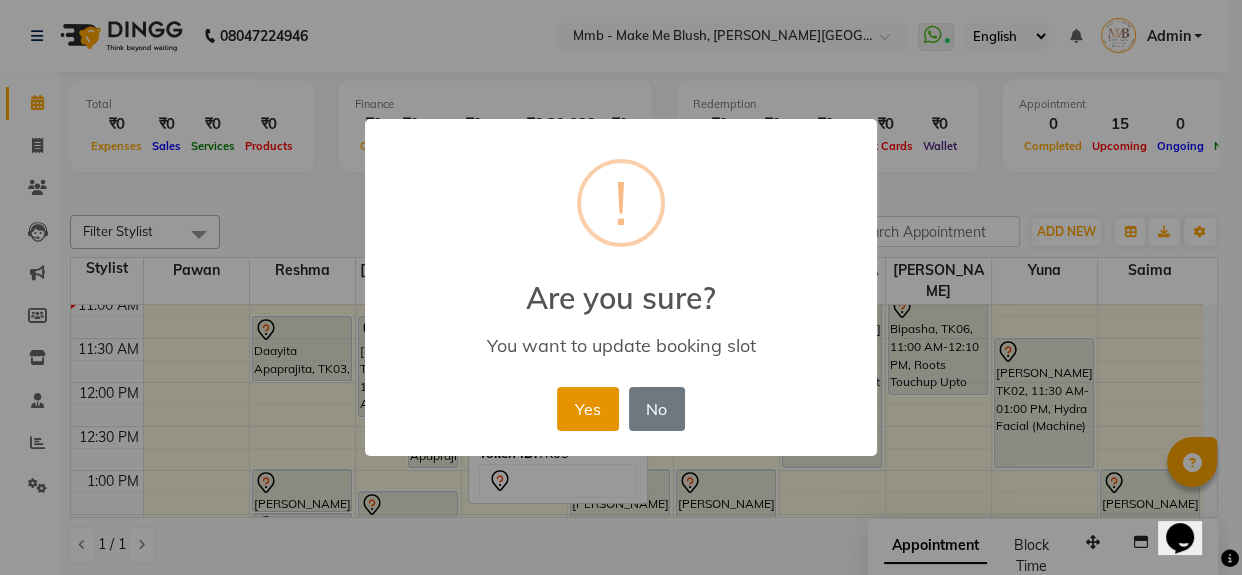 click on "Yes" at bounding box center [587, 409] 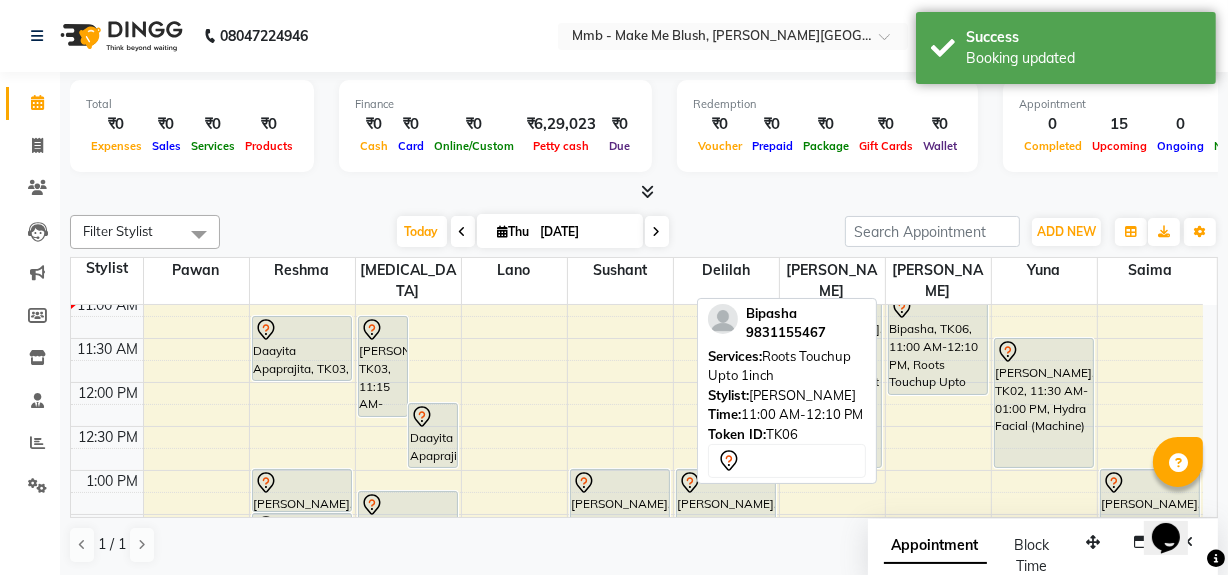 click on "Bipasha, TK06, 11:00 AM-12:10 PM, Roots Touchup Upto 1inch" at bounding box center (938, 344) 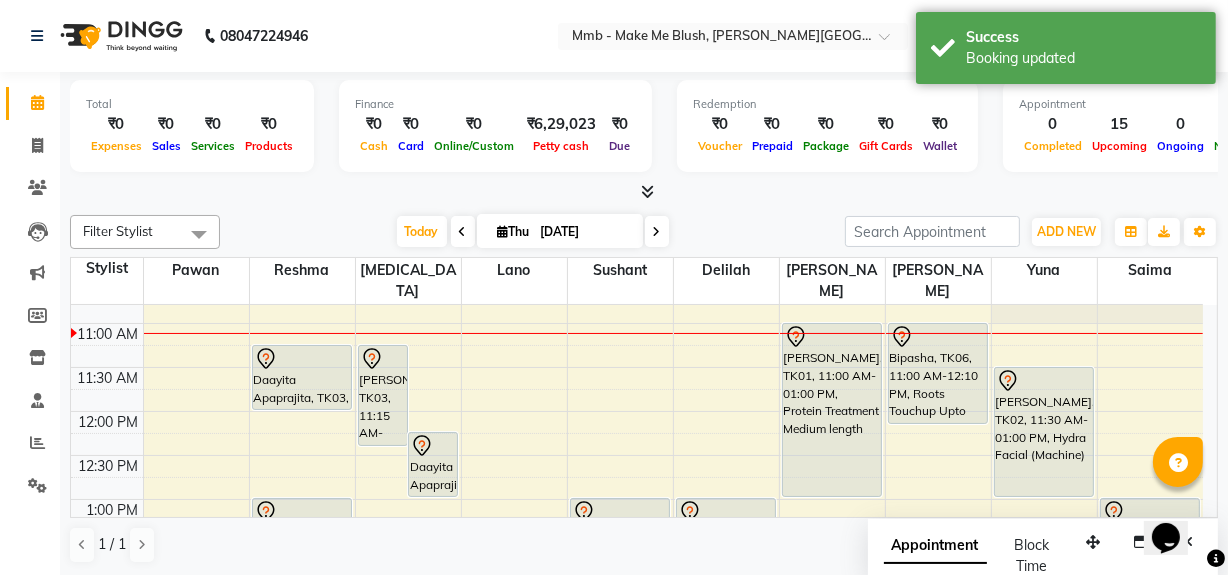 scroll, scrollTop: 150, scrollLeft: 0, axis: vertical 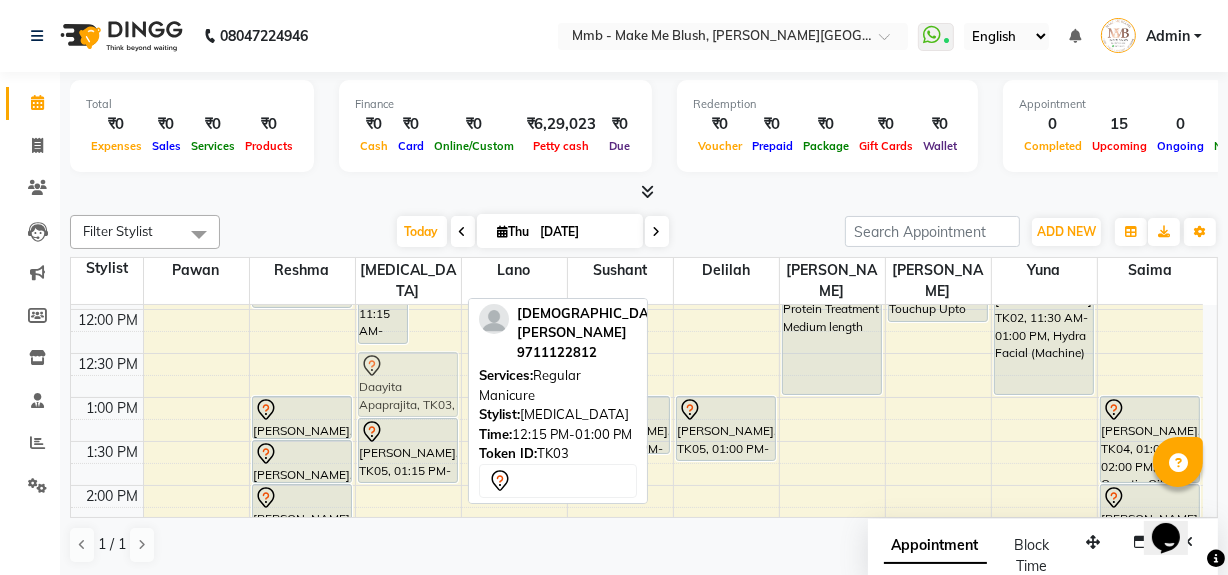 drag, startPoint x: 423, startPoint y: 344, endPoint x: 409, endPoint y: 363, distance: 23.600847 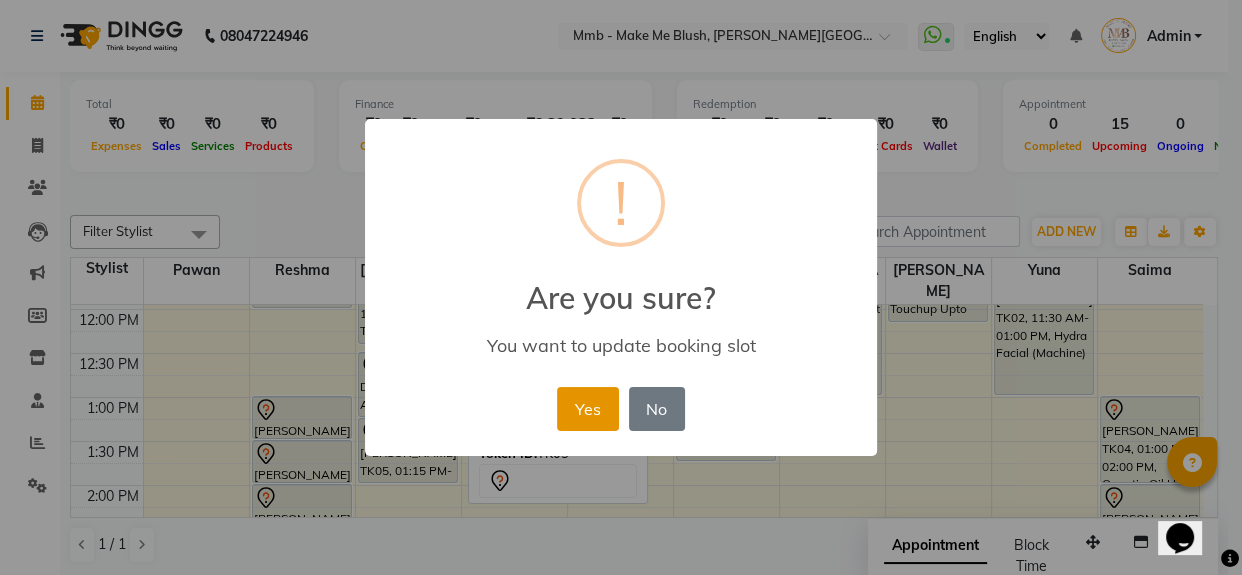 click on "Yes" at bounding box center [587, 409] 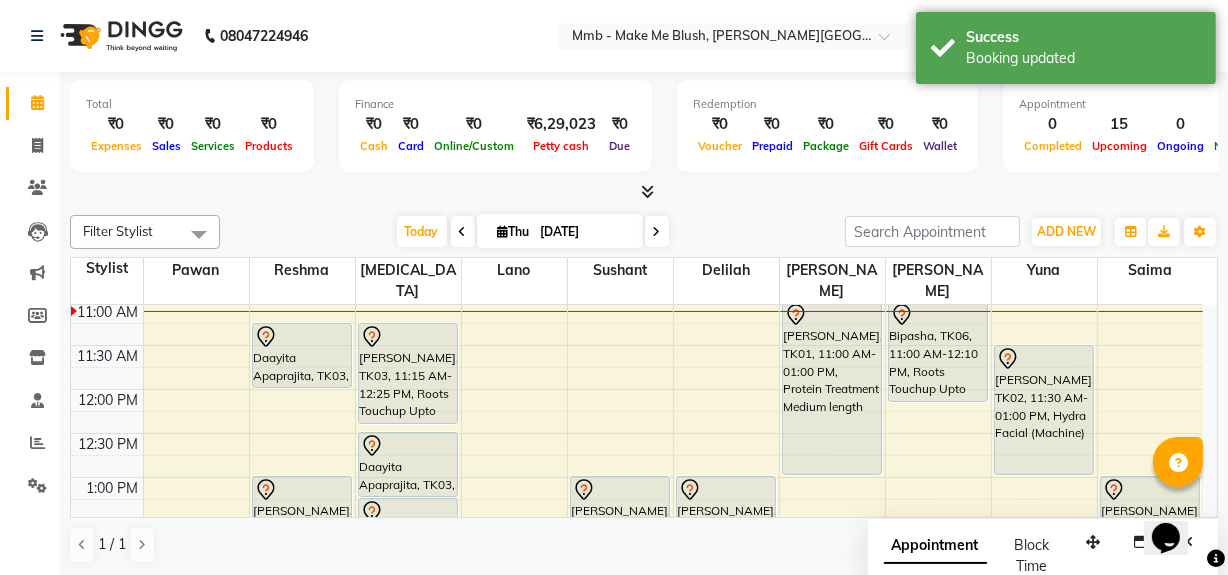 scroll, scrollTop: 150, scrollLeft: 0, axis: vertical 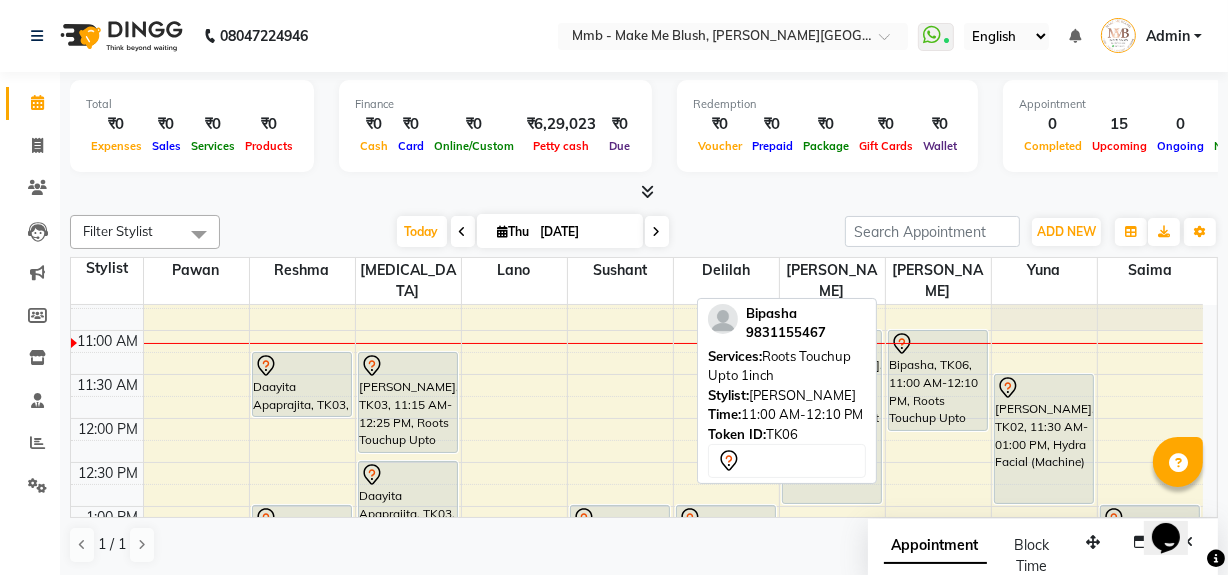 click on "Bipasha, TK06, 11:00 AM-12:10 PM, Roots Touchup Upto 1inch" at bounding box center (938, 380) 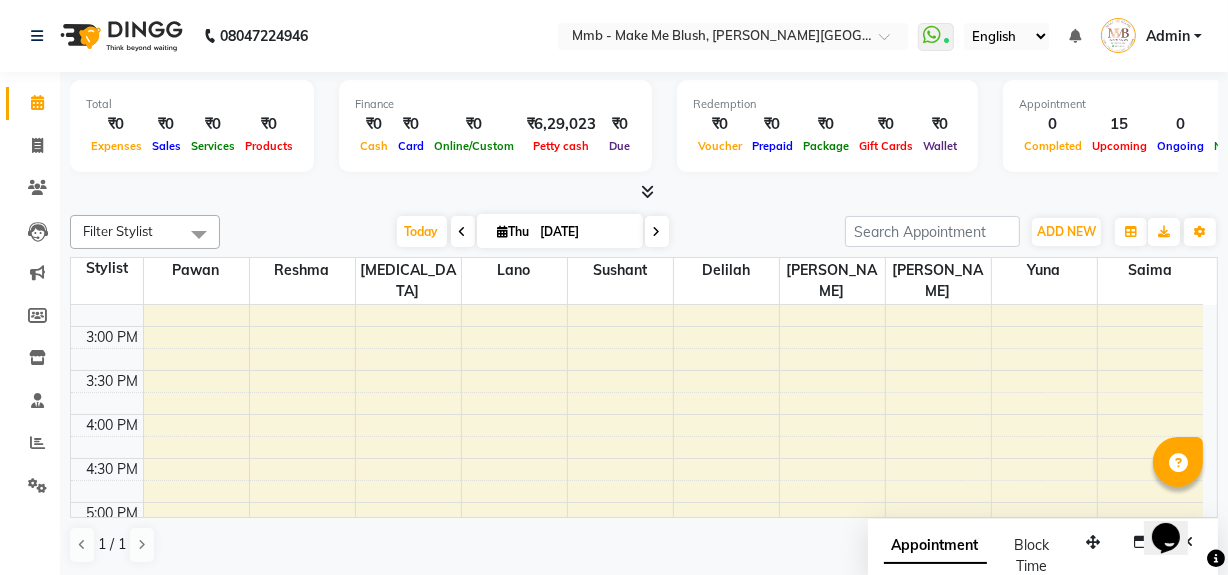 scroll, scrollTop: 513, scrollLeft: 0, axis: vertical 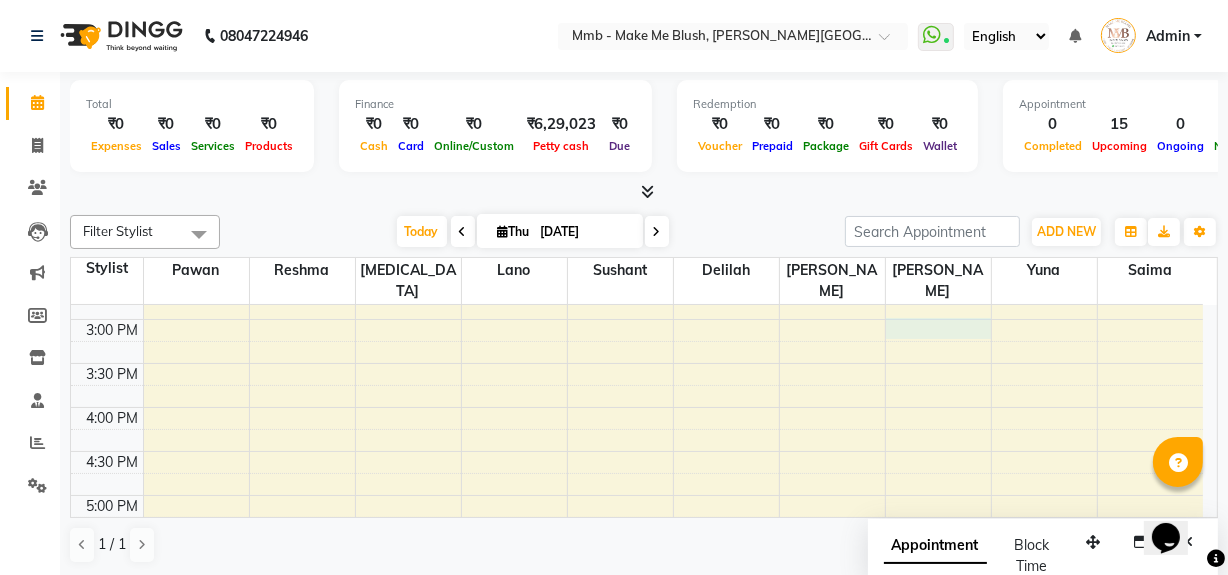 click on "9:00 AM 9:30 AM 10:00 AM 10:30 AM 11:00 AM 11:30 AM 12:00 PM 12:30 PM 1:00 PM 1:30 PM 2:00 PM 2:30 PM 3:00 PM 3:30 PM 4:00 PM 4:30 PM 5:00 PM 5:30 PM 6:00 PM 6:30 PM 7:00 PM 7:30 PM 8:00 PM 8:30 PM             Daayita Apaprajita, TK03, 11:15 AM-12:00 PM, Regular Pedicure              Simmi Melwani, TK05, 01:00 PM-01:30 PM, Rica  Full Legs             Simmi Melwani, TK05, 01:30 PM-02:00 PM, Rica Full Arms             Simmi Melwani, TK05, 02:00 PM-02:45 PM, Regular Pedicure              Fatema Akolawala, TK07, 06:00 PM-06:45 PM, Hydrating Clean Up             Daayita Apaprajita, TK03, 11:15 AM-12:25 PM, Roots Touchup Upto 1inch              Daayita Apaprajita, TK03, 12:30 PM-01:15 PM, Regular Manicure              Simmi Melwani, TK05, 01:15 PM-02:00 PM, Regular Pedicure              Aditi Jajot, TK04, 01:00 PM-01:40 PM, Gel Nail plain              Simmi Melwani, TK05, 01:00 PM-01:45 PM, Hair Cut Without Wash             Nooshin, TK01, 11:00 AM-01:00 PM, Protein Treatment    Medium length" at bounding box center [637, 319] 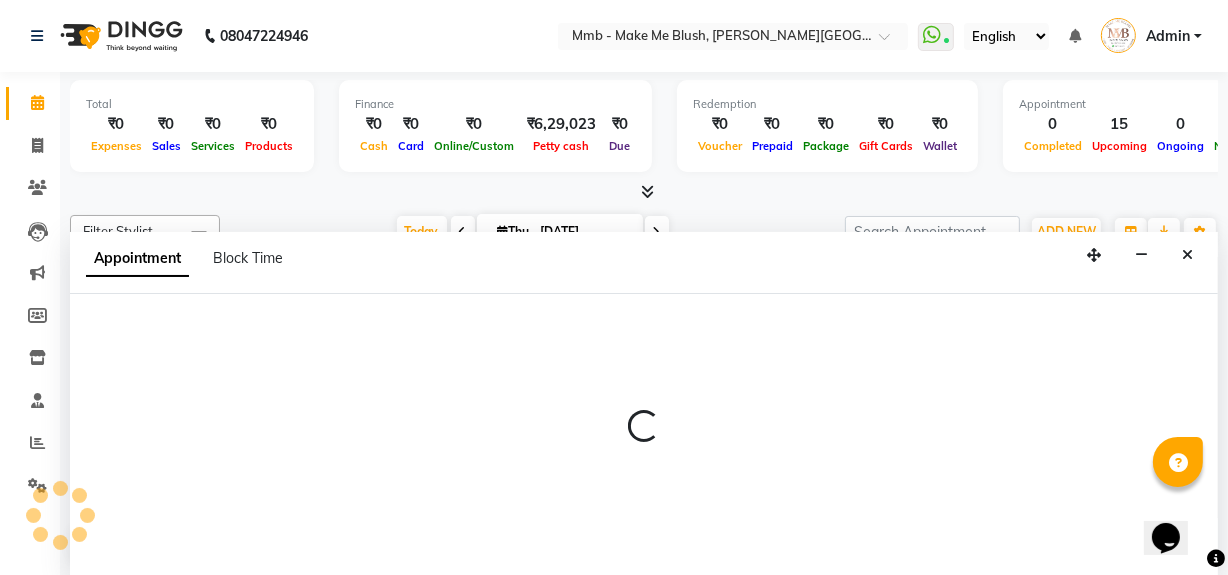 scroll, scrollTop: 0, scrollLeft: 0, axis: both 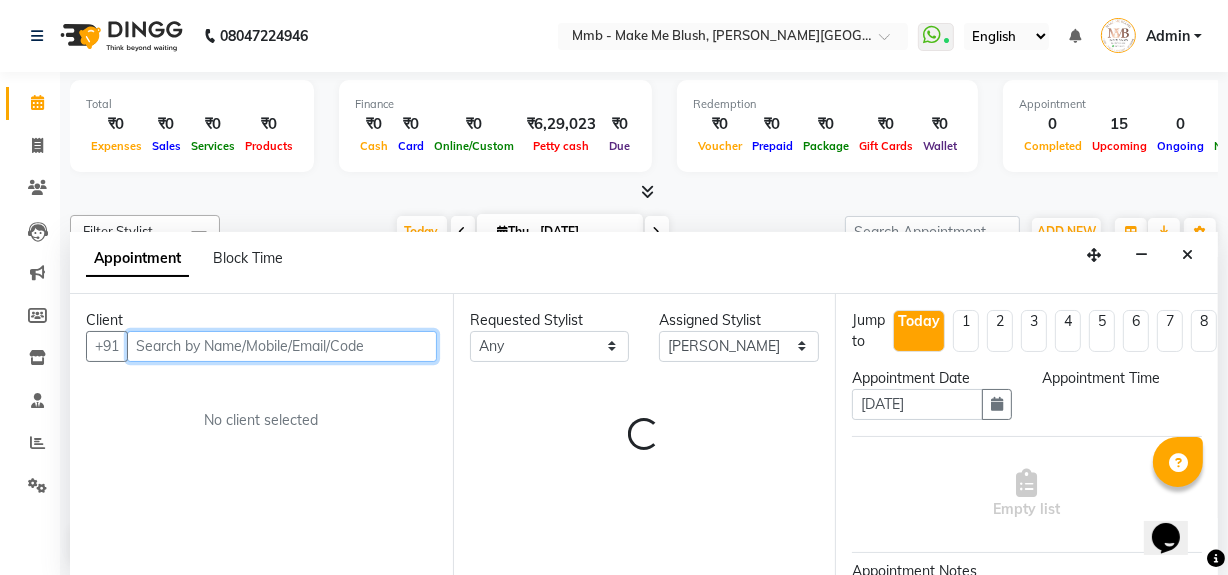 select on "900" 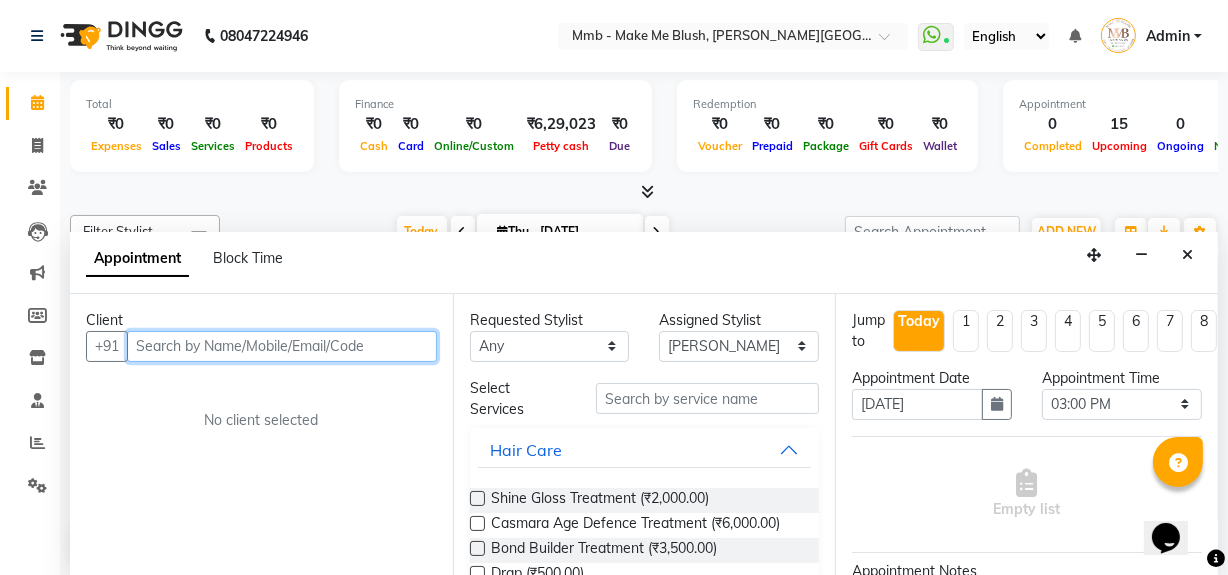 click at bounding box center [282, 346] 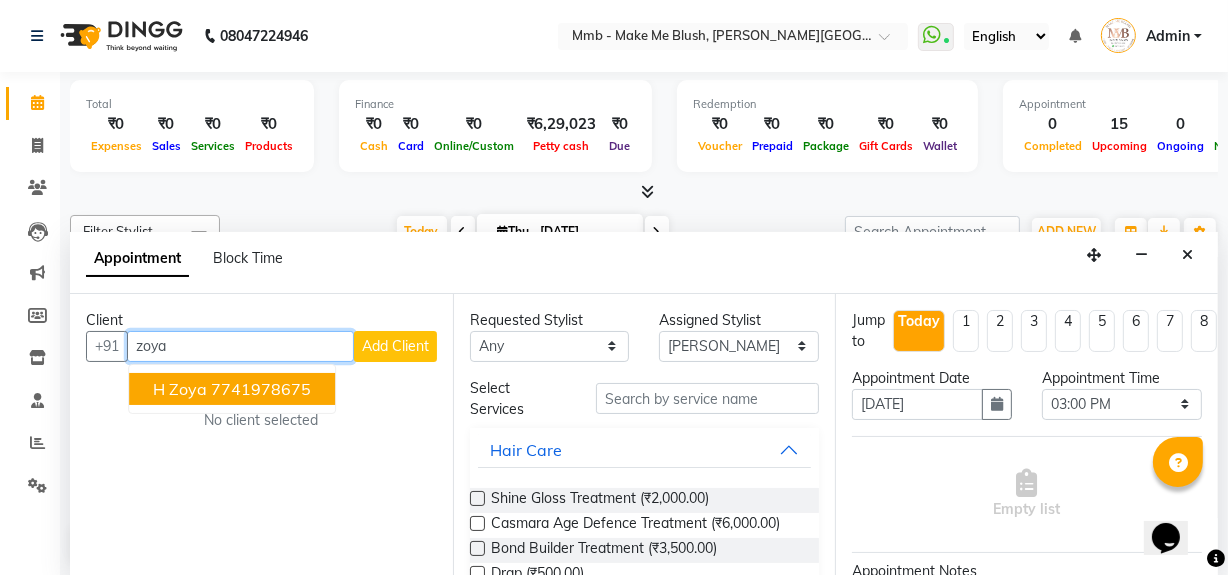 click on "7741978675" at bounding box center (261, 389) 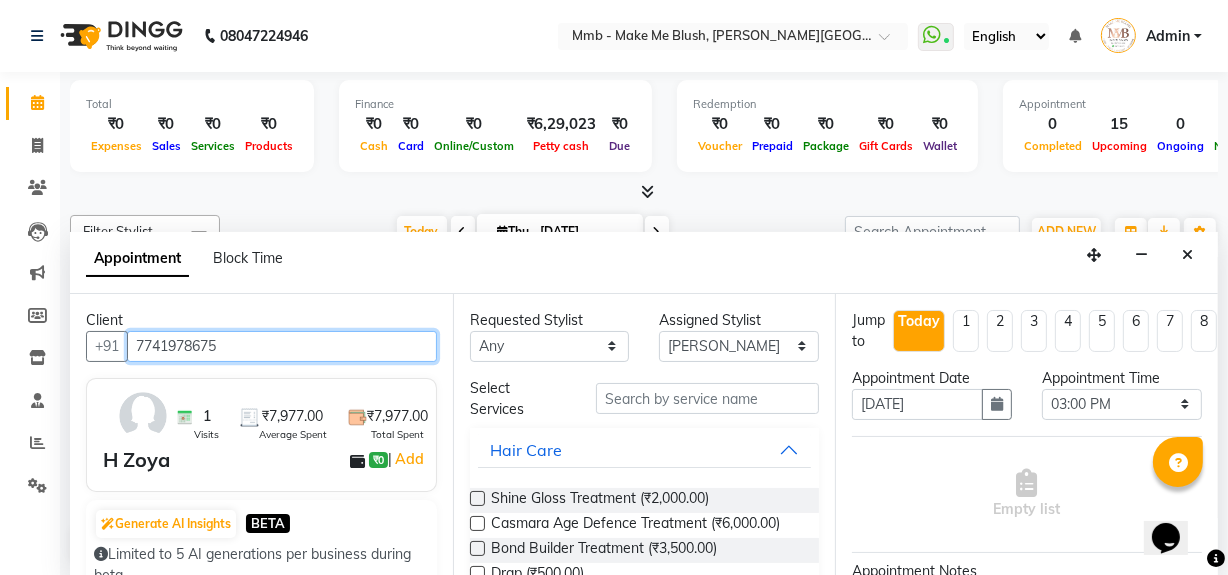 type on "7741978675" 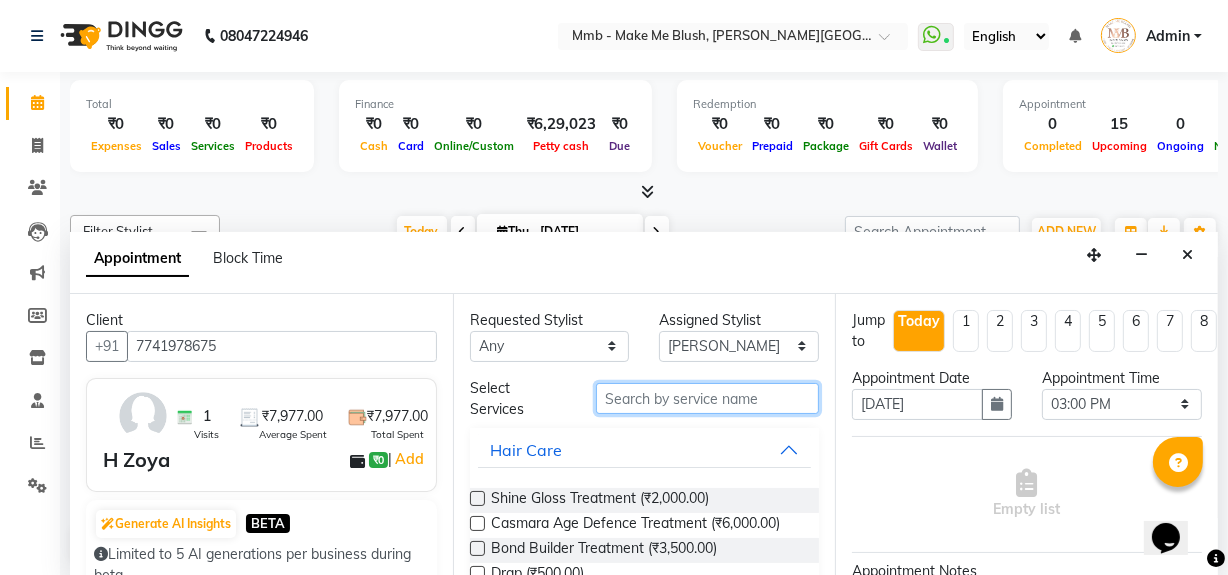 click at bounding box center (707, 398) 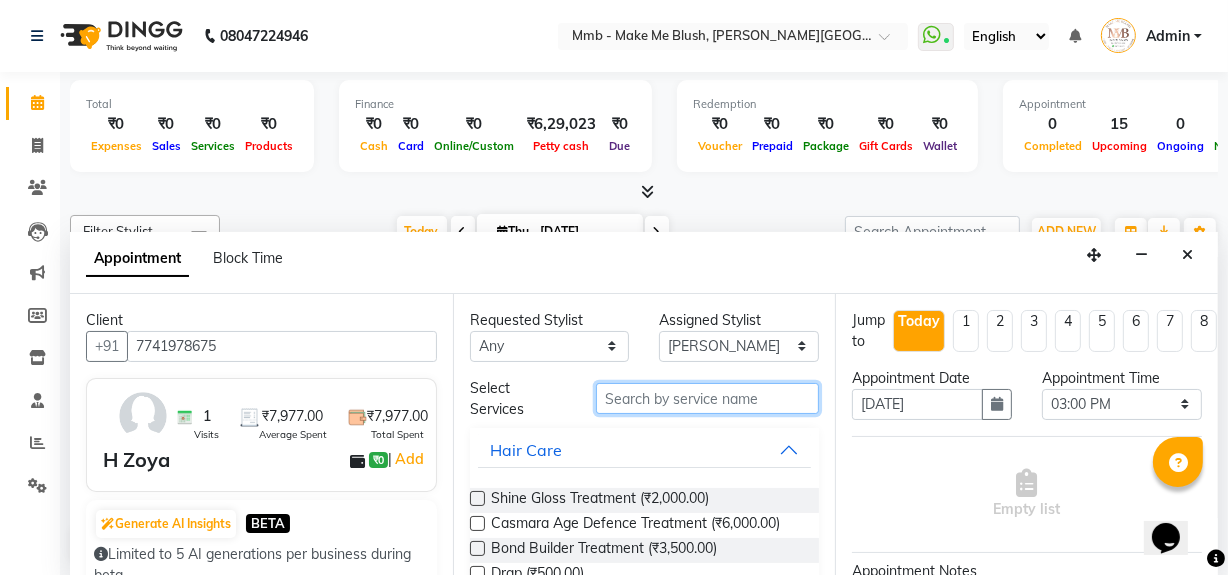 click at bounding box center [707, 398] 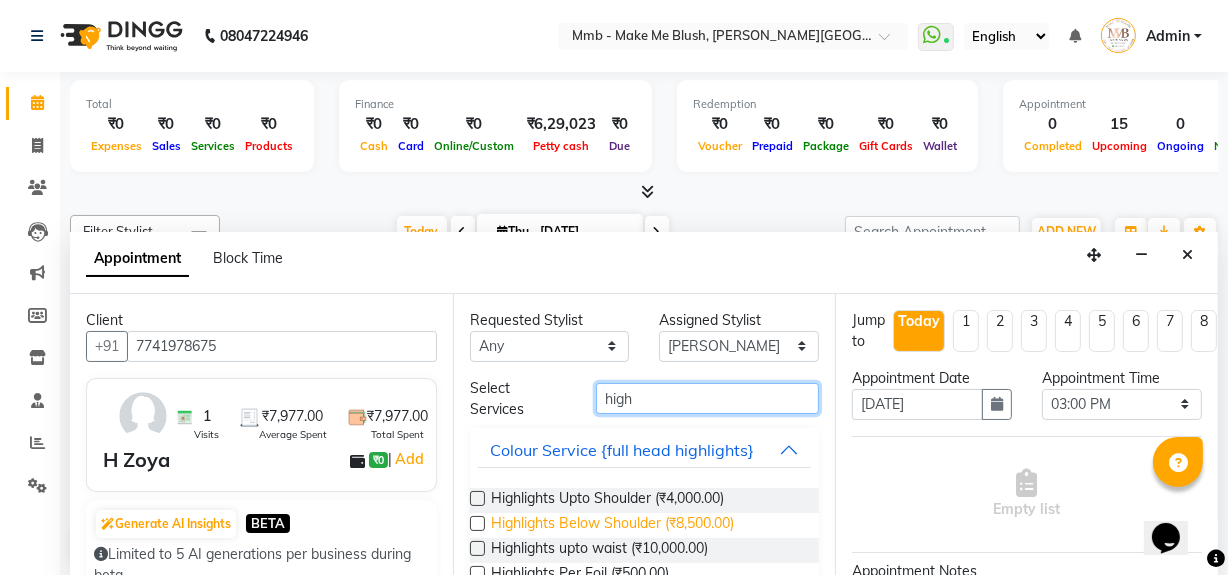 type on "high" 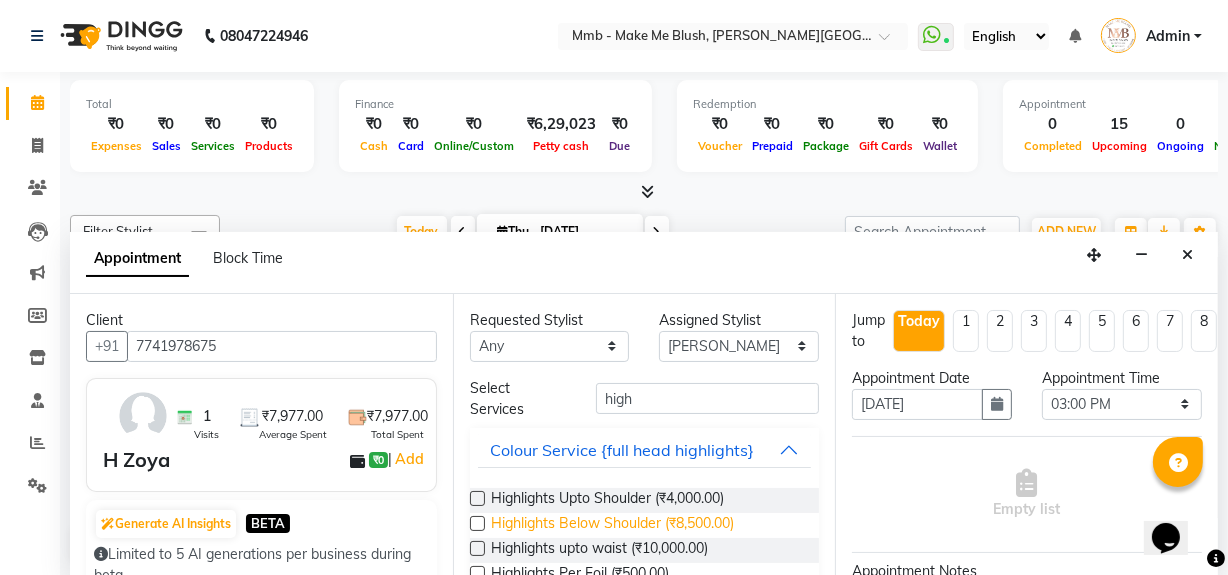 click on "Highlights Below Shoulder (₹8,500.00)" at bounding box center (612, 525) 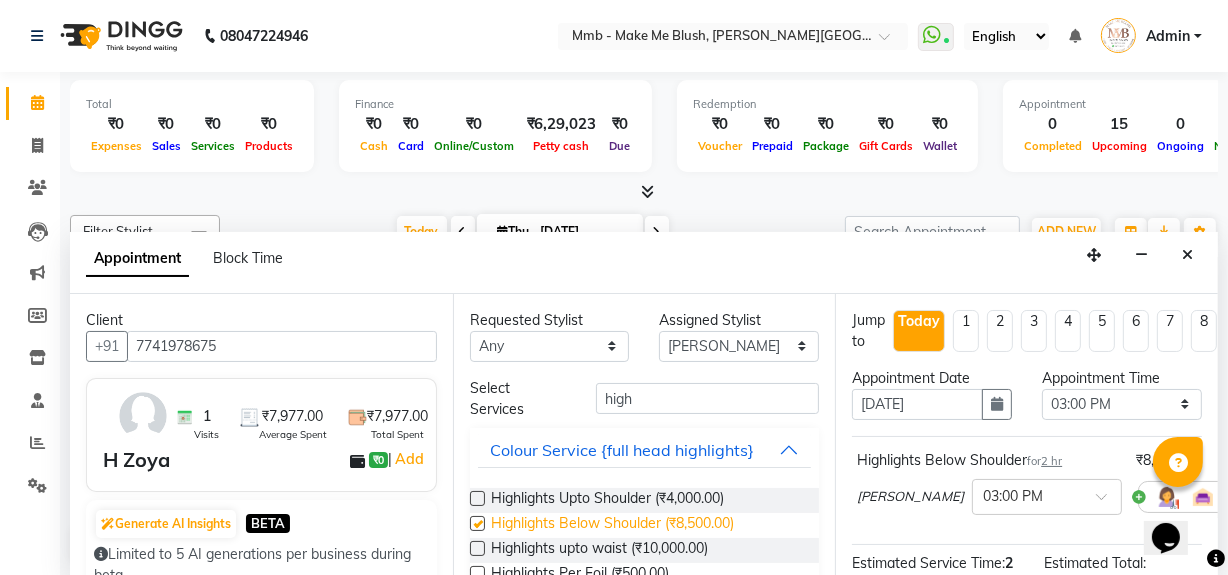 checkbox on "false" 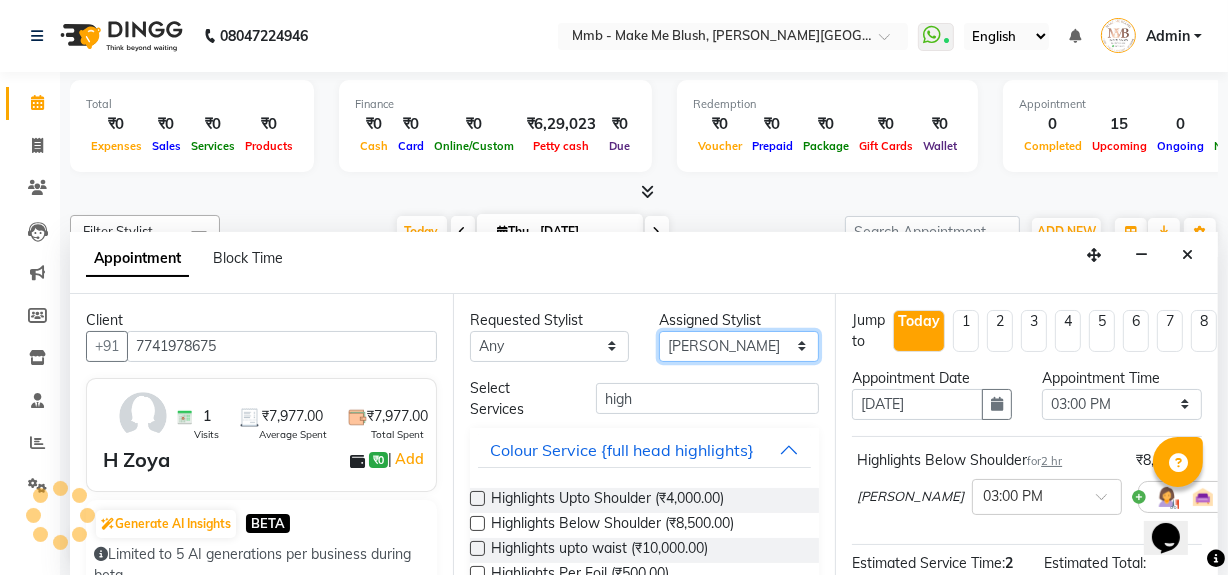 click on "Select Delilah Gauri Chauhan Lano Nikita Pawan Reshma Saima Sushant Urgen Dukpa Yuna" at bounding box center (739, 346) 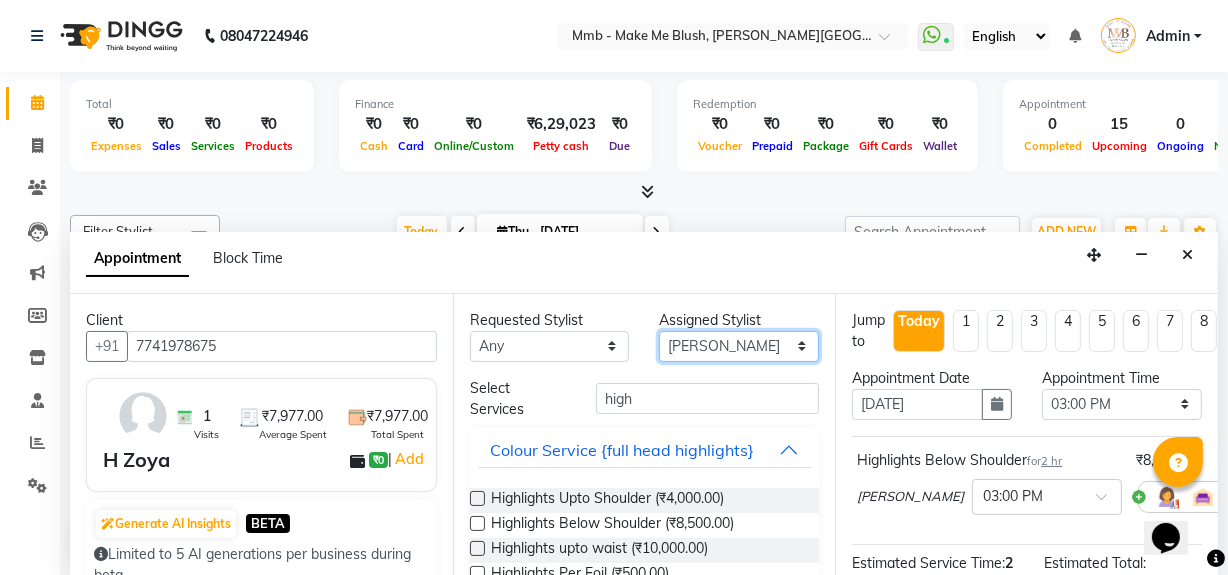 select on "18878" 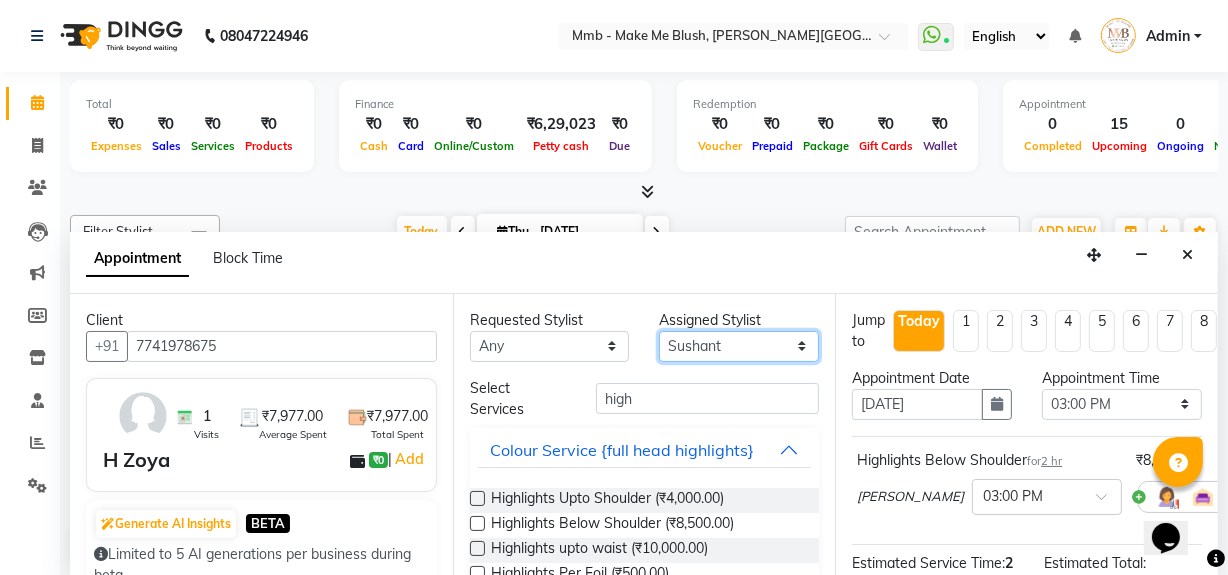click on "Select Delilah Gauri Chauhan Lano Nikita Pawan Reshma Saima Sushant Urgen Dukpa Yuna" at bounding box center (739, 346) 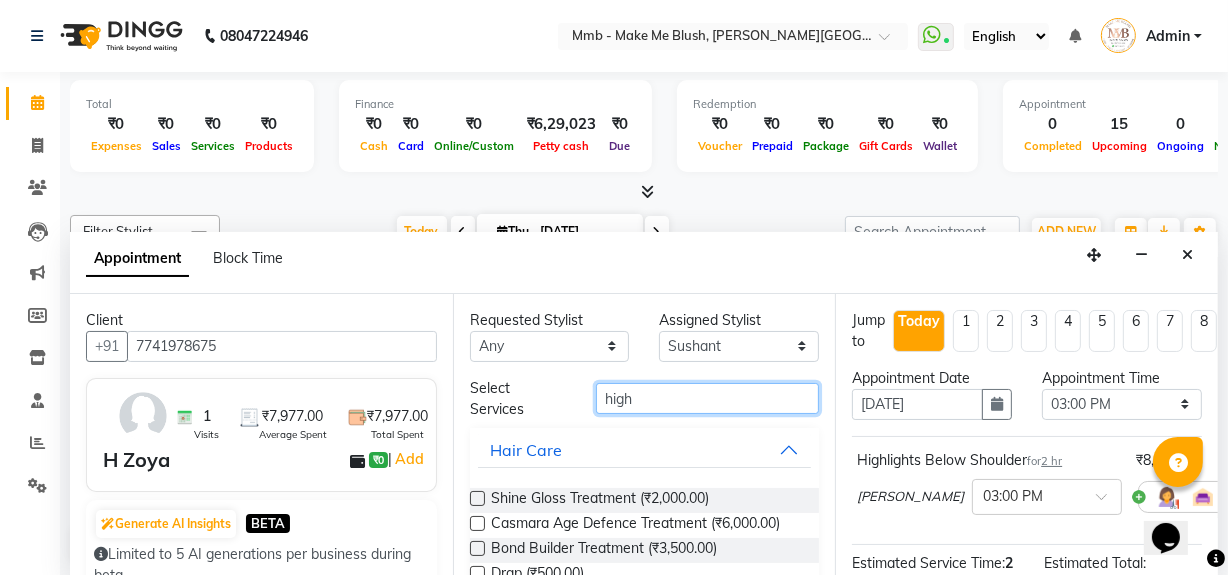 click on "high" at bounding box center [707, 398] 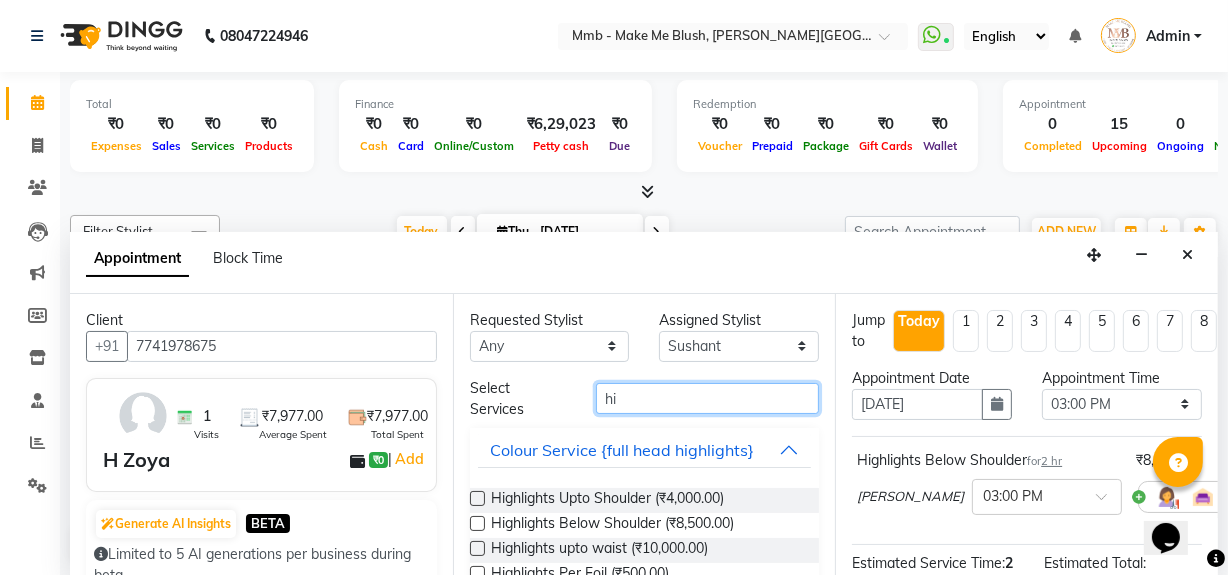 type on "h" 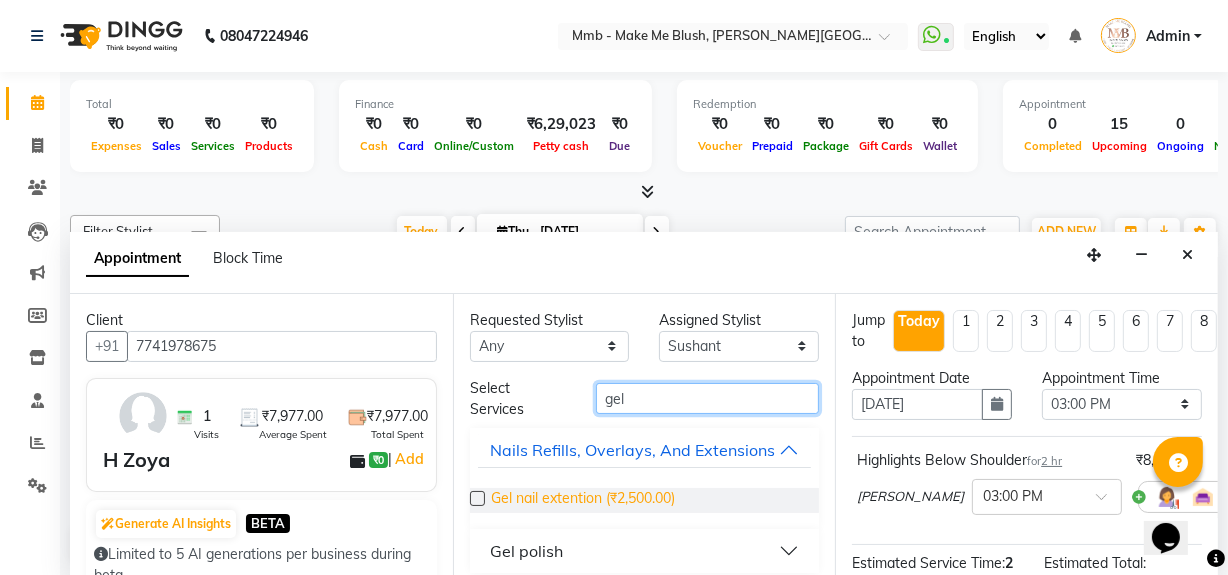 type on "gel" 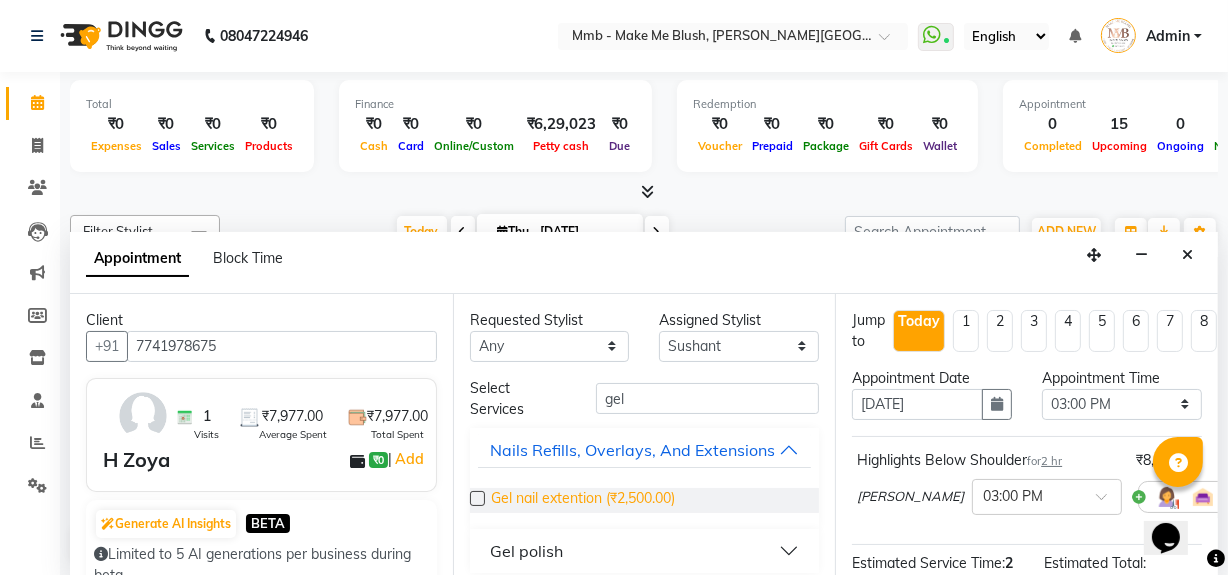 click on "Gel nail extention (₹2,500.00)" at bounding box center (583, 500) 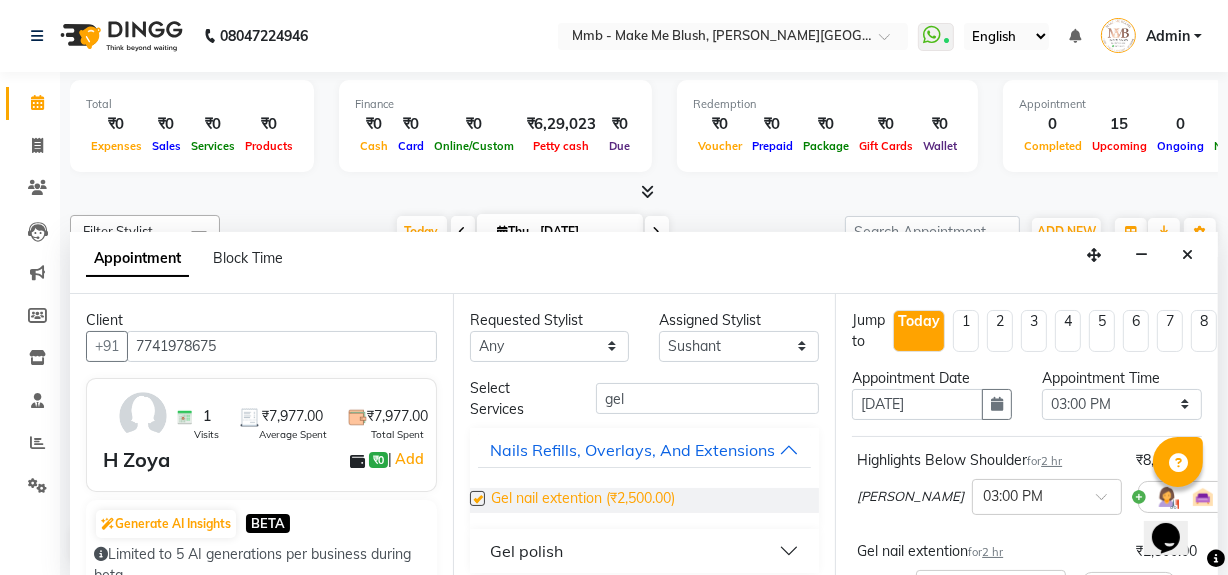 checkbox on "false" 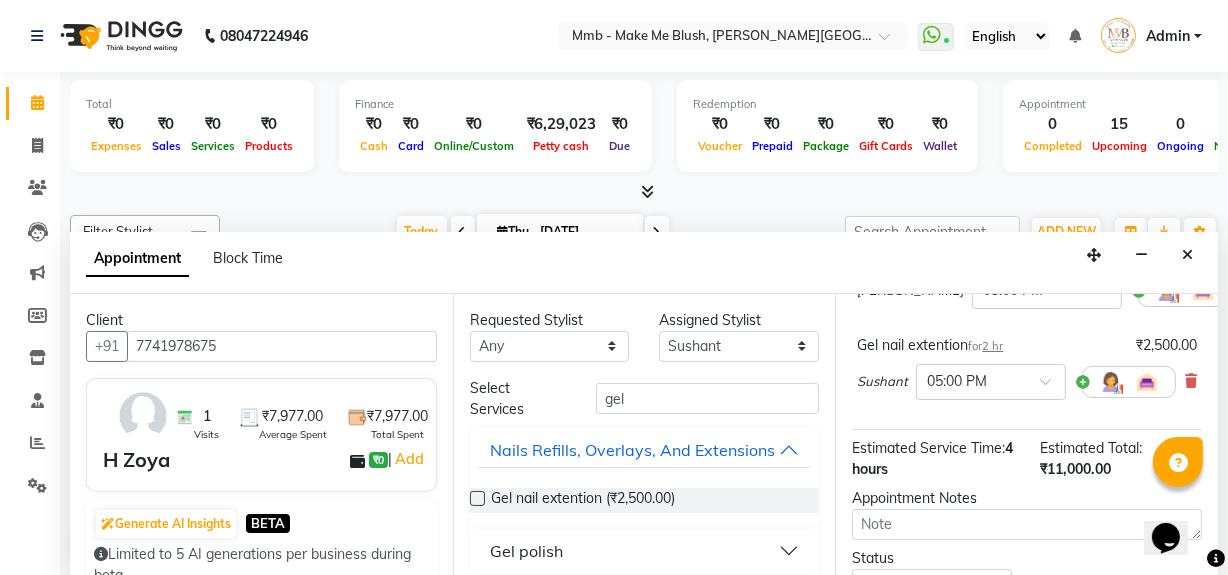 scroll, scrollTop: 236, scrollLeft: 0, axis: vertical 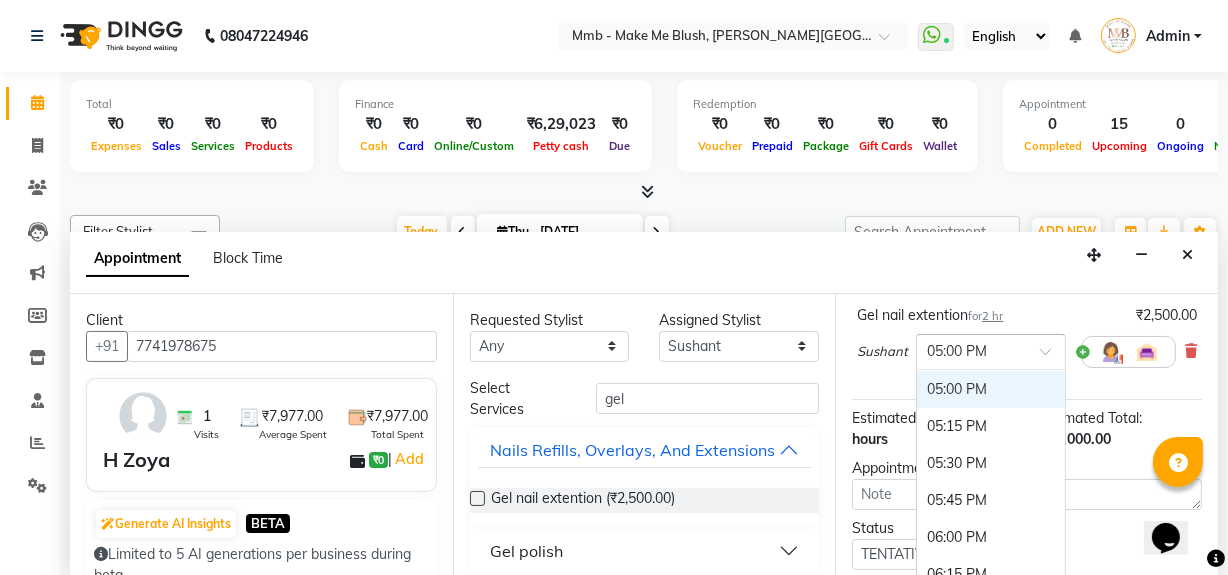 click at bounding box center [1052, 357] 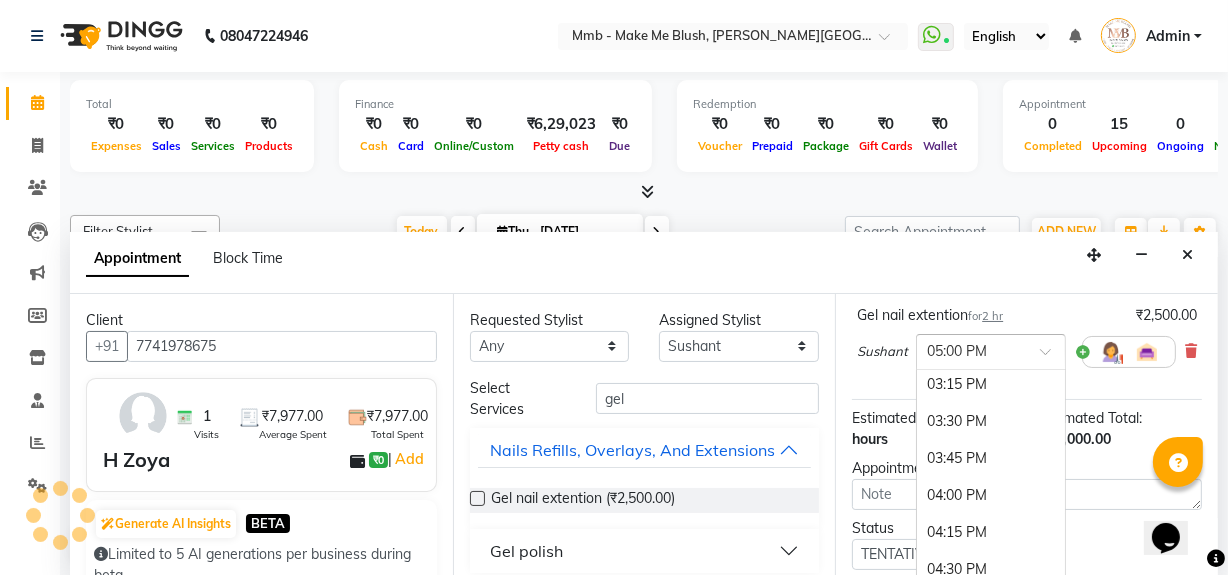 scroll, scrollTop: 750, scrollLeft: 0, axis: vertical 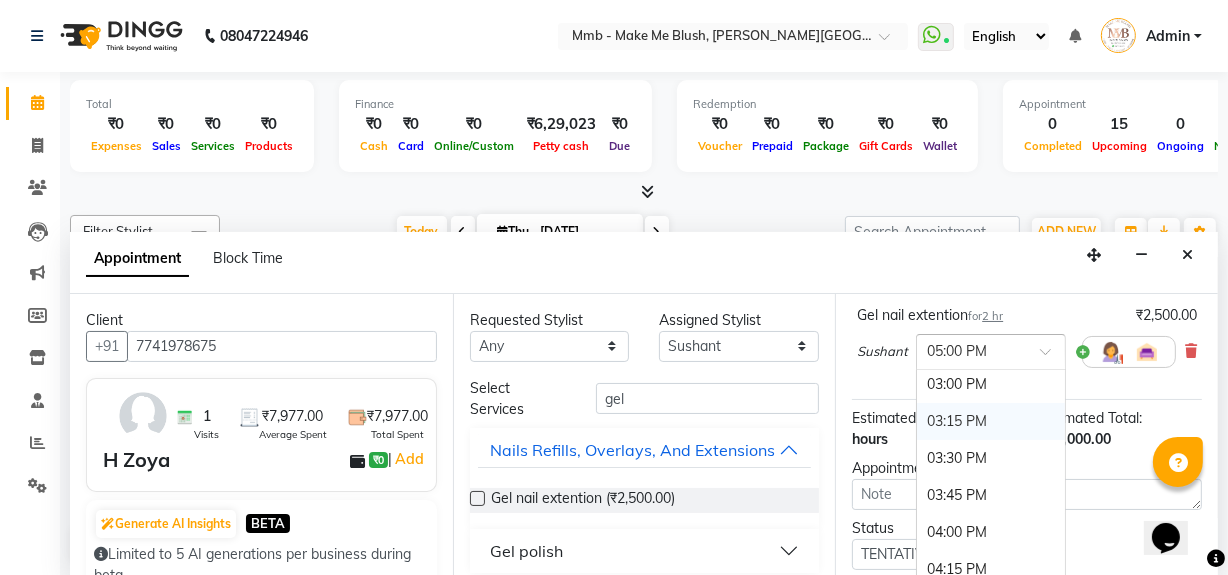 click on "03:15 PM" at bounding box center [991, 421] 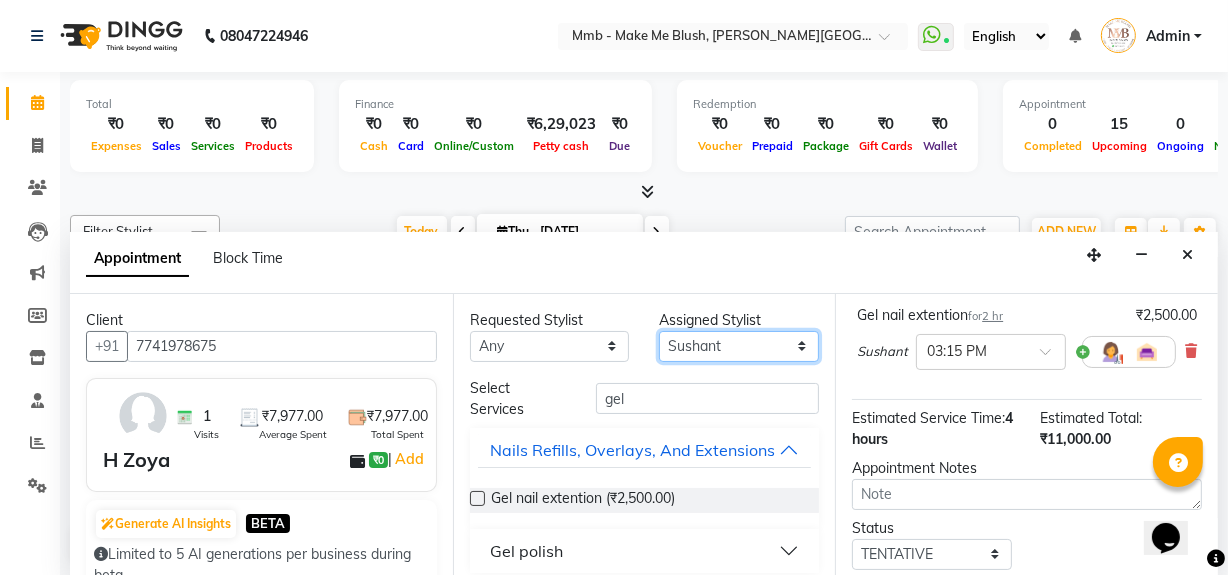 click on "Select Delilah Gauri Chauhan Lano Nikita Pawan Reshma Saima Sushant Urgen Dukpa Yuna" at bounding box center [739, 346] 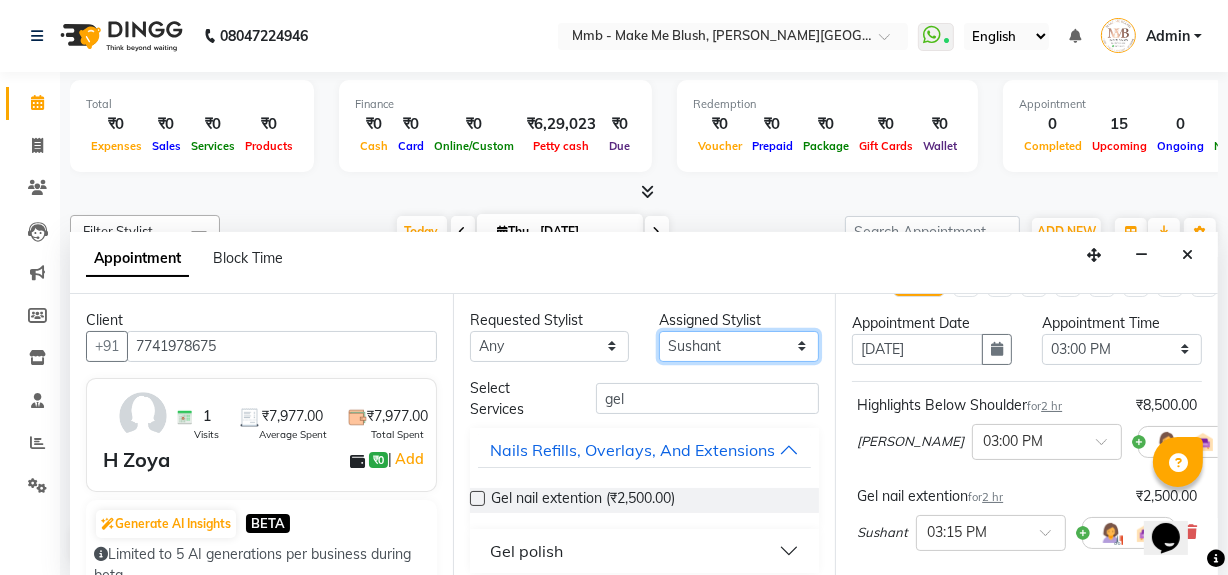 scroll, scrollTop: 54, scrollLeft: 0, axis: vertical 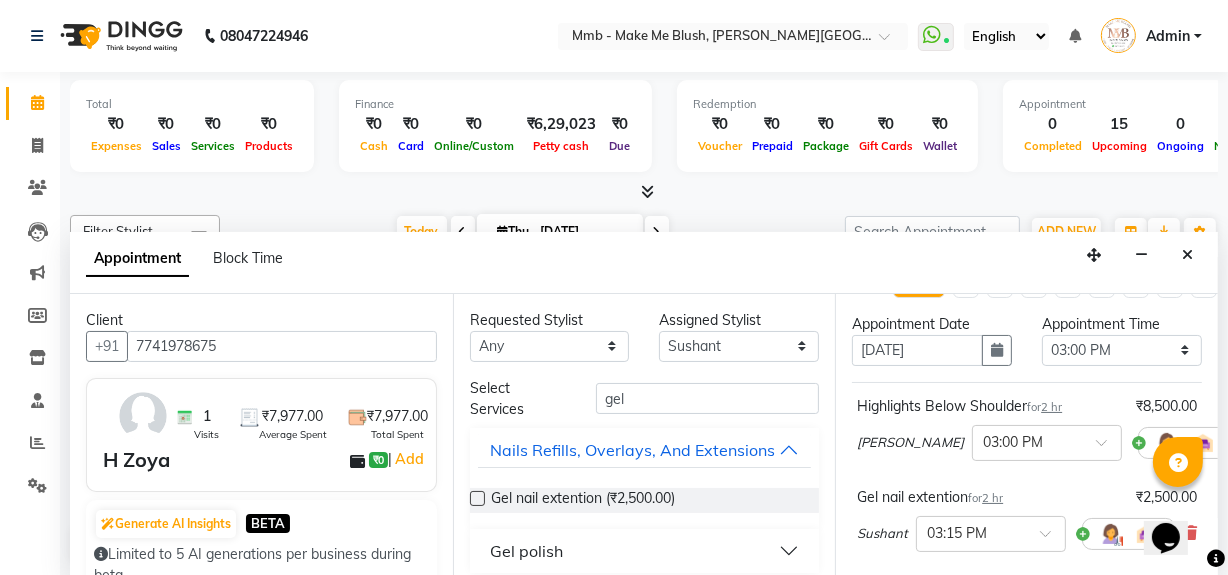 click on "Opens Chat This icon Opens the chat window." at bounding box center [1175, 502] 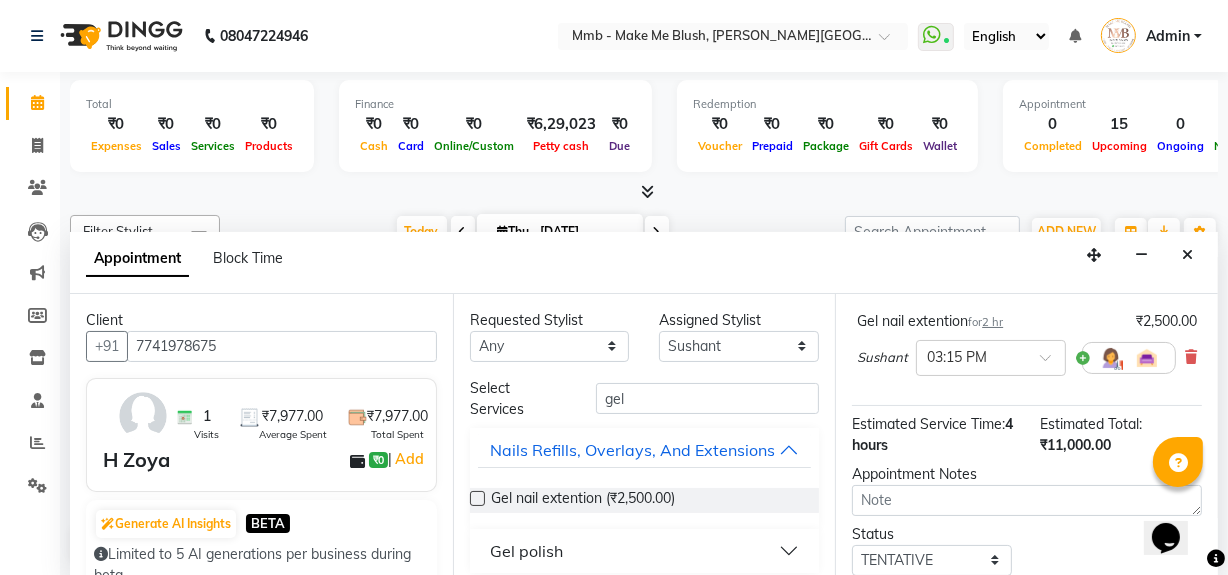 scroll, scrollTop: 290, scrollLeft: 0, axis: vertical 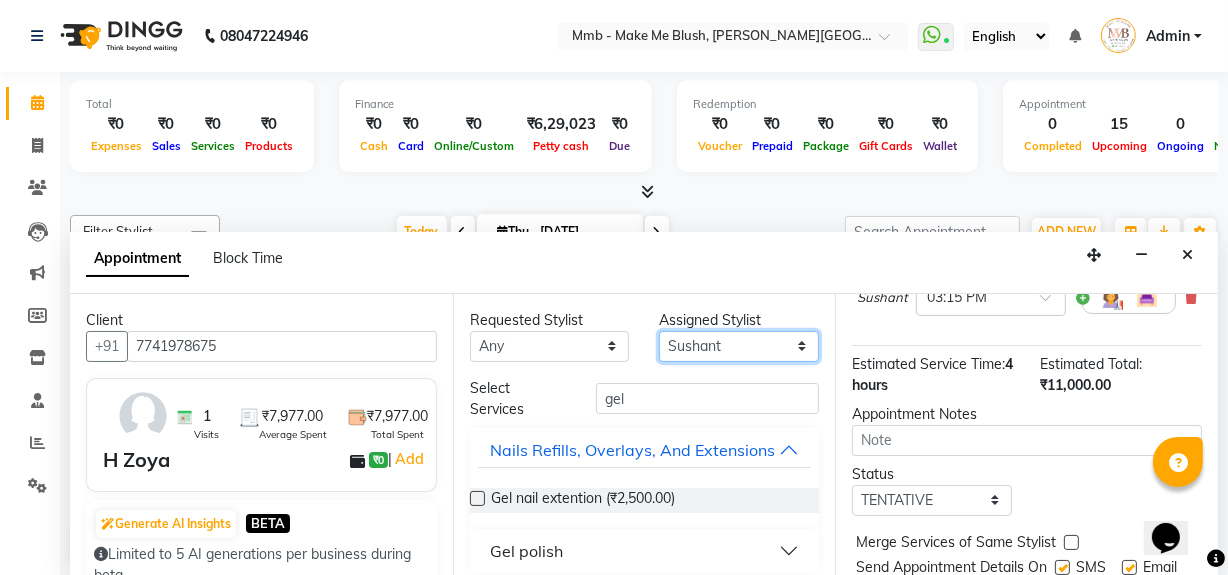 click on "Select Delilah Gauri Chauhan Lano Nikita Pawan Reshma Saima Sushant Urgen Dukpa Yuna" at bounding box center [739, 346] 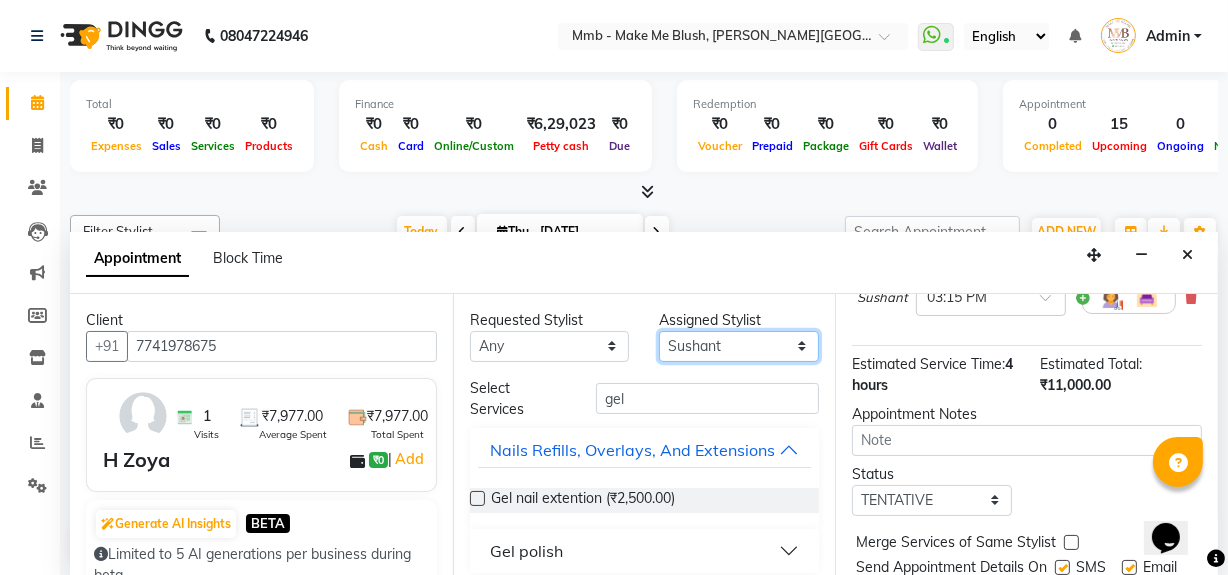 select on "18873" 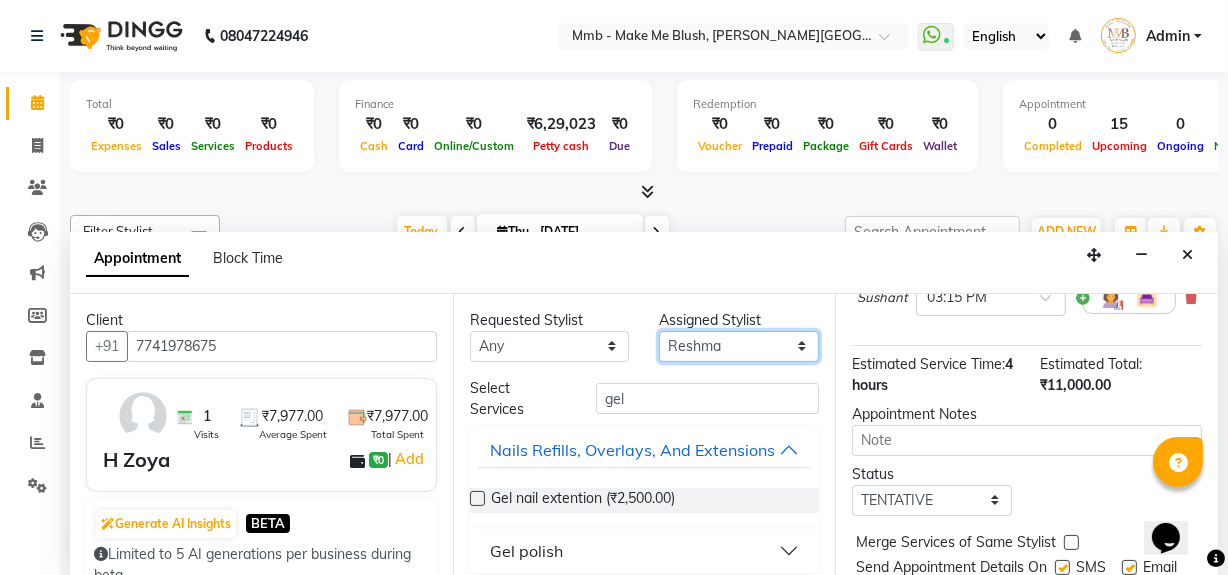 click on "Select Delilah Gauri Chauhan Lano Nikita Pawan Reshma Saima Sushant Urgen Dukpa Yuna" at bounding box center [739, 346] 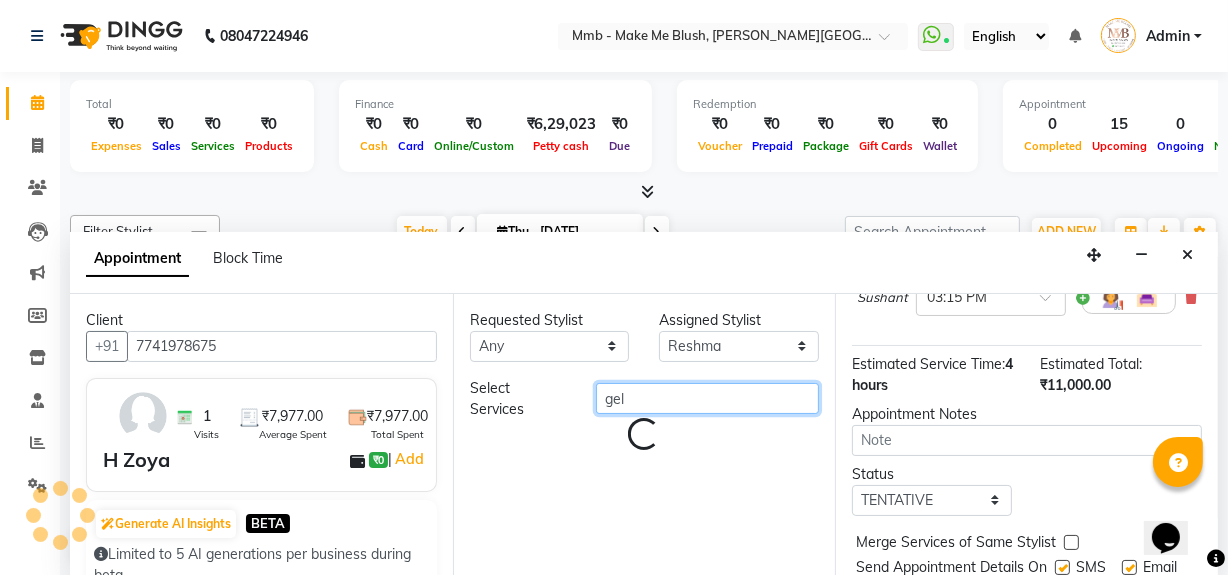 click on "gel" at bounding box center (707, 398) 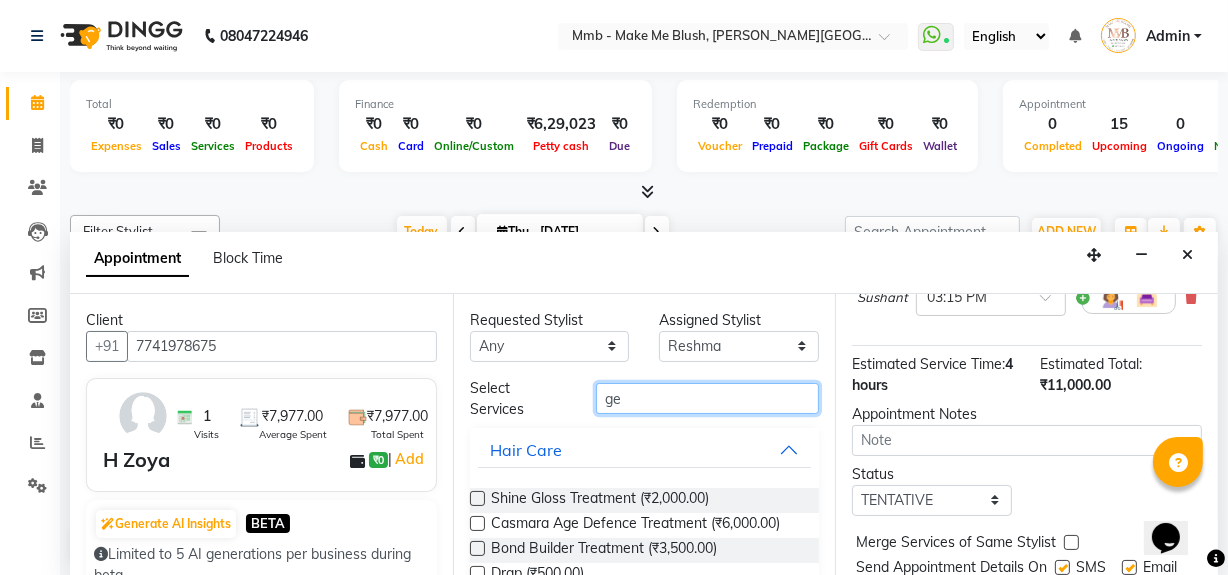 type on "g" 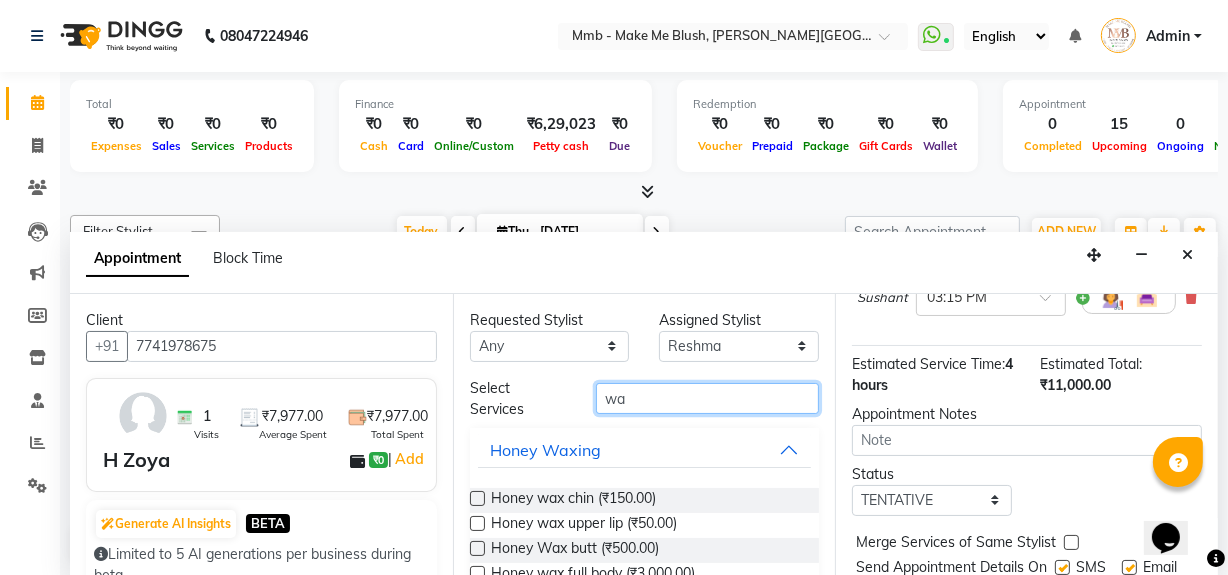 type on "w" 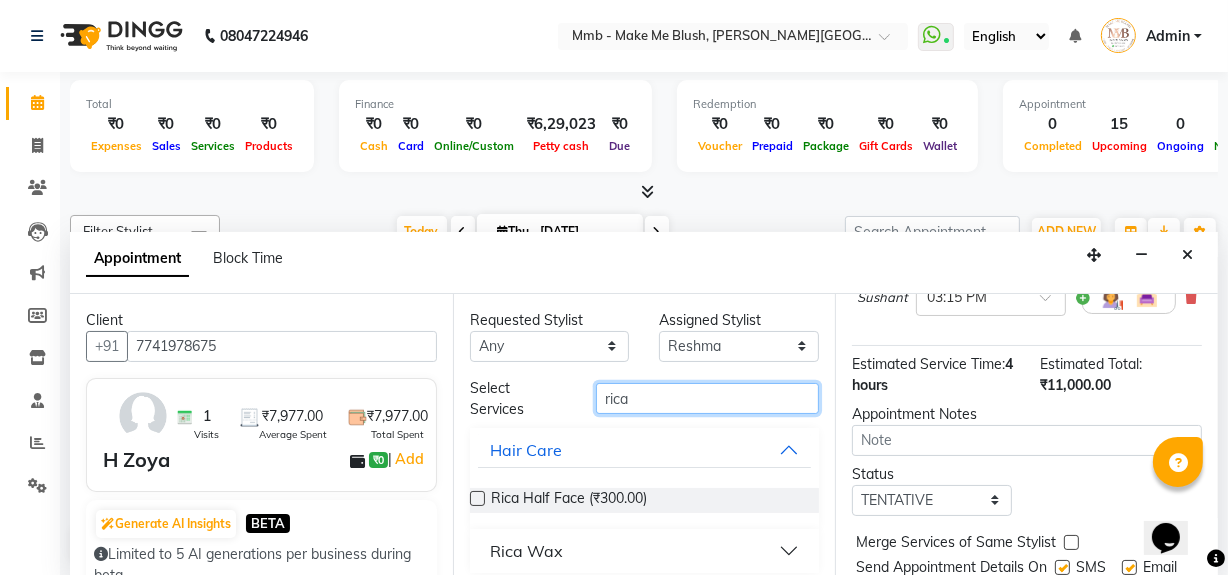 scroll, scrollTop: 10, scrollLeft: 0, axis: vertical 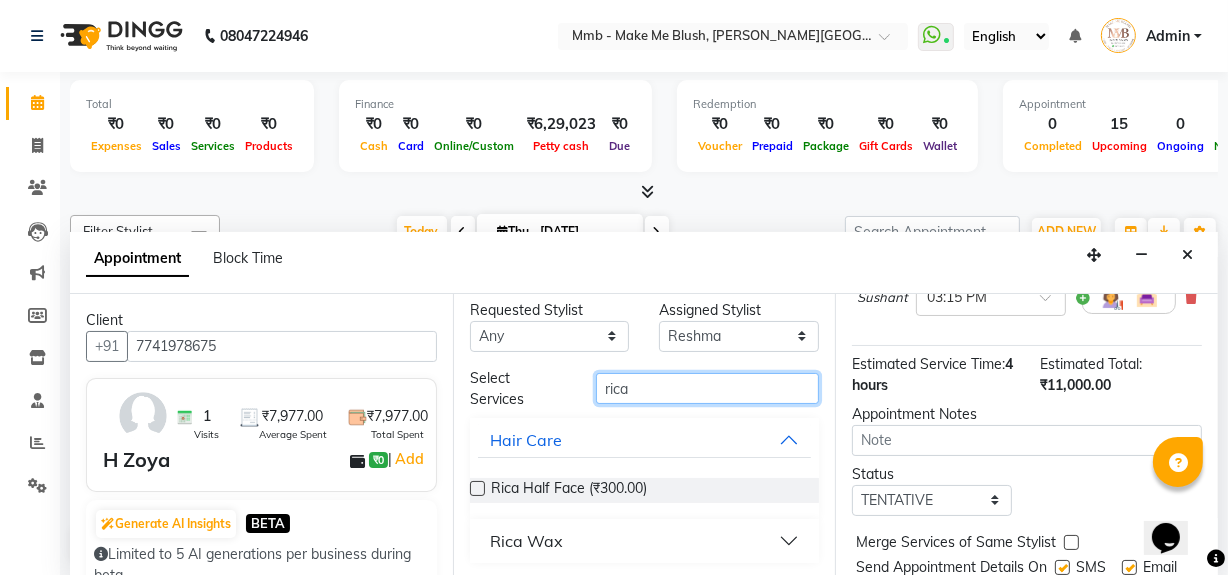 type on "rica" 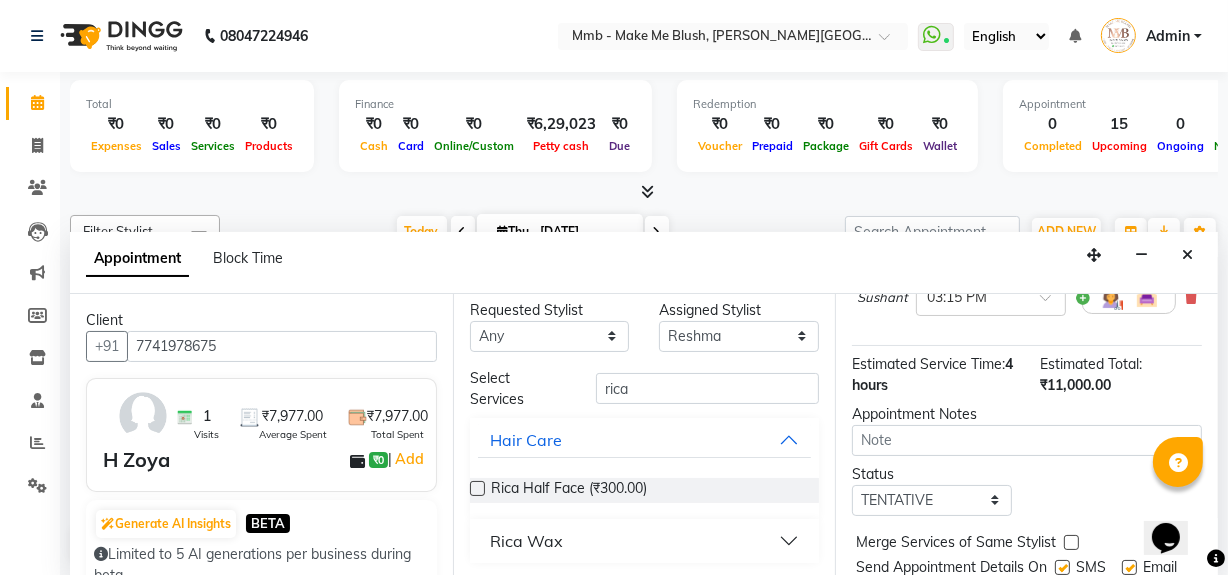 click on "Rica Wax" at bounding box center [645, 541] 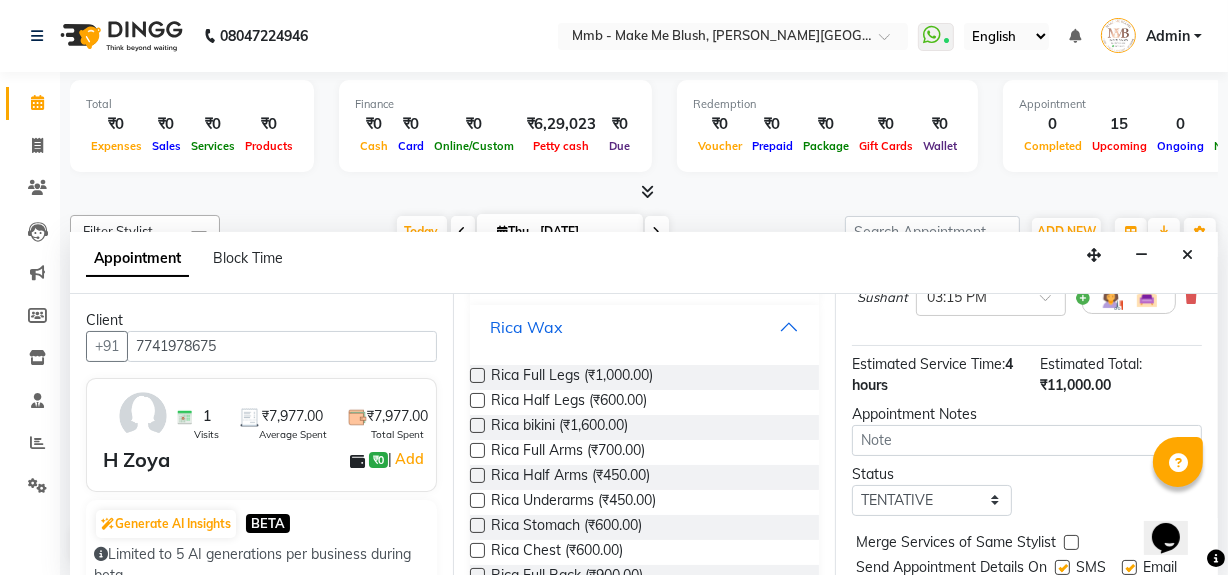 scroll, scrollTop: 229, scrollLeft: 0, axis: vertical 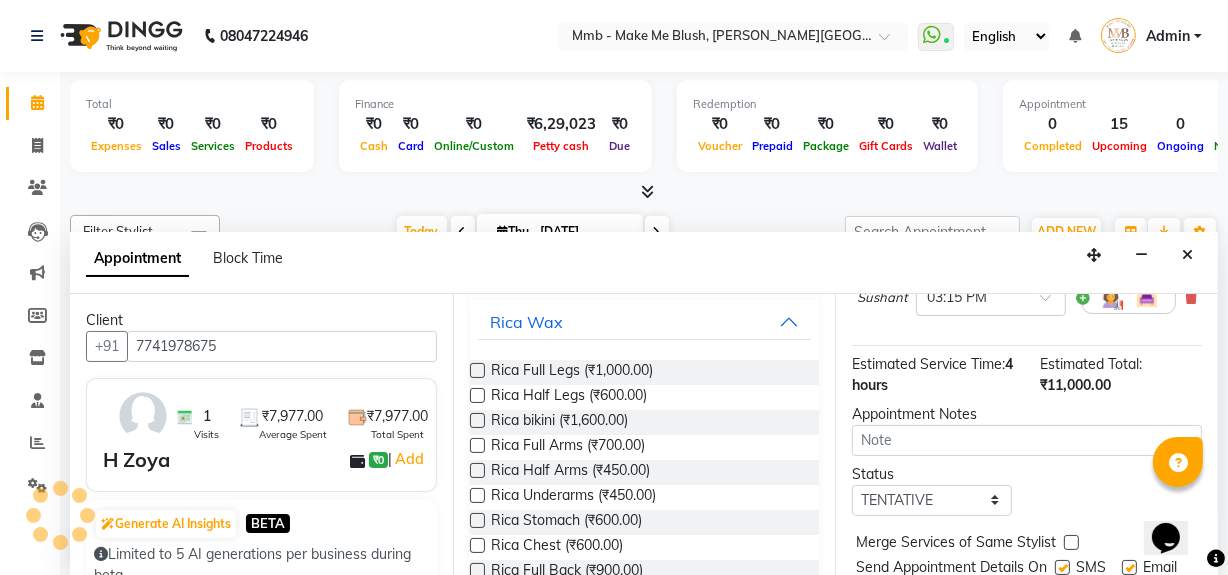 click on "Rica  Full Legs (₹1,000.00)" at bounding box center (645, 372) 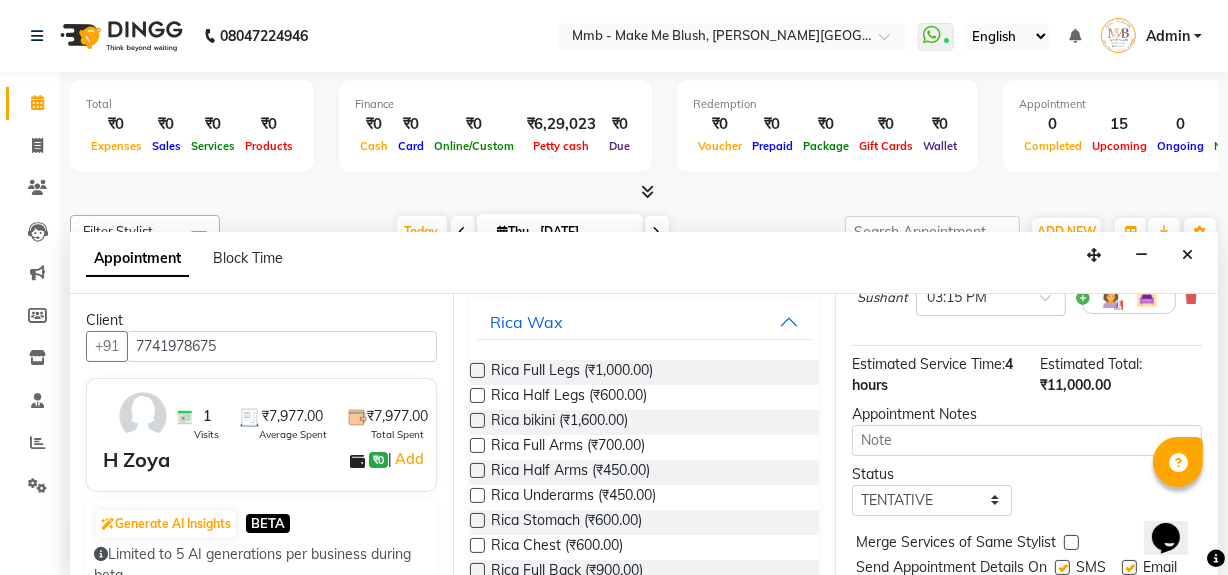 click at bounding box center [477, 370] 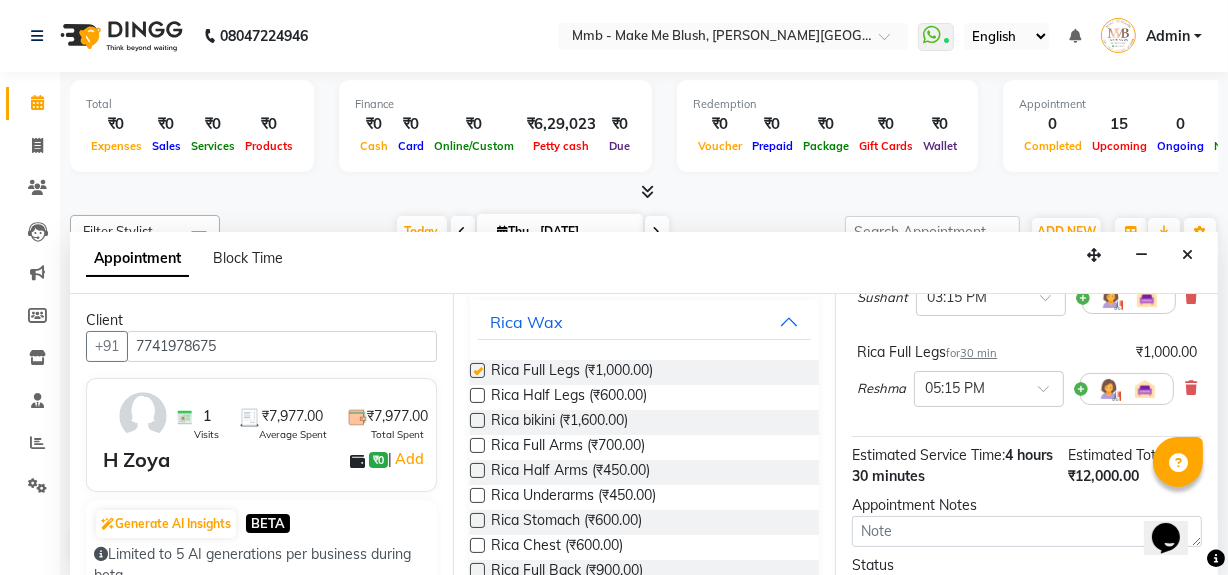 checkbox on "false" 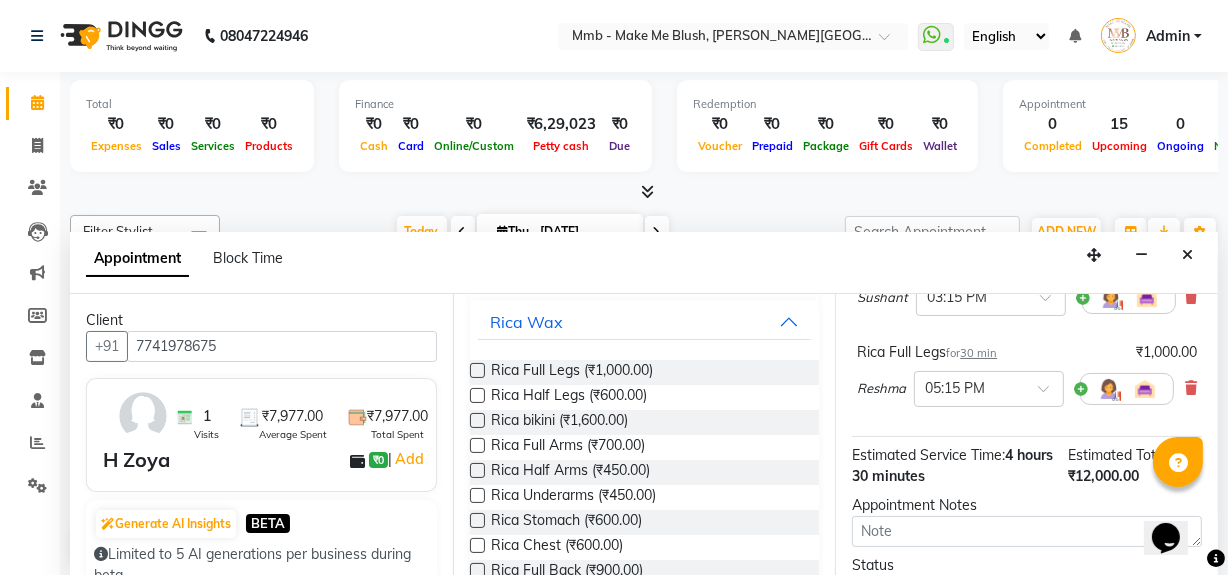 click at bounding box center (477, 445) 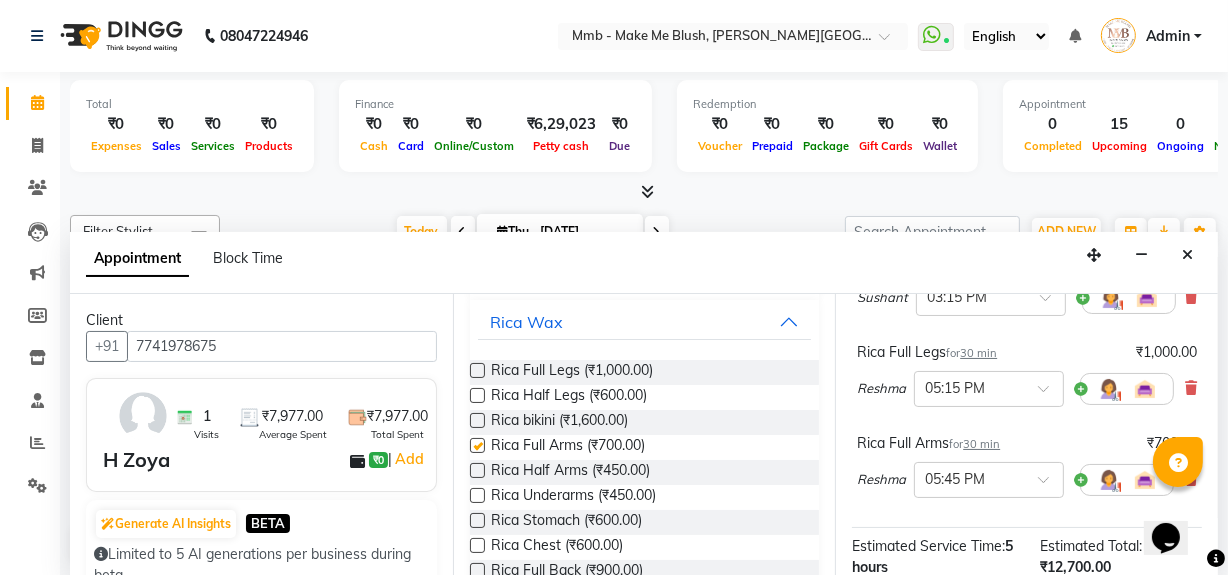 checkbox on "false" 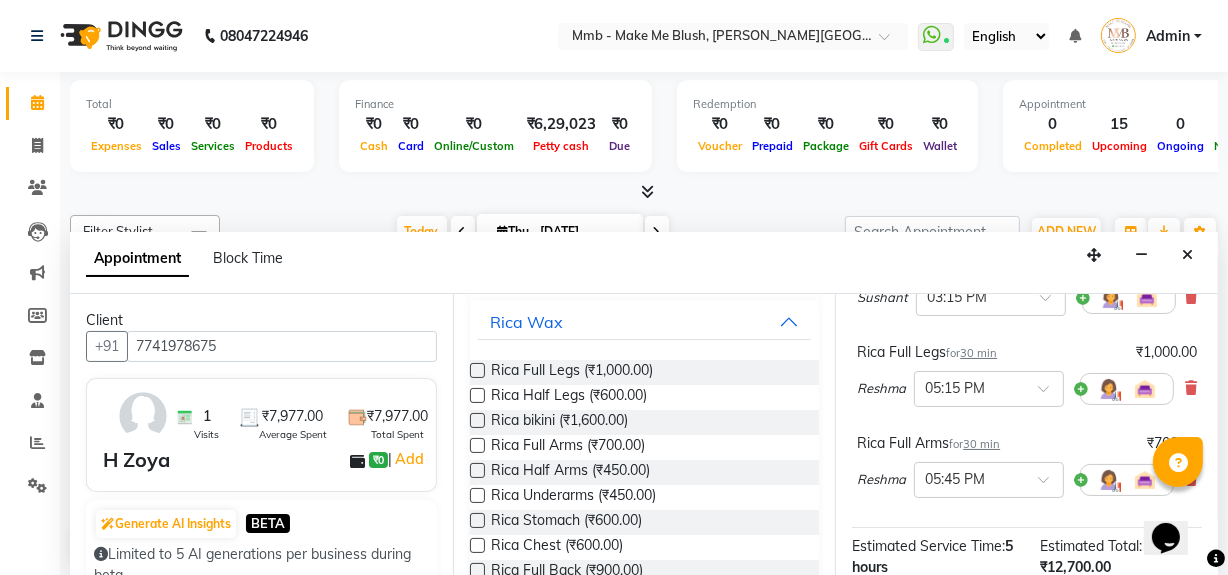 click at bounding box center (477, 495) 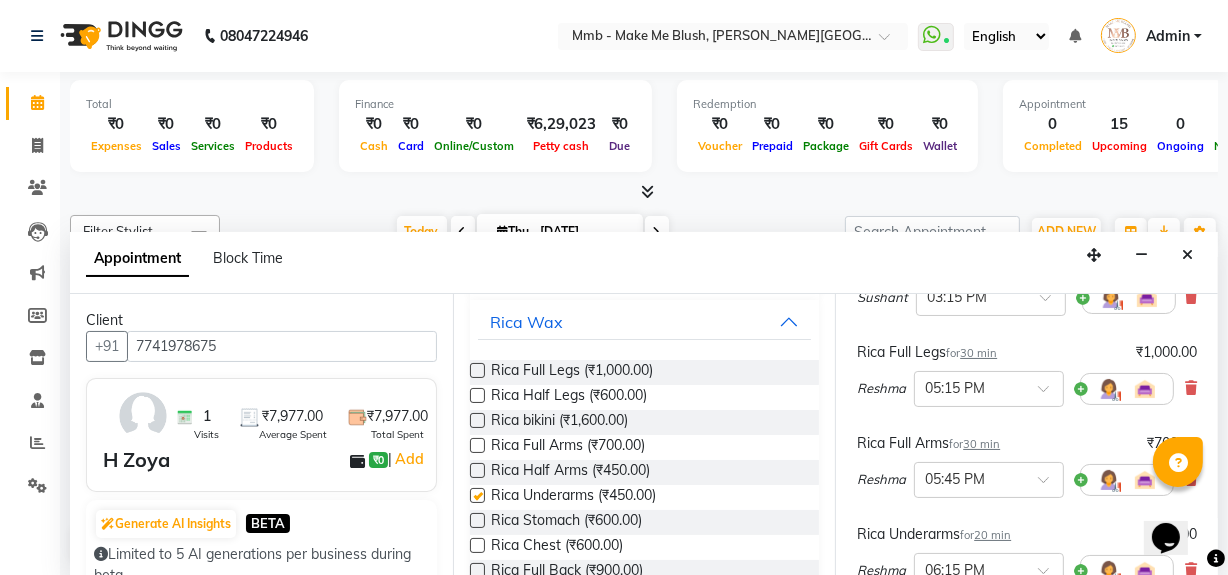 checkbox on "false" 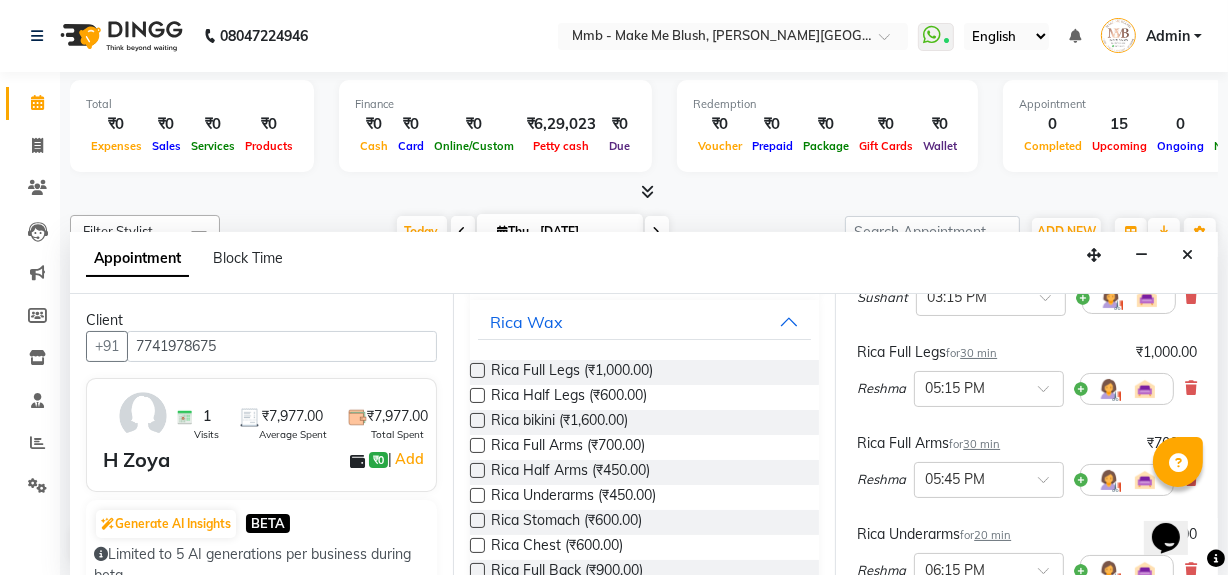 click on "Opens Chat This icon Opens the chat window." at bounding box center (1175, 502) 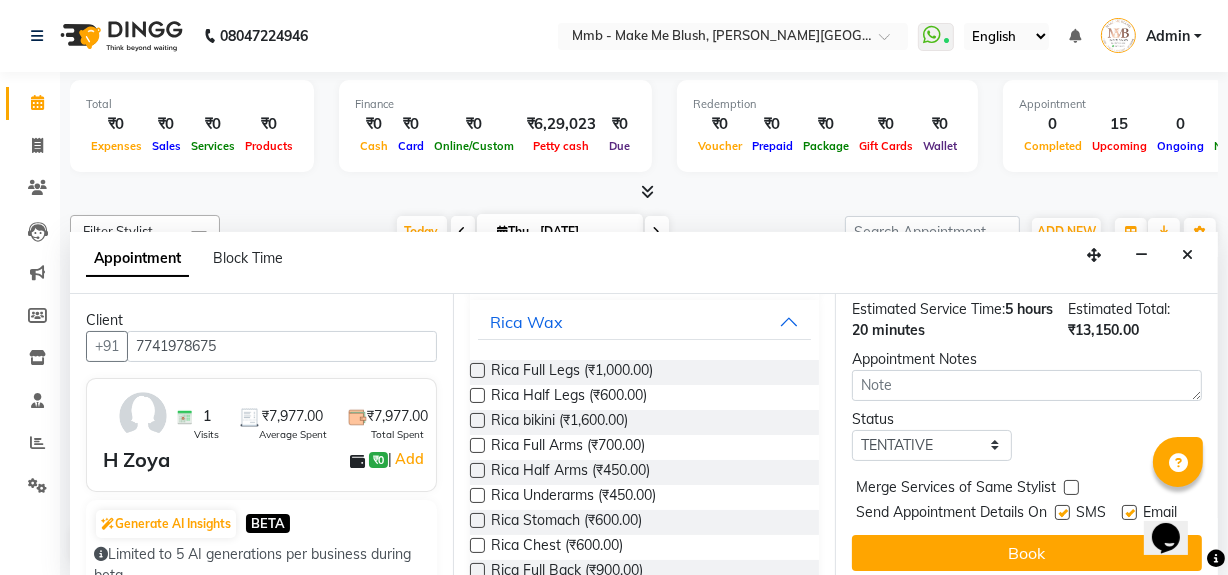 scroll, scrollTop: 660, scrollLeft: 0, axis: vertical 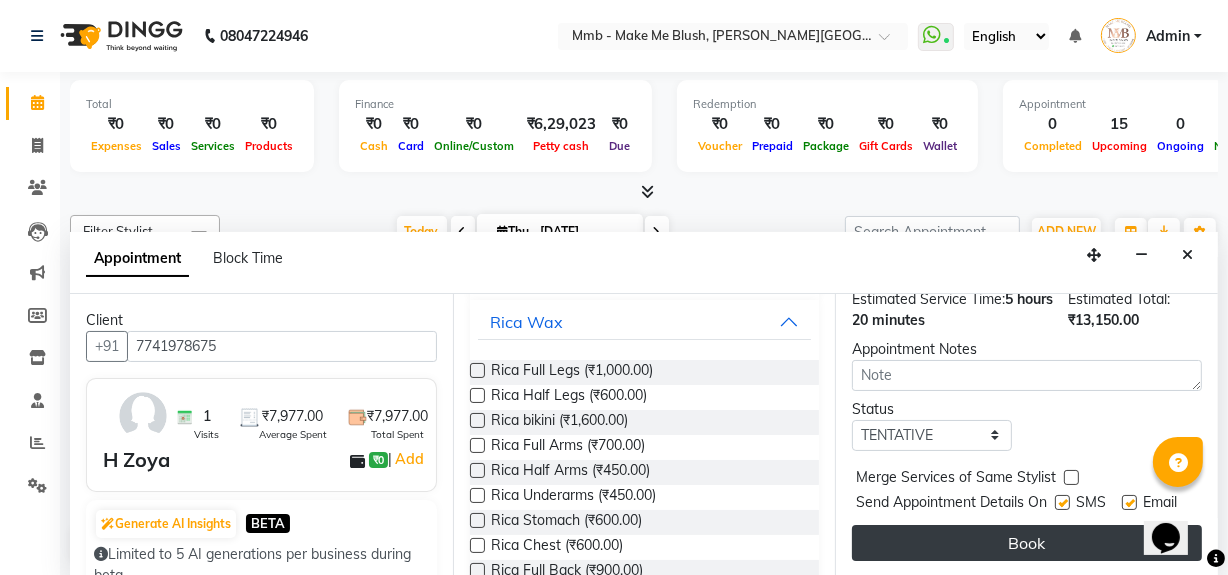 click on "Book" at bounding box center (1027, 543) 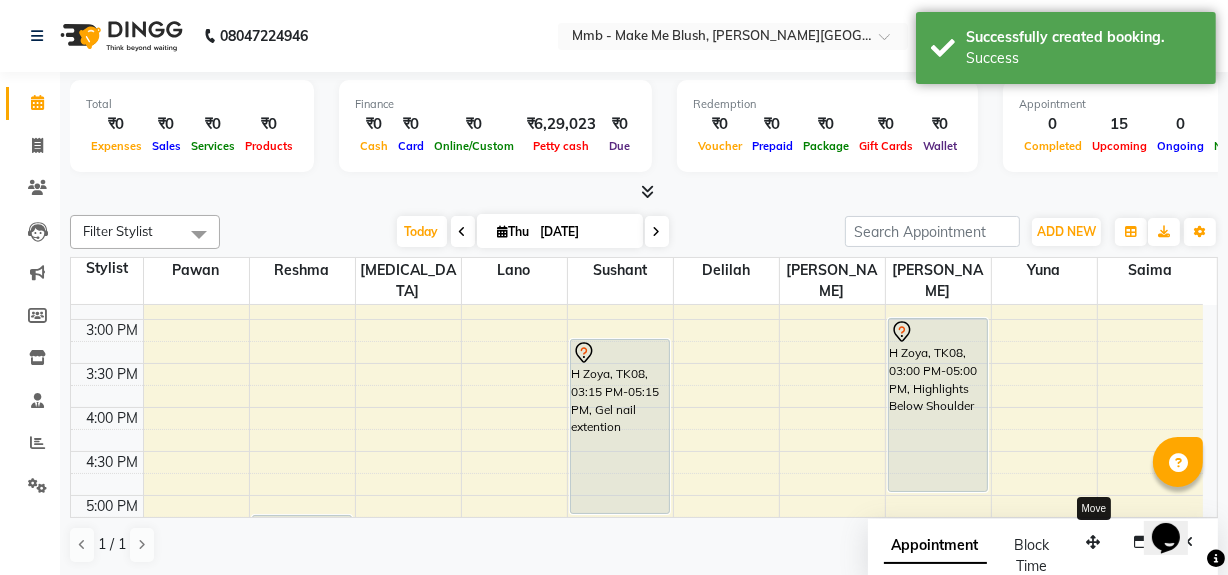 scroll, scrollTop: 0, scrollLeft: 0, axis: both 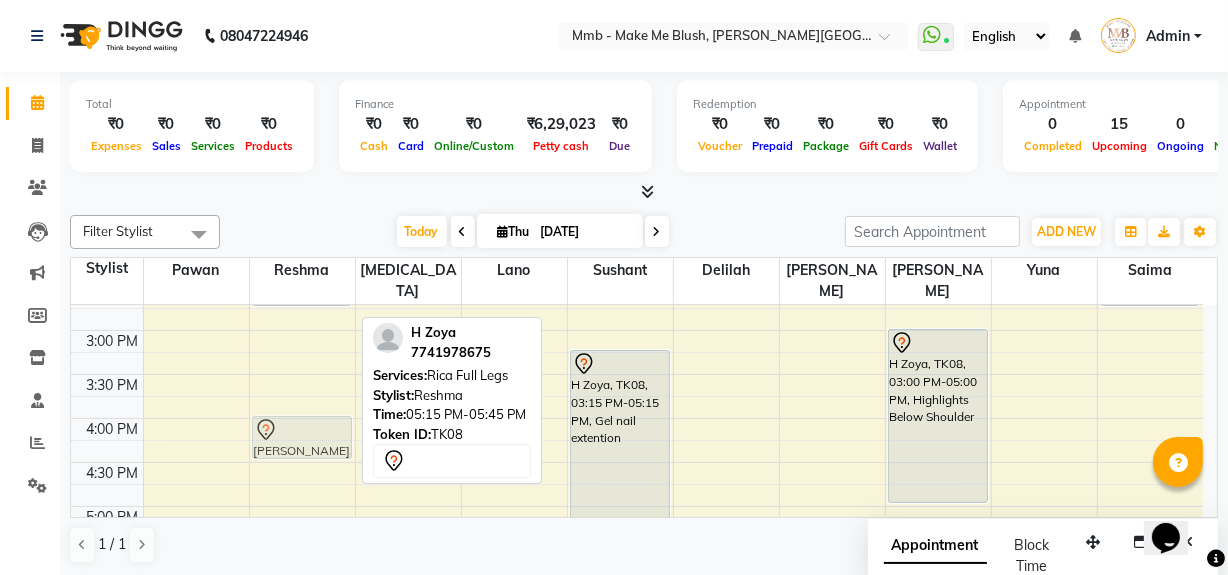drag, startPoint x: 326, startPoint y: 460, endPoint x: 313, endPoint y: 431, distance: 31.780497 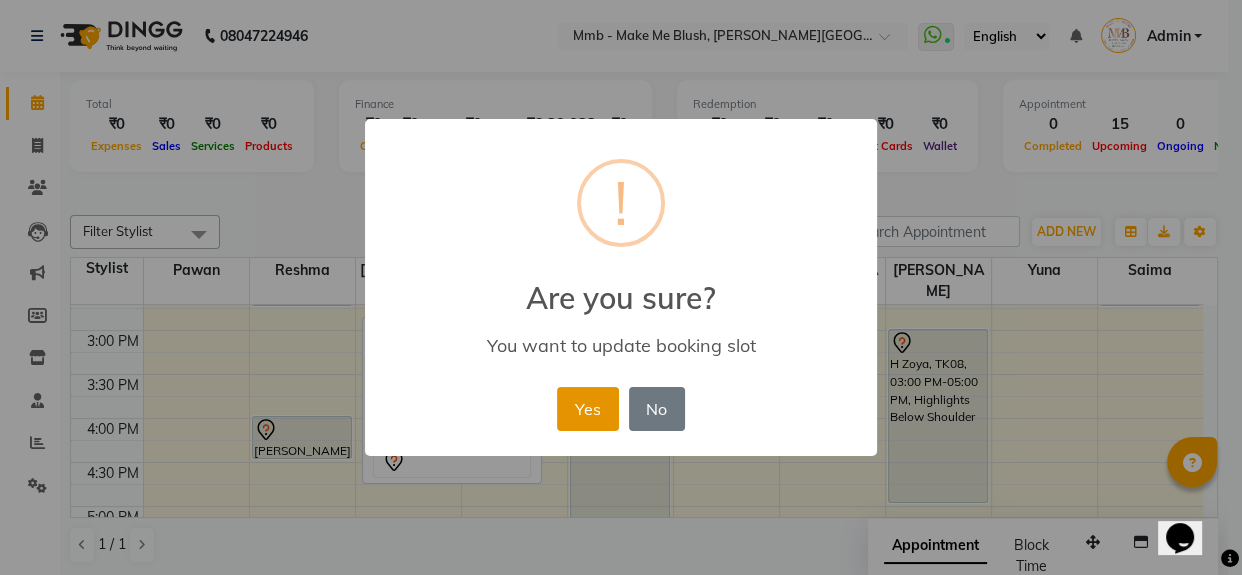 click on "Yes" at bounding box center [587, 409] 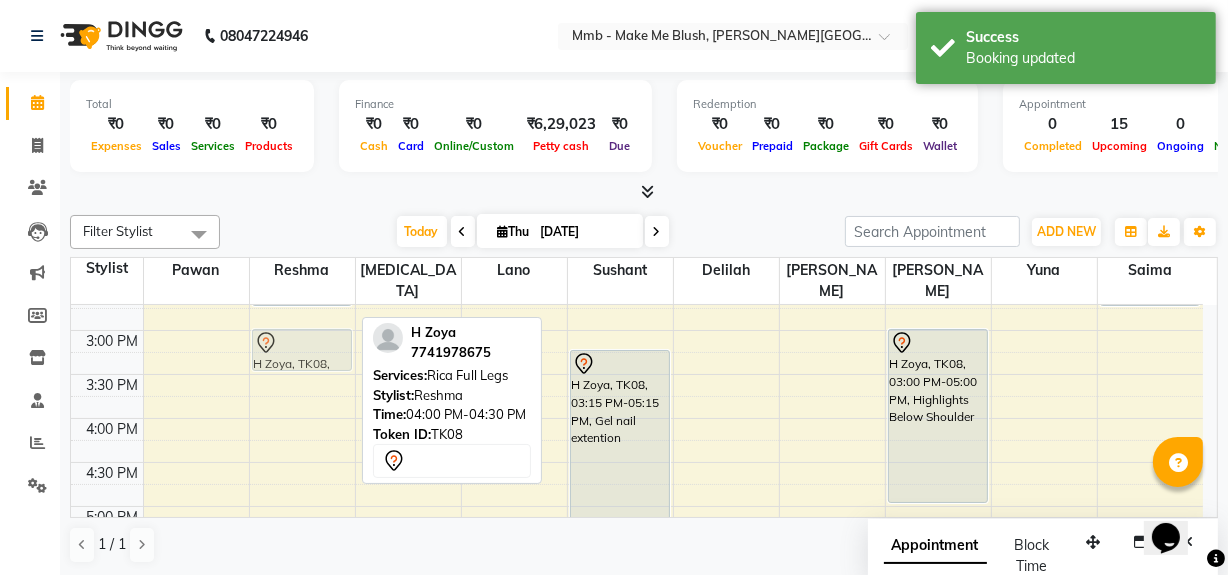drag, startPoint x: 304, startPoint y: 439, endPoint x: 313, endPoint y: 357, distance: 82.492424 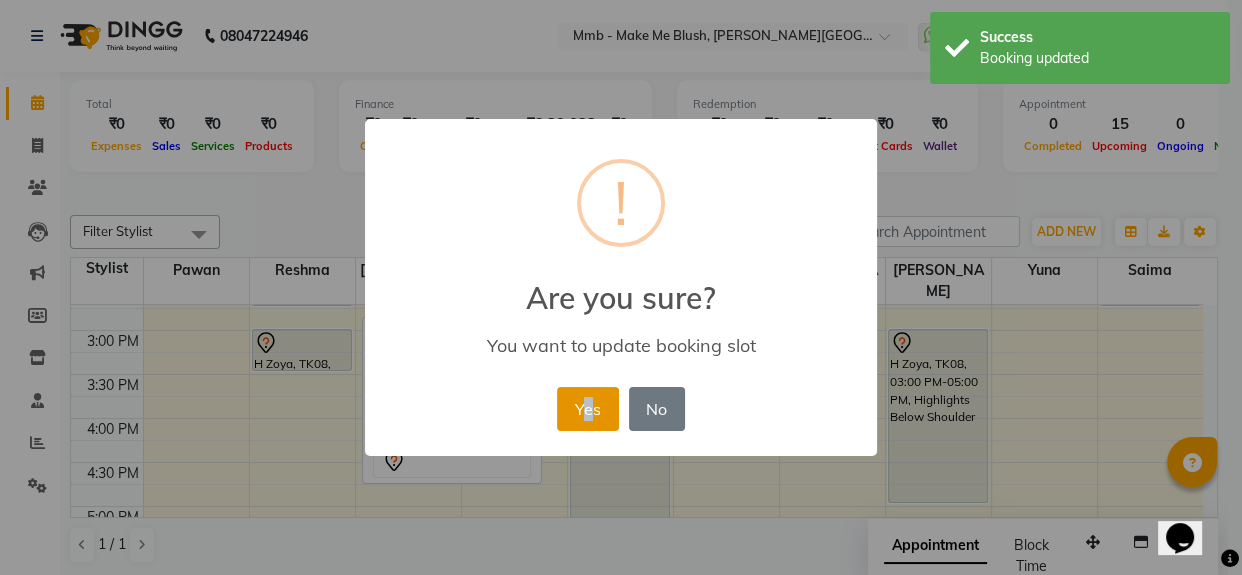 drag, startPoint x: 584, startPoint y: 433, endPoint x: 593, endPoint y: 410, distance: 24.698177 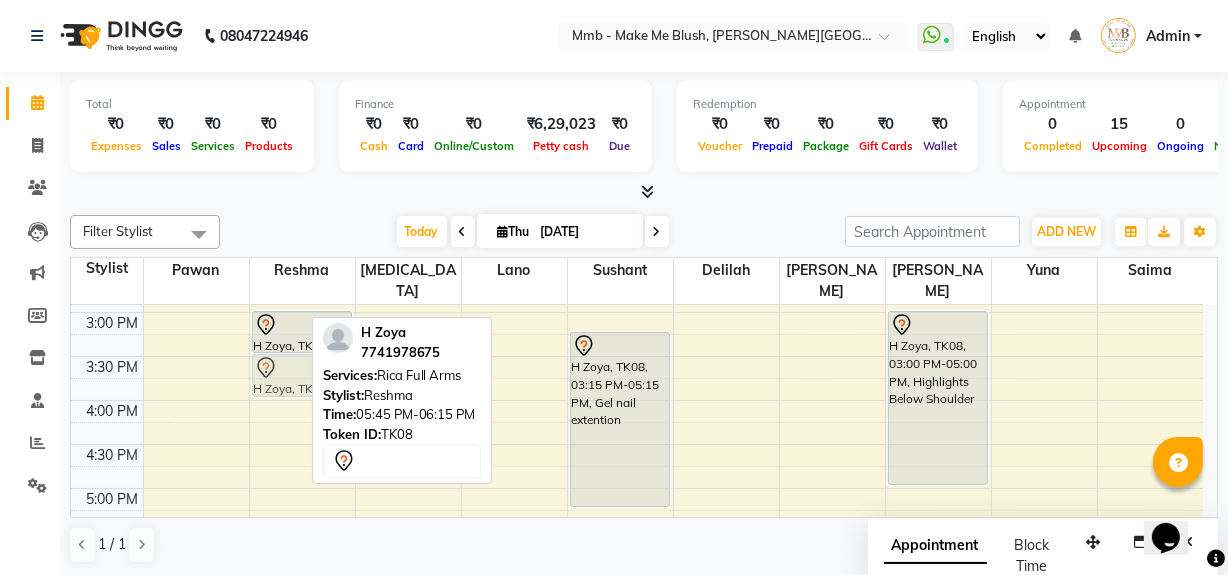 scroll, scrollTop: 506, scrollLeft: 0, axis: vertical 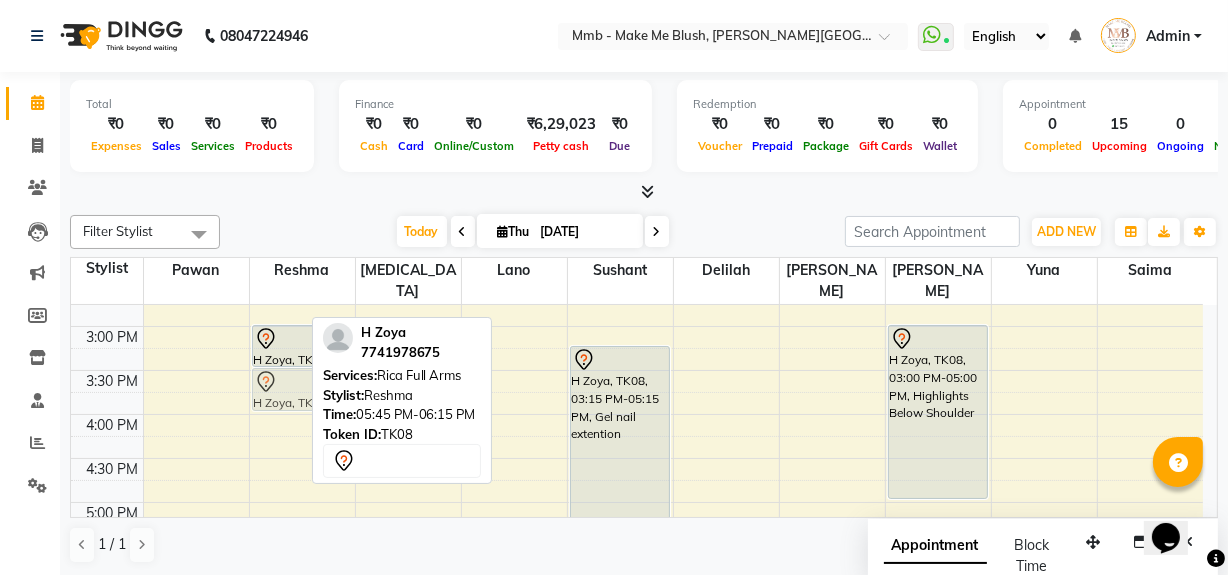 drag, startPoint x: 280, startPoint y: 511, endPoint x: 286, endPoint y: 390, distance: 121.14867 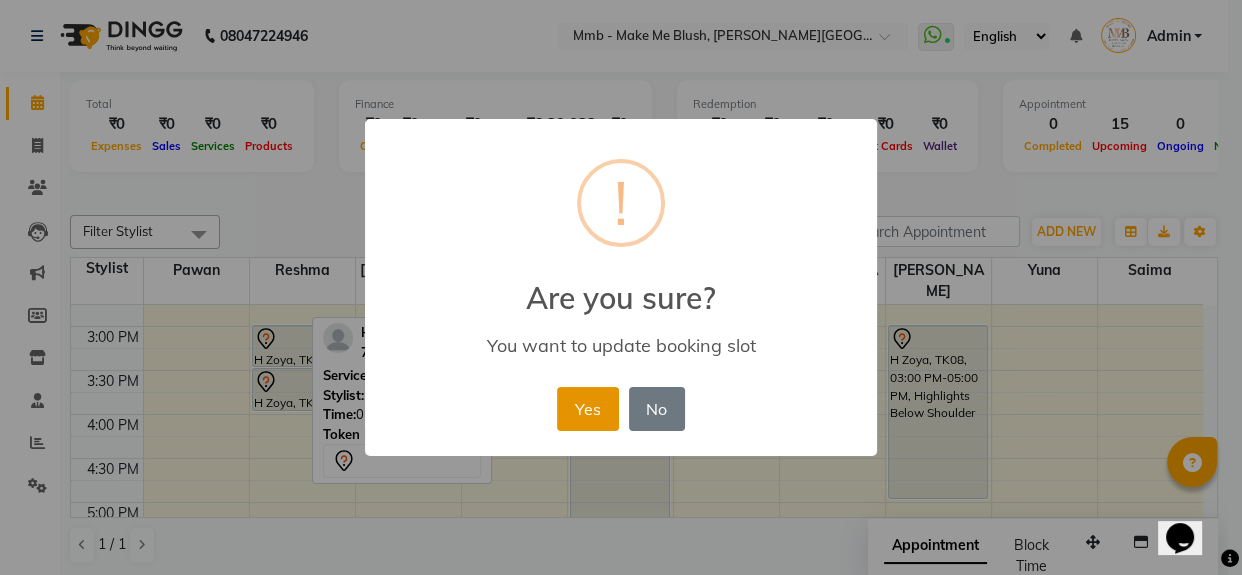 click on "Yes" at bounding box center (587, 409) 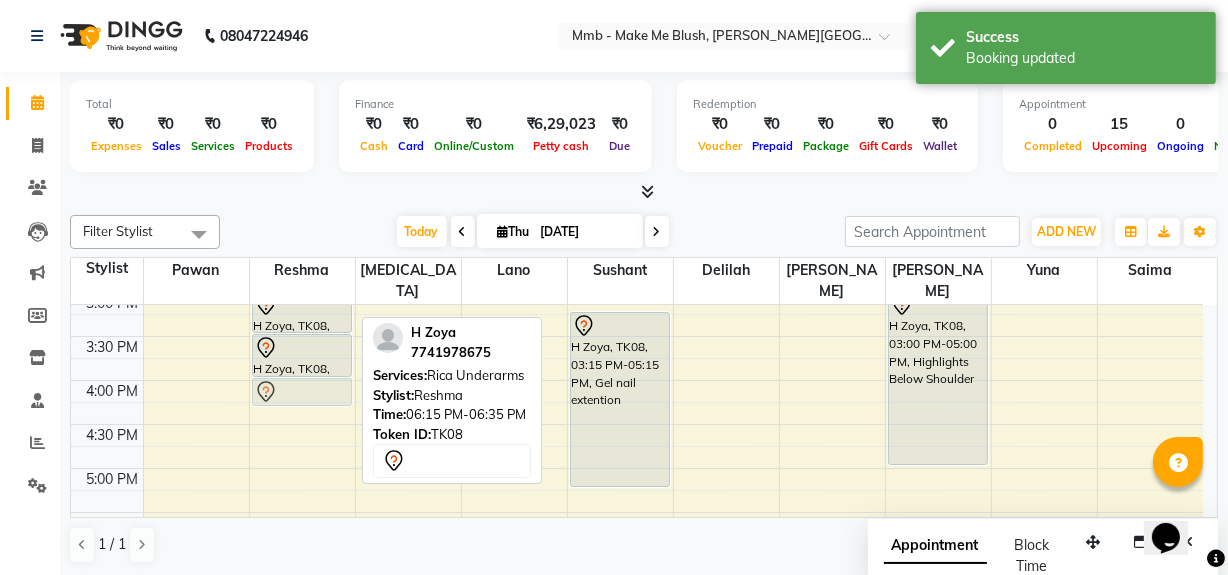 scroll, scrollTop: 534, scrollLeft: 0, axis: vertical 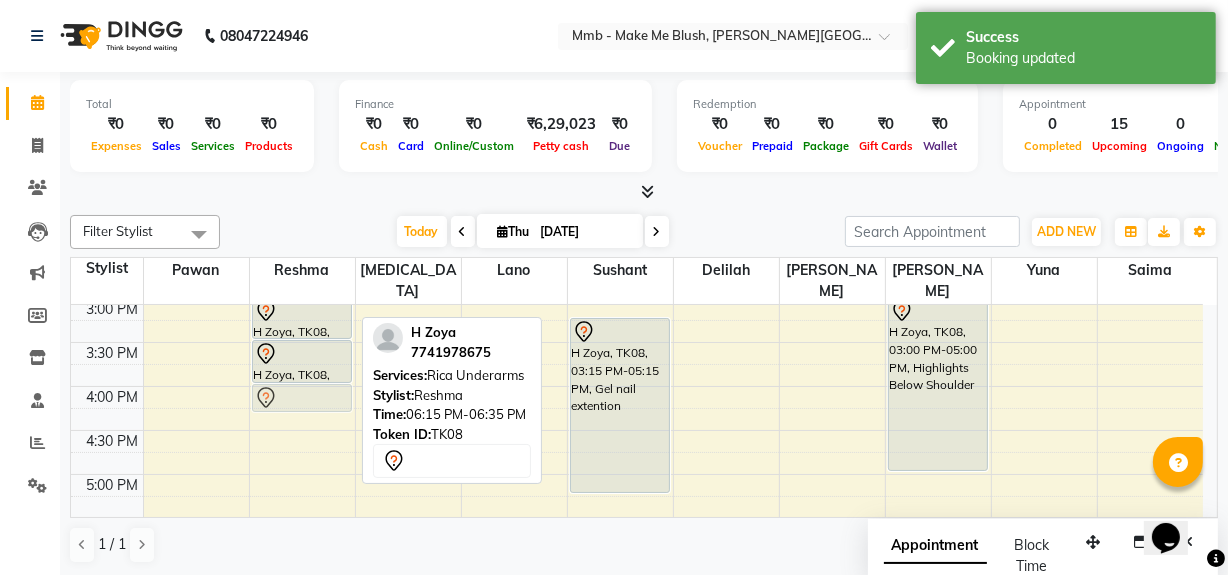 drag, startPoint x: 338, startPoint y: 438, endPoint x: 319, endPoint y: 405, distance: 38.078865 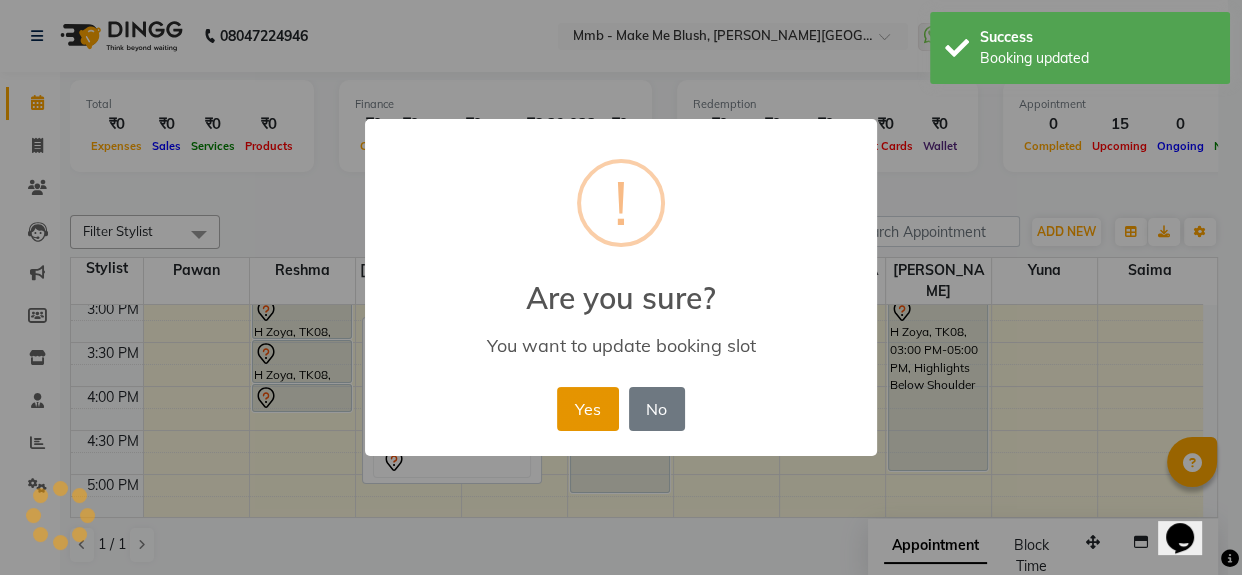 click on "Yes" at bounding box center (587, 409) 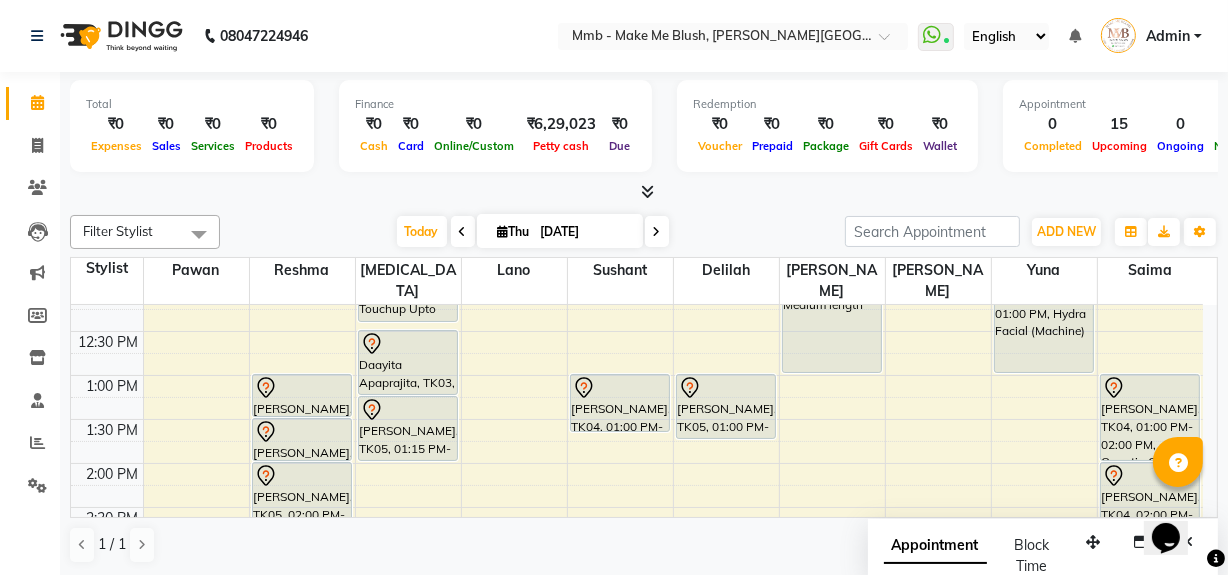 scroll, scrollTop: 280, scrollLeft: 0, axis: vertical 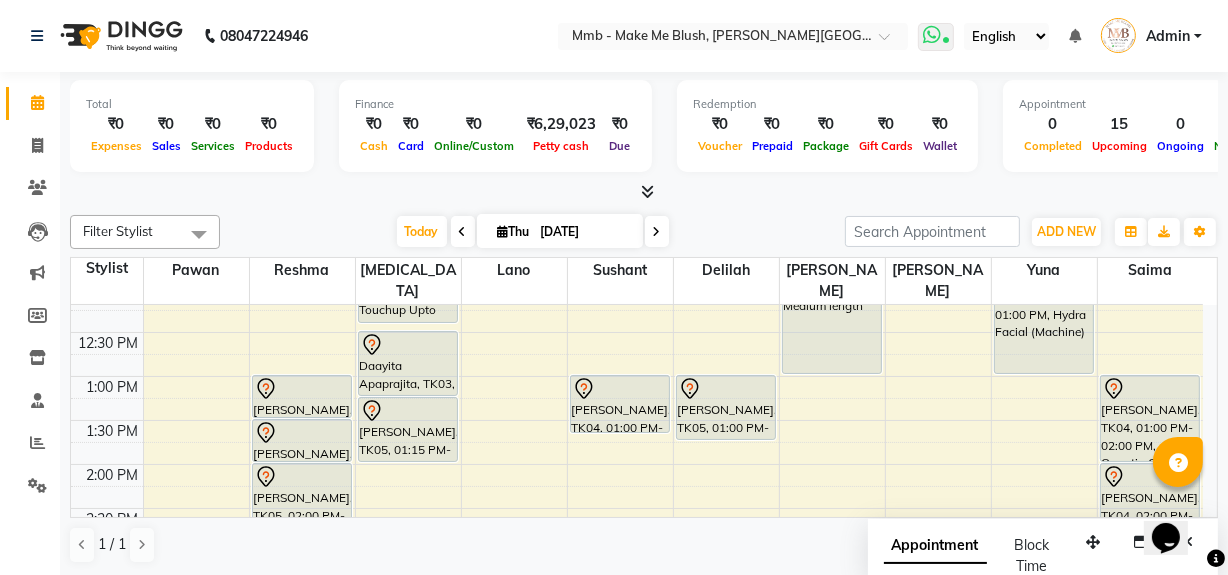 click at bounding box center (936, 37) 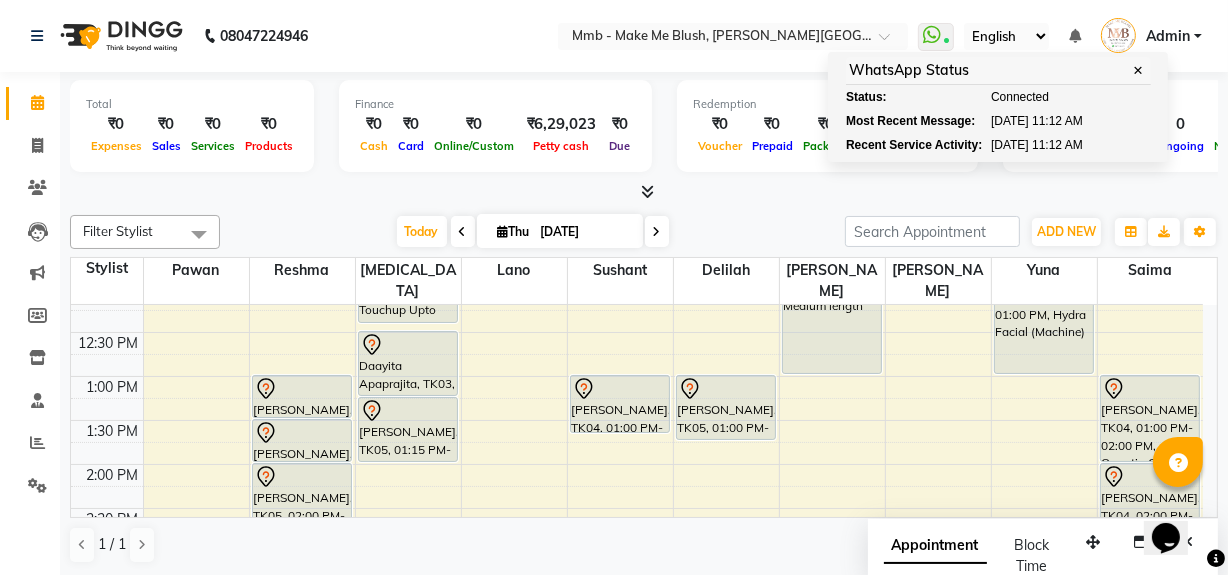 click at bounding box center [644, 192] 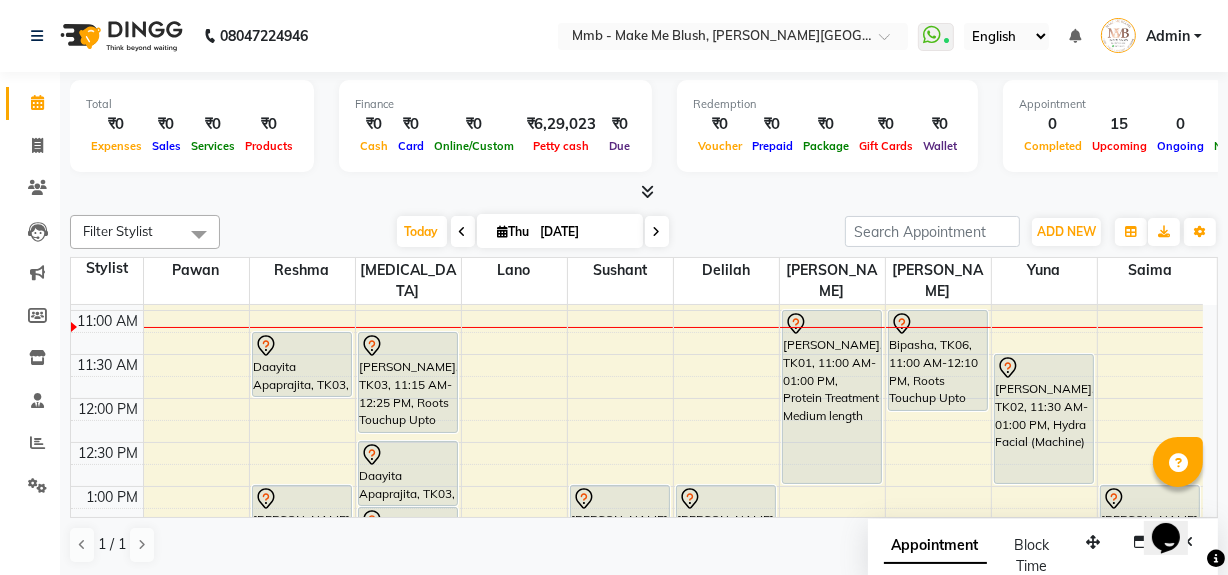 scroll, scrollTop: 207, scrollLeft: 0, axis: vertical 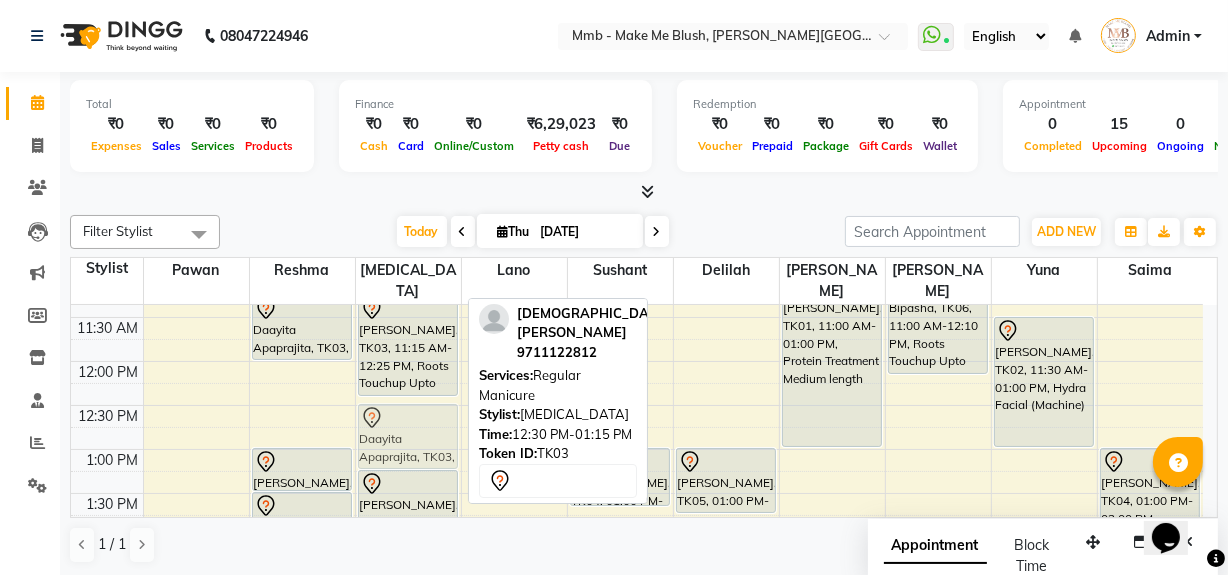 click on "Daayita Apaprajita, TK03, 11:15 AM-12:25 PM, Roots Touchup Upto 1inch              Daayita Apaprajita, TK03, 12:30 PM-01:15 PM, Regular Manicure              Simmi Melwani, TK05, 01:15 PM-02:00 PM, Regular Pedicure              Daayita Apaprajita, TK03, 12:30 PM-01:15 PM, Regular Manicure" at bounding box center [408, 625] 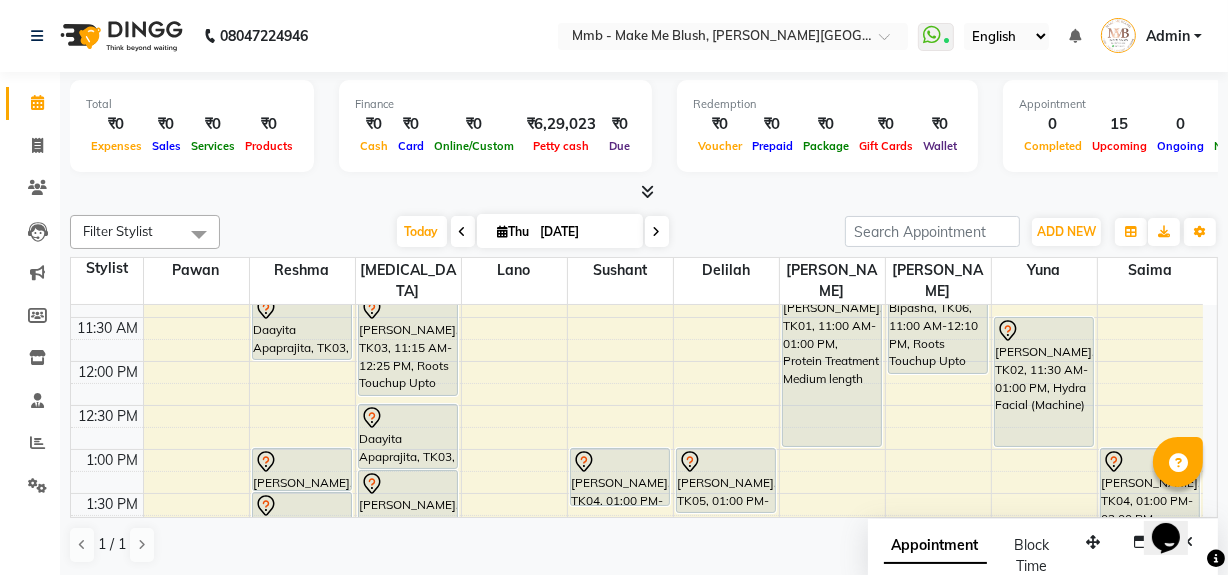 scroll, scrollTop: 170, scrollLeft: 0, axis: vertical 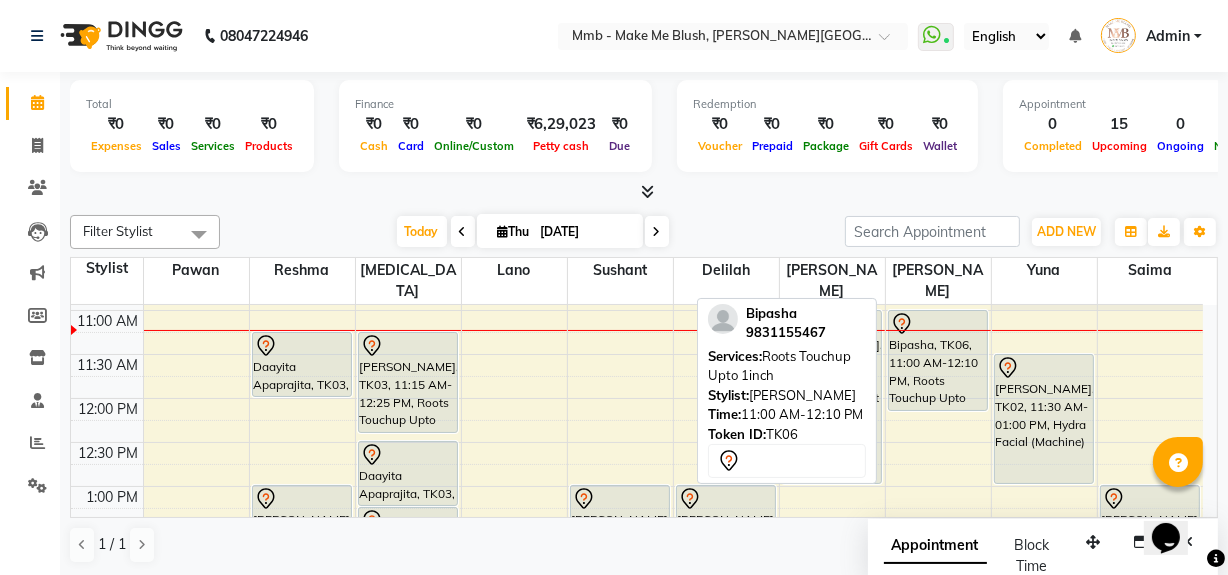 click on "Bipasha, TK06, 11:00 AM-12:10 PM, Roots Touchup Upto 1inch" at bounding box center (938, 360) 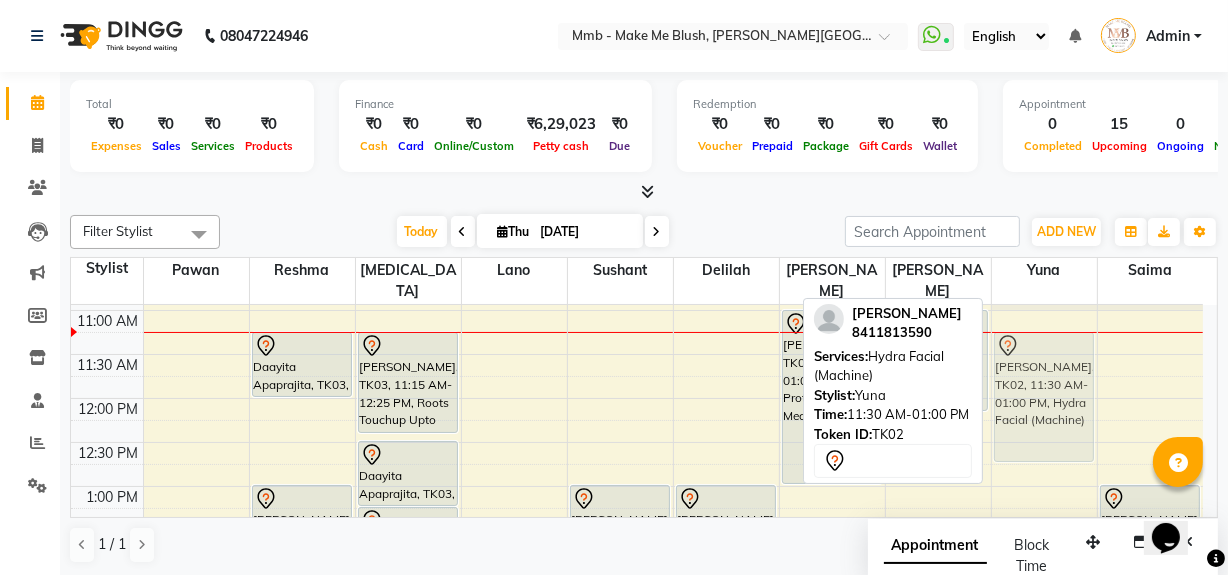 click on "Ancy Silveira, TK02, 11:30 AM-01:00 PM, Hydra Facial (Machine)             Ancy Silveira, TK02, 11:30 AM-01:00 PM, Hydra Facial (Machine)" at bounding box center (1044, 662) 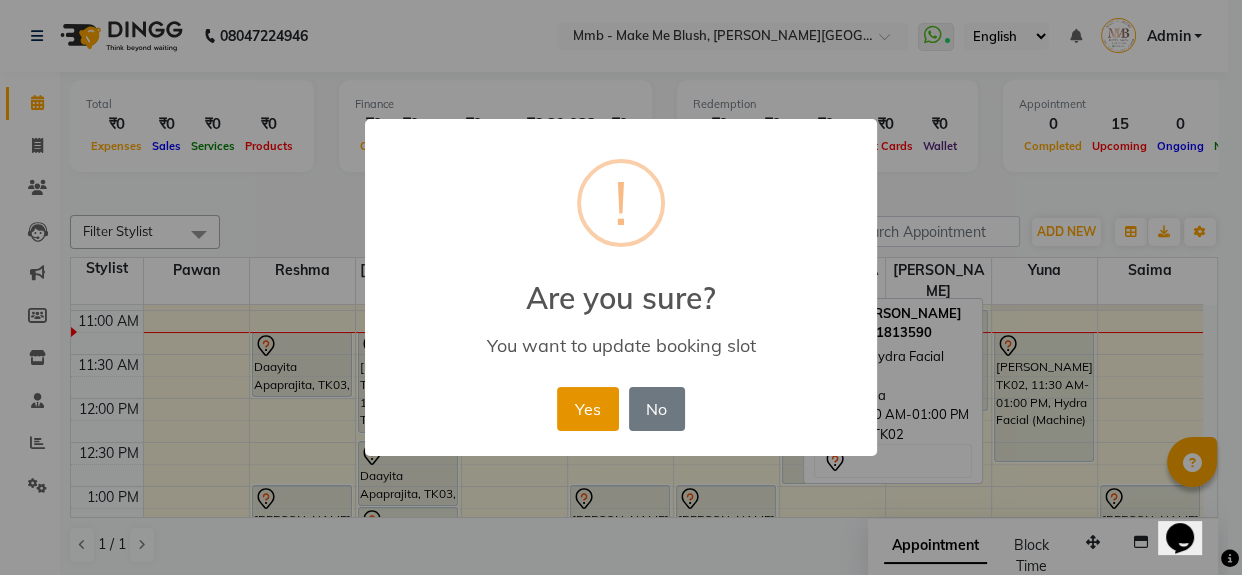 click on "Yes" at bounding box center [587, 409] 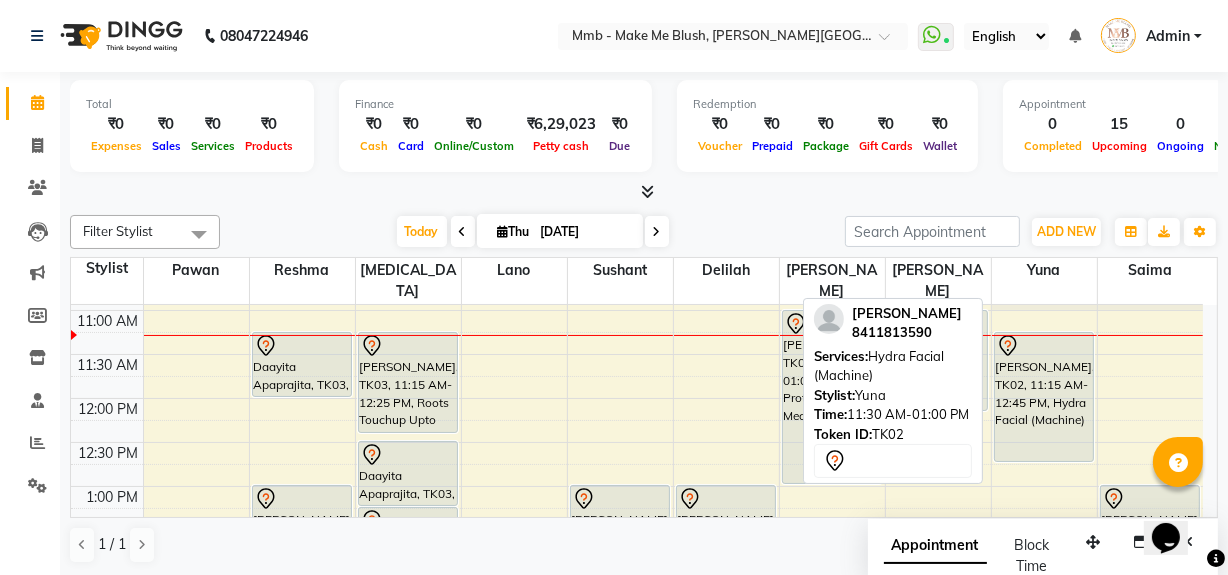 click at bounding box center [657, 232] 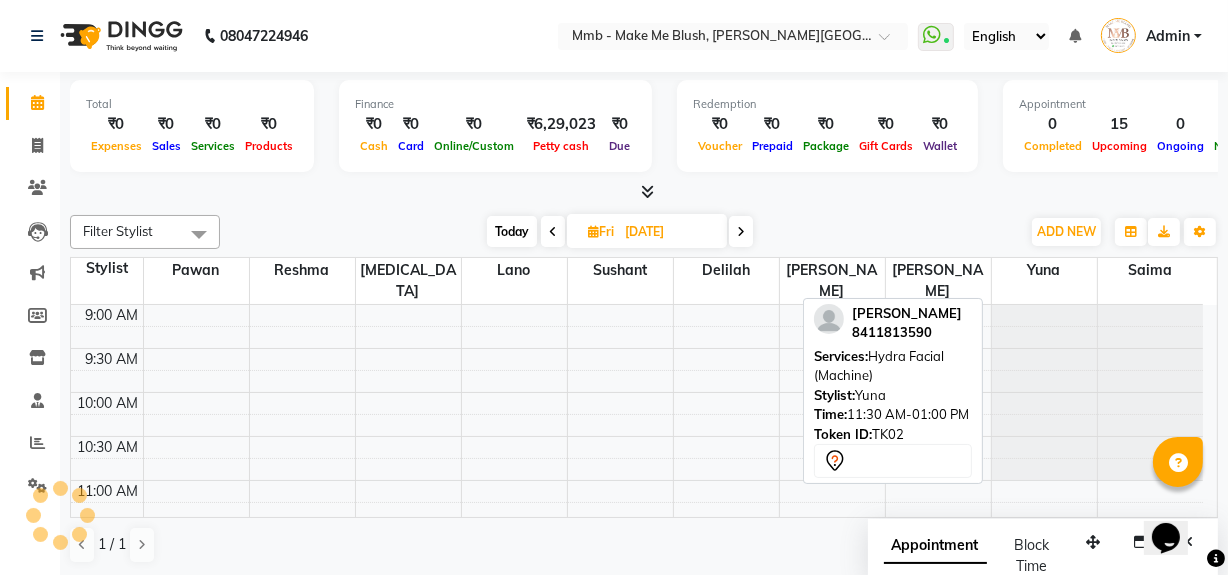 scroll, scrollTop: 176, scrollLeft: 0, axis: vertical 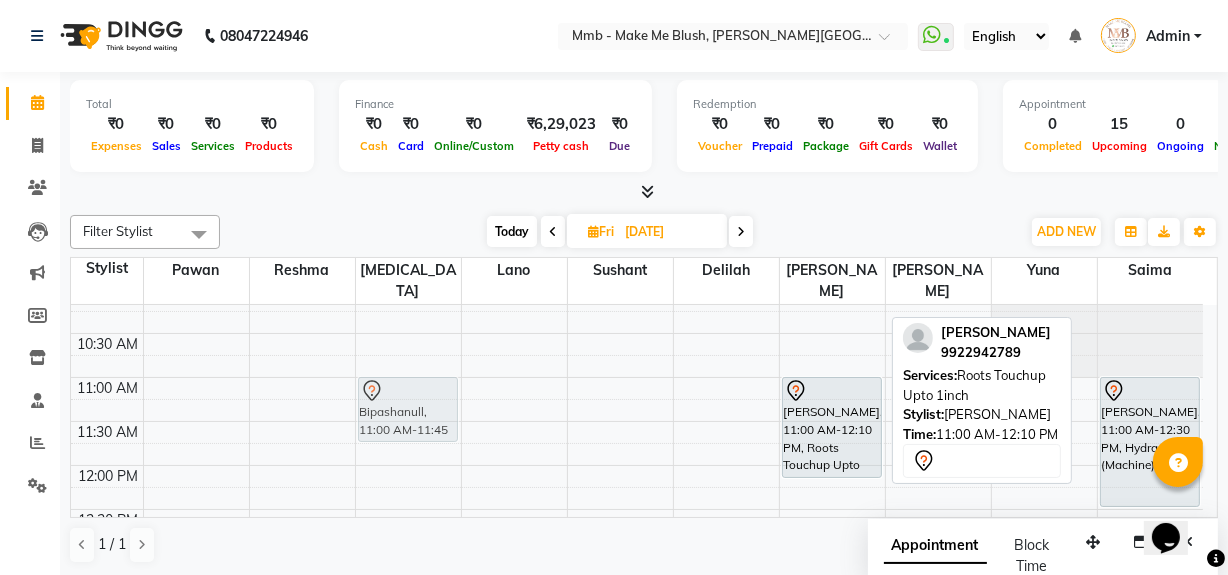 drag, startPoint x: 945, startPoint y: 400, endPoint x: 405, endPoint y: 407, distance: 540.04535 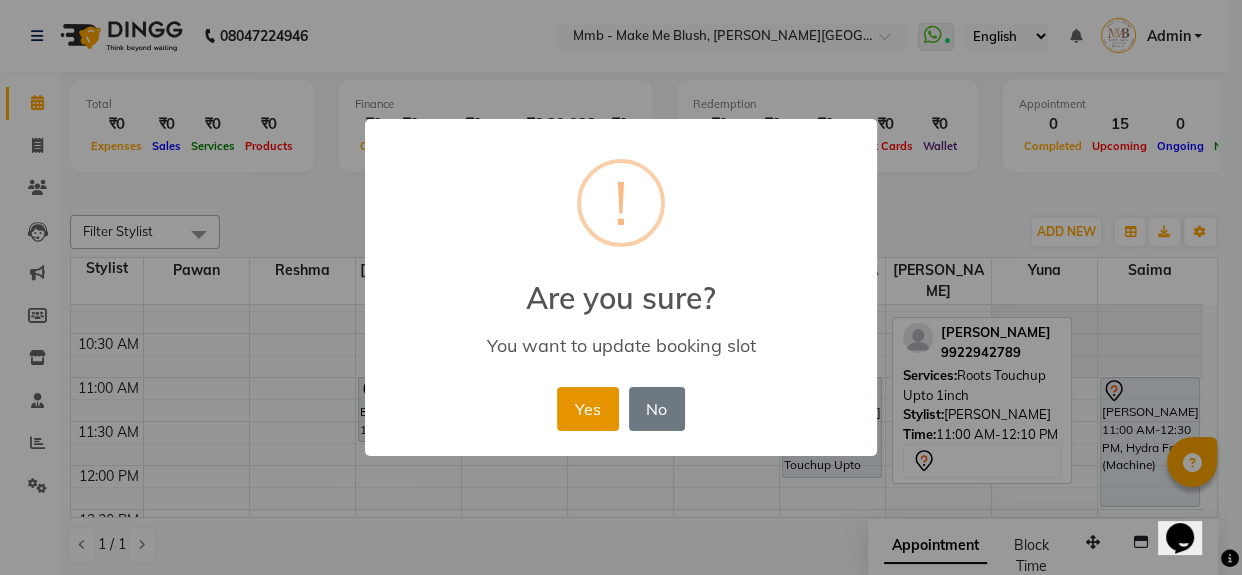 click on "Yes" at bounding box center [587, 409] 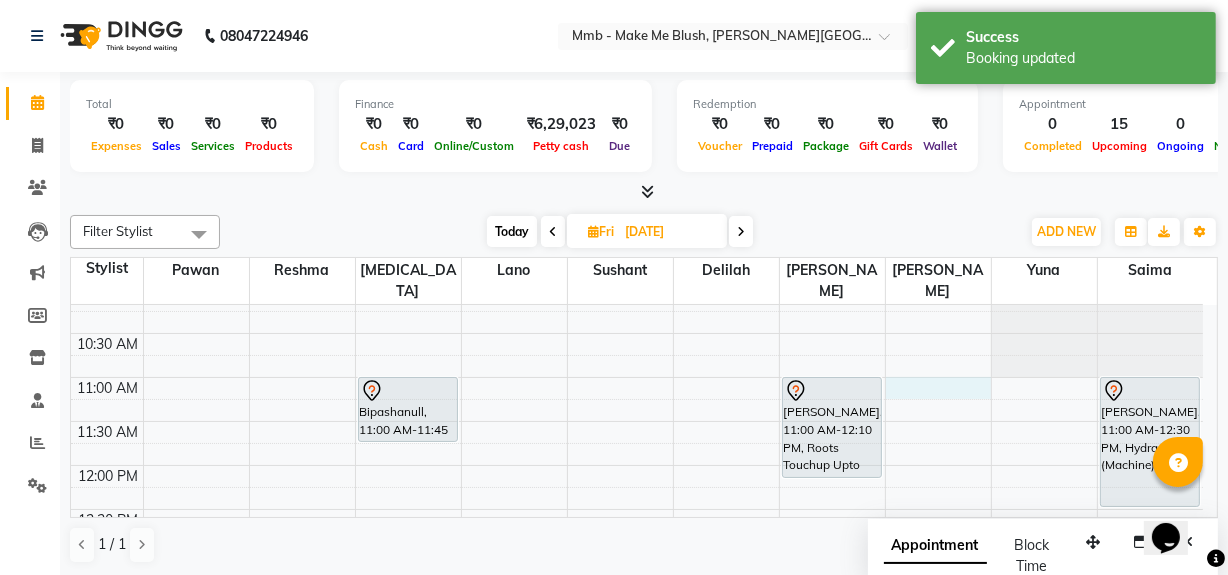 click on "9:00 AM 9:30 AM 10:00 AM 10:30 AM 11:00 AM 11:30 AM 12:00 PM 12:30 PM 1:00 PM 1:30 PM 2:00 PM 2:30 PM 3:00 PM 3:30 PM 4:00 PM 4:30 PM 5:00 PM 5:30 PM 6:00 PM 6:30 PM 7:00 PM 7:30 PM 8:00 PM 8:30 PM             Bipashanull, 11:00 AM-11:45 AM, Protien Refiller Treatment             Candice Pereira, 11:00 AM-12:10 PM, Roots Touchup Upto 1inch              Anjali Jamdar, 01:30 PM-02:40 PM, Roots Touchup Upto 1inch              Anjali Jamdar, 02:45 PM-03:30 PM, Hair Cut Without Wash             Candice Pereira, 11:00 AM-12:30 PM, Hydra Facial (Machine)" at bounding box center [637, 729] 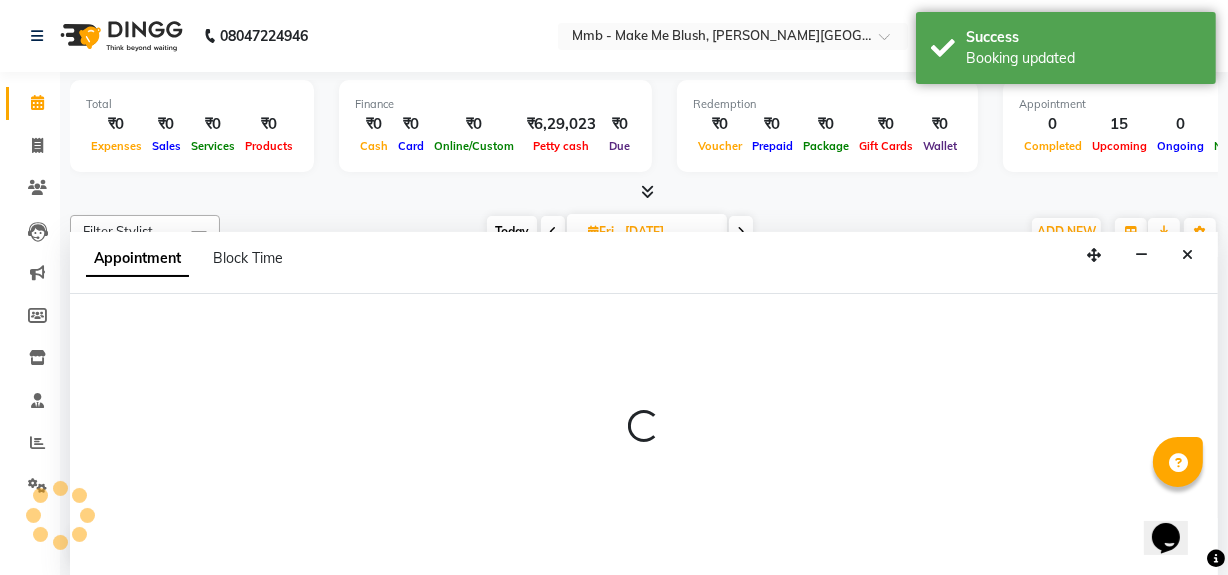 select on "45263" 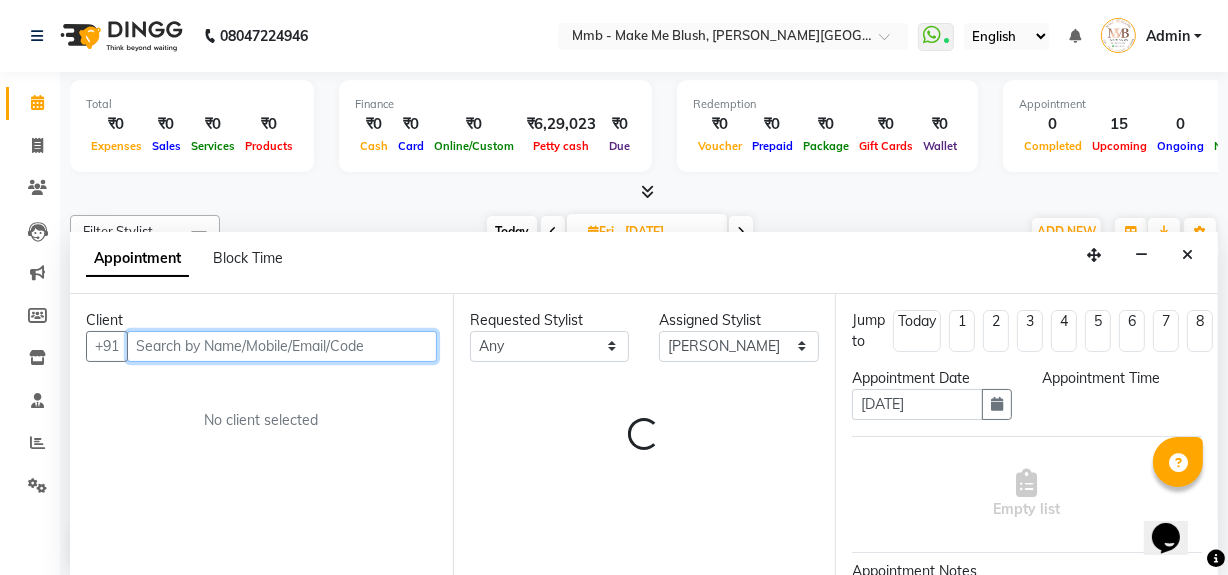 scroll, scrollTop: 0, scrollLeft: 0, axis: both 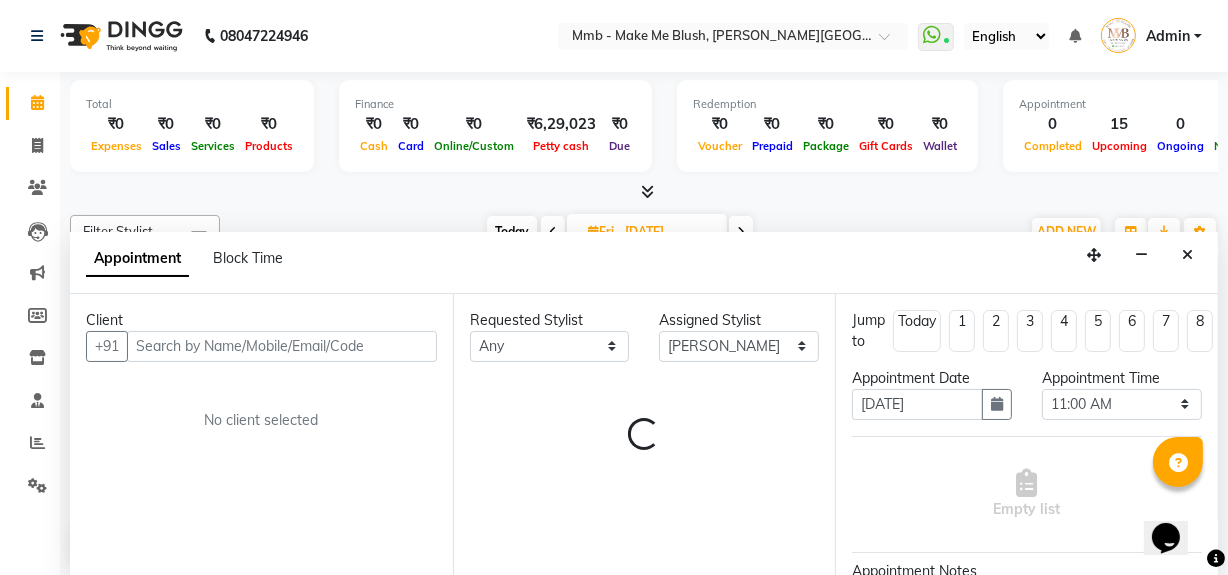 click on "Client +91  No client selected" at bounding box center [261, 435] 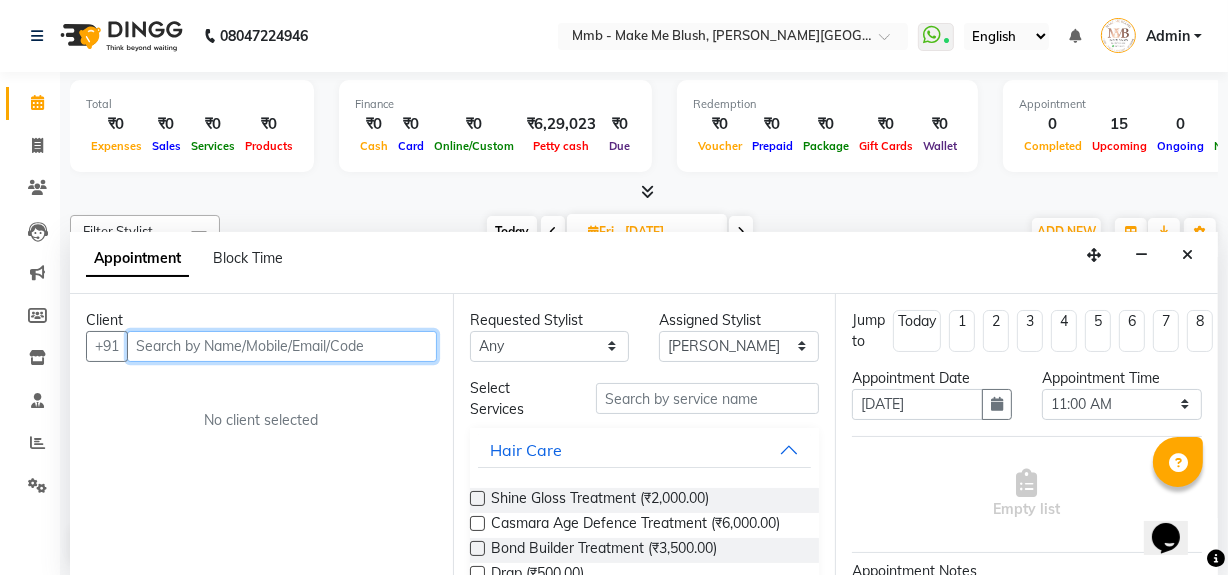 click at bounding box center (282, 346) 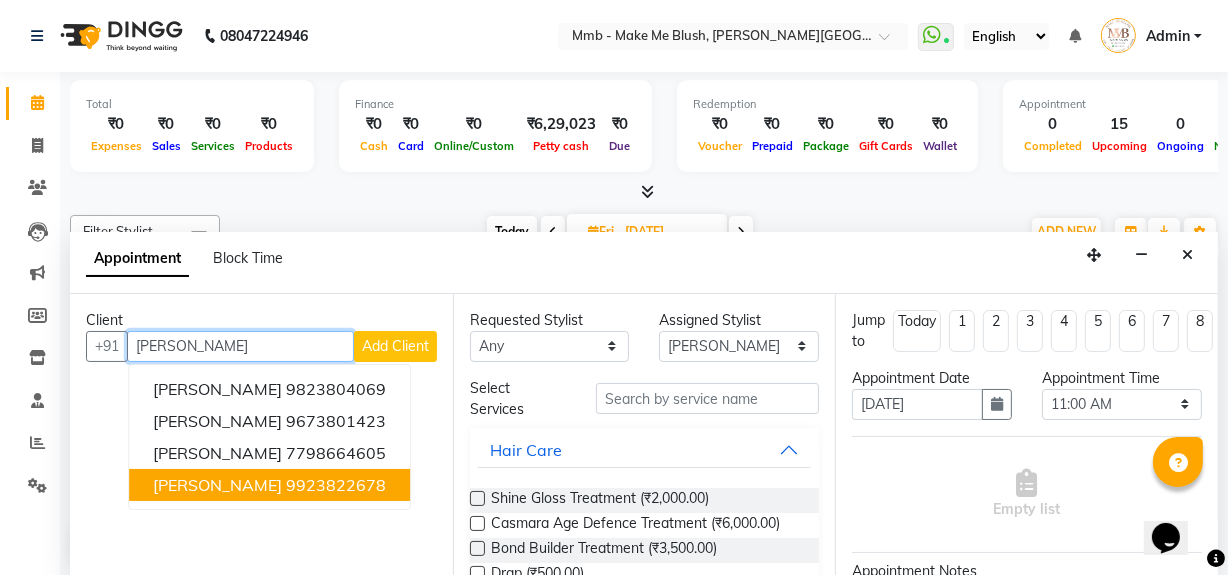 click on "9923822678" at bounding box center (336, 485) 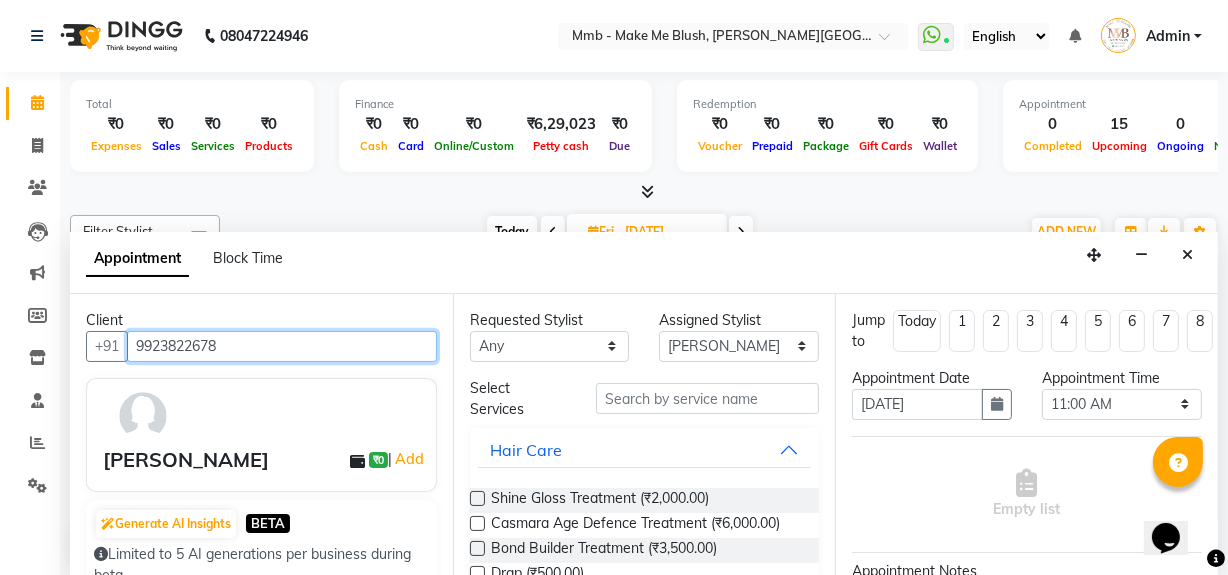 type on "9923822678" 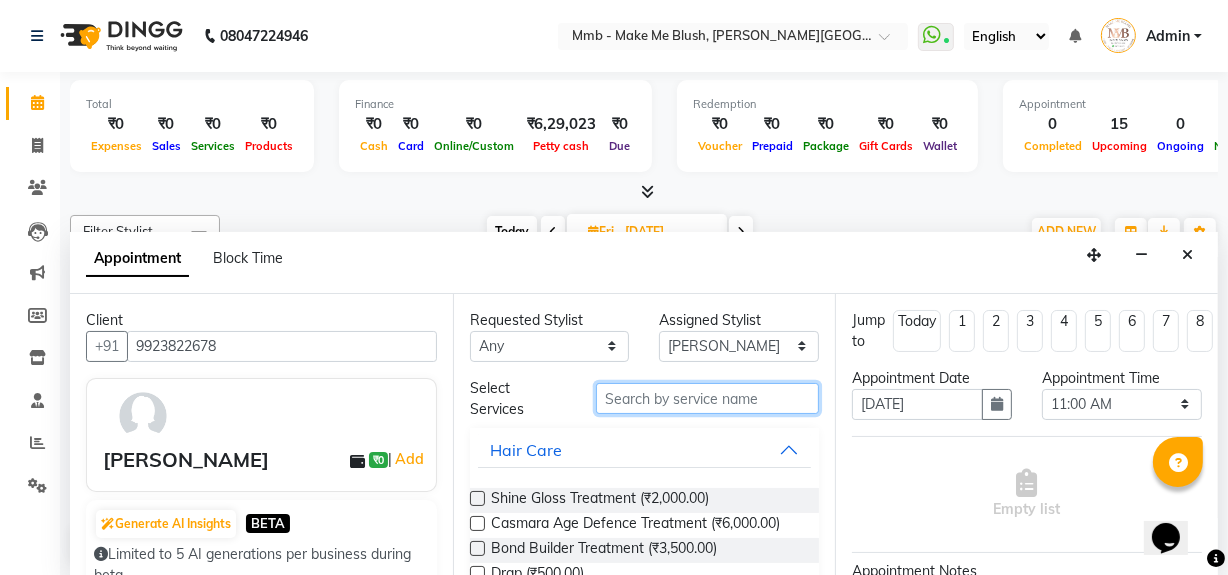 click at bounding box center (707, 398) 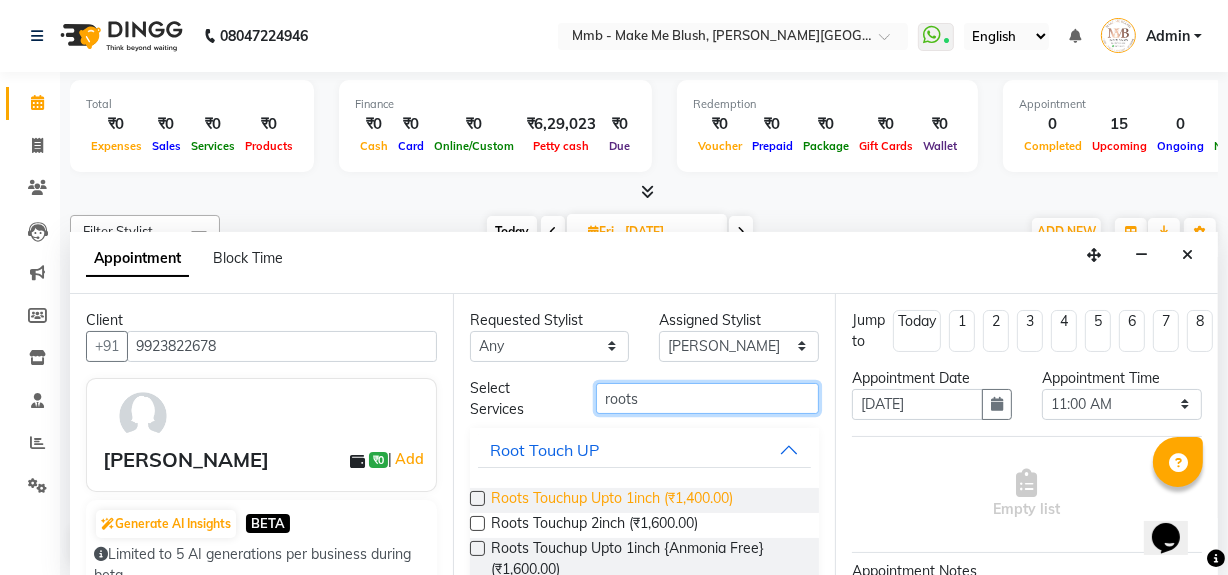 type on "roots" 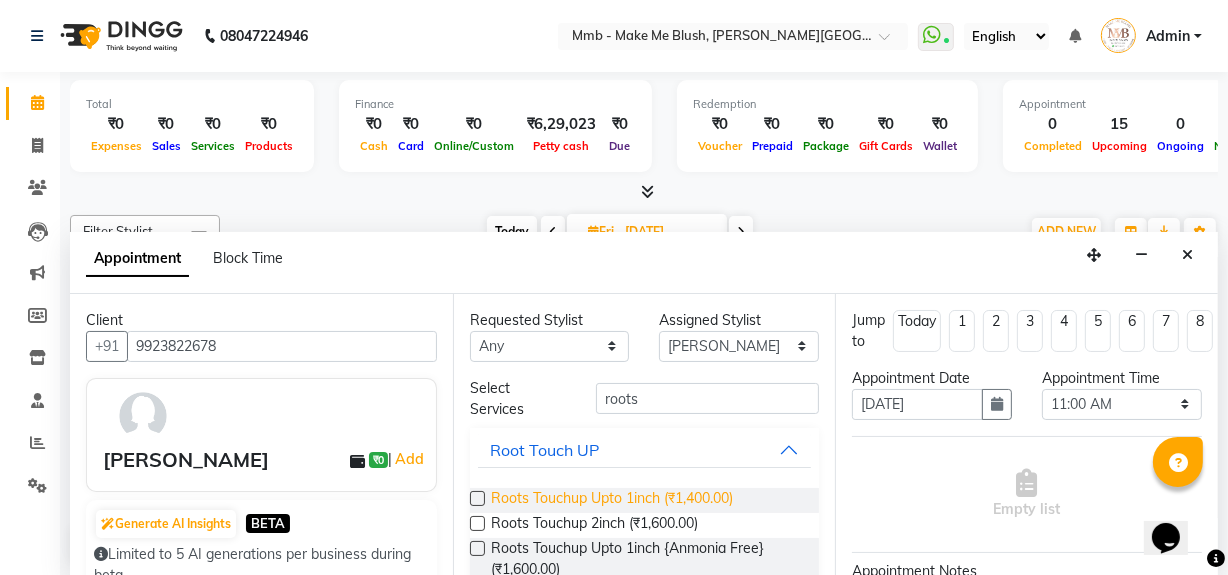 click on "Roots Touchup Upto 1inch  (₹1,400.00)" at bounding box center (612, 500) 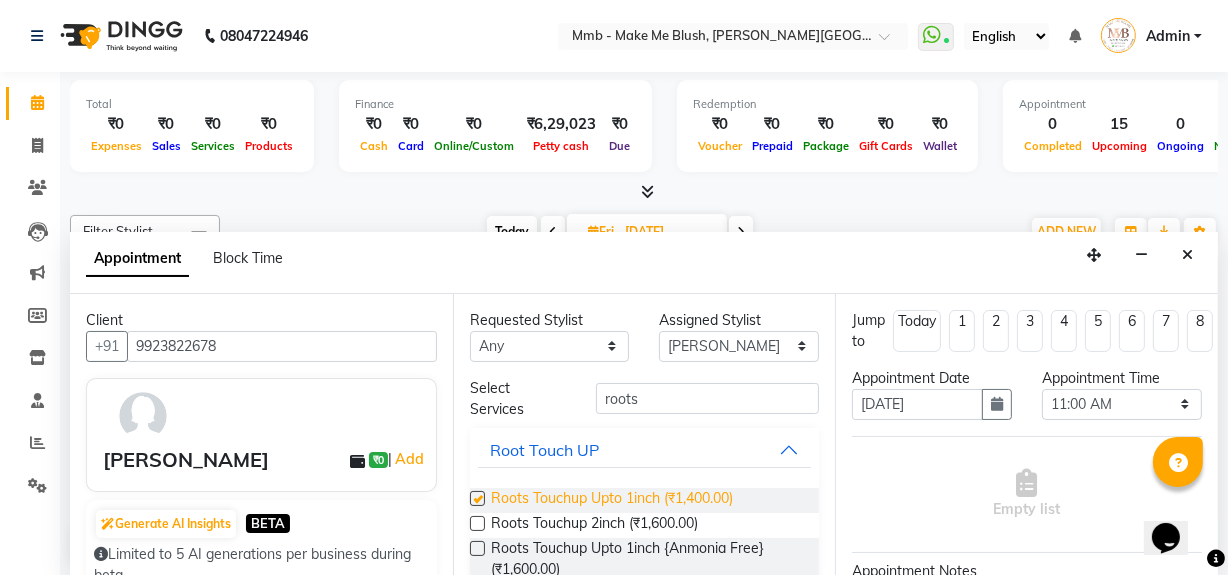checkbox on "false" 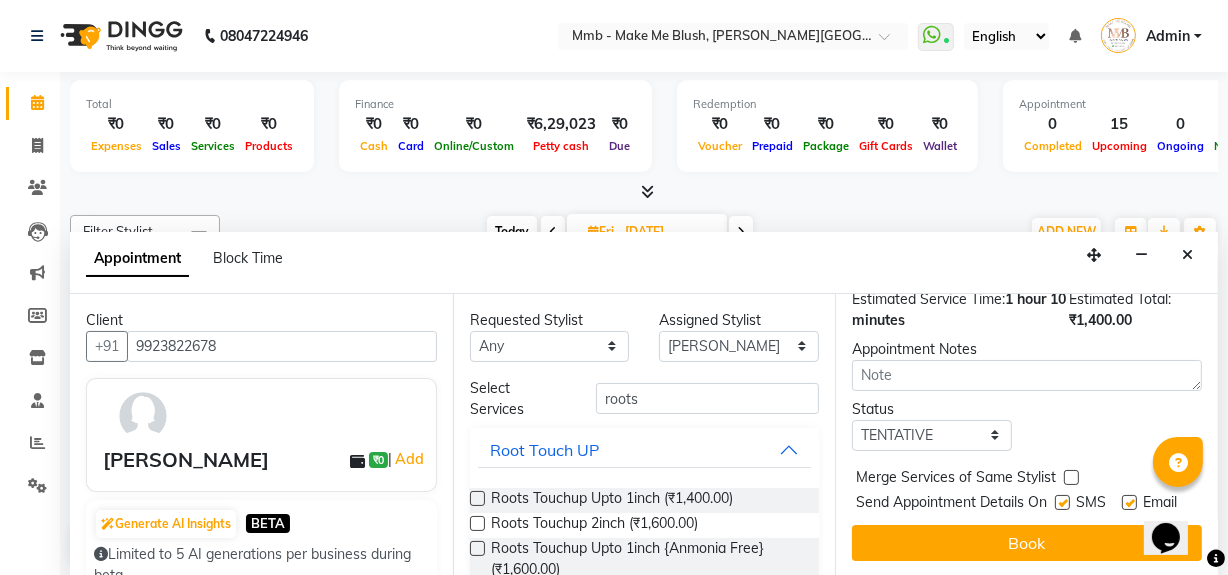 scroll, scrollTop: 296, scrollLeft: 0, axis: vertical 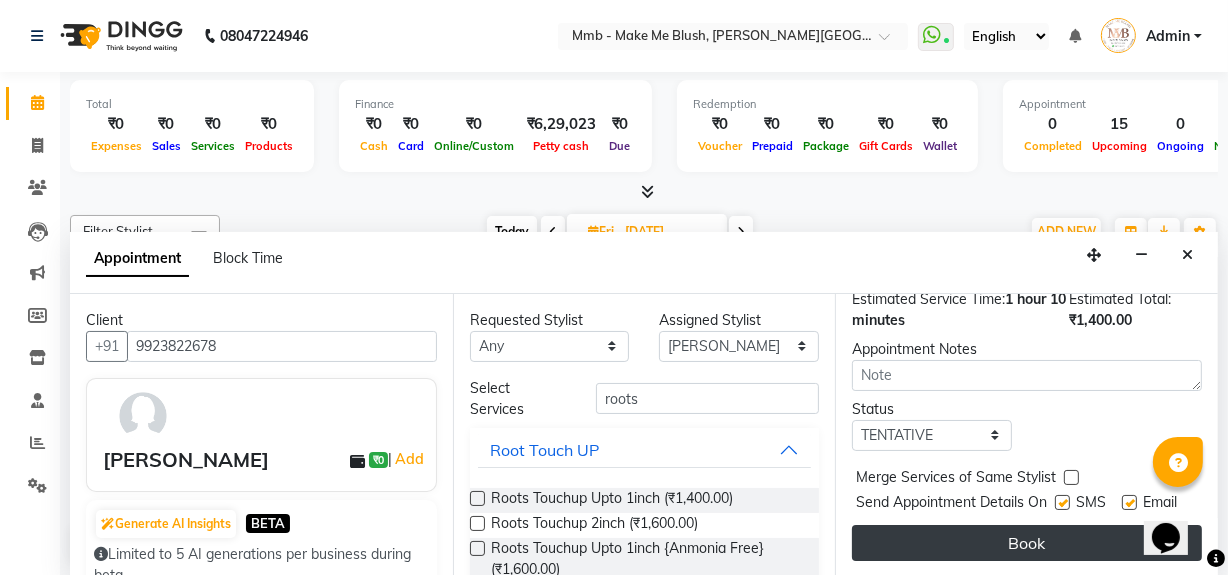 click on "Book" at bounding box center [1027, 543] 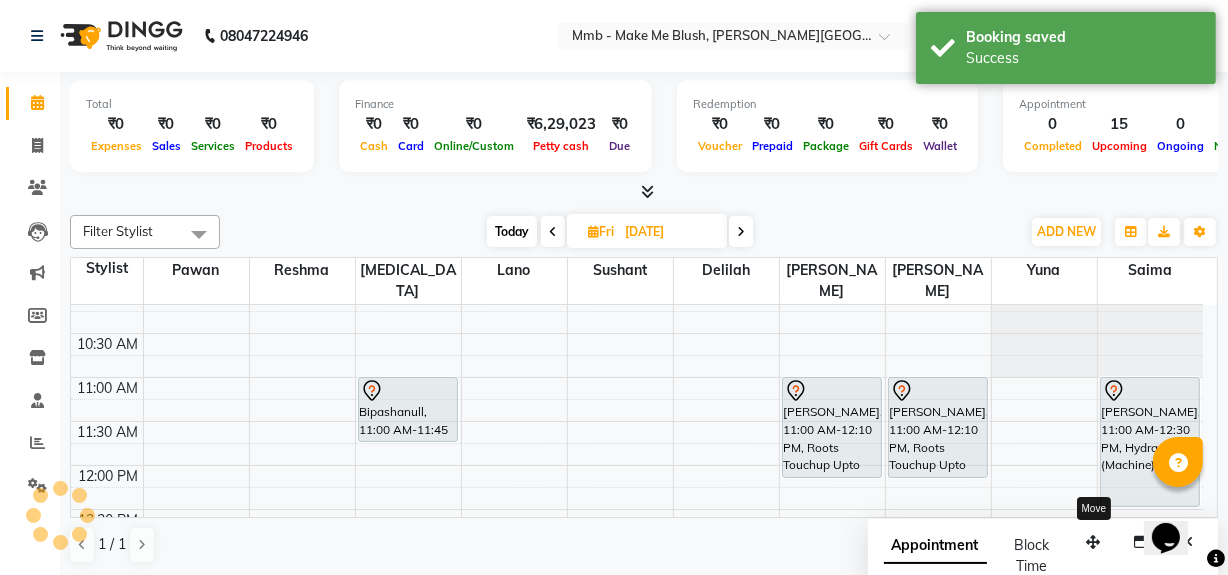 scroll, scrollTop: 0, scrollLeft: 0, axis: both 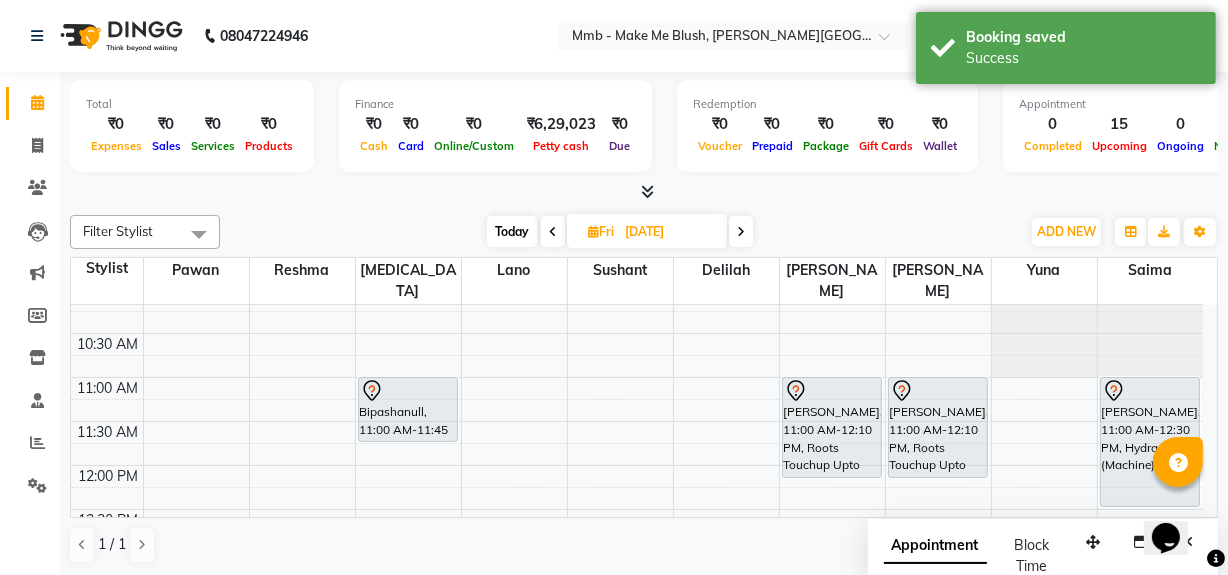 click on "Today" at bounding box center [512, 231] 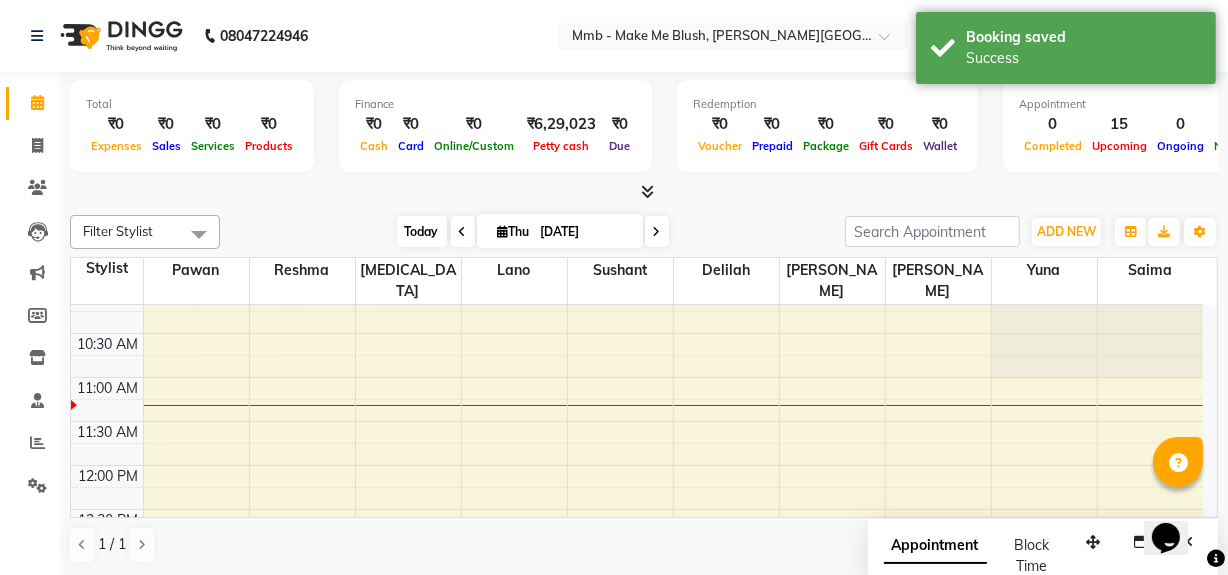 scroll, scrollTop: 176, scrollLeft: 0, axis: vertical 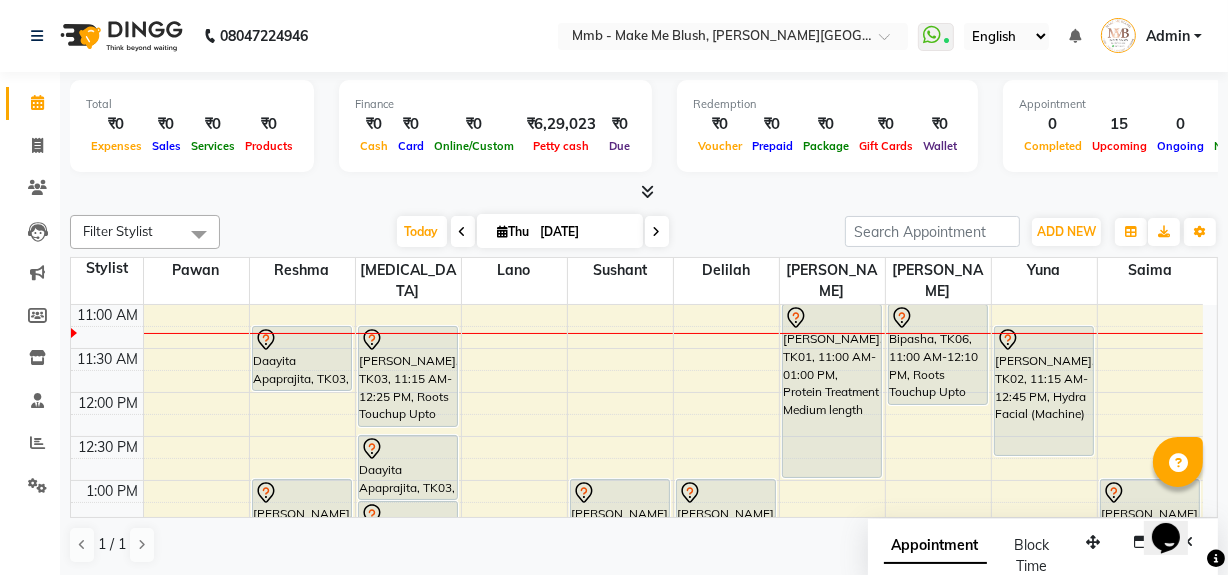 click on "Opens Chat This icon Opens the chat window." at bounding box center [1175, 502] 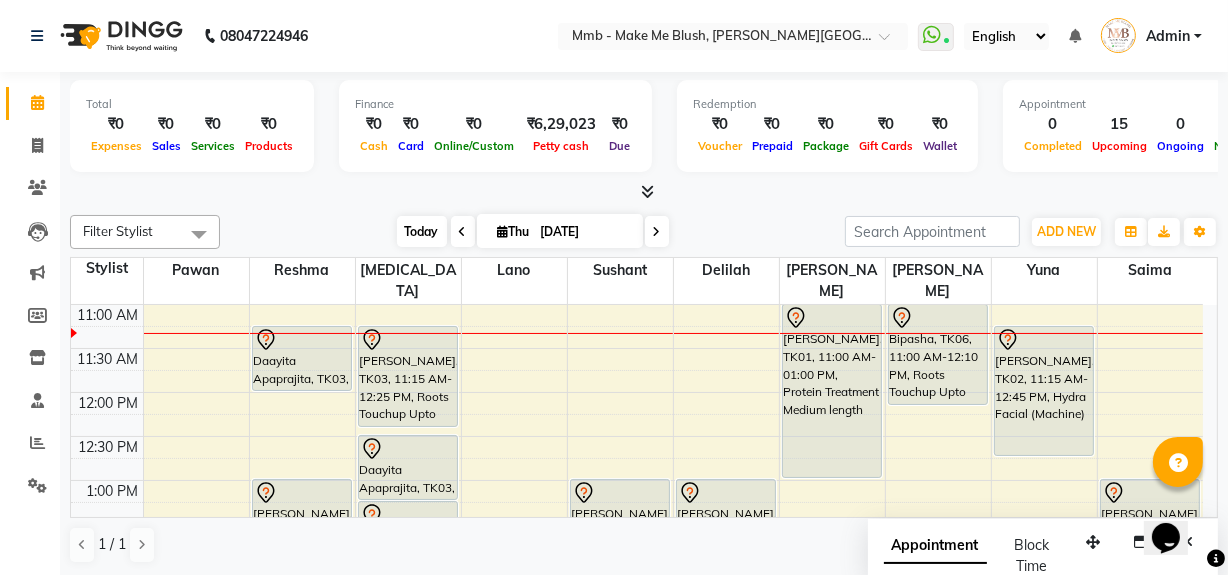 click on "Today" at bounding box center [422, 231] 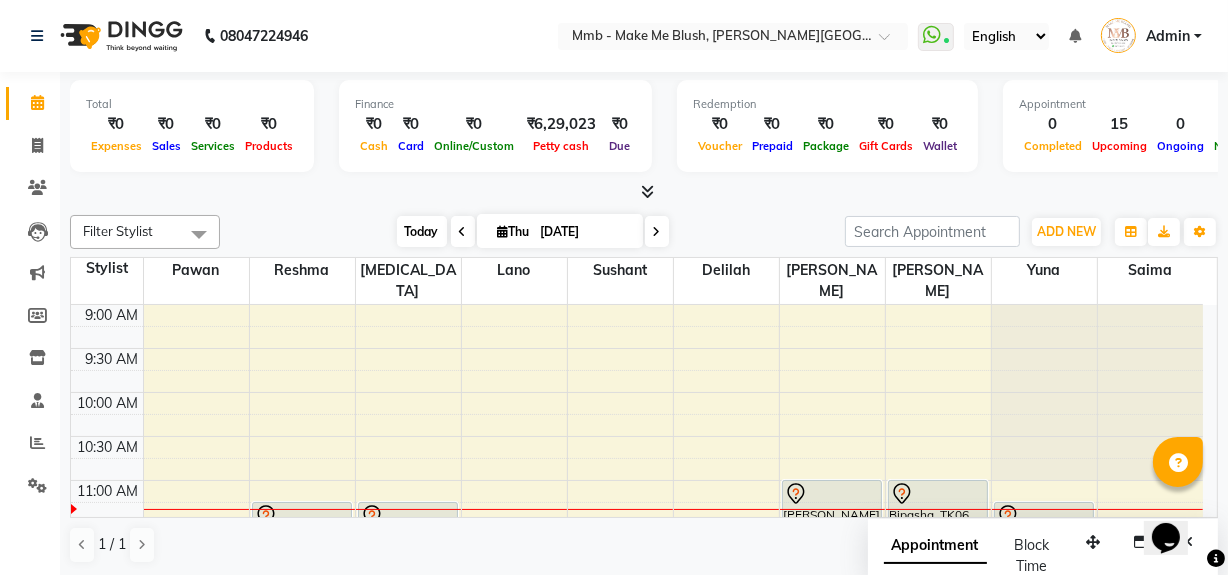 scroll, scrollTop: 176, scrollLeft: 0, axis: vertical 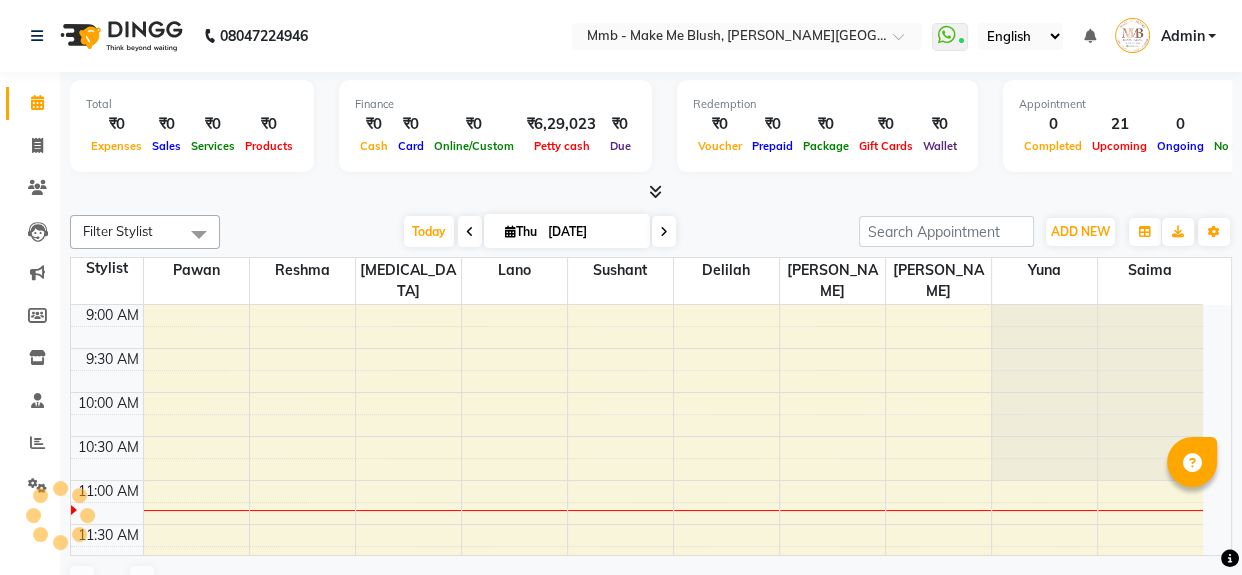 select on "en" 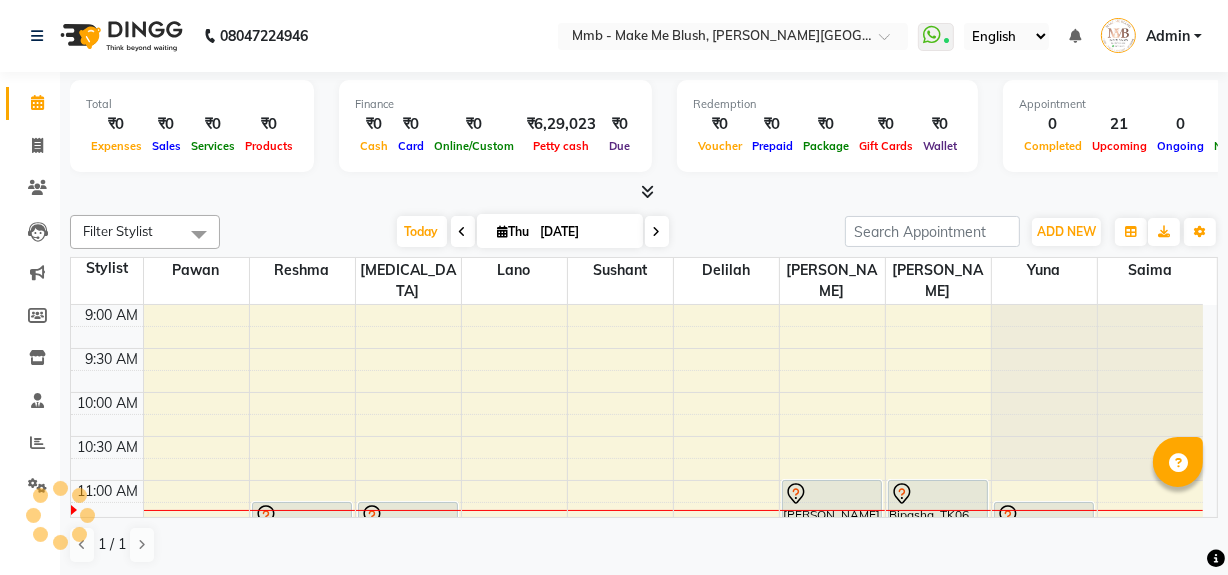 scroll, scrollTop: 0, scrollLeft: 0, axis: both 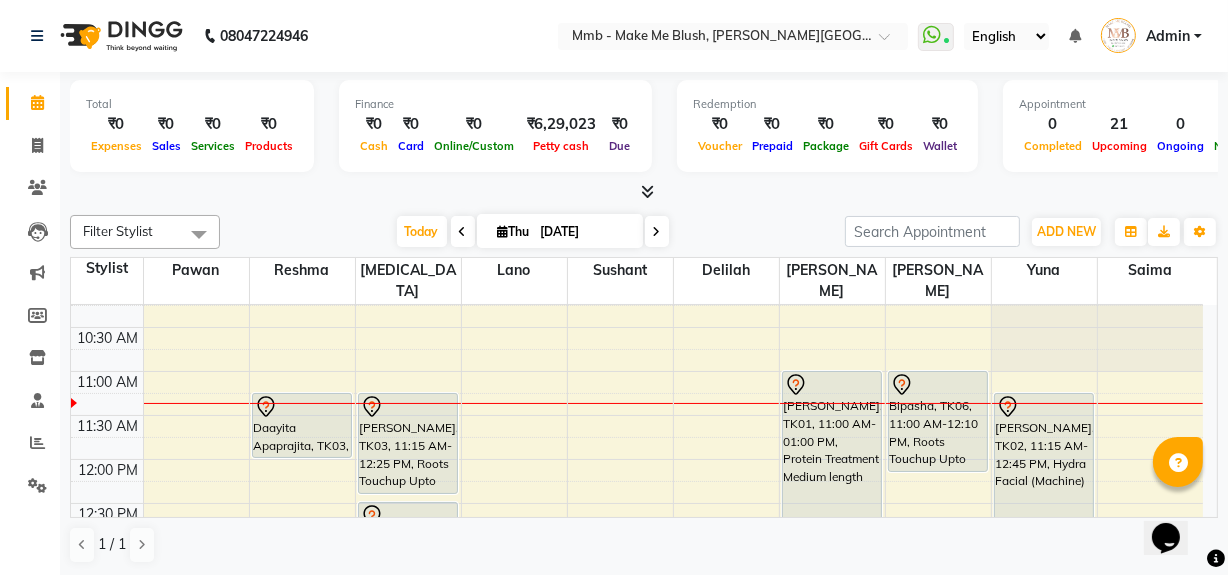 click at bounding box center (503, 231) 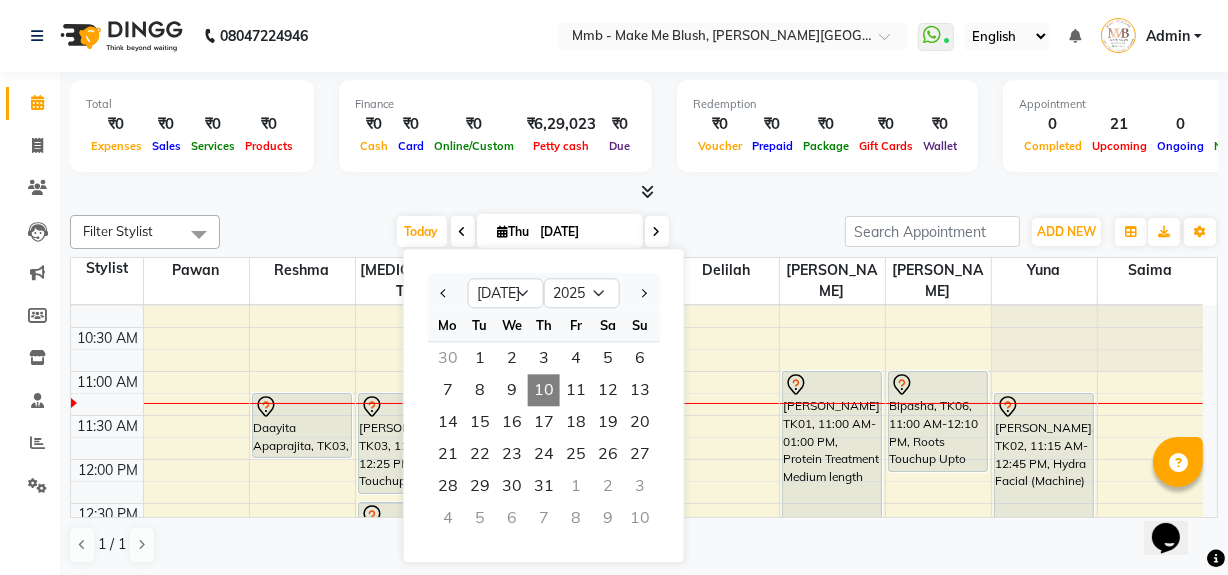 click on "[DATE]  [DATE] Jan Feb Mar Apr May Jun [DATE] Aug Sep Oct Nov [DATE] 2016 2017 2018 2019 2020 2021 2022 2023 2024 2025 2026 2027 2028 2029 2030 2031 2032 2033 2034 2035 Mo Tu We Th Fr Sa Su  30   1   2   3   4   5   6   7   8   9   10   11   12   13   14   15   16   17   18   19   20   21   22   23   24   25   26   27   28   29   30   31   1   2   3   4   5   6   7   8   9   10" at bounding box center [532, 232] 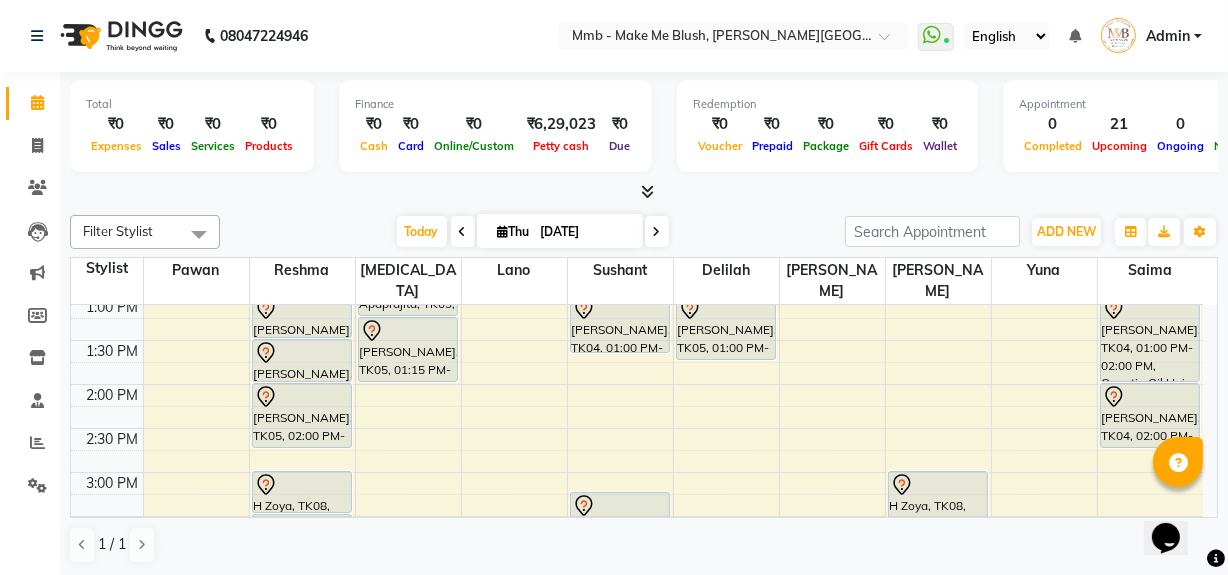 scroll, scrollTop: 400, scrollLeft: 0, axis: vertical 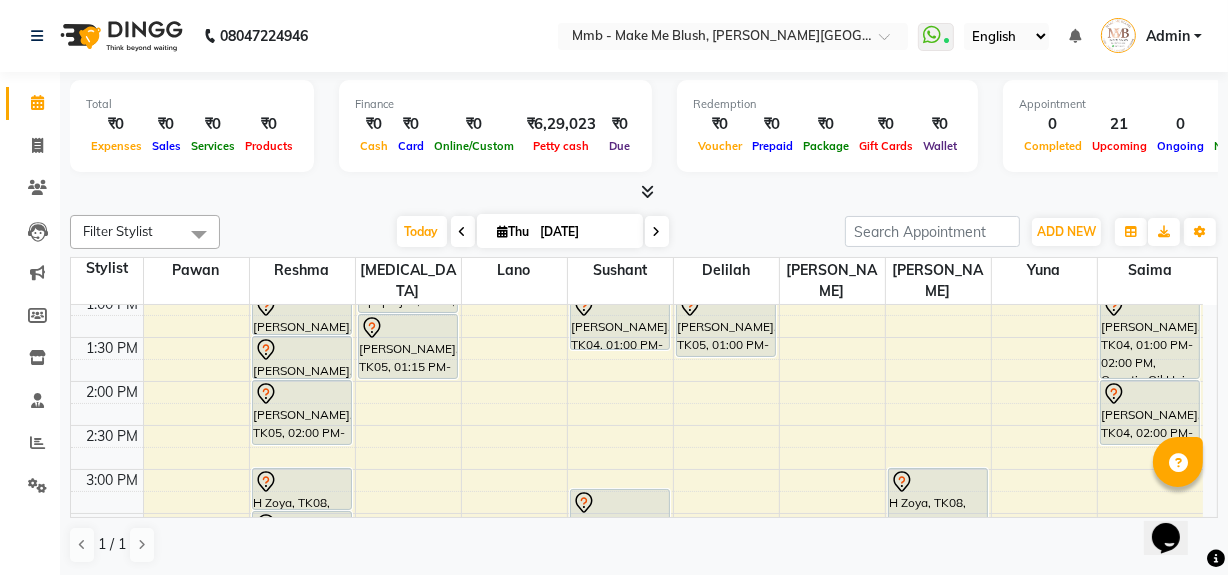 click at bounding box center (657, 232) 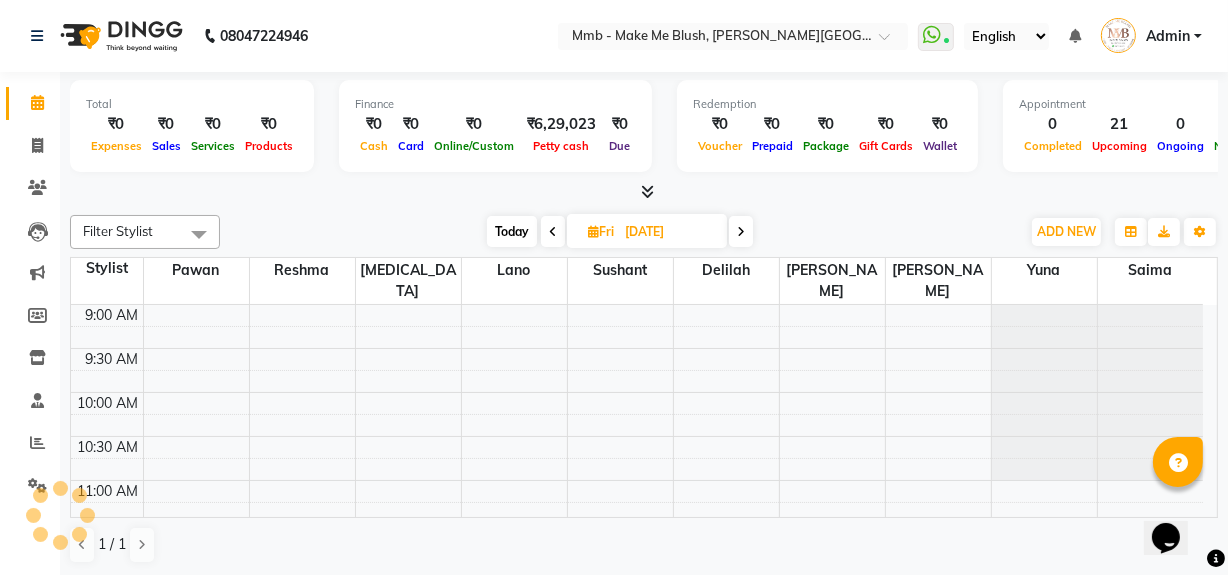 scroll, scrollTop: 176, scrollLeft: 0, axis: vertical 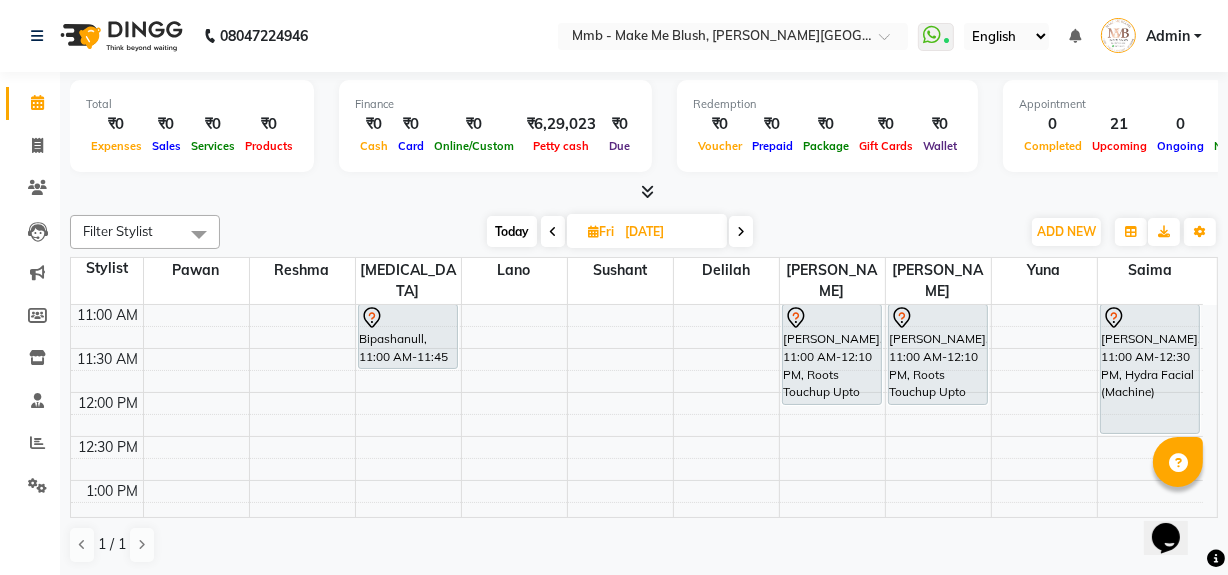 click on "Today" at bounding box center [512, 231] 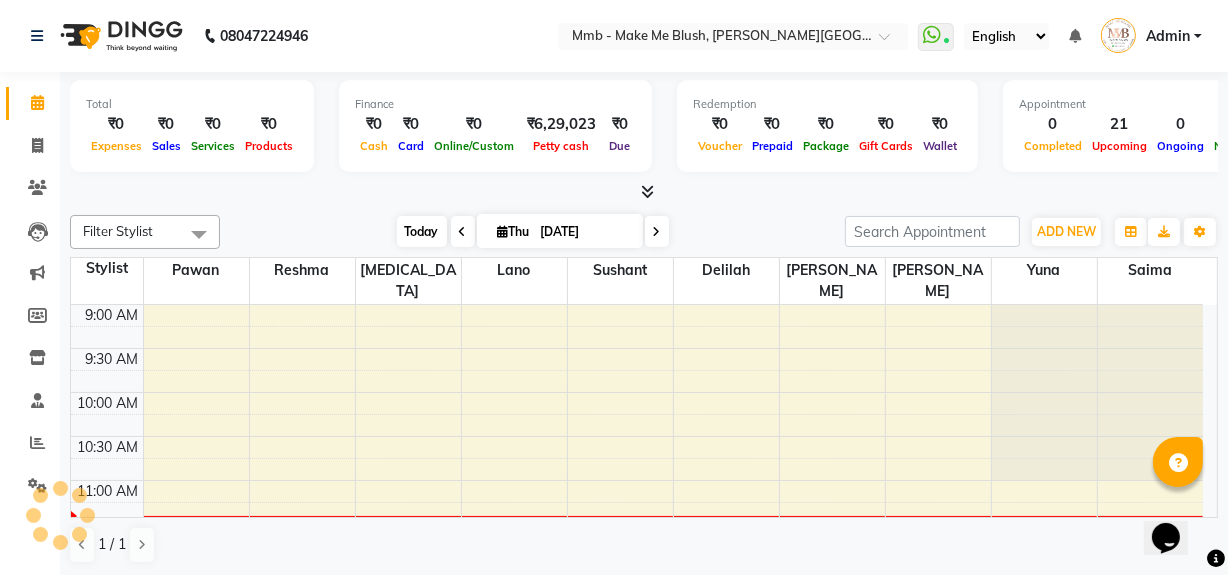 scroll, scrollTop: 176, scrollLeft: 0, axis: vertical 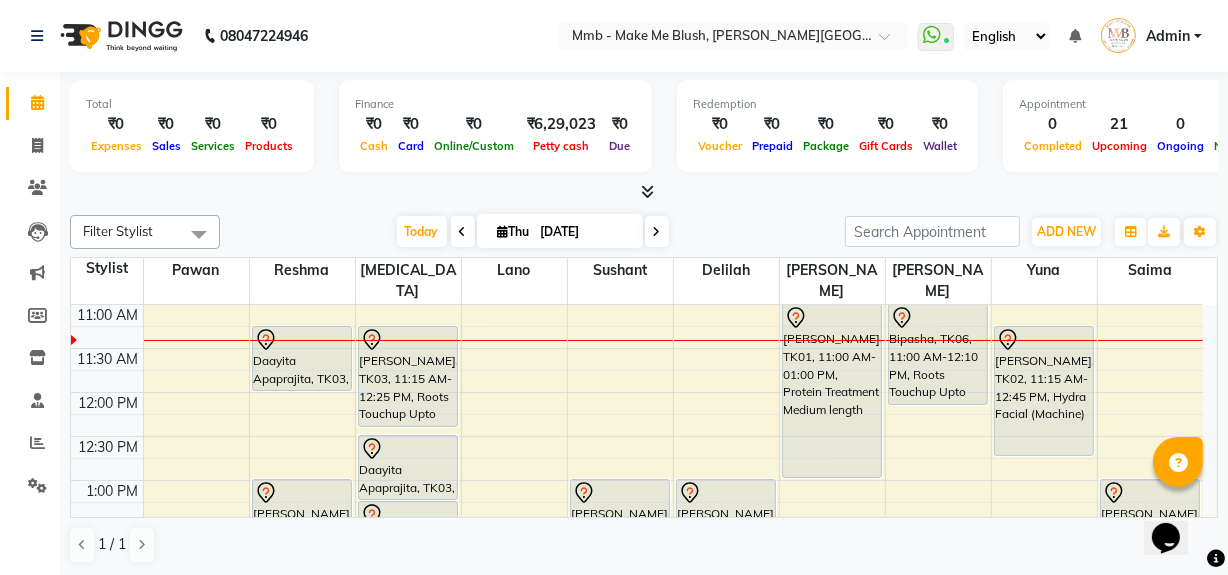 click on "Total  ₹0  Expenses ₹0  Sales ₹0  Services ₹0  Products Finance  ₹0  Cash ₹0  Card ₹0  Online/Custom ₹6,29,023 Petty cash ₹0 Due  Redemption  ₹0 Voucher ₹0 Prepaid ₹0 Package ₹0  Gift Cards ₹0  Wallet  Appointment  0 Completed 21 Upcoming 0 Ongoing 0 No show  Other sales  ₹0  Packages ₹0  Memberships ₹0  Vouchers ₹0  Prepaids ₹0  Gift Cards Filter Stylist Select All Delilah Gauri Chauhan Lano Nikita Pawan Reshma Saima Sushant Urgen Dukpa Yuna Today  Thu 10-07-2025 Toggle Dropdown Add Appointment Add Invoice Add Expense Add Attendance Add Client Add Transaction Toggle Dropdown Add Appointment Add Invoice Add Expense Add Attendance Add Client ADD NEW Toggle Dropdown Add Appointment Add Invoice Add Expense Add Attendance Add Client Add Transaction Filter Stylist Select All Delilah Gauri Chauhan Lano Nikita Pawan Reshma Saima Sushant Urgen Dukpa Yuna Group By  Staff View   Room View  View as Vertical  Vertical - Week View  Horizontal  Horizontal - Week View  List  Full Screen" 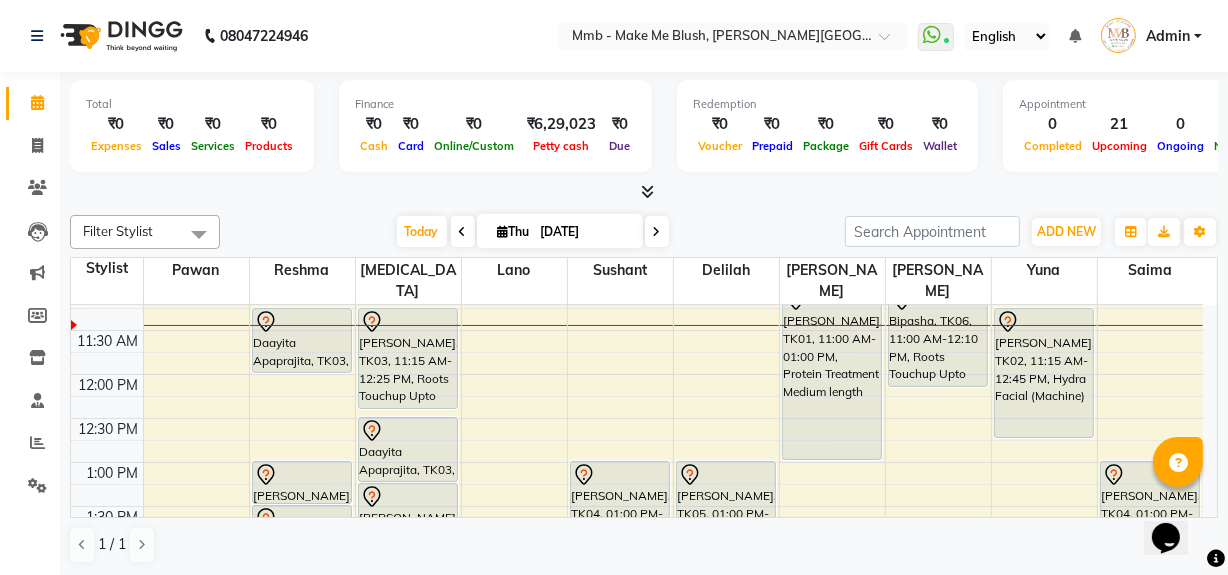 scroll, scrollTop: 212, scrollLeft: 0, axis: vertical 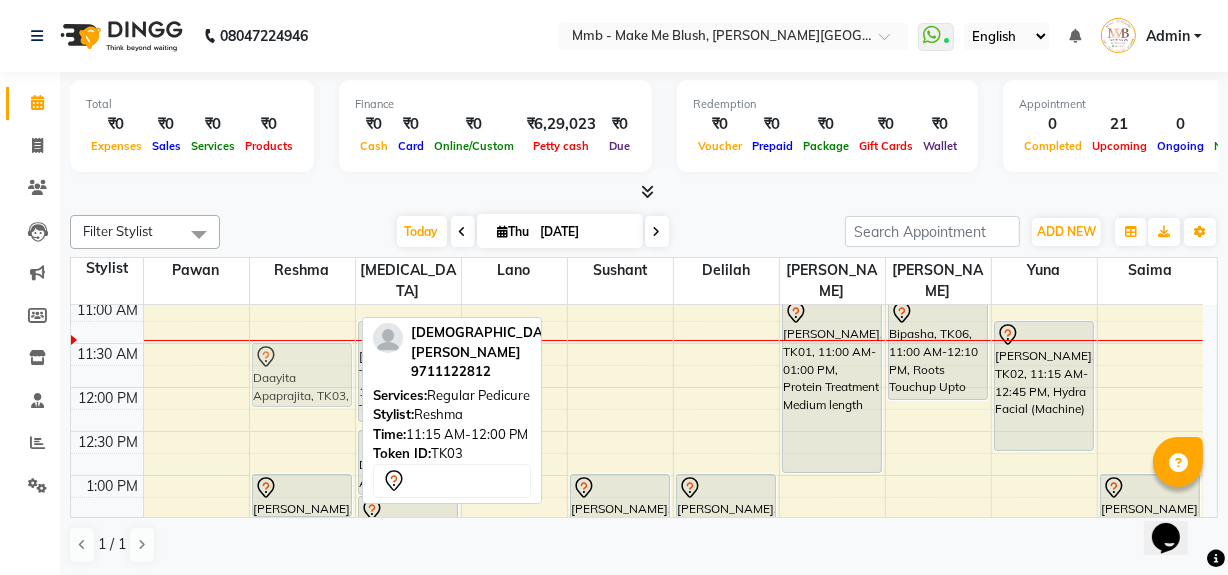 drag, startPoint x: 283, startPoint y: 342, endPoint x: 278, endPoint y: 362, distance: 20.615528 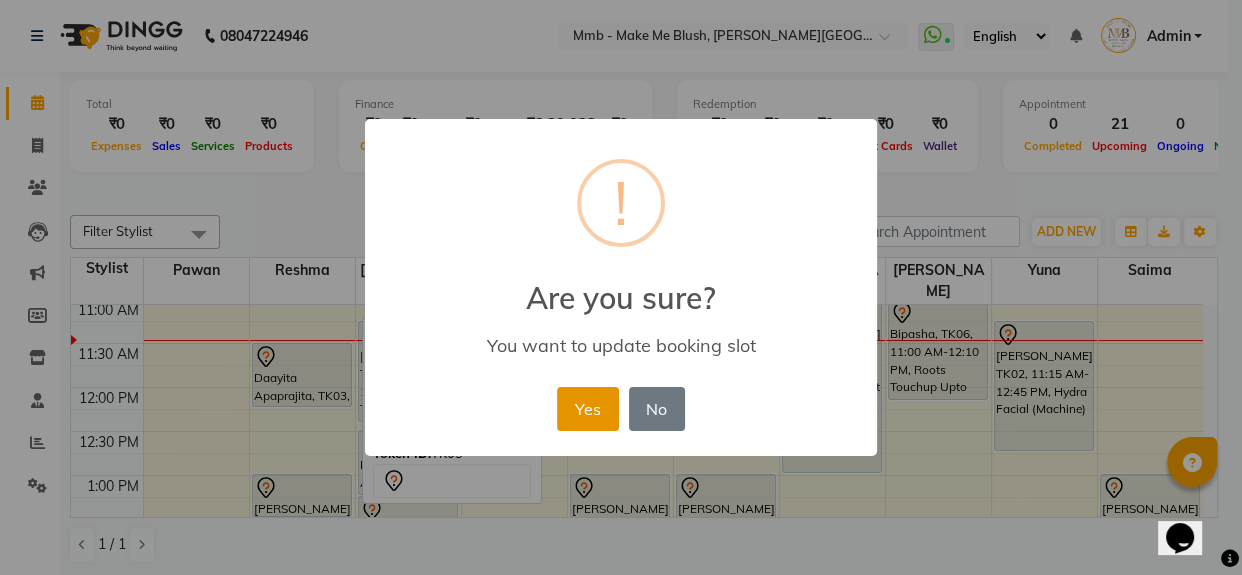 click on "Yes" at bounding box center (587, 409) 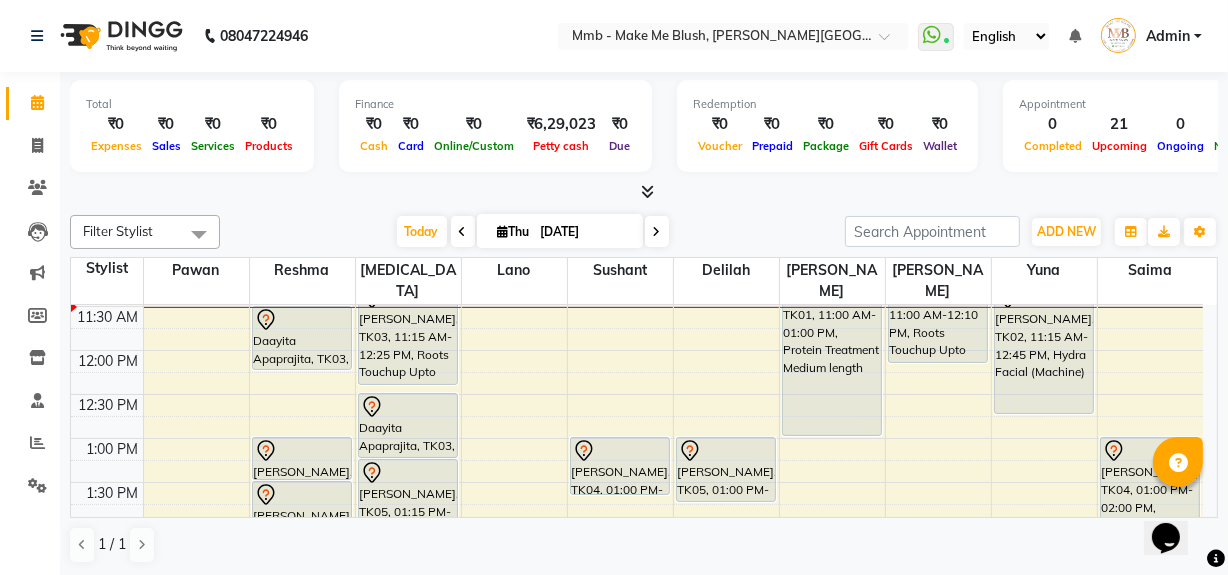 scroll, scrollTop: 254, scrollLeft: 0, axis: vertical 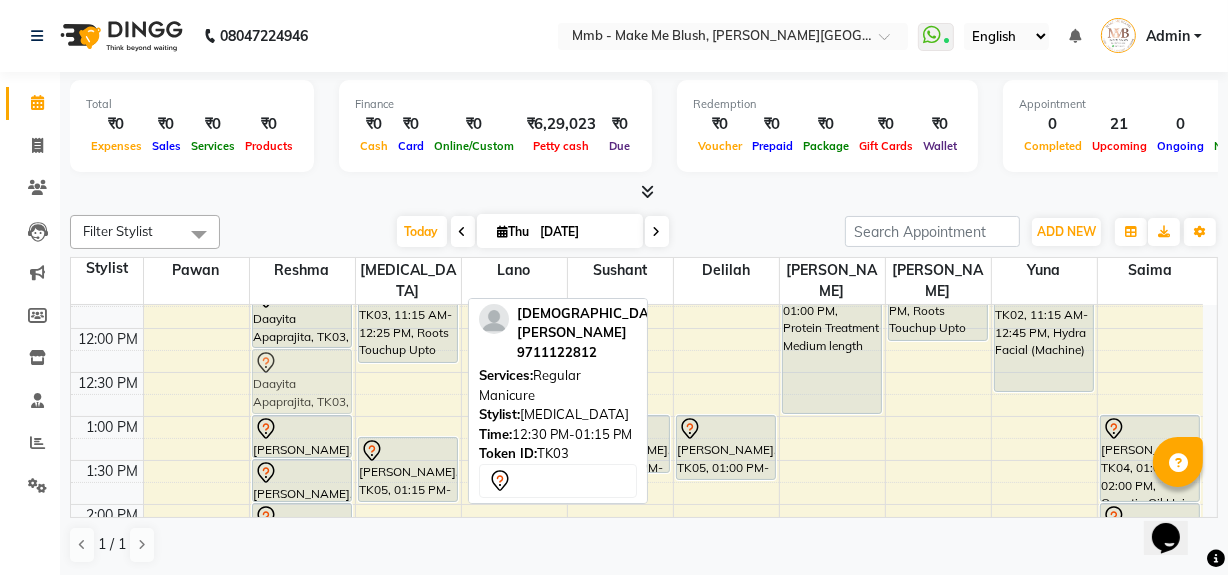 drag, startPoint x: 407, startPoint y: 355, endPoint x: 309, endPoint y: 376, distance: 100.22475 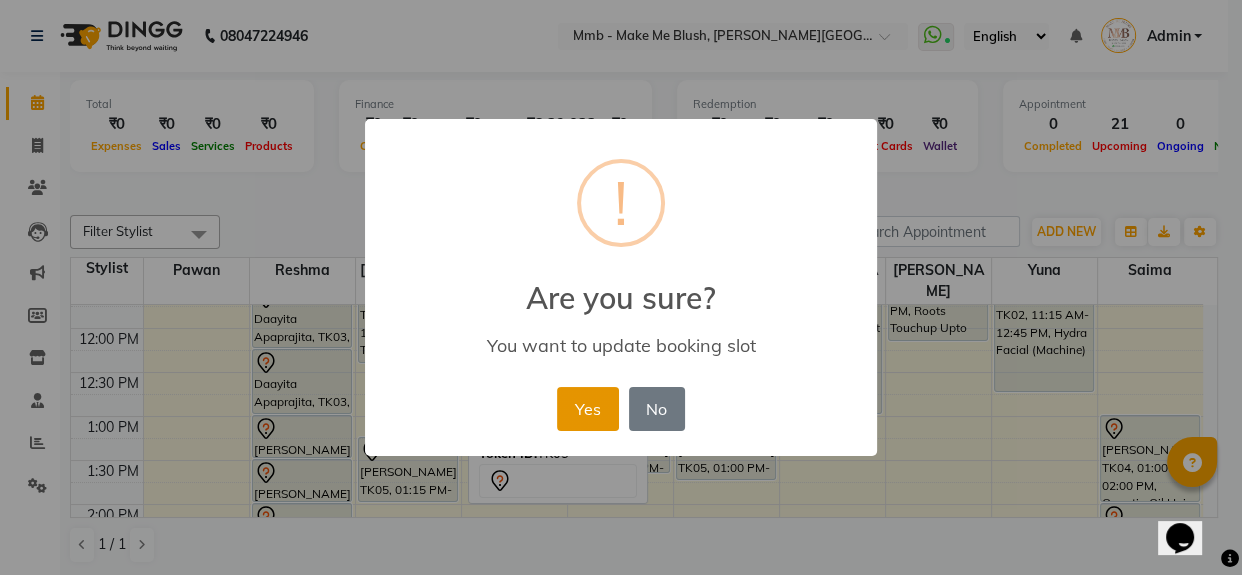 click on "Yes" at bounding box center [587, 409] 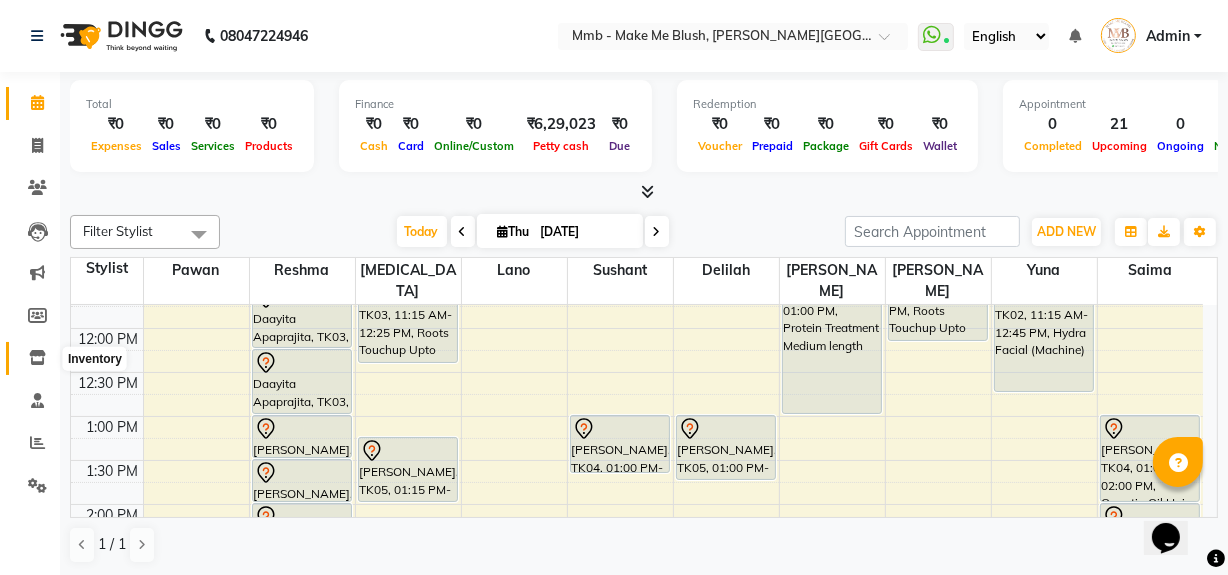 click 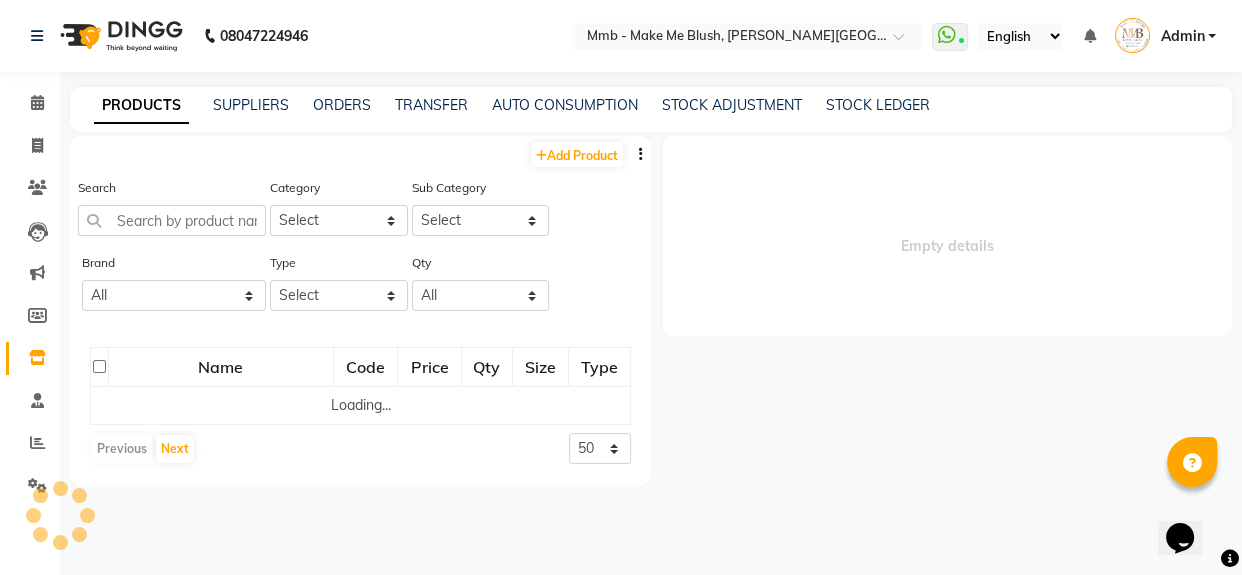 select 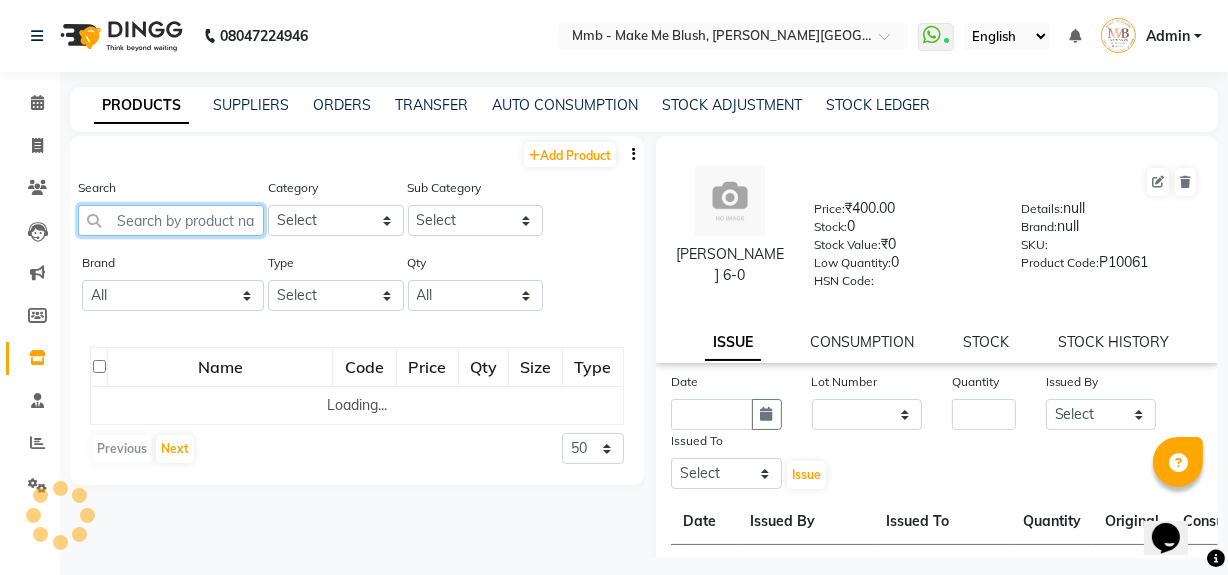 click 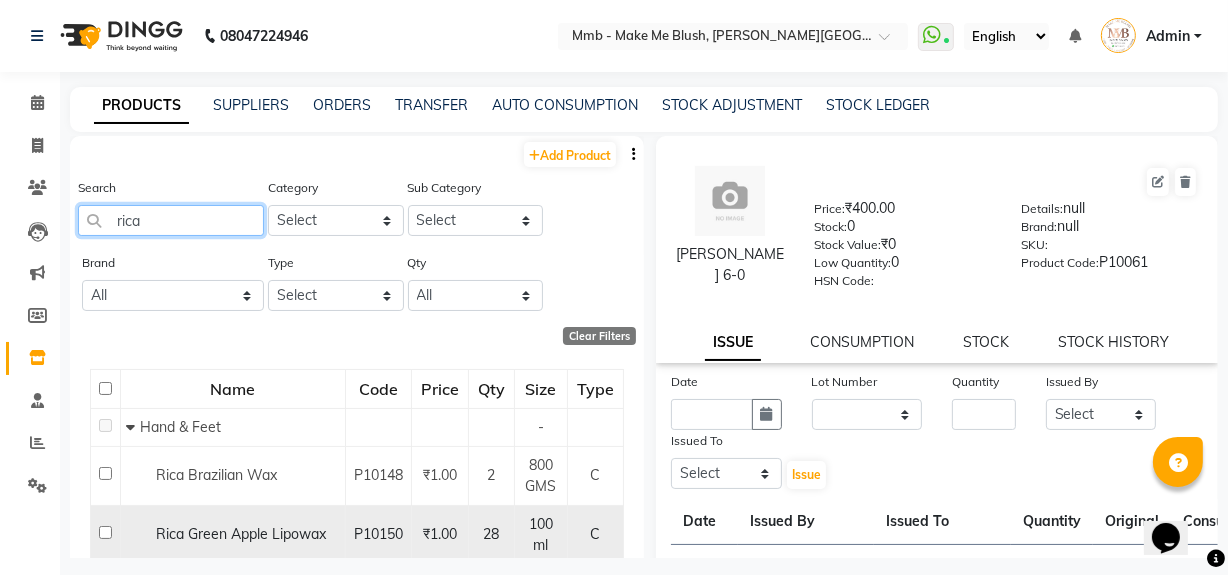 type on "rica" 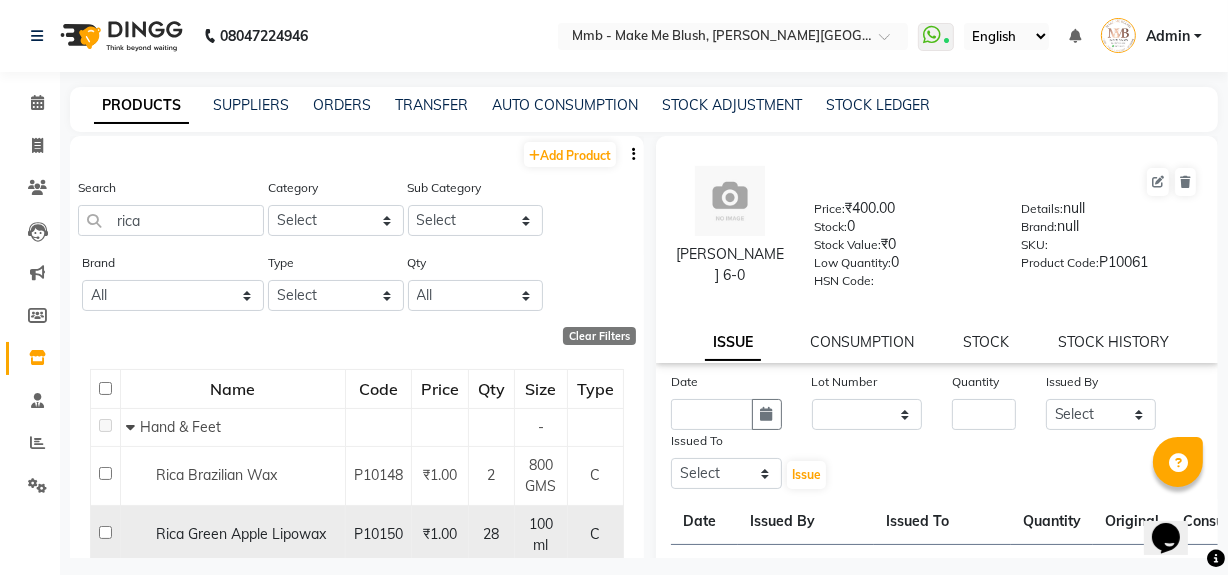 click 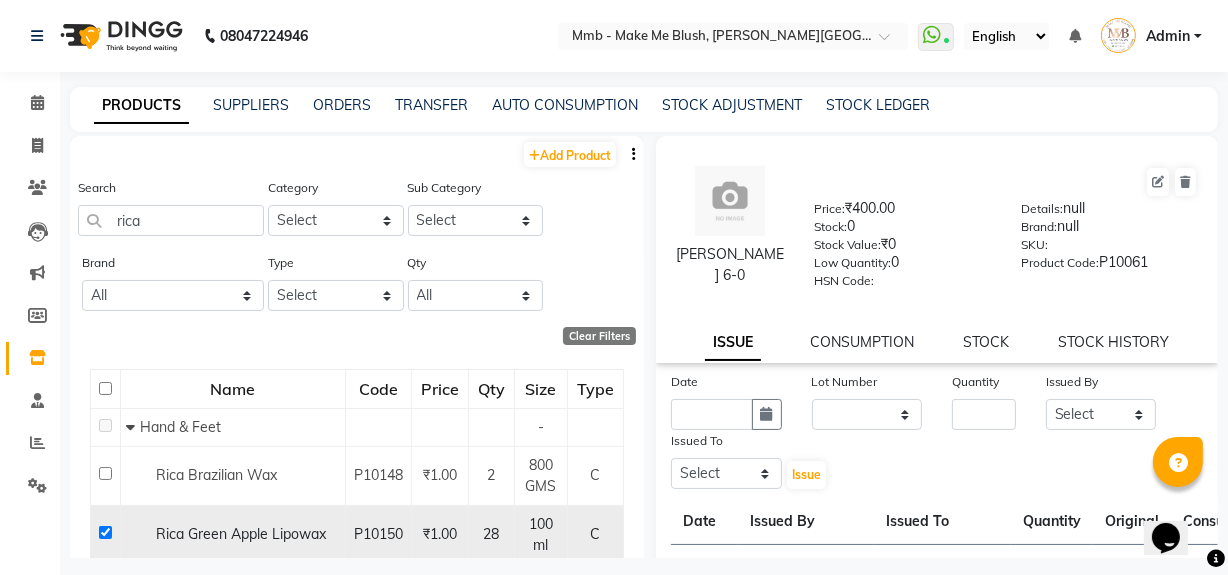 checkbox on "true" 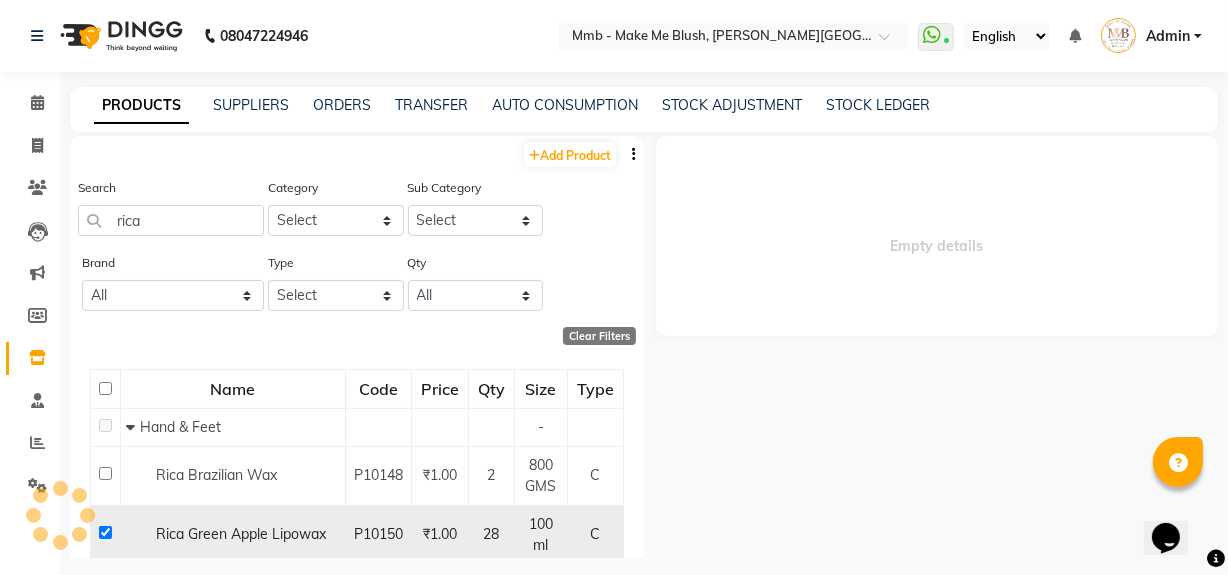 select 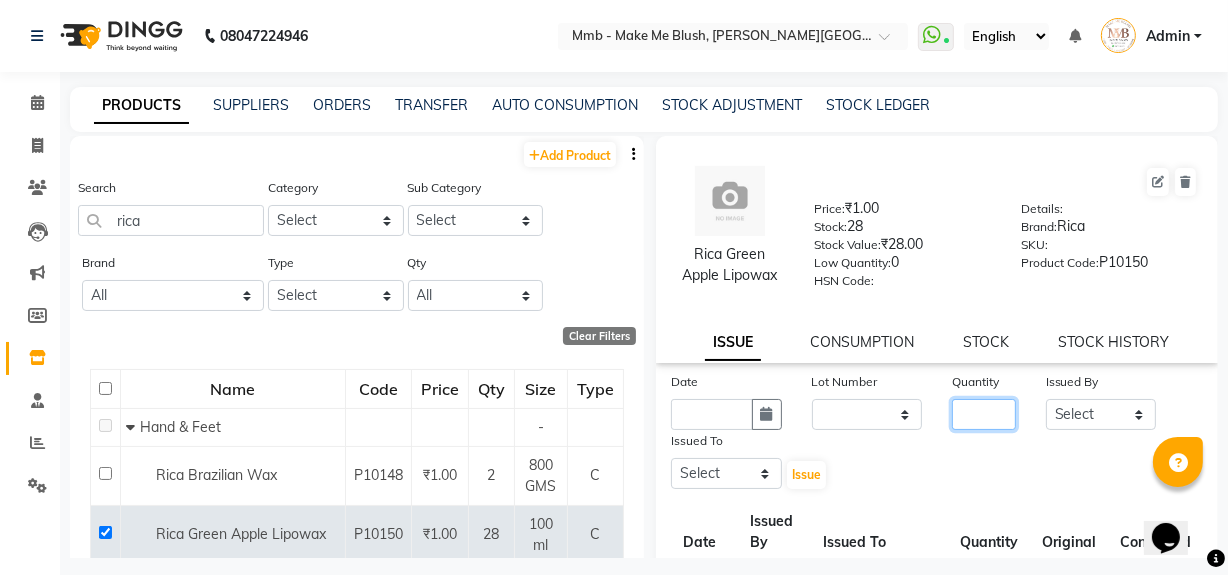 click 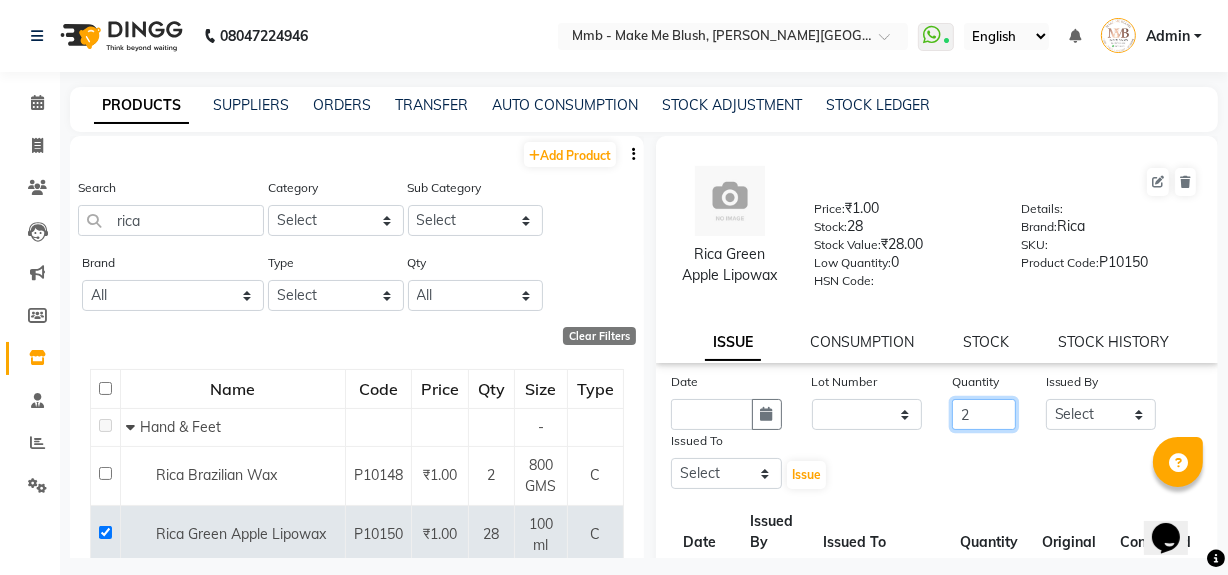 type on "2" 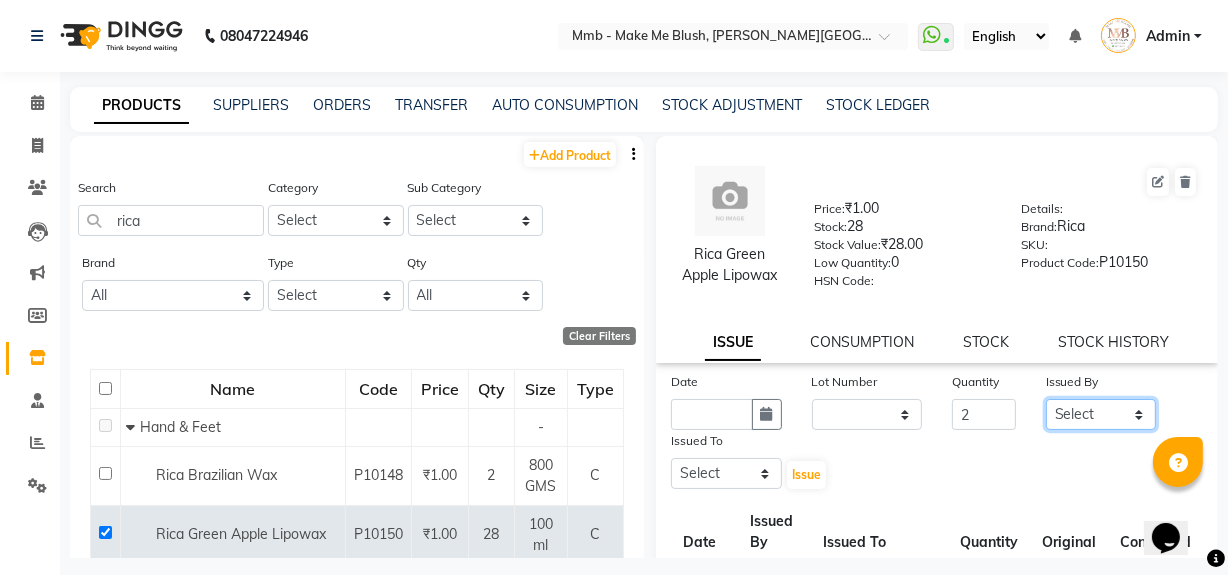 click on "Select [PERSON_NAME] [PERSON_NAME] [PERSON_NAME][MEDICAL_DATA] Pawan Reshma [PERSON_NAME] Sushant [PERSON_NAME] Yuna" 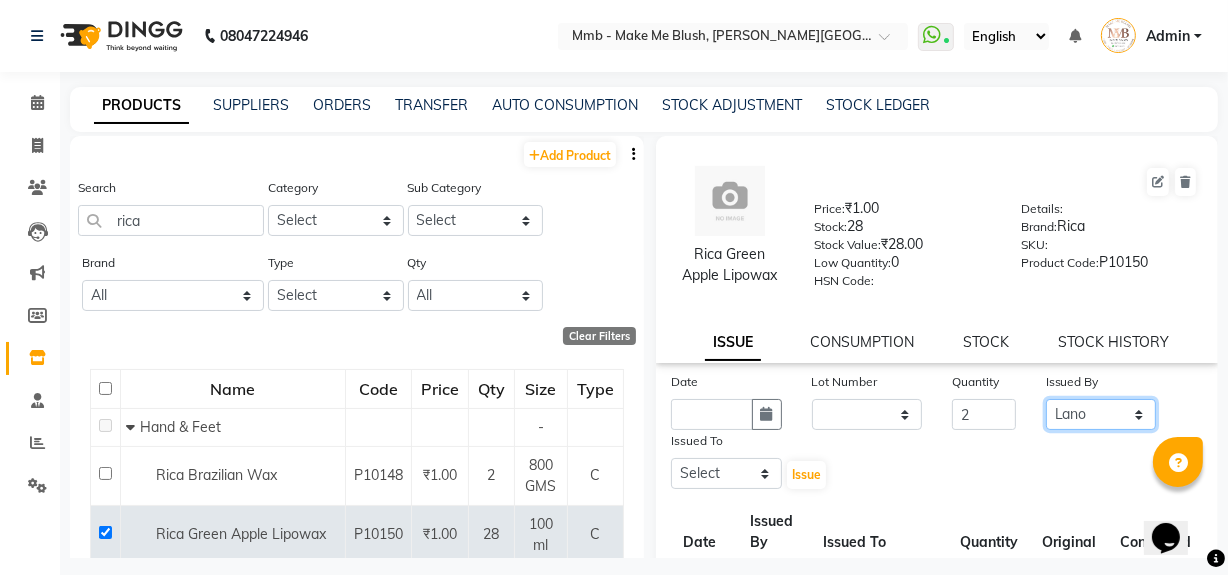 click on "Select [PERSON_NAME] [PERSON_NAME] [PERSON_NAME][MEDICAL_DATA] Pawan Reshma [PERSON_NAME] Sushant [PERSON_NAME] Yuna" 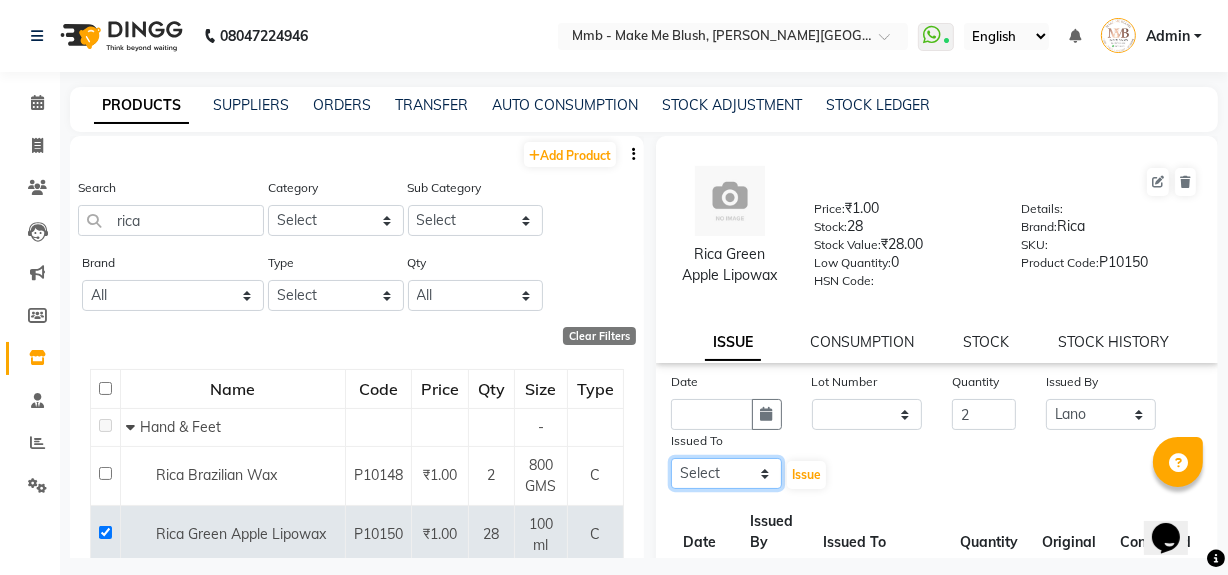 click on "Select [PERSON_NAME] [PERSON_NAME] [PERSON_NAME][MEDICAL_DATA] Pawan Reshma [PERSON_NAME] Sushant [PERSON_NAME] Yuna" 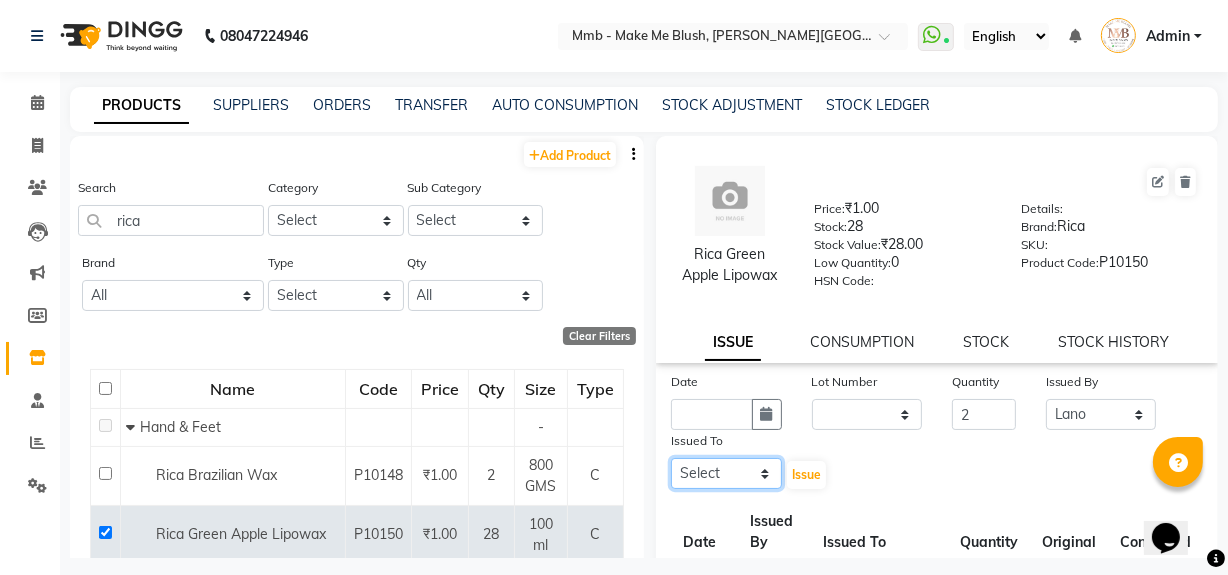 select on "18873" 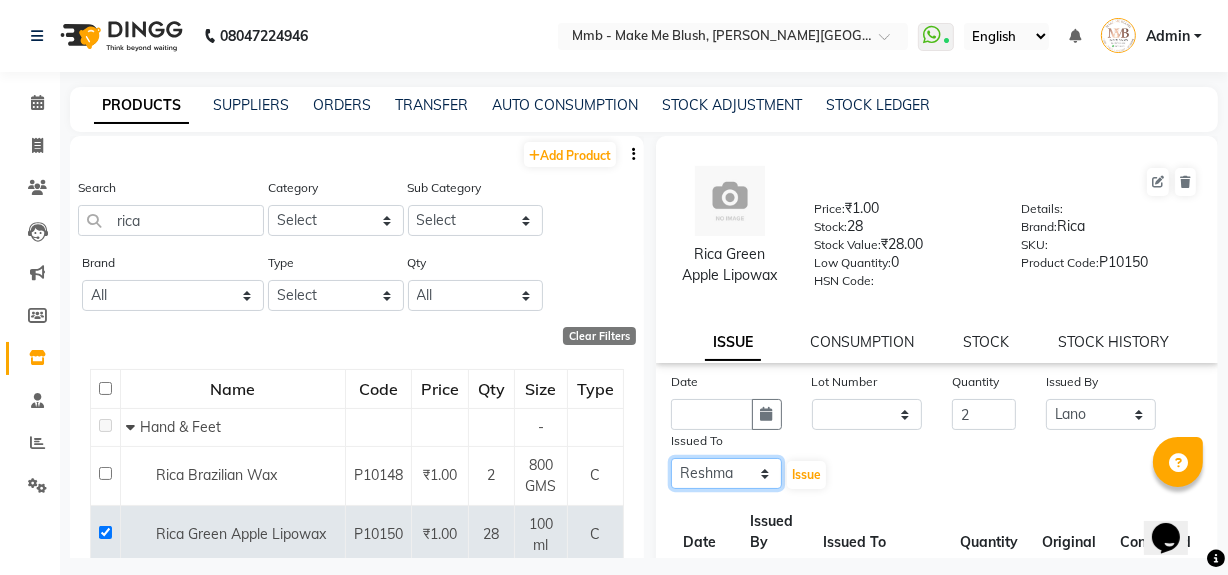 click on "Select [PERSON_NAME] [PERSON_NAME] [PERSON_NAME][MEDICAL_DATA] Pawan Reshma [PERSON_NAME] Sushant [PERSON_NAME] Yuna" 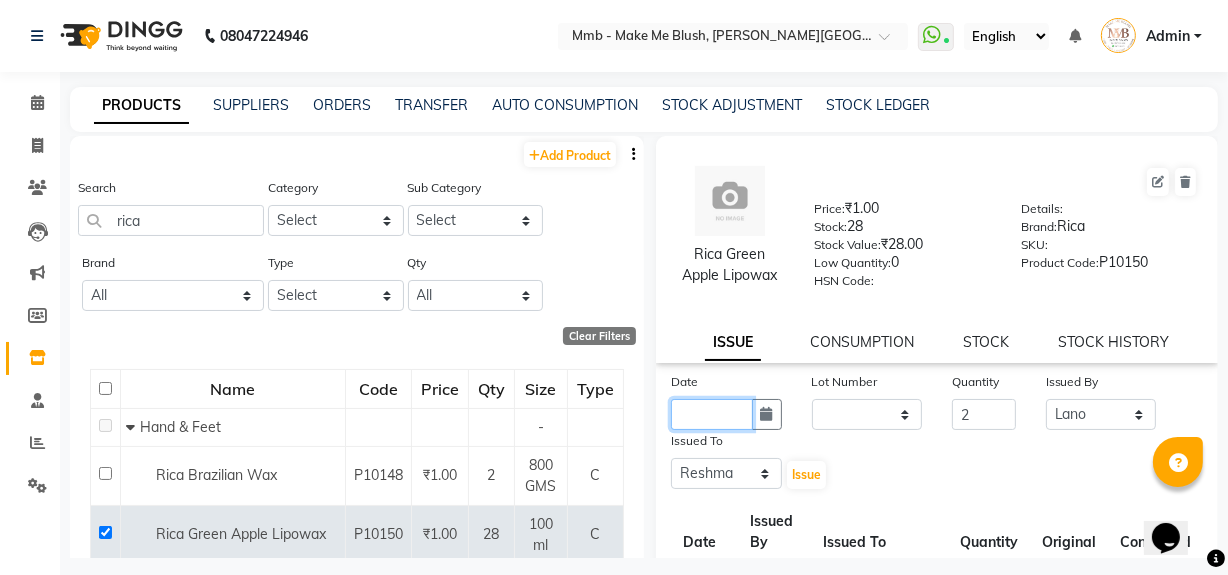 click 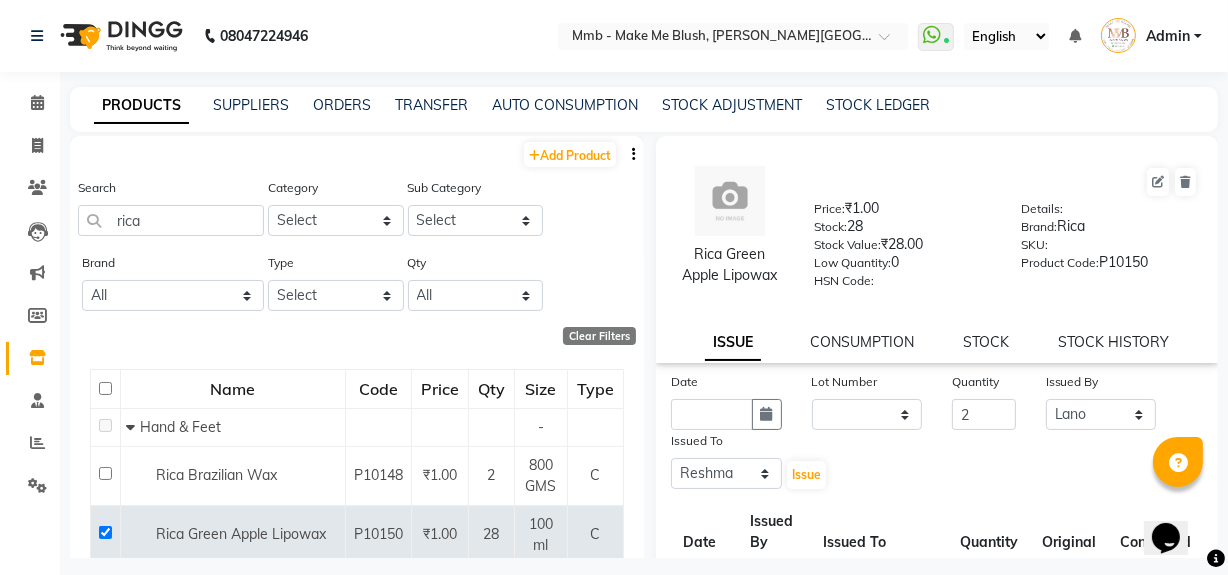 select on "7" 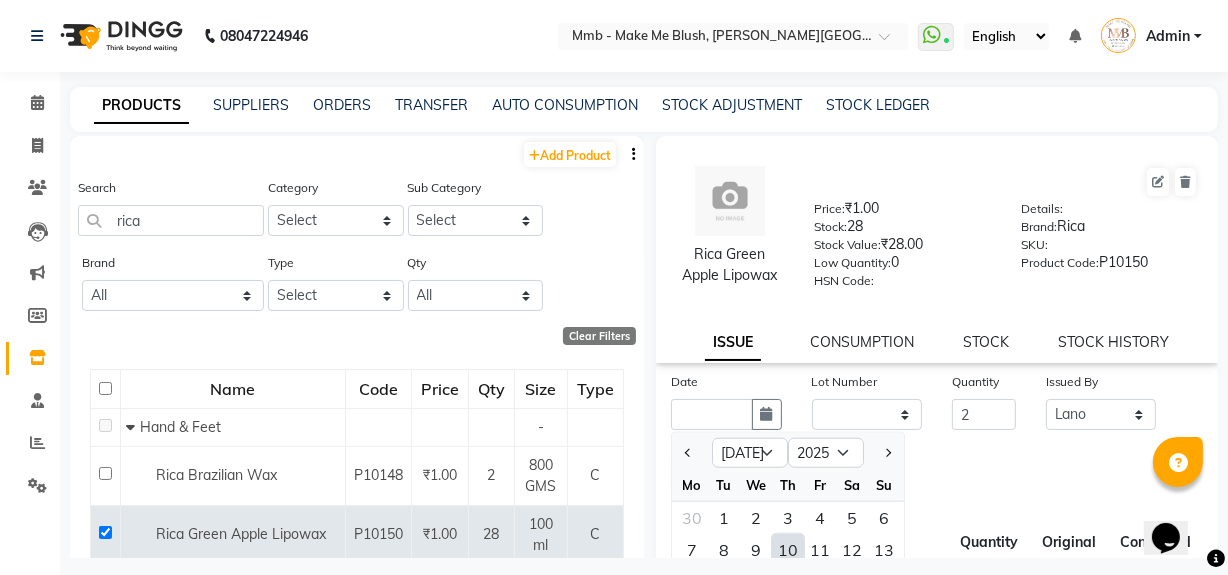 scroll, scrollTop: 11, scrollLeft: 0, axis: vertical 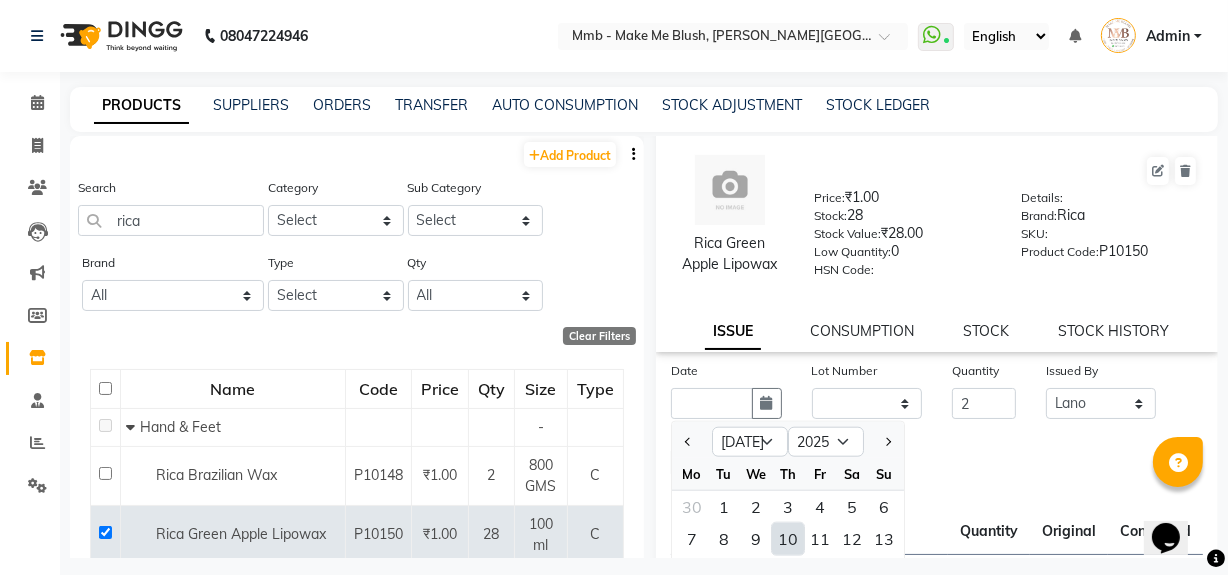 click on "10" 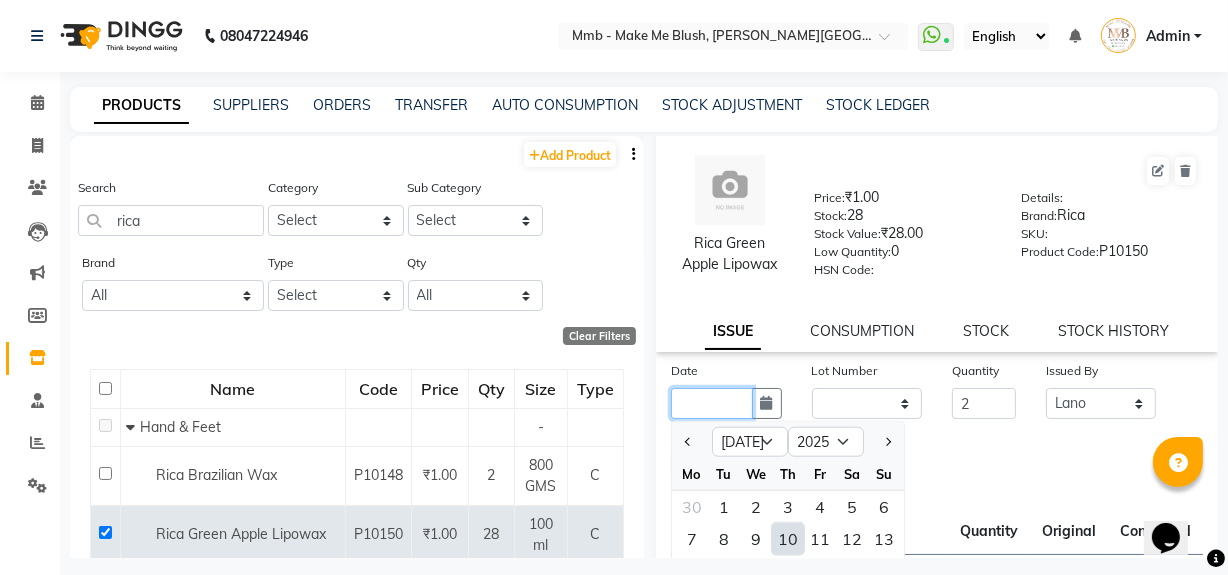 type on "[DATE]" 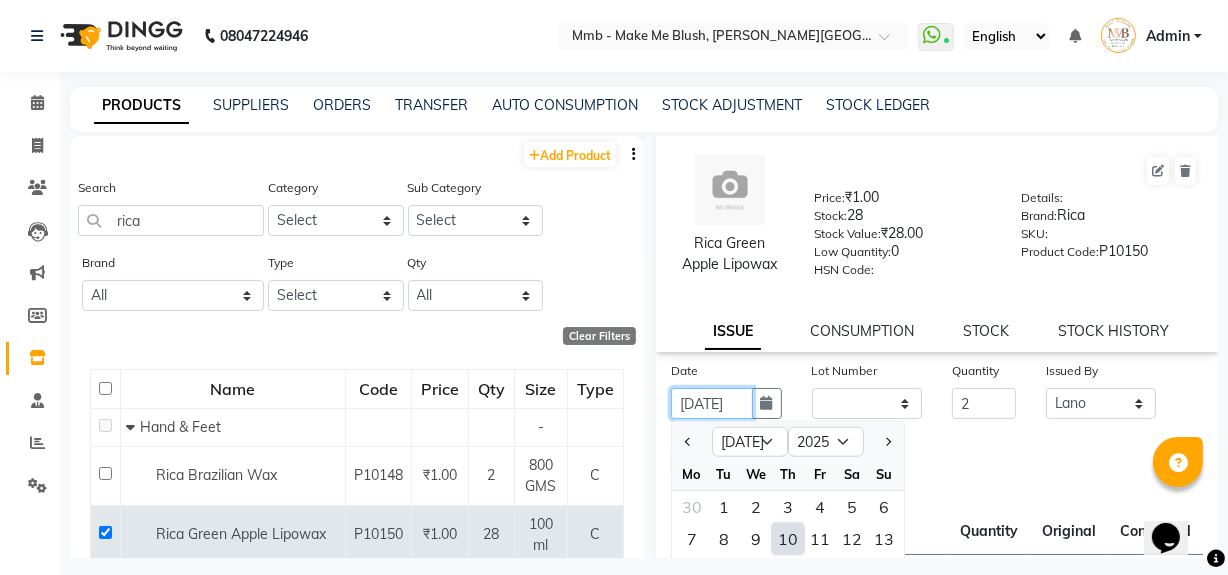 scroll, scrollTop: 0, scrollLeft: 19, axis: horizontal 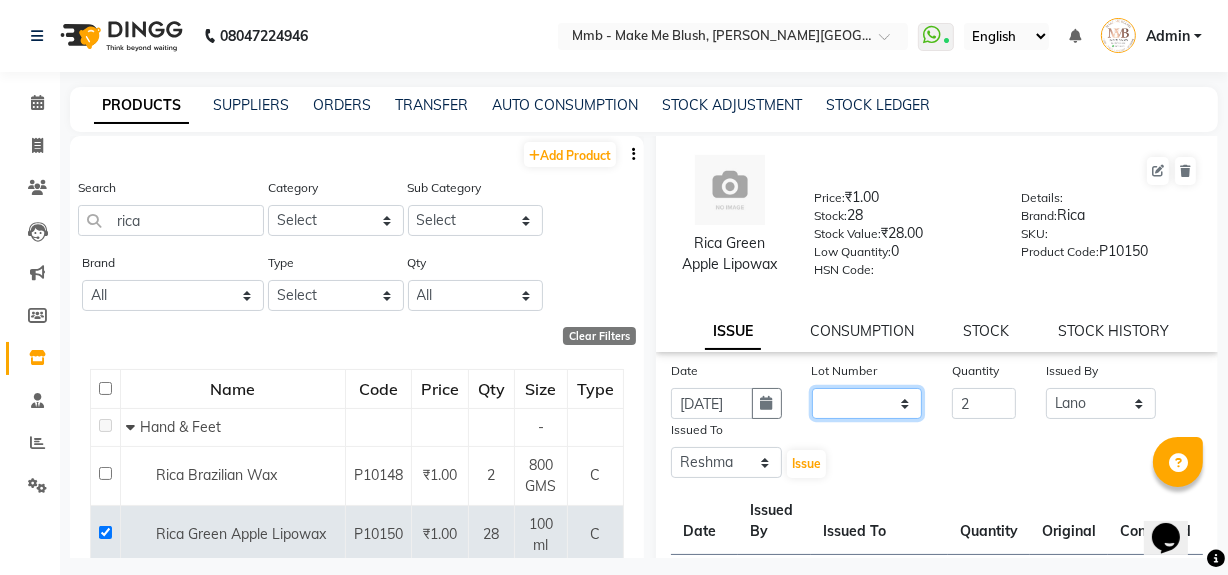 click on "None" 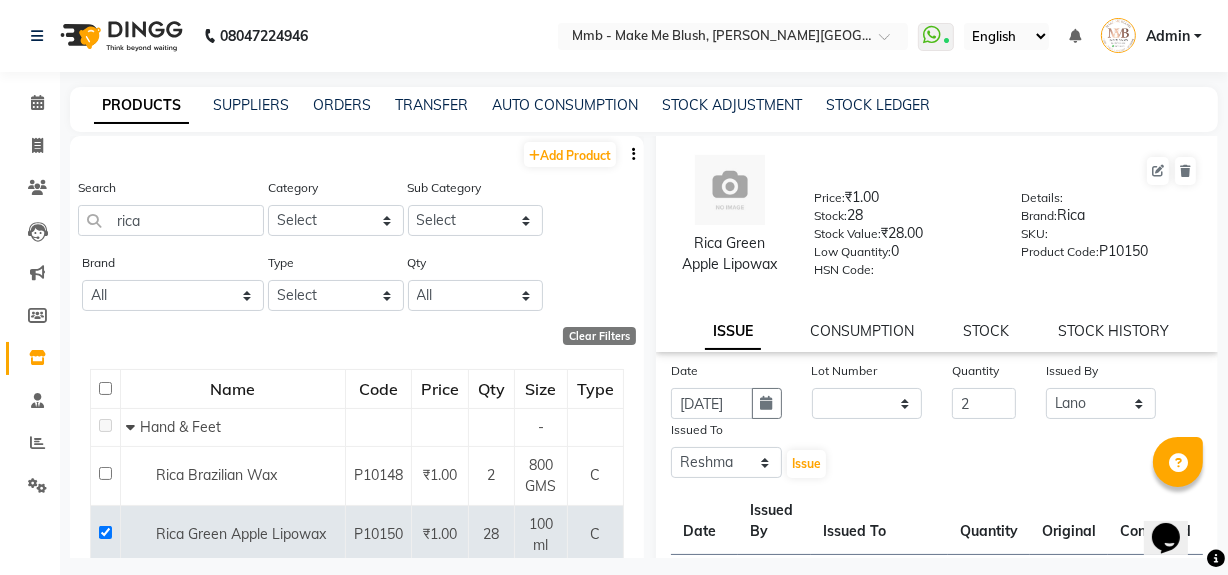 click on "Date 10-07-2025 Lot Number None Quantity 2 Issued By Select Delilah Gauri Chauhan Lano Nikita Pawan Reshma Saima Sushant Urgen Dukpa Yuna Issued To Select Delilah Gauri Chauhan Lano Nikita Pawan Reshma Saima Sushant Urgen Dukpa Yuna  Issue" 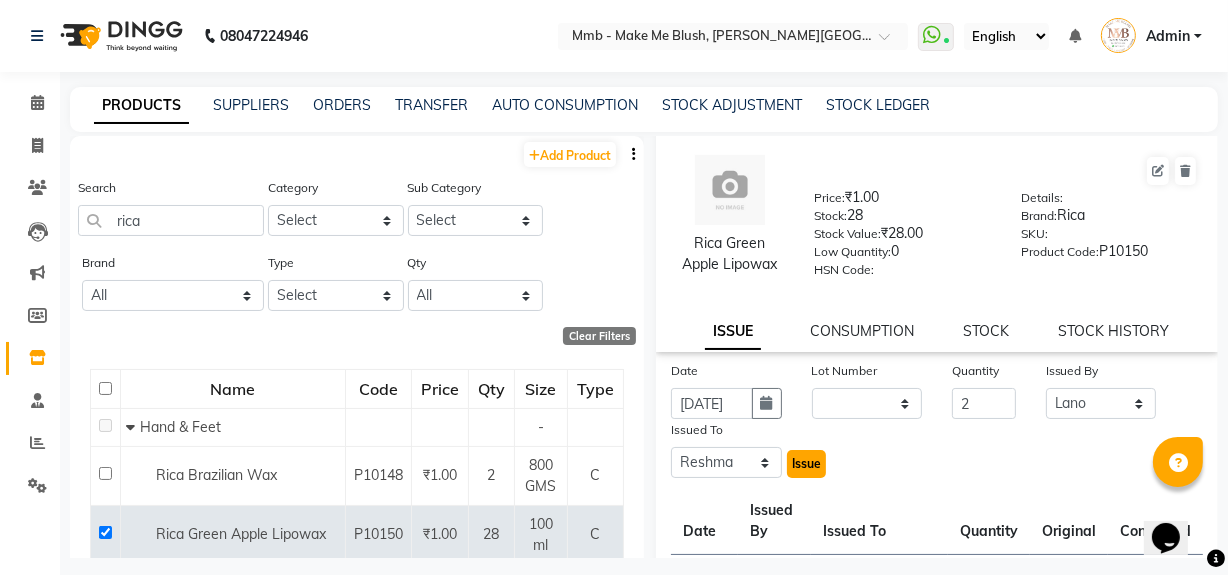 click on "Issue" 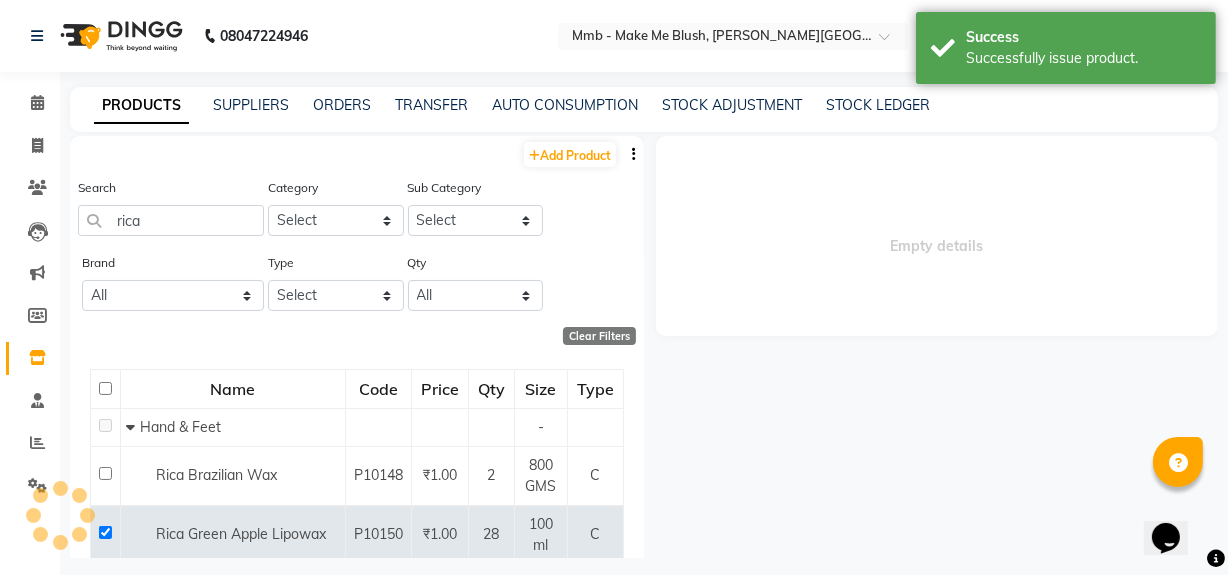scroll, scrollTop: 0, scrollLeft: 0, axis: both 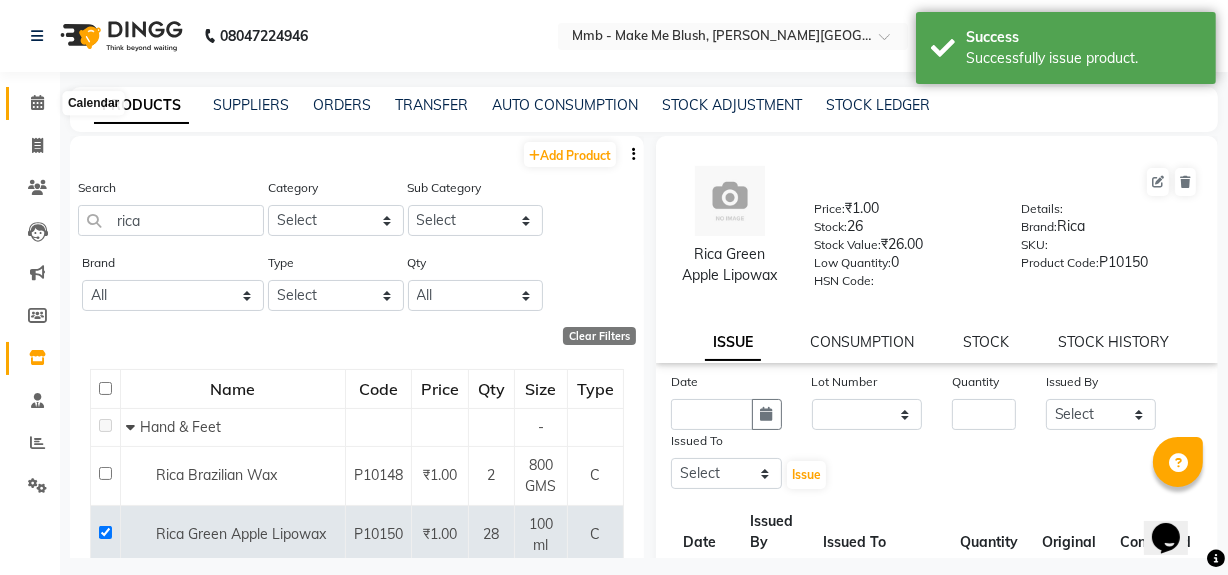 click 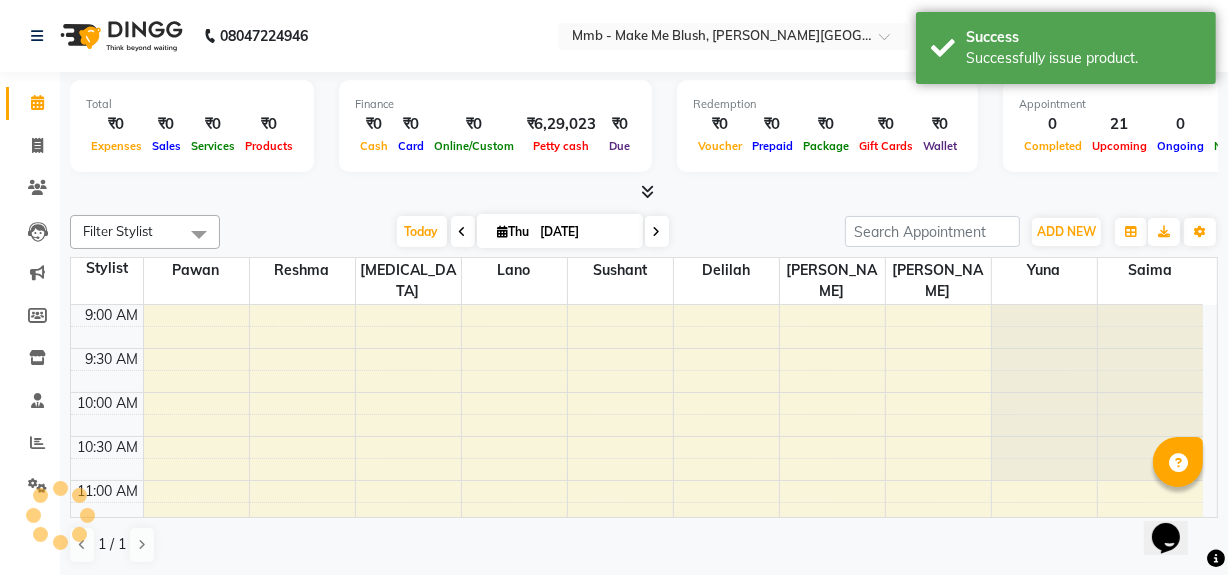 scroll, scrollTop: 0, scrollLeft: 0, axis: both 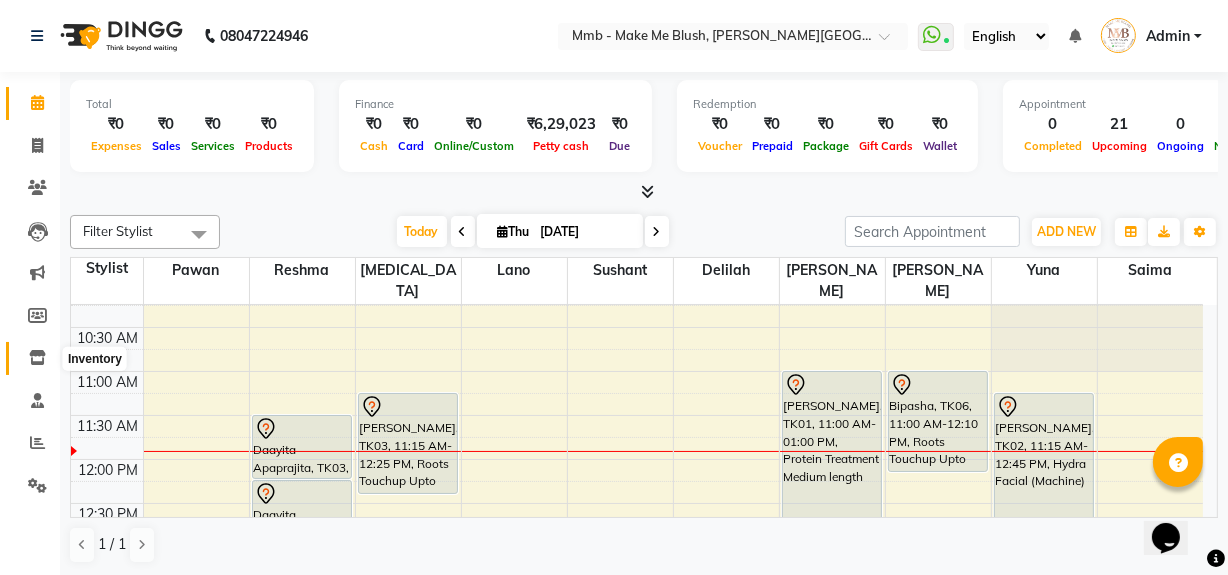 click 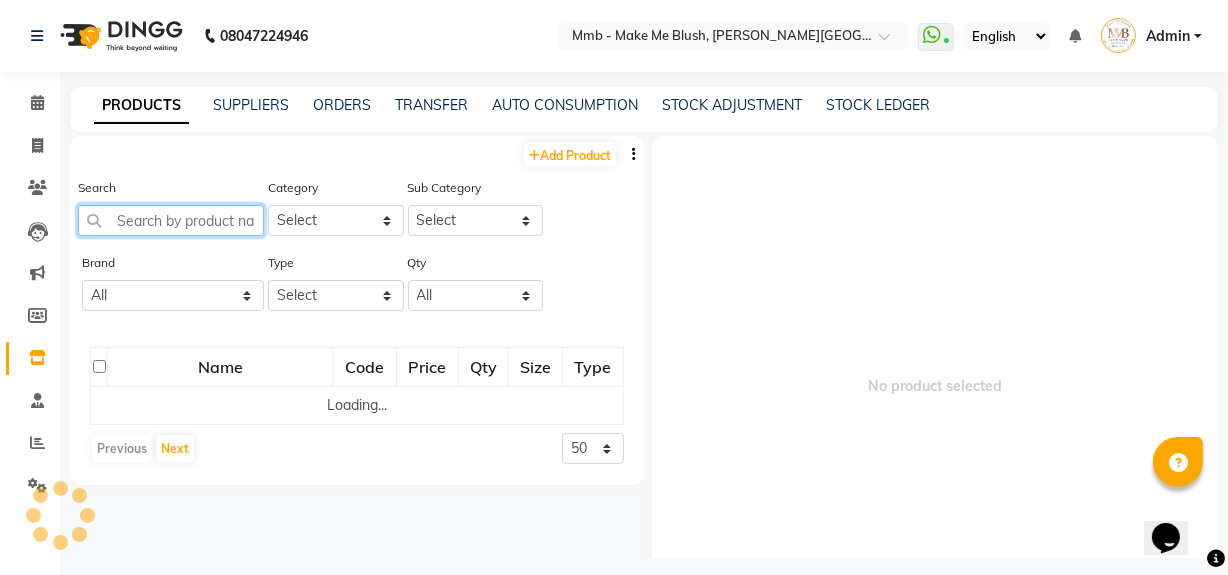 click 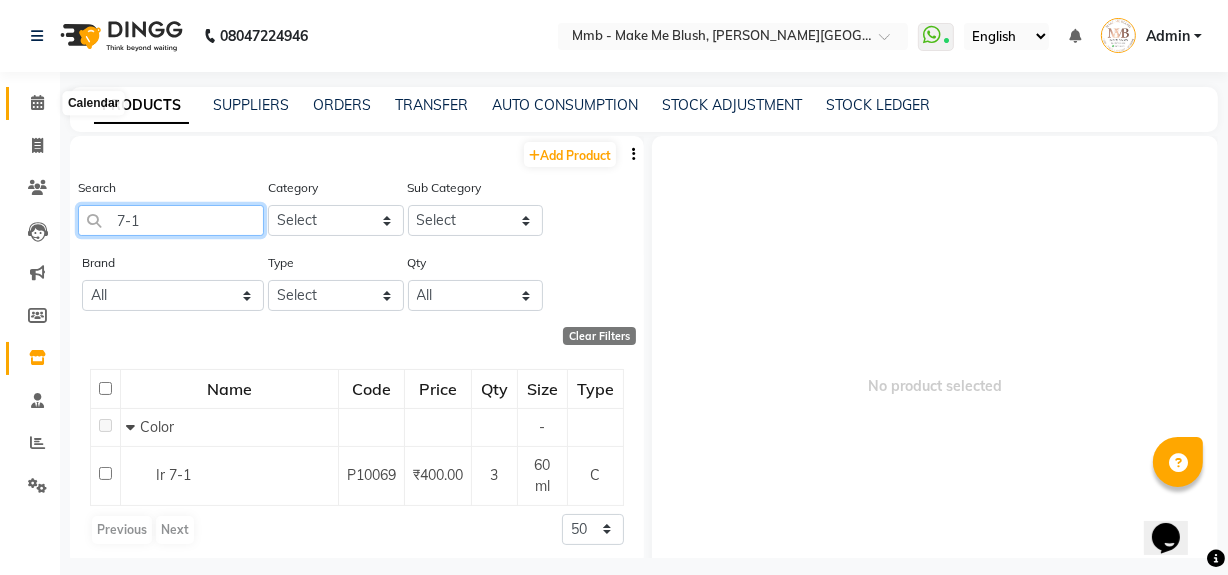 type on "7-1" 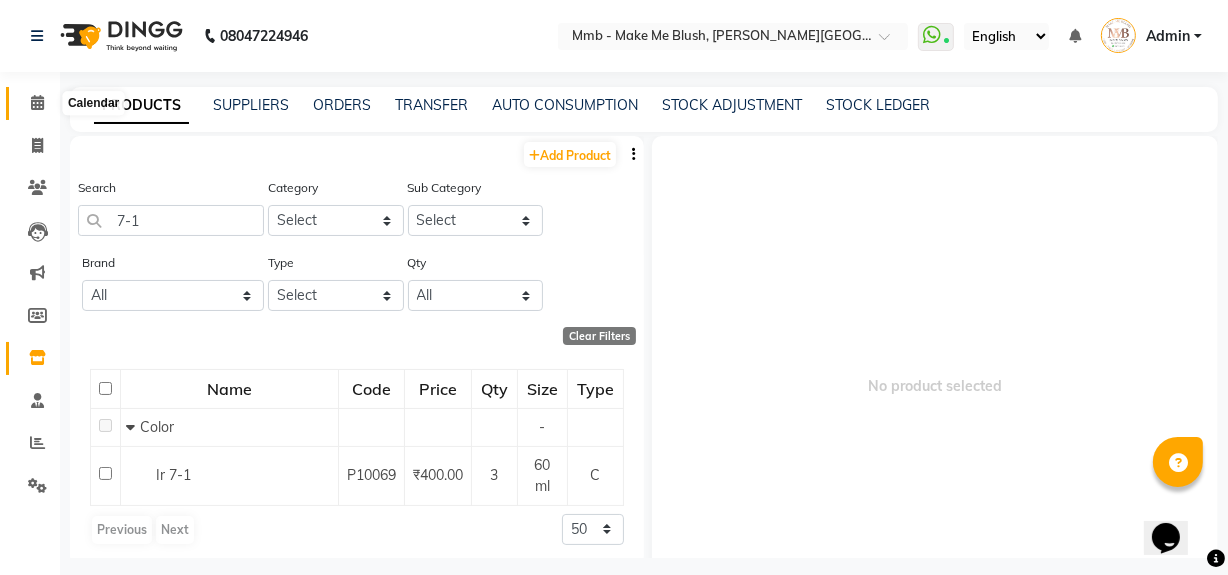 click 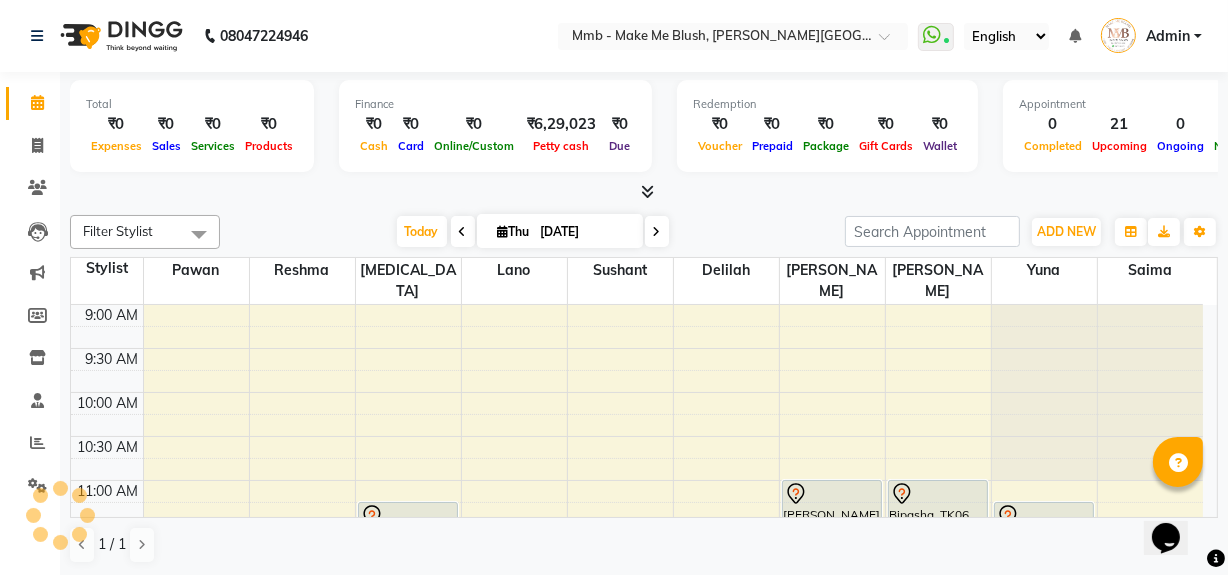 scroll, scrollTop: 0, scrollLeft: 0, axis: both 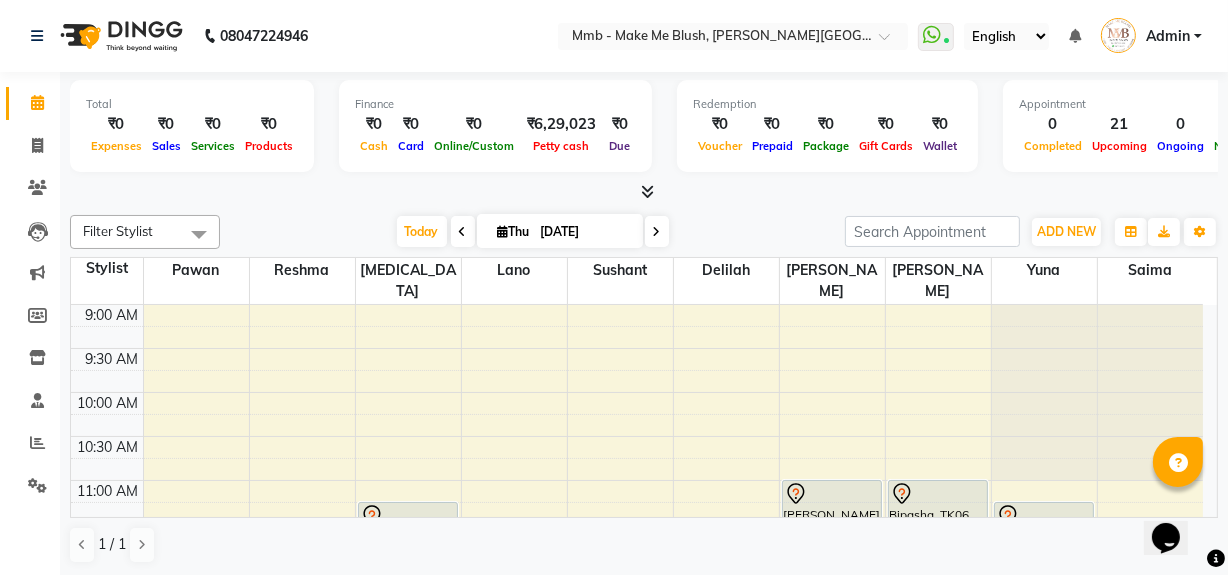 click at bounding box center [657, 231] 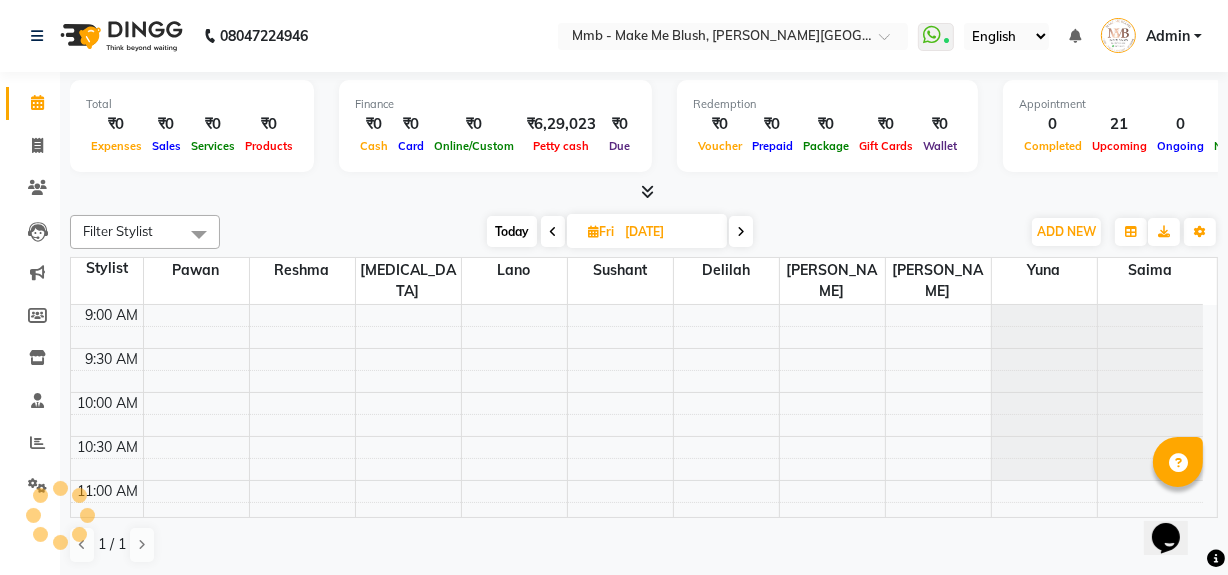 scroll, scrollTop: 176, scrollLeft: 0, axis: vertical 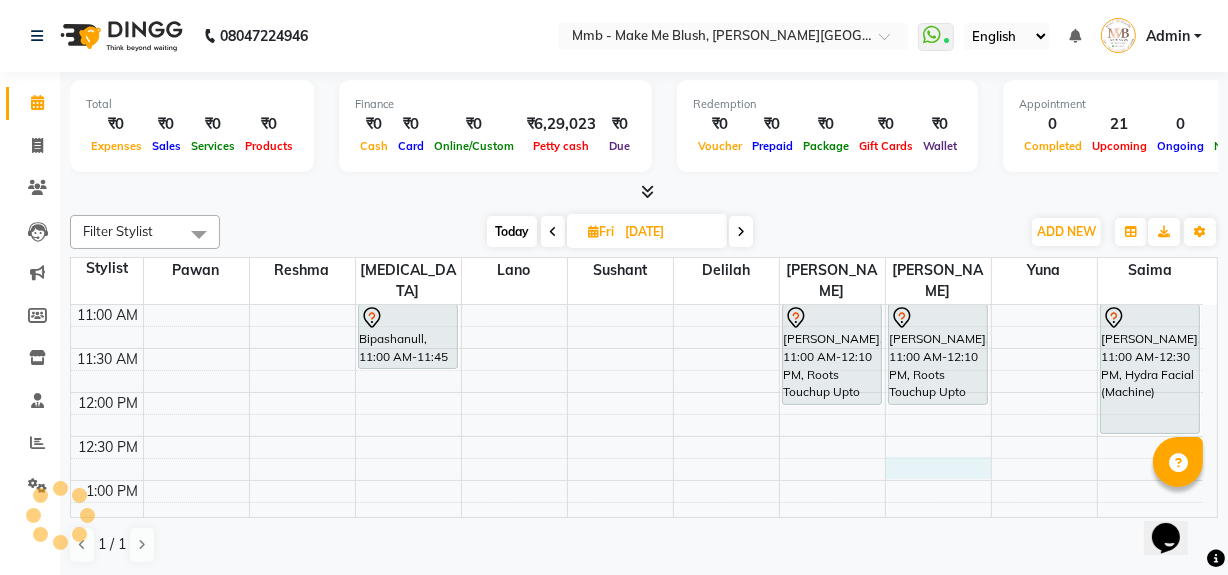 click on "9:00 AM 9:30 AM 10:00 AM 10:30 AM 11:00 AM 11:30 AM 12:00 PM 12:30 PM 1:00 PM 1:30 PM 2:00 PM 2:30 PM 3:00 PM 3:30 PM 4:00 PM 4:30 PM 5:00 PM 5:30 PM 6:00 PM 6:30 PM 7:00 PM 7:30 PM 8:00 PM 8:30 PM             Bipashanull, 11:00 AM-11:45 AM, Protien Refiller Treatment             Candice Pereira, 11:00 AM-12:10 PM, Roots Touchup Upto 1inch              Renu Arora, 11:00 AM-12:10 PM, Roots Touchup Upto 1inch              Anjali Jamdar, 01:30 PM-02:40 PM, Roots Touchup Upto 1inch              Anjali Jamdar, 02:45 PM-03:30 PM, Hair Cut Without Wash             Candice Pereira, 11:00 AM-12:30 PM, Hydra Facial (Machine)" at bounding box center (637, 656) 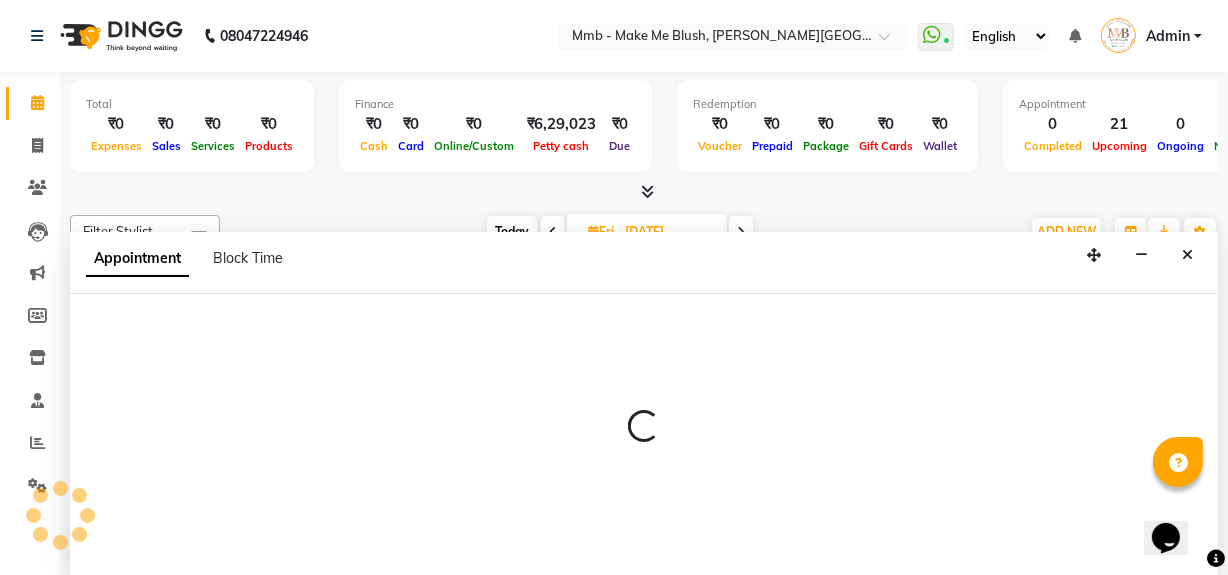 scroll, scrollTop: 0, scrollLeft: 0, axis: both 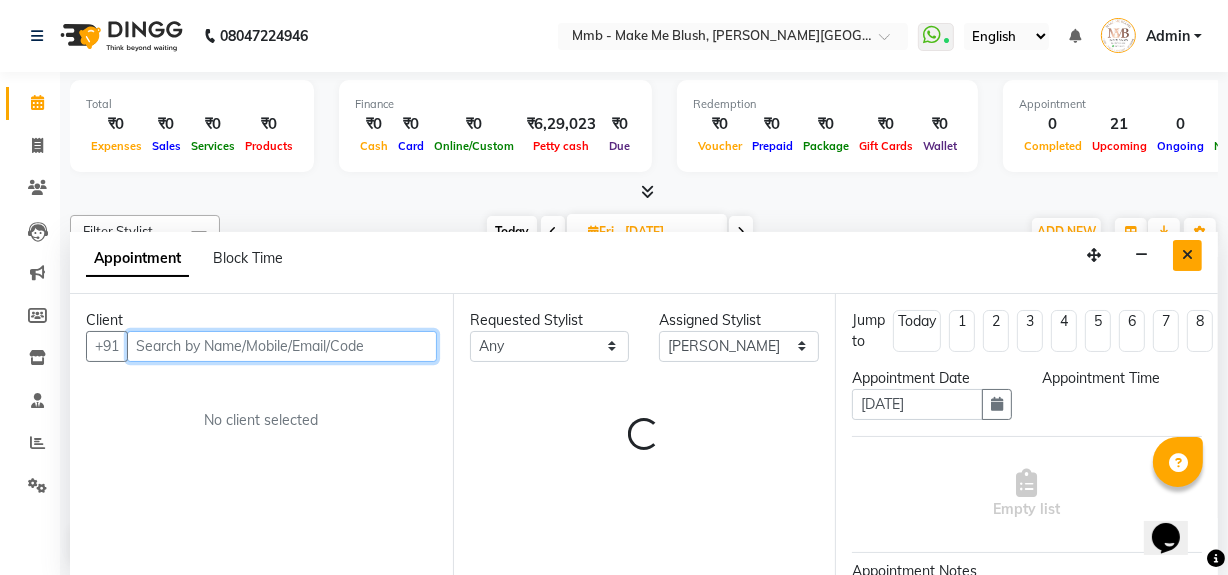 select on "765" 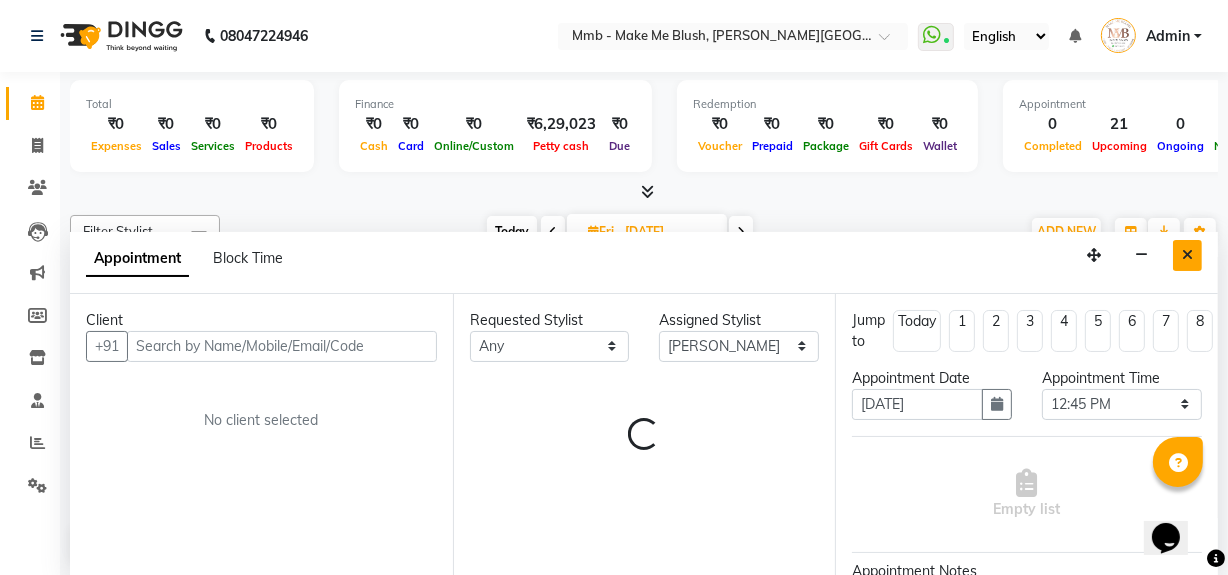 click at bounding box center (1187, 255) 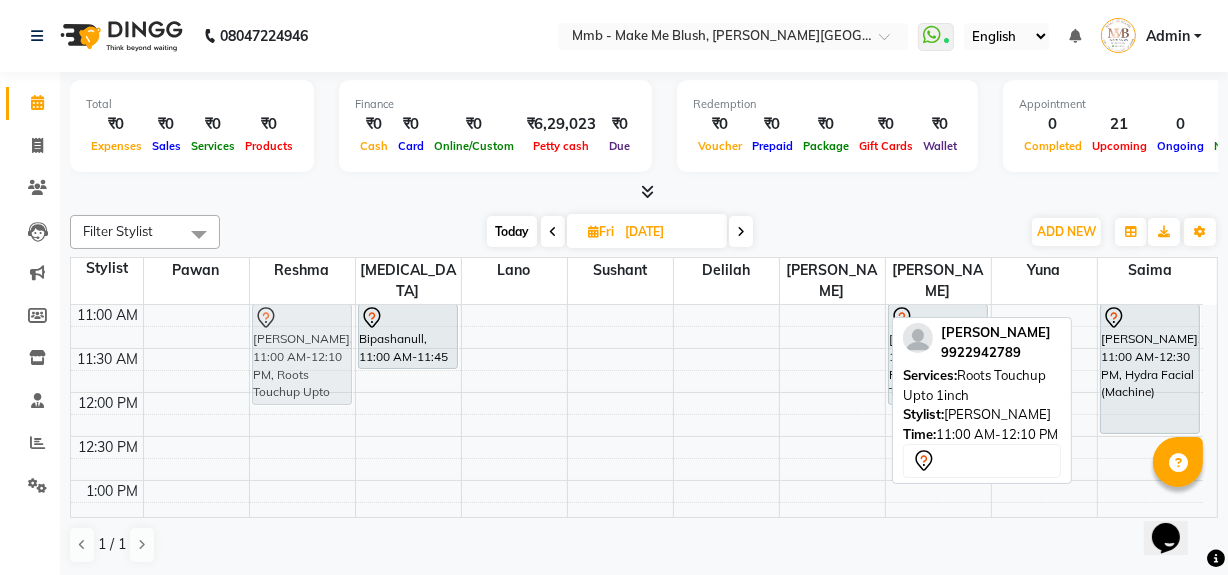 scroll, scrollTop: 163, scrollLeft: 0, axis: vertical 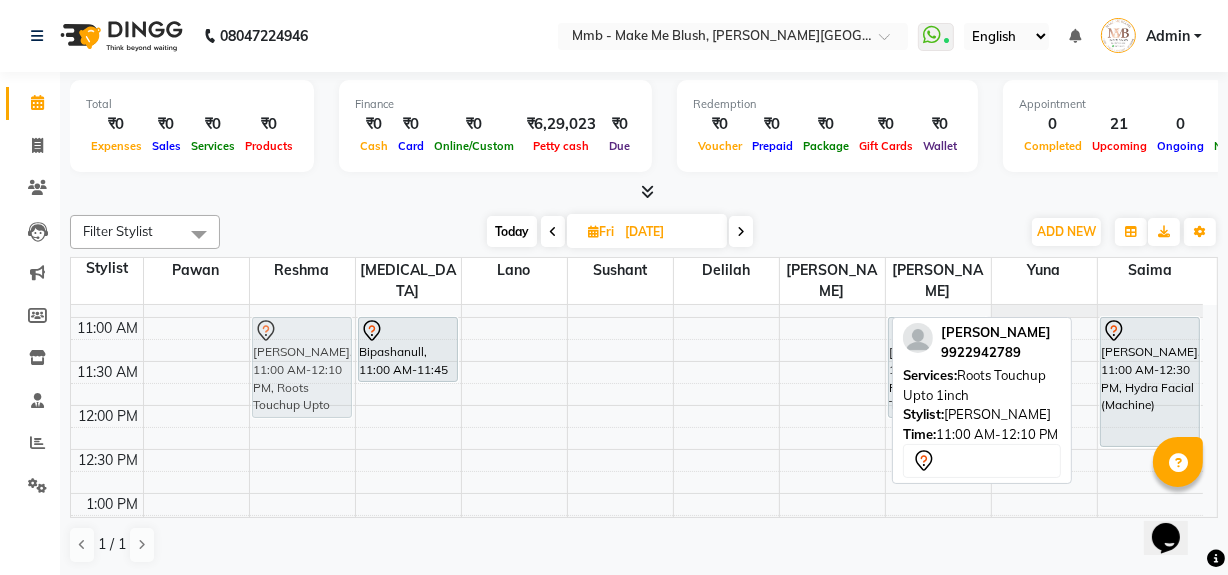 drag, startPoint x: 831, startPoint y: 337, endPoint x: 298, endPoint y: 358, distance: 533.4135 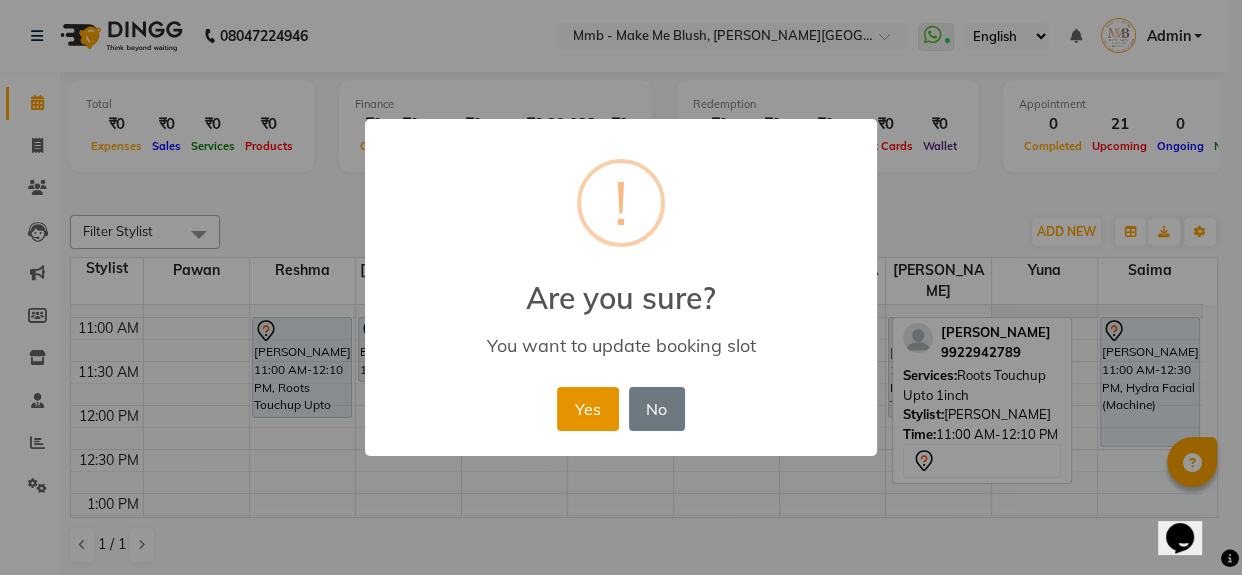 click on "Yes" at bounding box center (587, 409) 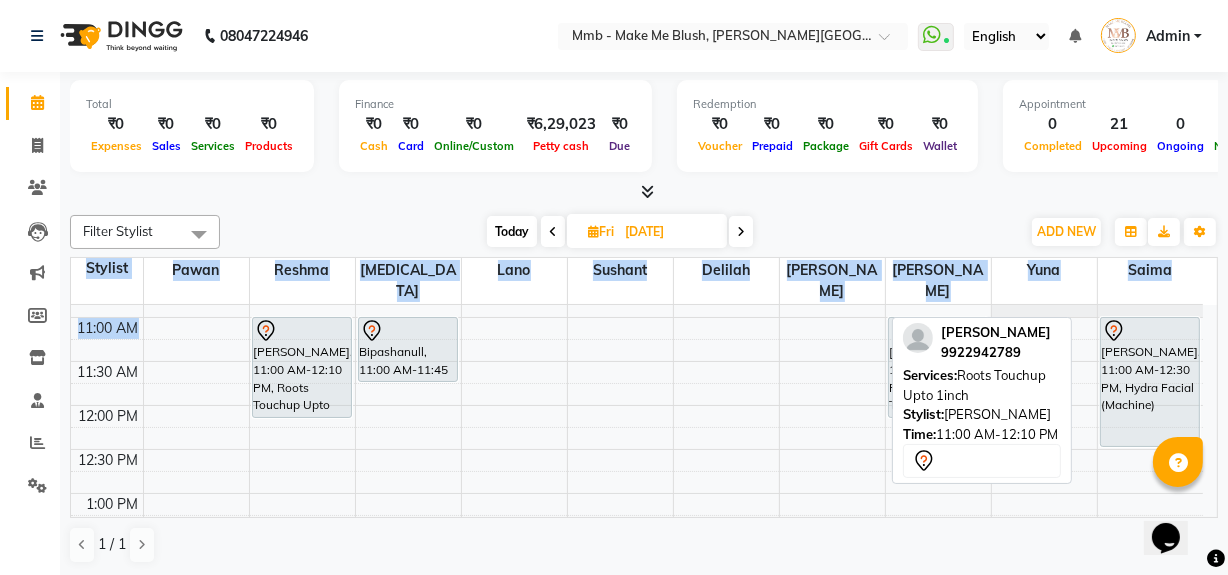 drag, startPoint x: 1039, startPoint y: 391, endPoint x: 850, endPoint y: 333, distance: 197.69926 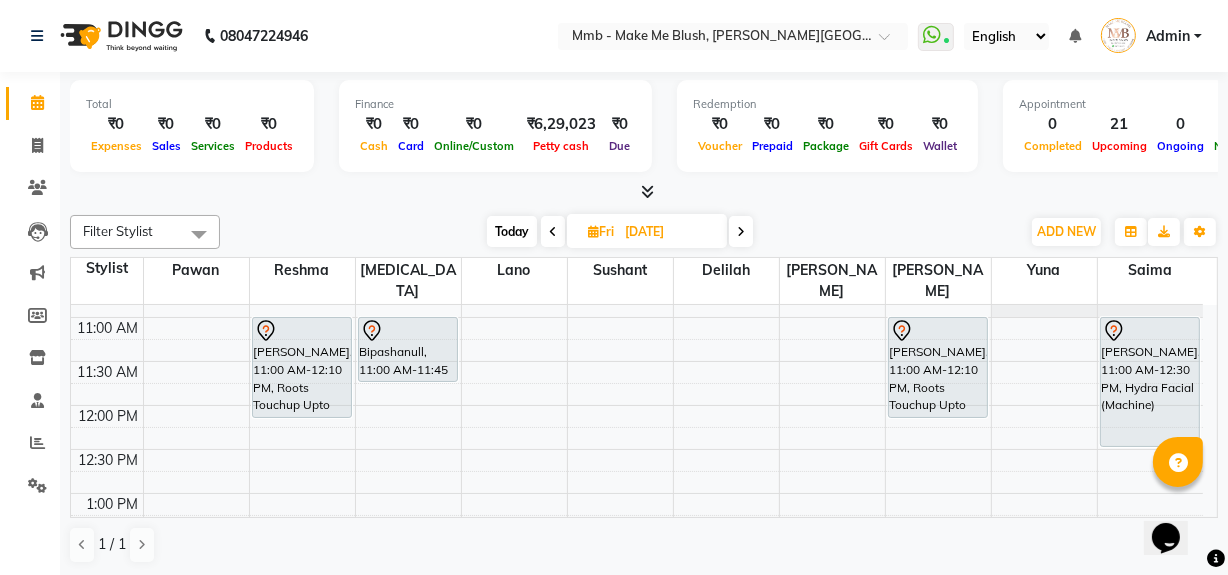 click on "[DATE]  [DATE]" at bounding box center (620, 232) 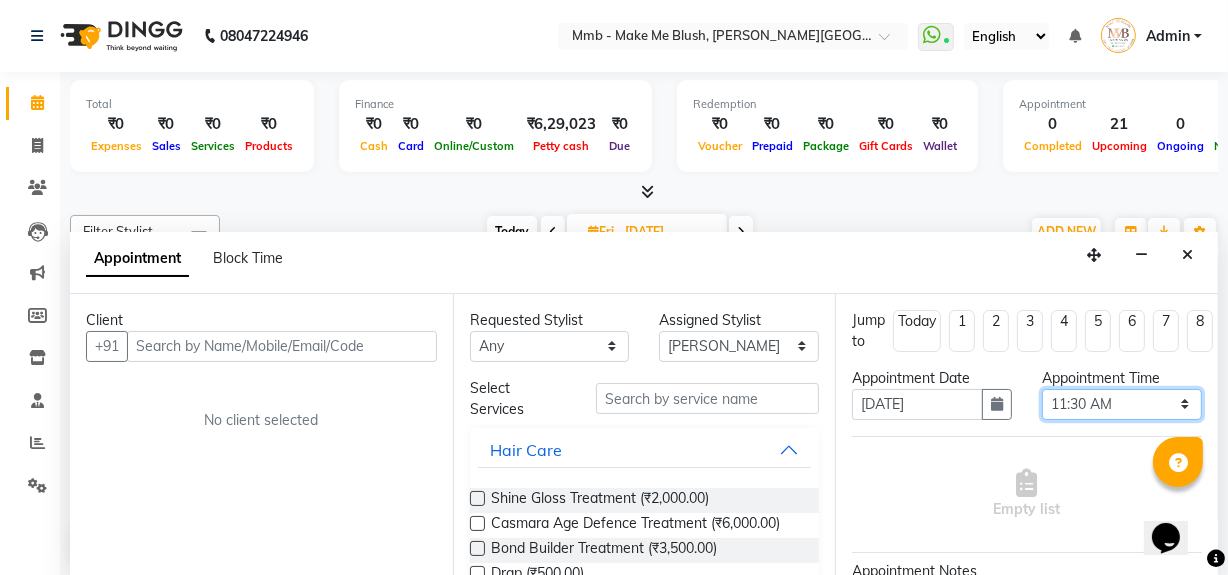 click on "Select 10:00 AM 10:15 AM 10:30 AM 10:45 AM 11:00 AM 11:15 AM 11:30 AM 11:45 AM 12:00 PM 12:15 PM 12:30 PM 12:45 PM 01:00 PM 01:15 PM 01:30 PM 01:45 PM 02:00 PM 02:15 PM 02:30 PM 02:45 PM 03:00 PM 03:15 PM 03:30 PM 03:45 PM 04:00 PM 04:15 PM 04:30 PM 04:45 PM 05:00 PM 05:15 PM 05:30 PM 05:45 PM 06:00 PM 06:15 PM 06:30 PM 06:45 PM 07:00 PM 07:15 PM 07:30 PM 07:45 PM 08:00 PM" at bounding box center (1122, 404) 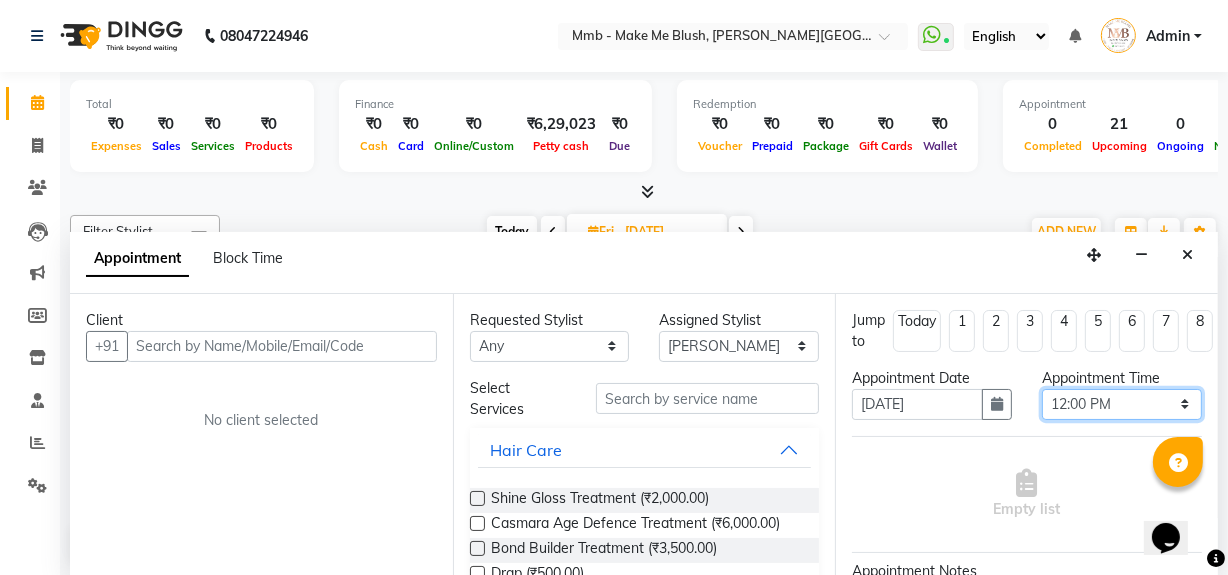 click on "Select 10:00 AM 10:15 AM 10:30 AM 10:45 AM 11:00 AM 11:15 AM 11:30 AM 11:45 AM 12:00 PM 12:15 PM 12:30 PM 12:45 PM 01:00 PM 01:15 PM 01:30 PM 01:45 PM 02:00 PM 02:15 PM 02:30 PM 02:45 PM 03:00 PM 03:15 PM 03:30 PM 03:45 PM 04:00 PM 04:15 PM 04:30 PM 04:45 PM 05:00 PM 05:15 PM 05:30 PM 05:45 PM 06:00 PM 06:15 PM 06:30 PM 06:45 PM 07:00 PM 07:15 PM 07:30 PM 07:45 PM 08:00 PM" at bounding box center (1122, 404) 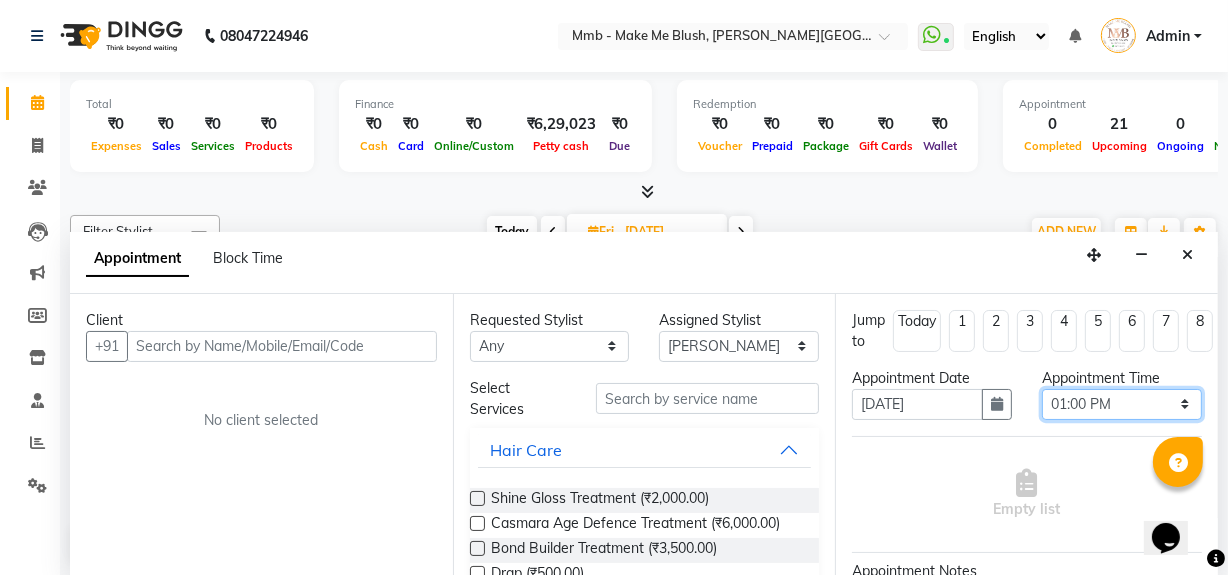 click on "Select 10:00 AM 10:15 AM 10:30 AM 10:45 AM 11:00 AM 11:15 AM 11:30 AM 11:45 AM 12:00 PM 12:15 PM 12:30 PM 12:45 PM 01:00 PM 01:15 PM 01:30 PM 01:45 PM 02:00 PM 02:15 PM 02:30 PM 02:45 PM 03:00 PM 03:15 PM 03:30 PM 03:45 PM 04:00 PM 04:15 PM 04:30 PM 04:45 PM 05:00 PM 05:15 PM 05:30 PM 05:45 PM 06:00 PM 06:15 PM 06:30 PM 06:45 PM 07:00 PM 07:15 PM 07:30 PM 07:45 PM 08:00 PM" at bounding box center (1122, 404) 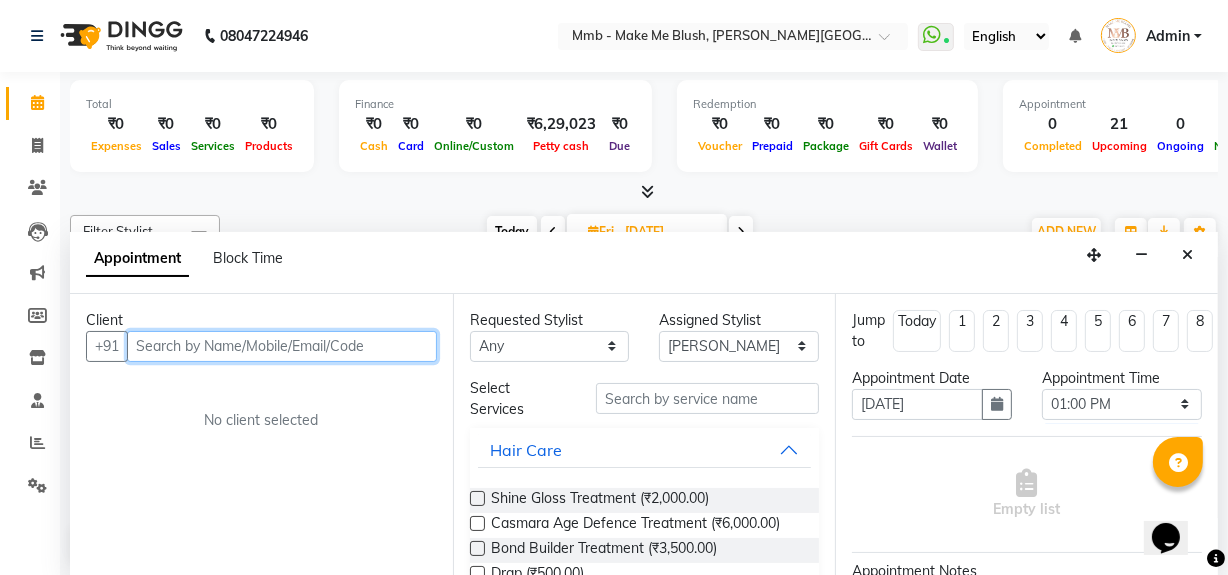 click at bounding box center [282, 346] 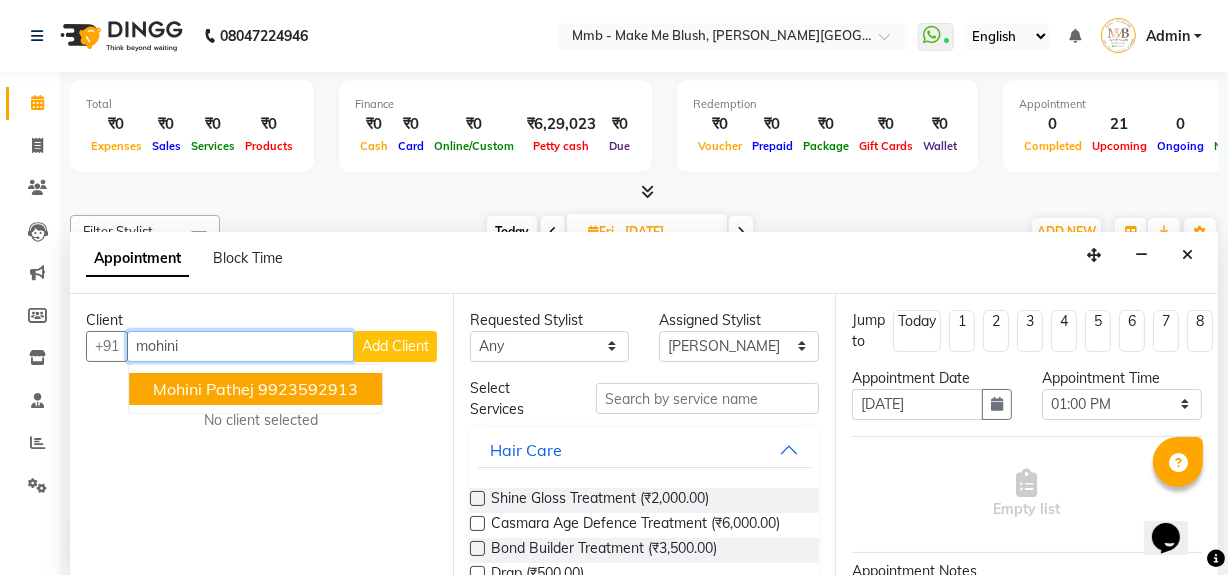 click on "9923592913" at bounding box center [308, 389] 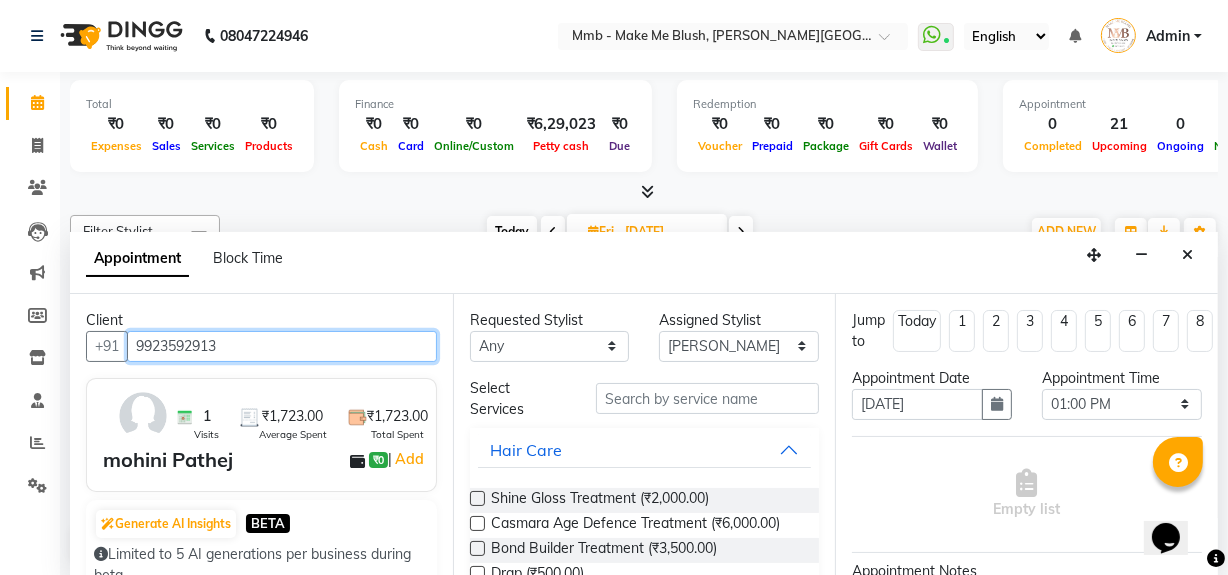 type on "9923592913" 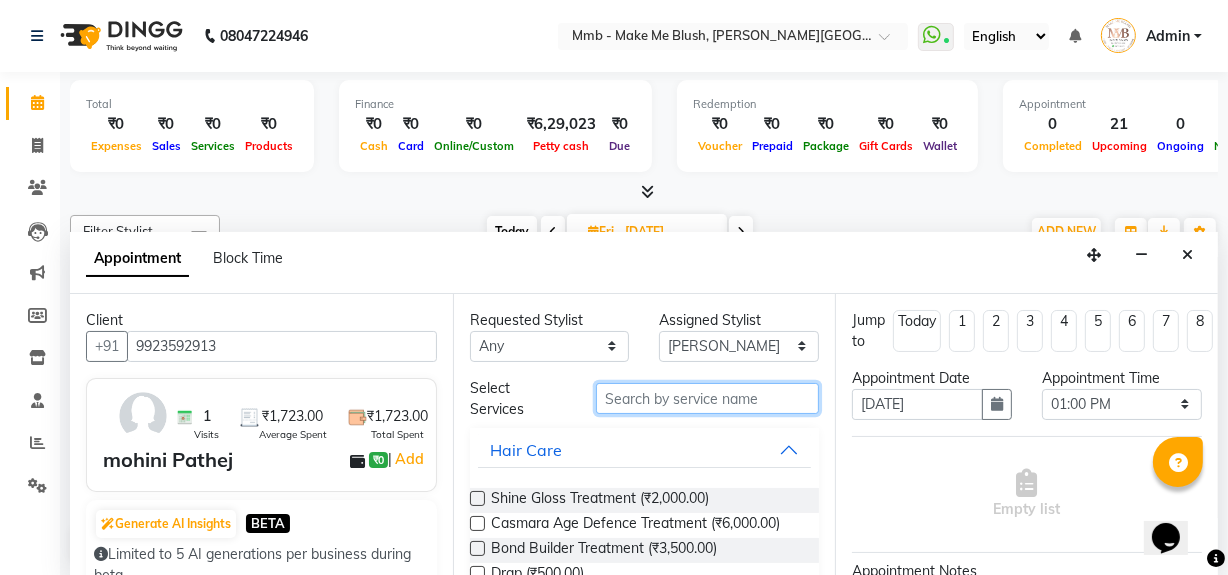 click at bounding box center [707, 398] 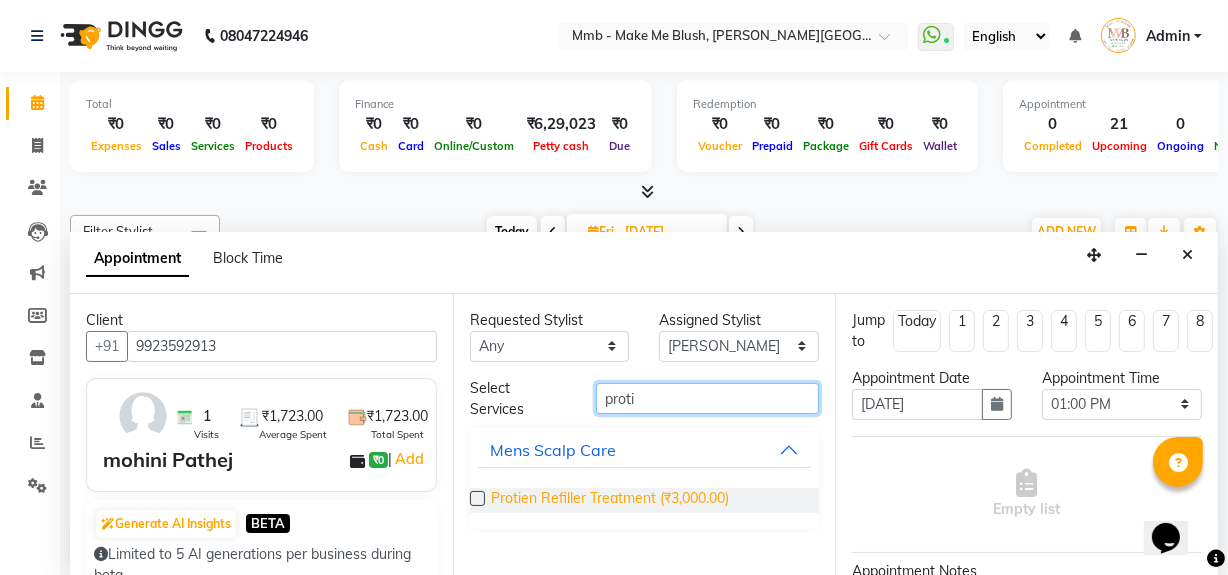 type on "proti" 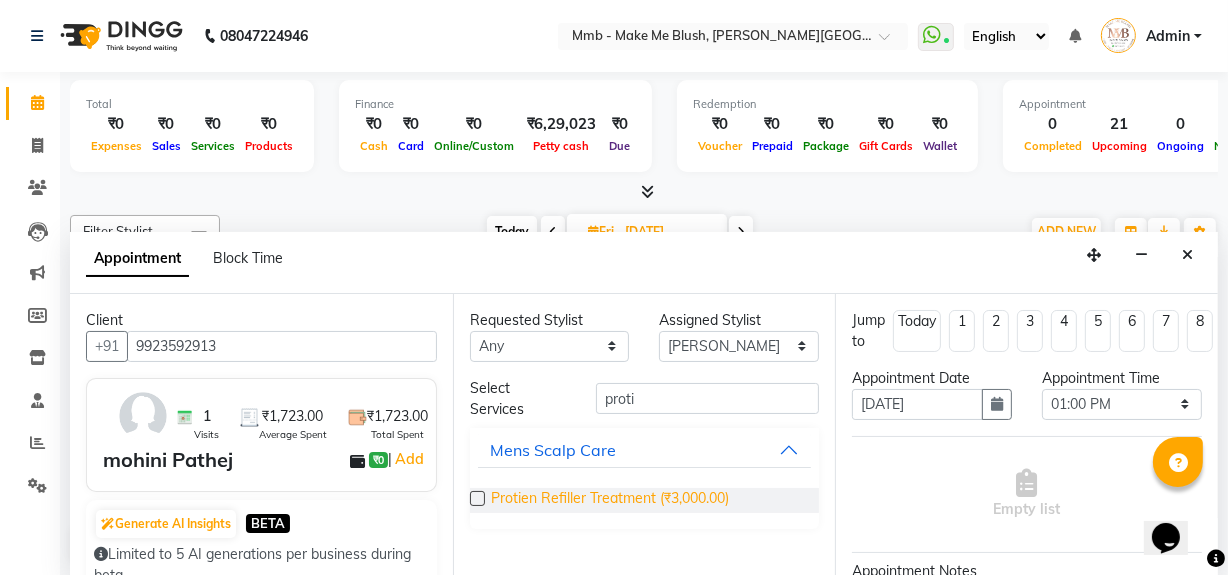 click on "Protien Refiller Treatment (₹3,000.00)" at bounding box center [610, 500] 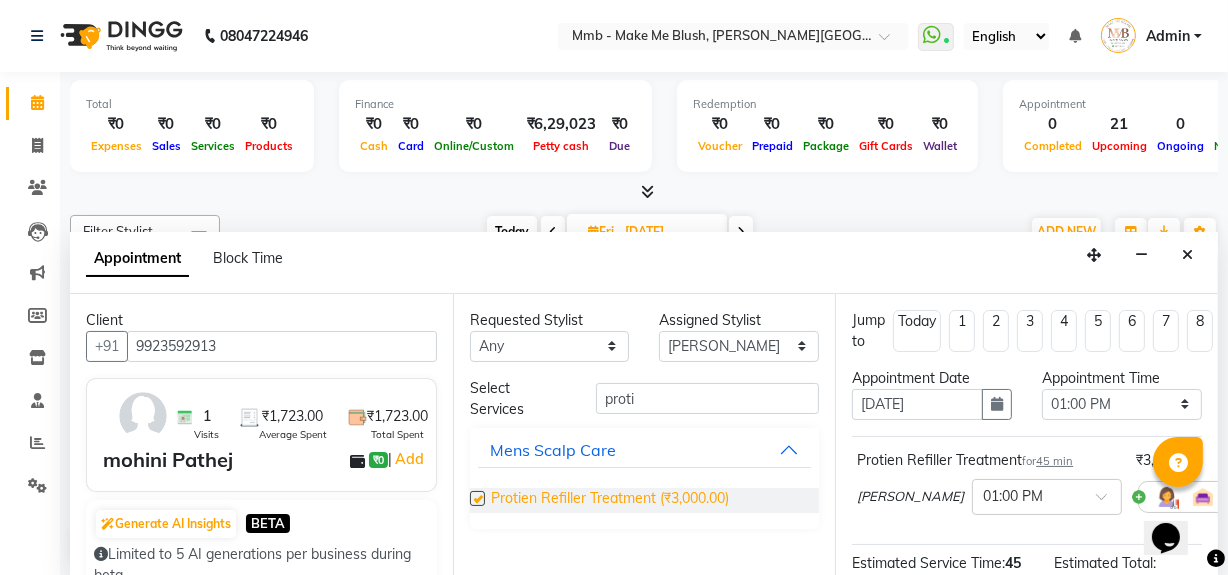 checkbox on "false" 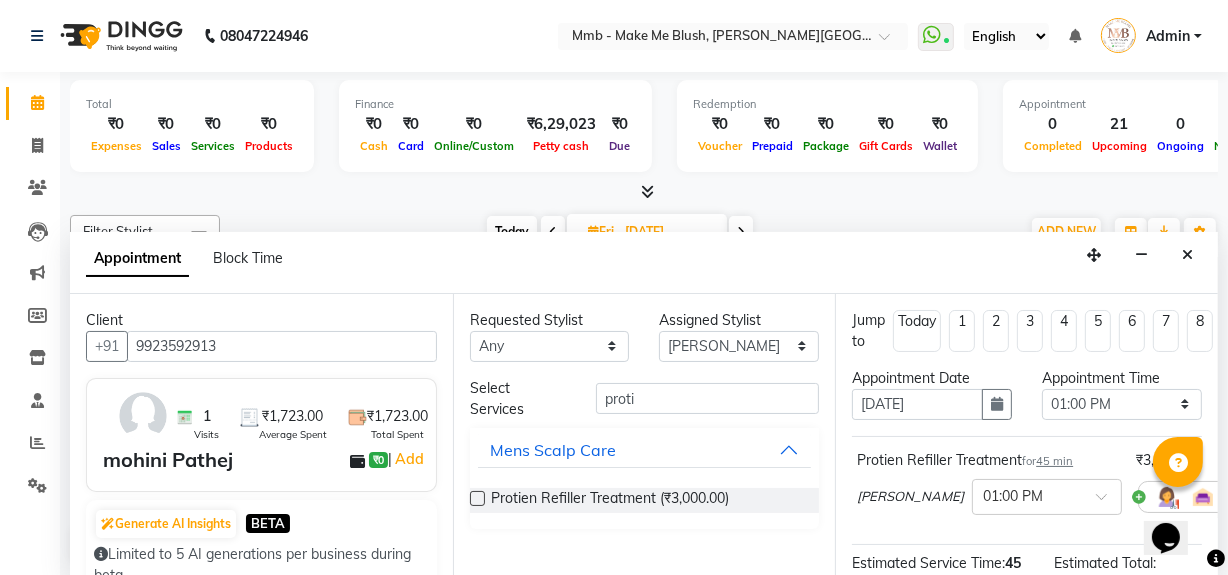 scroll, scrollTop: 235, scrollLeft: 0, axis: vertical 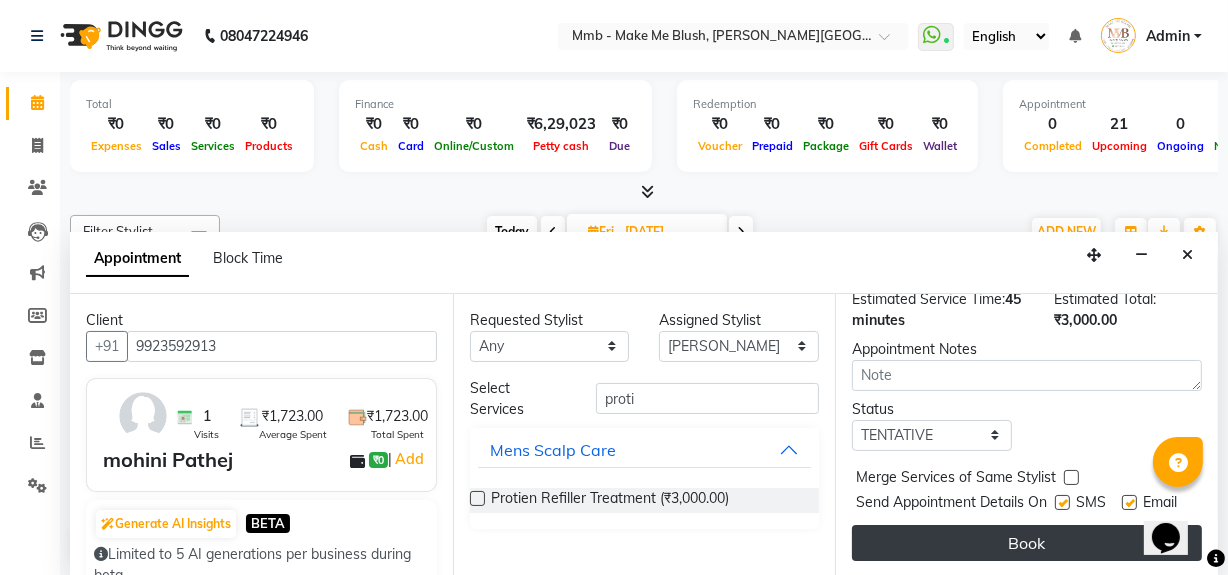 click on "Book" at bounding box center (1027, 543) 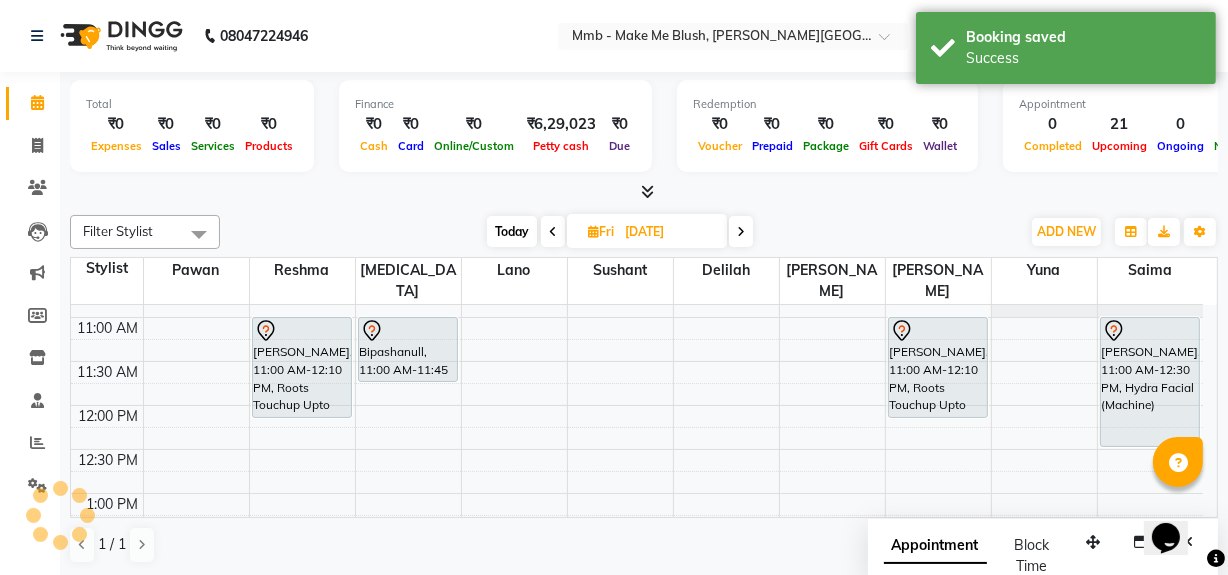scroll, scrollTop: 0, scrollLeft: 0, axis: both 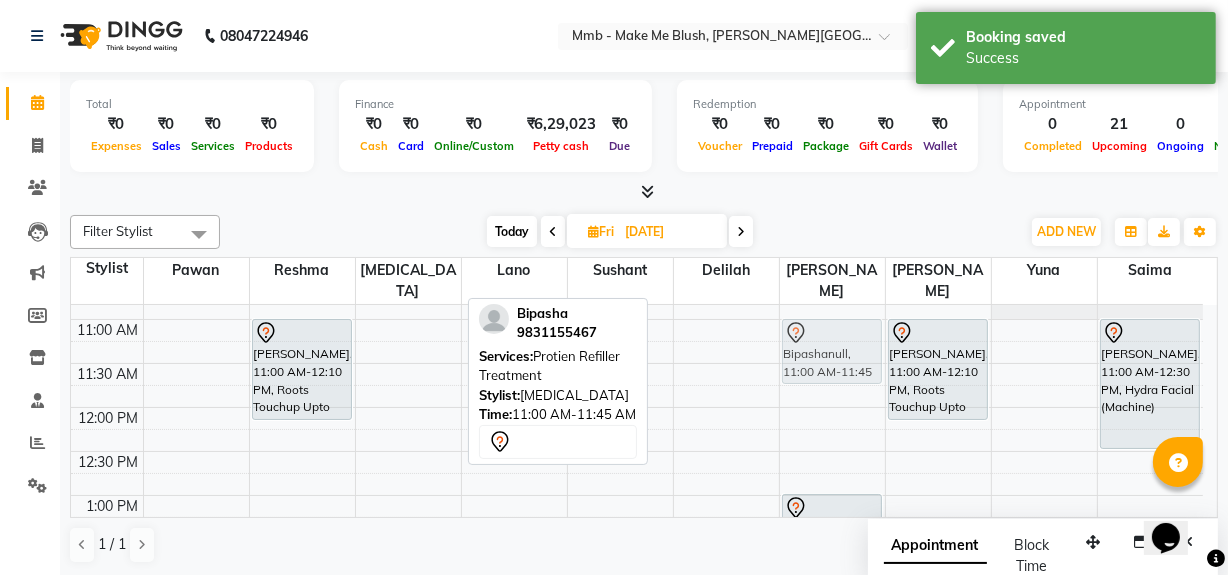 drag, startPoint x: 418, startPoint y: 349, endPoint x: 806, endPoint y: 347, distance: 388.00516 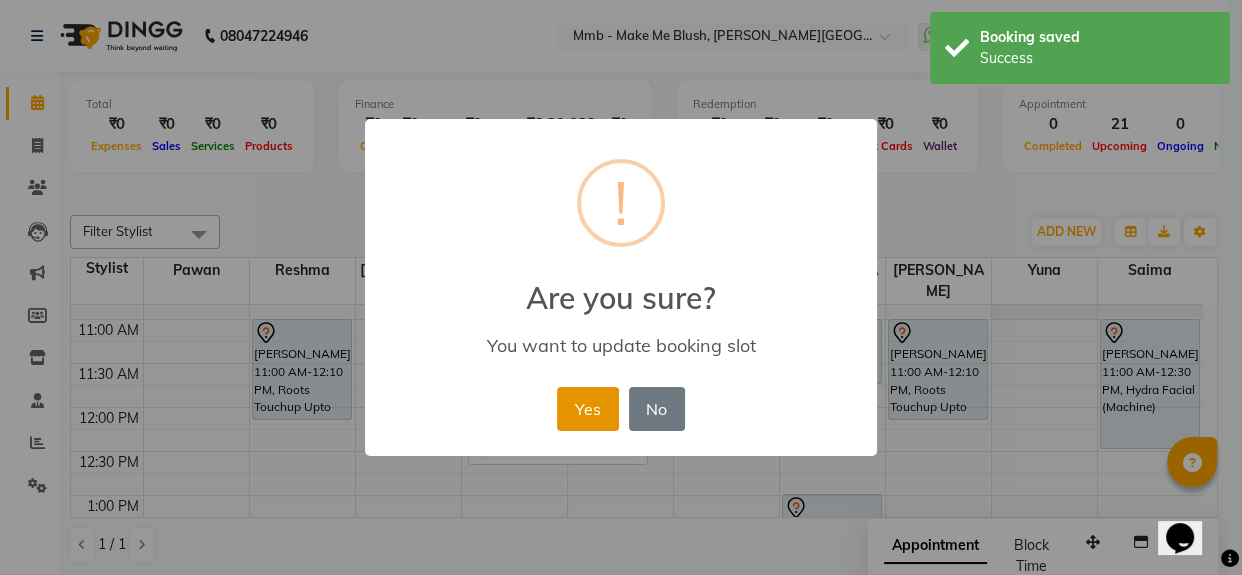 click on "Yes" at bounding box center [587, 409] 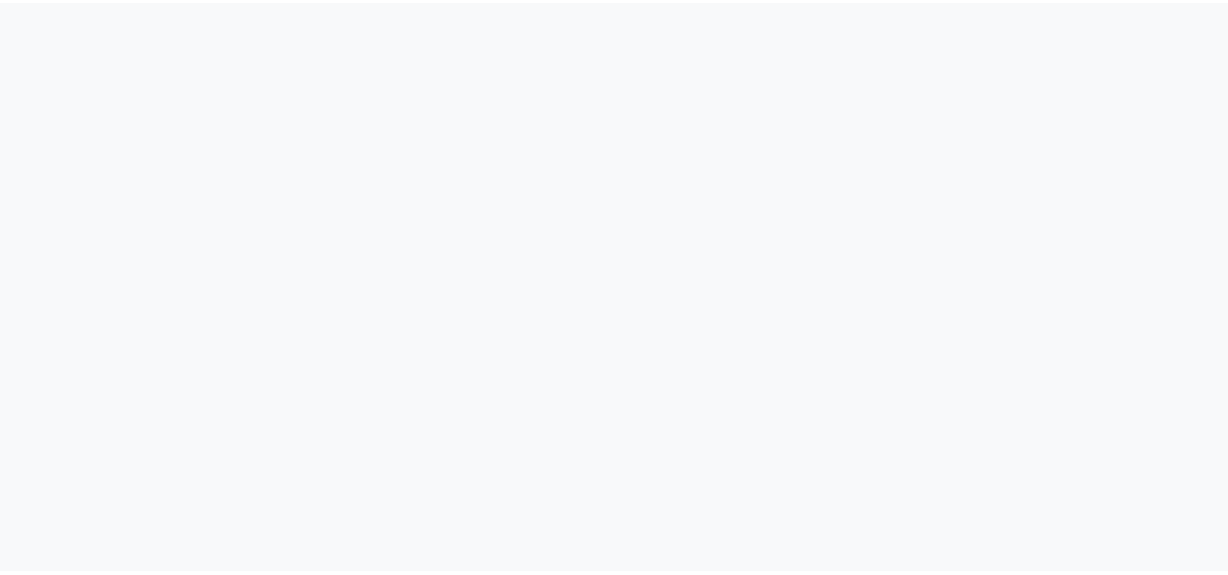 scroll, scrollTop: 0, scrollLeft: 0, axis: both 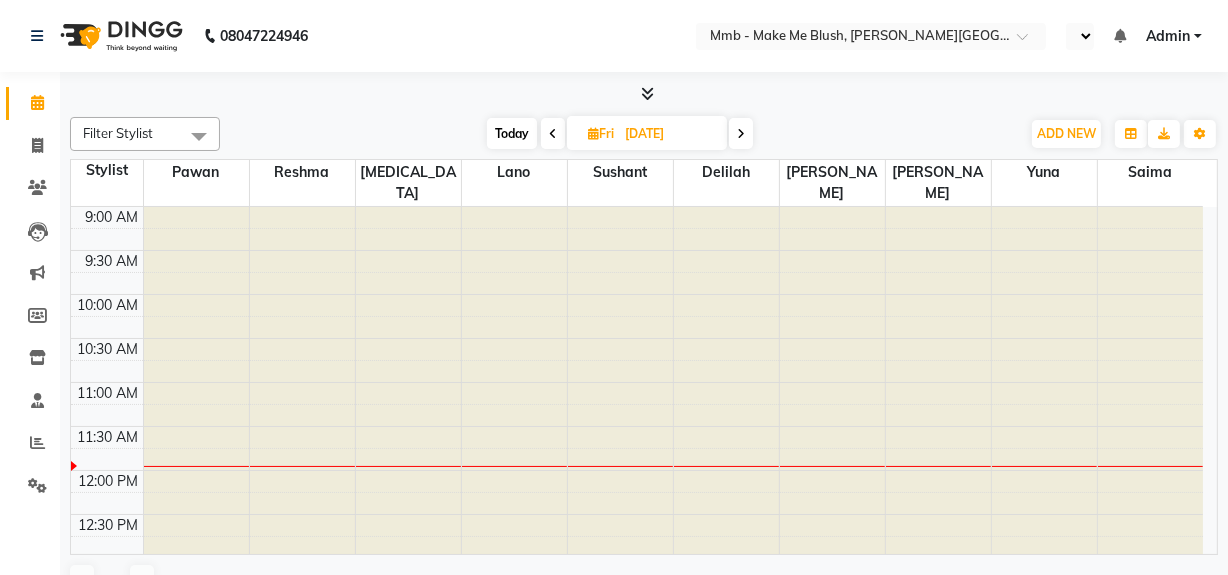 select on "en" 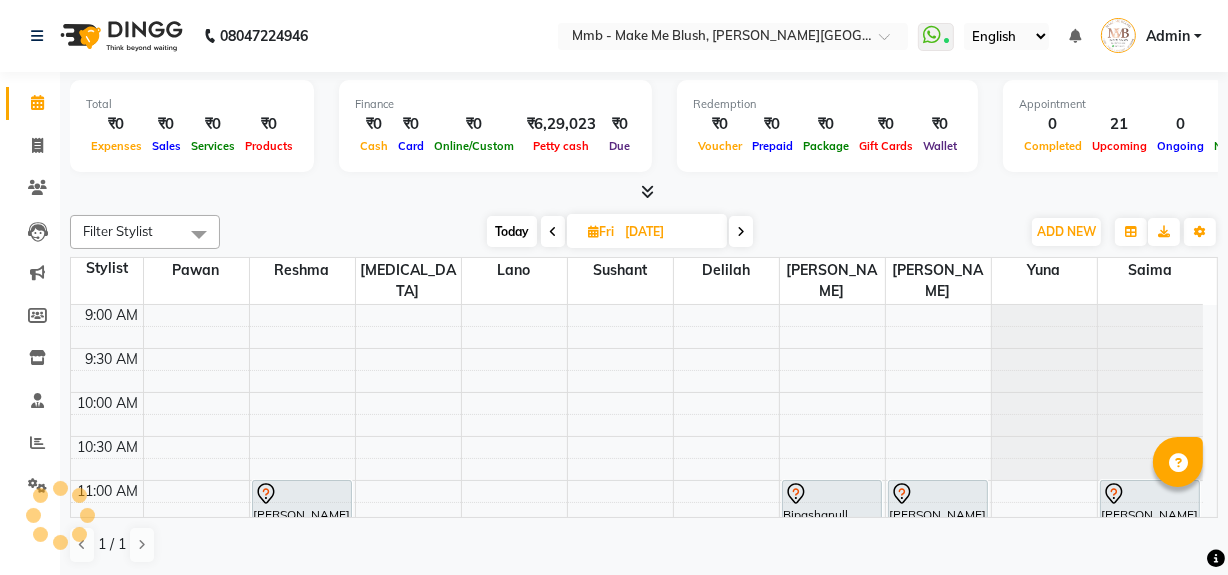 scroll, scrollTop: 0, scrollLeft: 0, axis: both 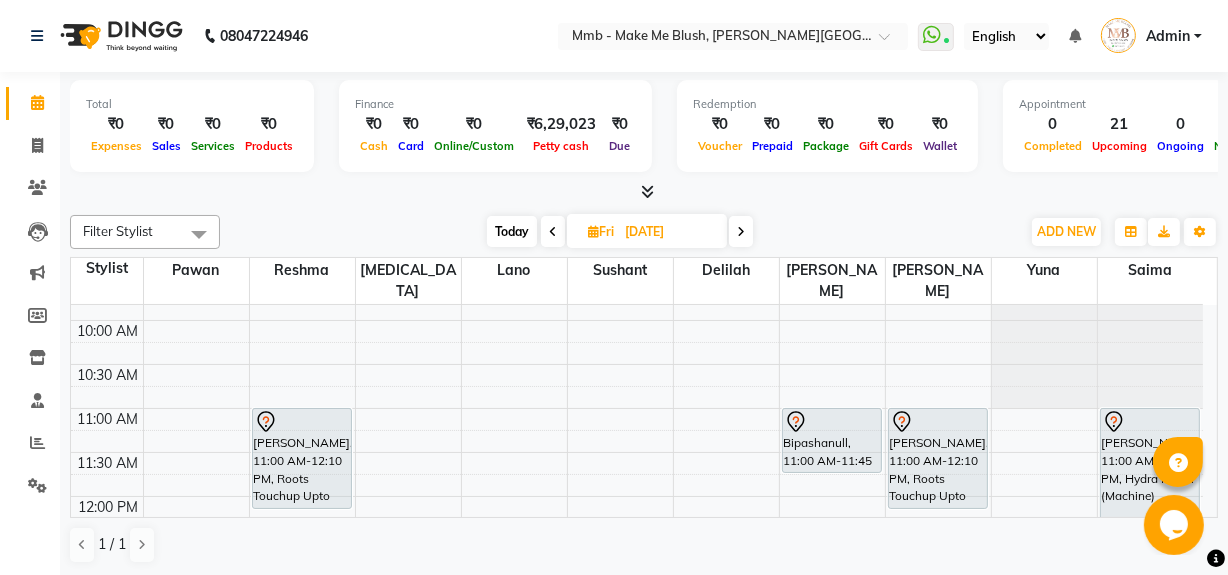 click on "Opens Chat This icon Opens the chat window." at bounding box center (1175, 524) 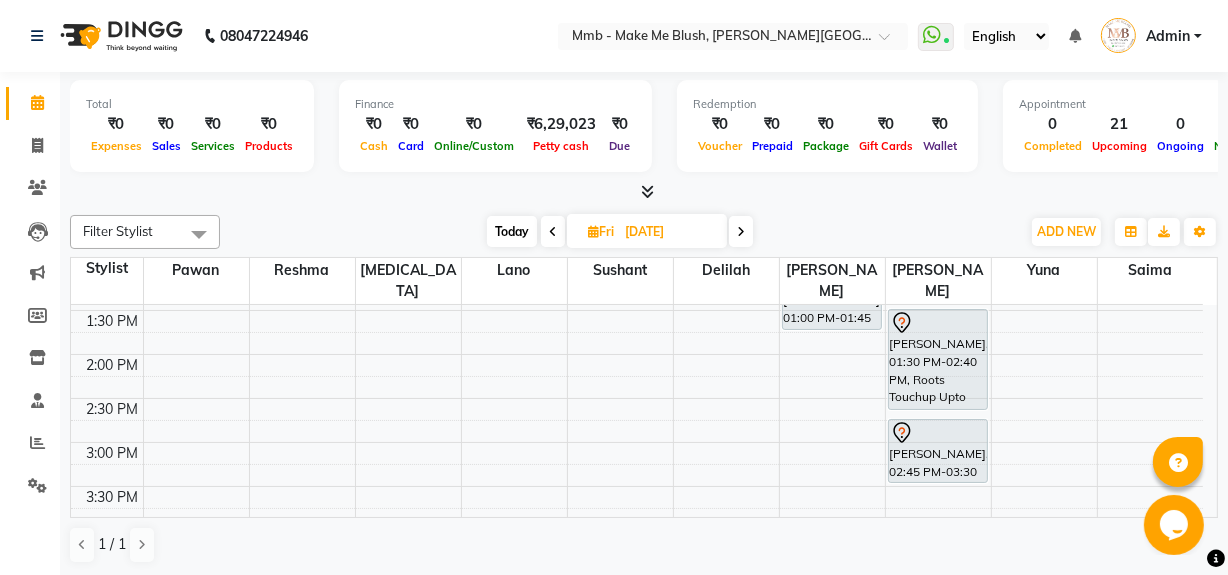 scroll, scrollTop: 400, scrollLeft: 0, axis: vertical 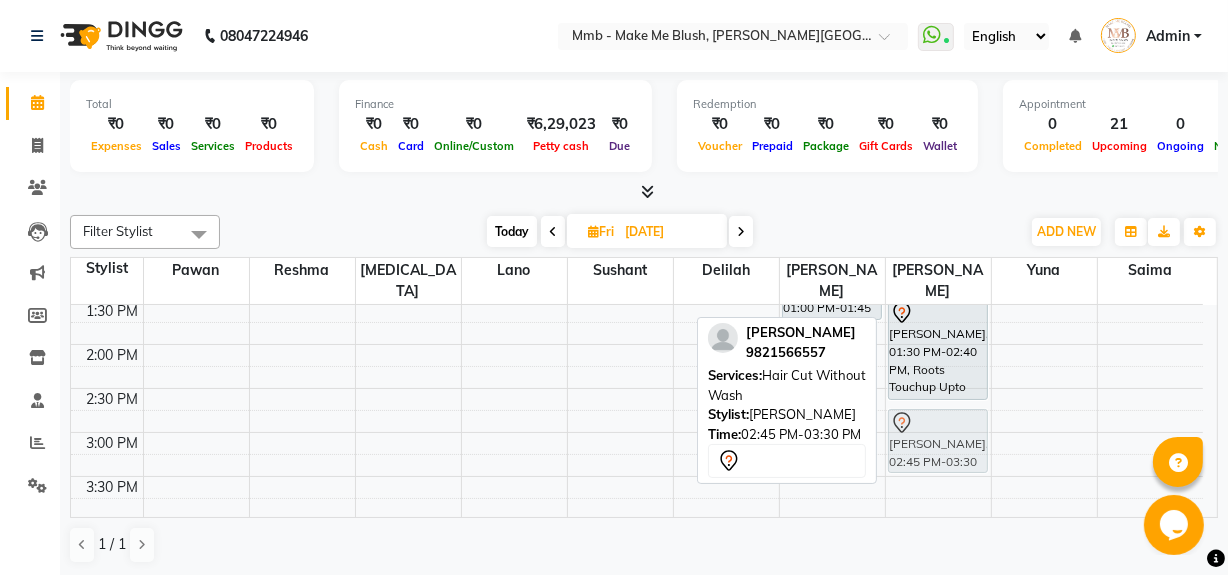 click on "[PERSON_NAME], 11:00 AM-12:10 PM, Roots Touchup Upto 1inch              [PERSON_NAME], 01:30 PM-02:40 PM, Roots Touchup Upto 1inch              [PERSON_NAME], 02:45 PM-03:30 PM, Hair Cut Without Wash             [PERSON_NAME], 02:45 PM-03:30 PM, Hair Cut Without Wash" at bounding box center [938, 432] 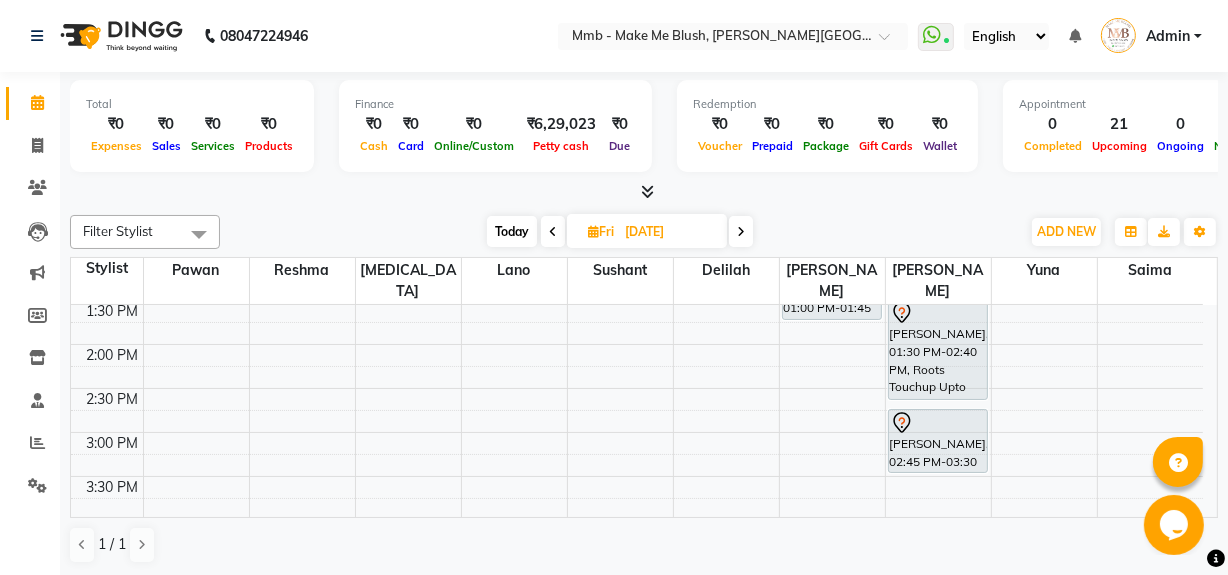 click on "[DATE]  [DATE]" at bounding box center [620, 232] 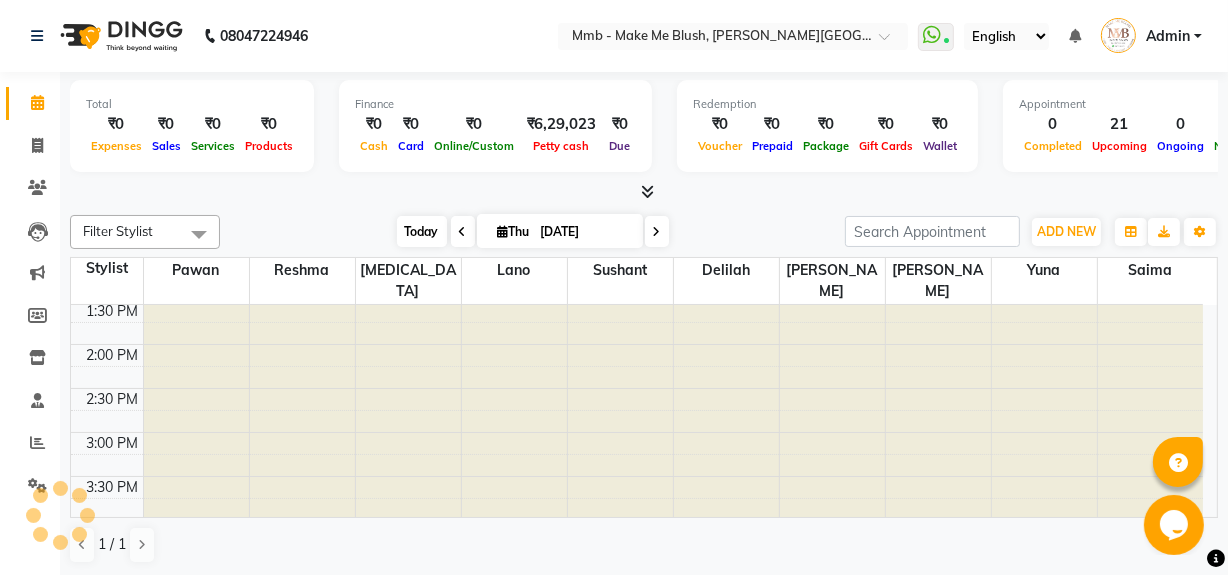 scroll, scrollTop: 176, scrollLeft: 0, axis: vertical 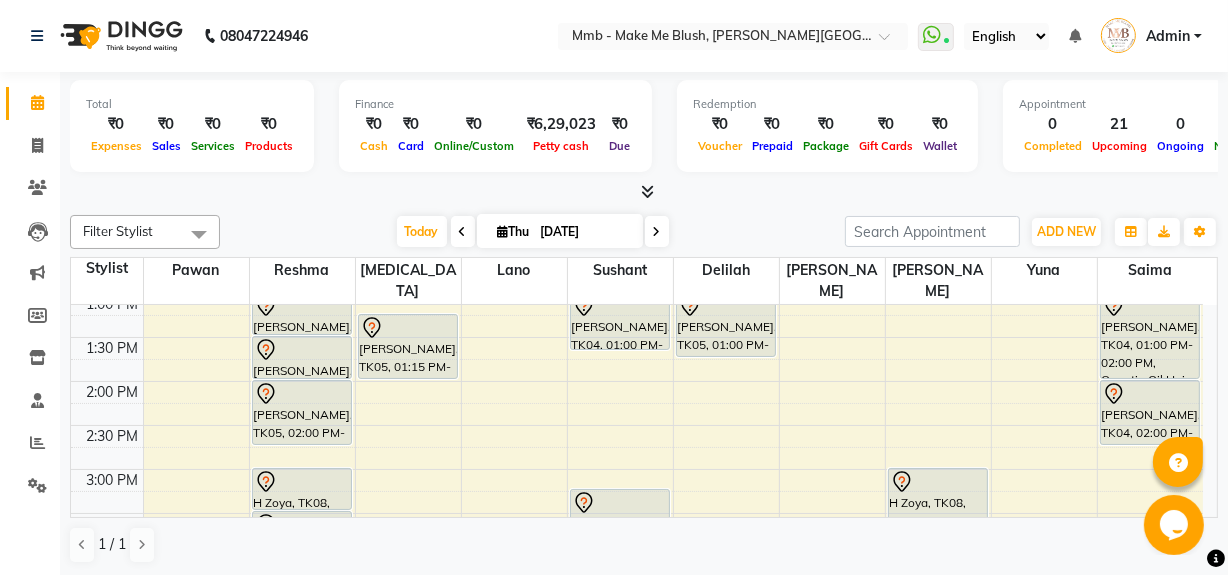click at bounding box center (657, 232) 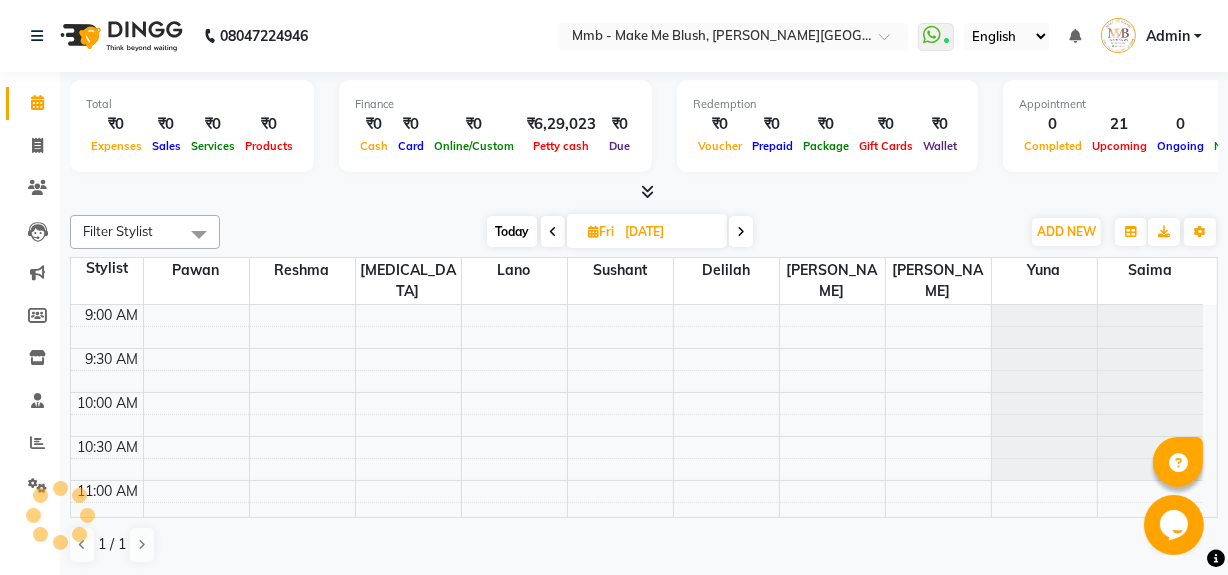 scroll, scrollTop: 263, scrollLeft: 0, axis: vertical 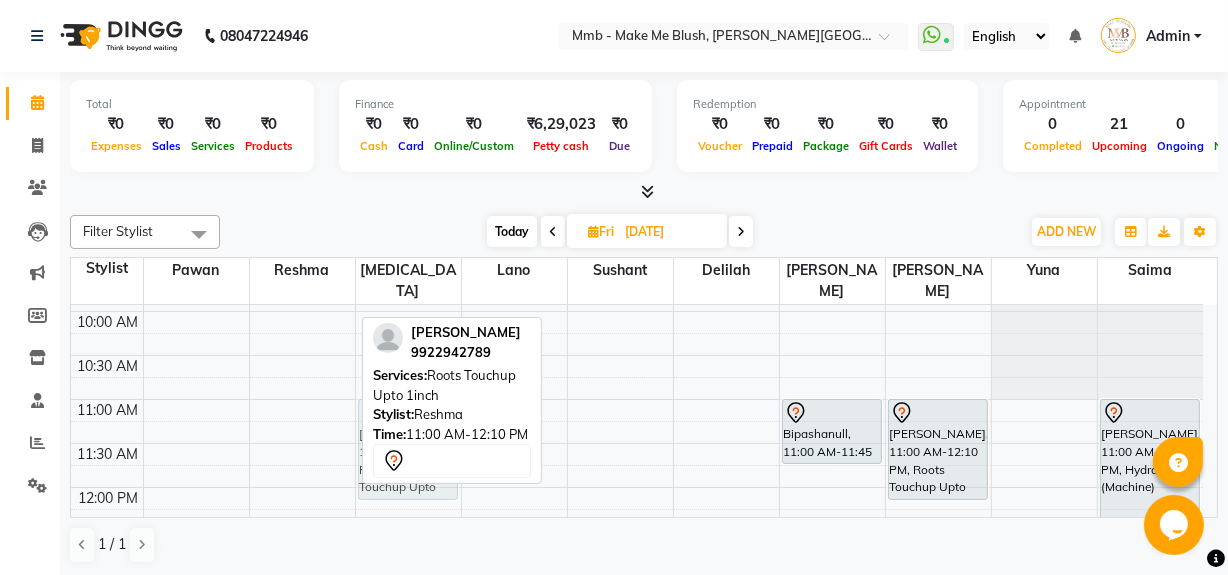 drag, startPoint x: 291, startPoint y: 424, endPoint x: 373, endPoint y: 428, distance: 82.0975 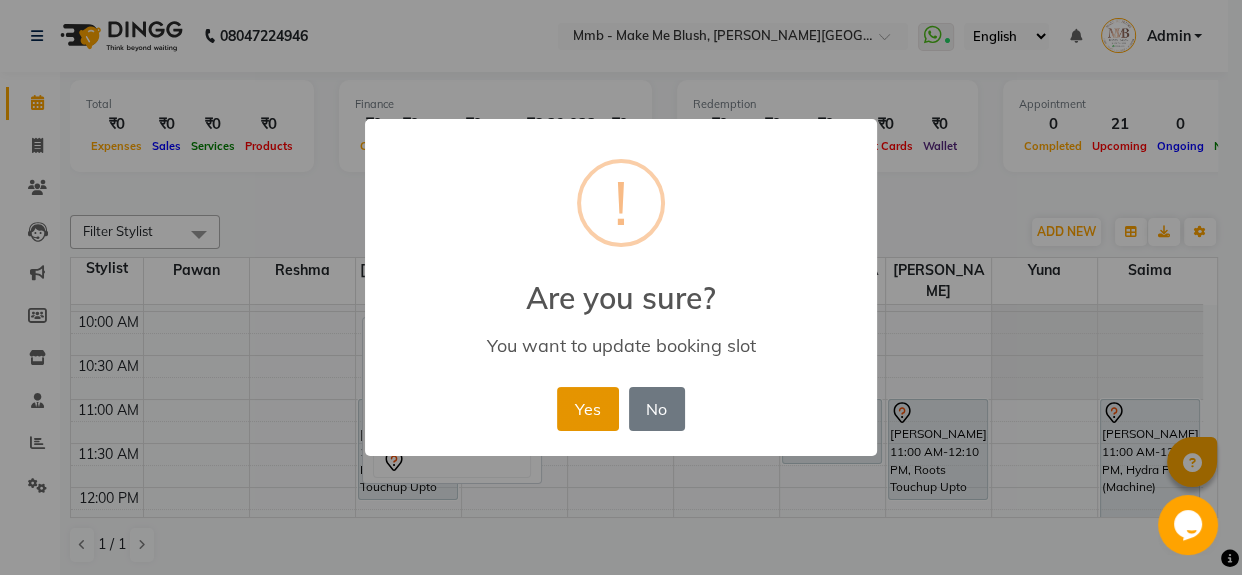 click on "Yes" at bounding box center (587, 409) 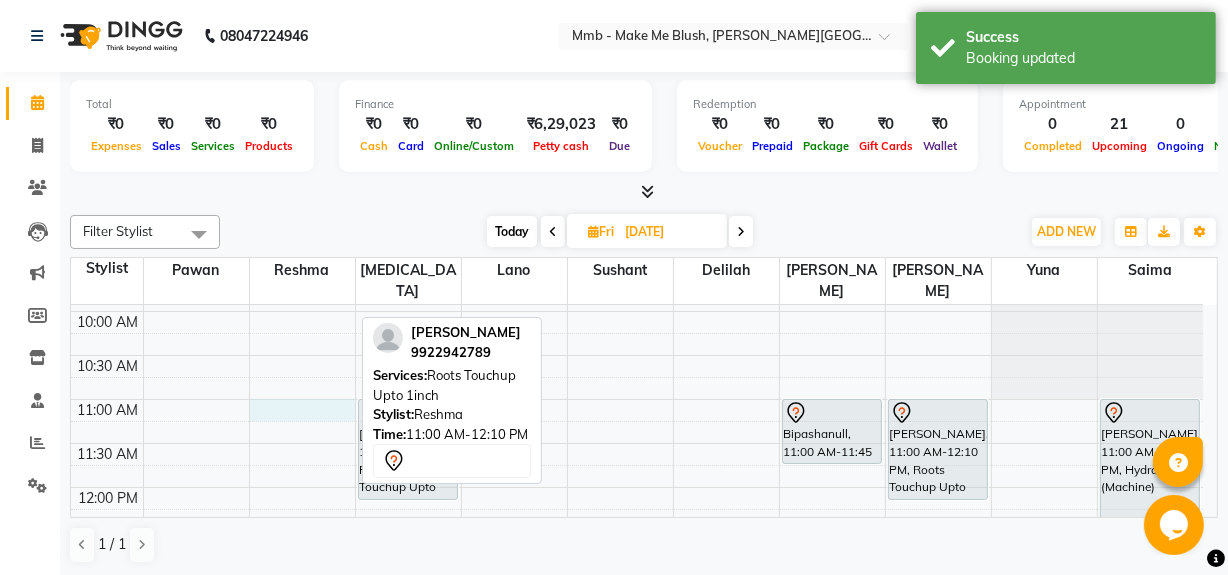 click on "9:00 AM 9:30 AM 10:00 AM 10:30 AM 11:00 AM 11:30 AM 12:00 PM 12:30 PM 1:00 PM 1:30 PM 2:00 PM 2:30 PM 3:00 PM 3:30 PM 4:00 PM 4:30 PM 5:00 PM 5:30 PM 6:00 PM 6:30 PM 7:00 PM 7:30 PM 8:00 PM 8:30 PM             [PERSON_NAME], 11:00 AM-12:10 PM, Roots Touchup Upto 1inch              Bipashanull, 11:00 AM-11:45 AM, Protien Refiller Treatment             mohini Pathej, 01:00 PM-01:45 PM, Protien Refiller Treatment             [PERSON_NAME], 11:00 AM-12:10 PM, Roots Touchup Upto 1inch              [PERSON_NAME], 01:30 PM-02:40 PM, Roots Touchup Upto 1inch              [PERSON_NAME], 02:45 PM-03:30 PM, Hair Cut Without Wash             [PERSON_NAME], 11:00 AM-12:30 PM, Hydra Facial (Machine)" at bounding box center (637, 751) 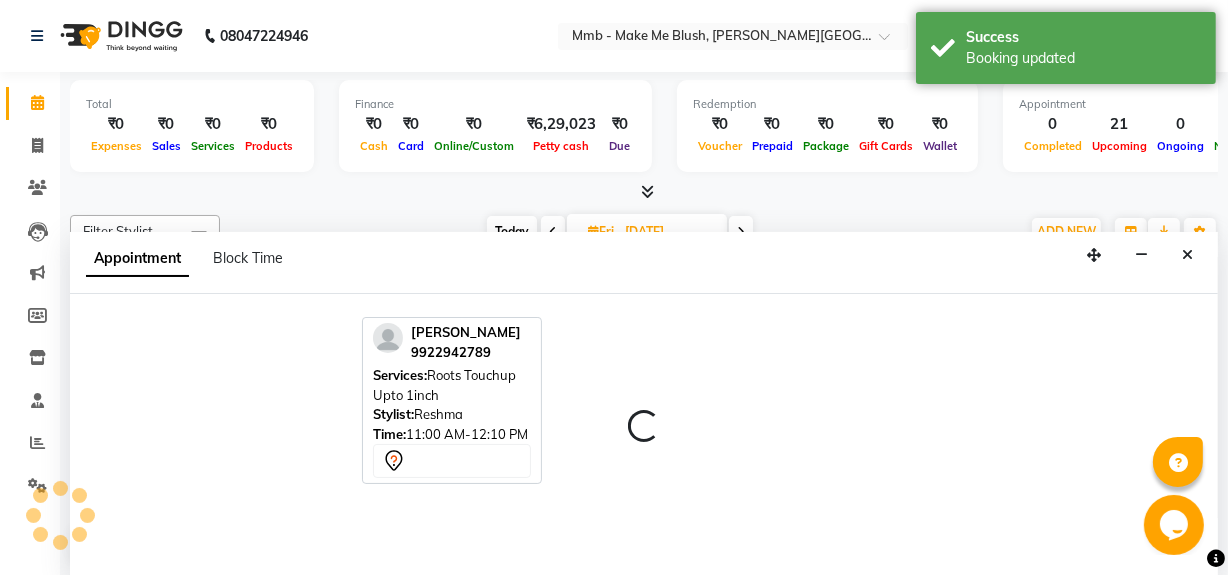 scroll, scrollTop: 0, scrollLeft: 0, axis: both 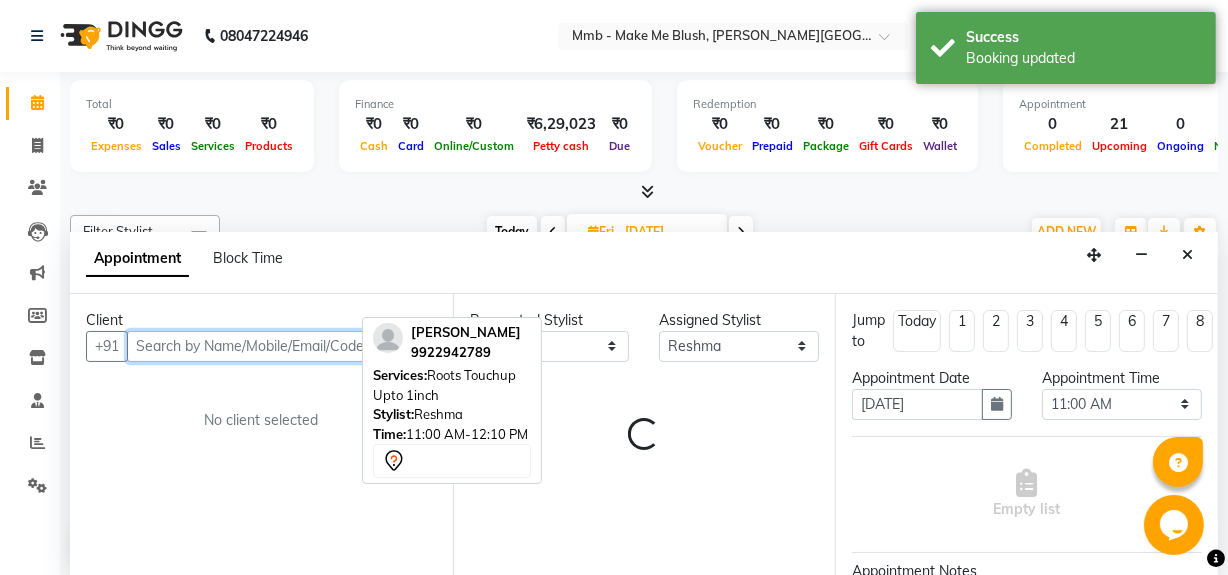 click at bounding box center [282, 346] 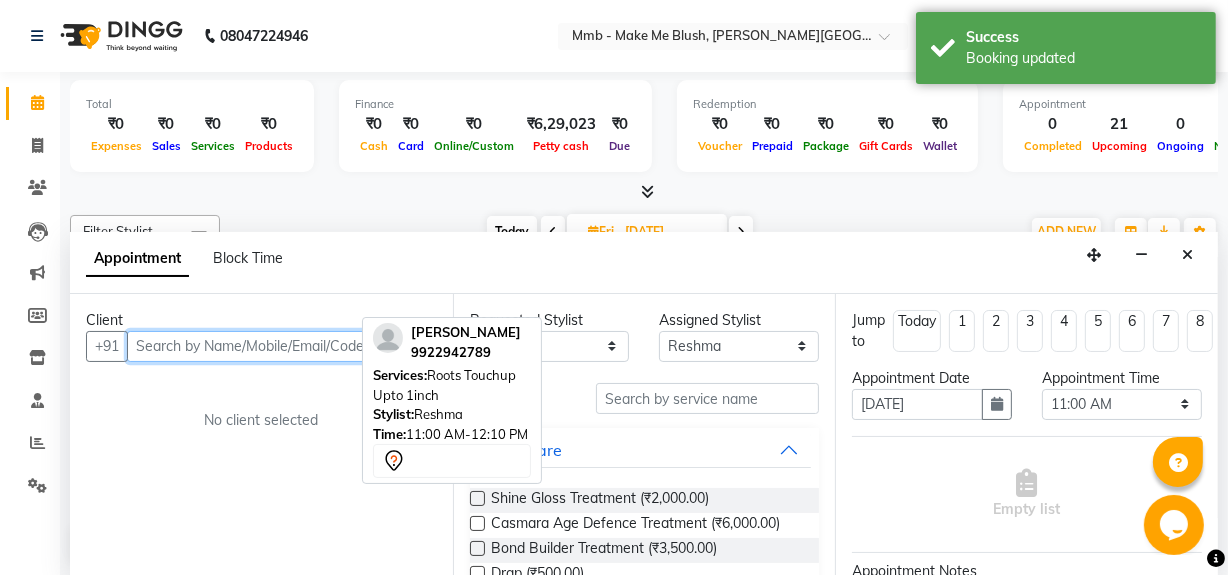 click at bounding box center (282, 346) 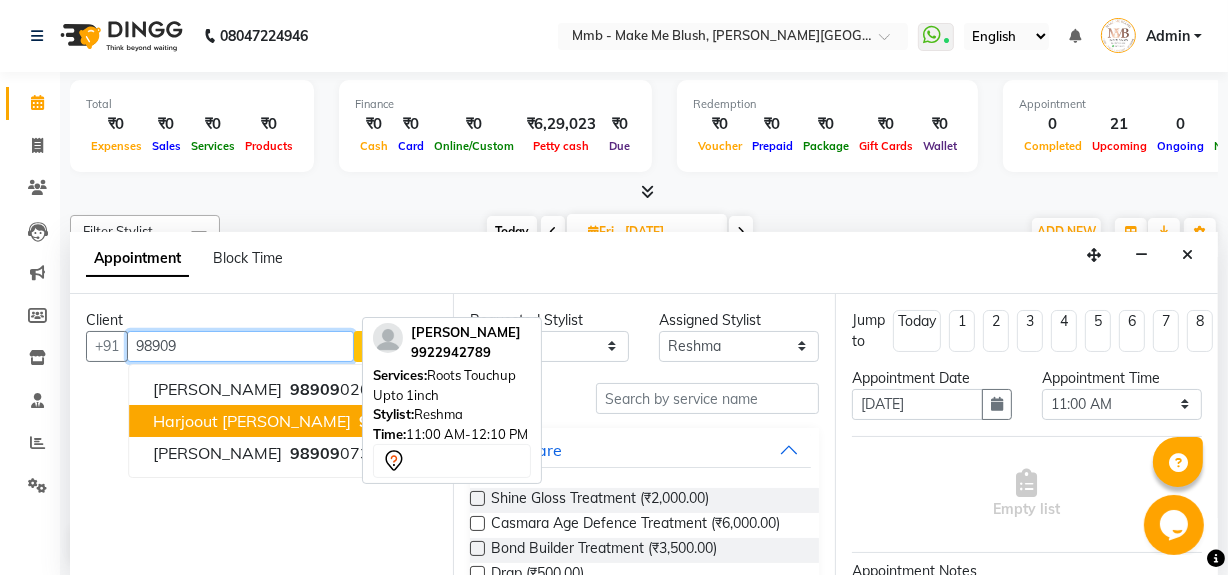 click on "98909" at bounding box center (384, 421) 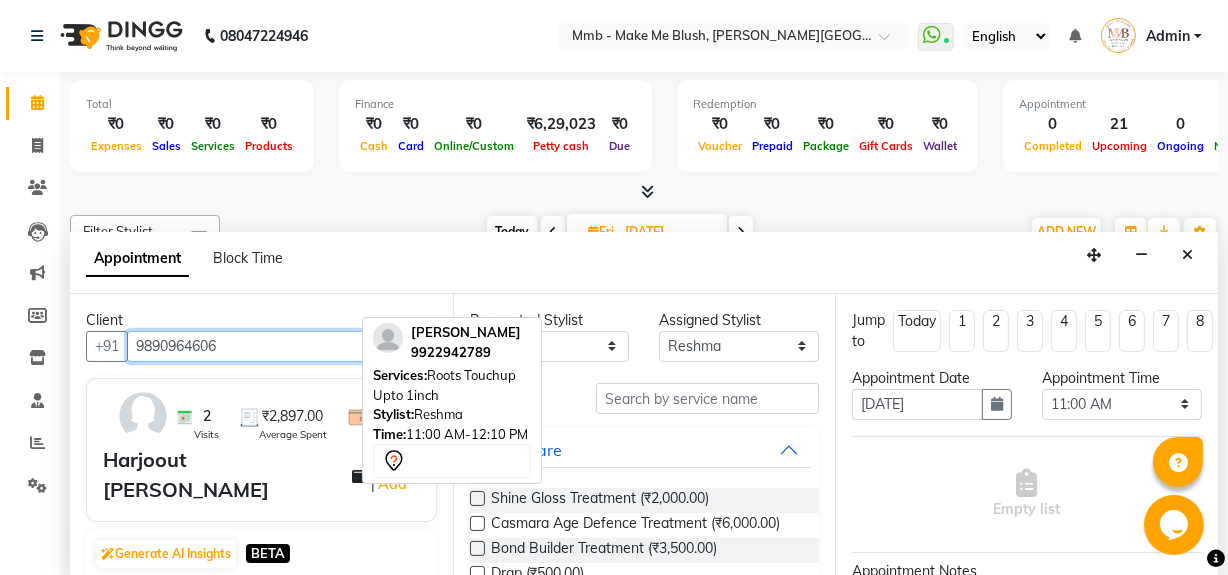 type on "9890964606" 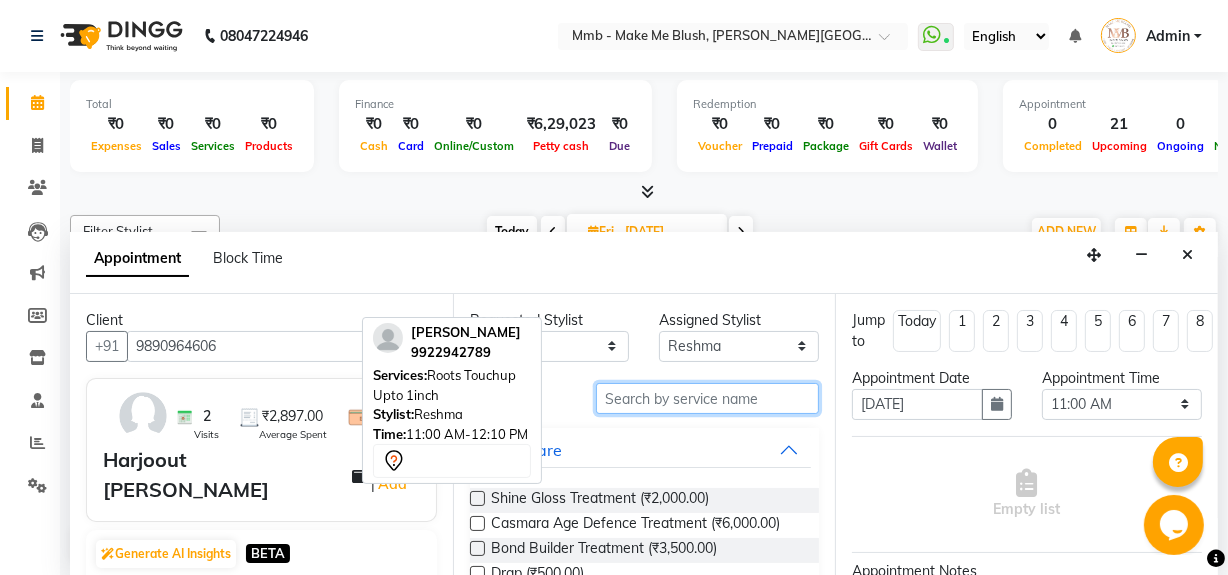 click at bounding box center (707, 398) 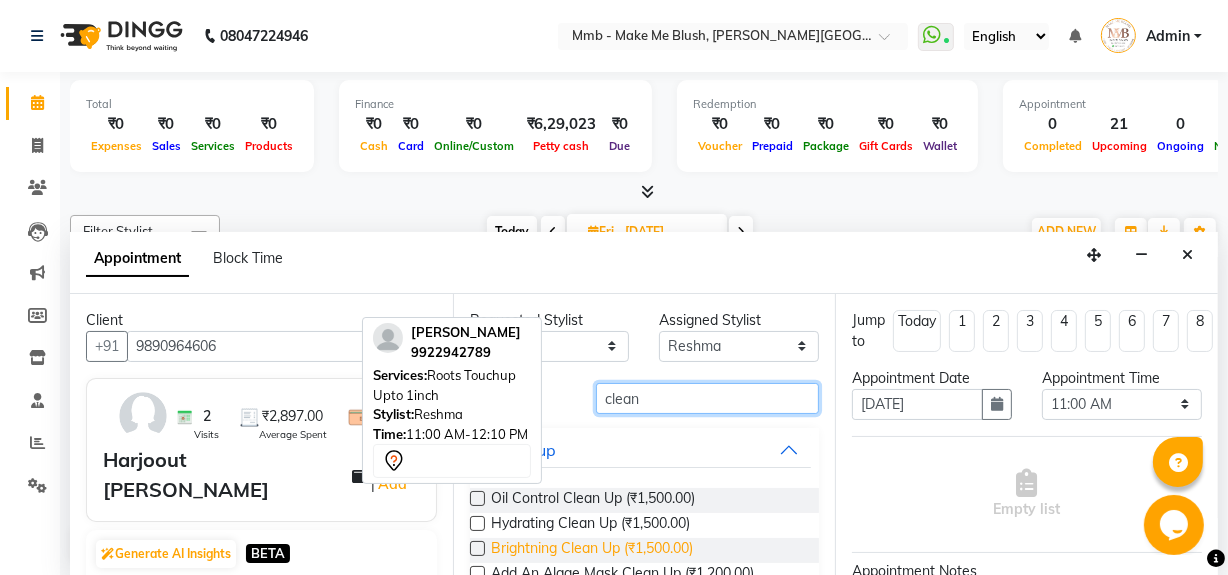 type on "clean" 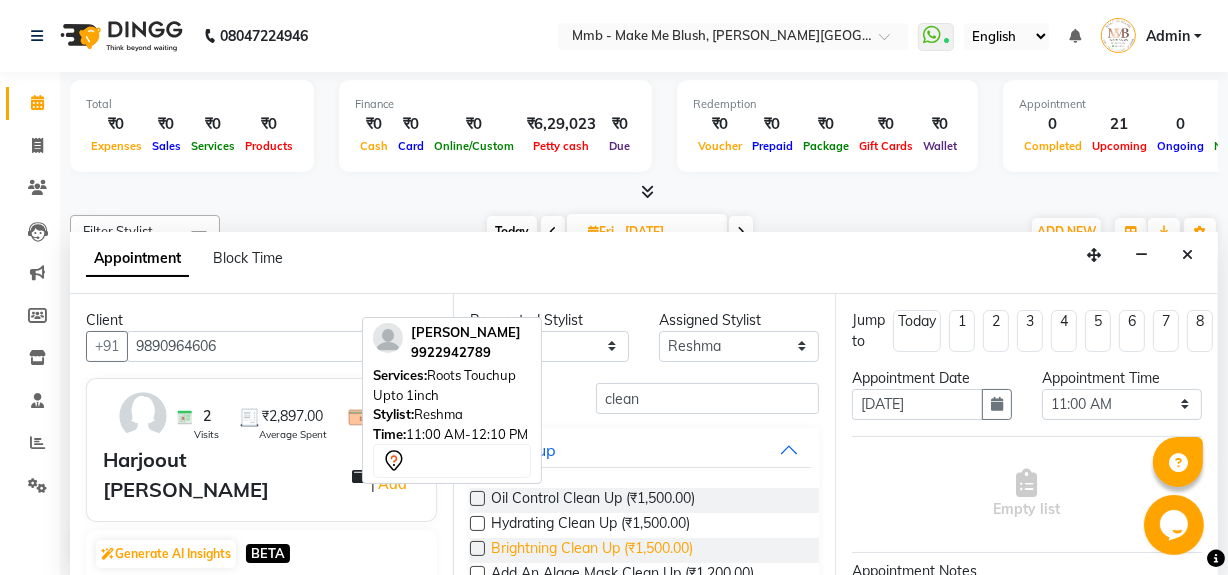 click on "Brightning Clean Up (₹1,500.00)" at bounding box center (592, 550) 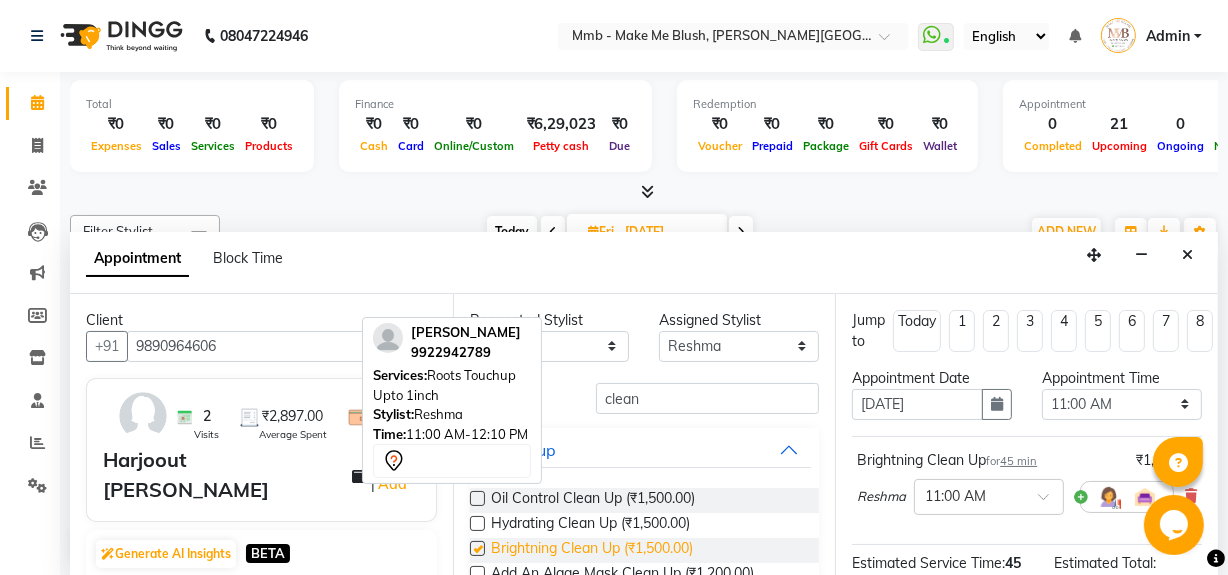 checkbox on "false" 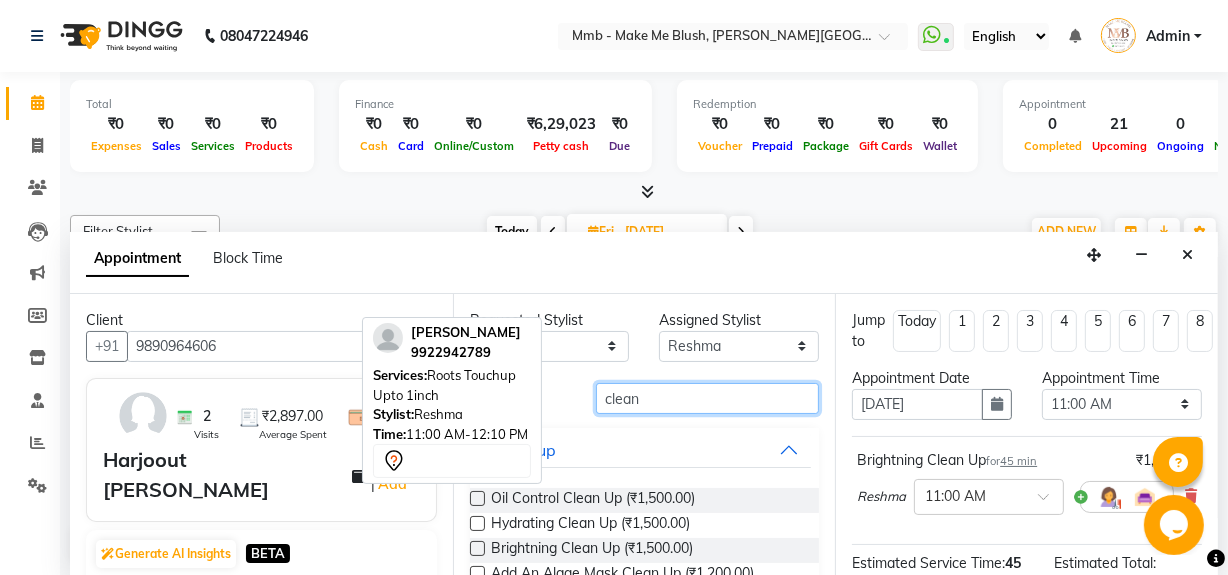 click on "clean" at bounding box center [707, 398] 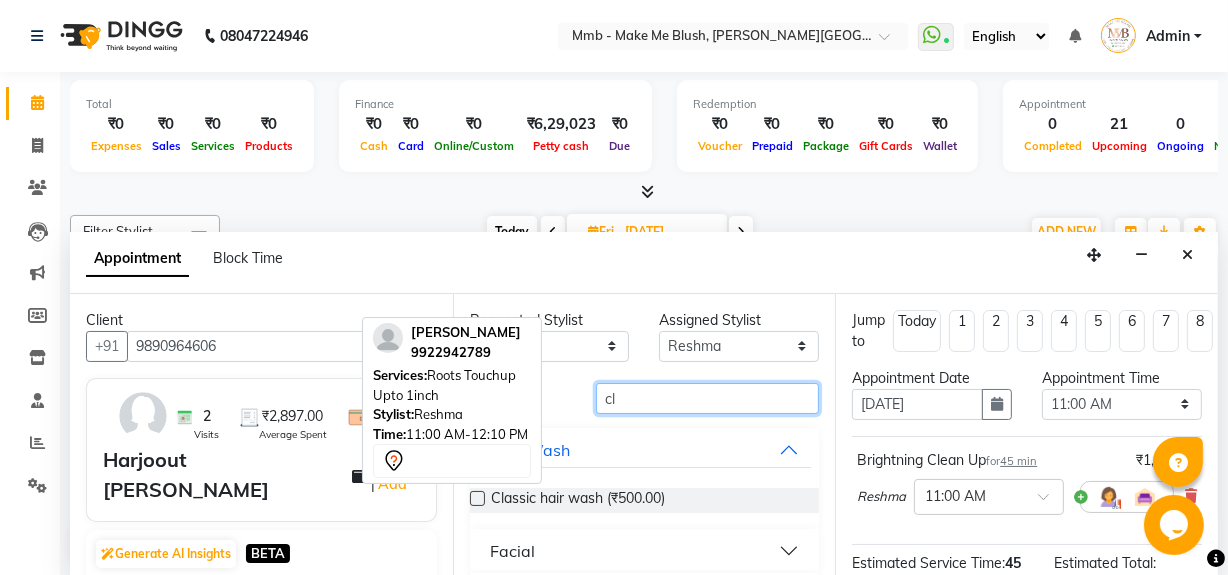 type on "c" 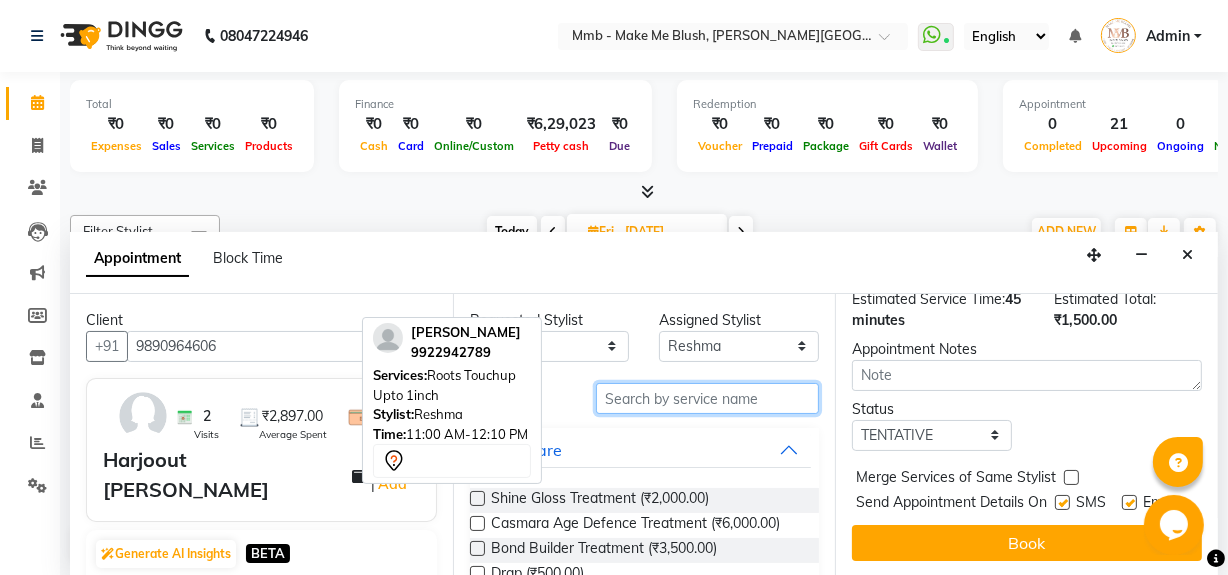 scroll, scrollTop: 293, scrollLeft: 0, axis: vertical 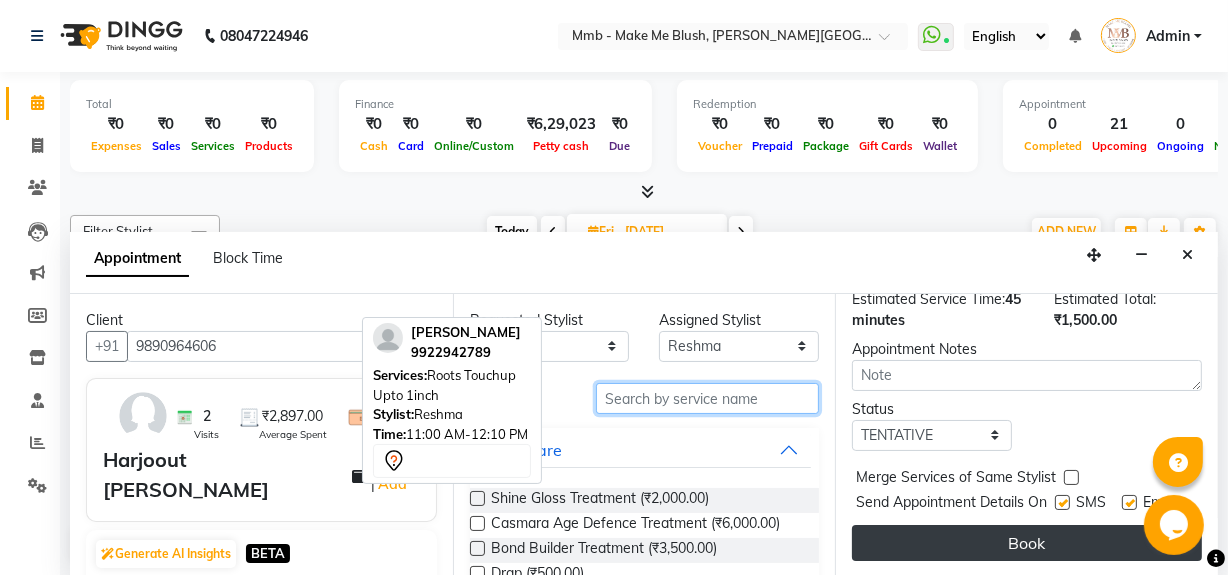 type 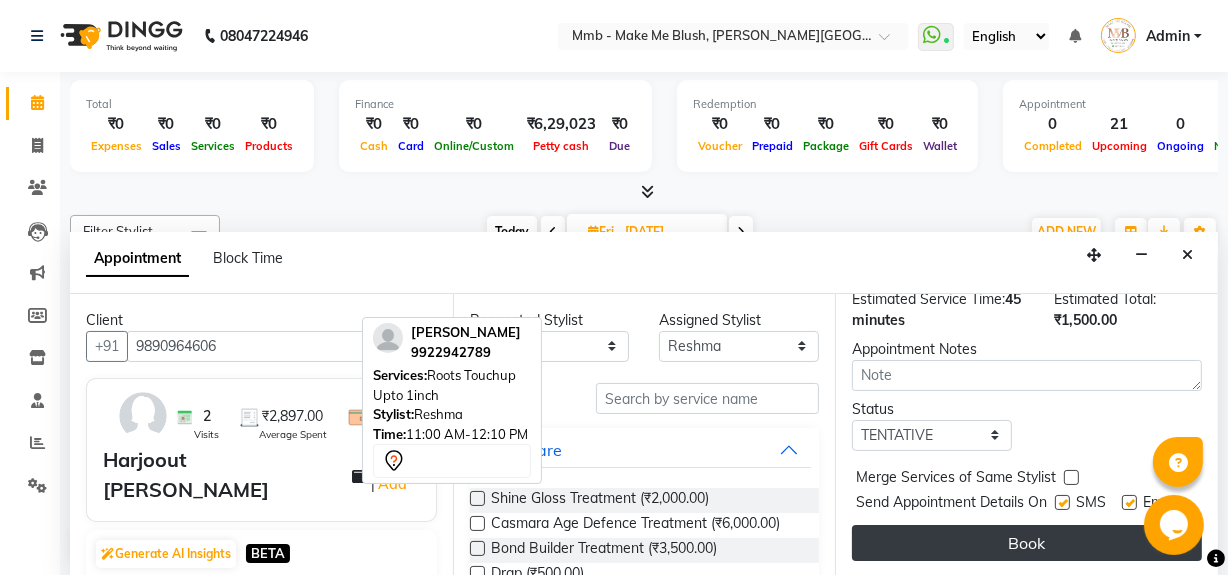 click on "Book" at bounding box center (1027, 543) 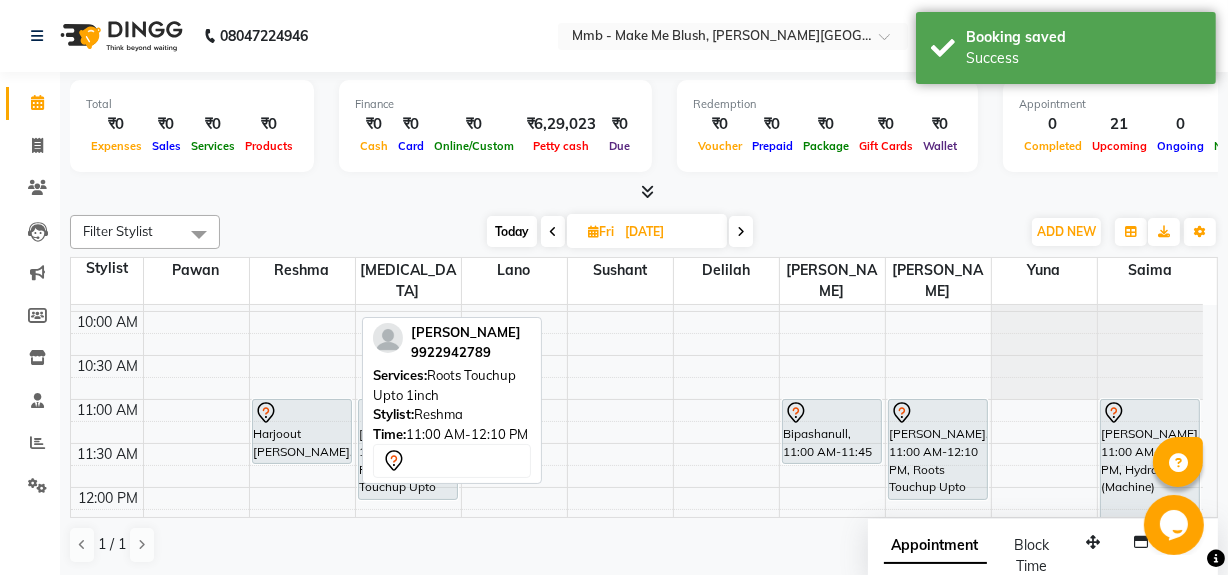 scroll, scrollTop: 0, scrollLeft: 0, axis: both 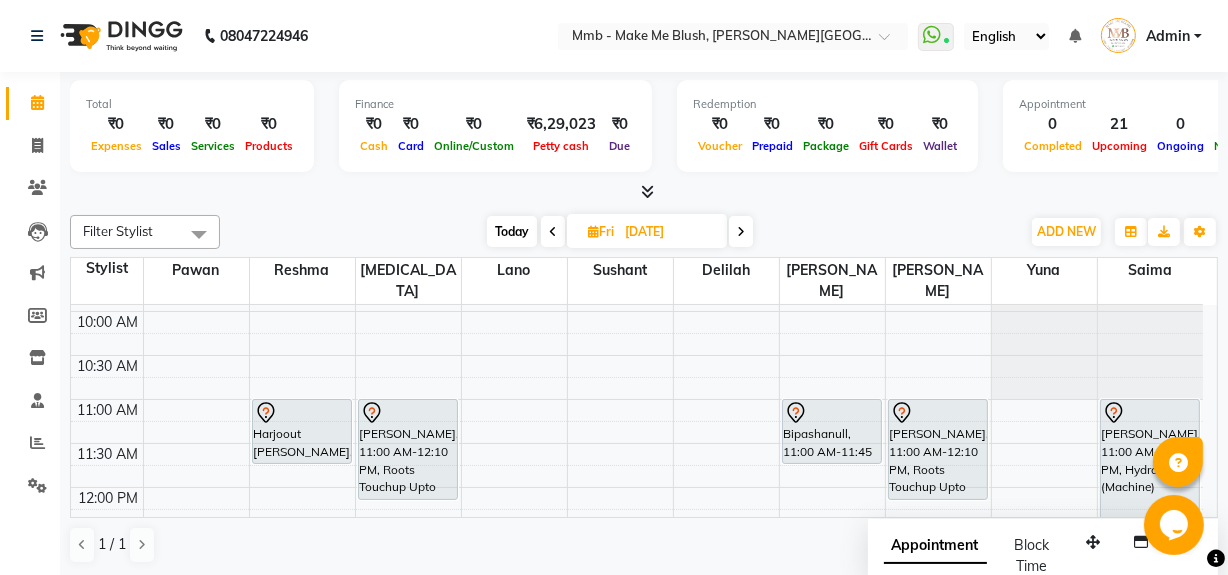 click on "Today" at bounding box center (512, 231) 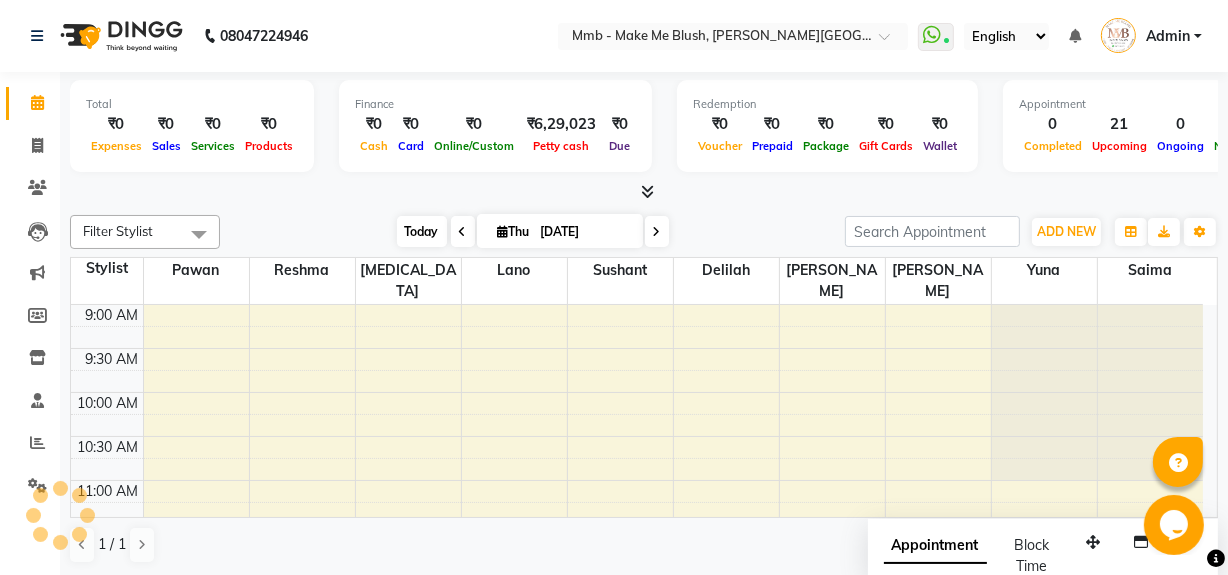 scroll, scrollTop: 263, scrollLeft: 0, axis: vertical 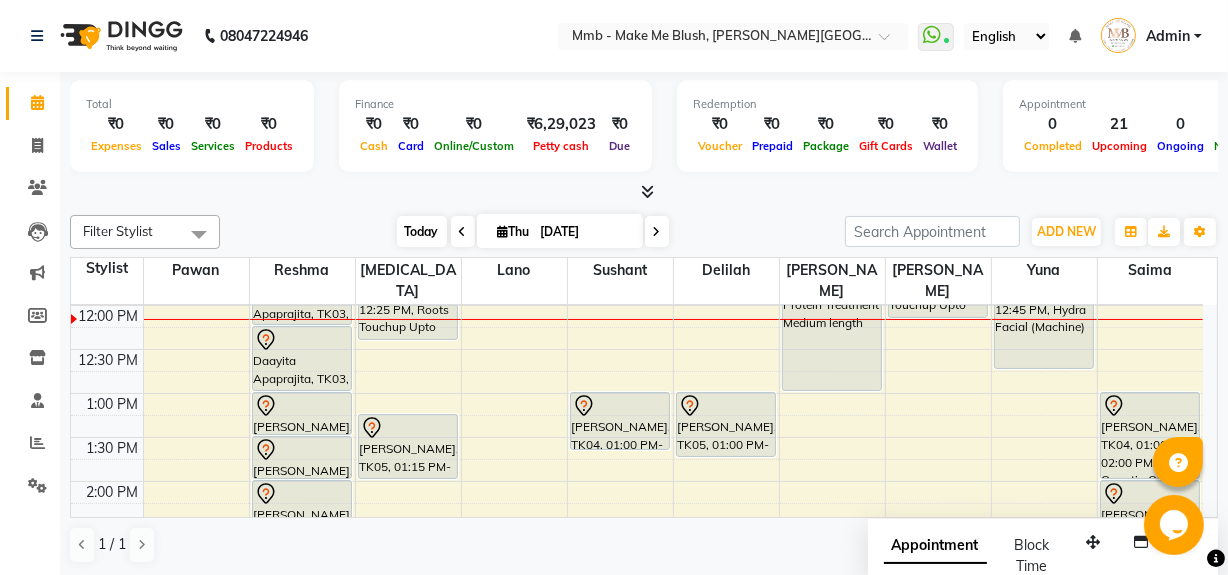 click on "Today" at bounding box center (422, 231) 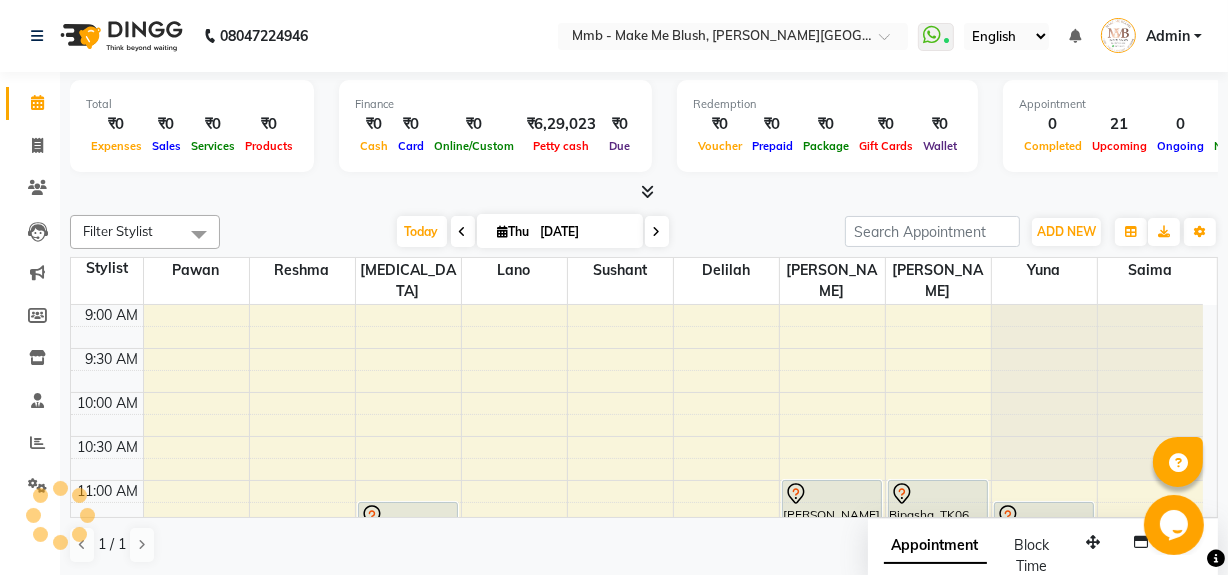scroll, scrollTop: 263, scrollLeft: 0, axis: vertical 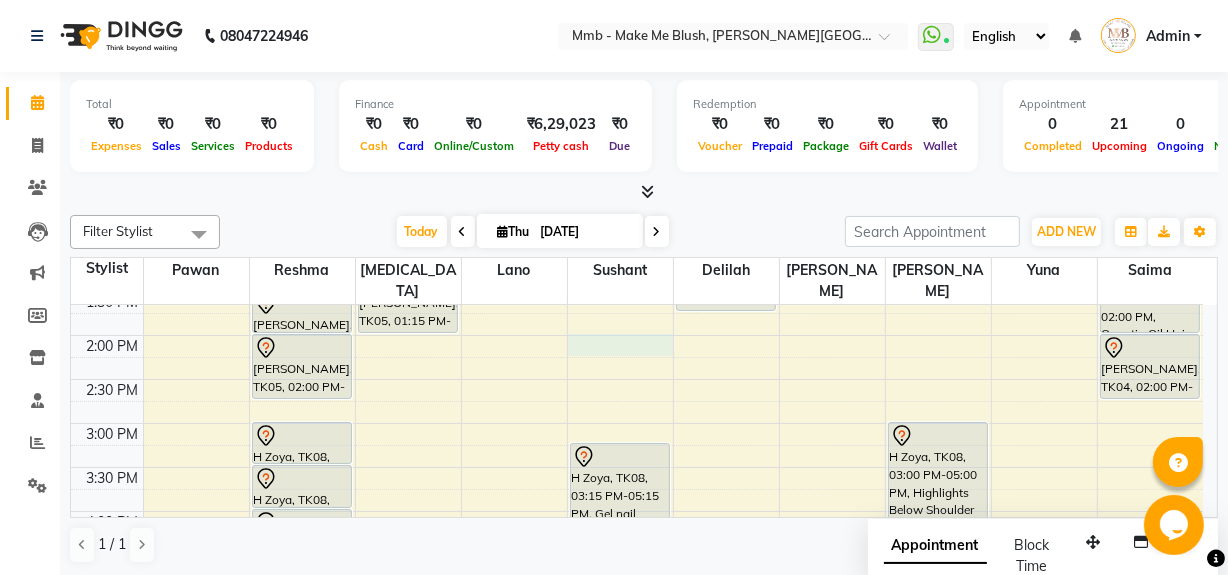 click on "9:00 AM 9:30 AM 10:00 AM 10:30 AM 11:00 AM 11:30 AM 12:00 PM 12:30 PM 1:00 PM 1:30 PM 2:00 PM 2:30 PM 3:00 PM 3:30 PM 4:00 PM 4:30 PM 5:00 PM 5:30 PM 6:00 PM 6:30 PM 7:00 PM 7:30 PM 8:00 PM 8:30 PM             Daayita Apaprajita, TK03, 11:30 AM-12:15 PM, Regular Pedicure              Daayita Apaprajita, TK03, 12:15 PM-01:00 PM, Regular Manicure              [PERSON_NAME], TK05, 01:00 PM-01:30 PM, Rica  Full Legs             [PERSON_NAME], TK05, 01:30 PM-02:00 PM, Rica Full Arms             [PERSON_NAME], TK05, 02:00 PM-02:45 PM, Regular Pedicure              H Zoya, TK08, 03:00 PM-03:30 PM, Rica  Full Legs             H Zoya, TK08, 03:30 PM-04:00 PM, Rica Full Arms             H Zoya, TK08, 04:00 PM-04:20 PM, Rica Underarms             [PERSON_NAME], TK07, 06:00 PM-06:45 PM, Hydrating Clean Up             Daayita Apaprajita, TK03, 11:15 AM-12:25 PM, Roots Touchup Upto 1inch              [PERSON_NAME], TK05, 01:15 PM-02:00 PM, Regular Pedicure" at bounding box center (637, 423) 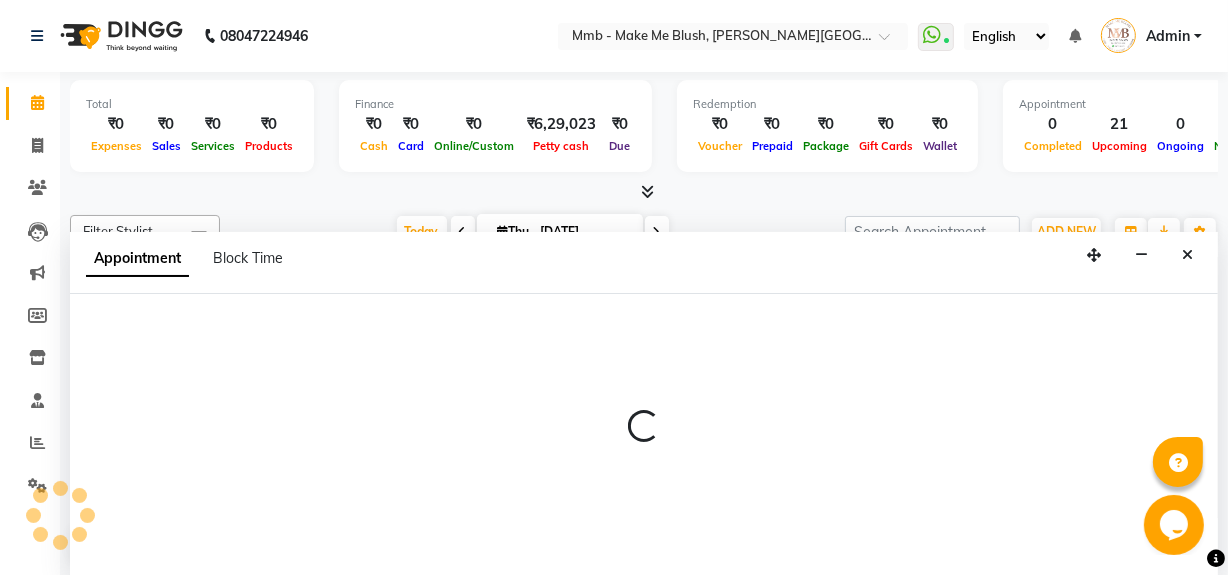 scroll, scrollTop: 0, scrollLeft: 0, axis: both 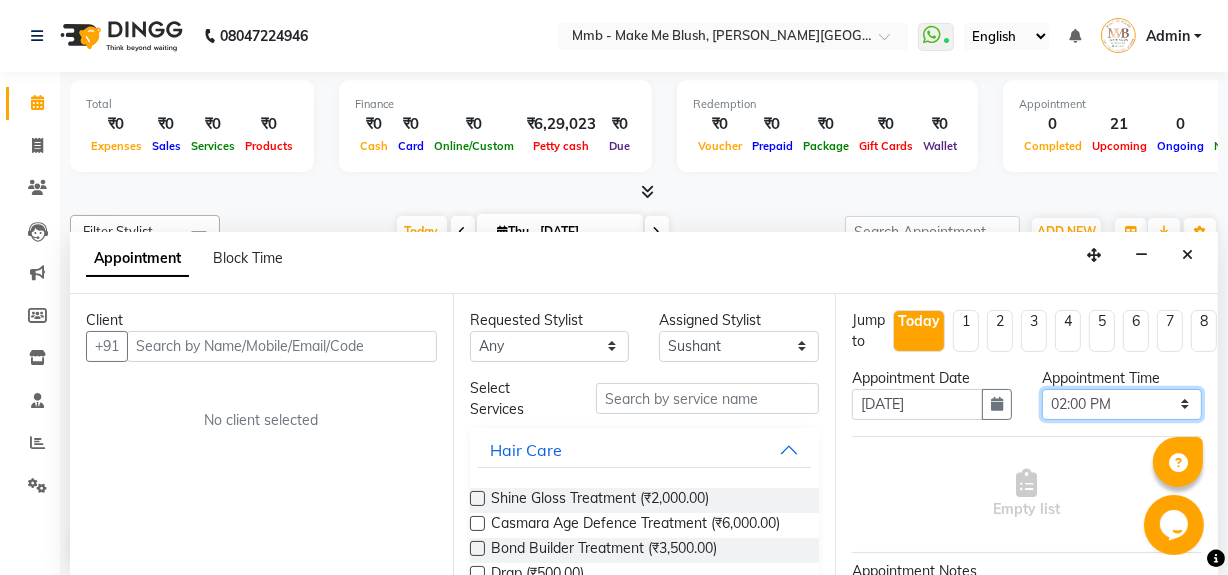 click on "Select 10:00 AM 10:15 AM 10:30 AM 10:45 AM 11:00 AM 11:15 AM 11:30 AM 11:45 AM 12:00 PM 12:15 PM 12:30 PM 12:45 PM 01:00 PM 01:15 PM 01:30 PM 01:45 PM 02:00 PM 02:15 PM 02:30 PM 02:45 PM 03:00 PM 03:15 PM 03:30 PM 03:45 PM 04:00 PM 04:15 PM 04:30 PM 04:45 PM 05:00 PM 05:15 PM 05:30 PM 05:45 PM 06:00 PM 06:15 PM 06:30 PM 06:45 PM 07:00 PM 07:15 PM 07:30 PM 07:45 PM 08:00 PM" at bounding box center [1122, 404] 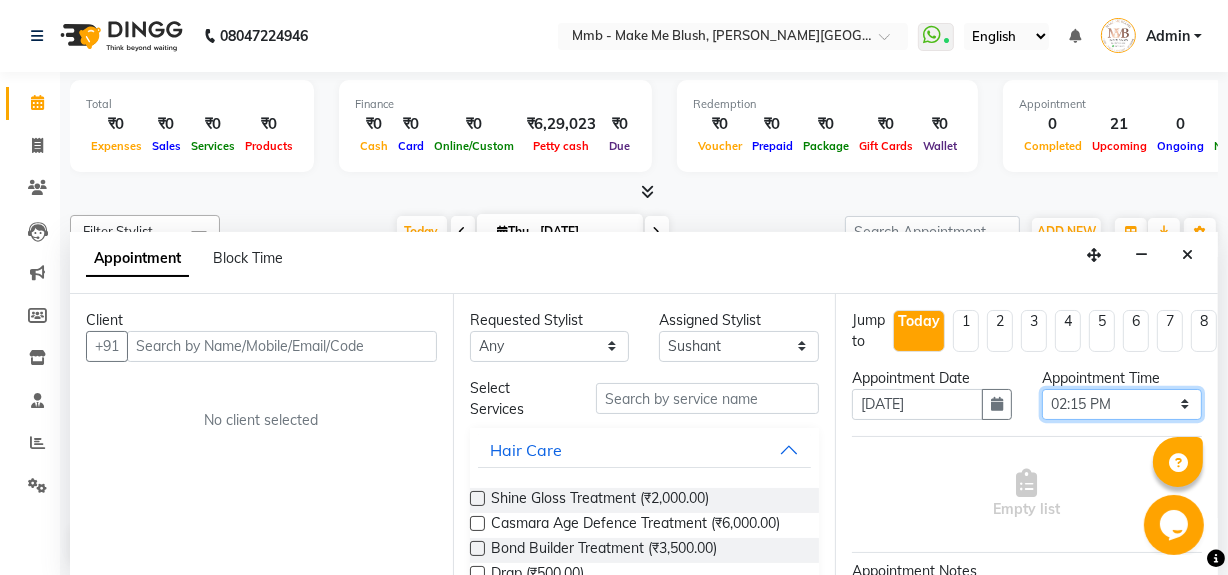 click on "Select 10:00 AM 10:15 AM 10:30 AM 10:45 AM 11:00 AM 11:15 AM 11:30 AM 11:45 AM 12:00 PM 12:15 PM 12:30 PM 12:45 PM 01:00 PM 01:15 PM 01:30 PM 01:45 PM 02:00 PM 02:15 PM 02:30 PM 02:45 PM 03:00 PM 03:15 PM 03:30 PM 03:45 PM 04:00 PM 04:15 PM 04:30 PM 04:45 PM 05:00 PM 05:15 PM 05:30 PM 05:45 PM 06:00 PM 06:15 PM 06:30 PM 06:45 PM 07:00 PM 07:15 PM 07:30 PM 07:45 PM 08:00 PM" at bounding box center (1122, 404) 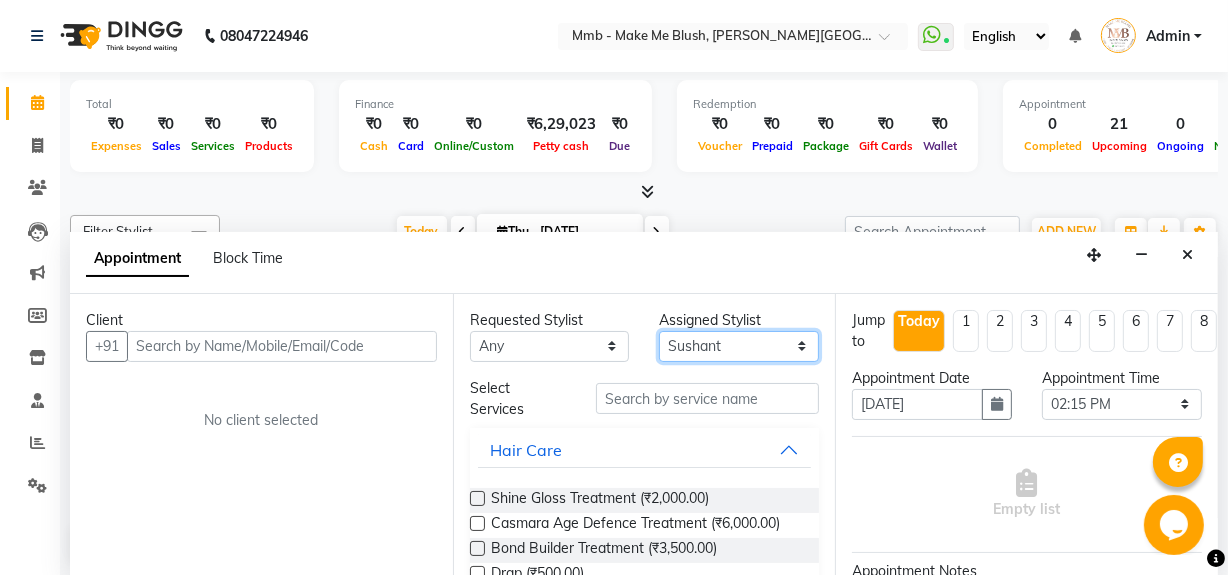 click on "Select [PERSON_NAME] [PERSON_NAME] [PERSON_NAME][MEDICAL_DATA] Pawan Reshma [PERSON_NAME] Sushant [PERSON_NAME] Yuna" at bounding box center [739, 346] 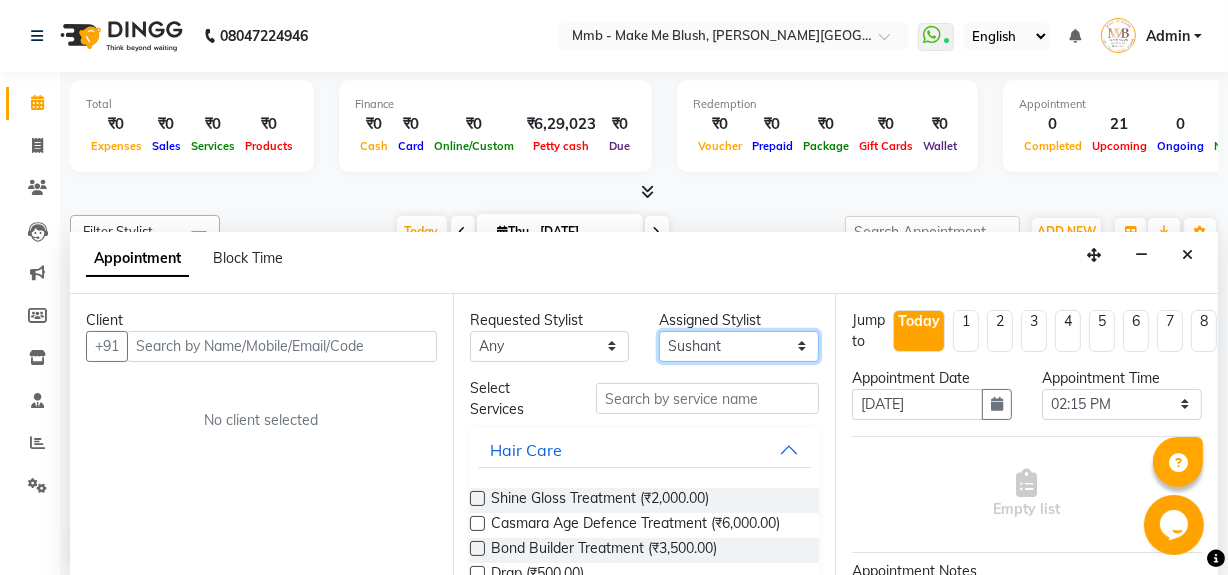 select on "35693" 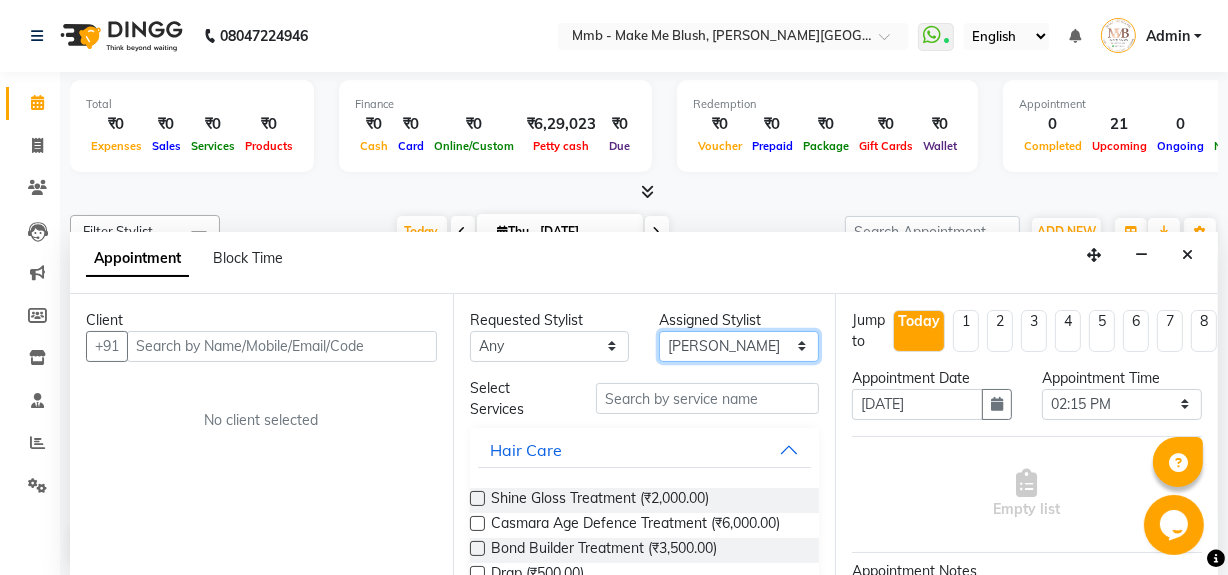 click on "Select [PERSON_NAME] [PERSON_NAME] [PERSON_NAME][MEDICAL_DATA] Pawan Reshma [PERSON_NAME] Sushant [PERSON_NAME] Yuna" at bounding box center (739, 346) 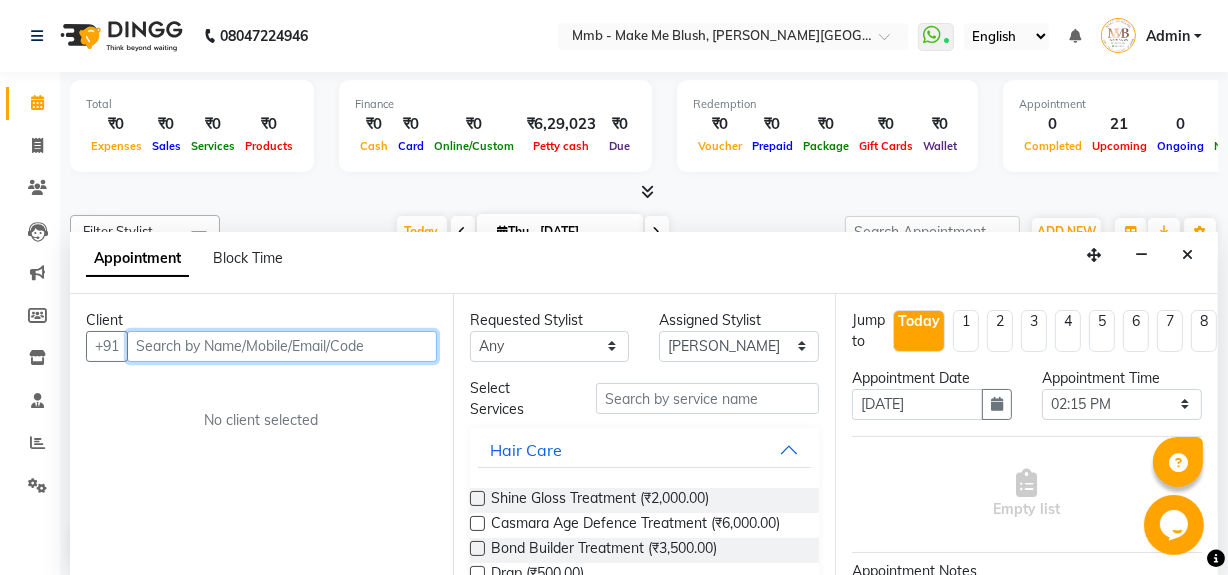 click at bounding box center [282, 346] 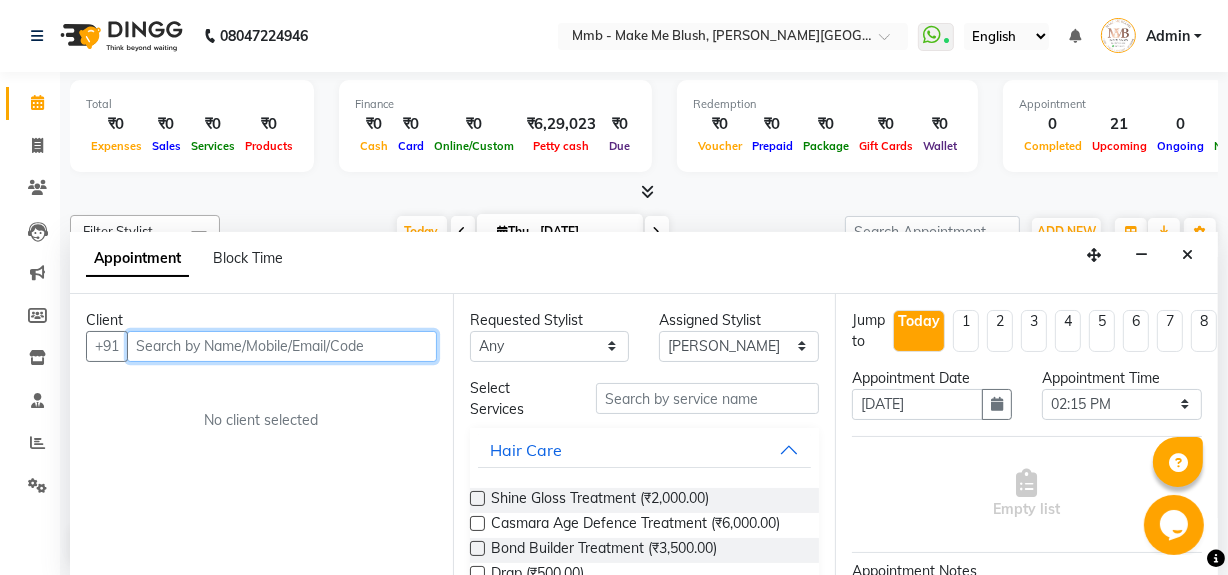 click at bounding box center (282, 346) 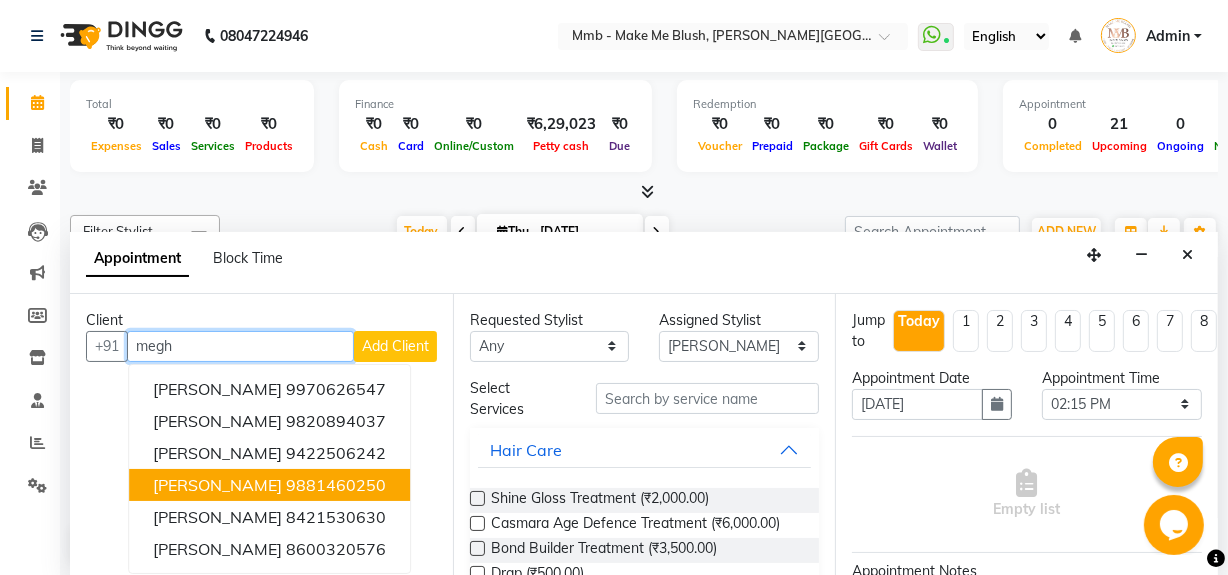 click on "Meghana Kulkarni" at bounding box center (217, 485) 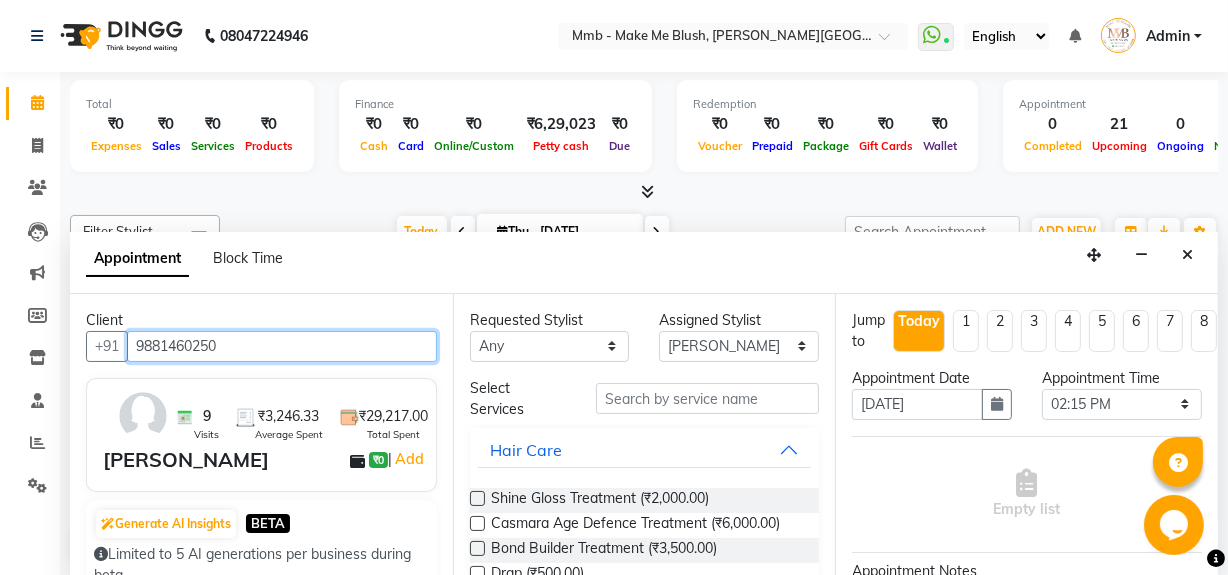 type on "9881460250" 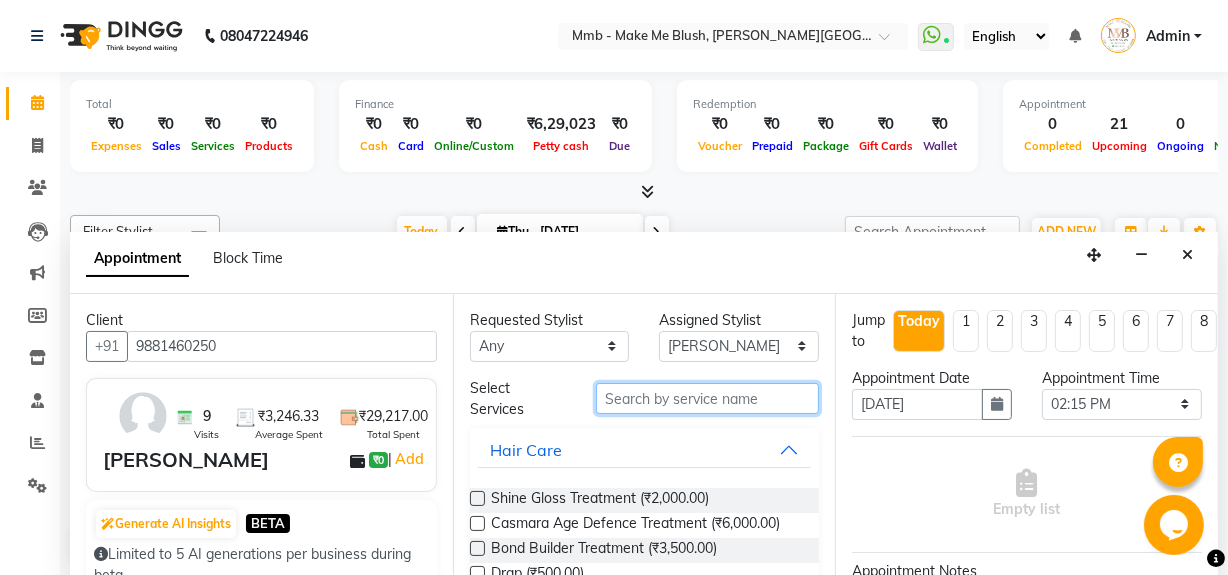 click at bounding box center (707, 398) 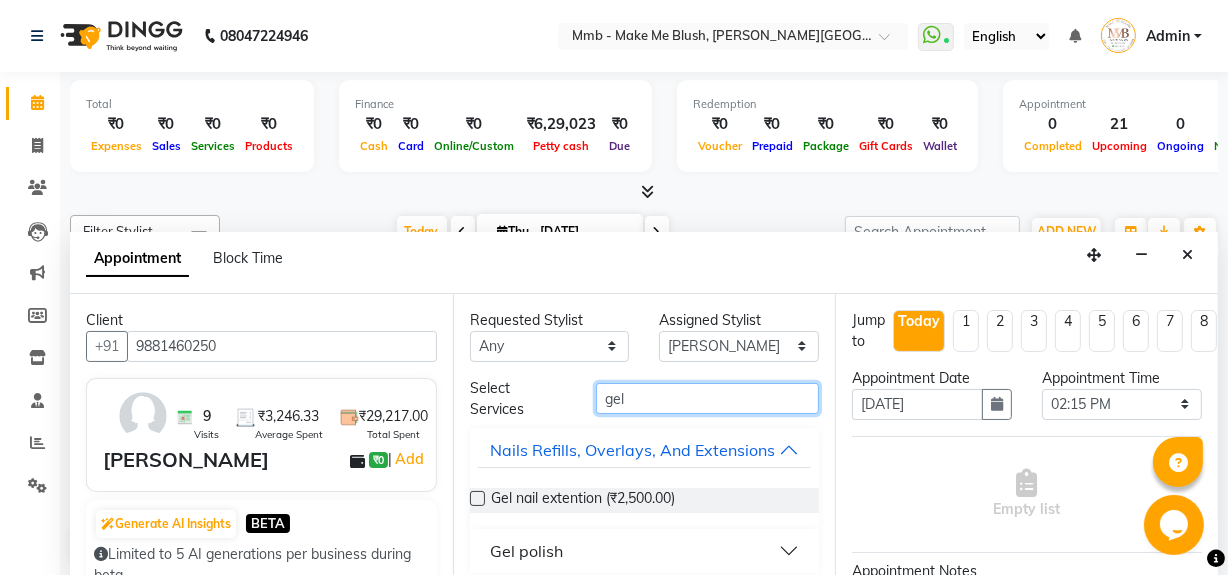 scroll, scrollTop: 35, scrollLeft: 0, axis: vertical 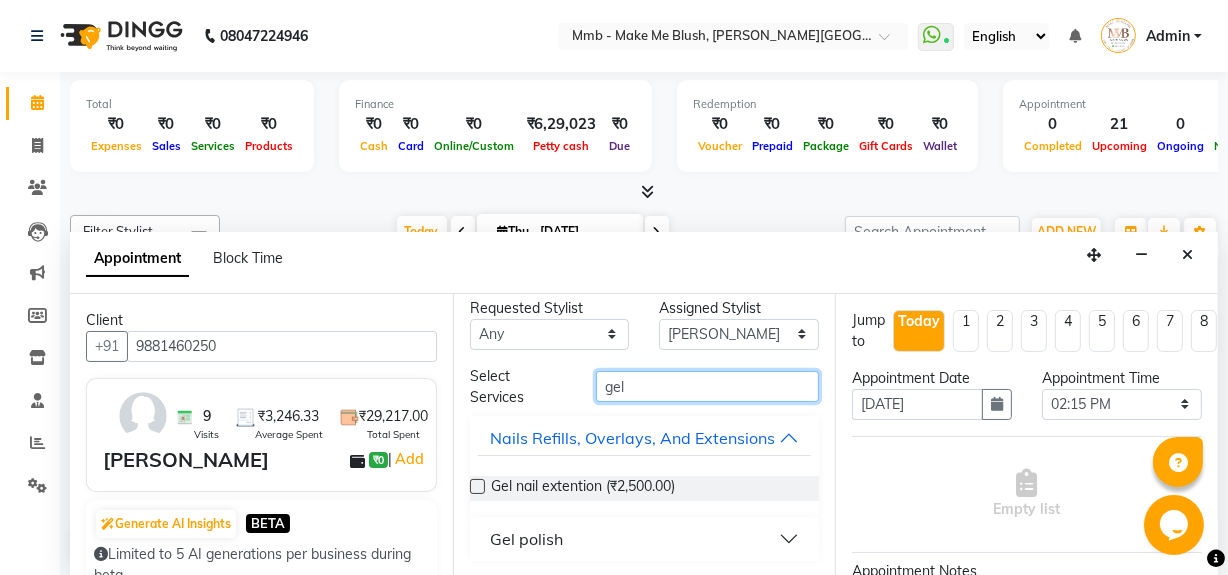type on "gel" 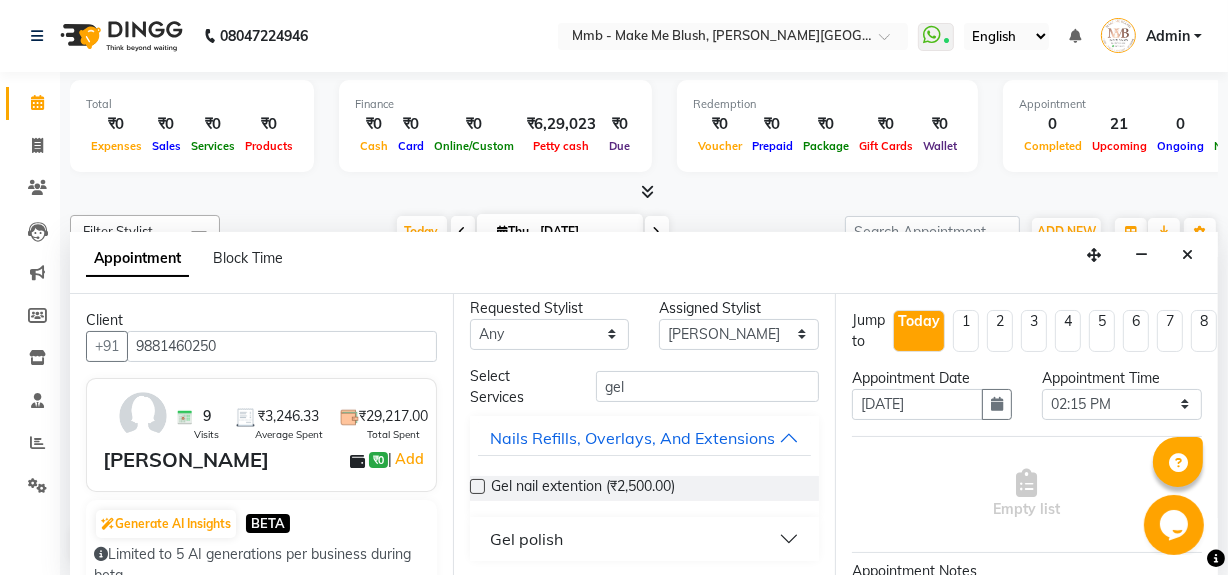 click on "Gel polish" at bounding box center [645, 539] 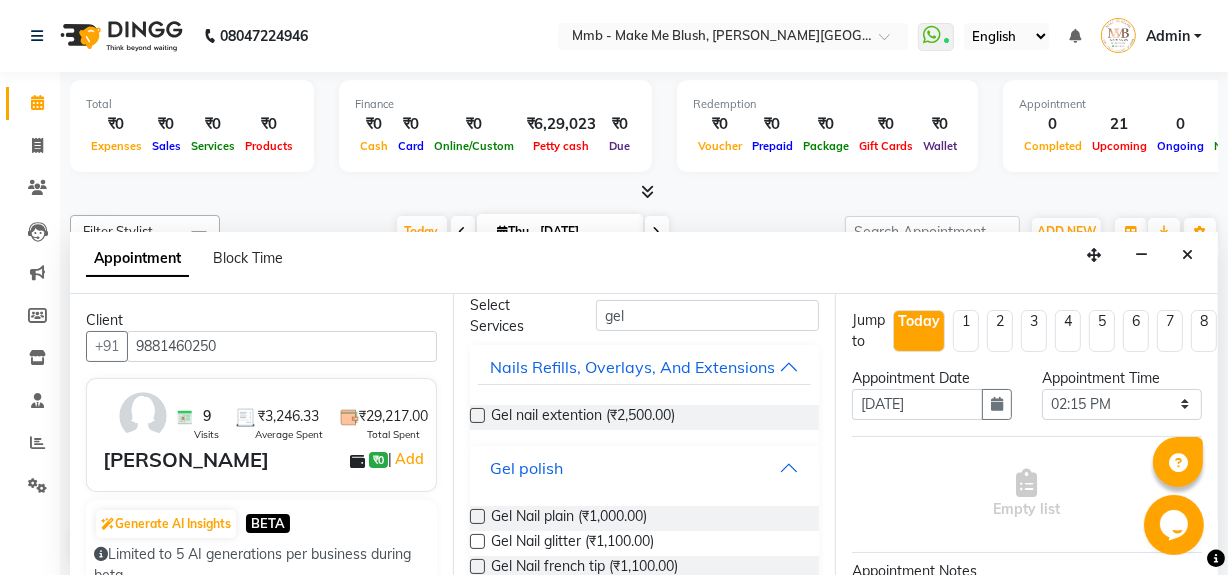 scroll, scrollTop: 108, scrollLeft: 0, axis: vertical 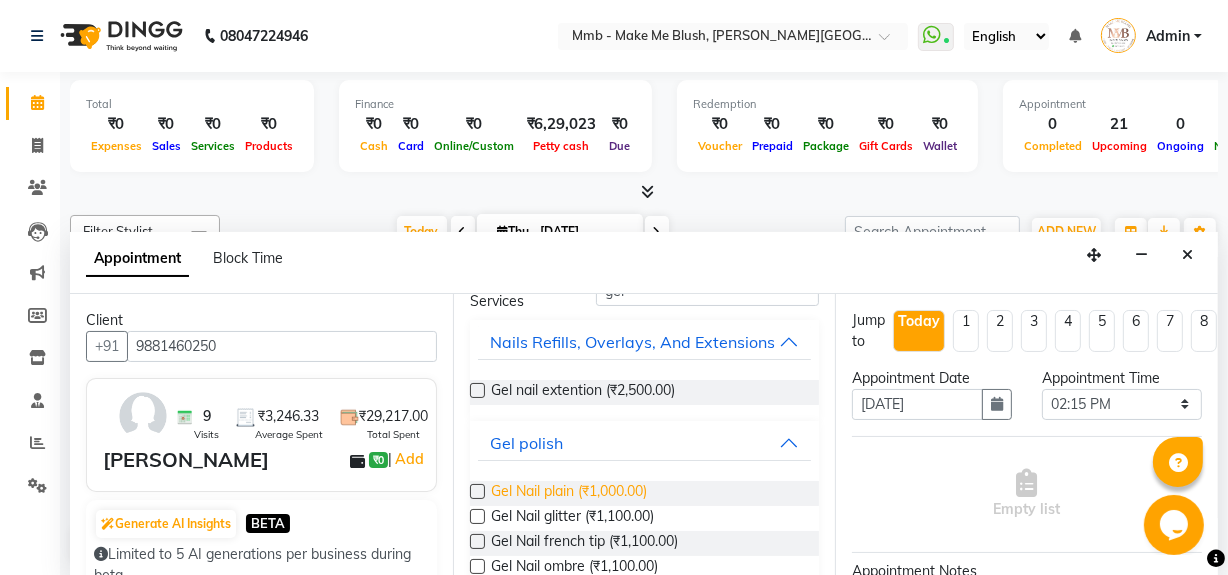 click on "Gel Nail plain  (₹1,000.00)" at bounding box center (569, 493) 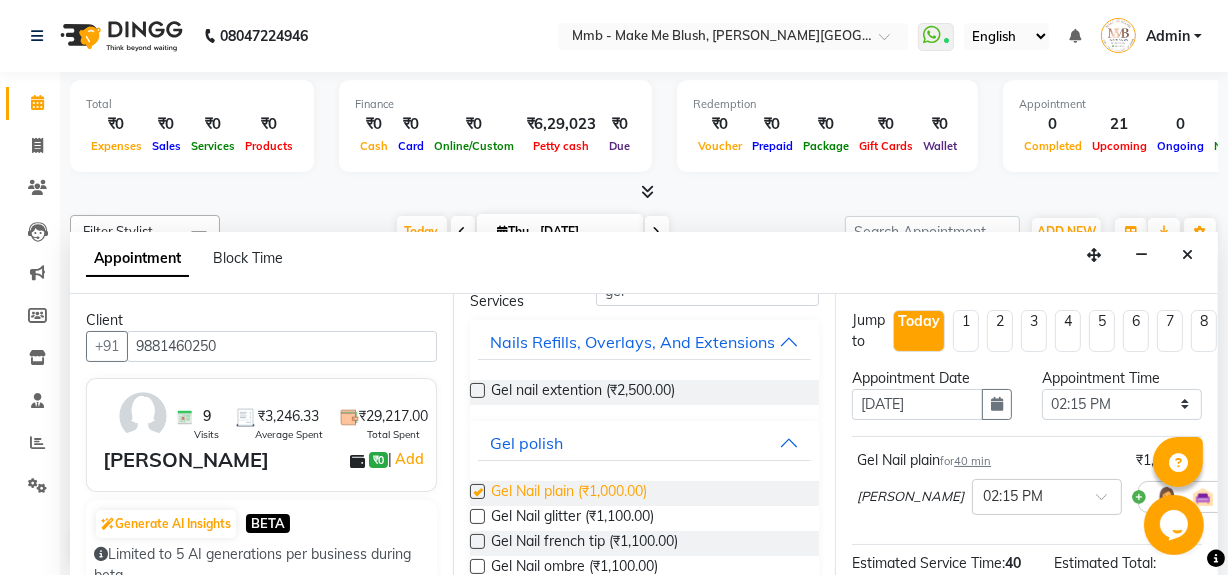 checkbox on "false" 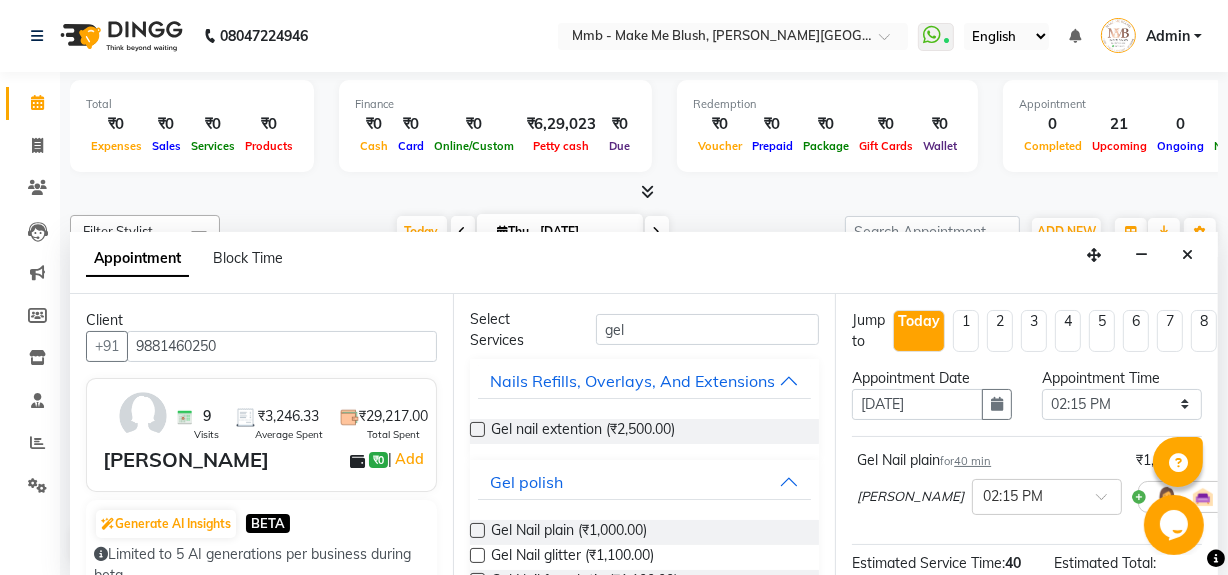 scroll, scrollTop: 15, scrollLeft: 0, axis: vertical 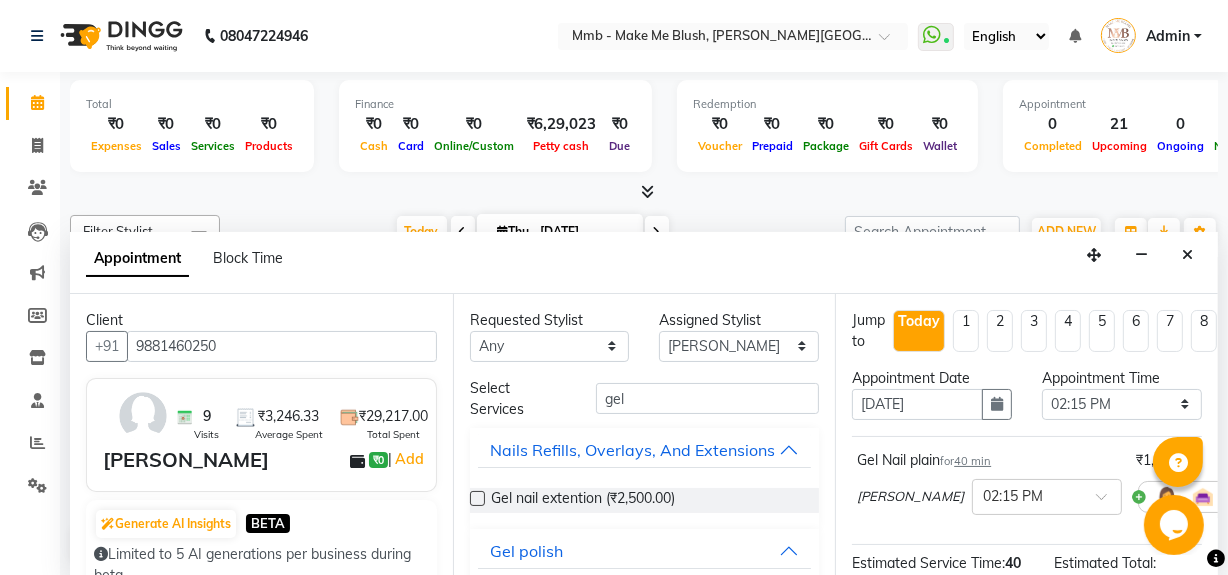 click at bounding box center [1246, 496] 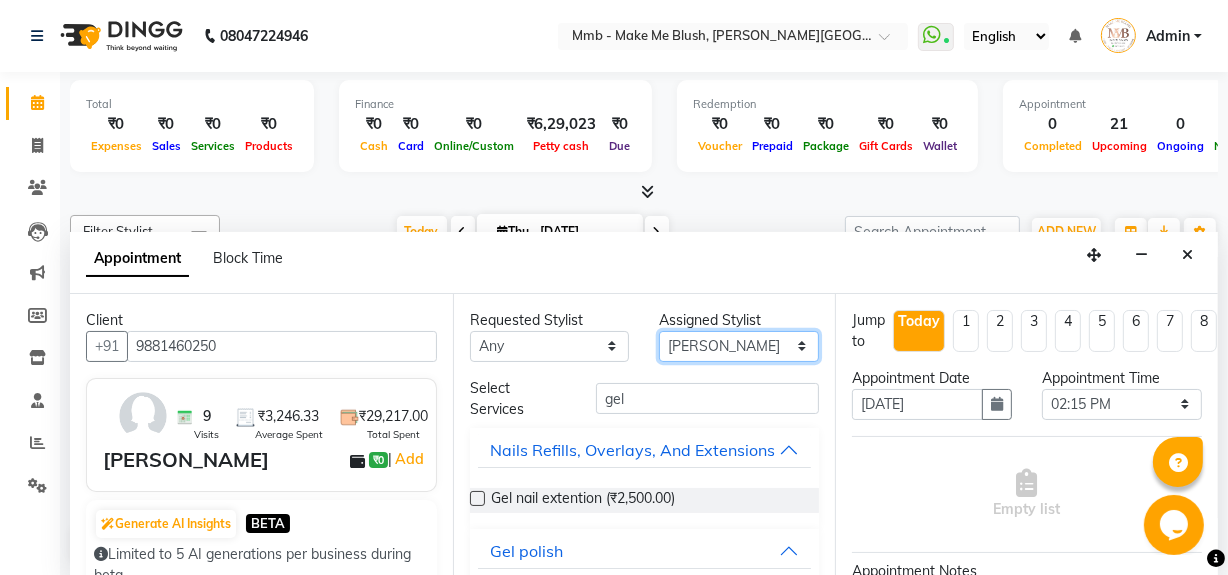 click on "Select Delilah Gauri Chauhan Lano Nikita Pawan Reshma Saima Sushant Urgen Dukpa Yuna" at bounding box center [739, 346] 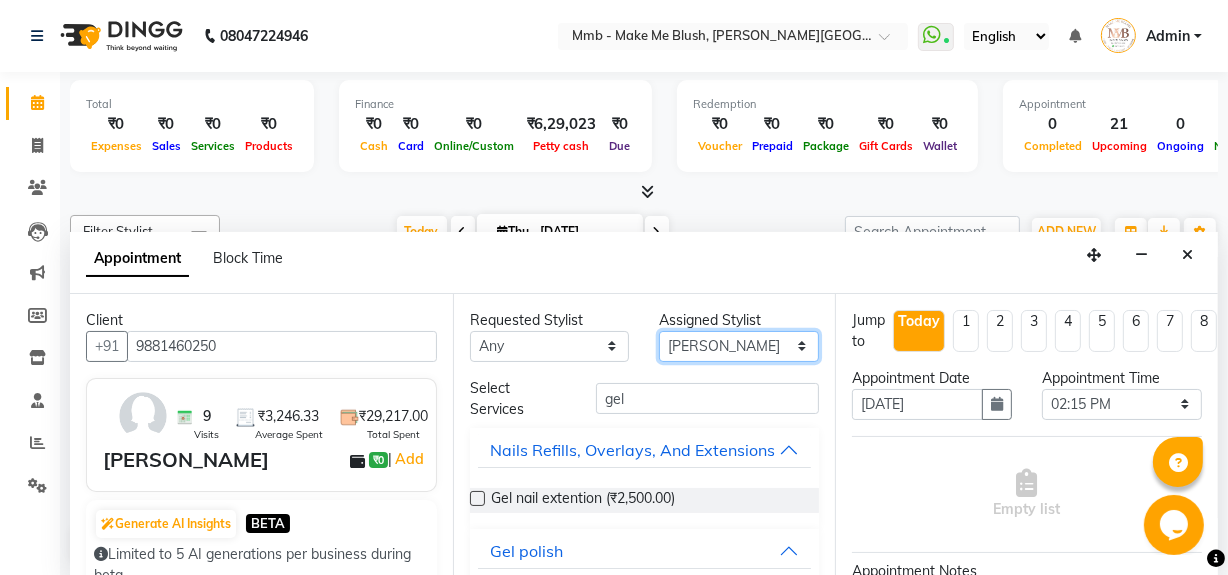 select on "18878" 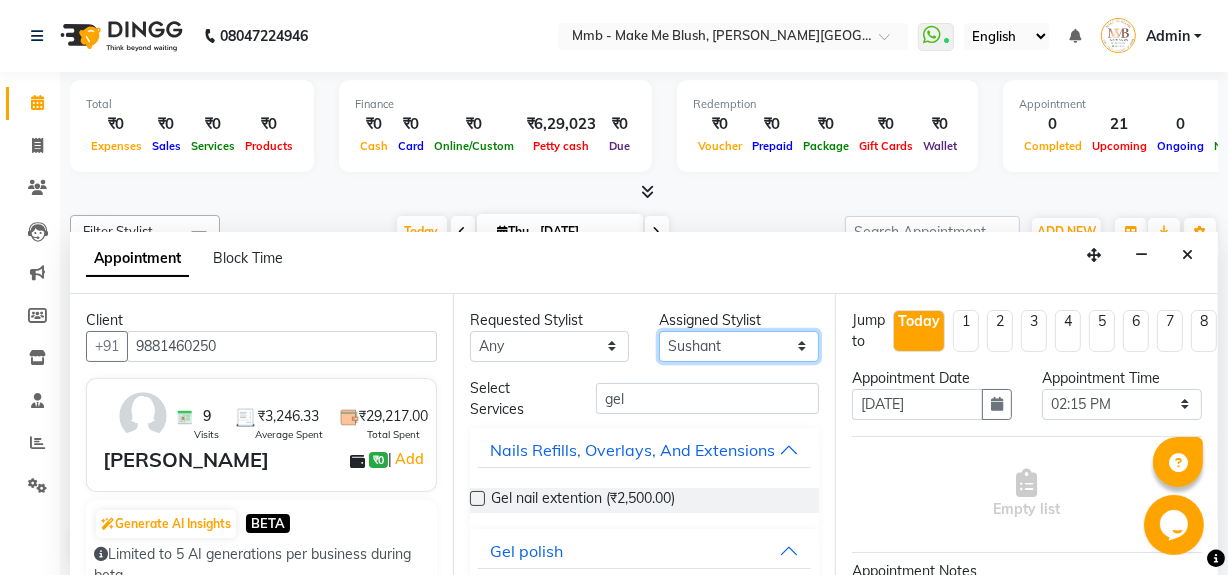 click on "Select Delilah Gauri Chauhan Lano Nikita Pawan Reshma Saima Sushant Urgen Dukpa Yuna" at bounding box center (739, 346) 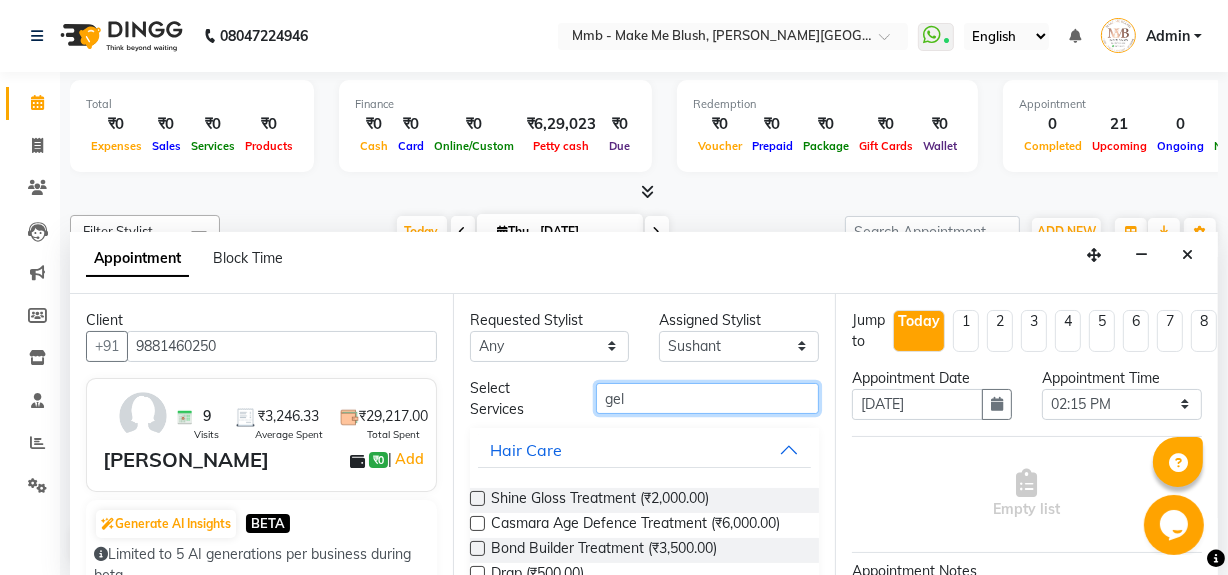 click on "gel" at bounding box center [707, 398] 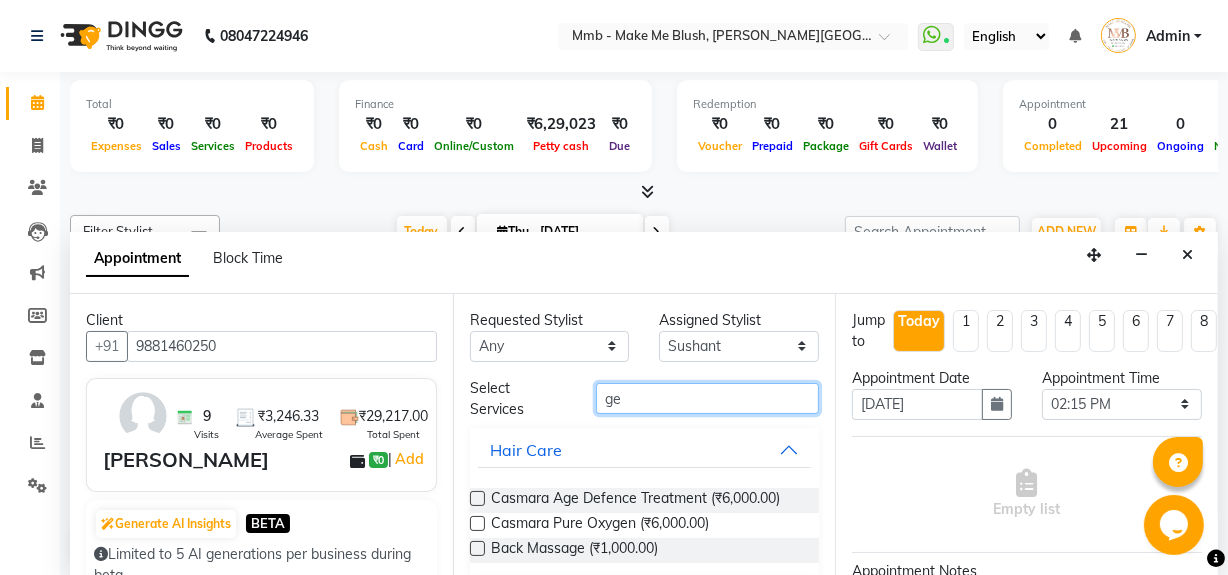type on "gel" 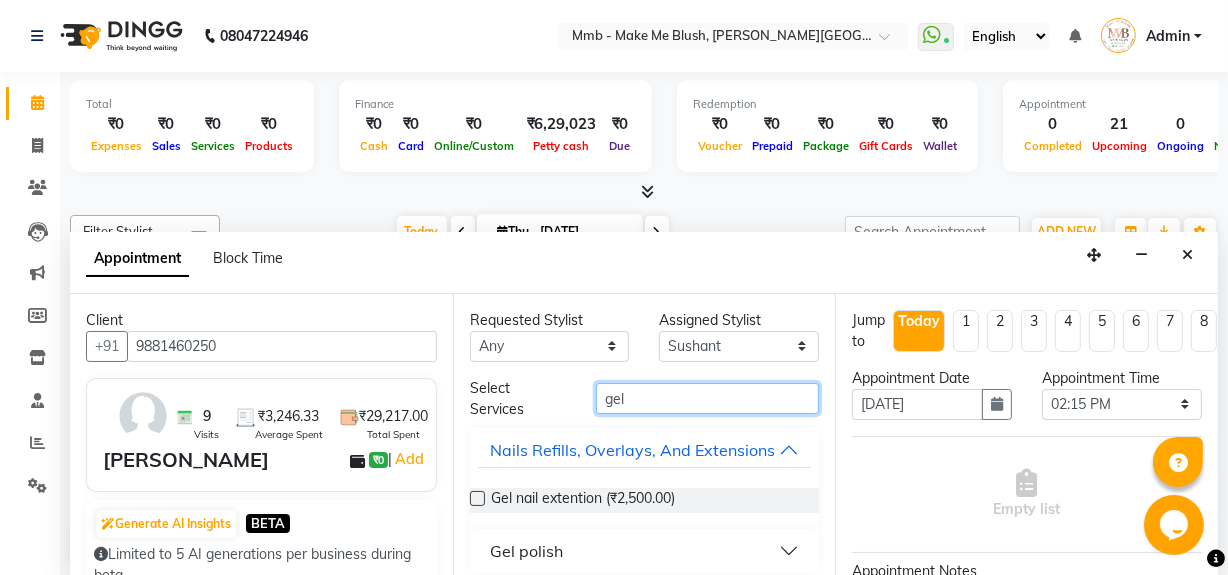 scroll, scrollTop: 35, scrollLeft: 0, axis: vertical 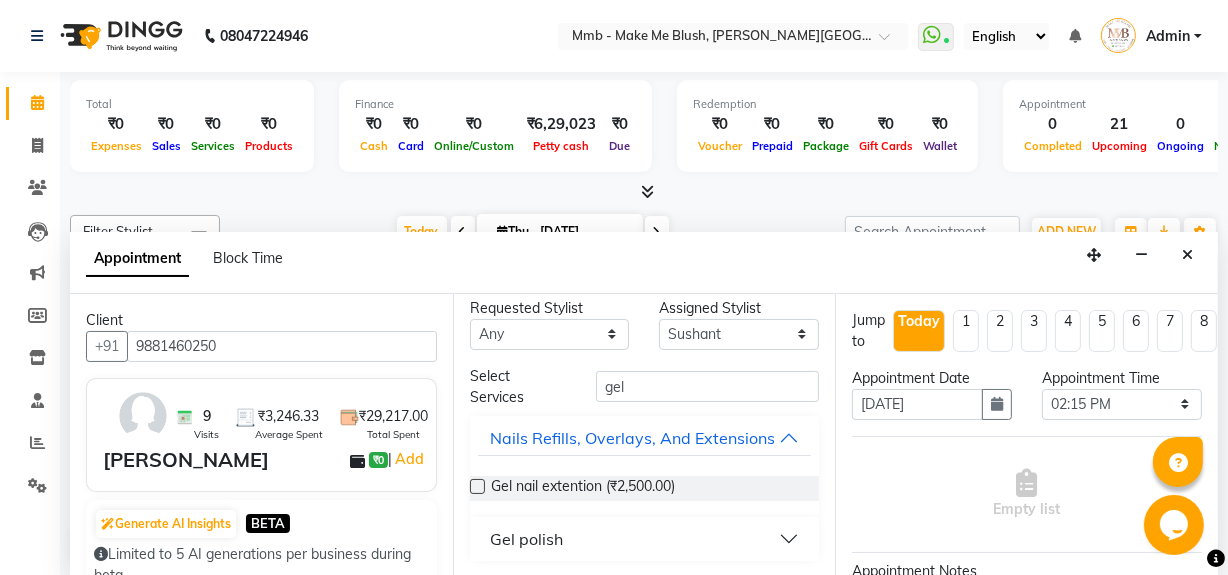click on "Gel polish" at bounding box center (645, 539) 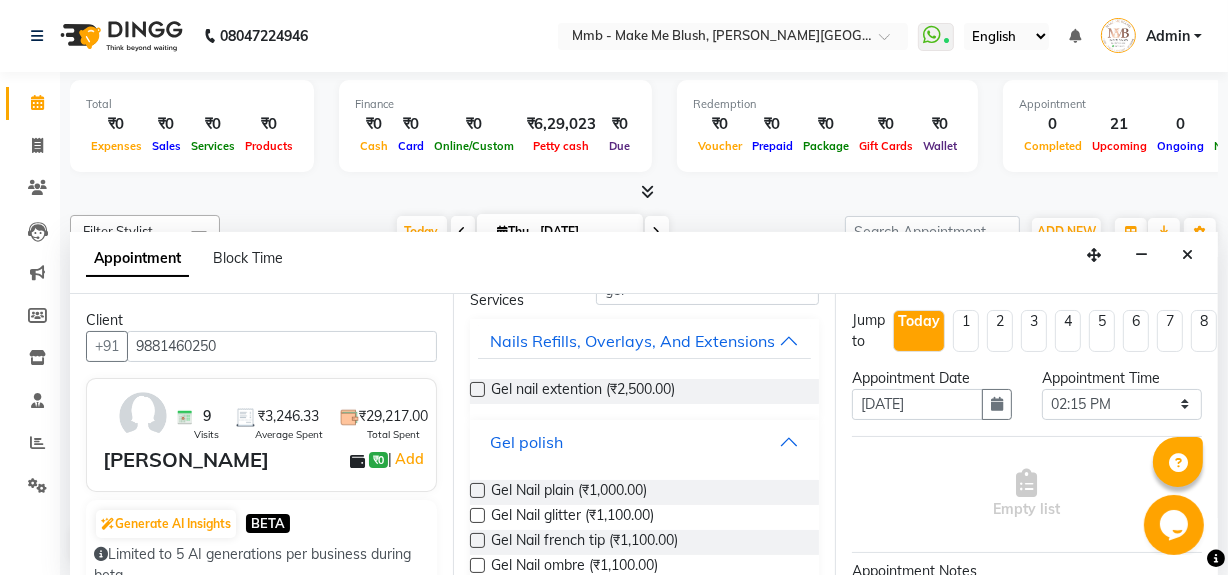 scroll, scrollTop: 144, scrollLeft: 0, axis: vertical 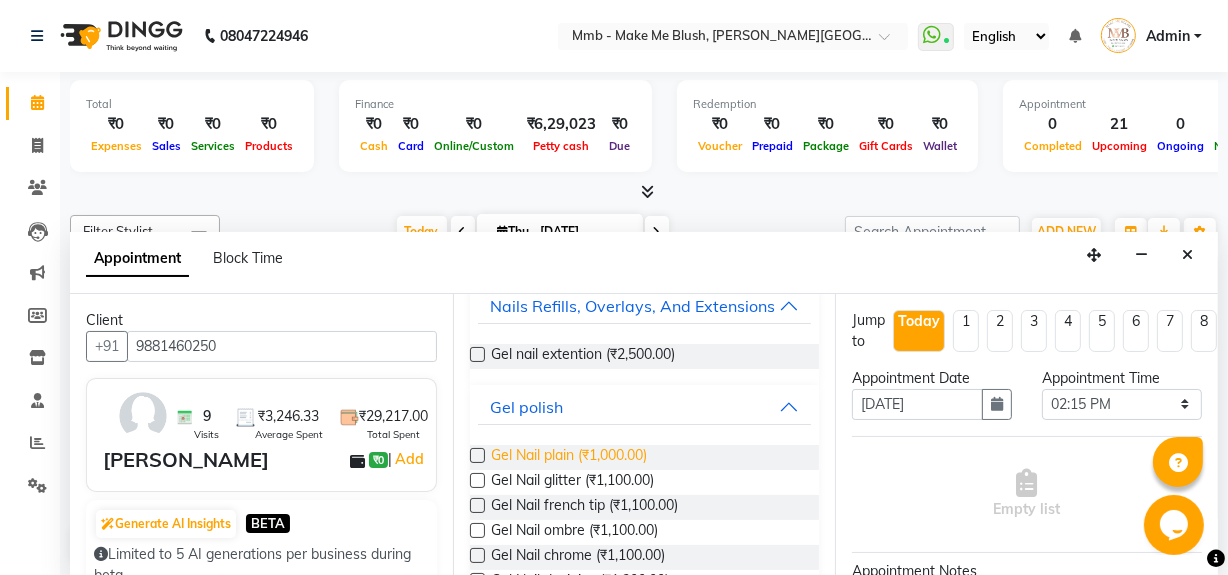click on "Gel Nail plain  (₹1,000.00)" at bounding box center [569, 457] 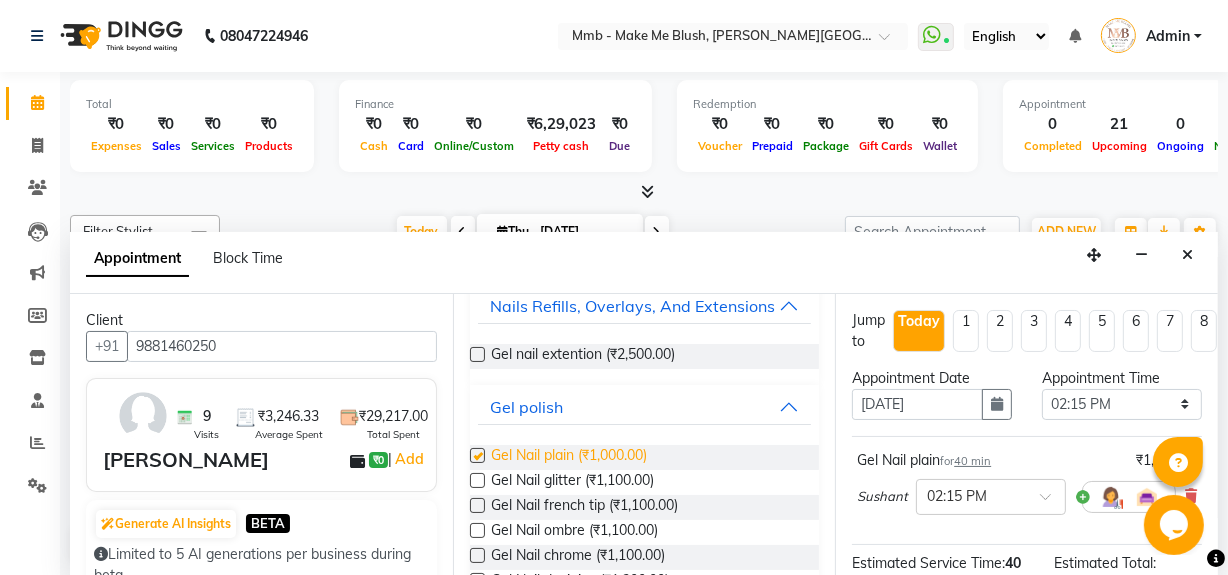 checkbox on "false" 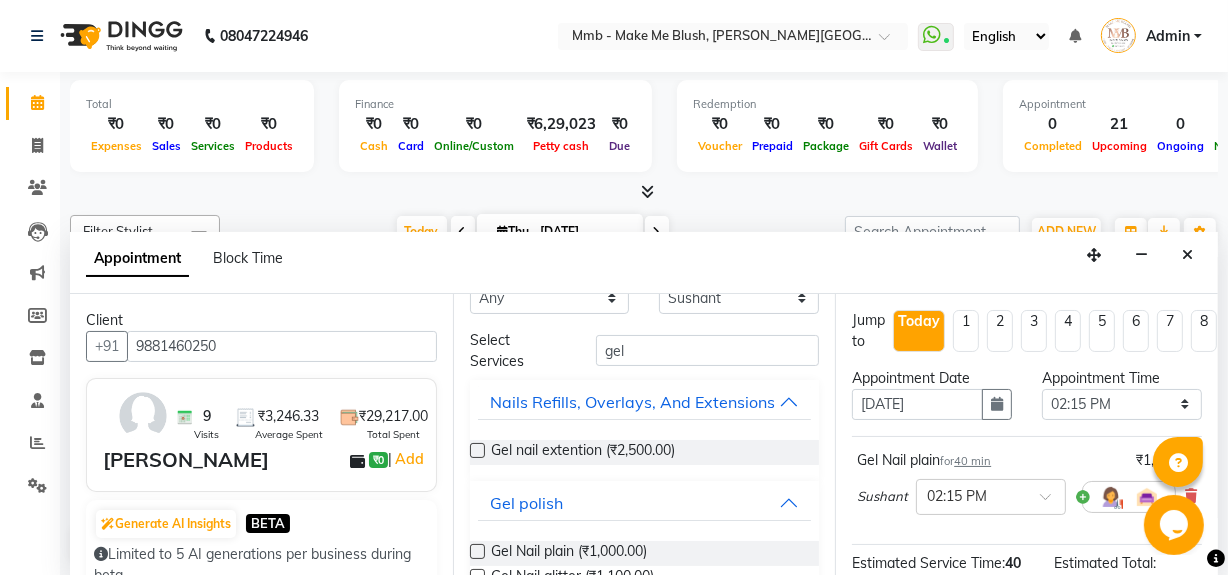scroll, scrollTop: 0, scrollLeft: 0, axis: both 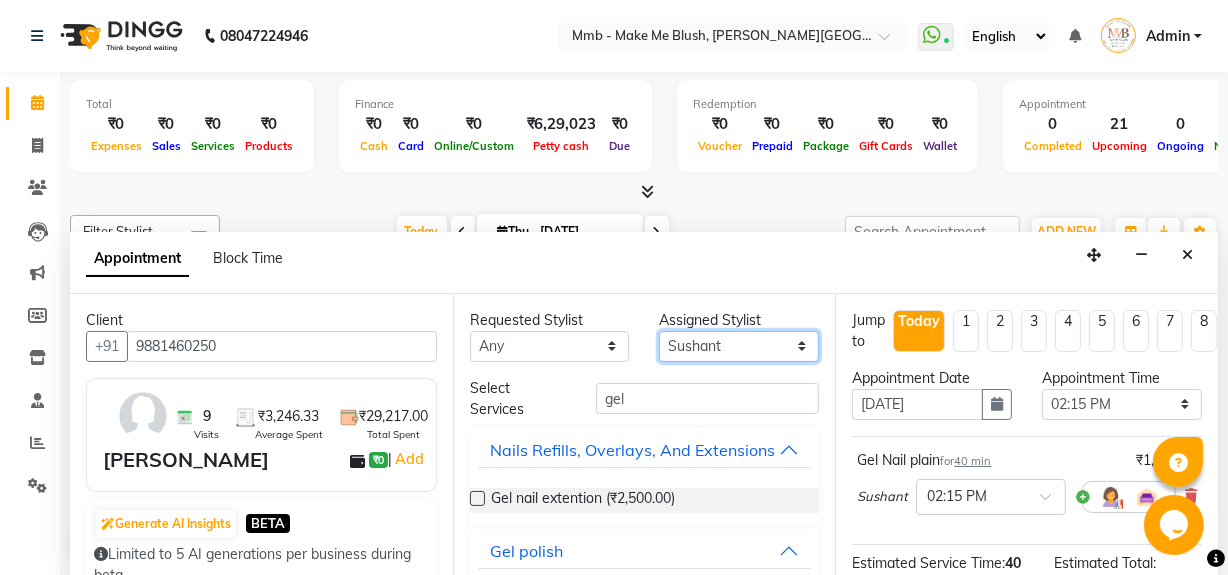 click on "Select Delilah Gauri Chauhan Lano Nikita Pawan Reshma Saima Sushant Urgen Dukpa Yuna" at bounding box center (739, 346) 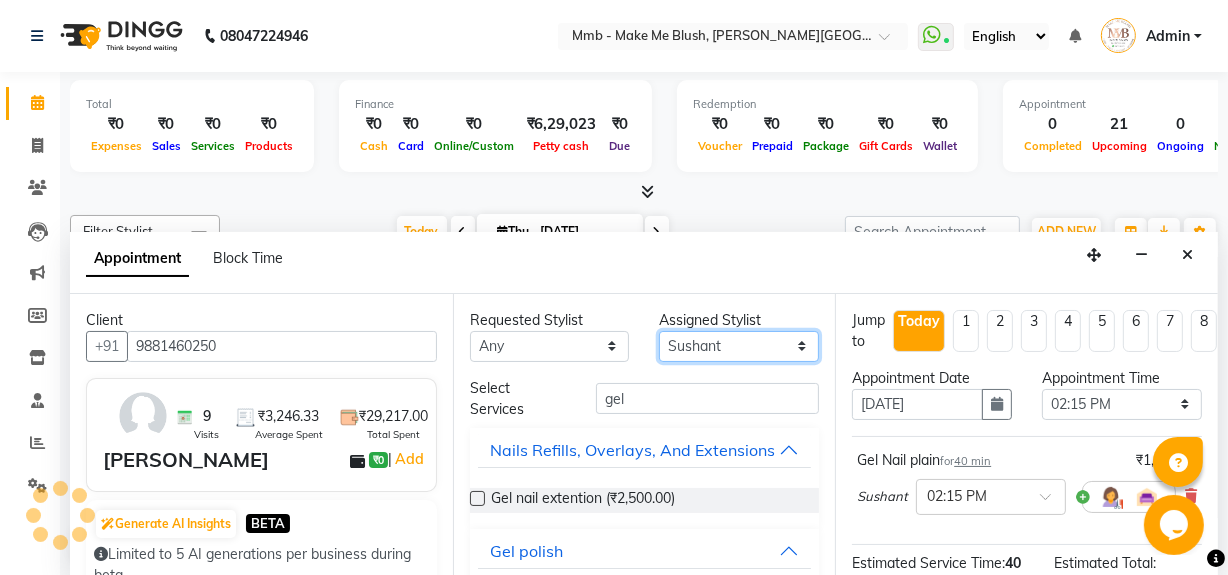 select on "35693" 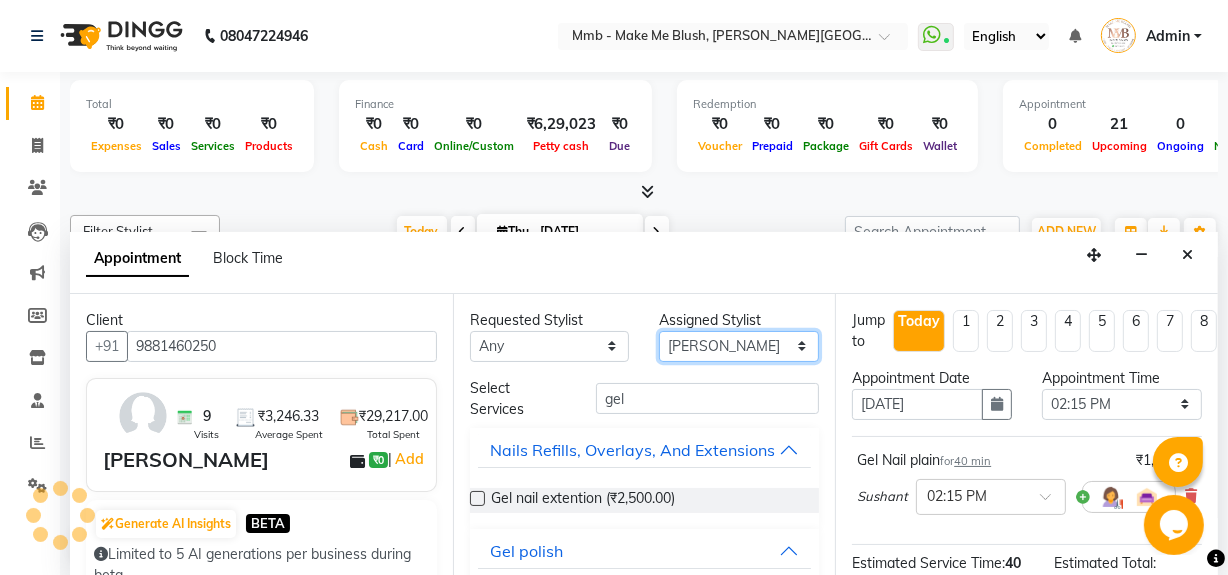 click on "Select Delilah Gauri Chauhan Lano Nikita Pawan Reshma Saima Sushant Urgen Dukpa Yuna" at bounding box center [739, 346] 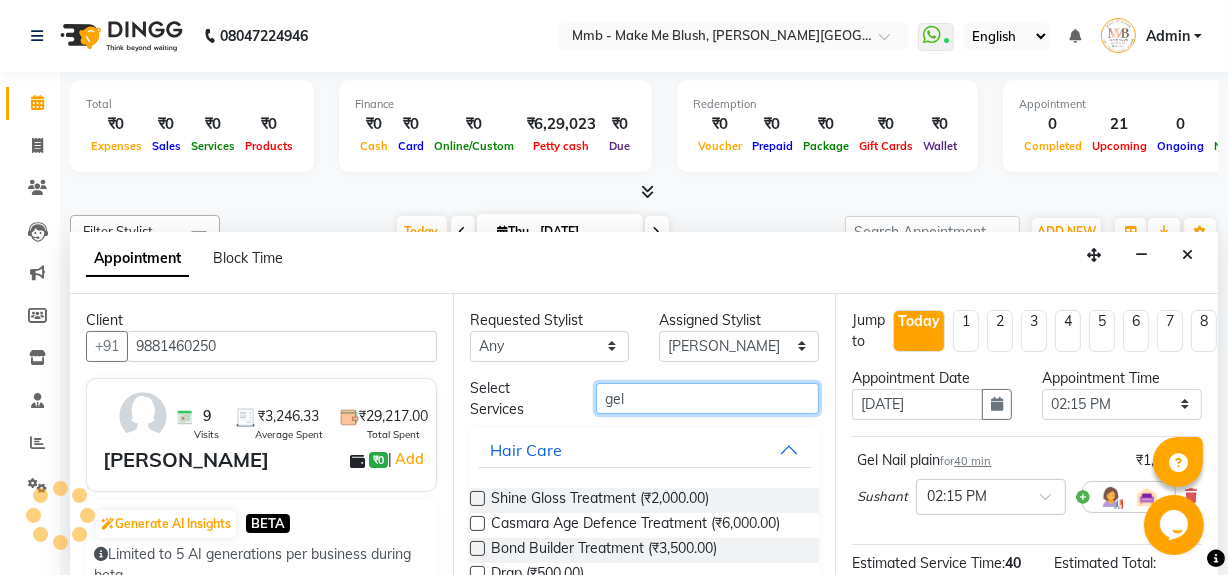 click on "gel" at bounding box center (707, 398) 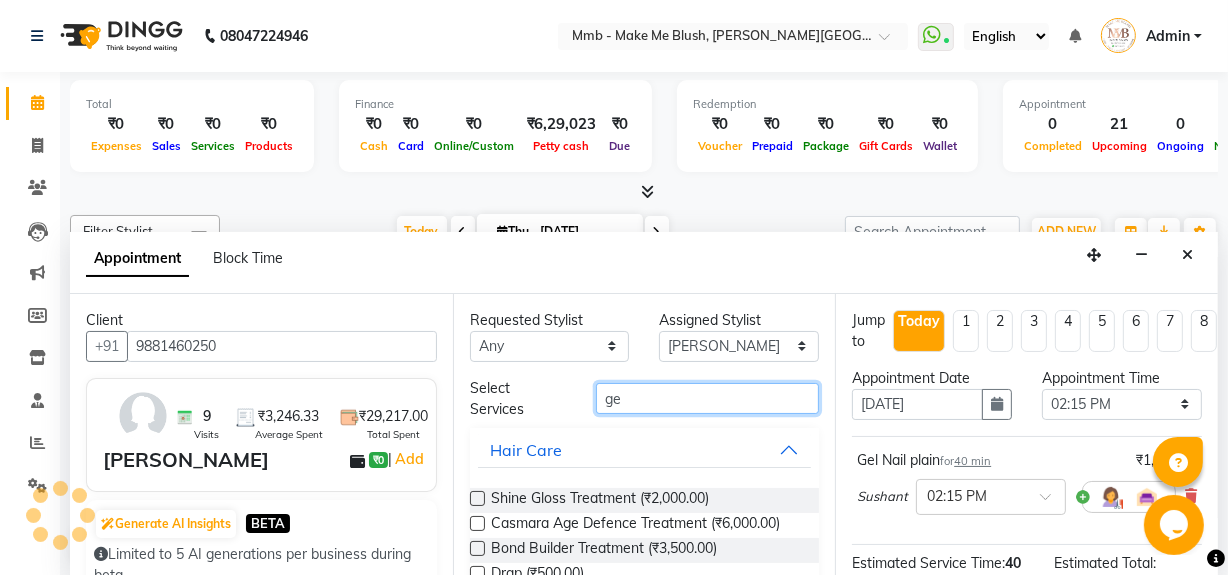 type on "g" 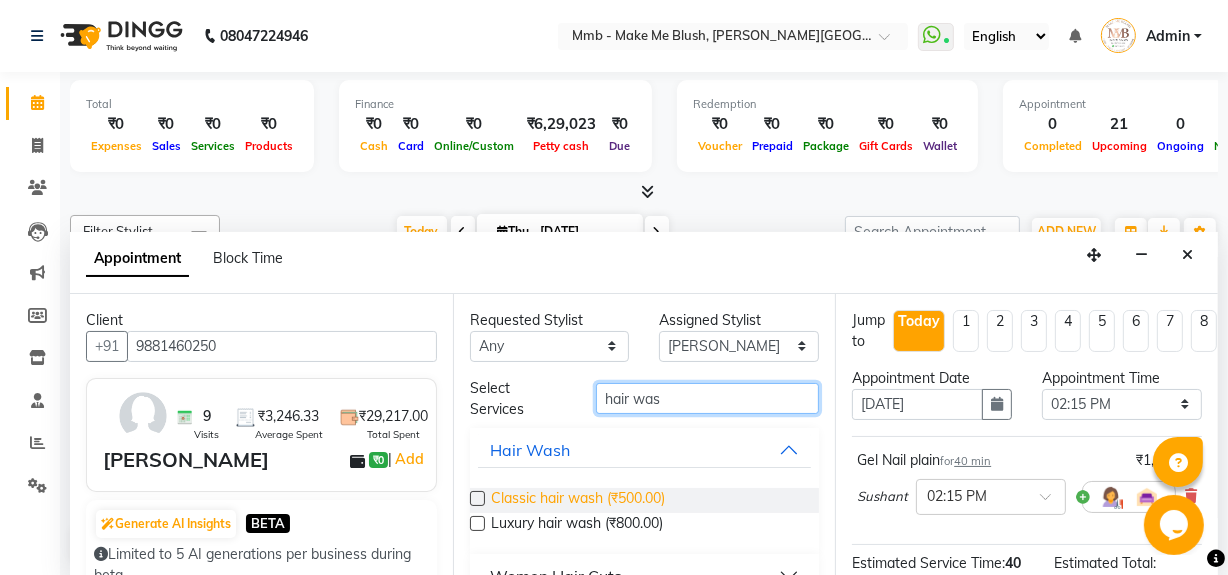 type on "hair was" 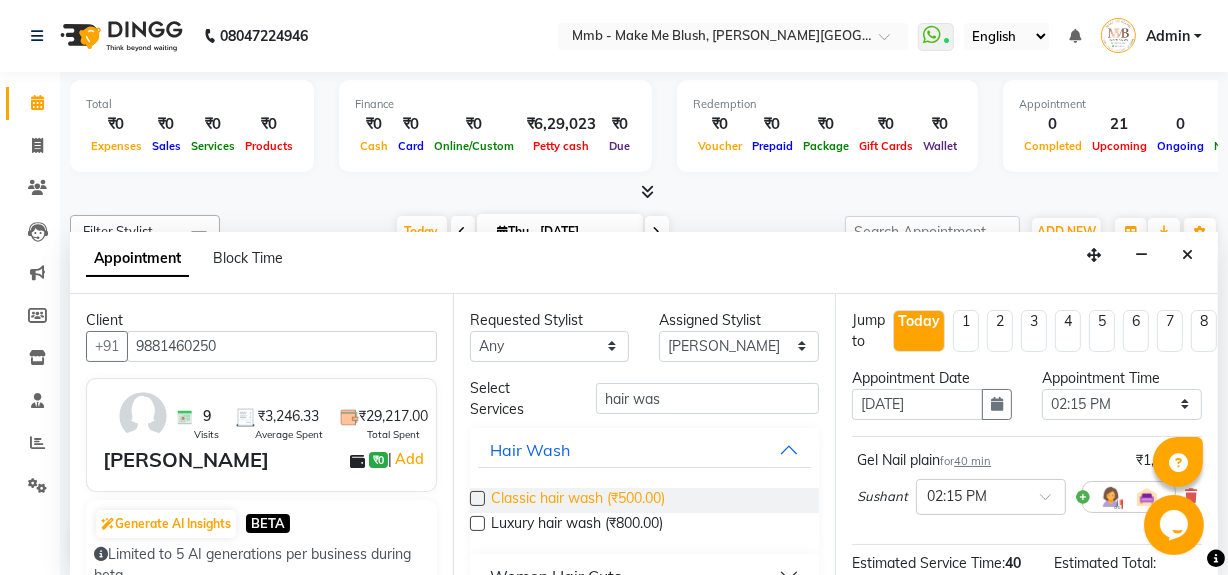 click on "Classic hair wash  (₹500.00)" at bounding box center (578, 500) 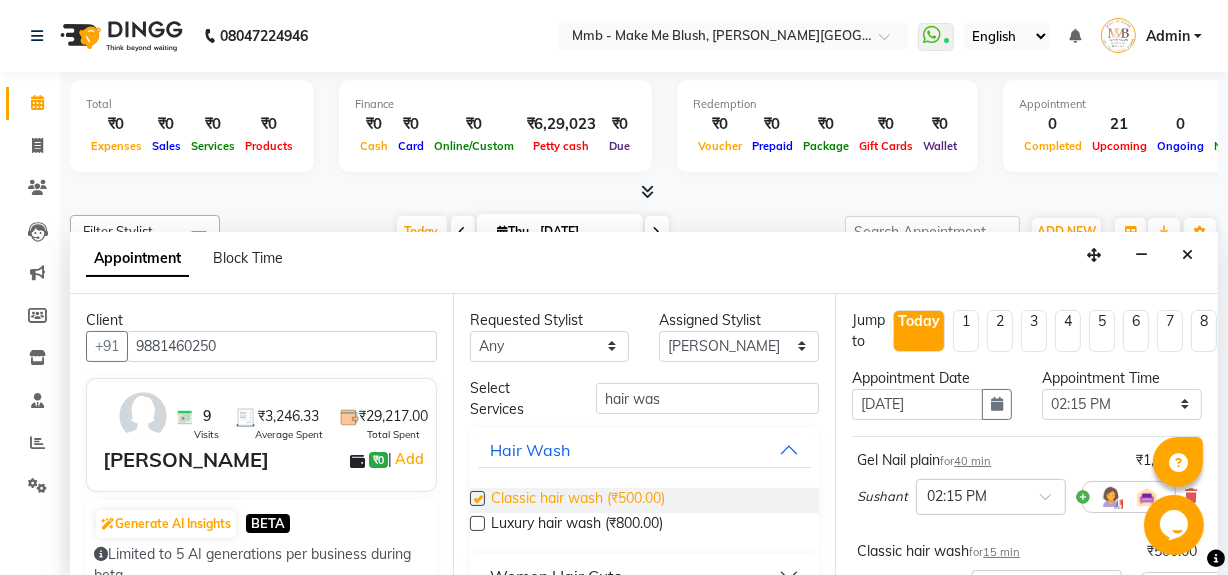 checkbox on "false" 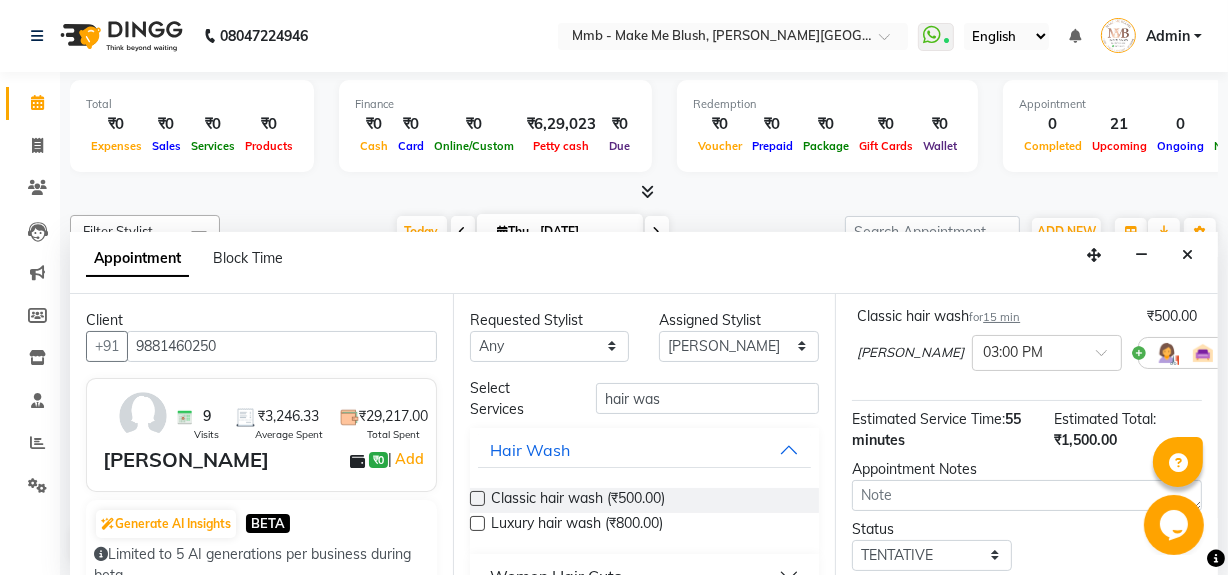 scroll, scrollTop: 386, scrollLeft: 0, axis: vertical 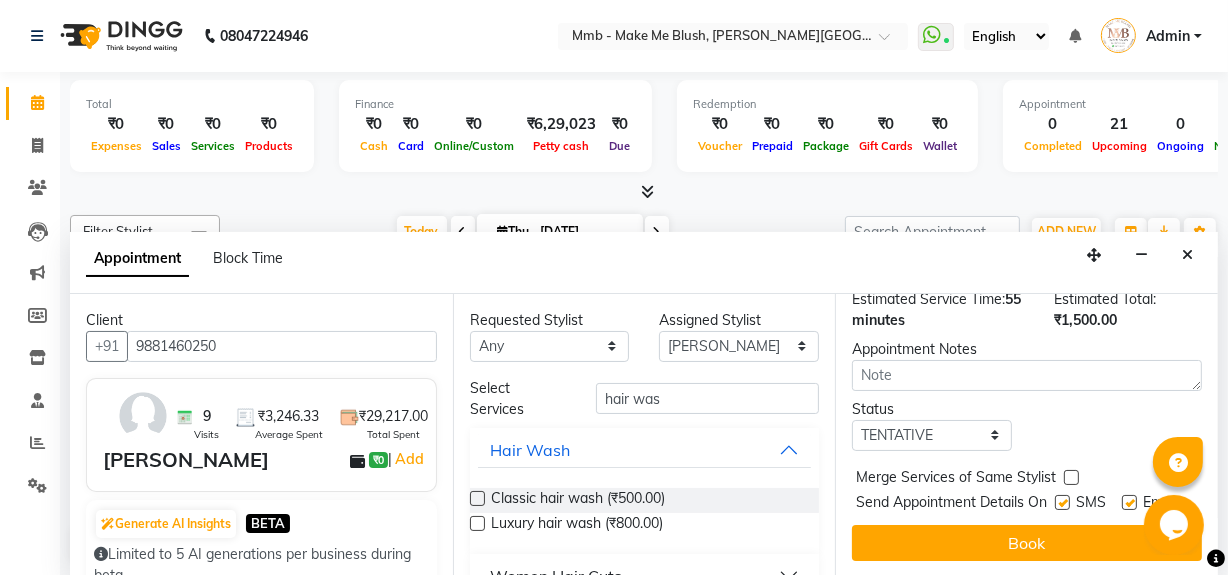 drag, startPoint x: 1212, startPoint y: 536, endPoint x: 11, endPoint y: 40, distance: 1299.391 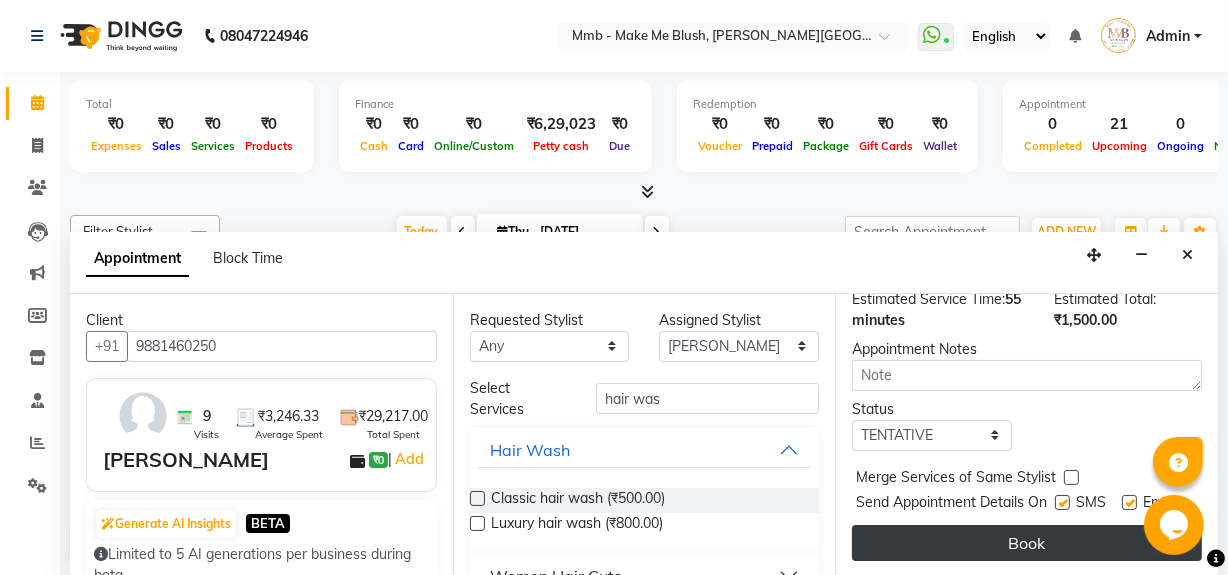click on "Book" at bounding box center (1027, 543) 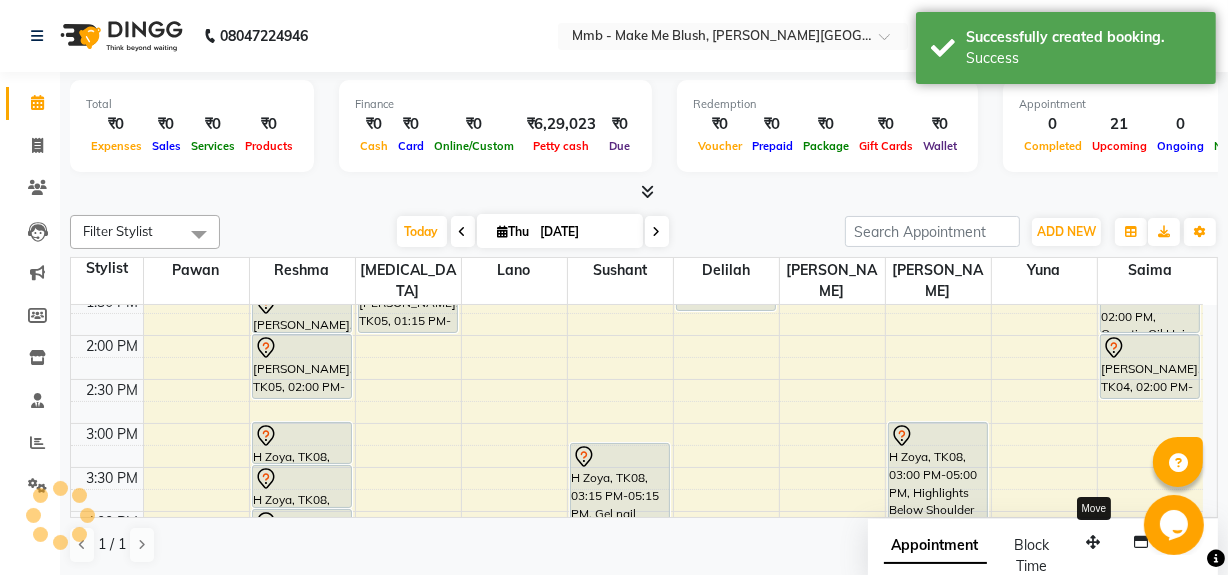 scroll, scrollTop: 0, scrollLeft: 0, axis: both 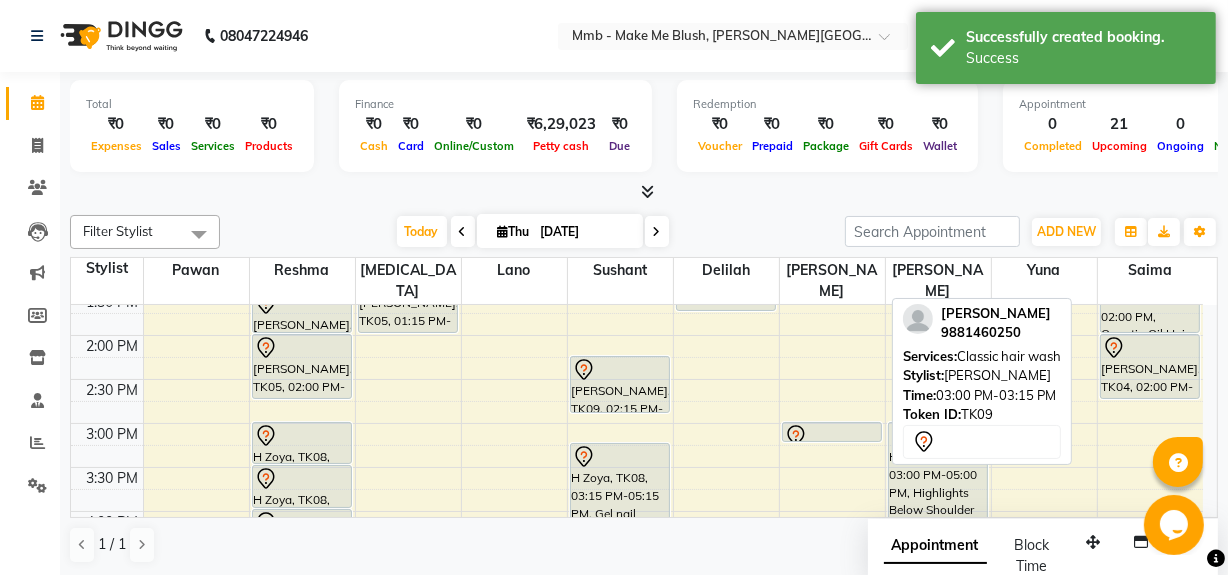 drag, startPoint x: 812, startPoint y: 441, endPoint x: 819, endPoint y: 372, distance: 69.354164 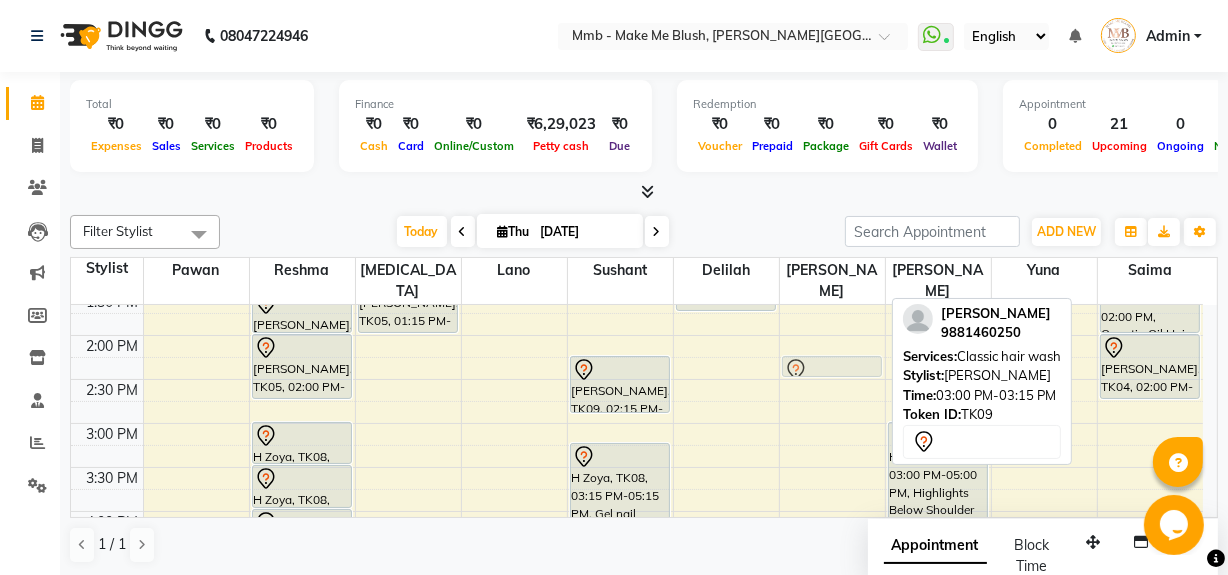 drag, startPoint x: 818, startPoint y: 430, endPoint x: 834, endPoint y: 370, distance: 62.0967 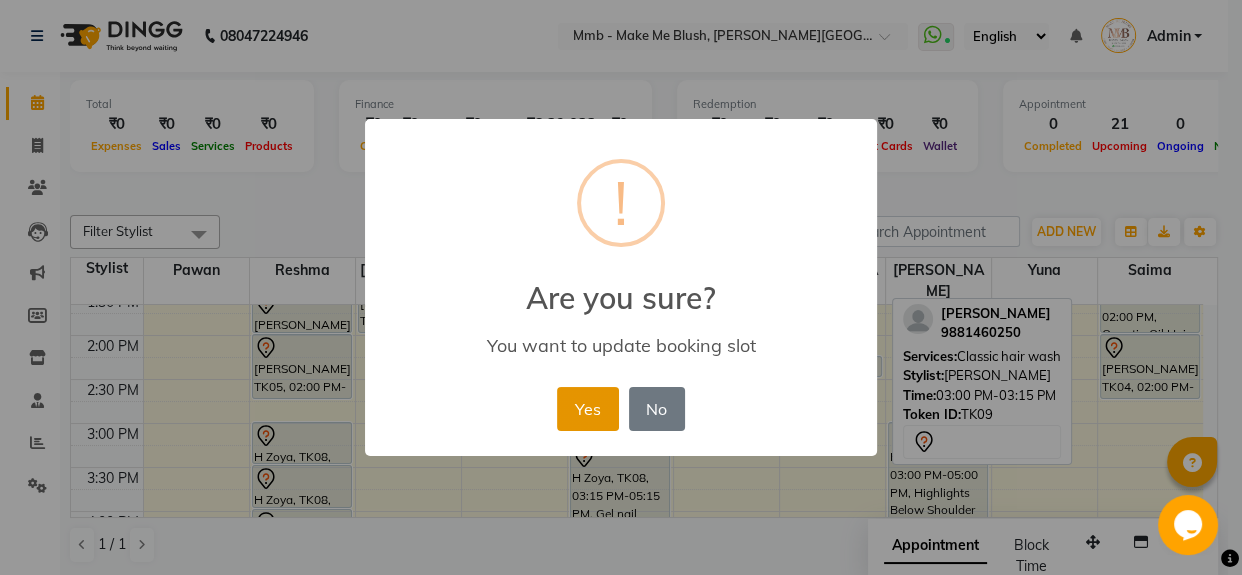 click on "Yes" at bounding box center (587, 409) 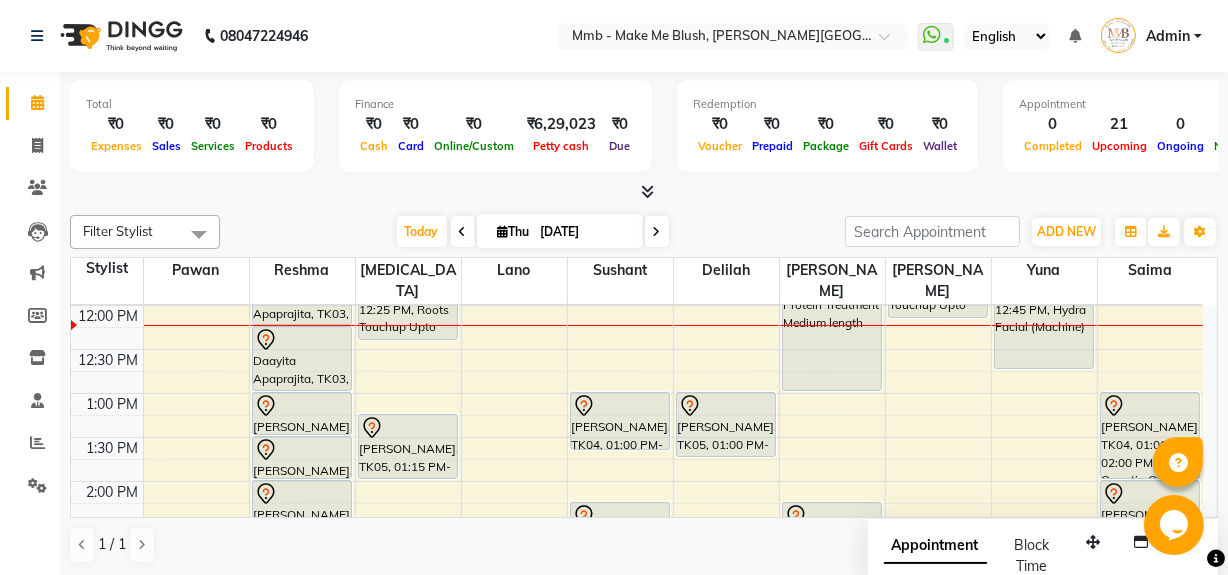 scroll, scrollTop: 227, scrollLeft: 0, axis: vertical 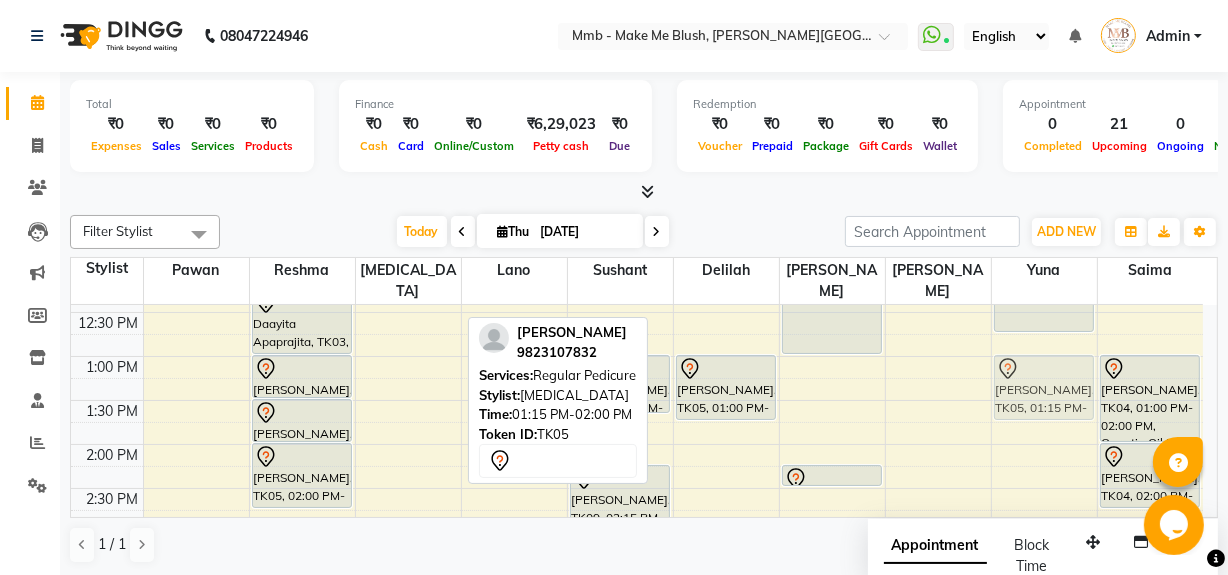 drag, startPoint x: 403, startPoint y: 384, endPoint x: 1058, endPoint y: 367, distance: 655.2206 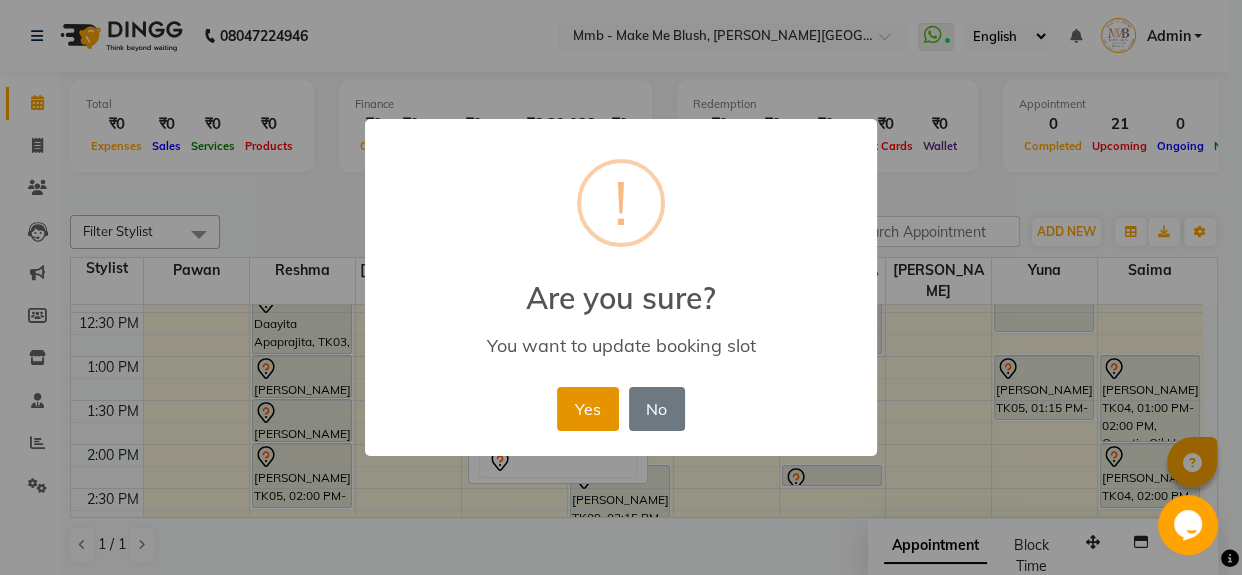 click on "Yes" at bounding box center [587, 409] 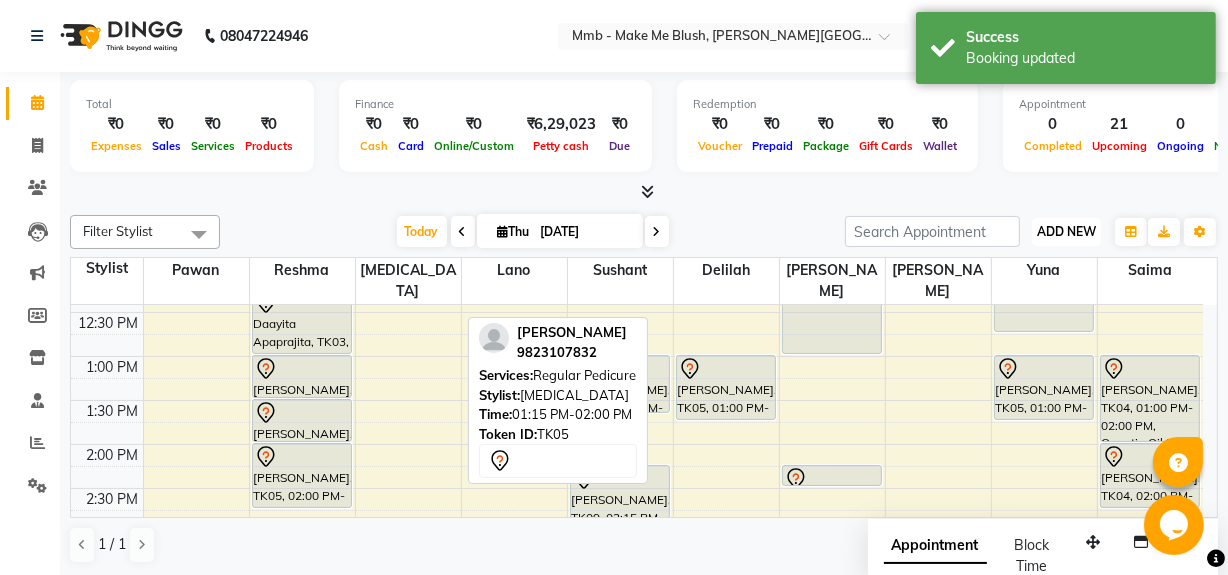 click on "ADD NEW" at bounding box center (1066, 231) 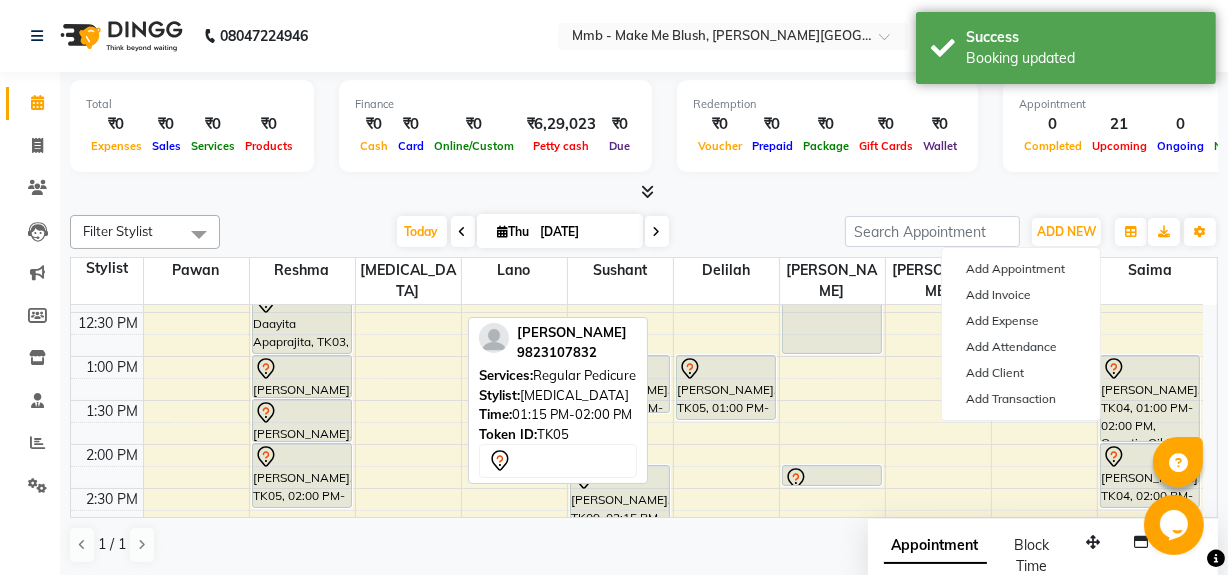 click at bounding box center [644, 192] 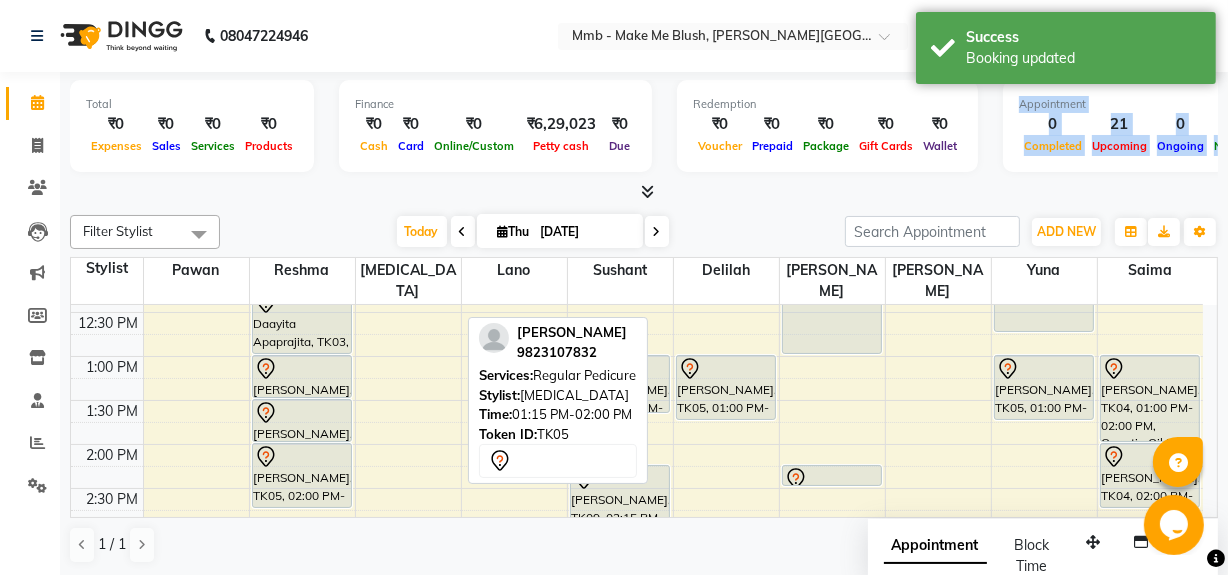 drag, startPoint x: 949, startPoint y: 170, endPoint x: 926, endPoint y: 194, distance: 33.24154 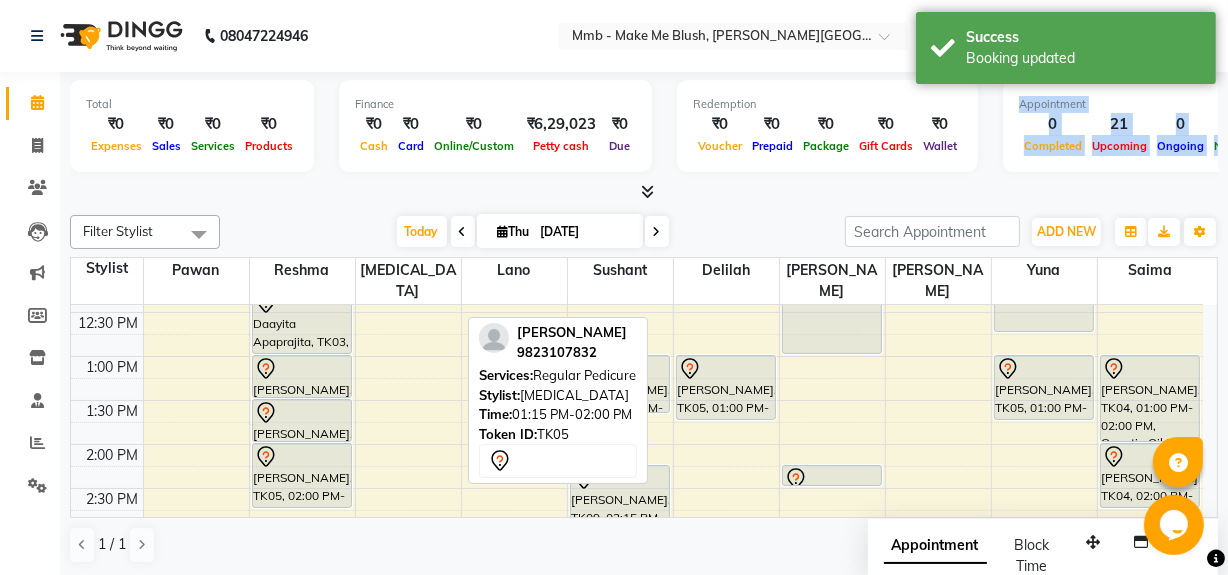 click at bounding box center (644, 192) 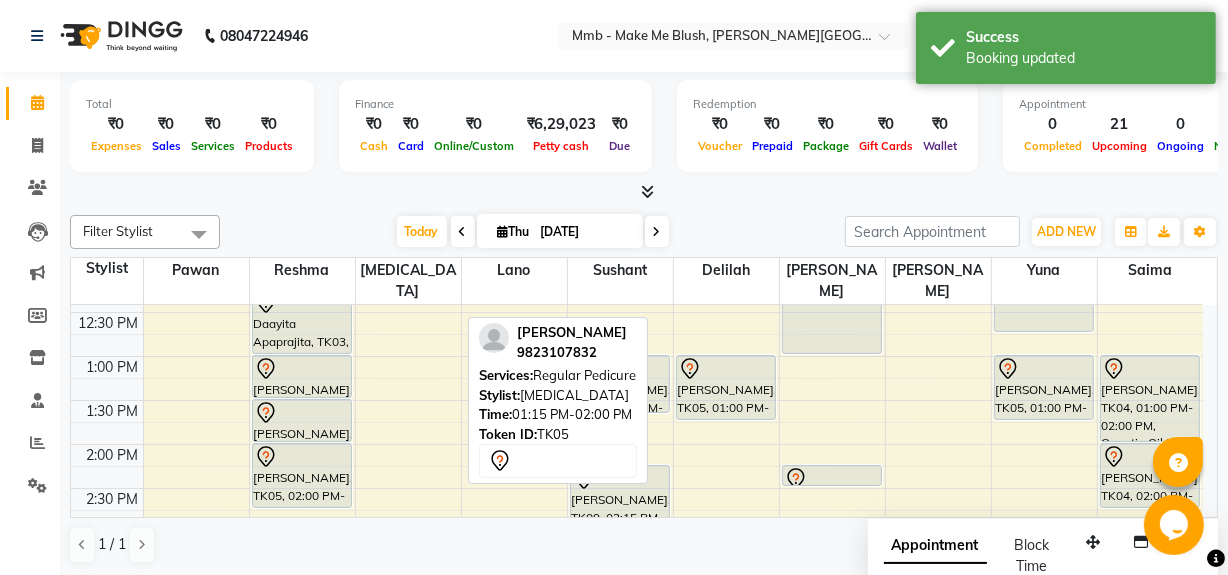 click at bounding box center (644, 192) 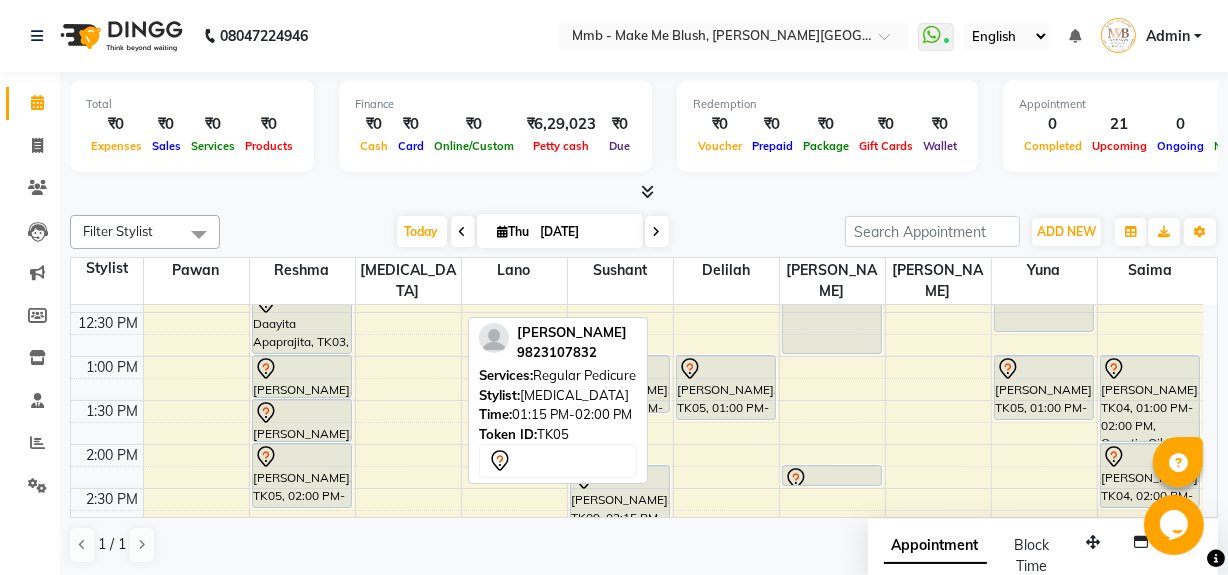 click at bounding box center (644, 192) 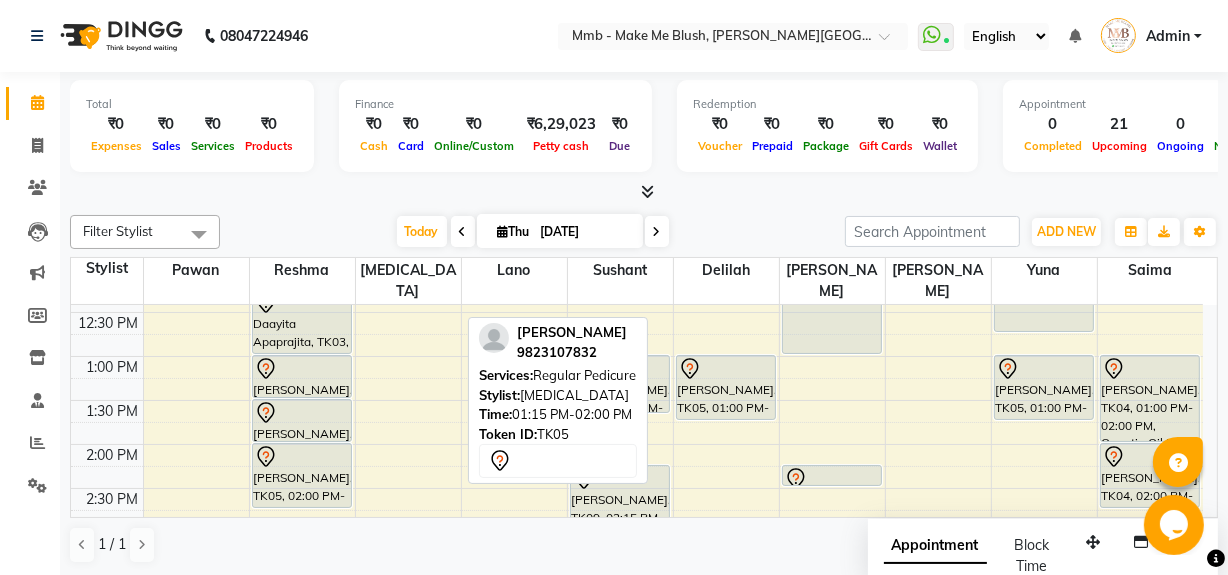 click on "Marketing" 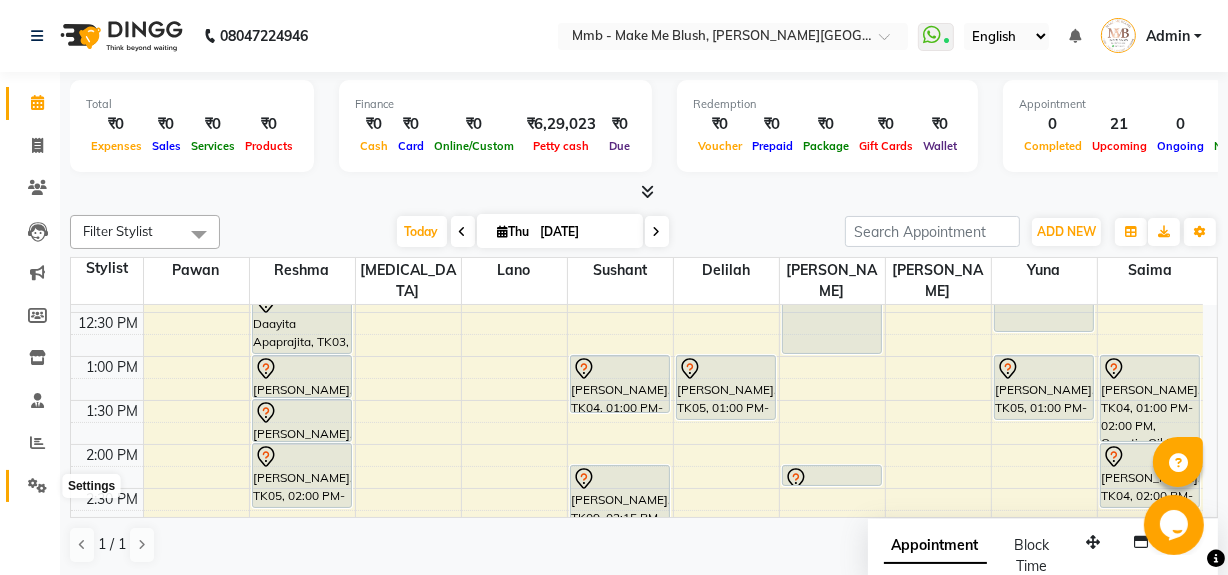 click 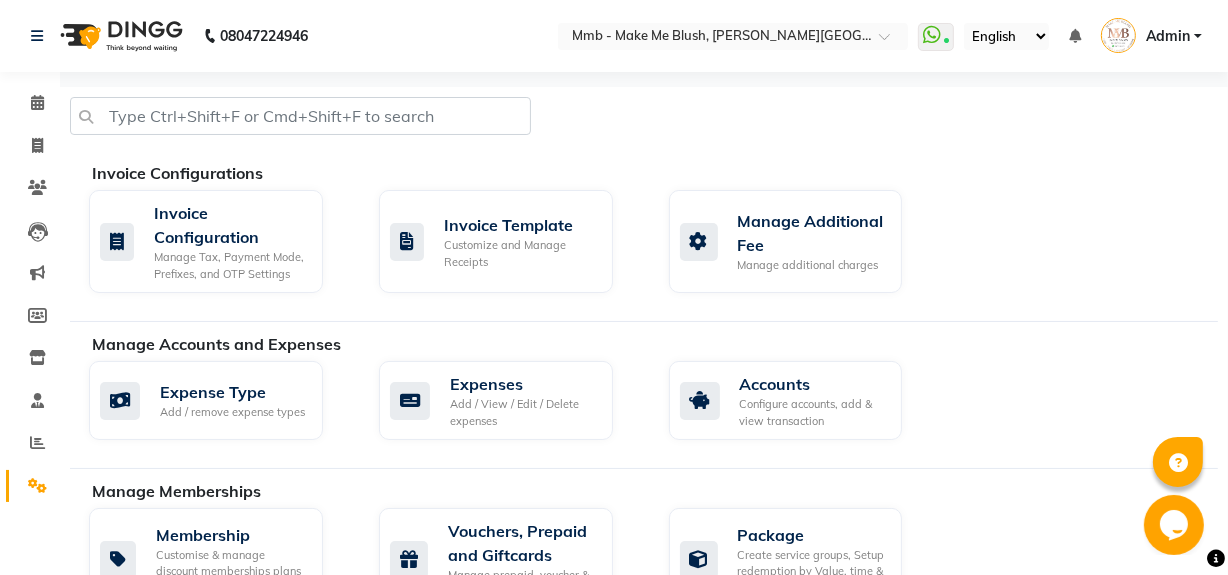 scroll, scrollTop: 502, scrollLeft: 0, axis: vertical 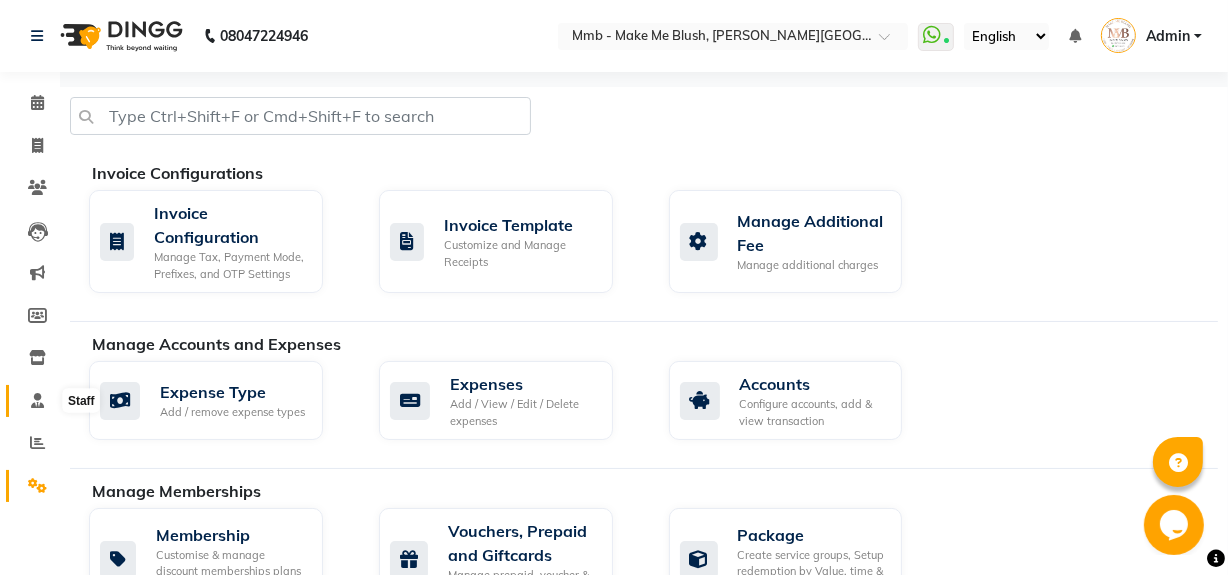 click 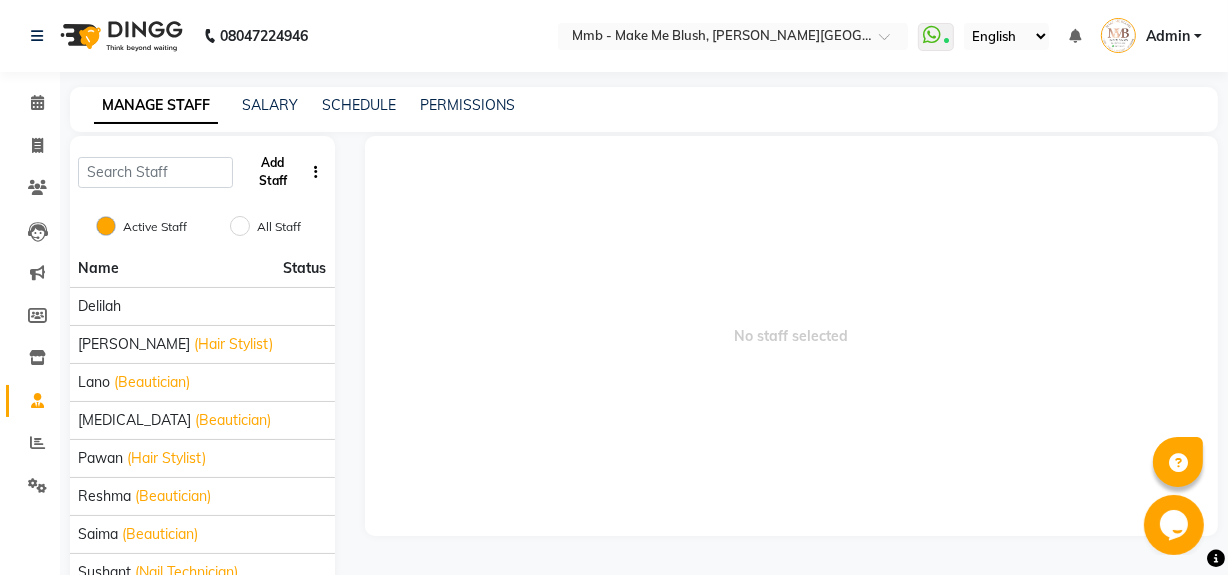 click on "Add Staff" 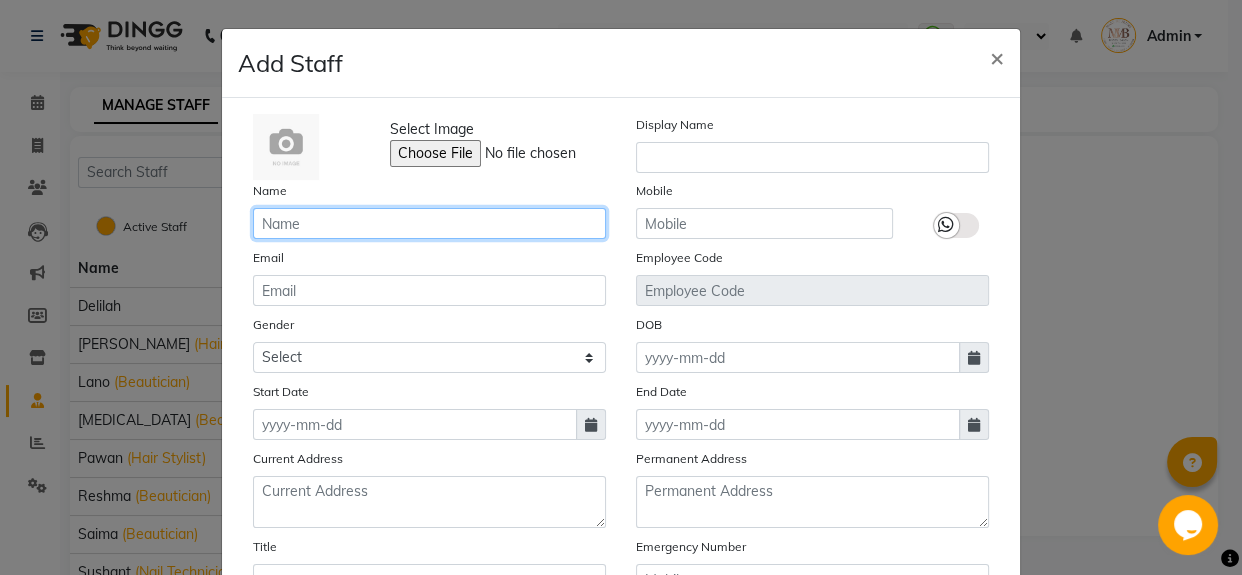 click 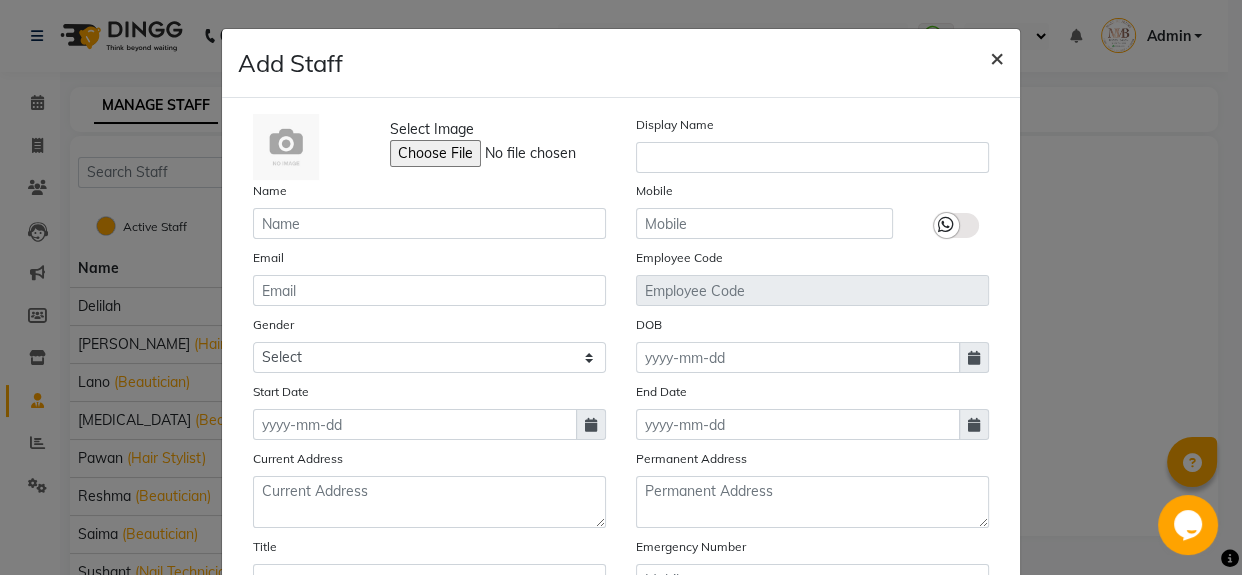 click on "×" 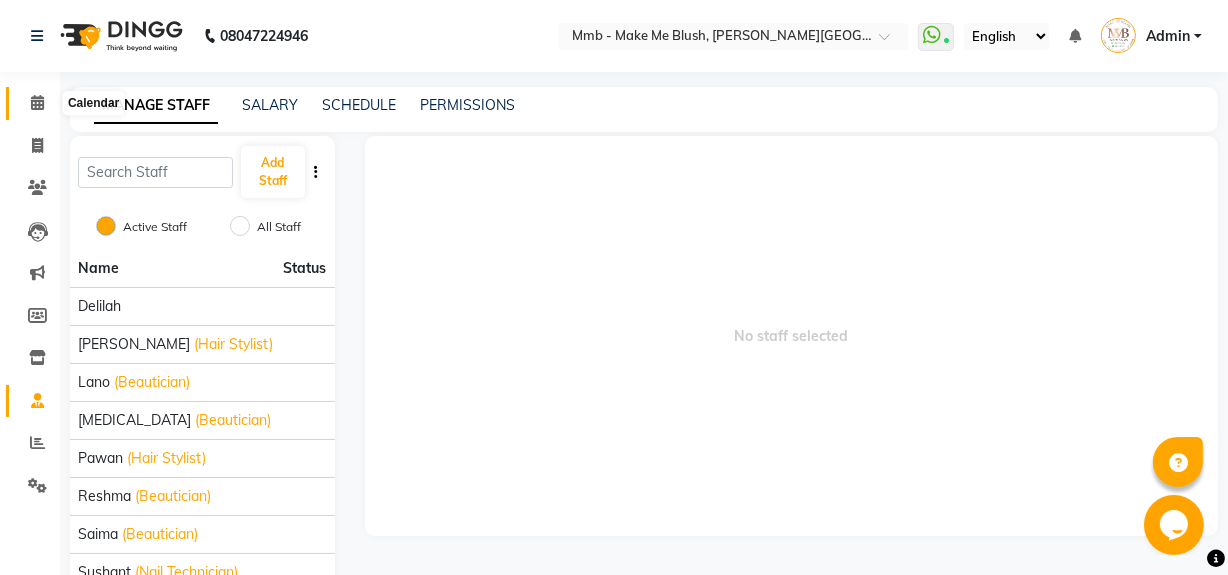 click 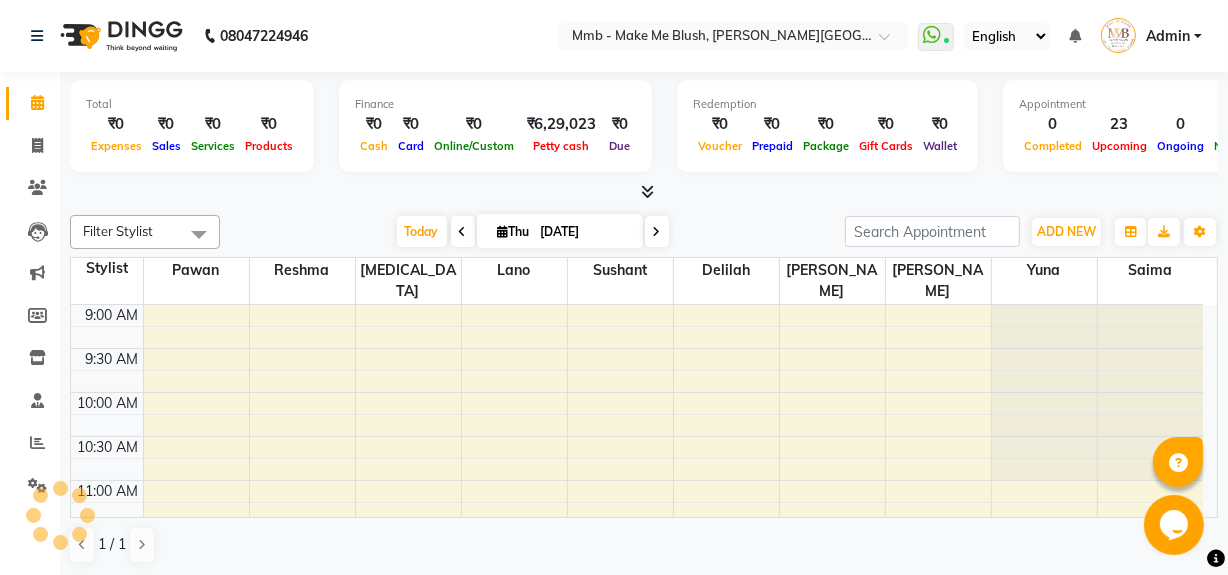 scroll, scrollTop: 0, scrollLeft: 0, axis: both 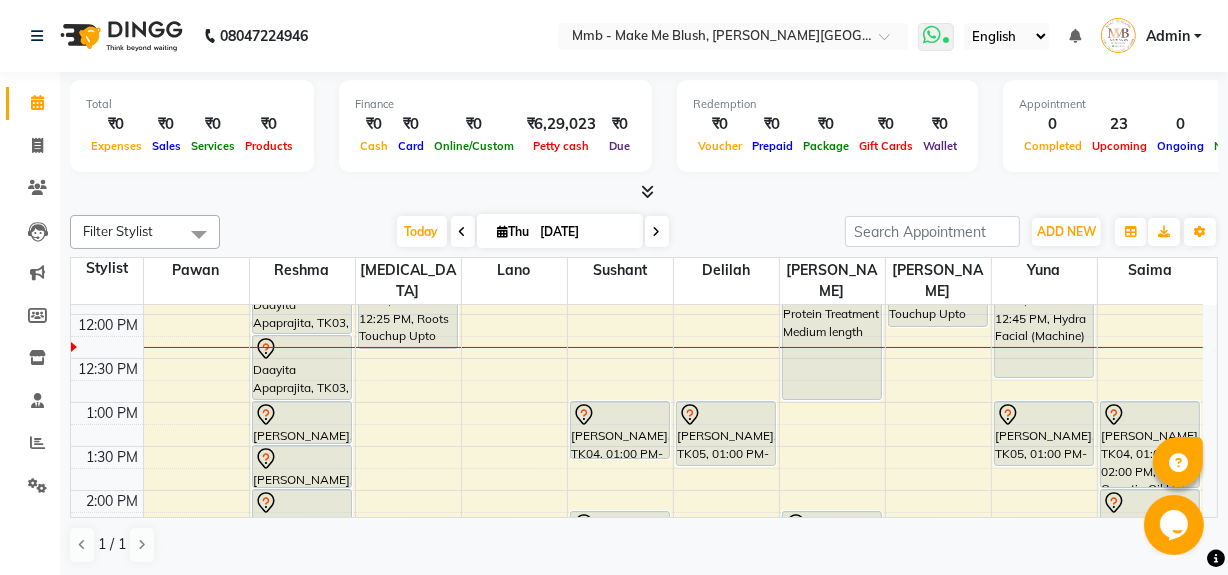 click at bounding box center [932, 35] 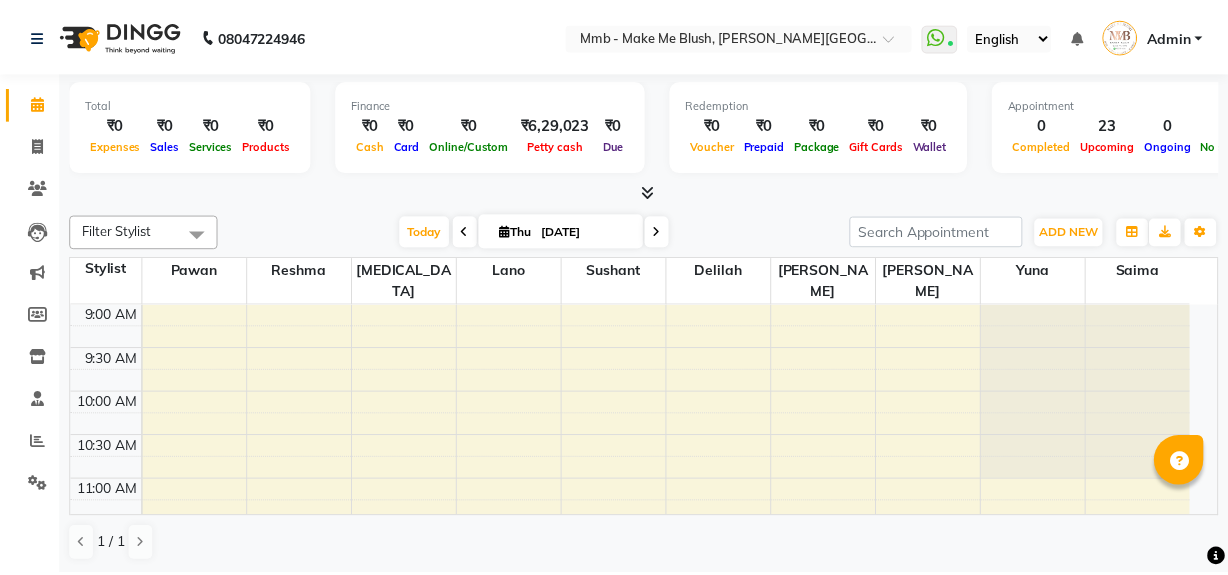 scroll, scrollTop: 0, scrollLeft: 0, axis: both 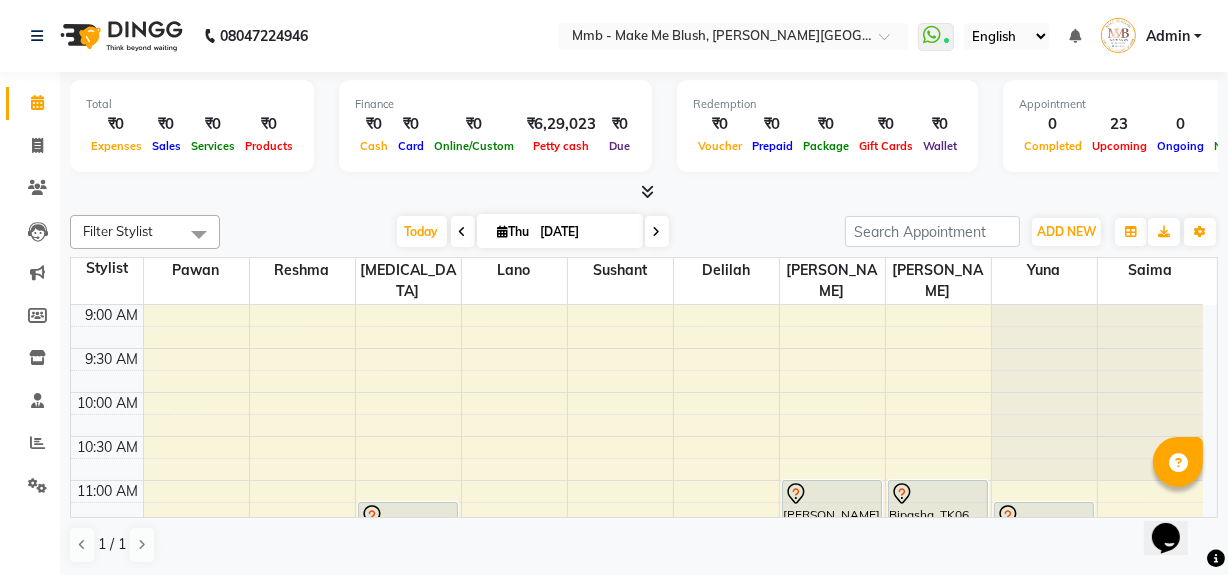 click at bounding box center [503, 231] 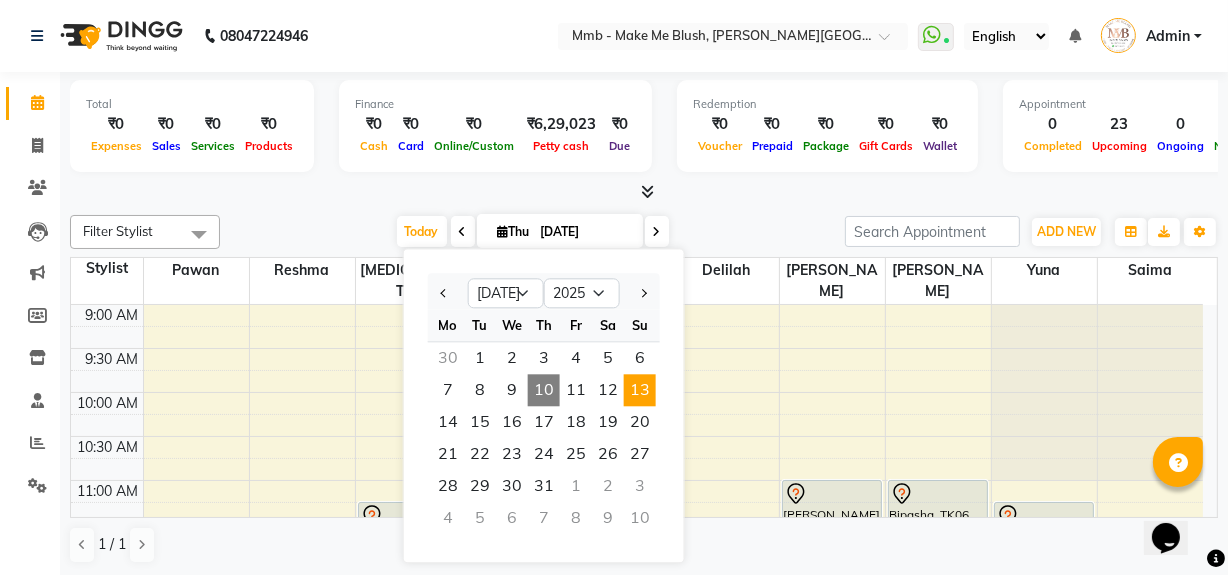 click on "13" at bounding box center [640, 390] 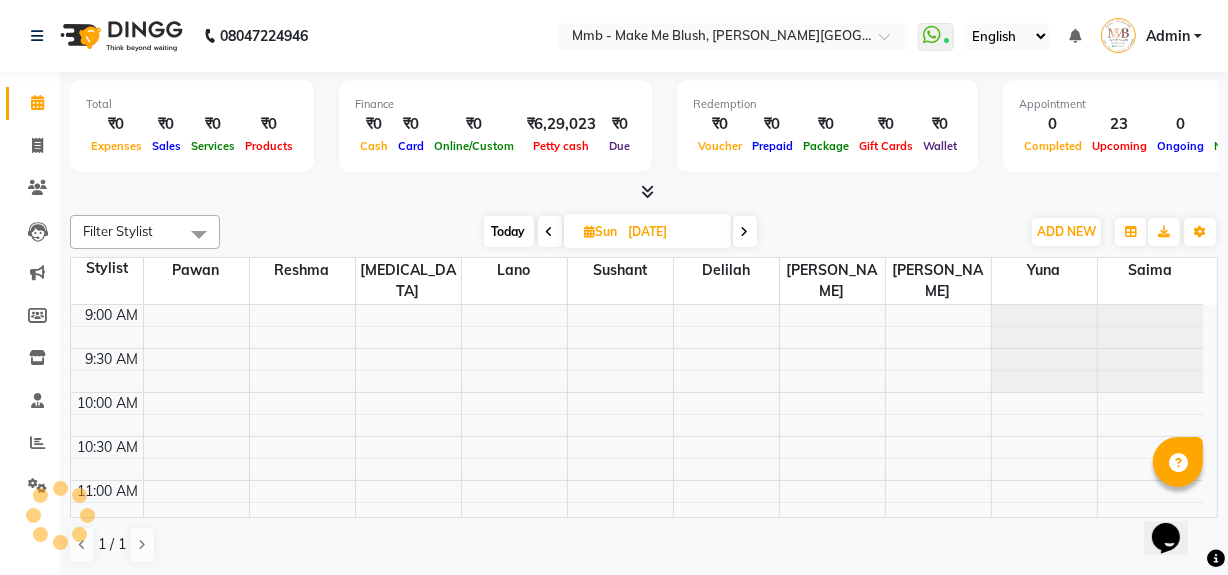 scroll, scrollTop: 263, scrollLeft: 0, axis: vertical 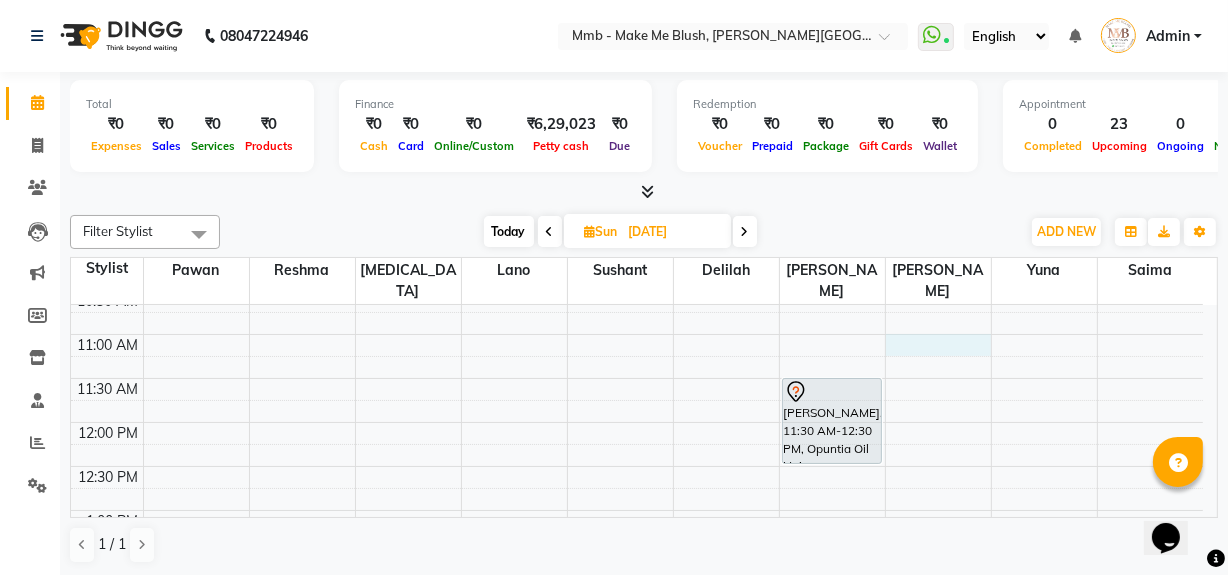 click on "9:00 AM 9:30 AM 10:00 AM 10:30 AM 11:00 AM 11:30 AM 12:00 PM 12:30 PM 1:00 PM 1:30 PM 2:00 PM 2:30 PM 3:00 PM 3:30 PM 4:00 PM 4:30 PM 5:00 PM 5:30 PM 6:00 PM 6:30 PM 7:00 PM 7:30 PM 8:00 PM 8:30 PM             Nishrin Sanchawala, 11:30 AM-12:30 PM, Opuntia Oil Hair spa" at bounding box center [637, 686] 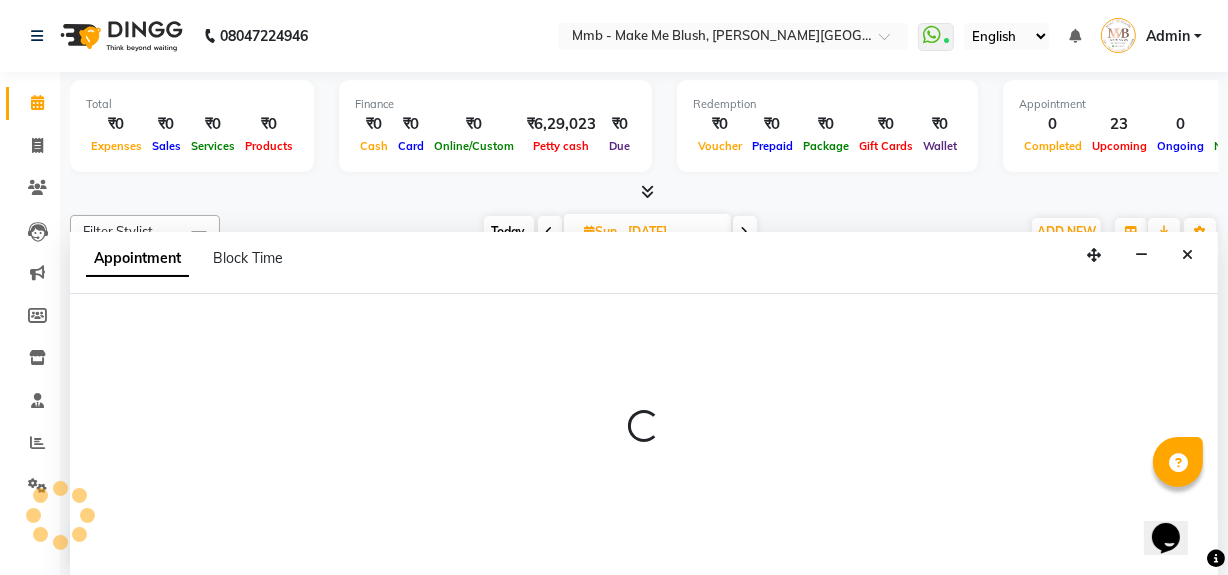 scroll, scrollTop: 0, scrollLeft: 0, axis: both 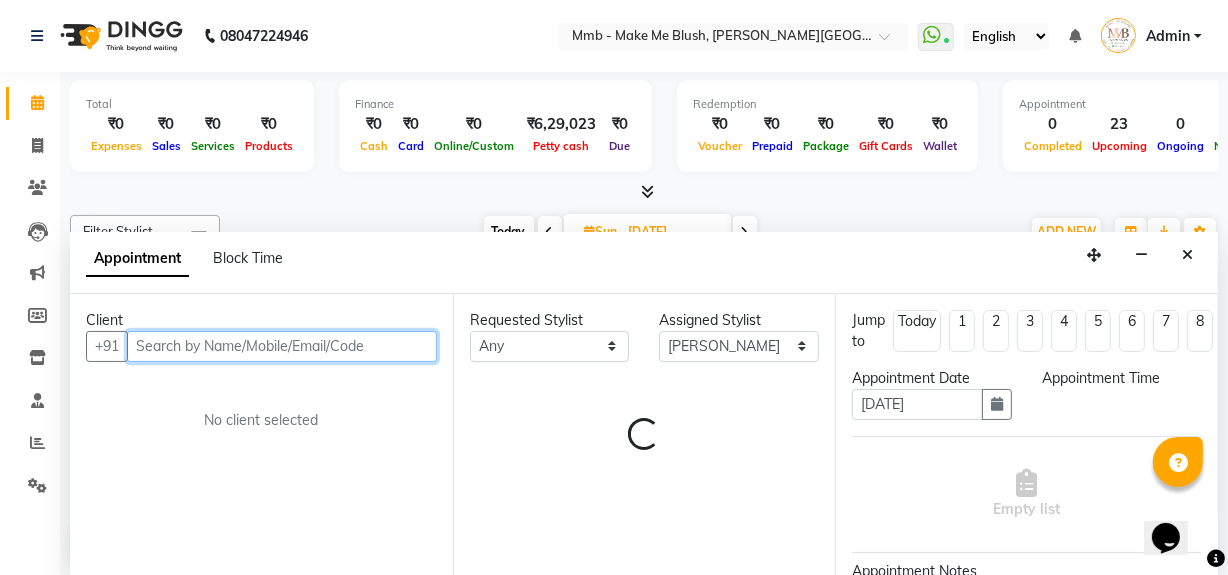 select on "660" 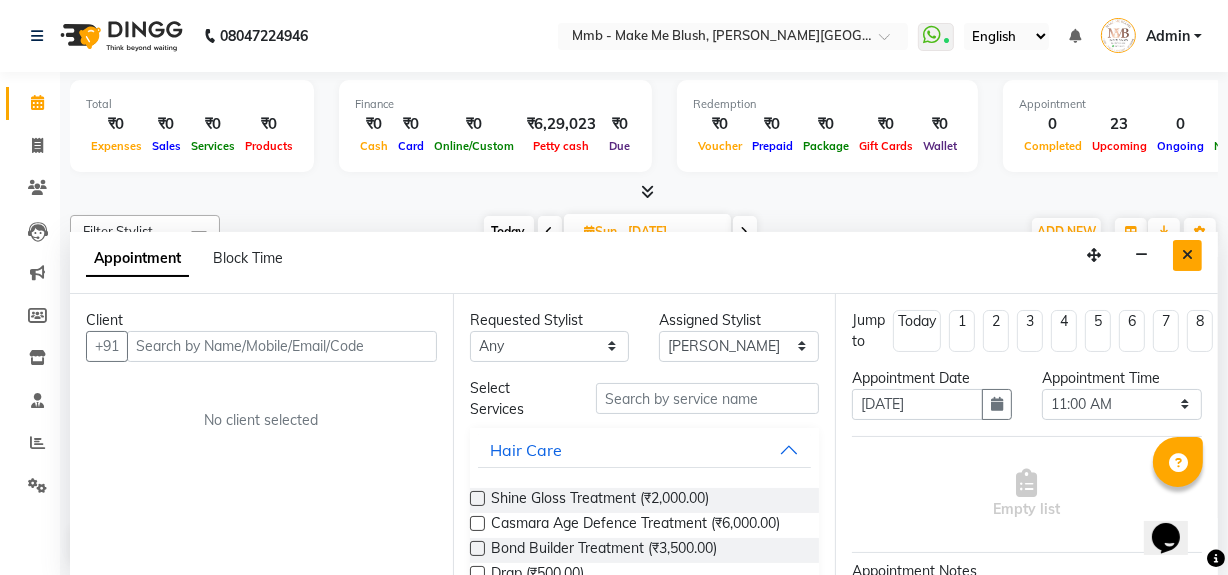 click at bounding box center (1187, 255) 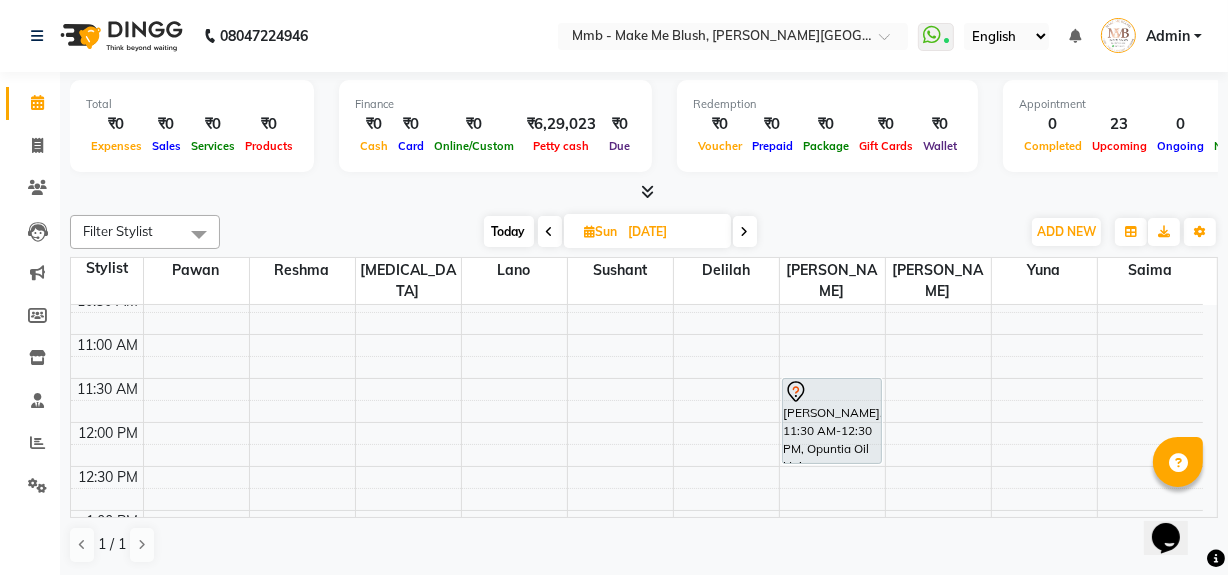 click on "Today" at bounding box center [509, 231] 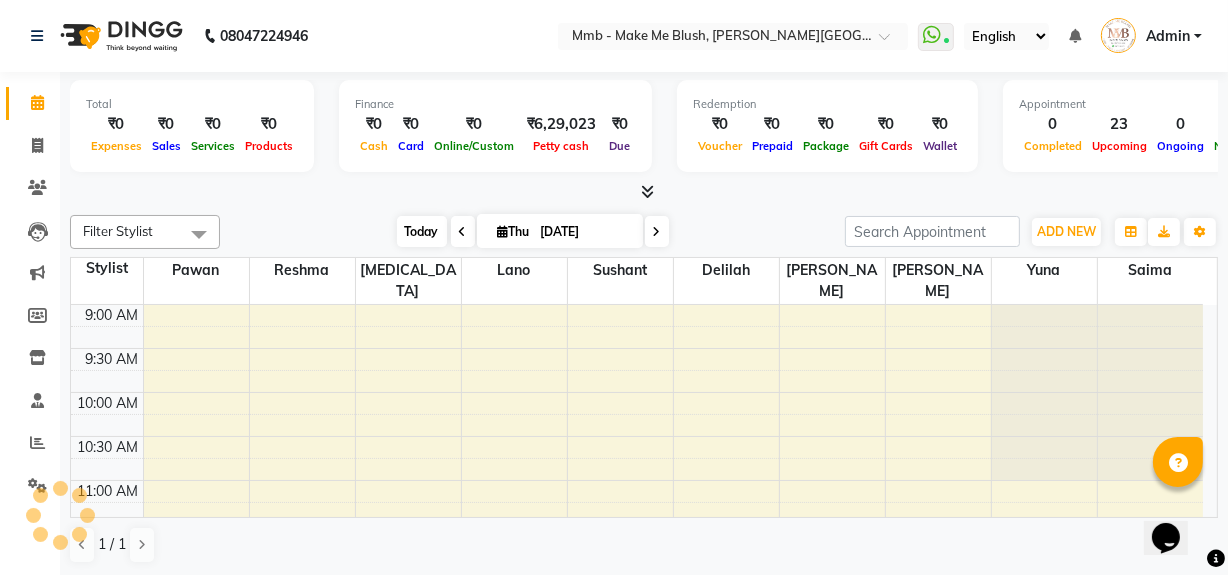scroll, scrollTop: 263, scrollLeft: 0, axis: vertical 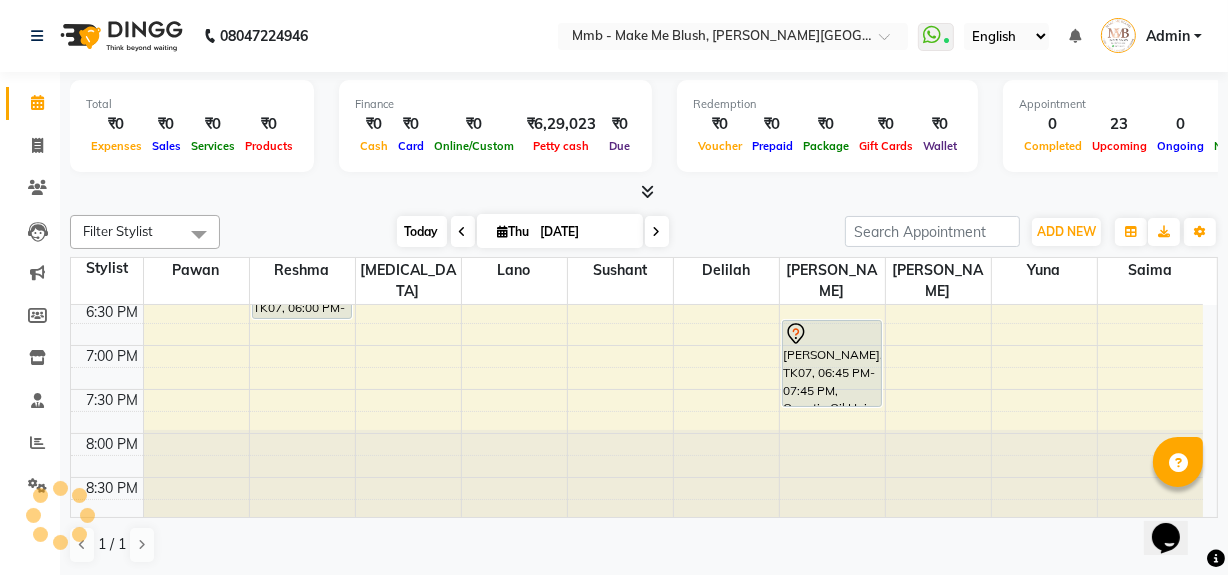 click on "Today" at bounding box center [422, 231] 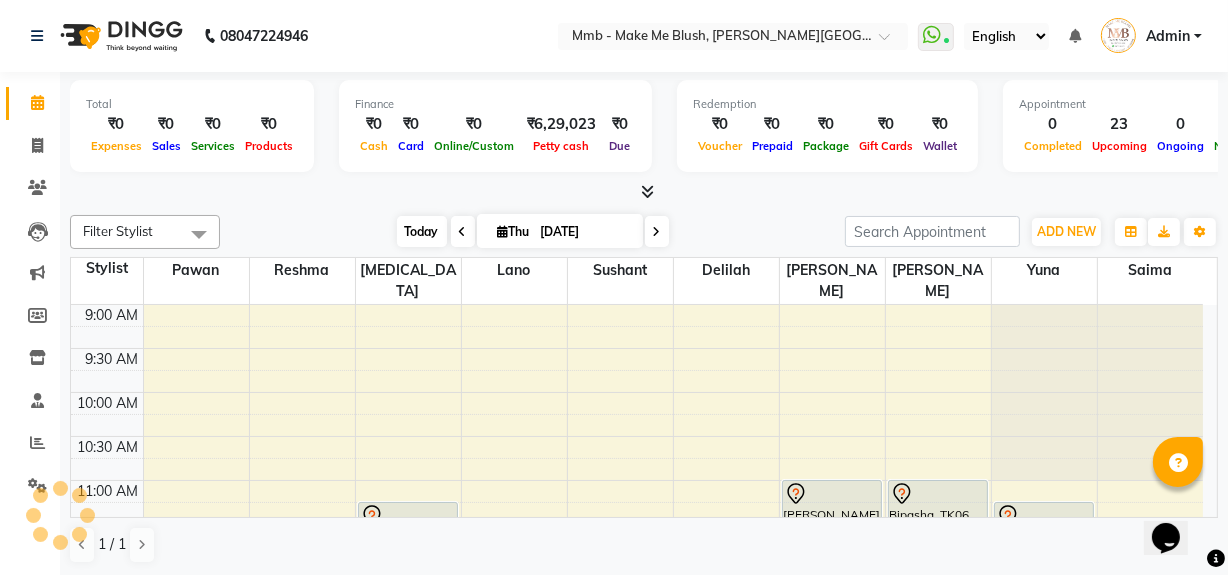 scroll, scrollTop: 263, scrollLeft: 0, axis: vertical 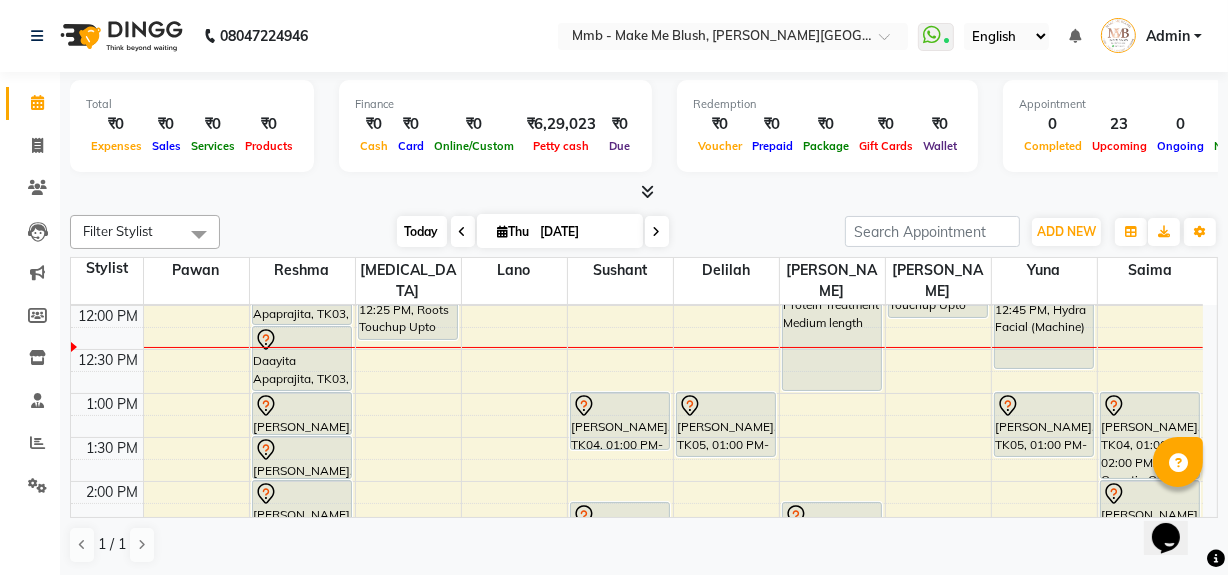 click on "Today" at bounding box center (422, 231) 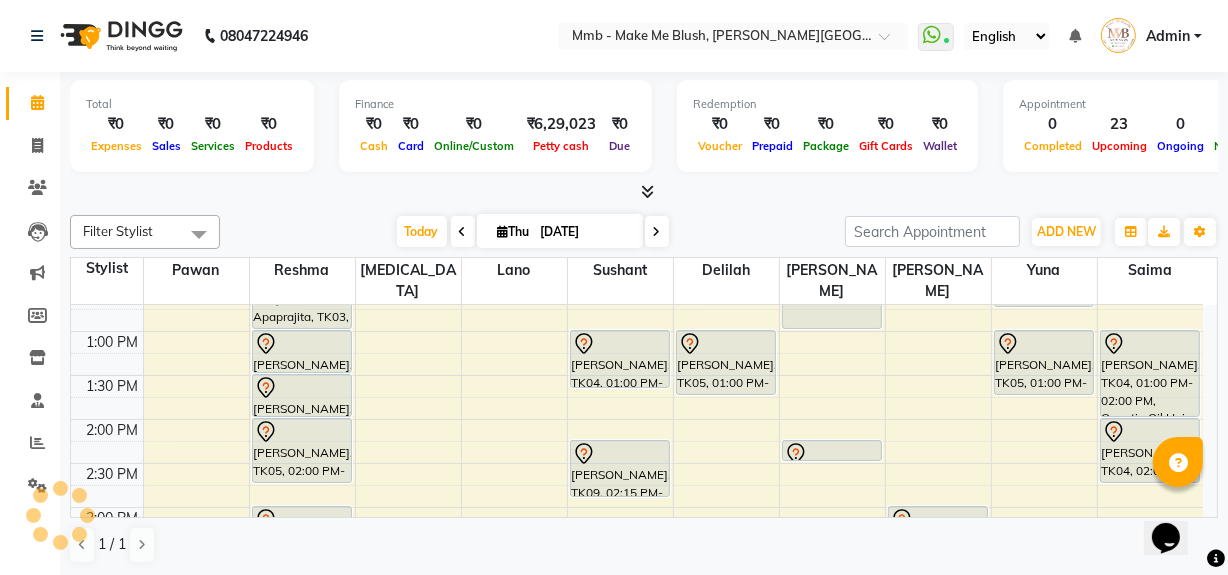 scroll, scrollTop: 324, scrollLeft: 0, axis: vertical 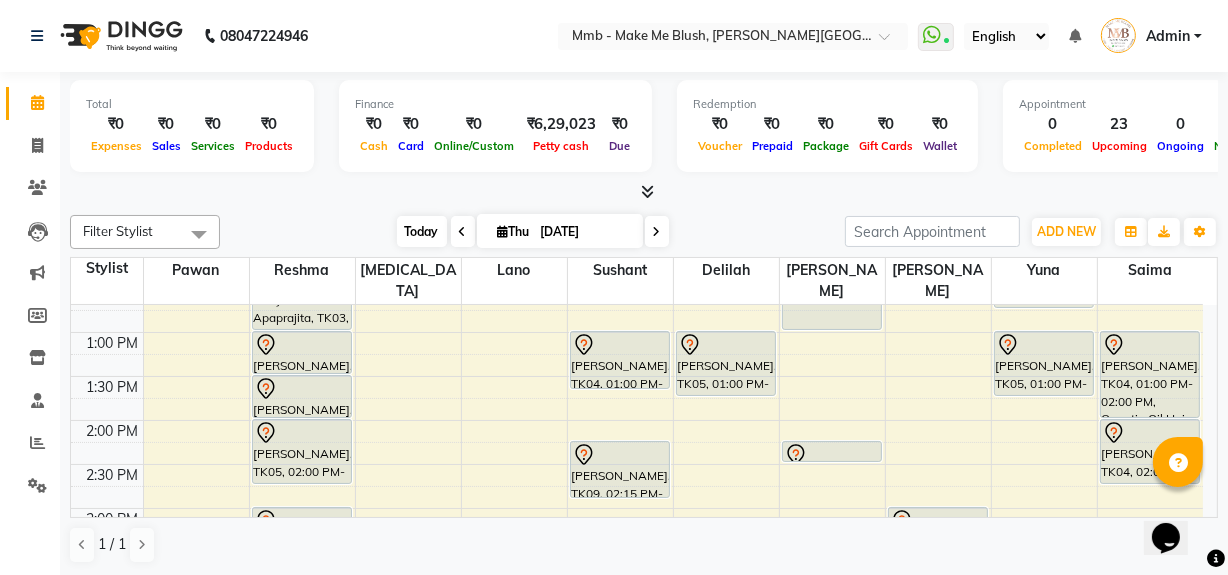 click on "Today" at bounding box center (422, 231) 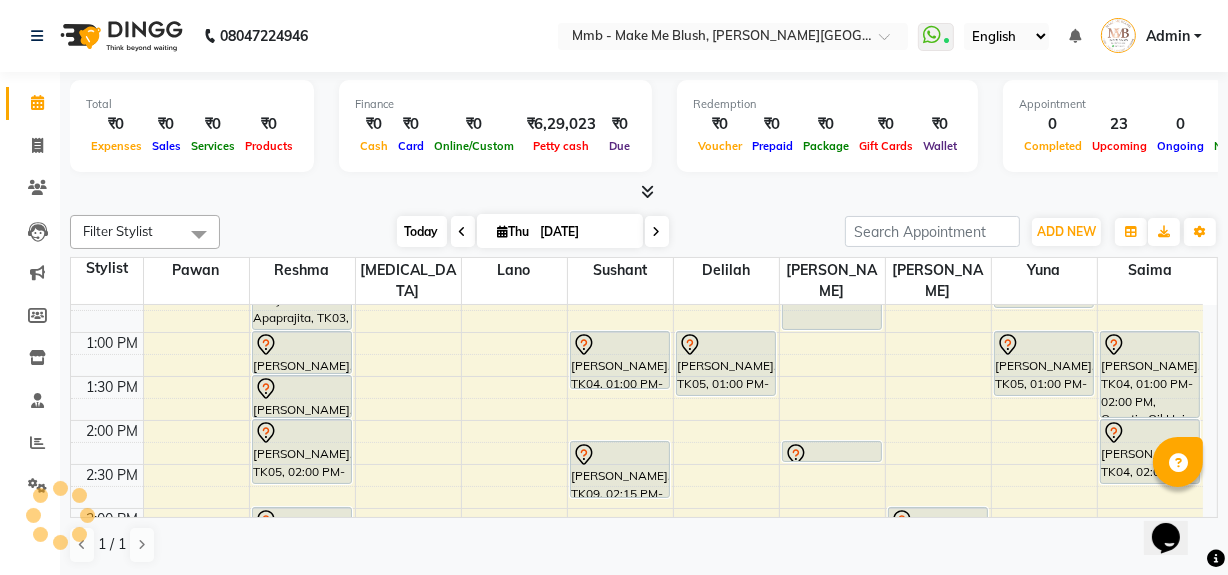 scroll, scrollTop: 263, scrollLeft: 0, axis: vertical 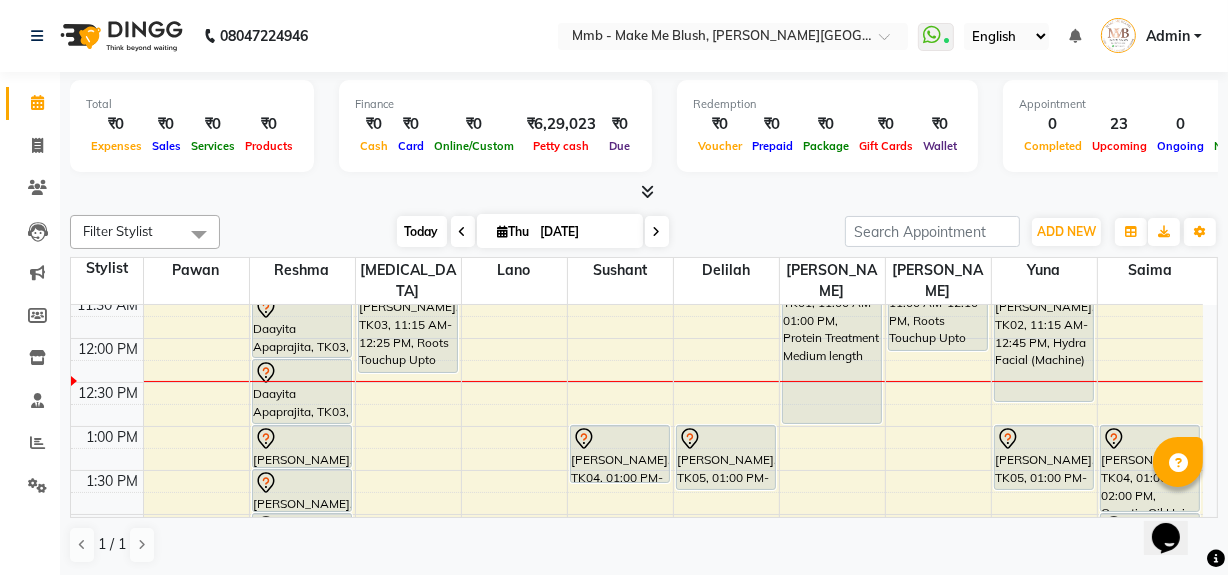 click on "Today" at bounding box center [422, 231] 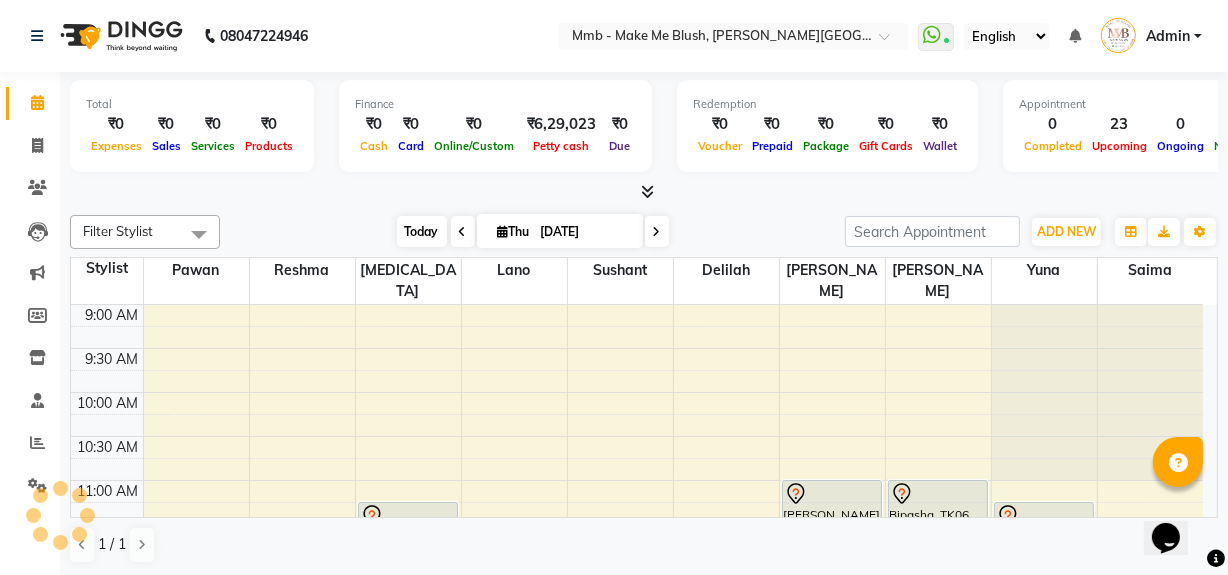 scroll, scrollTop: 263, scrollLeft: 0, axis: vertical 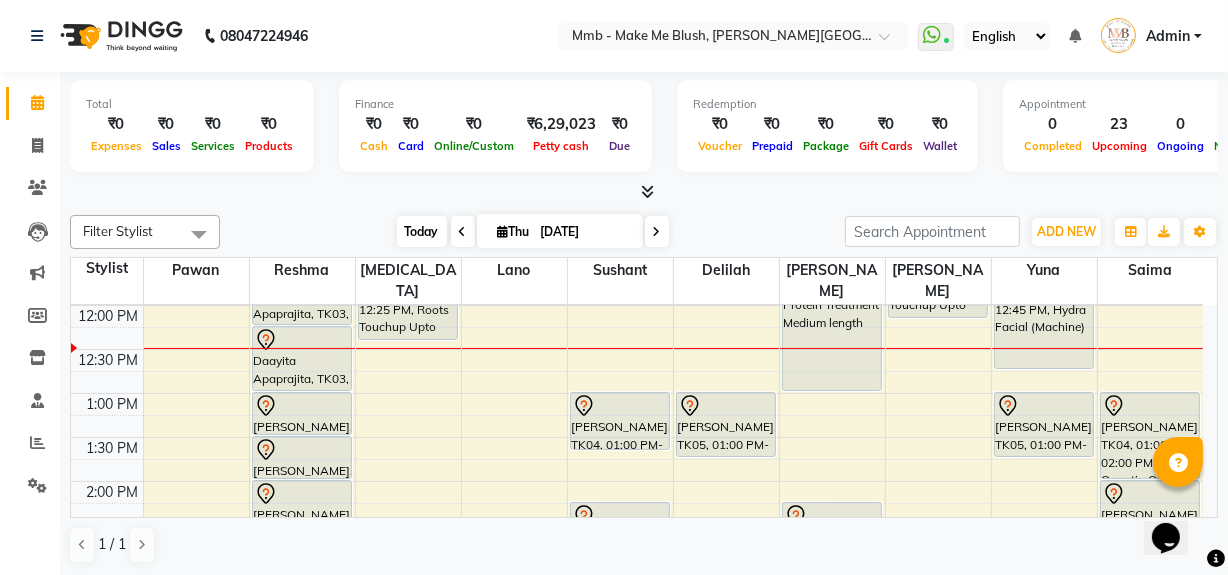 click on "Today" at bounding box center (422, 231) 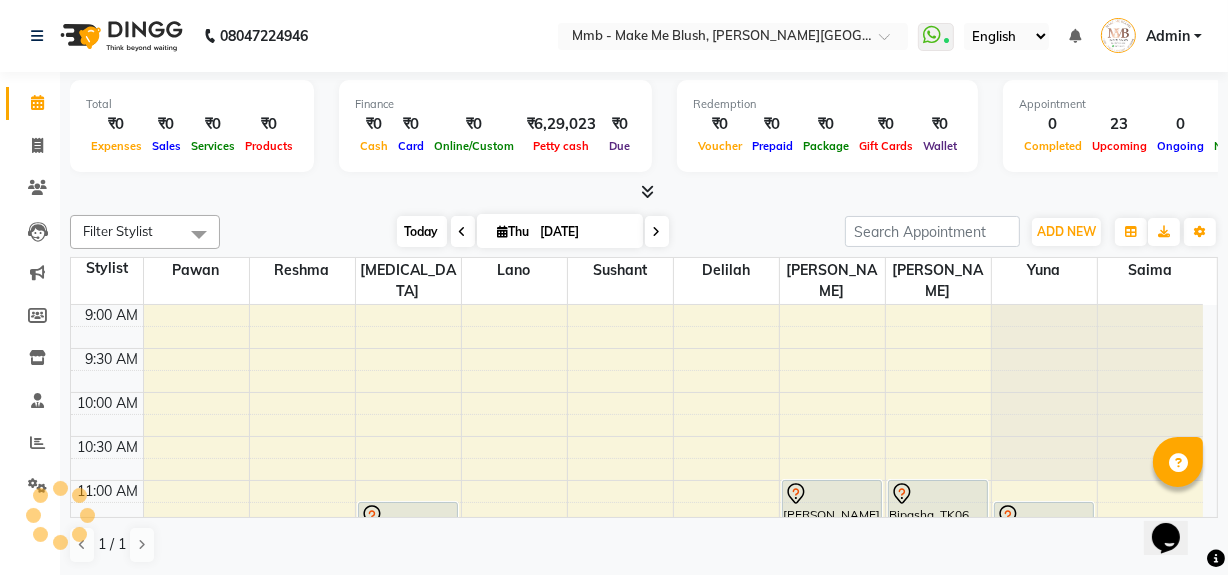 scroll, scrollTop: 263, scrollLeft: 0, axis: vertical 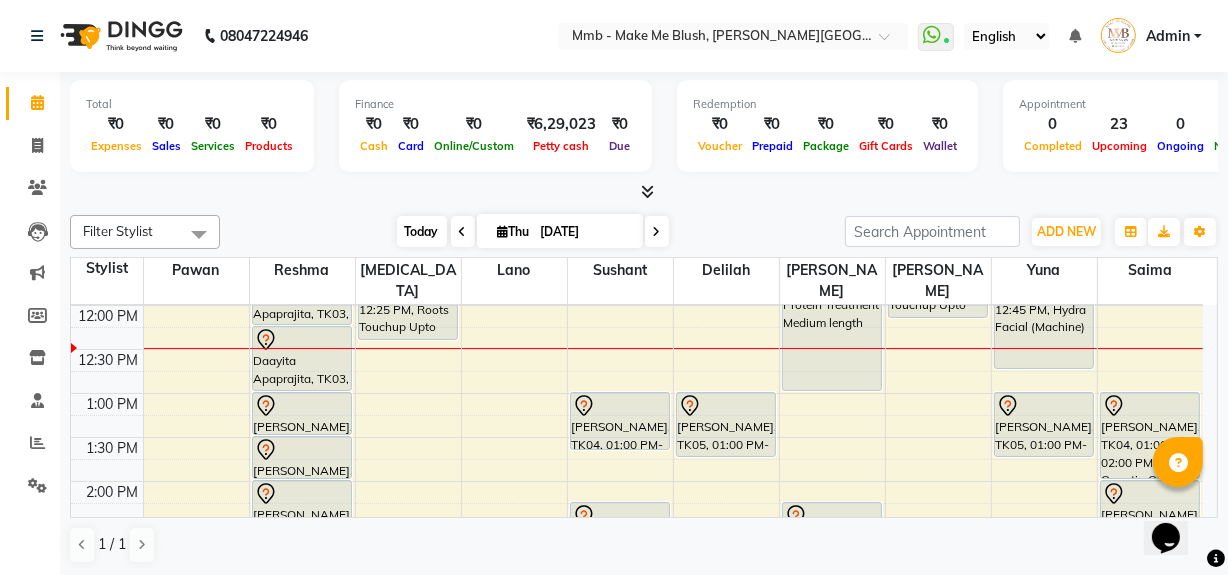 click on "Today" at bounding box center [422, 231] 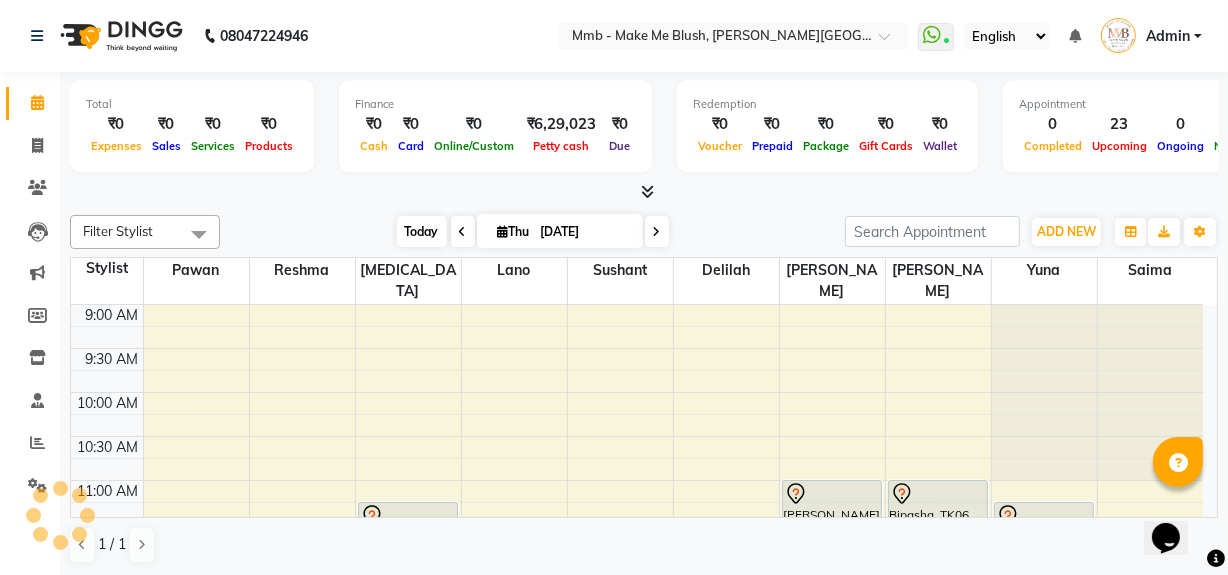 scroll, scrollTop: 263, scrollLeft: 0, axis: vertical 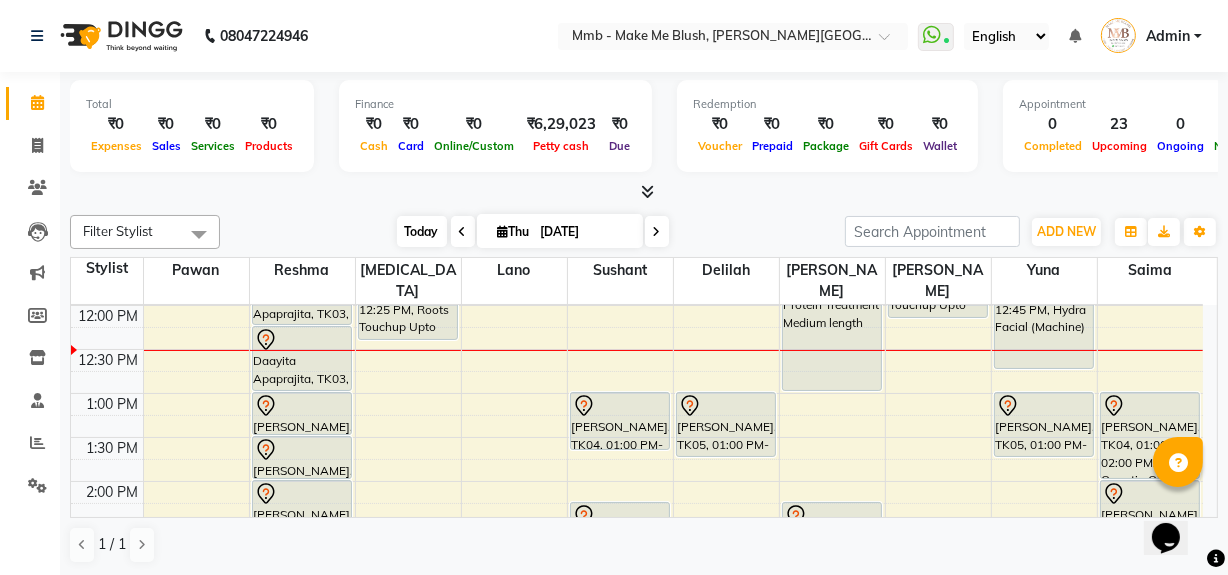 click on "Today" at bounding box center [422, 231] 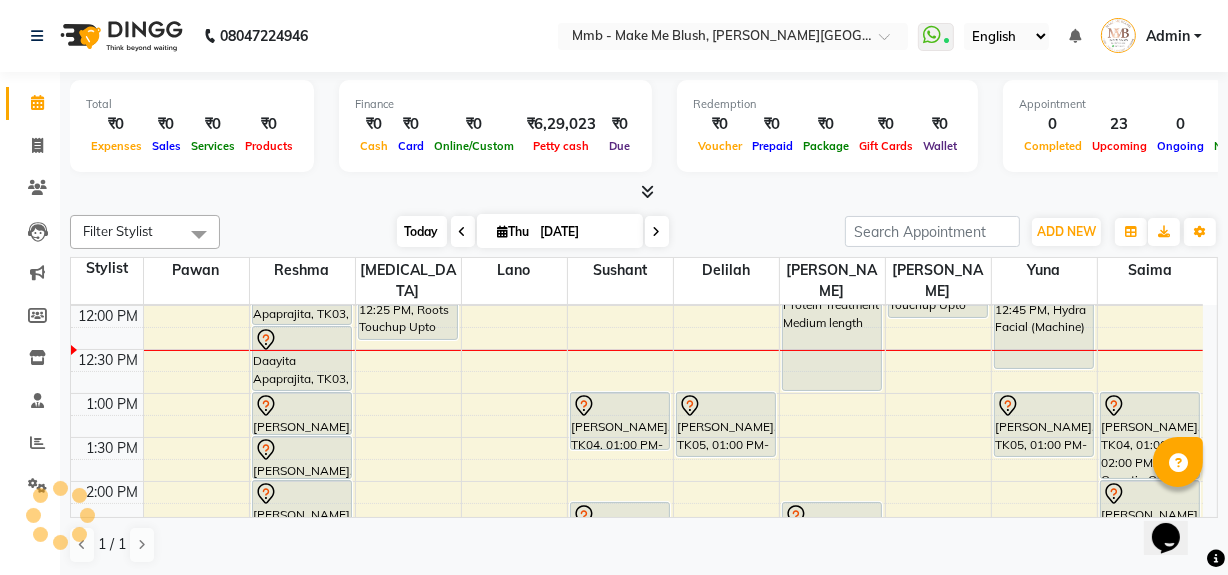 scroll, scrollTop: 263, scrollLeft: 0, axis: vertical 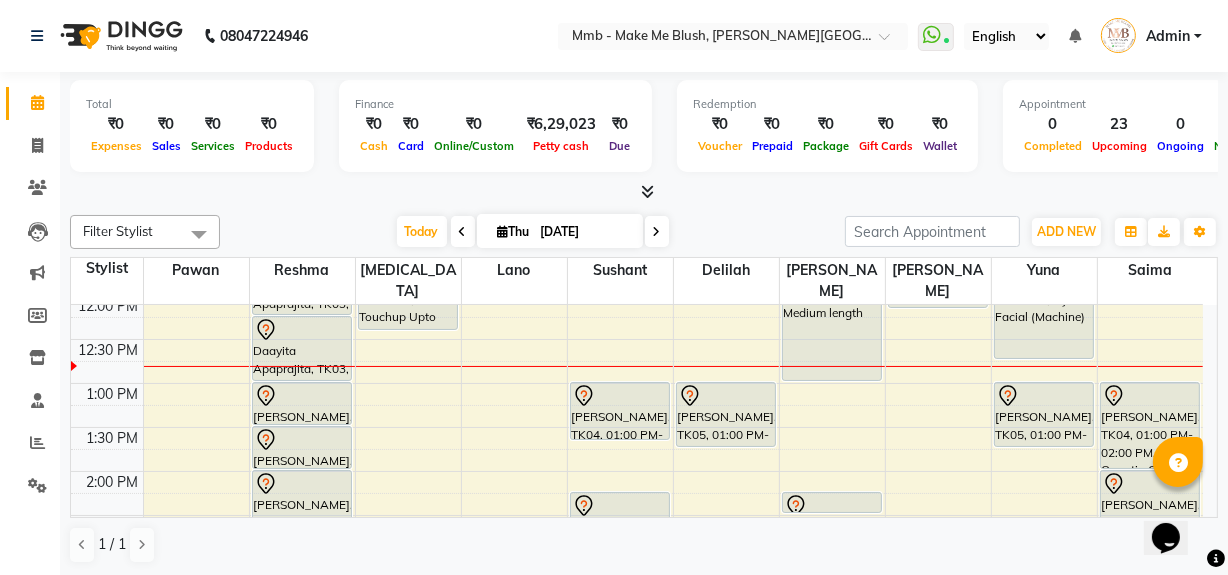 click on "9:00 AM 9:30 AM 10:00 AM 10:30 AM 11:00 AM 11:30 AM 12:00 PM 12:30 PM 1:00 PM 1:30 PM 2:00 PM 2:30 PM 3:00 PM 3:30 PM 4:00 PM 4:30 PM 5:00 PM 5:30 PM 6:00 PM 6:30 PM 7:00 PM 7:30 PM 8:00 PM 8:30 PM             Daayita Apaprajita, TK03, 11:30 AM-12:15 PM, Regular Pedicure              Daayita Apaprajita, TK03, 12:15 PM-01:00 PM, Regular Manicure              Simmi Melwani, TK05, 01:00 PM-01:30 PM, Rica  Full Legs             Simmi Melwani, TK05, 01:30 PM-02:00 PM, Rica Full Arms             Simmi Melwani, TK05, 02:00 PM-02:45 PM, Regular Pedicure              H Zoya, TK08, 03:00 PM-03:30 PM, Rica  Full Legs             H Zoya, TK08, 03:30 PM-04:00 PM, Rica Full Arms             H Zoya, TK08, 04:00 PM-04:20 PM, Rica Underarms             Fatema Akolawala, TK07, 06:00 PM-06:45 PM, Hydrating Clean Up             Daayita Apaprajita, TK03, 11:15 AM-12:25 PM, Roots Touchup Upto 1inch              Aditi Jajot, TK04, 01:00 PM-01:40 PM, Gel Nail plain" at bounding box center (637, 559) 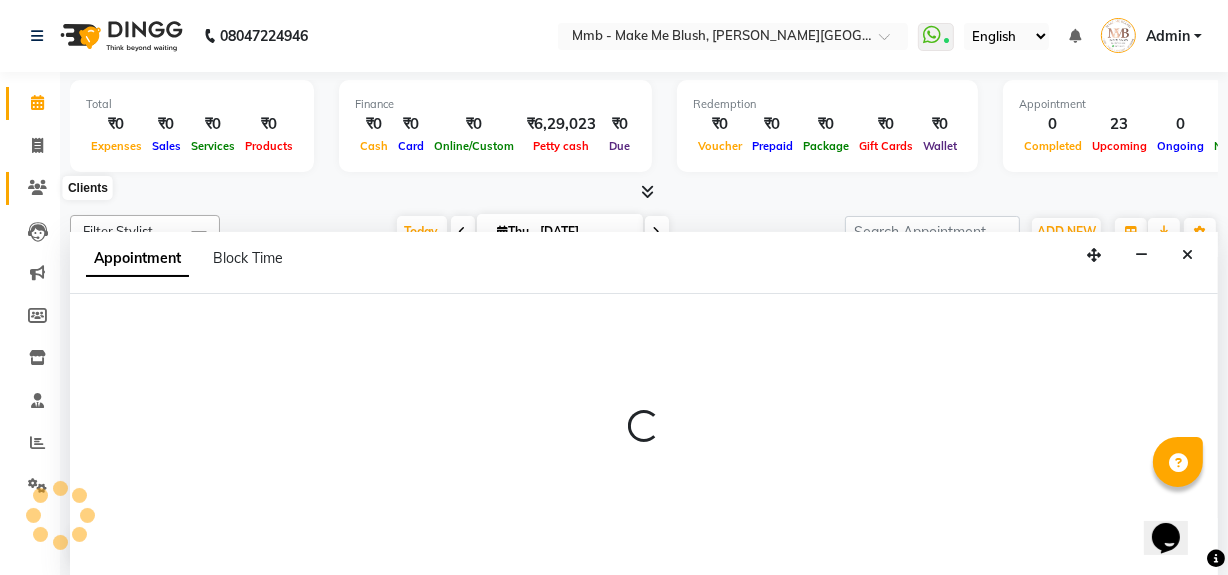 click 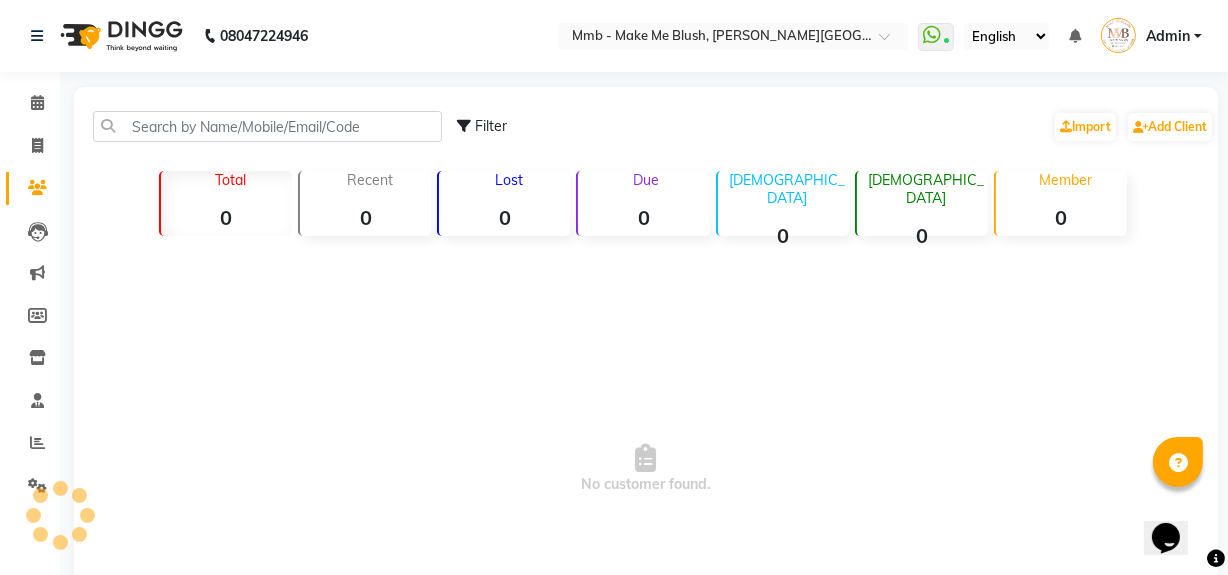 scroll, scrollTop: 0, scrollLeft: 0, axis: both 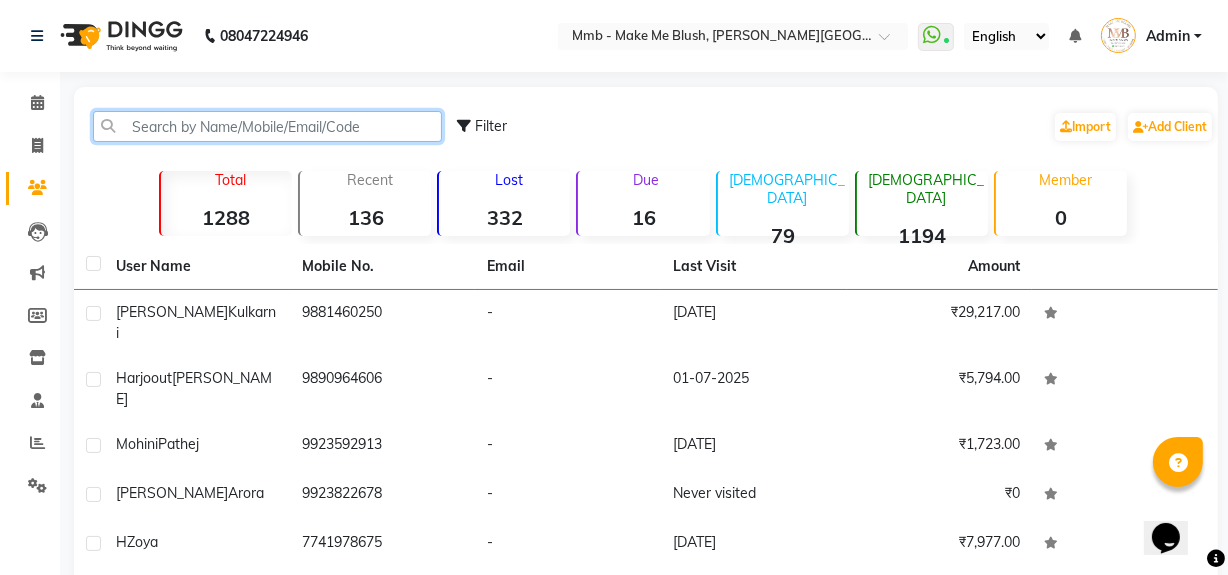 click 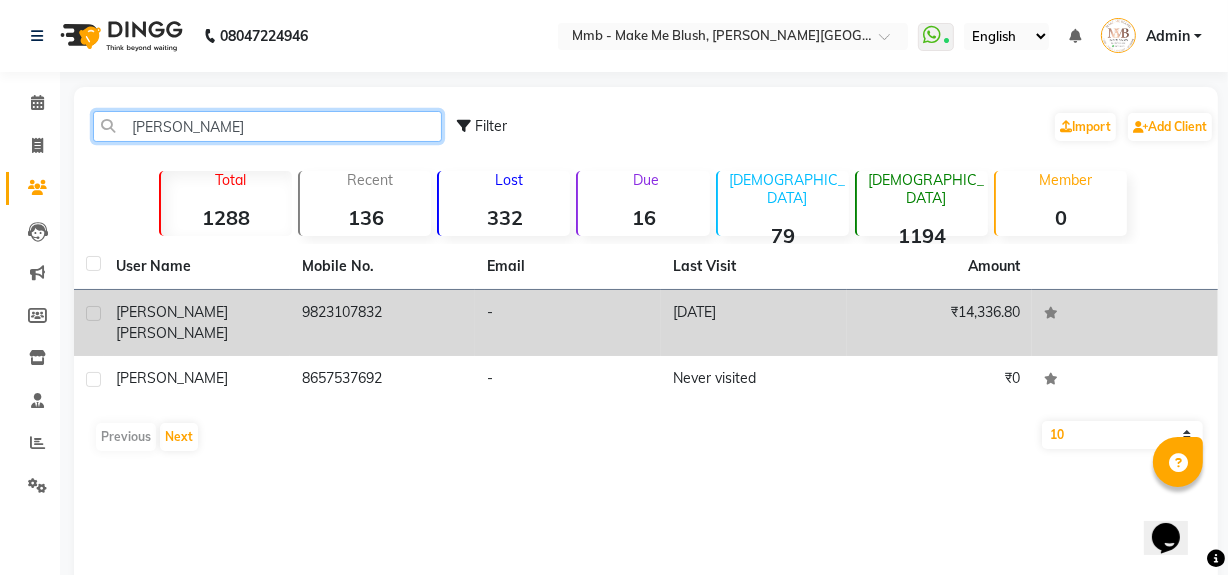 type on "simmi" 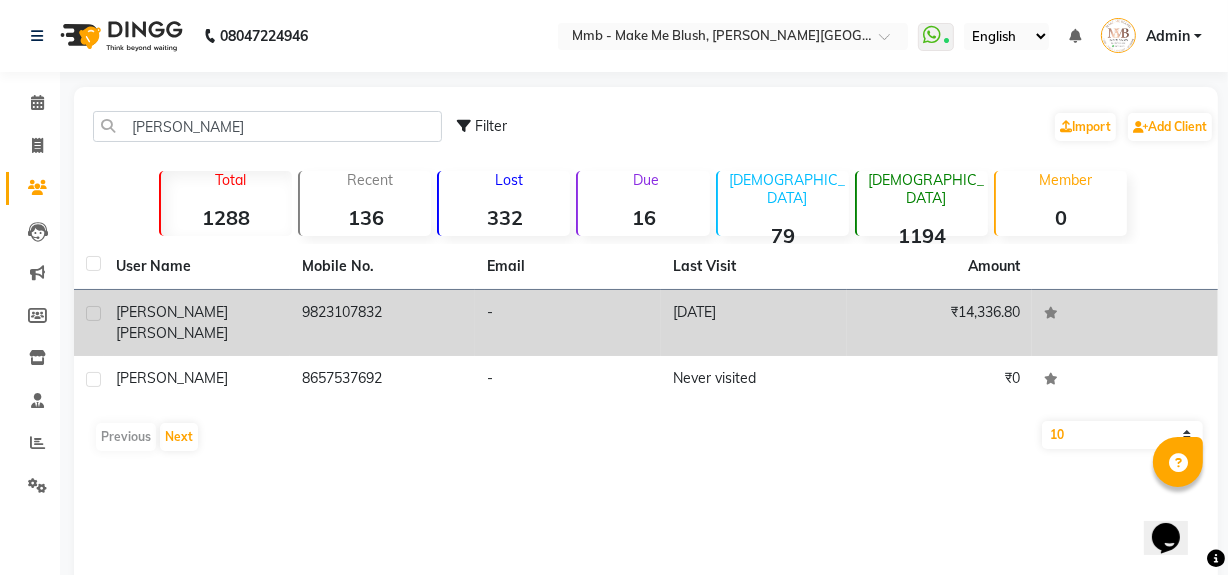 click on "Simmi  Melwani" 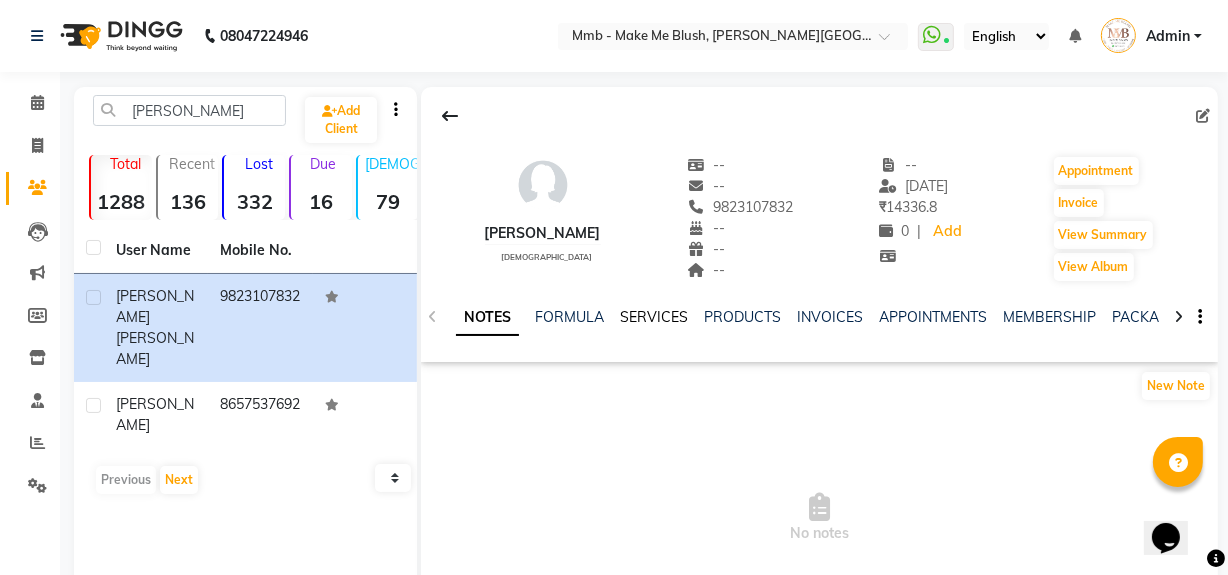 click on "SERVICES" 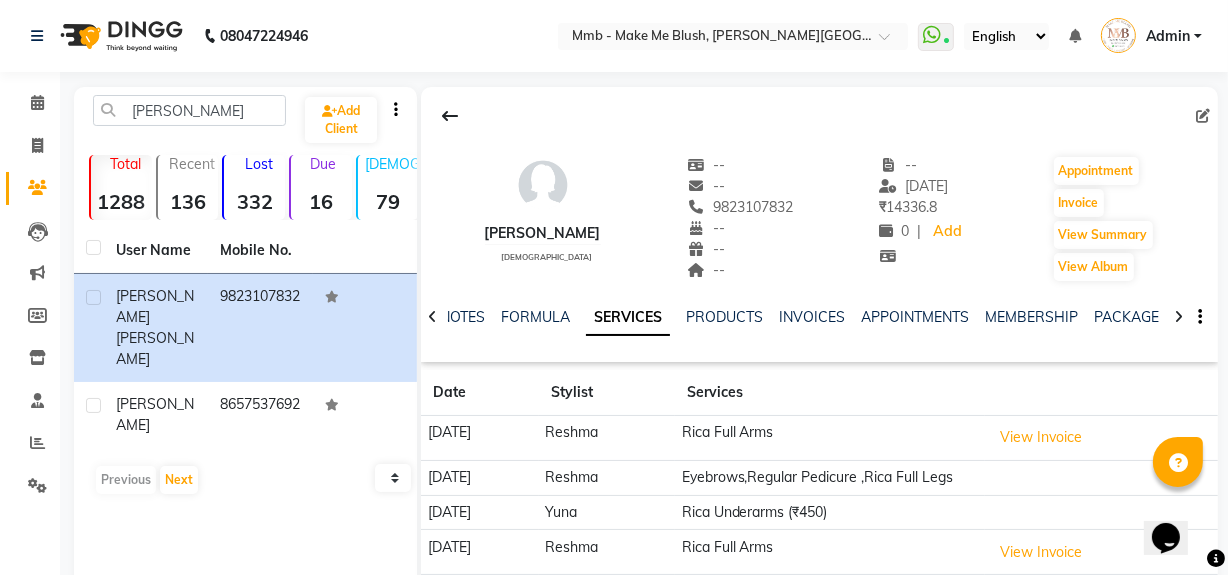 click on "SERVICES" 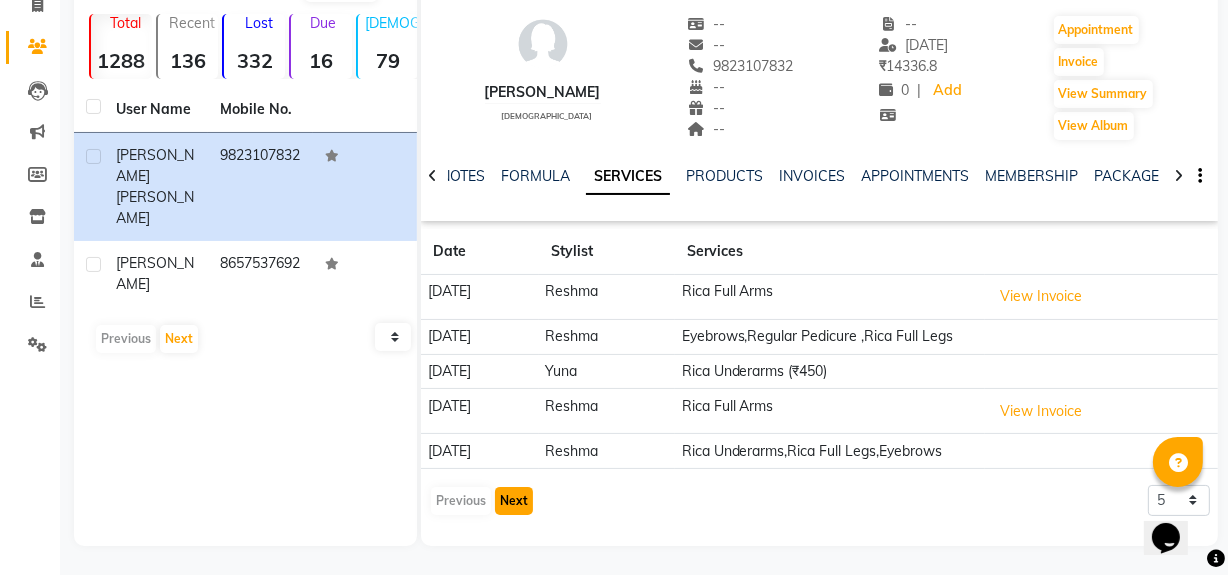click on "Next" 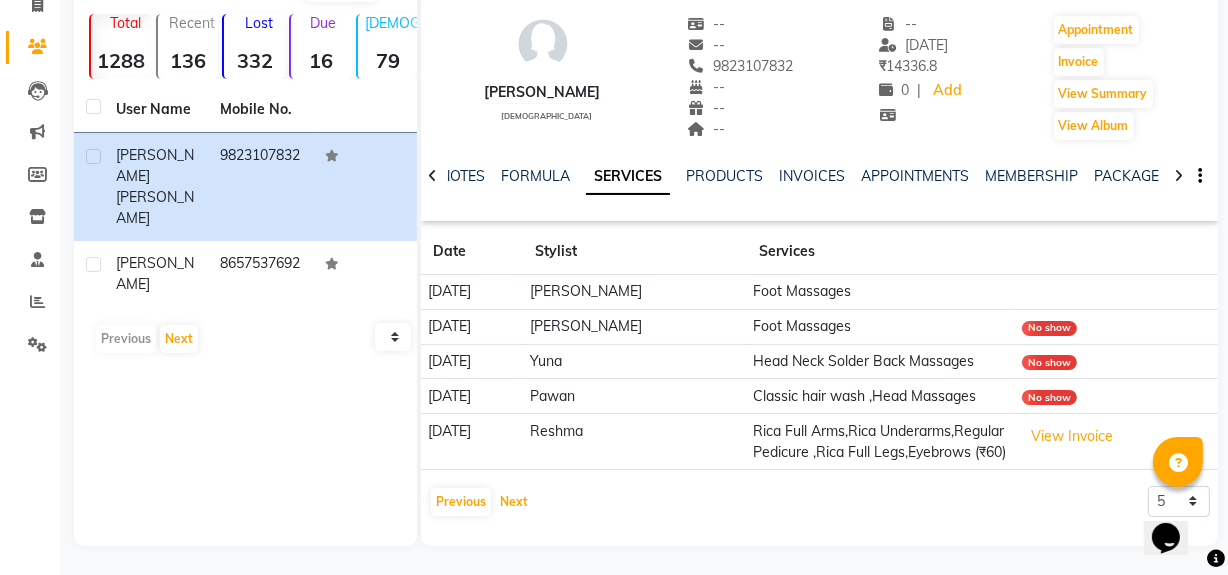 scroll, scrollTop: 105, scrollLeft: 0, axis: vertical 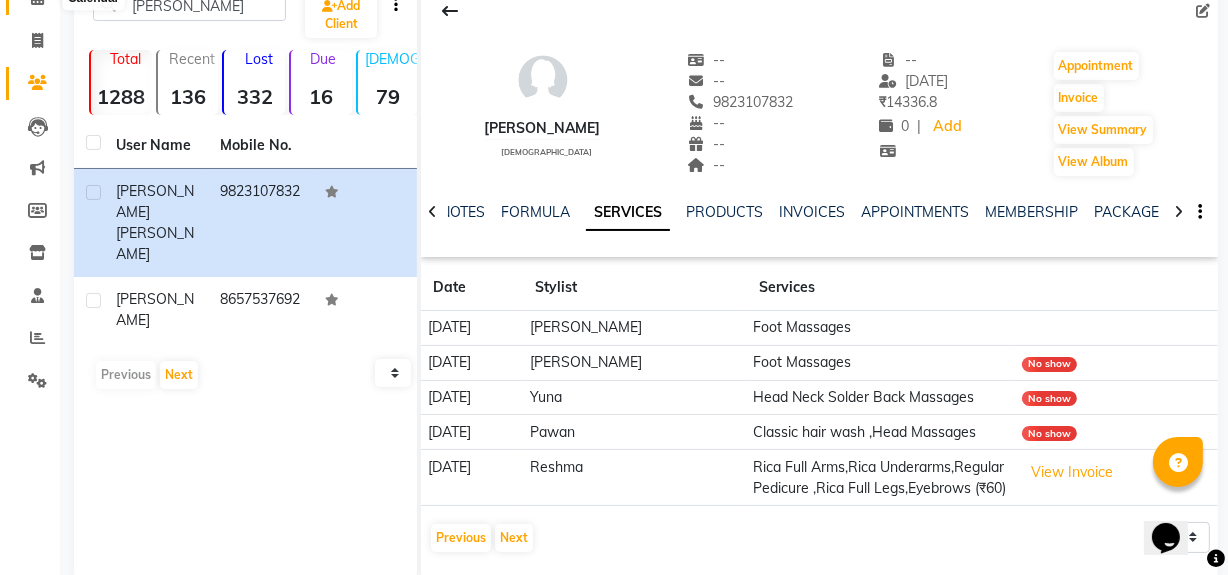 click 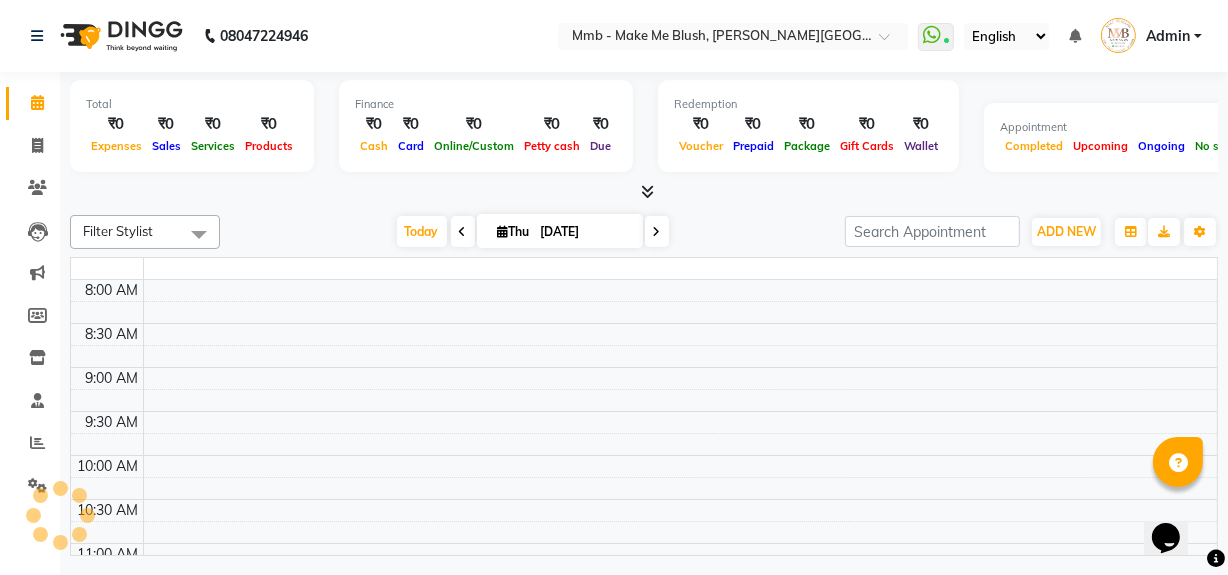 scroll, scrollTop: 0, scrollLeft: 0, axis: both 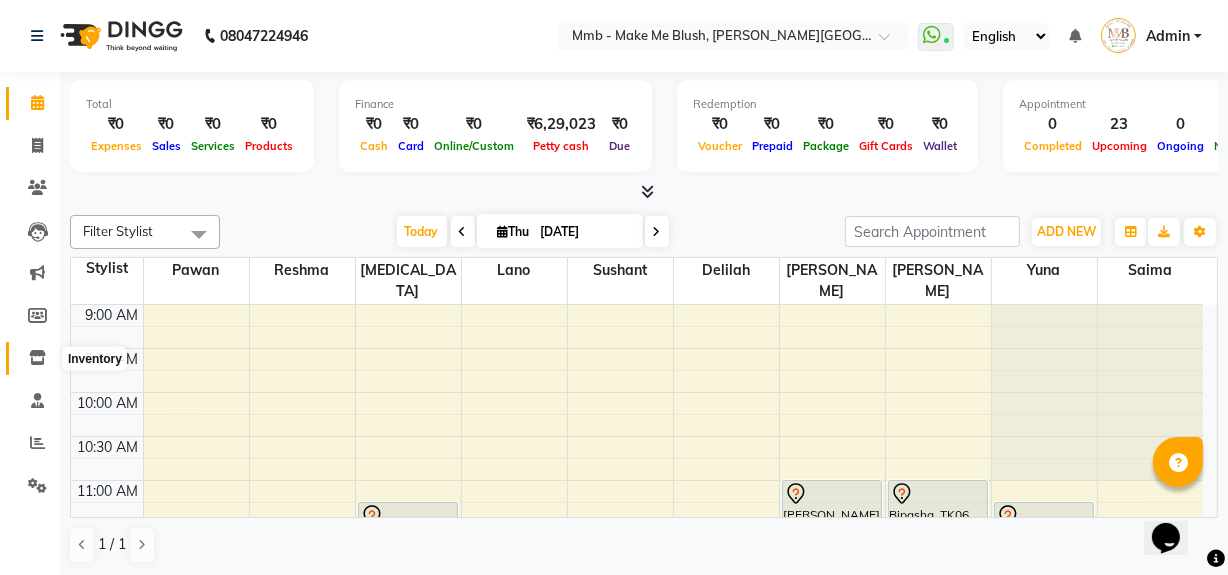 click 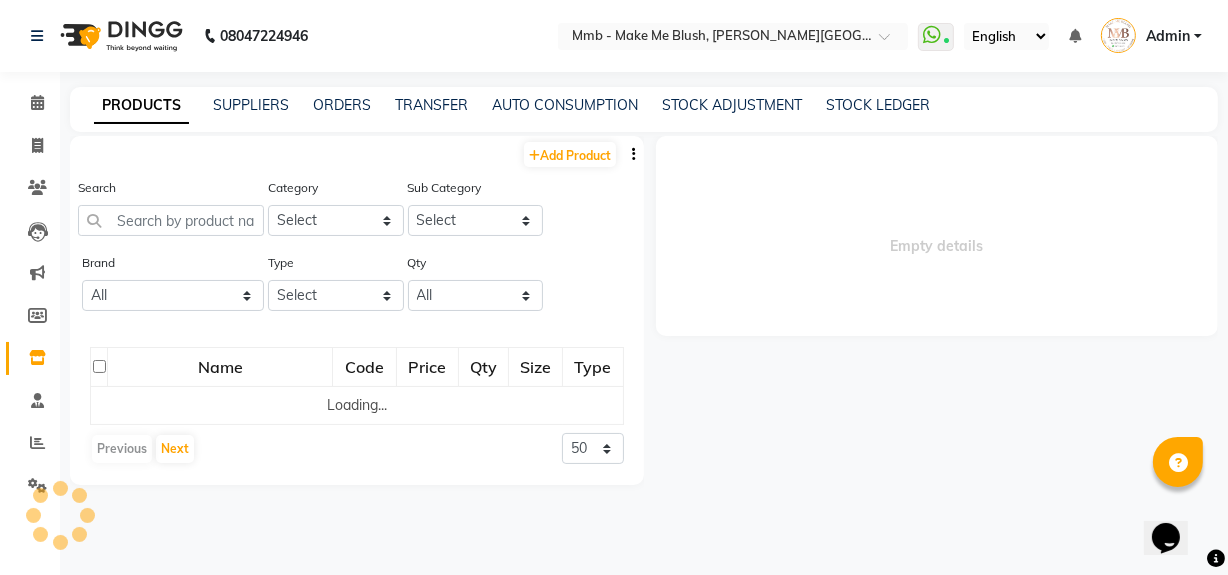 select 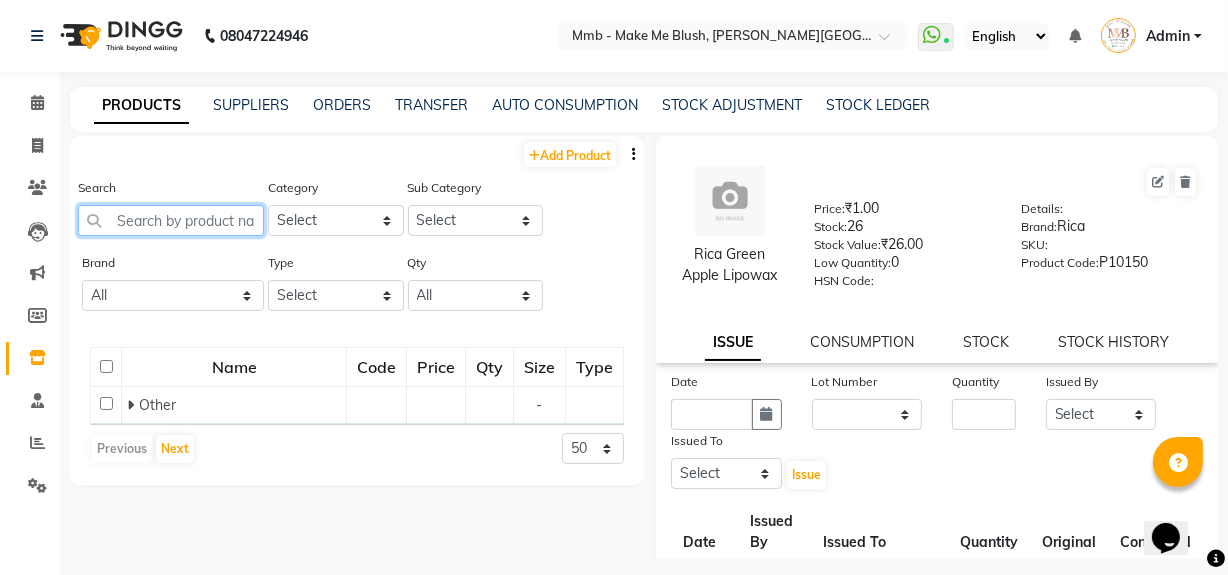 click 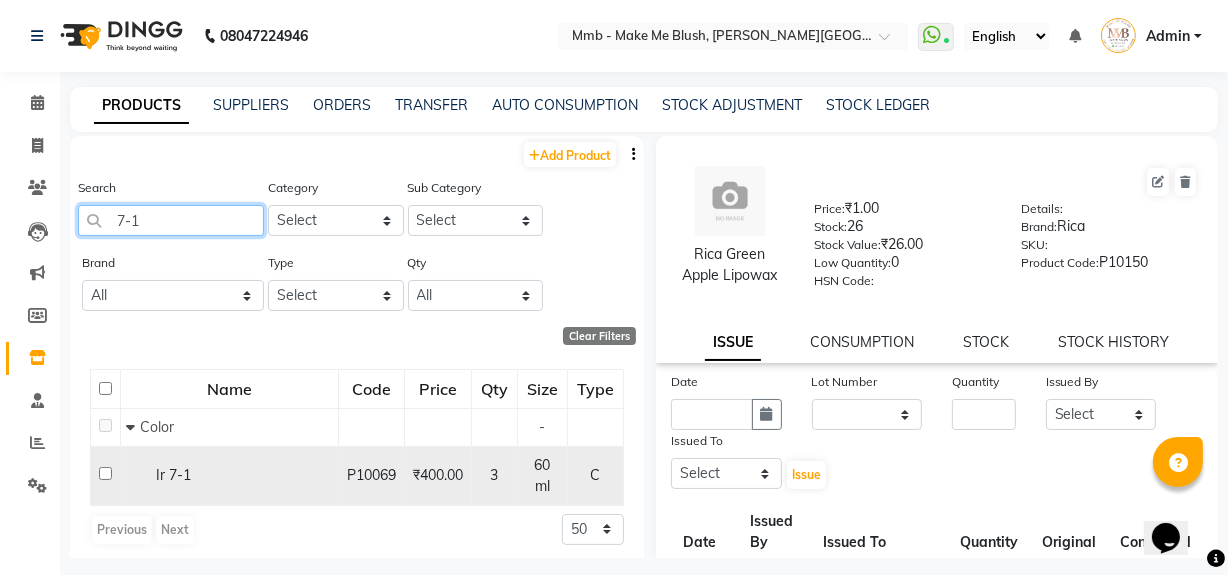 type on "7-1" 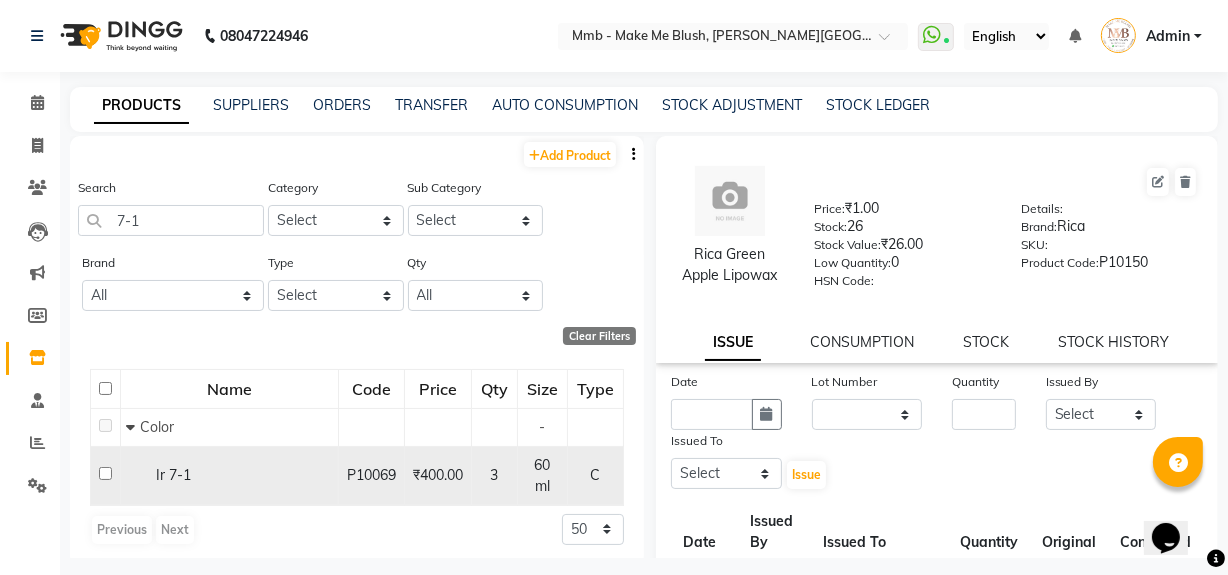 click 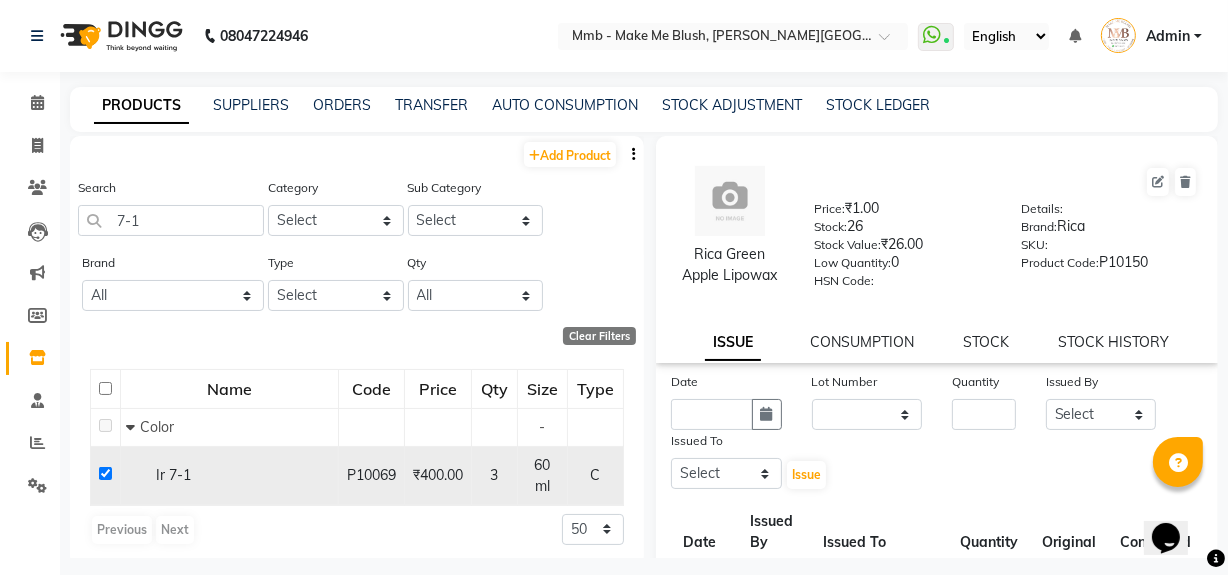 checkbox on "true" 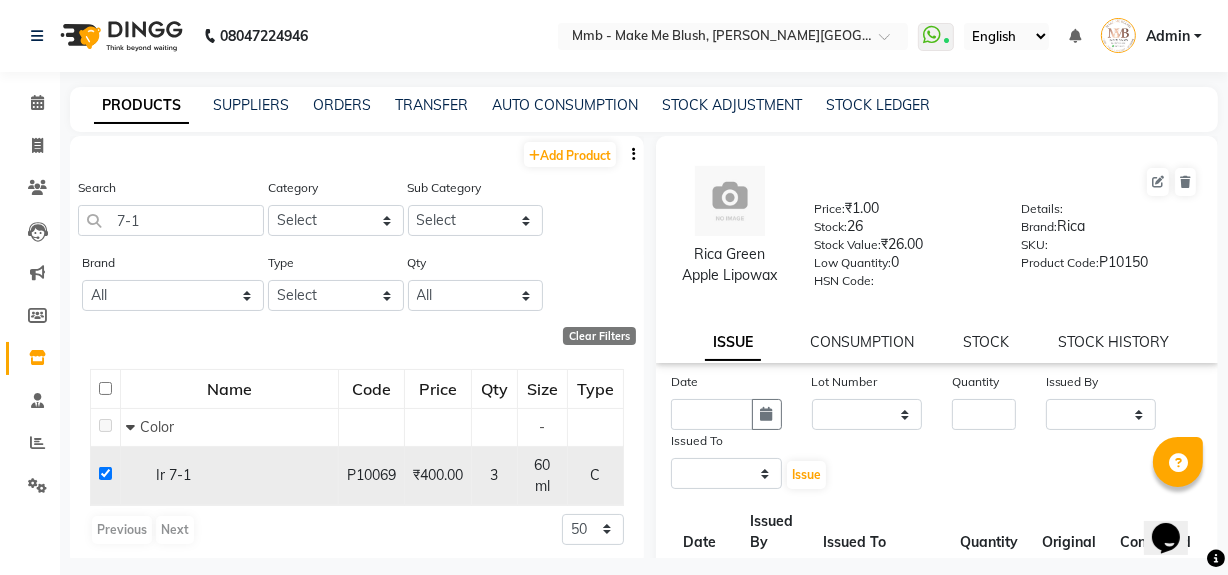 select 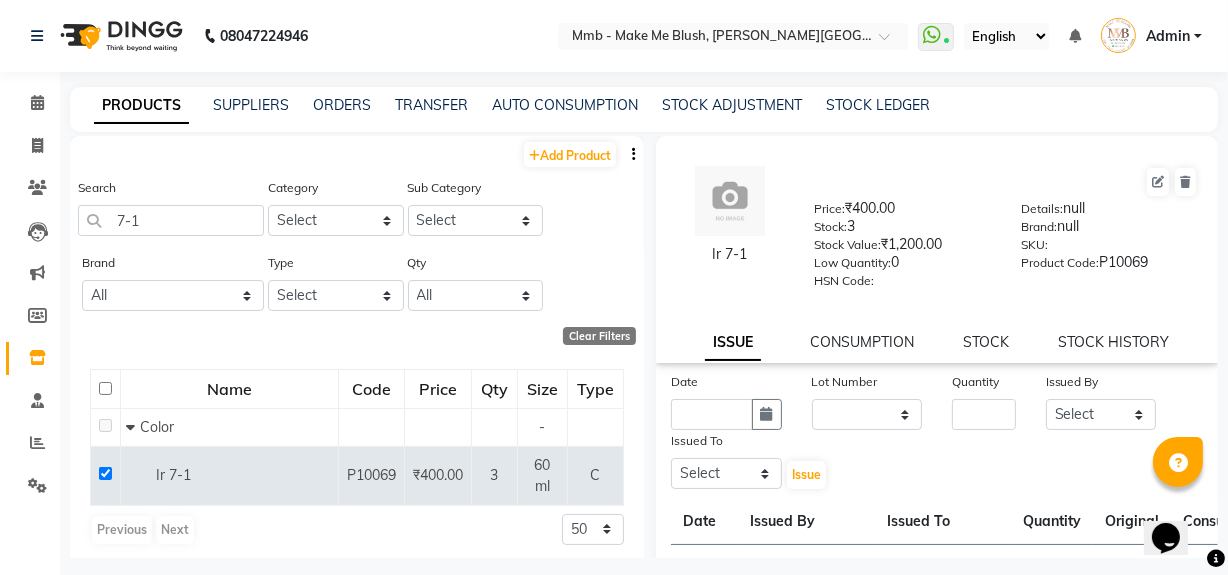 click on "PRODUCTS SUPPLIERS ORDERS TRANSFER AUTO CONSUMPTION STOCK ADJUSTMENT STOCK LEDGER  Add Product  Search 7-1 Category Select Hair Skin Makeup Personal Care Appliances Beard Waxing Disposable Threading Hands and Feet Beauty Planet Botox Cadiveu Casmara Cheryls Loreal Olaplex Makeup Beard Waxing Threading Hands and Feet Other Sub Category Select Brand All Biosoft Biotop Essensity Footlogix Kanpeki Mintree Null Orangewood Rica Schwarzkopf Smooth Touch Thalgo Wella Type Select Both Retail Consumable Qty All Low Out Of Stock  Clear Filters  Name Code Price Qty Size Type   Color - Ir 7-1 P10069 ₹400.00 3 60 ml C  Previous   Next  50 100 500  Ir 7-1  Price:   ₹400.00  Stock:   3  Stock Value:   ₹1,200.00  Low Quantity:  0  HSN Code:    Details:   null  Brand:   null  SKU:     Product Code:   P10069  ISSUE CONSUMPTION STOCK STOCK HISTORY Date Lot Number None Quantity Issued By Select Delilah Gauri Chauhan Lano Nikita Pawan Reshma Saima Sushant Urgen Dukpa Yuna Issued To Select Delilah Gauri Chauhan Lano Nikita 1" 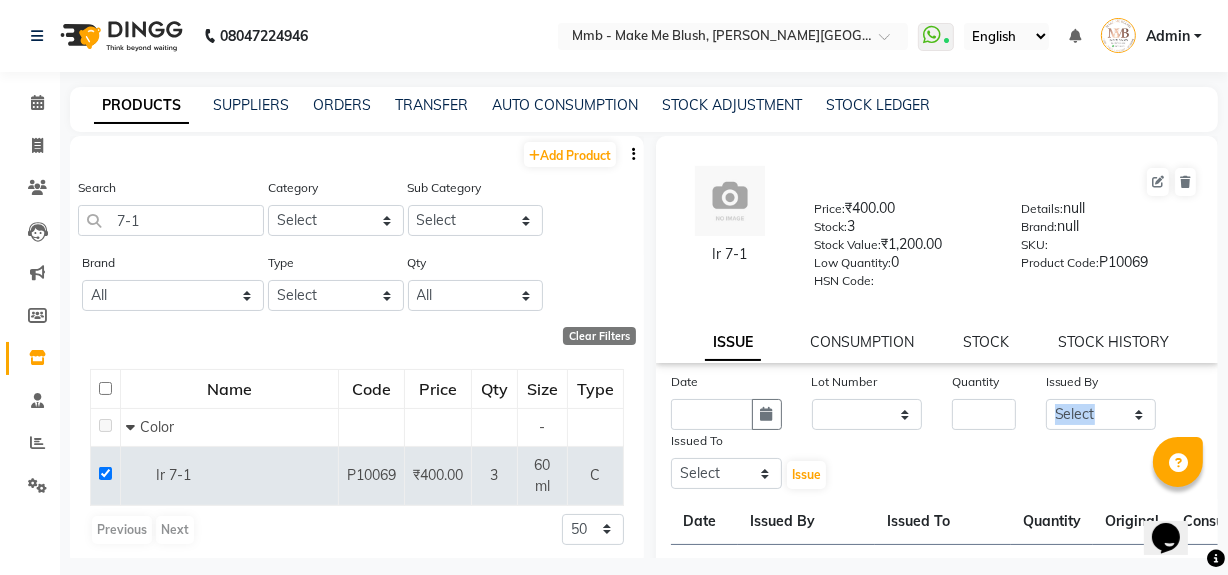 click on "PRODUCTS SUPPLIERS ORDERS TRANSFER AUTO CONSUMPTION STOCK ADJUSTMENT STOCK LEDGER  Add Product  Search 7-1 Category Select Hair Skin Makeup Personal Care Appliances Beard Waxing Disposable Threading Hands and Feet Beauty Planet Botox Cadiveu Casmara Cheryls Loreal Olaplex Makeup Beard Waxing Threading Hands and Feet Other Sub Category Select Brand All Biosoft Biotop Essensity Footlogix Kanpeki Mintree Null Orangewood Rica Schwarzkopf Smooth Touch Thalgo Wella Type Select Both Retail Consumable Qty All Low Out Of Stock  Clear Filters  Name Code Price Qty Size Type   Color - Ir 7-1 P10069 ₹400.00 3 60 ml C  Previous   Next  50 100 500  Ir 7-1  Price:   ₹400.00  Stock:   3  Stock Value:   ₹1,200.00  Low Quantity:  0  HSN Code:    Details:   null  Brand:   null  SKU:     Product Code:   P10069  ISSUE CONSUMPTION STOCK STOCK HISTORY Date Lot Number None Quantity Issued By Select Delilah Gauri Chauhan Lano Nikita Pawan Reshma Saima Sushant Urgen Dukpa Yuna Issued To Select Delilah Gauri Chauhan Lano Nikita 1" 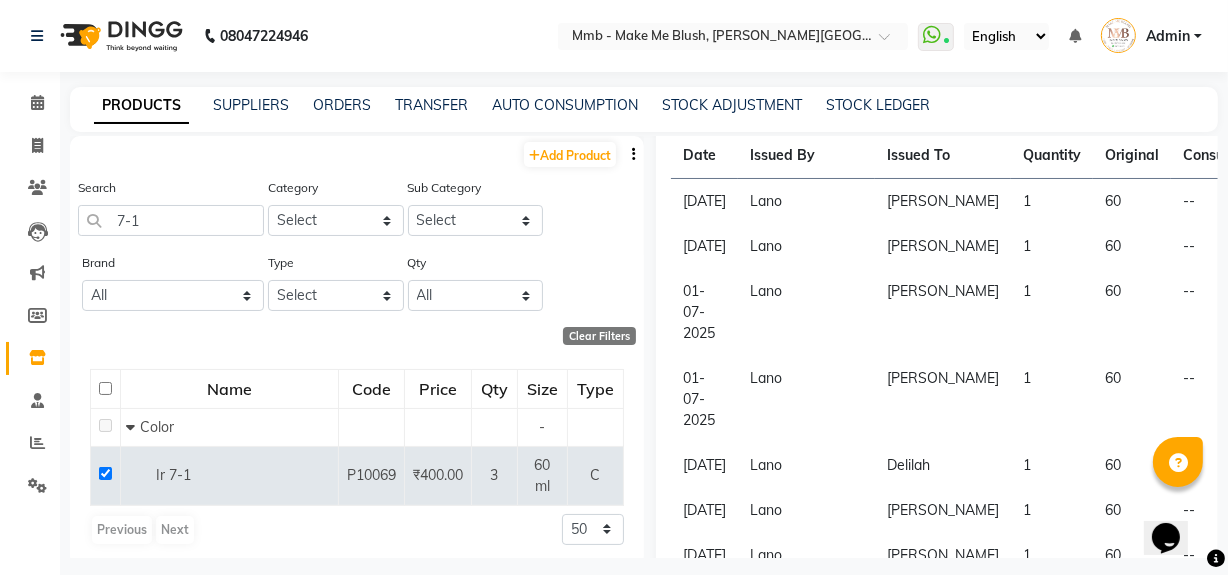 scroll, scrollTop: 369, scrollLeft: 0, axis: vertical 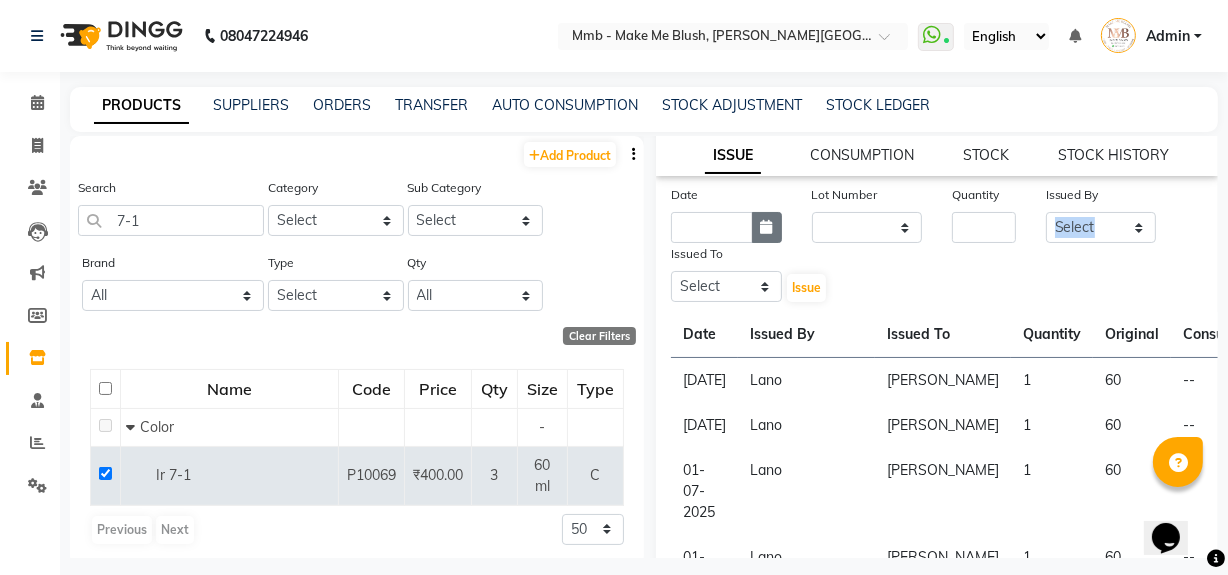 click 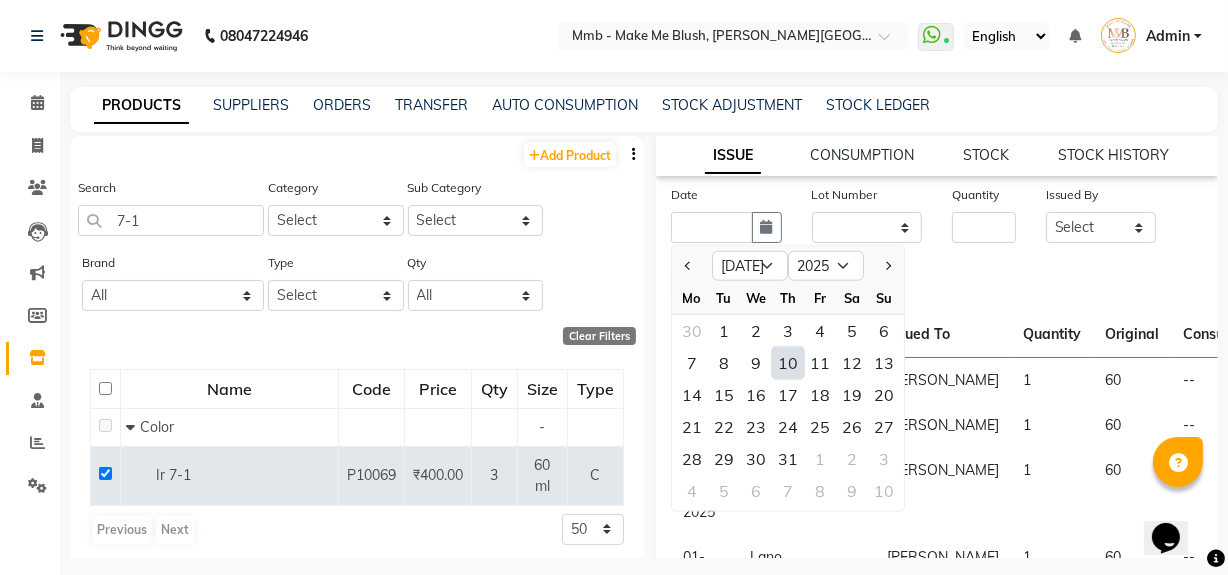 click on "10" 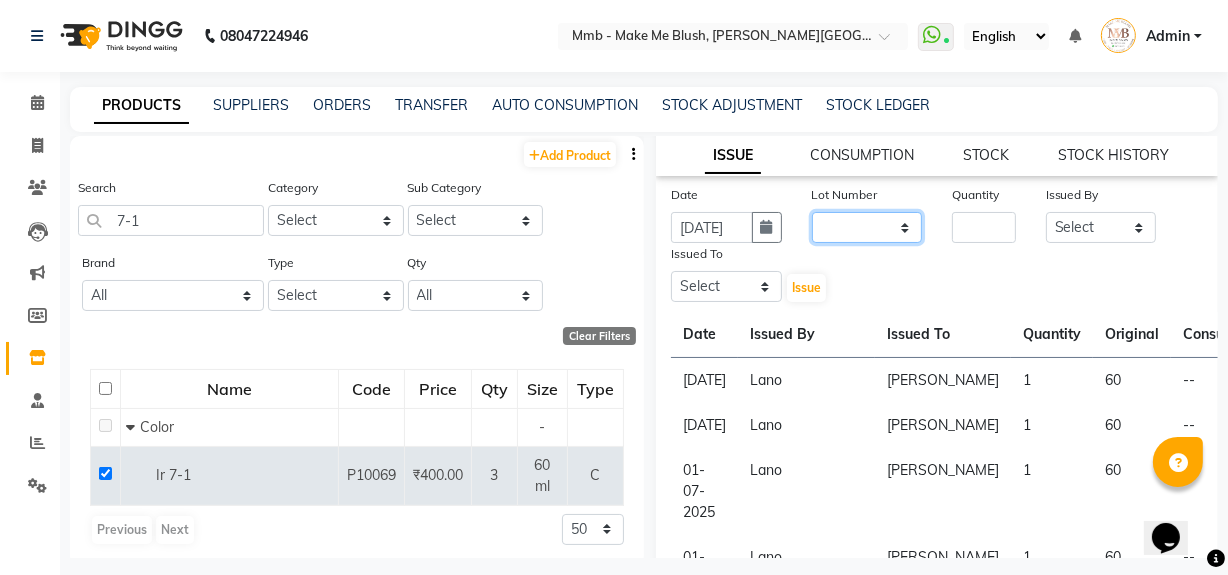 drag, startPoint x: 842, startPoint y: 226, endPoint x: 835, endPoint y: 265, distance: 39.623226 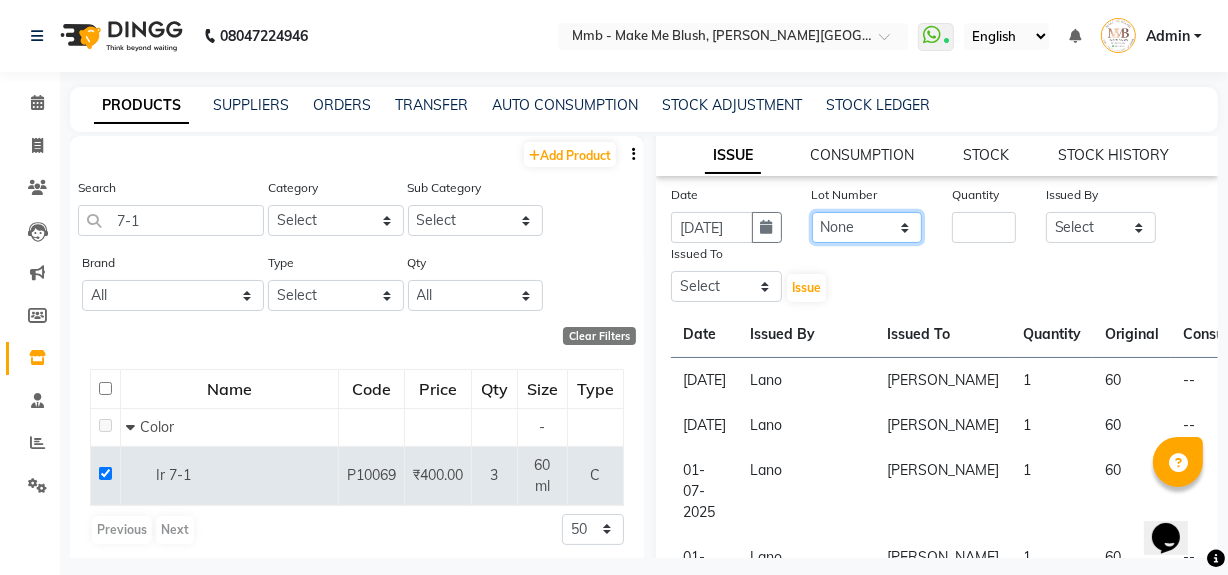click on "None" 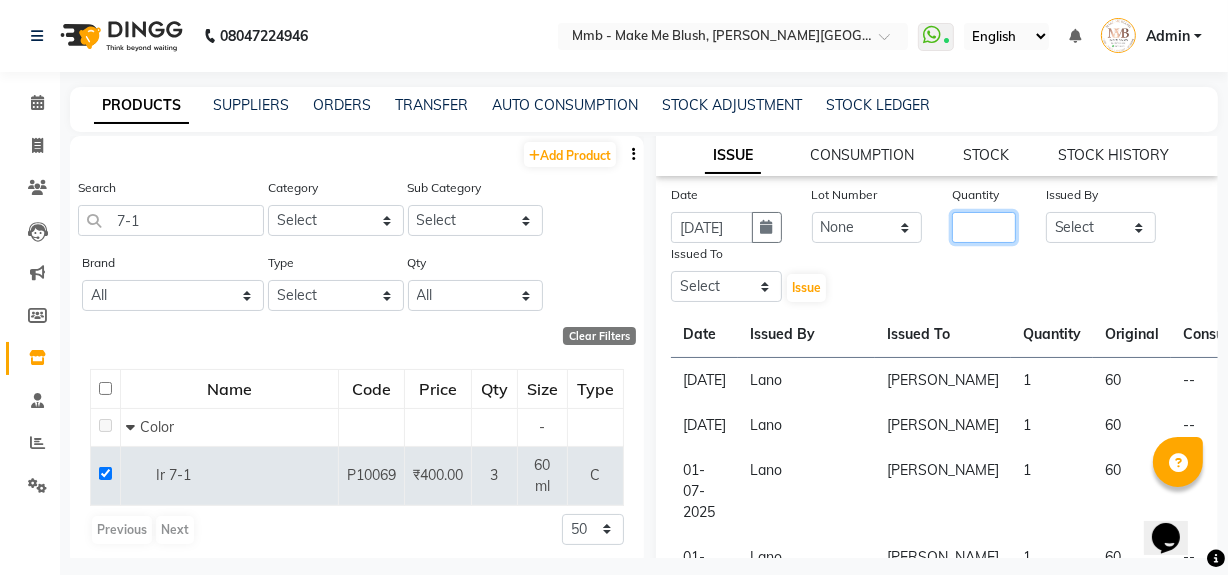 click 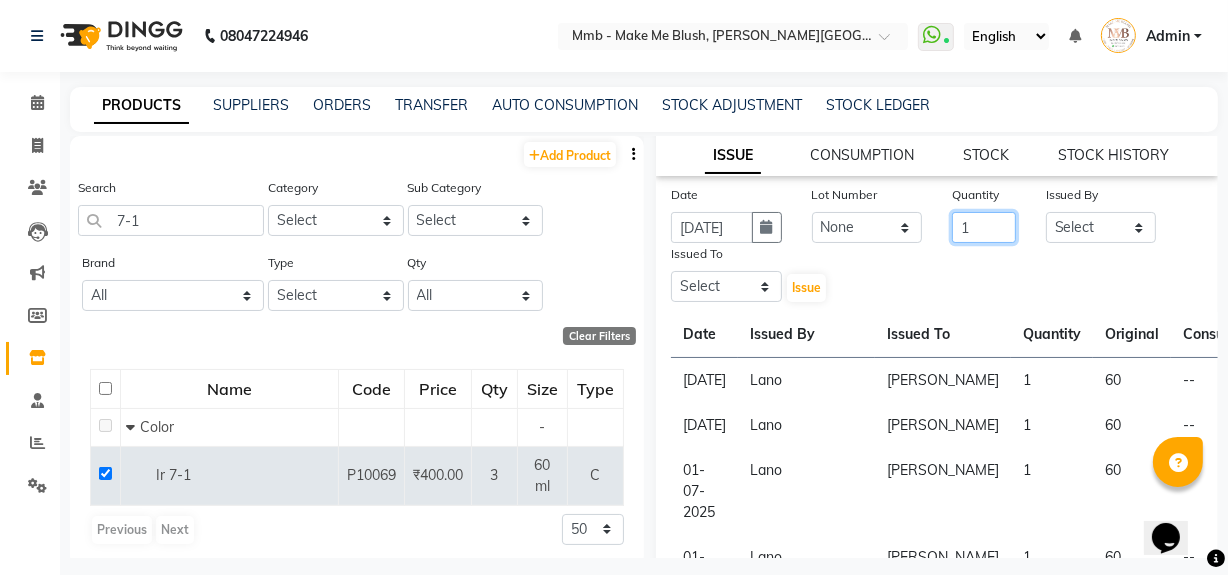 type on "1" 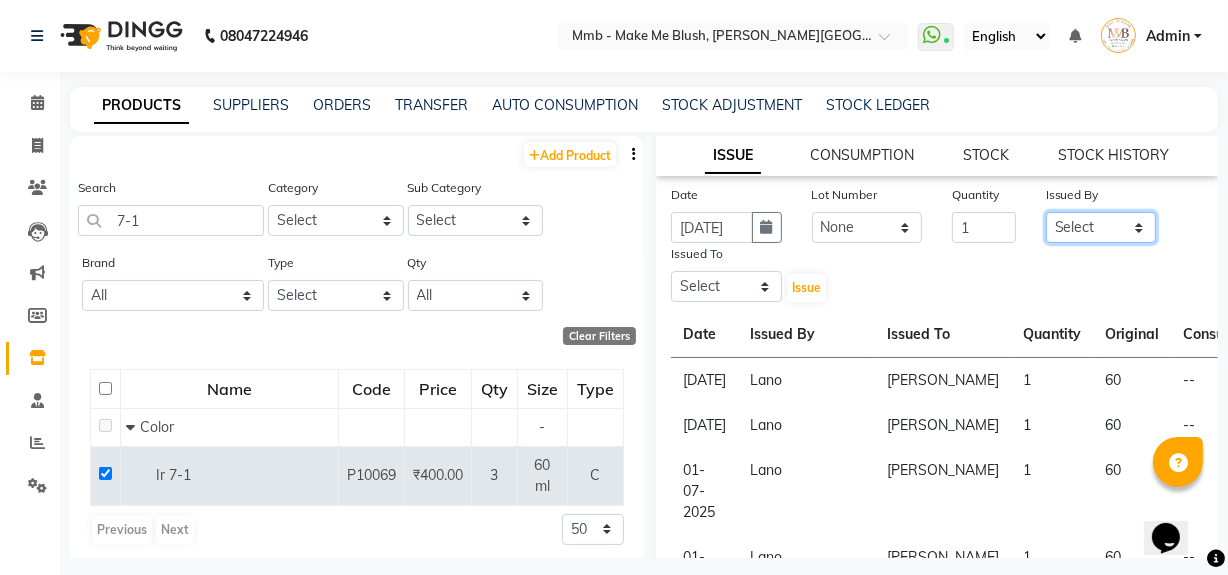 click on "Select [PERSON_NAME] [PERSON_NAME] [PERSON_NAME][MEDICAL_DATA] Pawan Reshma [PERSON_NAME] Sushant [PERSON_NAME] Yuna" 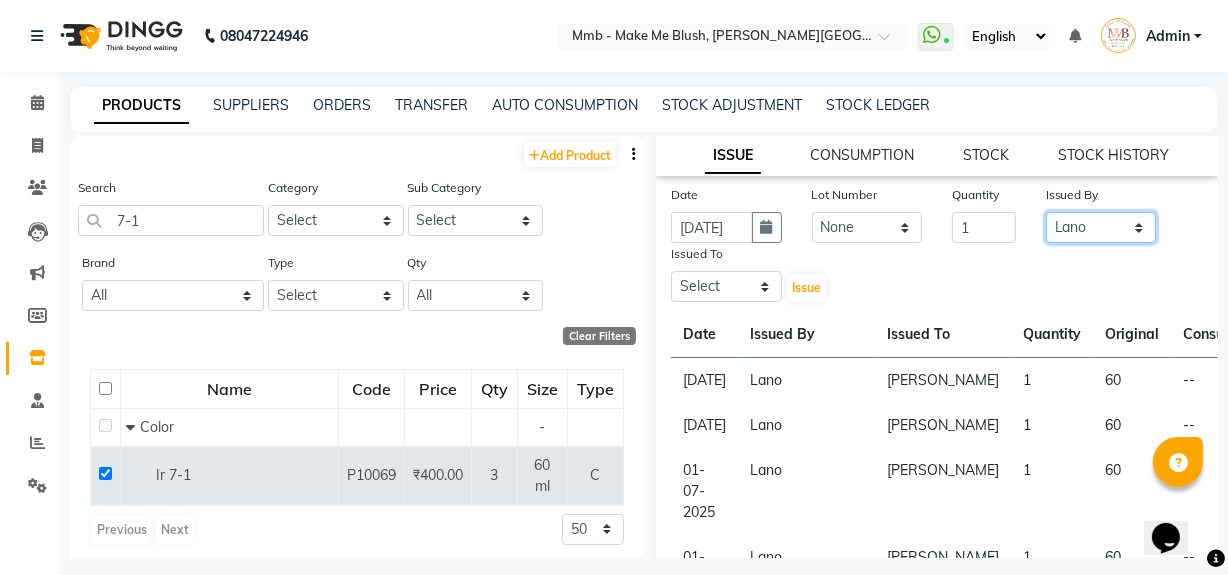 click on "Select [PERSON_NAME] [PERSON_NAME] [PERSON_NAME][MEDICAL_DATA] Pawan Reshma [PERSON_NAME] Sushant [PERSON_NAME] Yuna" 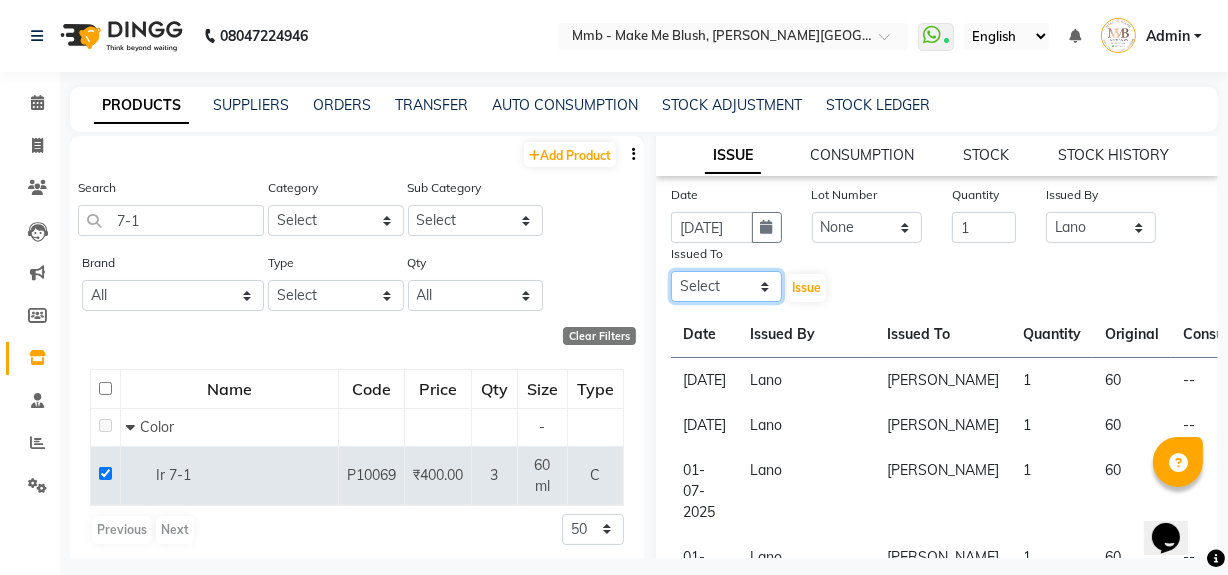 click on "Select [PERSON_NAME] [PERSON_NAME] [PERSON_NAME][MEDICAL_DATA] Pawan Reshma [PERSON_NAME] Sushant [PERSON_NAME] Yuna" 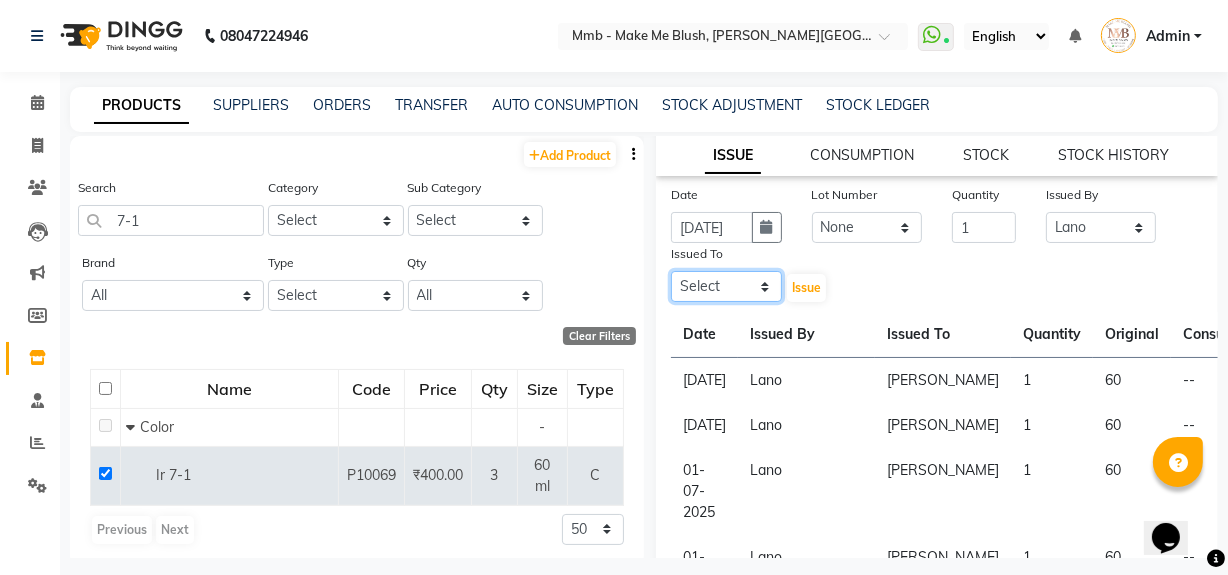 select on "45263" 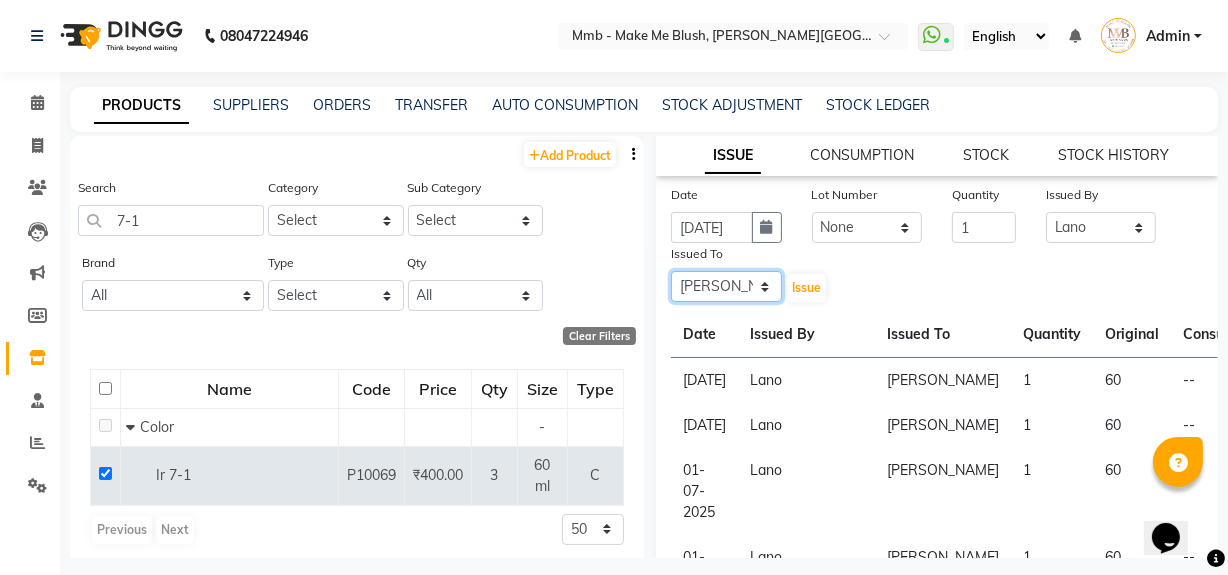 click on "Select Delilah Gauri Chauhan Lano Nikita Pawan Reshma Saima Sushant Urgen Dukpa Yuna" 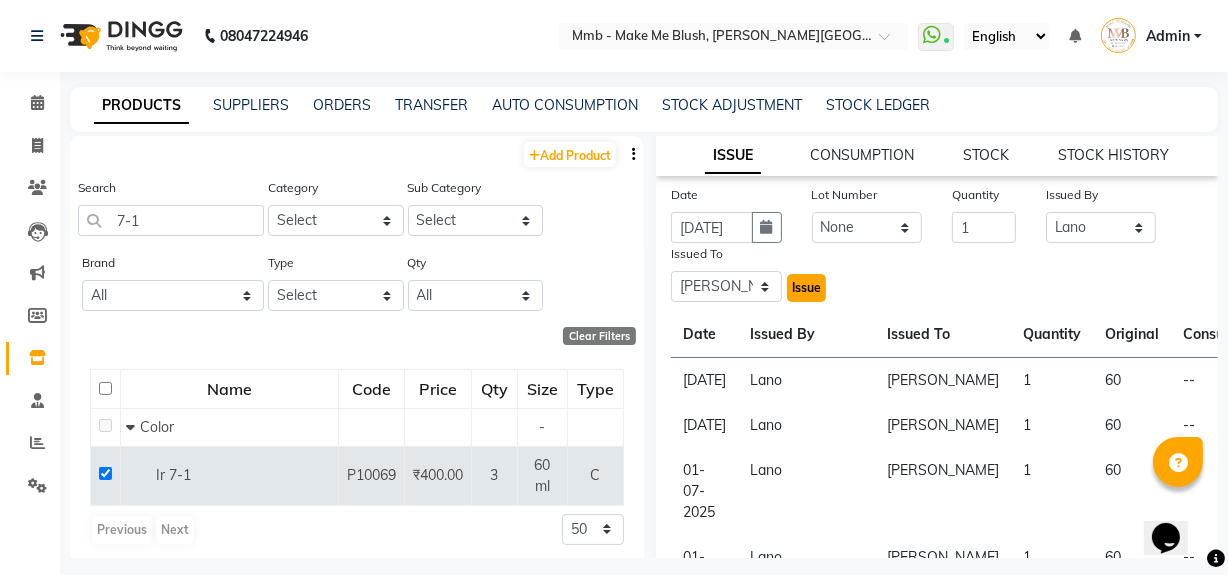 click on "Issue" 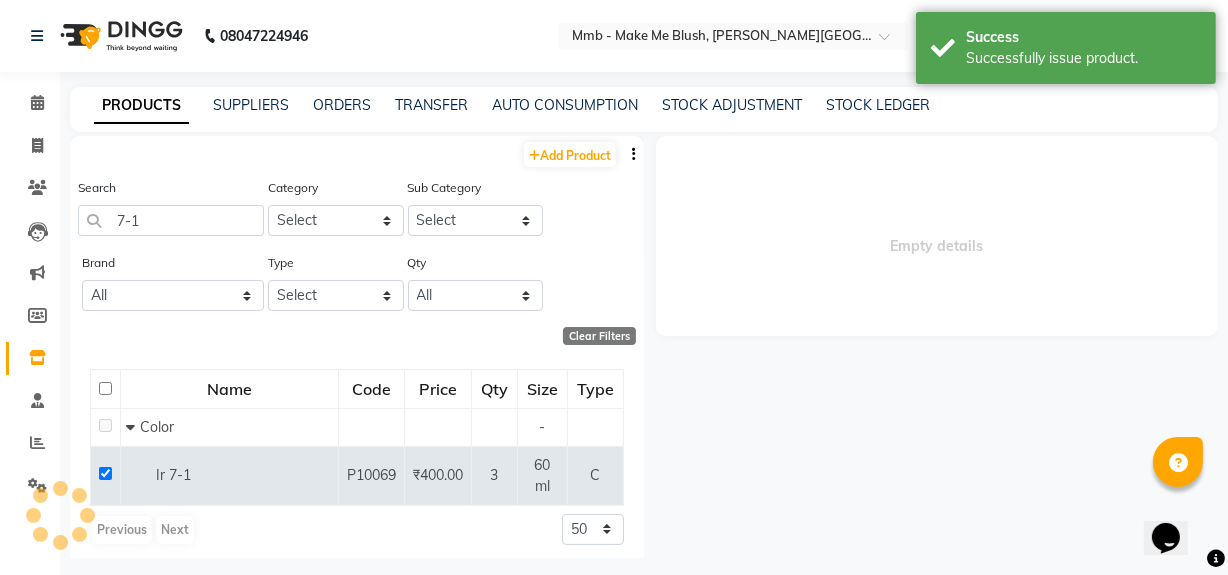 scroll, scrollTop: 0, scrollLeft: 0, axis: both 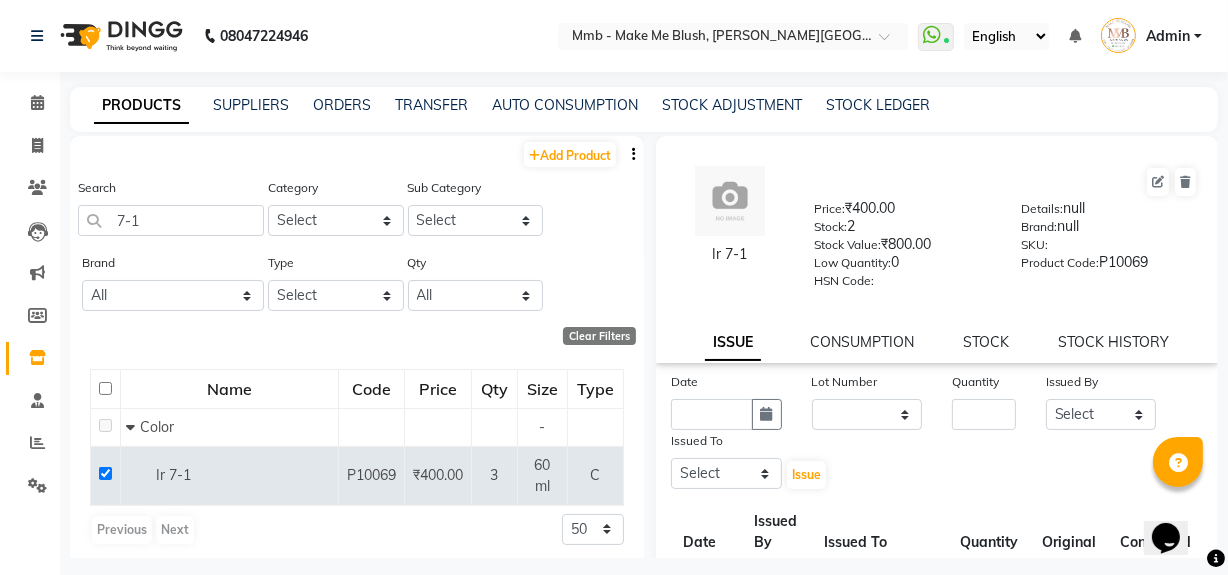 click on "PRODUCTS SUPPLIERS ORDERS TRANSFER AUTO CONSUMPTION STOCK ADJUSTMENT STOCK LEDGER  Add Product  Search 7-1 Category Select Hair Skin Makeup Personal Care Appliances Beard Waxing Disposable Threading Hands and Feet Beauty Planet Botox Cadiveu Casmara Cheryls Loreal Olaplex Makeup Beard Waxing Threading Hands and Feet Other Sub Category Select Brand All Biosoft Biotop Essensity Footlogix Kanpeki Mintree Null Orangewood Rica Schwarzkopf Smooth Touch Thalgo Wella Type Select Both Retail Consumable Qty All Low Out Of Stock  Clear Filters  Name Code Price Qty Size Type   Color - Ir 7-1 P10069 ₹400.00 3 60 ml C  Previous   Next  50 100 500  Ir 7-1  Price:   ₹400.00  Stock:   2  Stock Value:   ₹800.00  Low Quantity:  0  HSN Code:    Details:   null  Brand:   null  SKU:     Product Code:   P10069  ISSUE CONSUMPTION STOCK STOCK HISTORY Date Lot Number None Quantity Issued By Select Delilah Gauri Chauhan Lano Nikita Pawan Reshma Saima Sushant Urgen Dukpa Yuna Issued To Select Delilah Gauri Chauhan Lano Nikita Yuna" 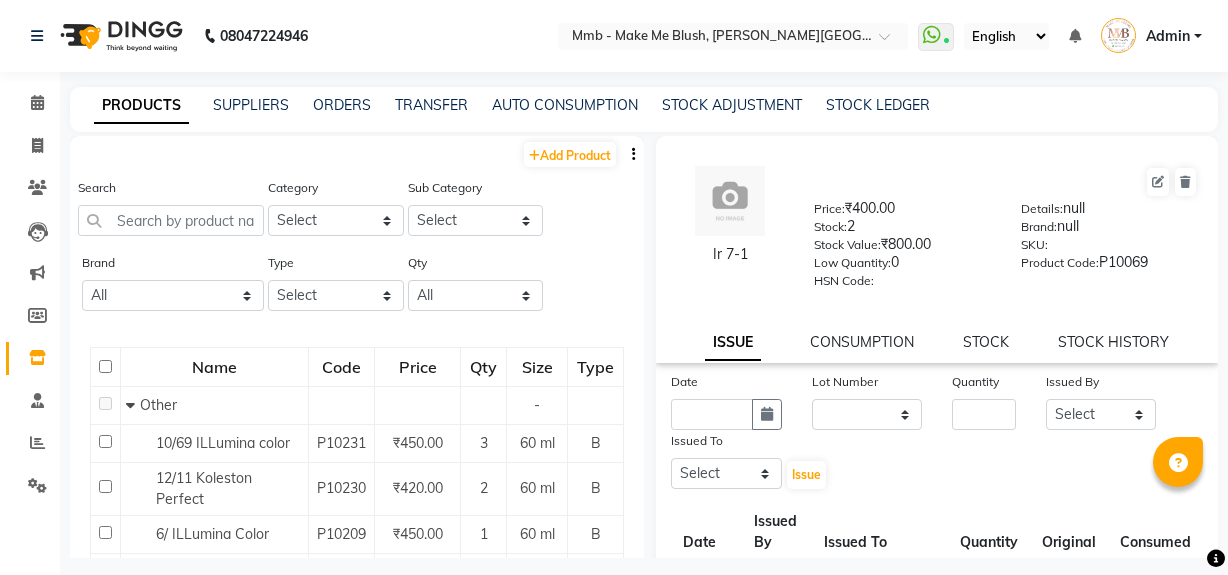 select 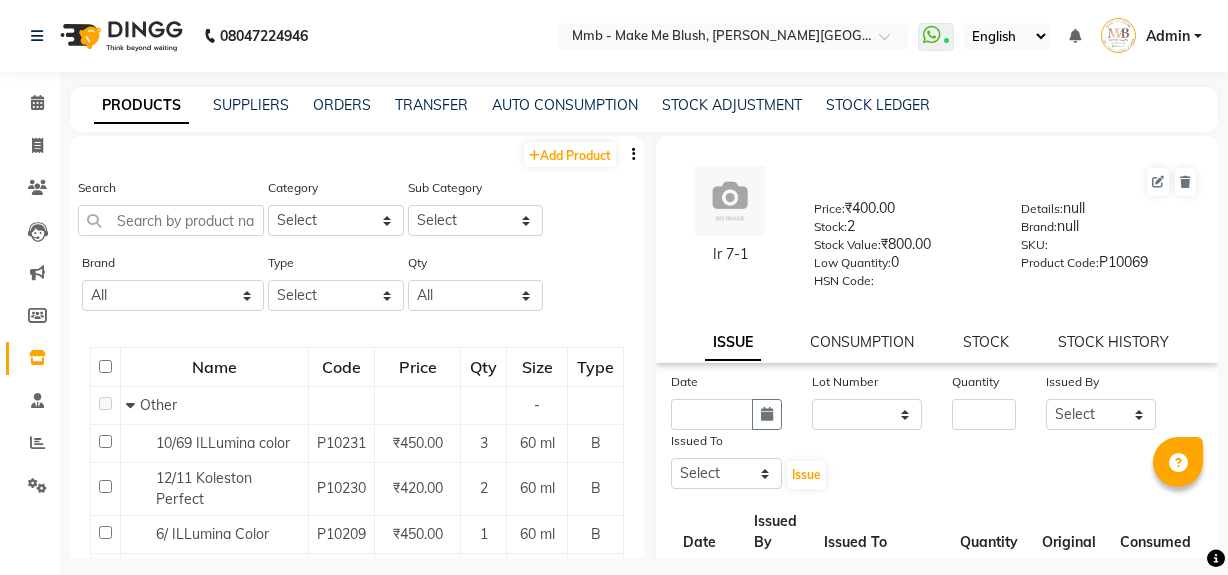 scroll, scrollTop: 0, scrollLeft: 0, axis: both 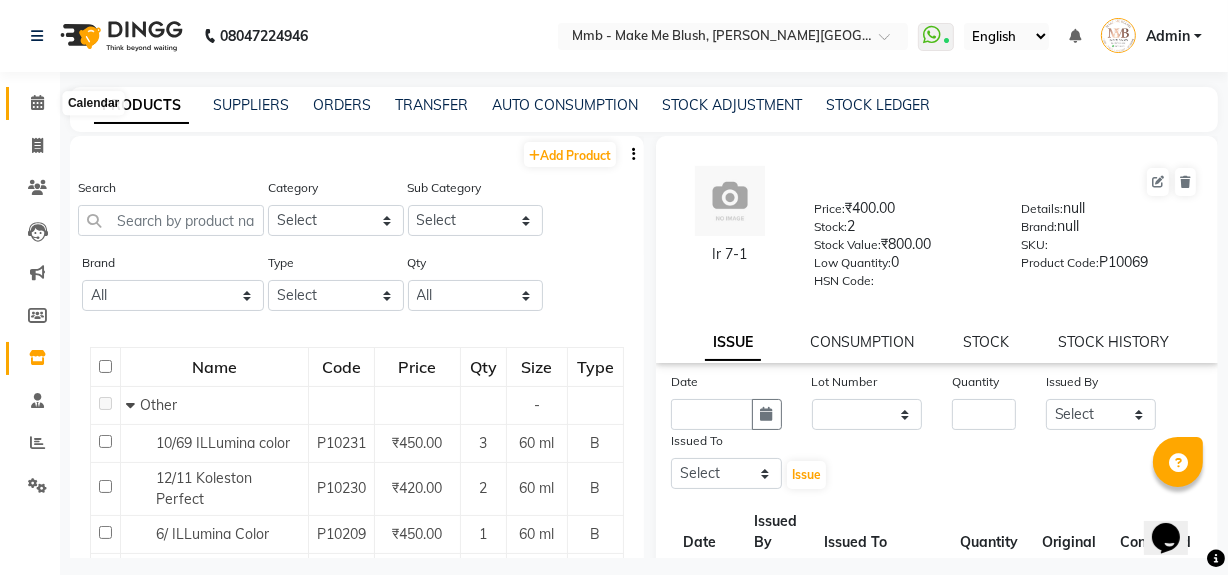 click 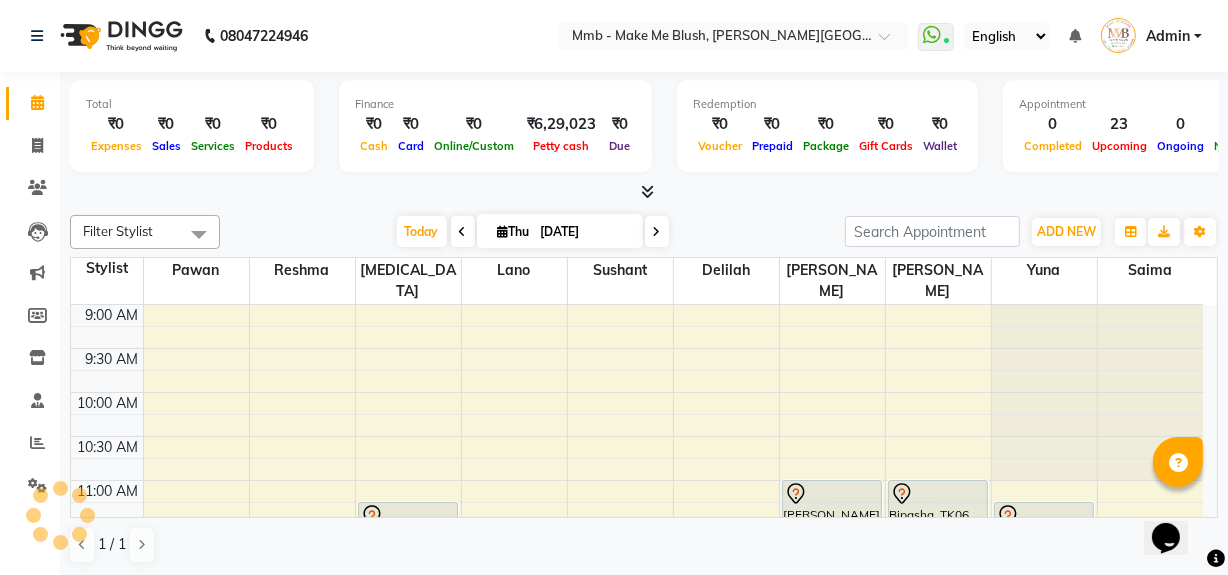 scroll, scrollTop: 0, scrollLeft: 0, axis: both 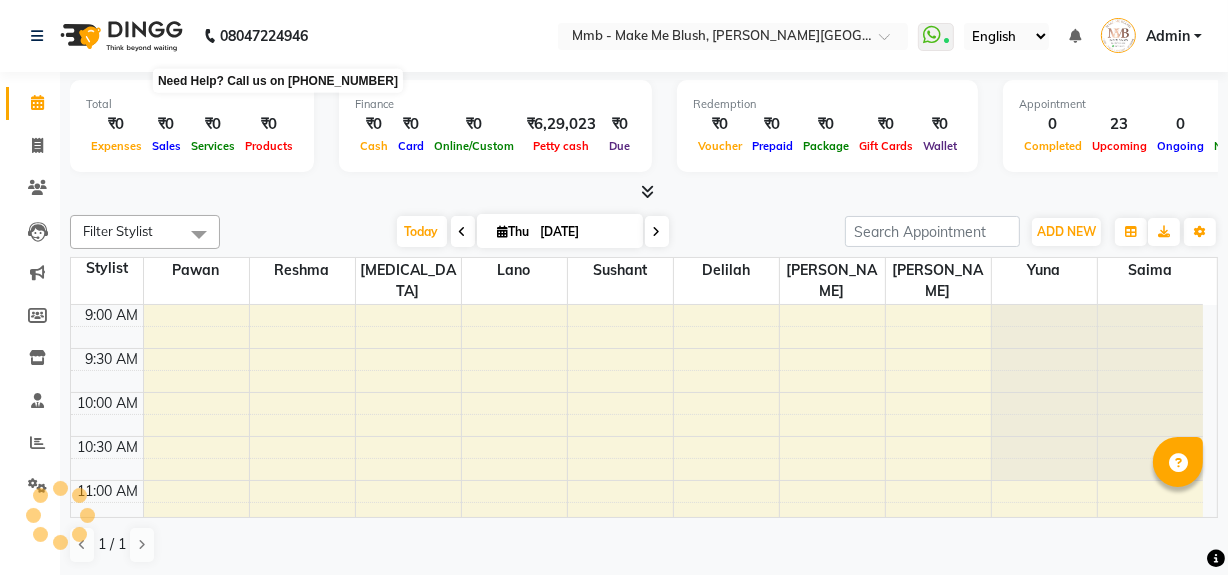 select on "en" 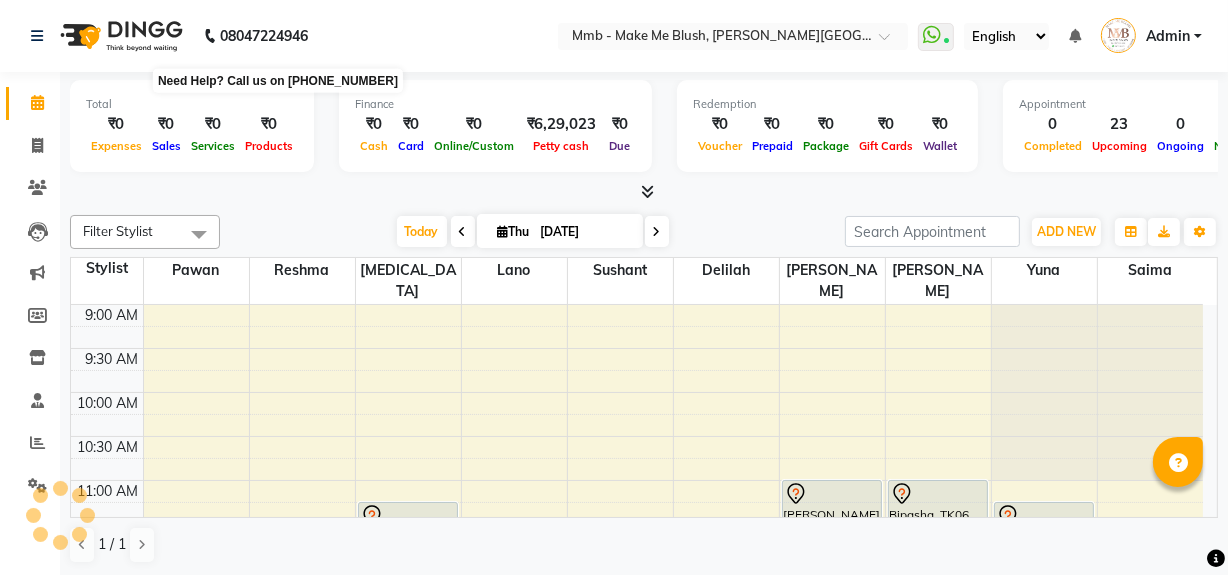 scroll, scrollTop: 0, scrollLeft: 0, axis: both 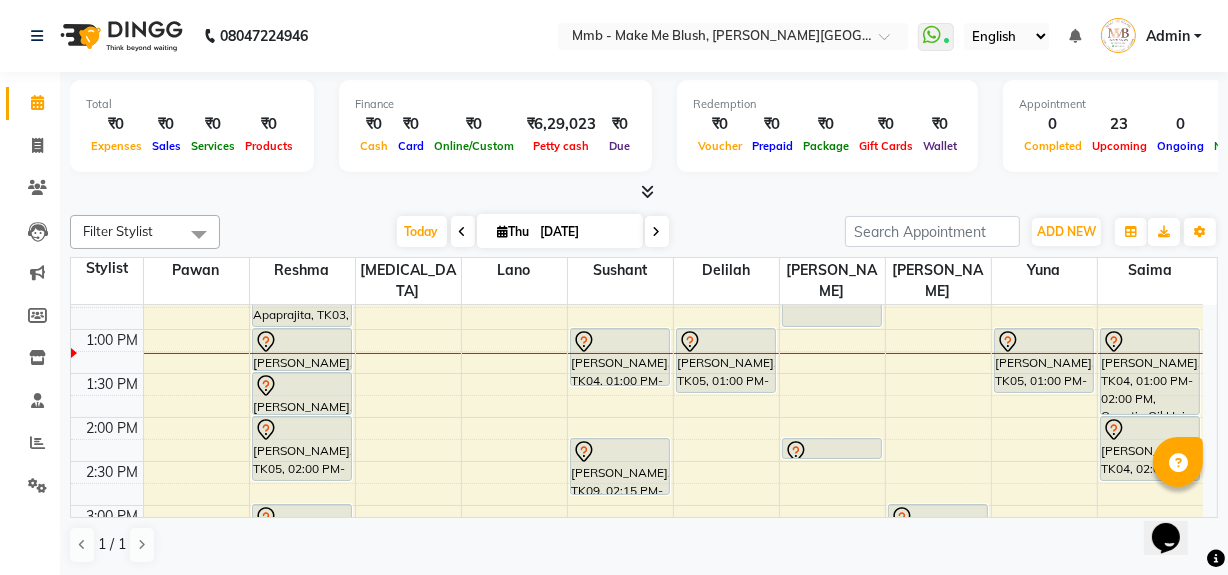 click on "Opens Chat This icon Opens the chat window." at bounding box center [1175, 502] 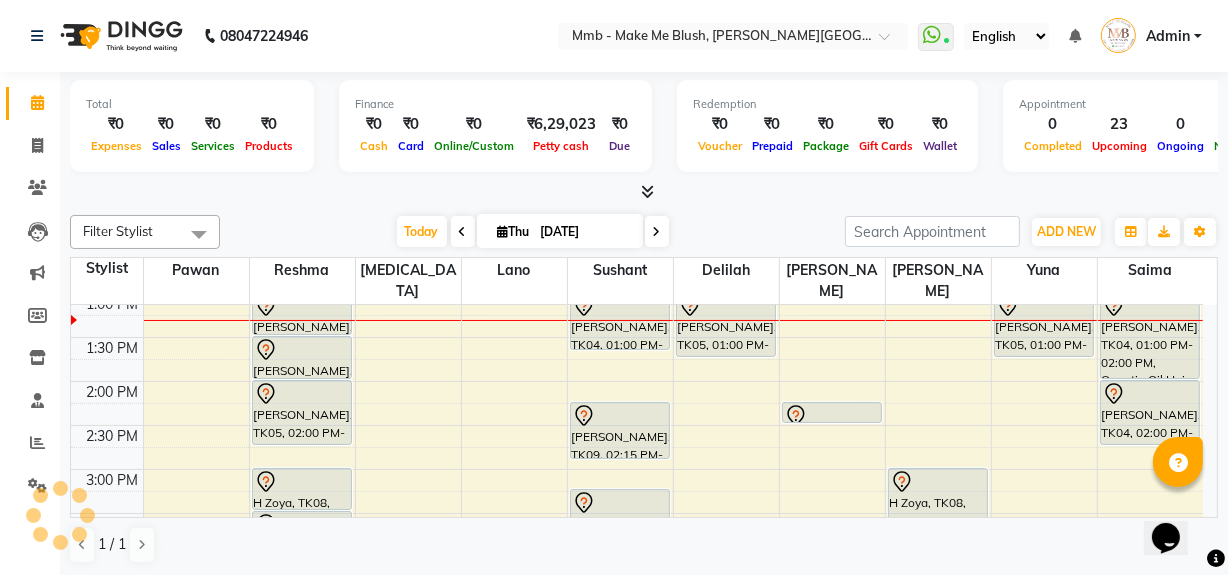 click on "Total  ₹0  Expenses ₹0  Sales ₹0  Services ₹0  Products Finance  ₹0  Cash ₹0  Card ₹0  Online/Custom ₹6,29,023 [PERSON_NAME] cash ₹0 Due  Redemption  ₹0 Voucher ₹0 Prepaid ₹0 Package ₹0  Gift Cards ₹0  Wallet  Appointment  0 Completed 23 Upcoming 0 Ongoing 0 No show  Other sales  ₹0  Packages ₹0  Memberships ₹0  Vouchers ₹0  Prepaids ₹0  Gift Cards Filter Stylist Select All [PERSON_NAME] [PERSON_NAME] [PERSON_NAME][MEDICAL_DATA] [PERSON_NAME] Sushant [PERSON_NAME] Yuna [DATE]  [DATE] Toggle Dropdown Add Appointment Add Invoice Add Expense Add Attendance Add Client Add Transaction Toggle Dropdown Add Appointment Add Invoice Add Expense Add Attendance Add Client ADD NEW Toggle Dropdown Add Appointment Add Invoice Add Expense Add Attendance Add Client Add Transaction Filter Stylist Select All [PERSON_NAME] [PERSON_NAME] [PERSON_NAME][MEDICAL_DATA] [PERSON_NAME] [PERSON_NAME] Yuna Group By  Staff View   Room View  View as Vertical  Vertical - Week View  Horizontal  Horizontal - Week View  List  Full Screen" 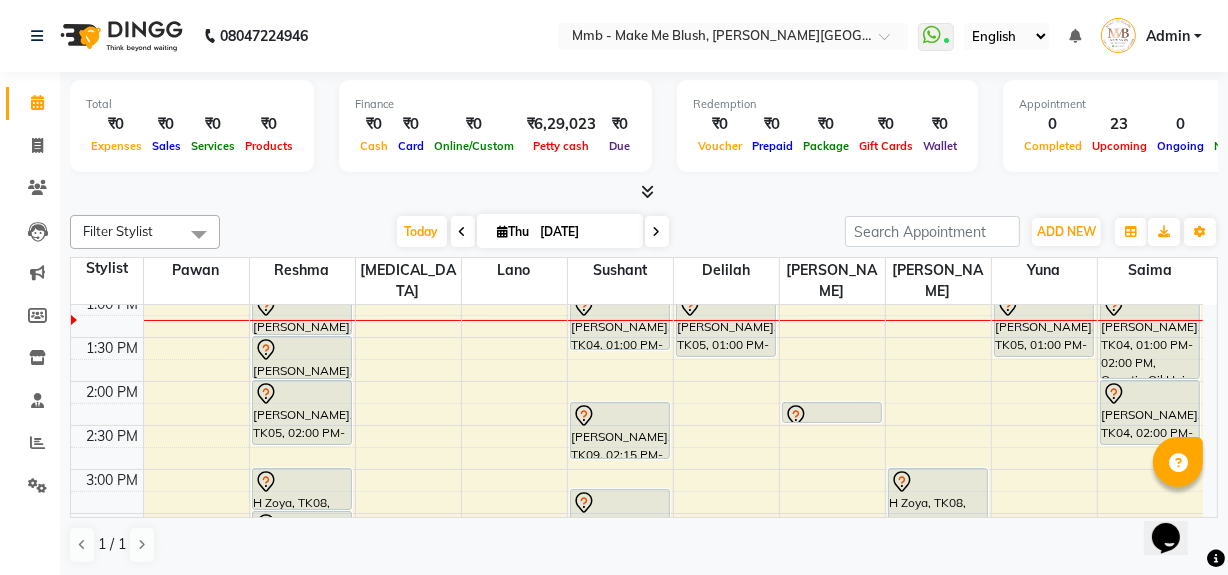 scroll, scrollTop: 400, scrollLeft: 0, axis: vertical 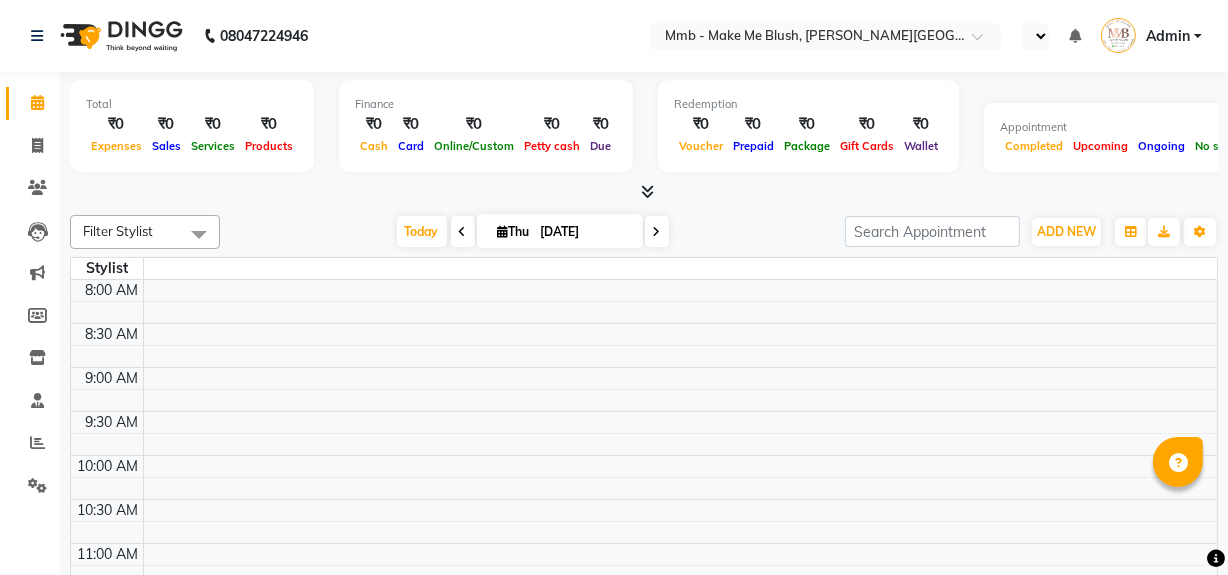 select on "en" 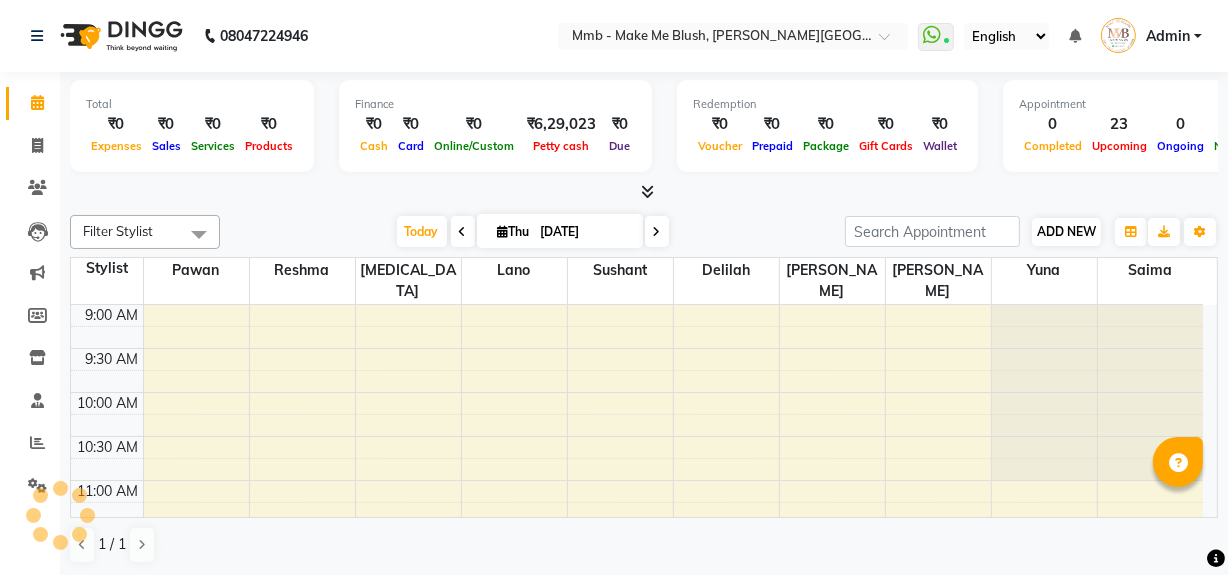 scroll, scrollTop: 0, scrollLeft: 0, axis: both 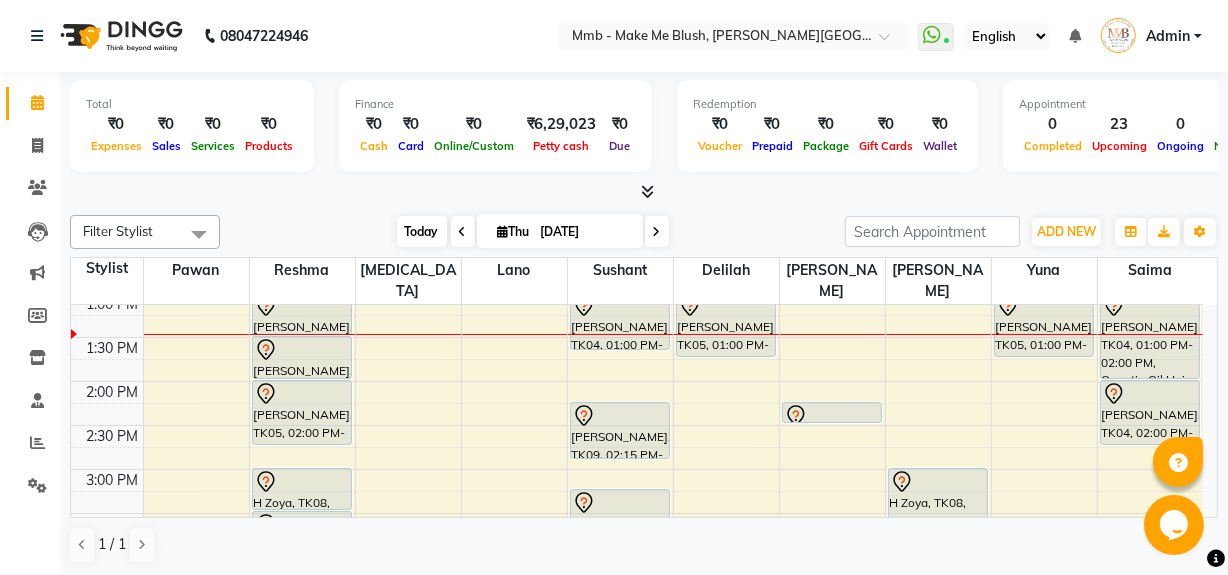 click on "Today" at bounding box center [422, 231] 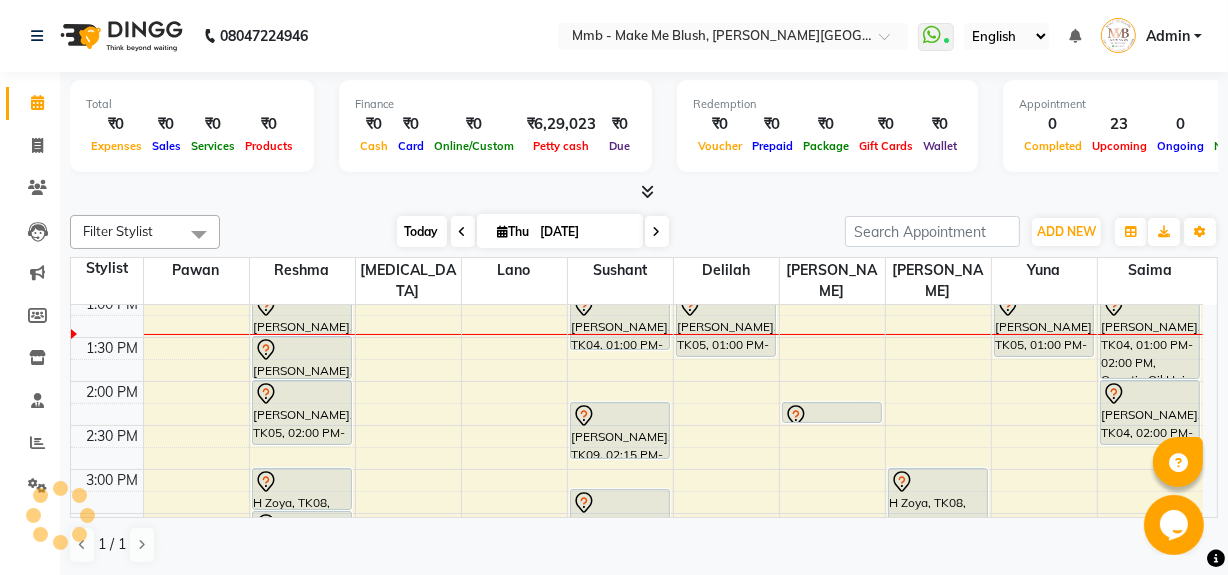 scroll, scrollTop: 351, scrollLeft: 0, axis: vertical 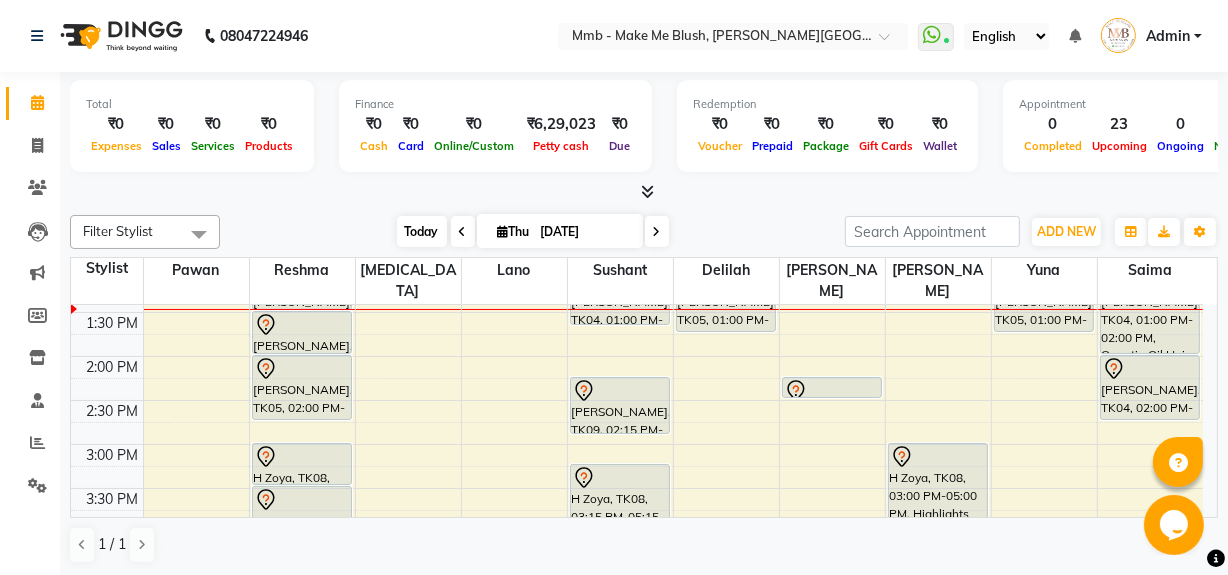 click on "Today" at bounding box center (422, 231) 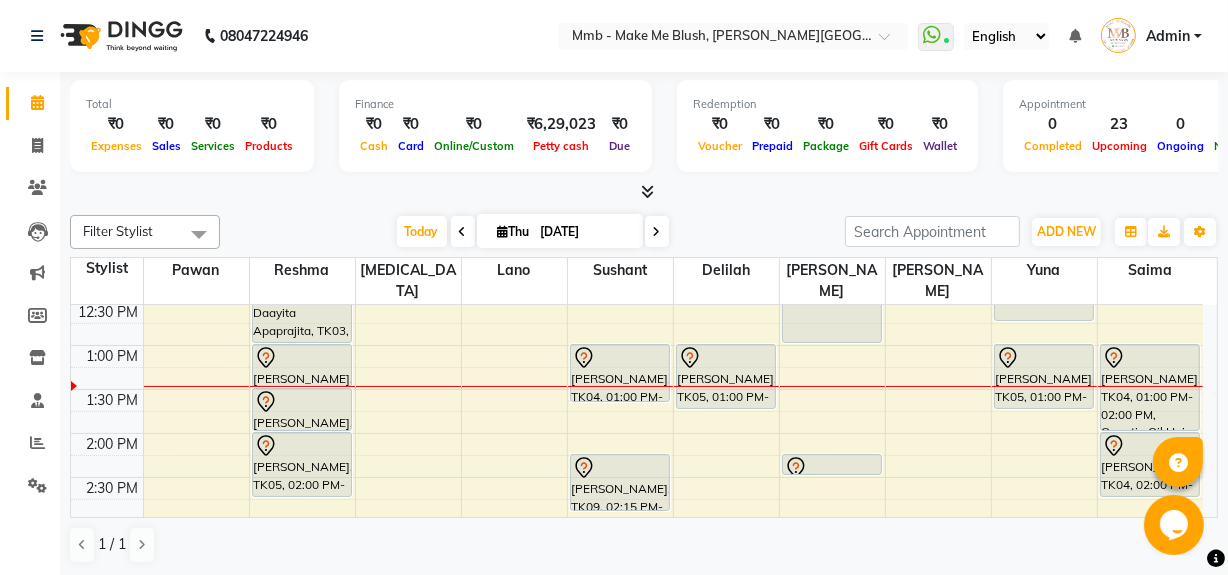 scroll, scrollTop: 348, scrollLeft: 0, axis: vertical 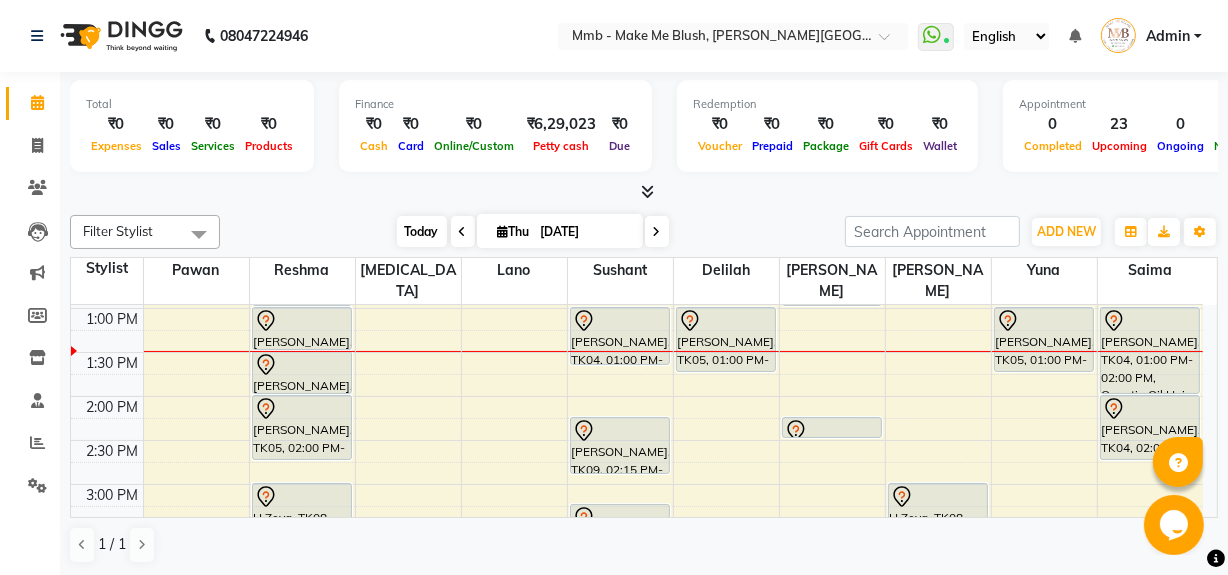 click on "Today" at bounding box center [422, 231] 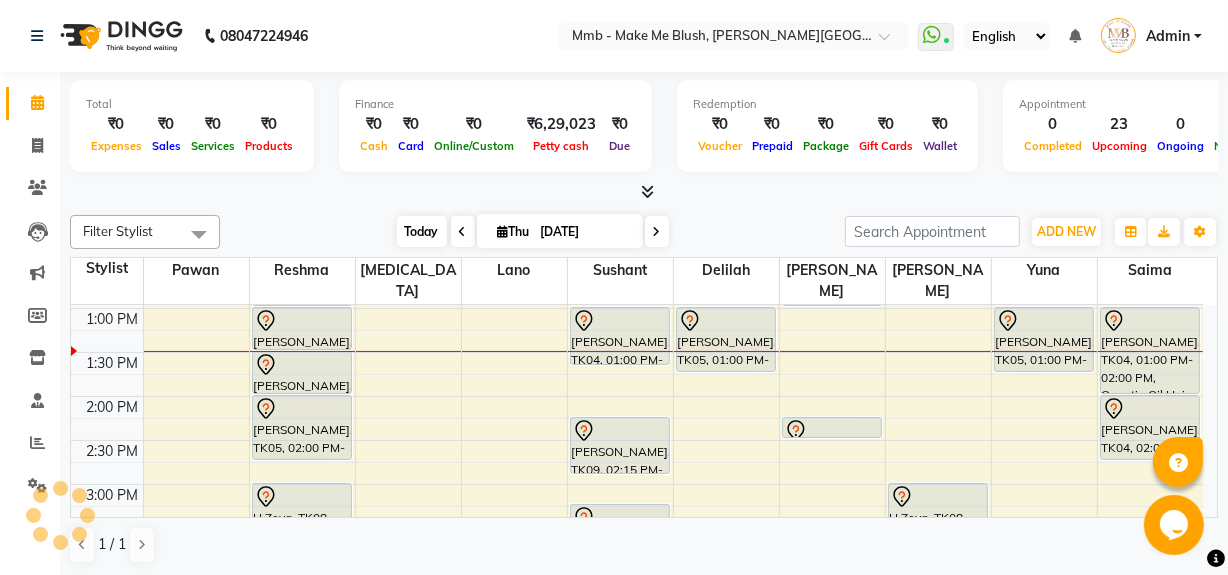scroll, scrollTop: 351, scrollLeft: 0, axis: vertical 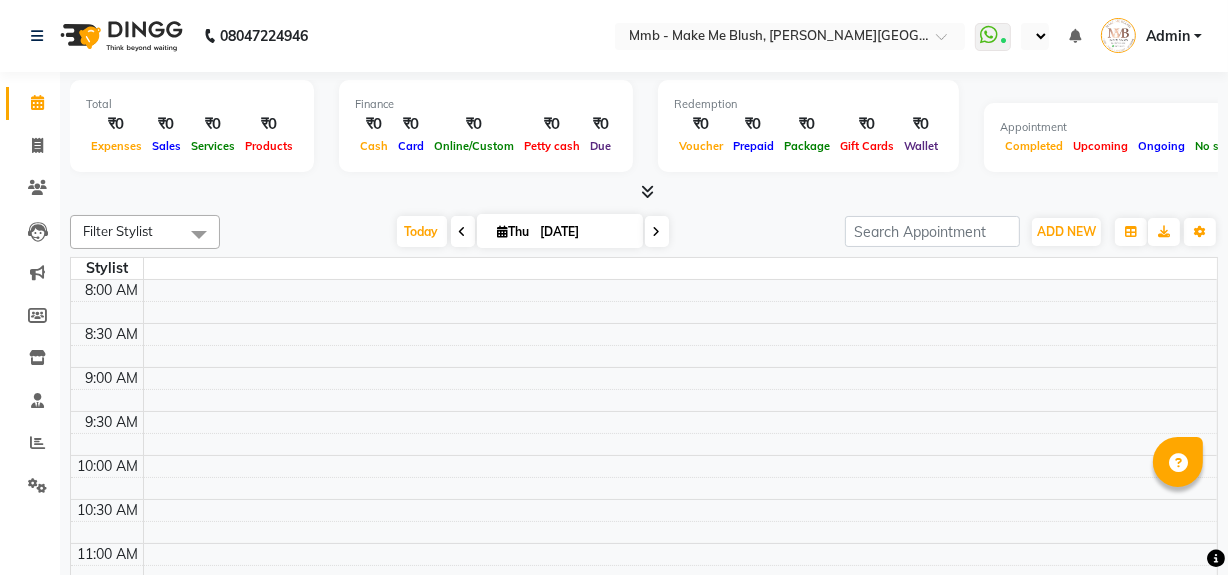 select on "en" 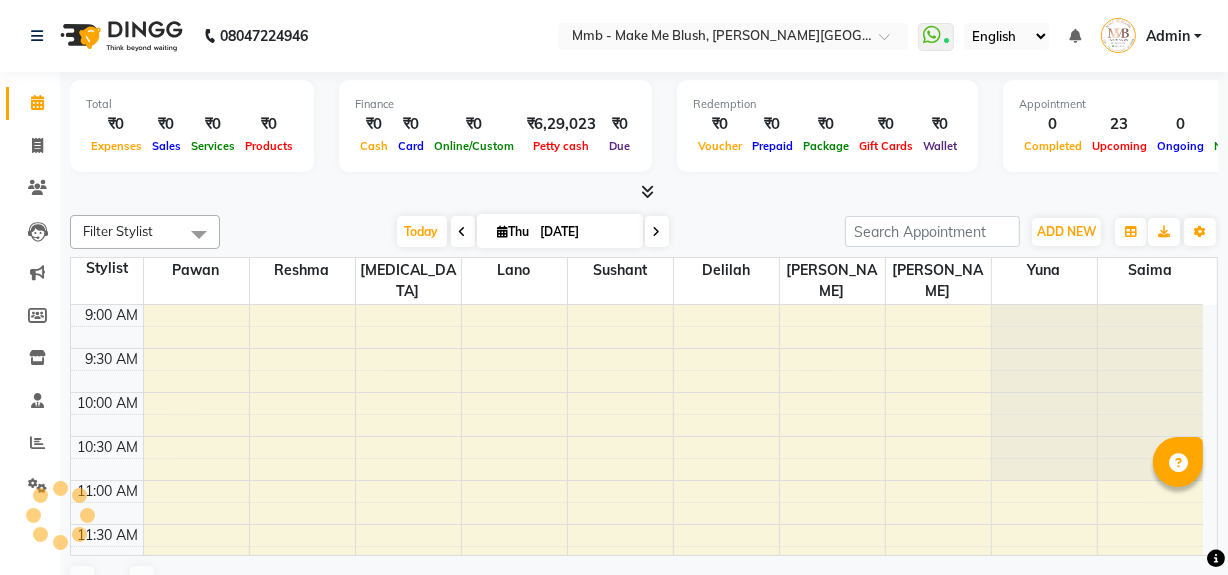 scroll, scrollTop: 0, scrollLeft: 0, axis: both 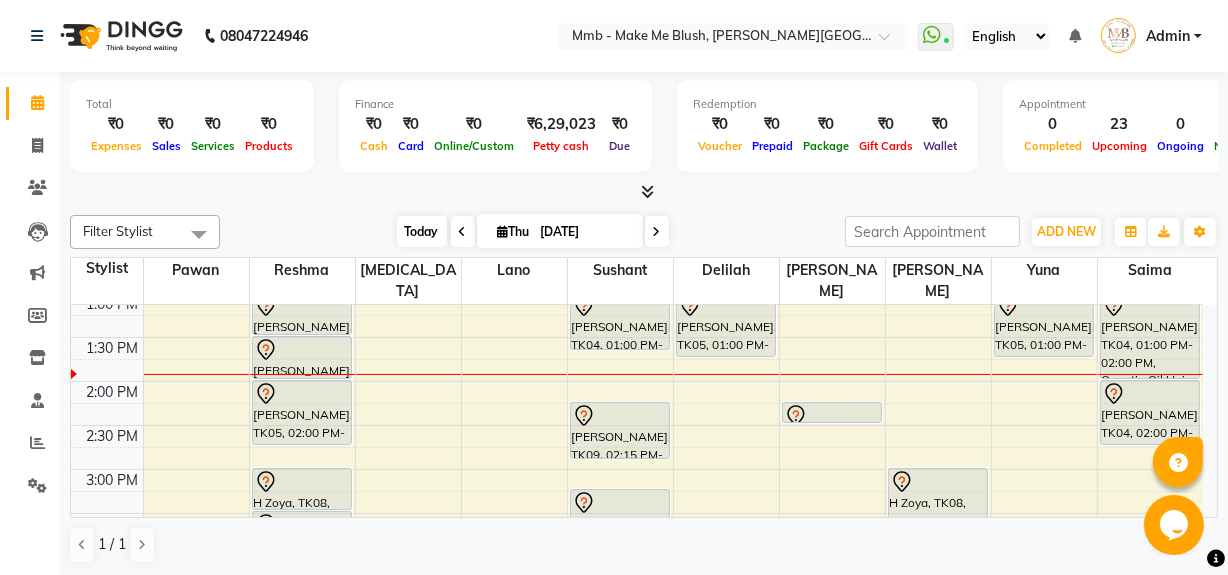 click on "Today" at bounding box center (422, 231) 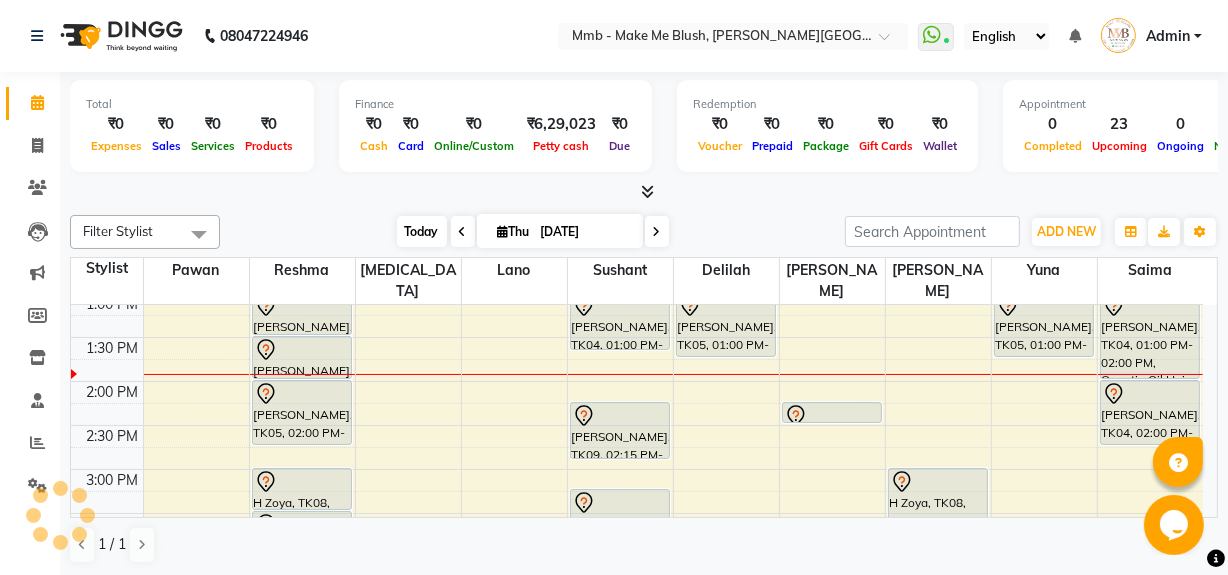 scroll, scrollTop: 351, scrollLeft: 0, axis: vertical 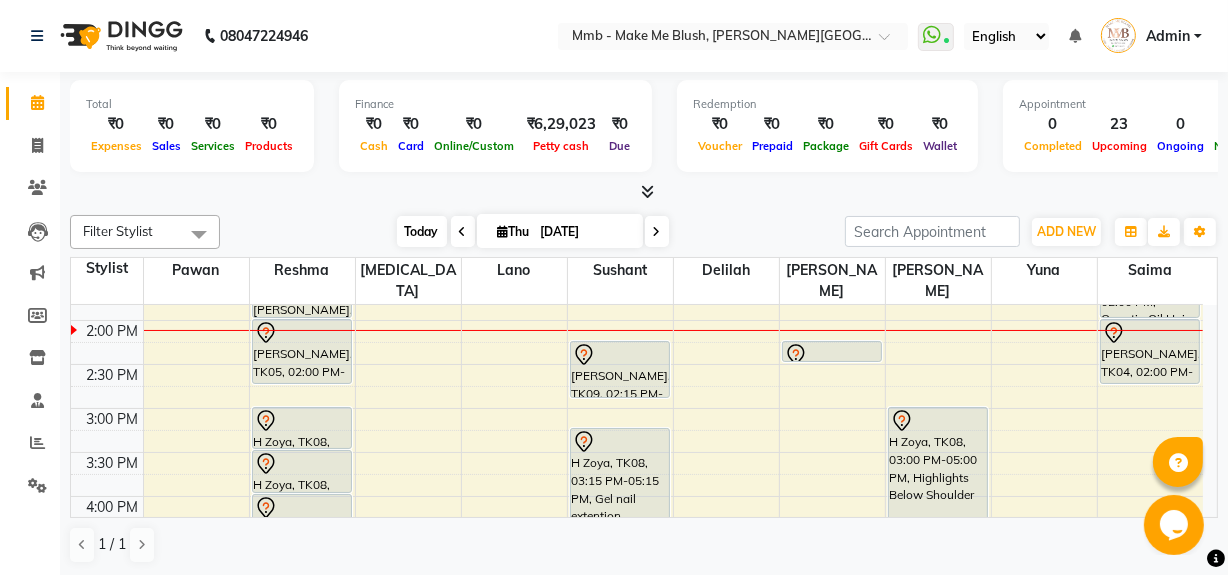 click on "Today" at bounding box center [422, 231] 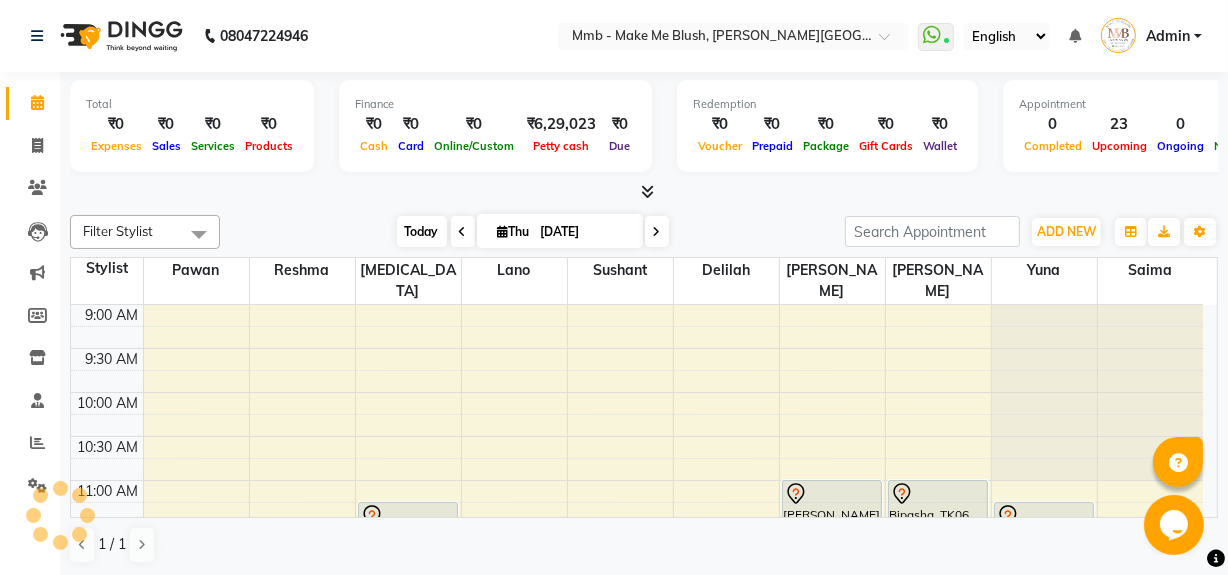 scroll, scrollTop: 439, scrollLeft: 0, axis: vertical 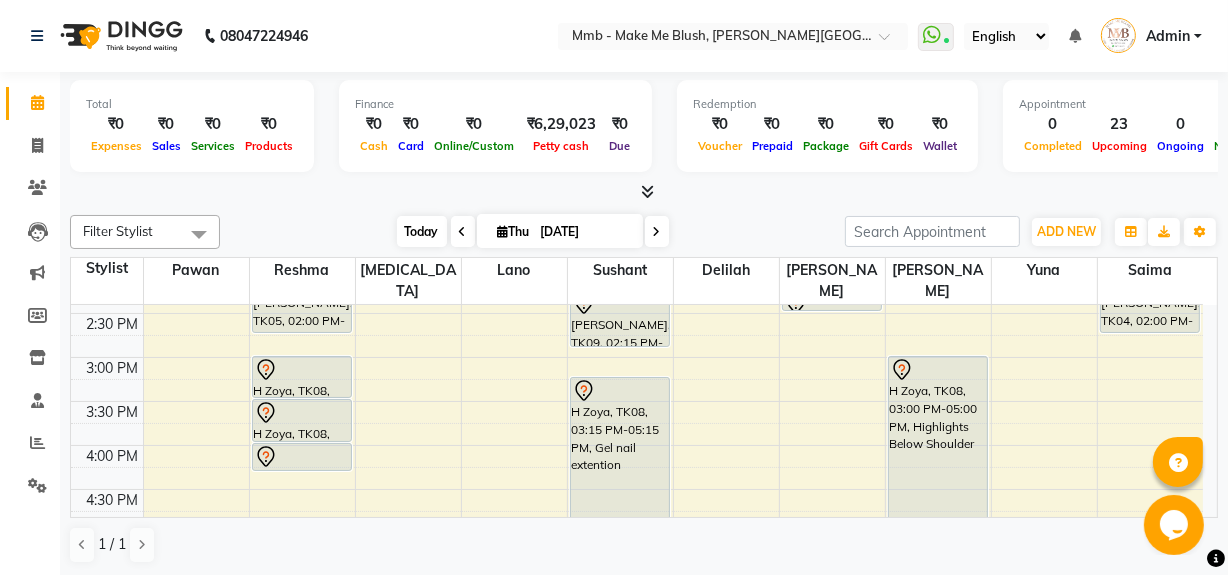 click on "Today" at bounding box center (422, 231) 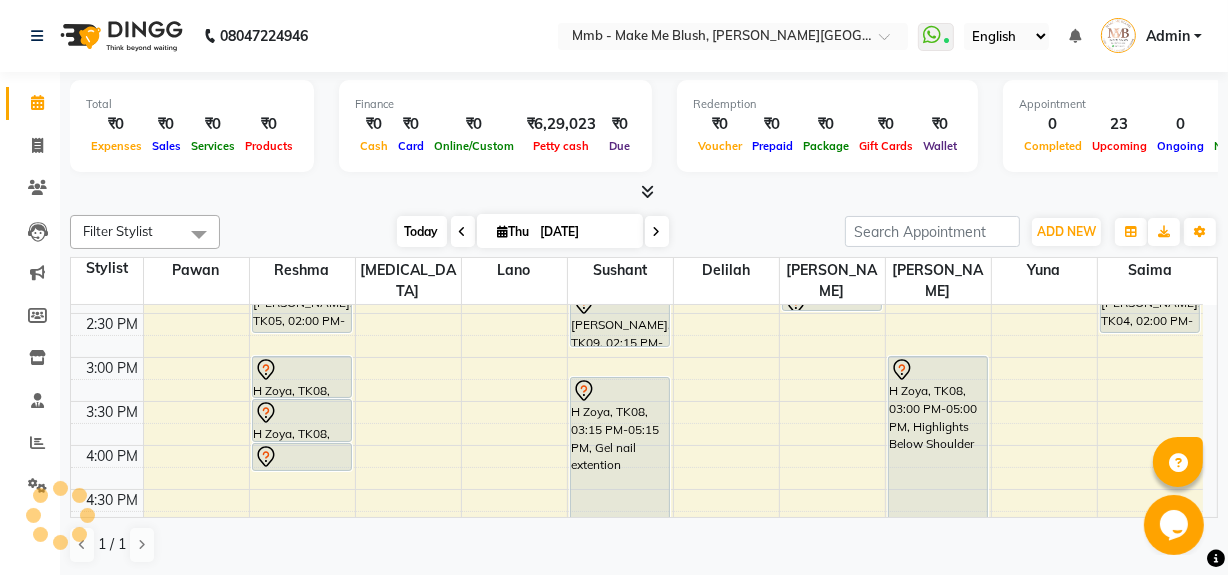scroll, scrollTop: 439, scrollLeft: 0, axis: vertical 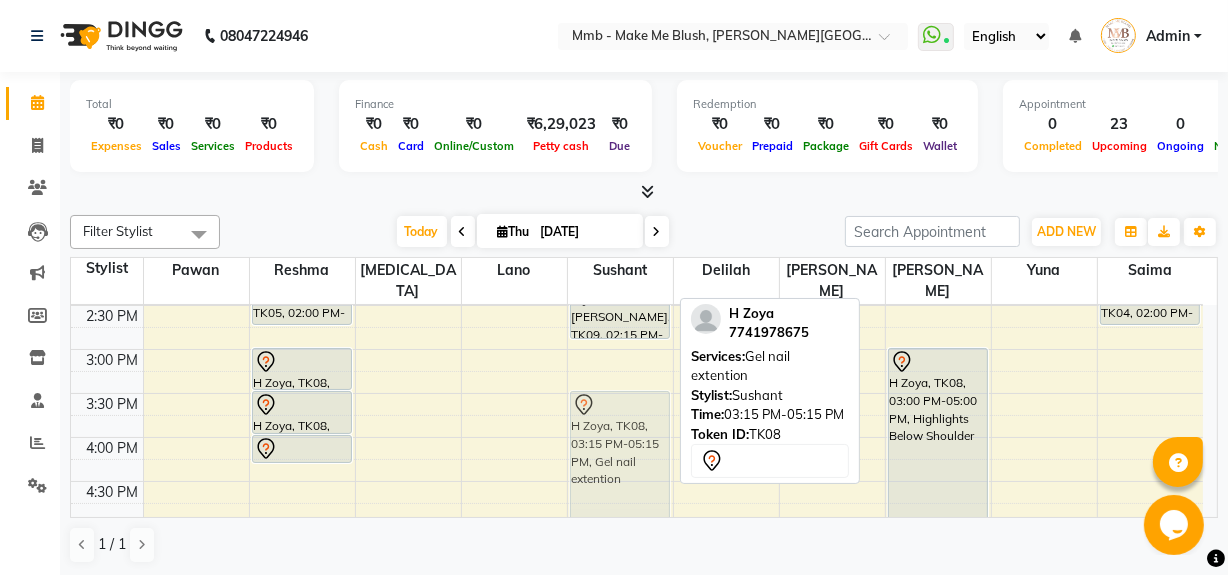 drag, startPoint x: 632, startPoint y: 418, endPoint x: 653, endPoint y: 438, distance: 29 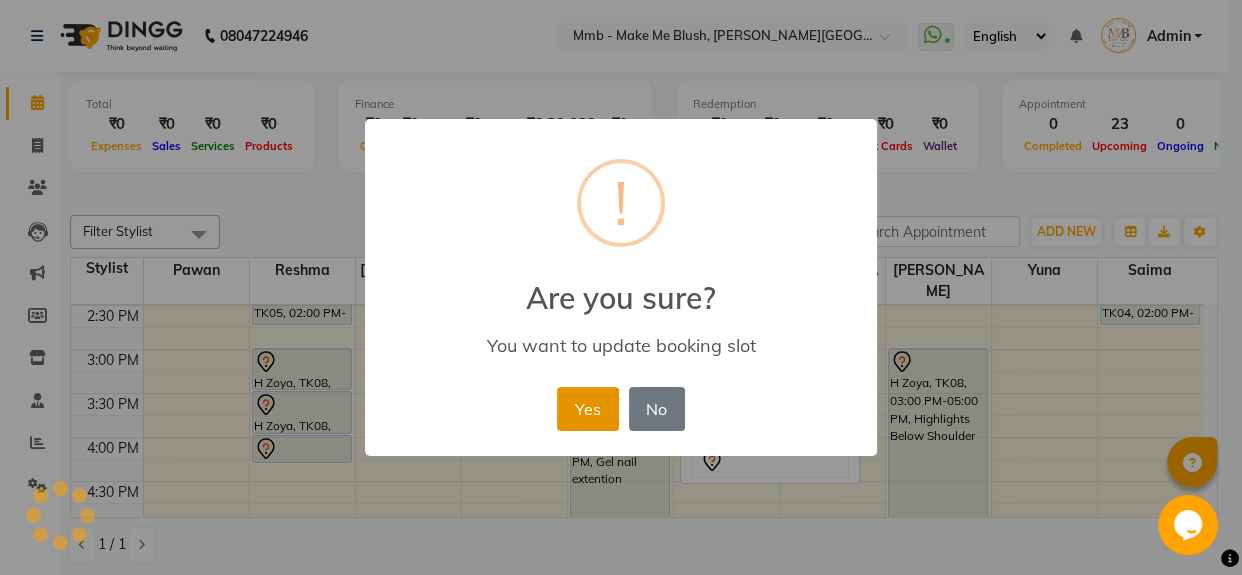 click on "Yes" at bounding box center [587, 409] 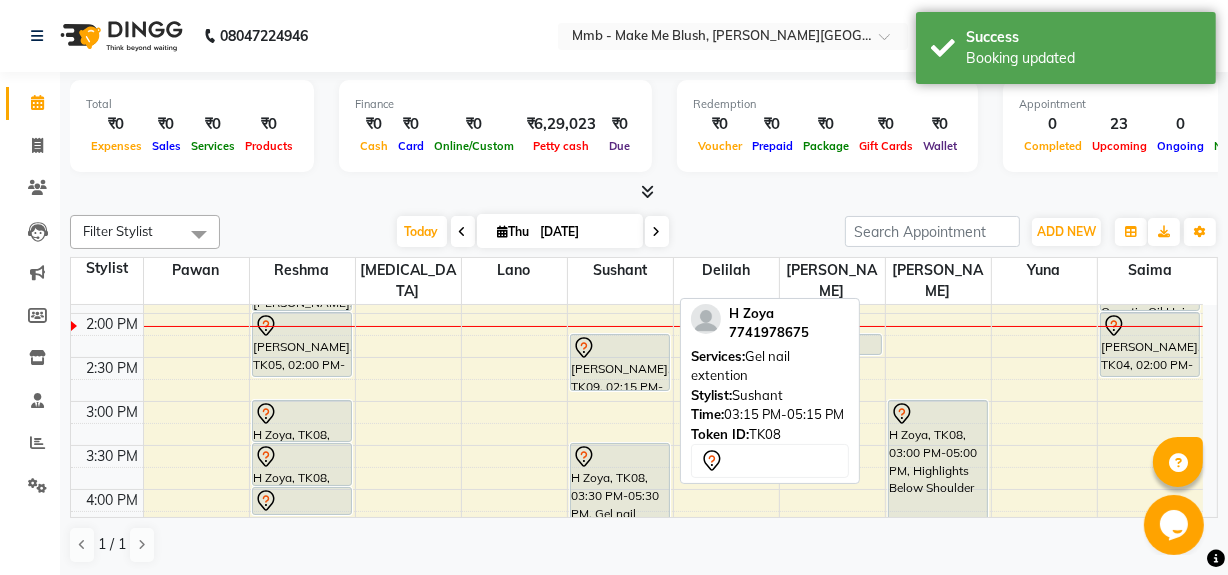scroll, scrollTop: 410, scrollLeft: 0, axis: vertical 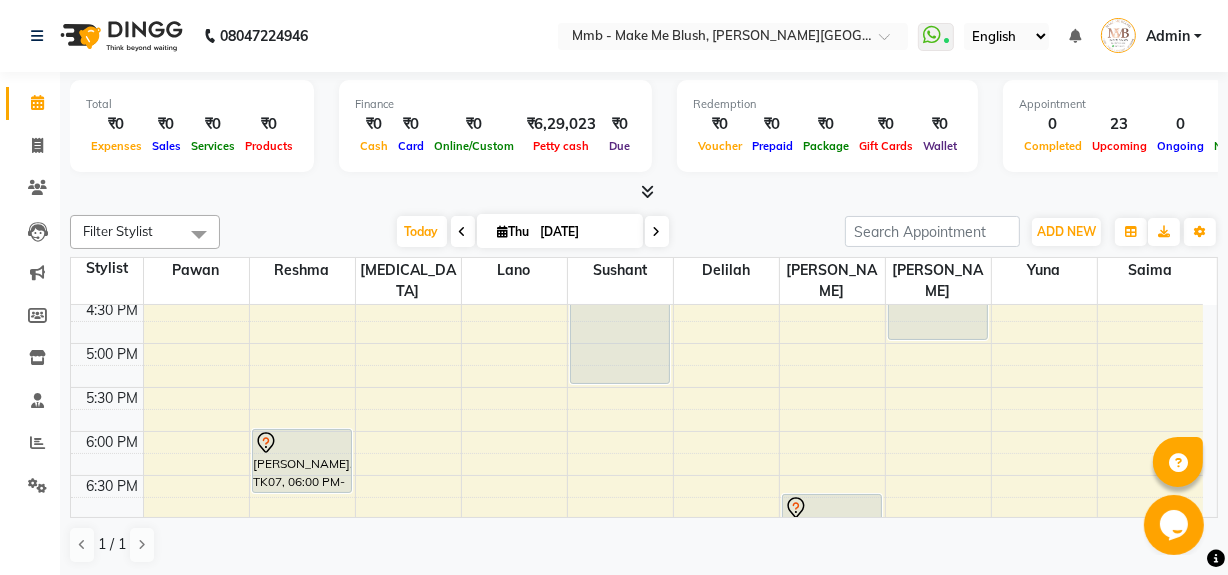 click at bounding box center [657, 232] 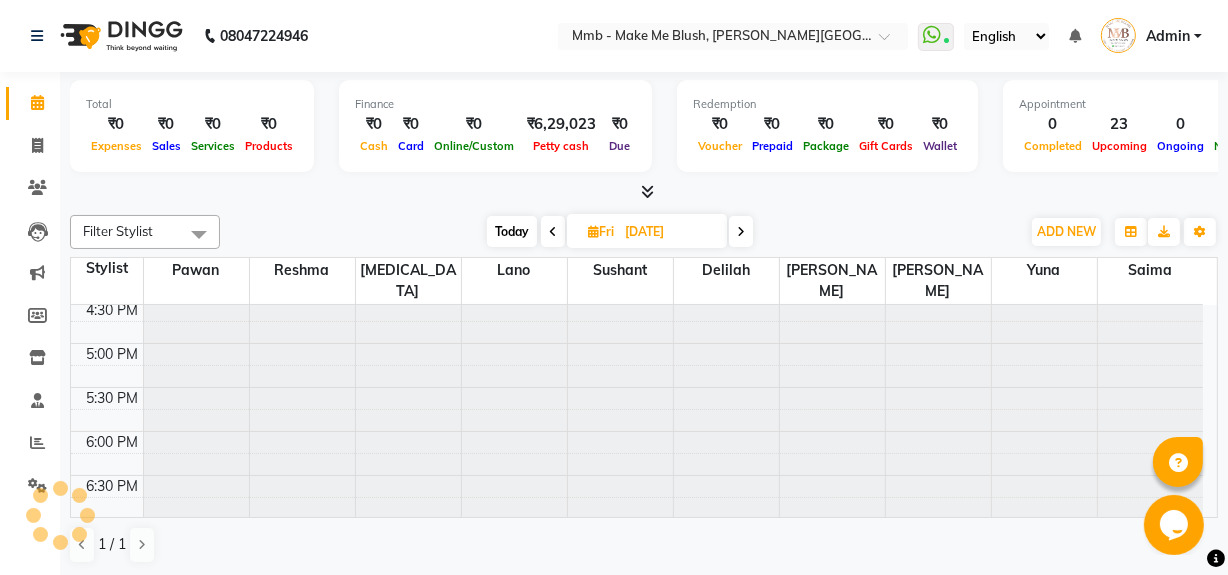 type on "[DATE]" 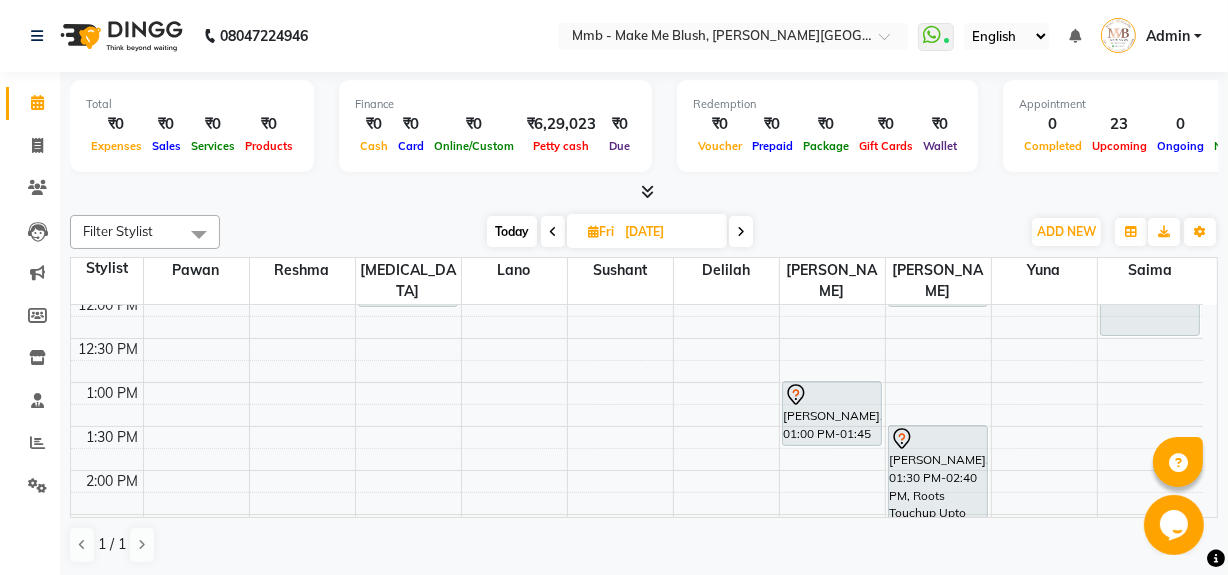 scroll, scrollTop: 257, scrollLeft: 0, axis: vertical 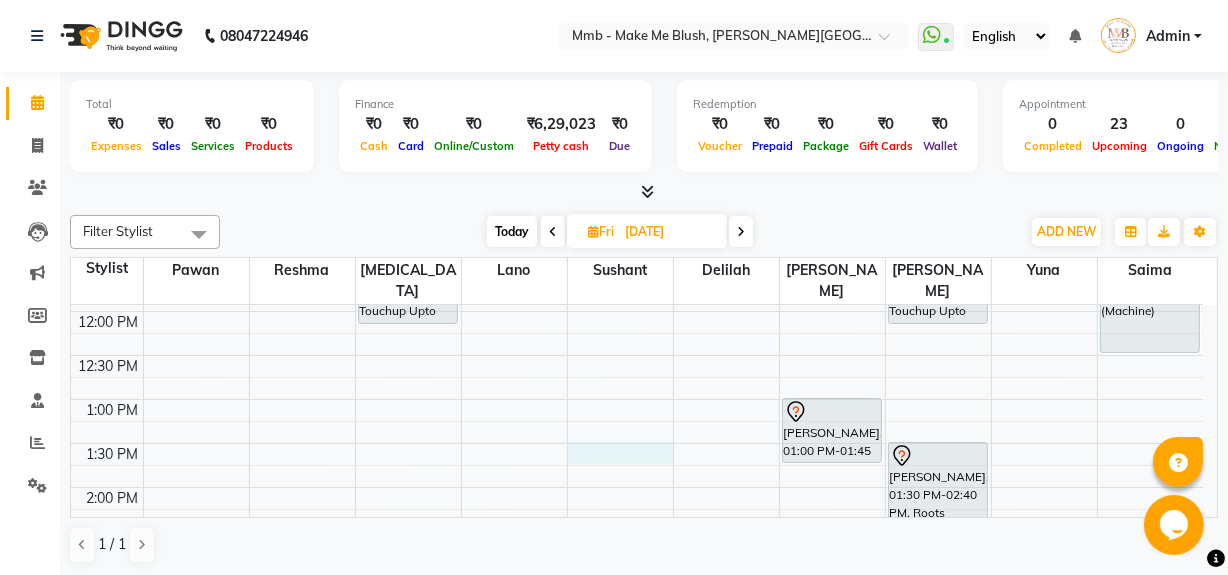 click on "9:00 AM 9:30 AM 10:00 AM 10:30 AM 11:00 AM 11:30 AM 12:00 PM 12:30 PM 1:00 PM 1:30 PM 2:00 PM 2:30 PM 3:00 PM 3:30 PM 4:00 PM 4:30 PM 5:00 PM 5:30 PM 6:00 PM 6:30 PM 7:00 PM 7:30 PM 8:00 PM 8:30 PM             Harjoout Kaurr, 11:00 AM-11:45 AM, Brightning Clean Up             Candice Pereira, 11:00 AM-12:10 PM, Roots Touchup Upto 1inch              Bipashanull, 11:00 AM-11:45 AM, Protien Refiller Treatment             mohini Pathej, 01:00 PM-01:45 PM, Protien Refiller Treatment             Renu Arora, 11:00 AM-12:10 PM, Roots Touchup Upto 1inch              Anjali Jamdar, 01:30 PM-02:40 PM, Roots Touchup Upto 1inch              Anjali Jamdar, 02:45 PM-03:30 PM, Hair Cut Without Wash             Candice Pereira, 11:00 AM-12:30 PM, Hydra Facial (Machine)" at bounding box center [637, 575] 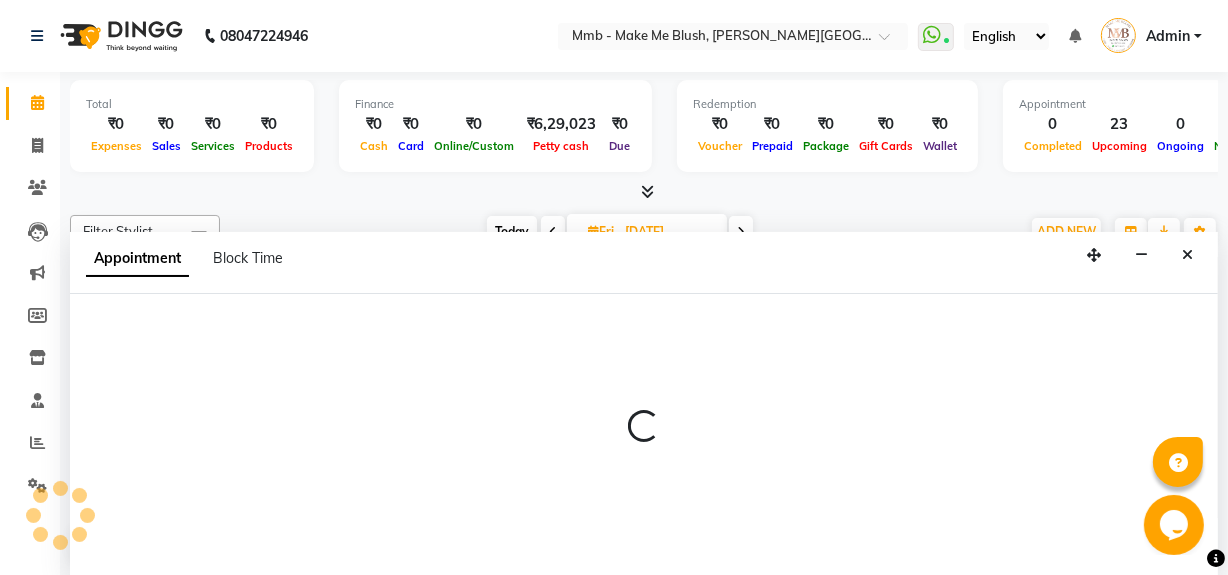 scroll, scrollTop: 0, scrollLeft: 0, axis: both 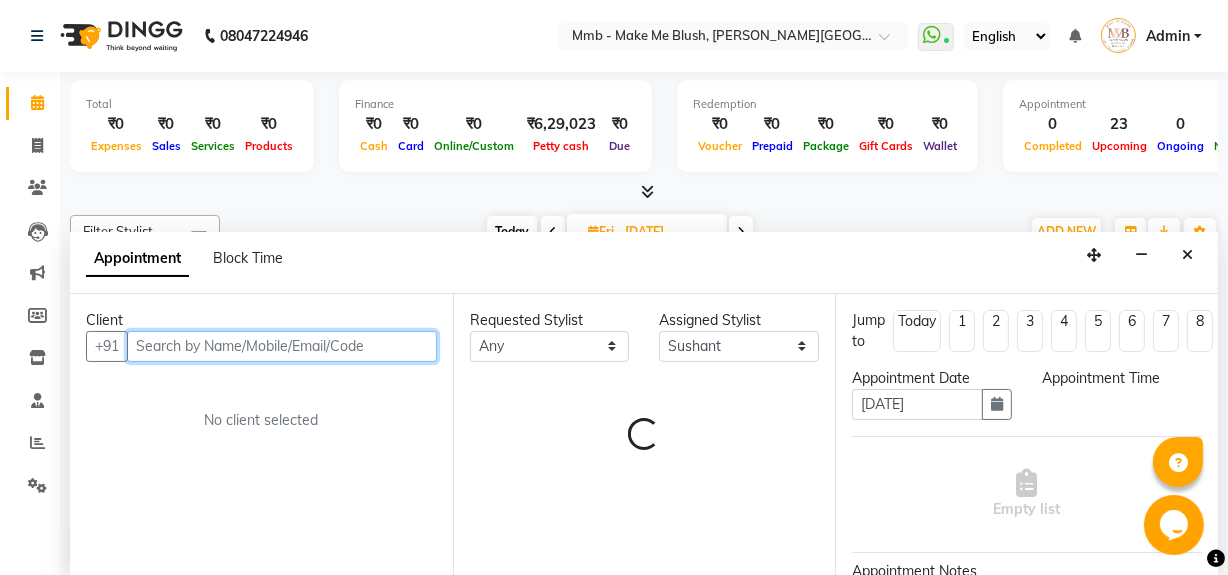 select on "810" 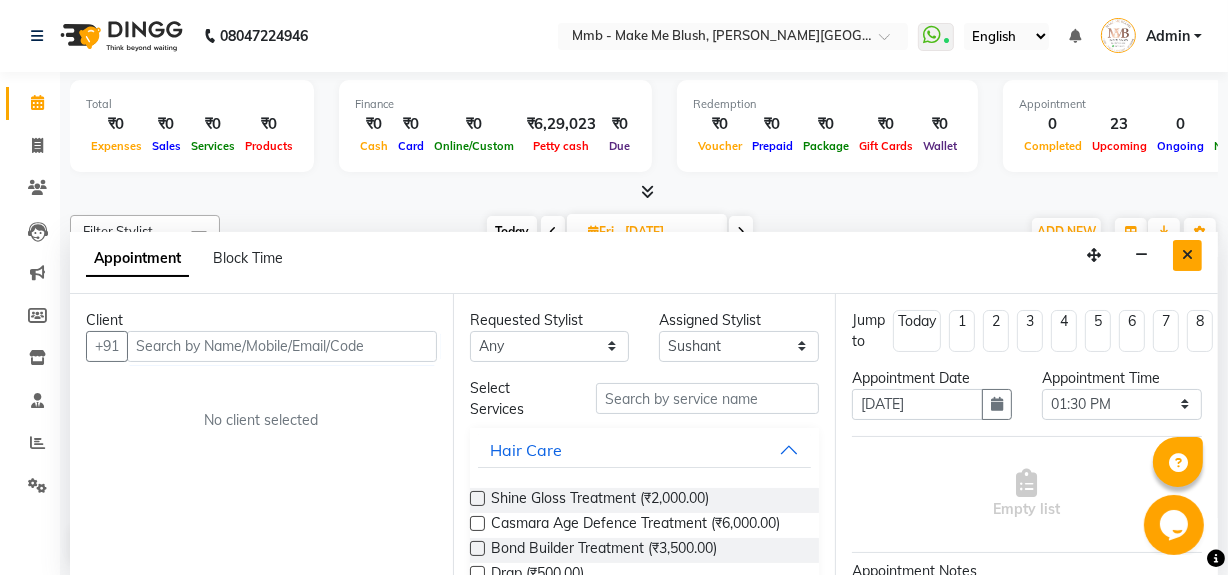 click at bounding box center (1187, 255) 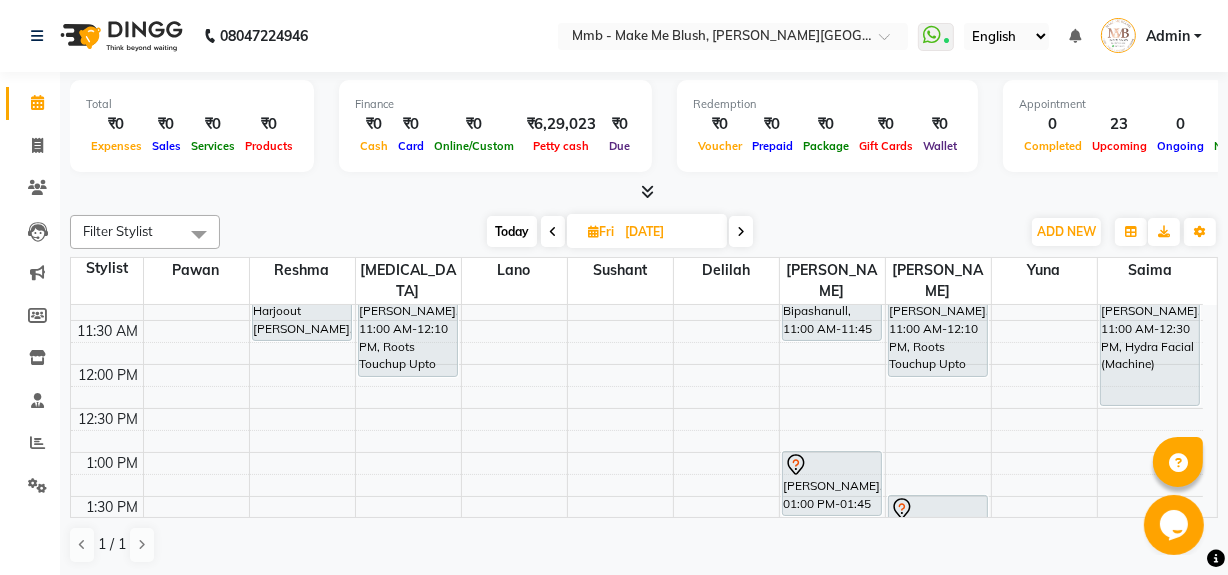 scroll, scrollTop: 209, scrollLeft: 0, axis: vertical 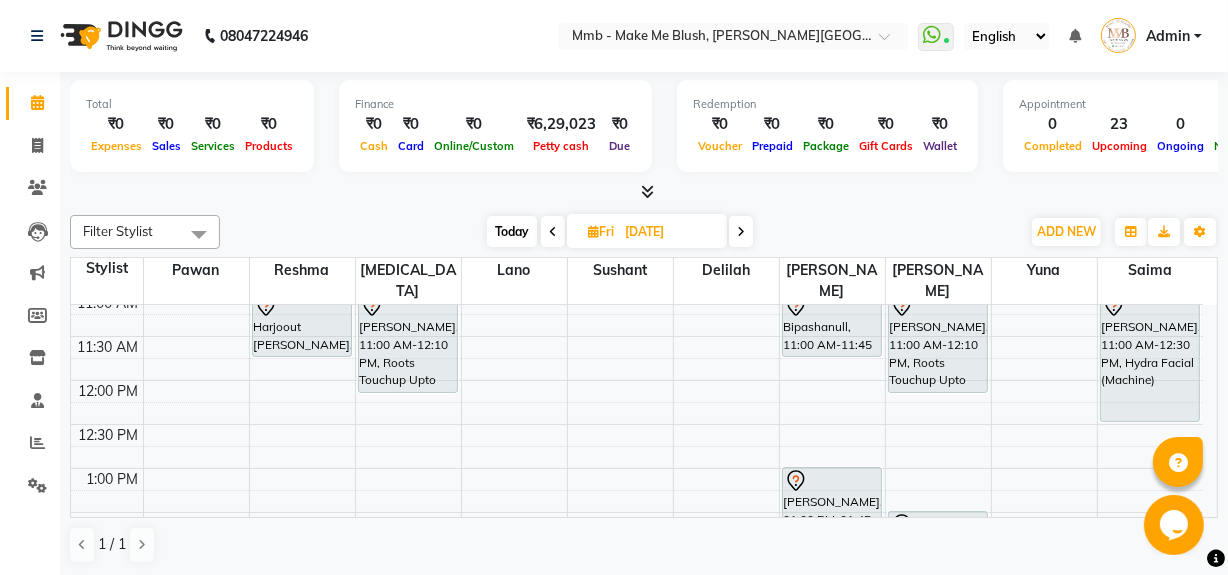 click at bounding box center [741, 232] 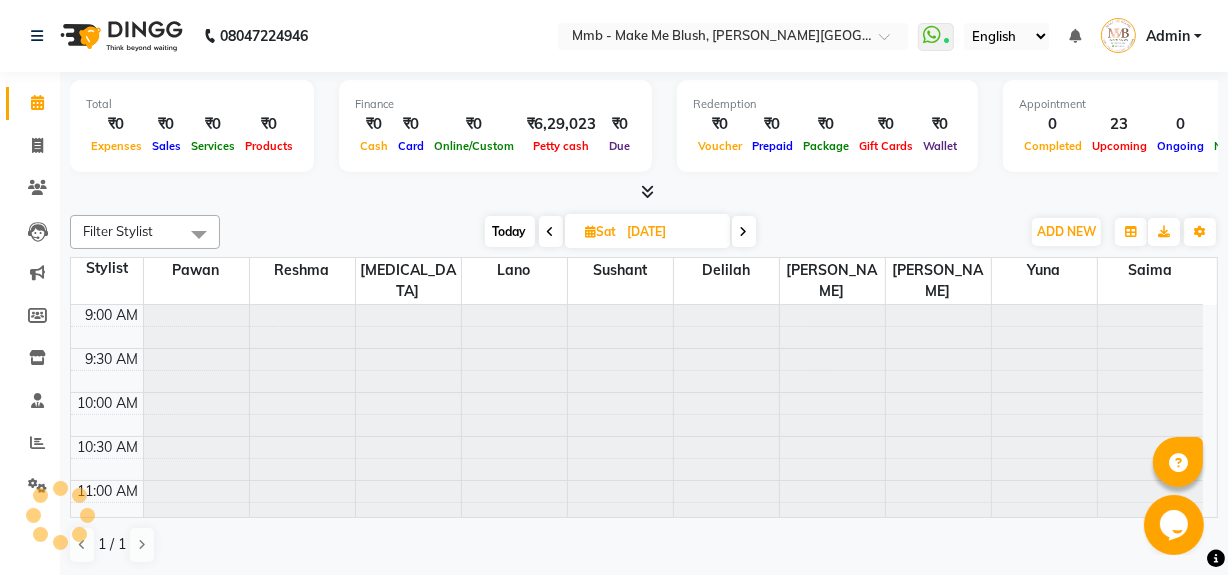 scroll, scrollTop: 439, scrollLeft: 0, axis: vertical 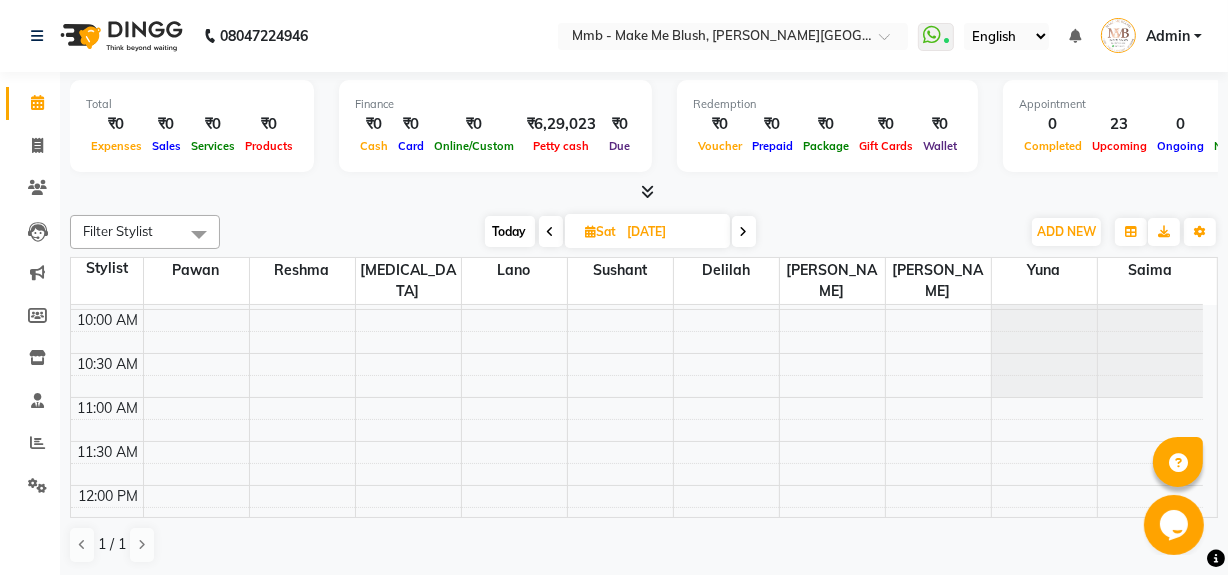 click on "Today" at bounding box center [510, 231] 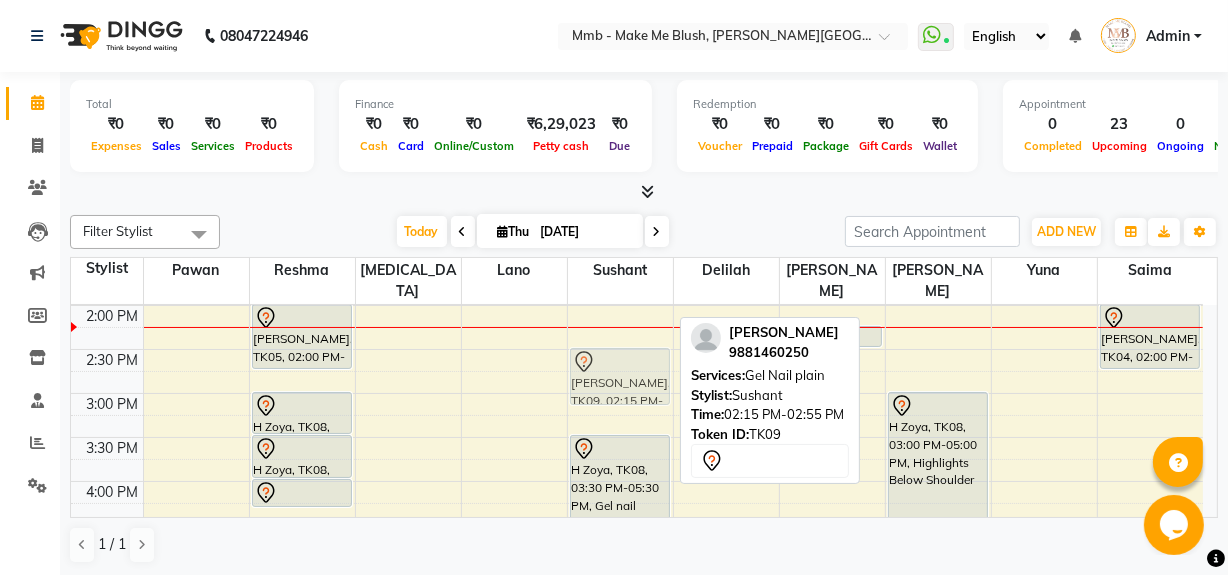 drag, startPoint x: 605, startPoint y: 353, endPoint x: 600, endPoint y: 376, distance: 23.537205 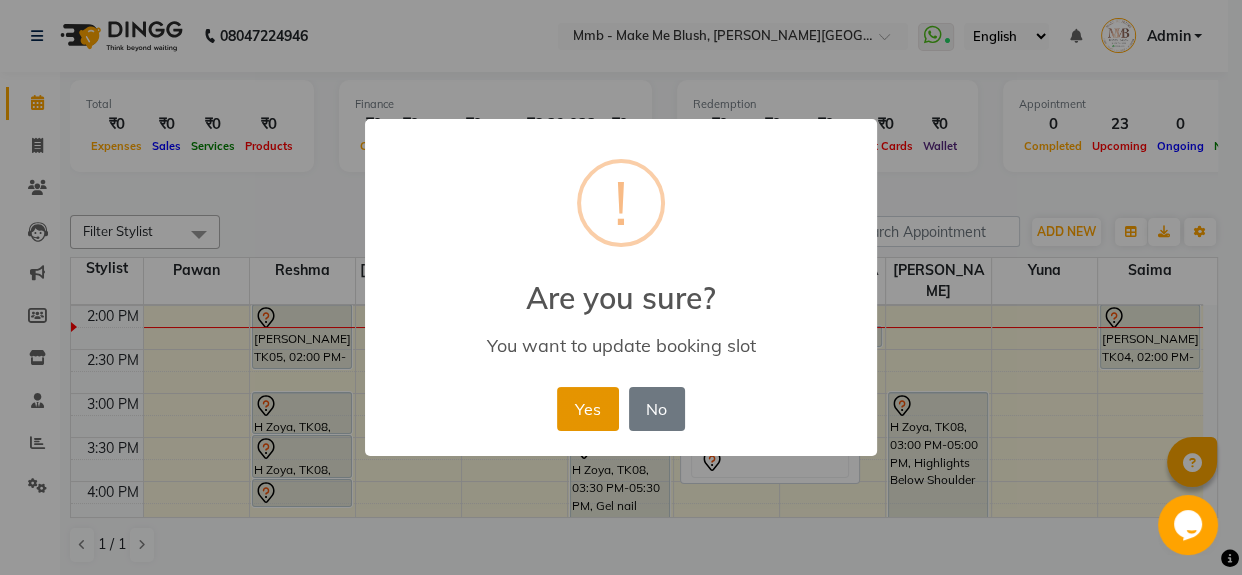 click on "Yes" at bounding box center [587, 409] 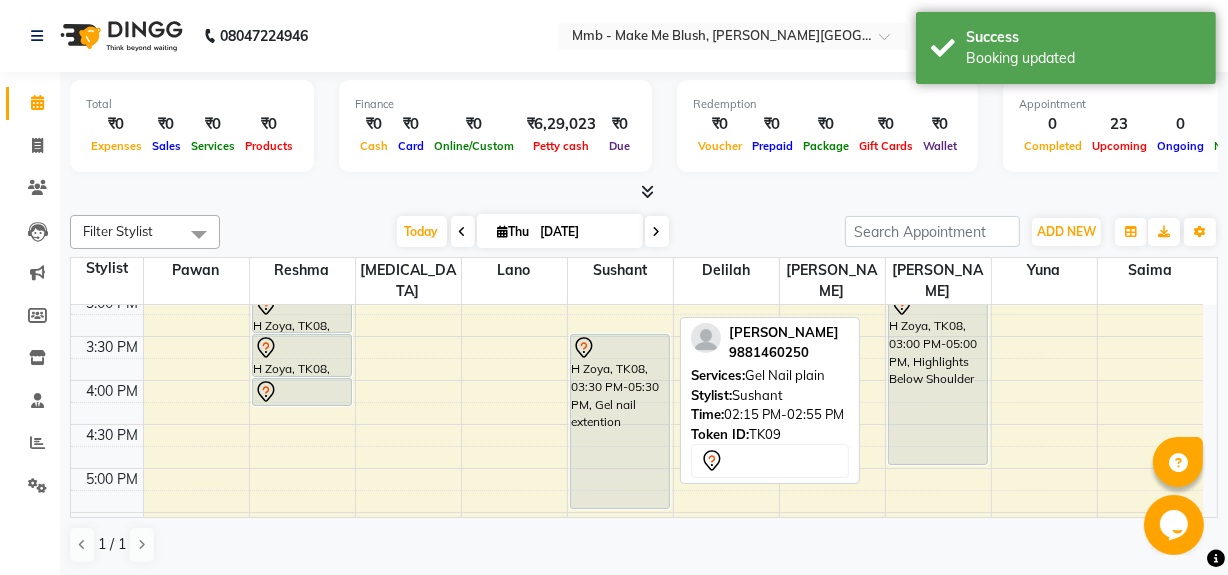scroll, scrollTop: 548, scrollLeft: 0, axis: vertical 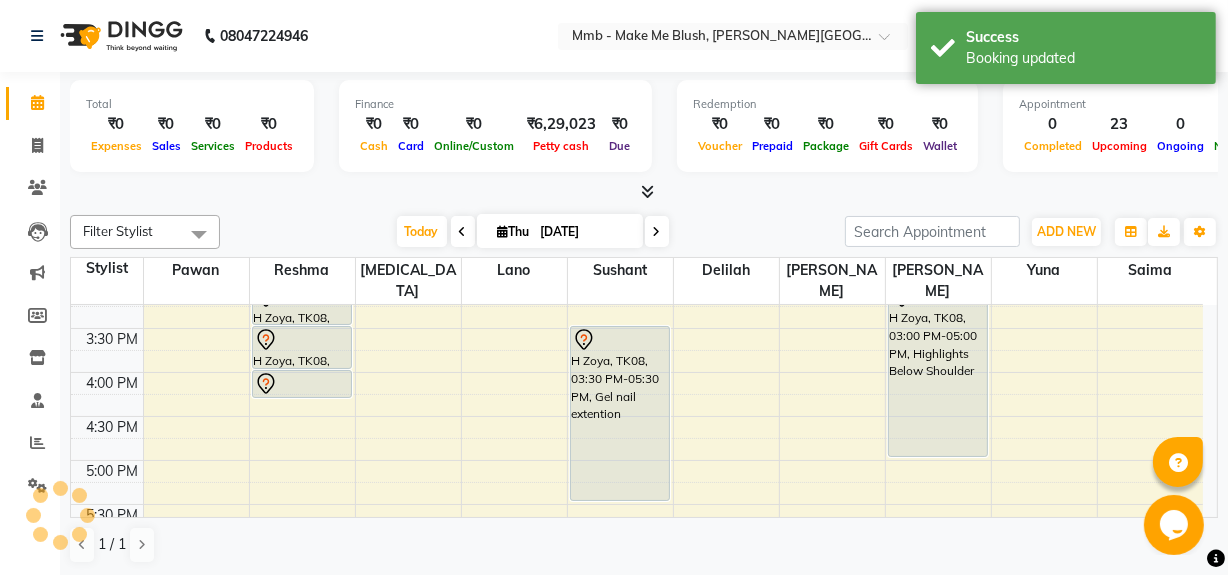 click at bounding box center (657, 231) 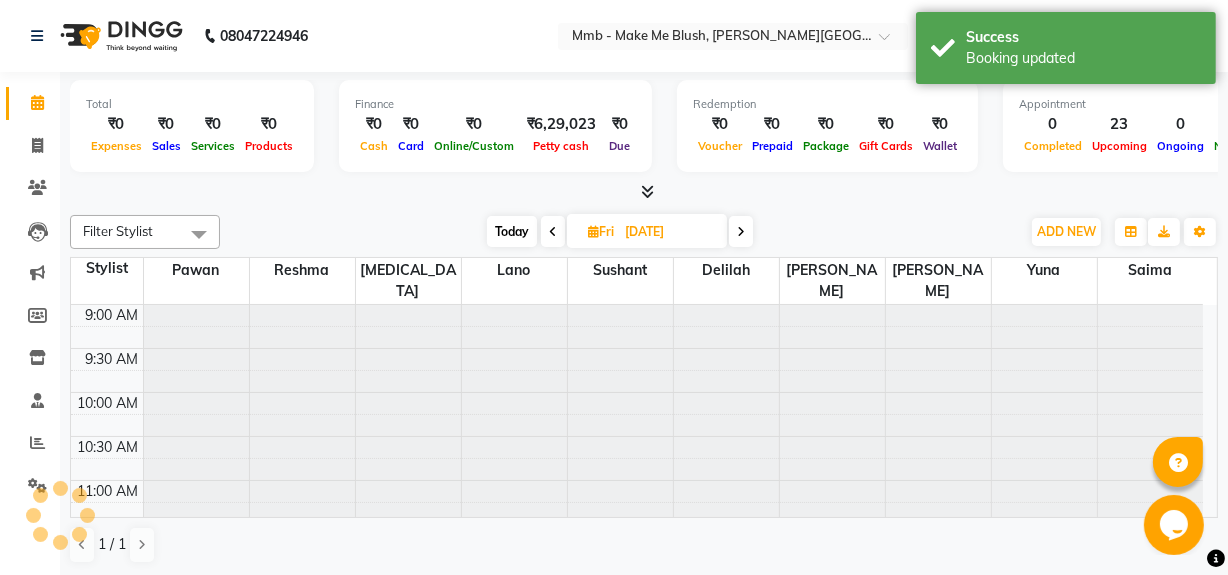 scroll, scrollTop: 439, scrollLeft: 0, axis: vertical 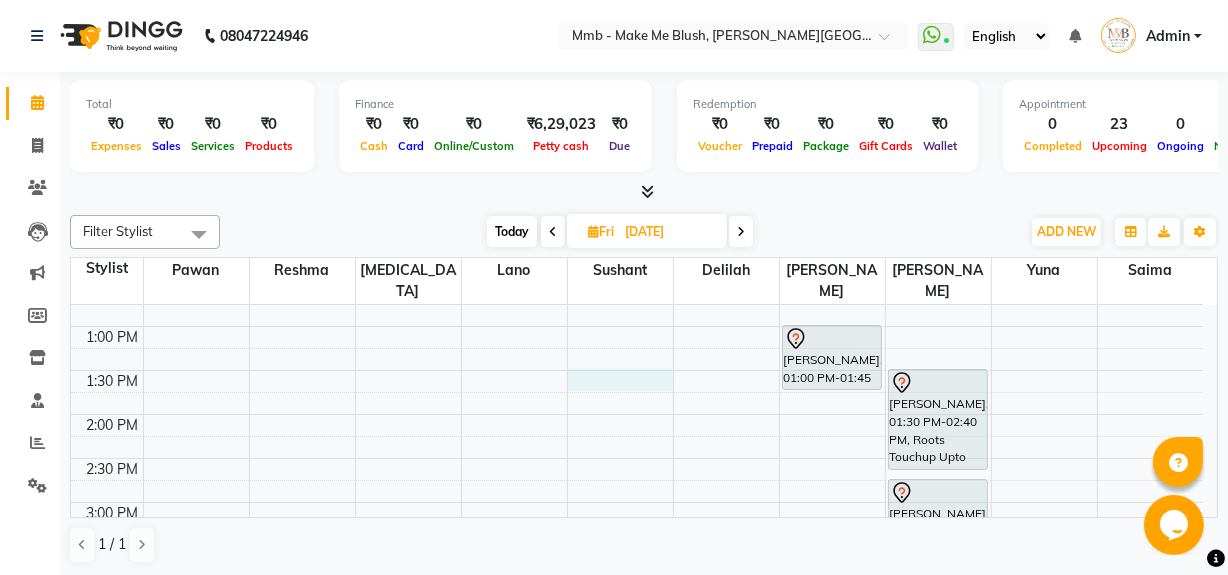 click on "9:00 AM 9:30 AM 10:00 AM 10:30 AM 11:00 AM 11:30 AM 12:00 PM 12:30 PM 1:00 PM 1:30 PM 2:00 PM 2:30 PM 3:00 PM 3:30 PM 4:00 PM 4:30 PM 5:00 PM 5:30 PM 6:00 PM 6:30 PM 7:00 PM 7:30 PM 8:00 PM 8:30 PM             Harjoout Kaurr, 11:00 AM-11:45 AM, Brightning Clean Up             Candice Pereira, 11:00 AM-12:10 PM, Roots Touchup Upto 1inch              Bipashanull, 11:00 AM-11:45 AM, Protien Refiller Treatment             mohini Pathej, 01:00 PM-01:45 PM, Protien Refiller Treatment             Renu Arora, 11:00 AM-12:10 PM, Roots Touchup Upto 1inch              Anjali Jamdar, 01:30 PM-02:40 PM, Roots Touchup Upto 1inch              Anjali Jamdar, 02:45 PM-03:30 PM, Hair Cut Without Wash             Candice Pereira, 11:00 AM-12:30 PM, Hydra Facial (Machine)" at bounding box center [637, 502] 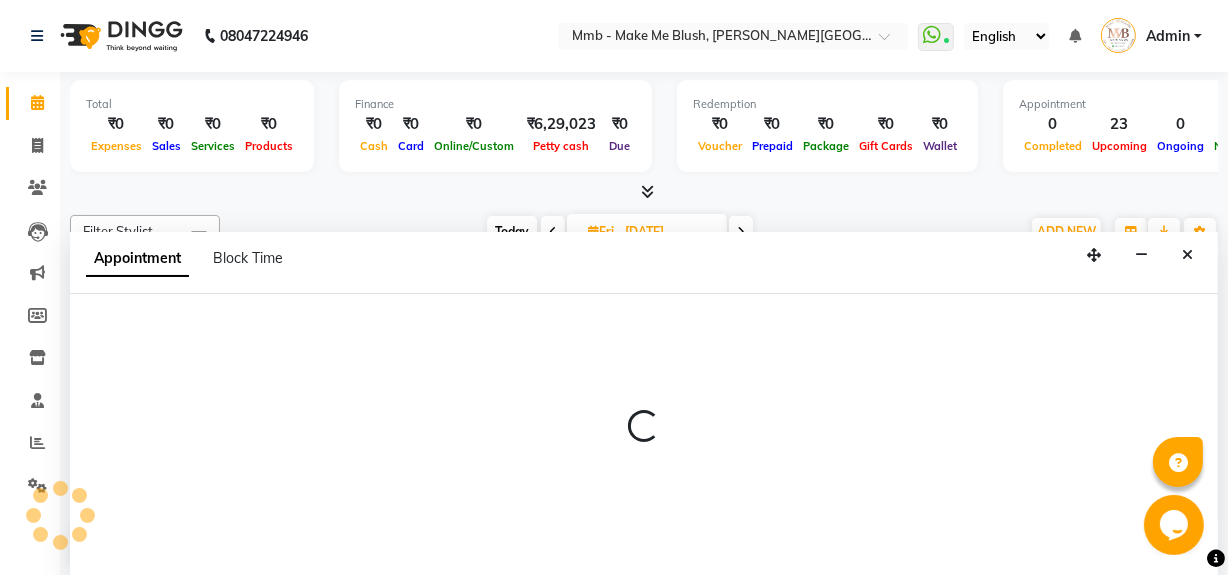 select on "18878" 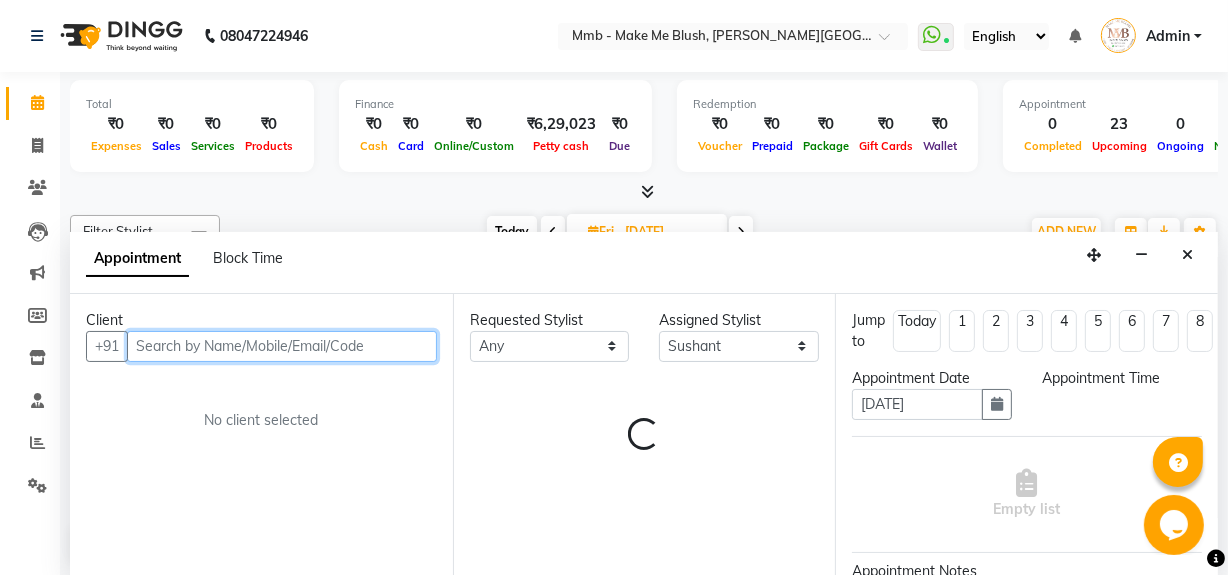 select on "810" 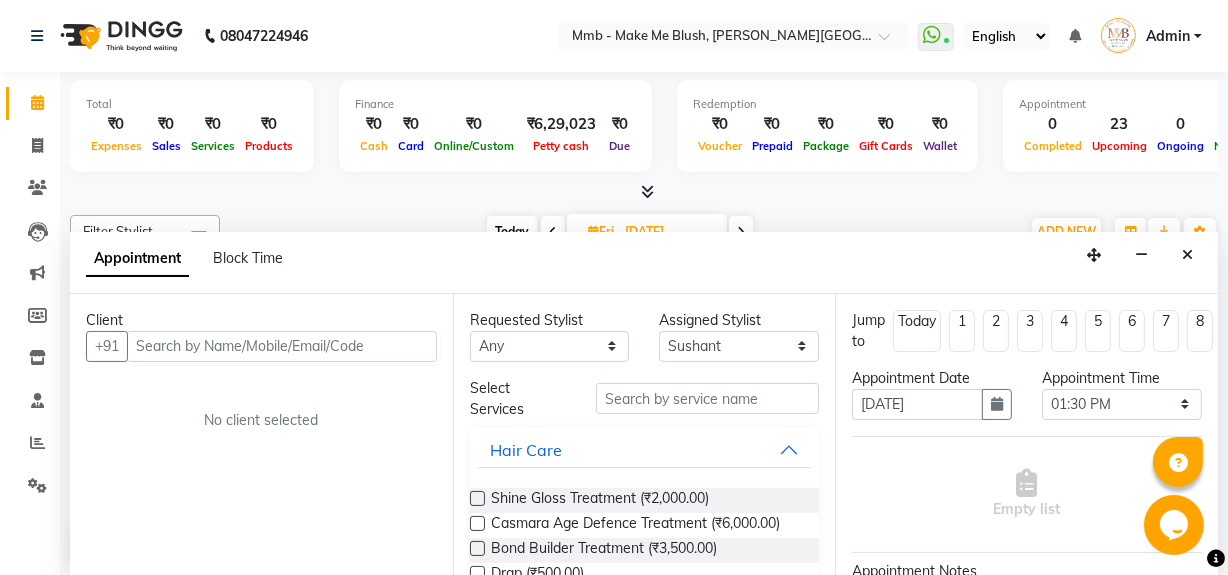 click on "Requested Stylist Any Delilah Gauri Chauhan Lano Nikita Pawan Reshma Saima Sushant Urgen Dukpa Yuna Assigned Stylist Select Delilah Gauri Chauhan Lano Nikita Pawan Reshma Saima Sushant Urgen Dukpa Yuna Select Services    Hair Care Shine Gloss Treatment (₹2,000.00) Casmara Age Defence Treatment (₹6,000.00) Bond Builder Treatment (₹3,500.00) Drap (₹500.00) Casmara Pure Oxygen  (₹6,000.00) Make up  (₹3,500.00) Hair style (₹2,000.00) Rica Half Face  (₹300.00) Consultancy (₹0) Neck Threading (₹100.00) Opuntia Oil Hair spa (₹3,500.00) Purifying Facial Treatment (₹3,999.00) Honey half Arm (₹225.00) Bikini Line Honey (₹250.00) Root Revival therapy (₹1,800.00) Back Massage (₹1,000.00) Japanese  Hair spa (₹6,999.00) Advanced Scalp Therapy (₹3,000.00) Under Arm D-tan (₹500.00)    Hair Wash    Women Hair Cuts     Blow Dry     Crimping/Tonging/Ironing    Relax And Unwind[massages]    Body Polising    Nails Refills, Overlays, And Extensions     Nail    Hair And Scalp Care" at bounding box center (644, 435) 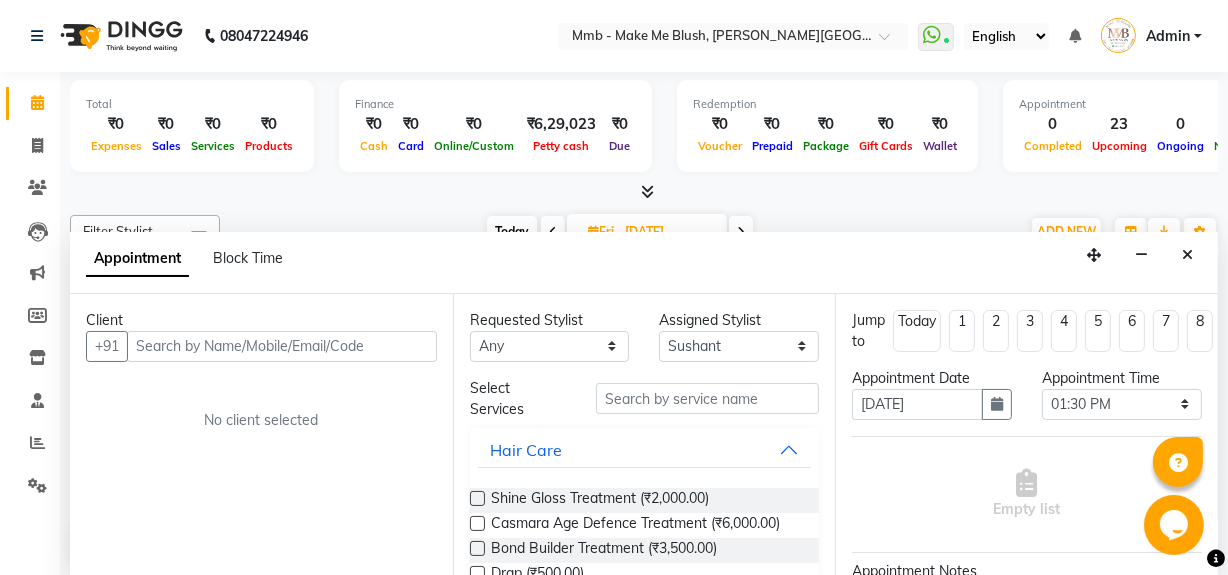 drag, startPoint x: 362, startPoint y: 365, endPoint x: 355, endPoint y: 321, distance: 44.553337 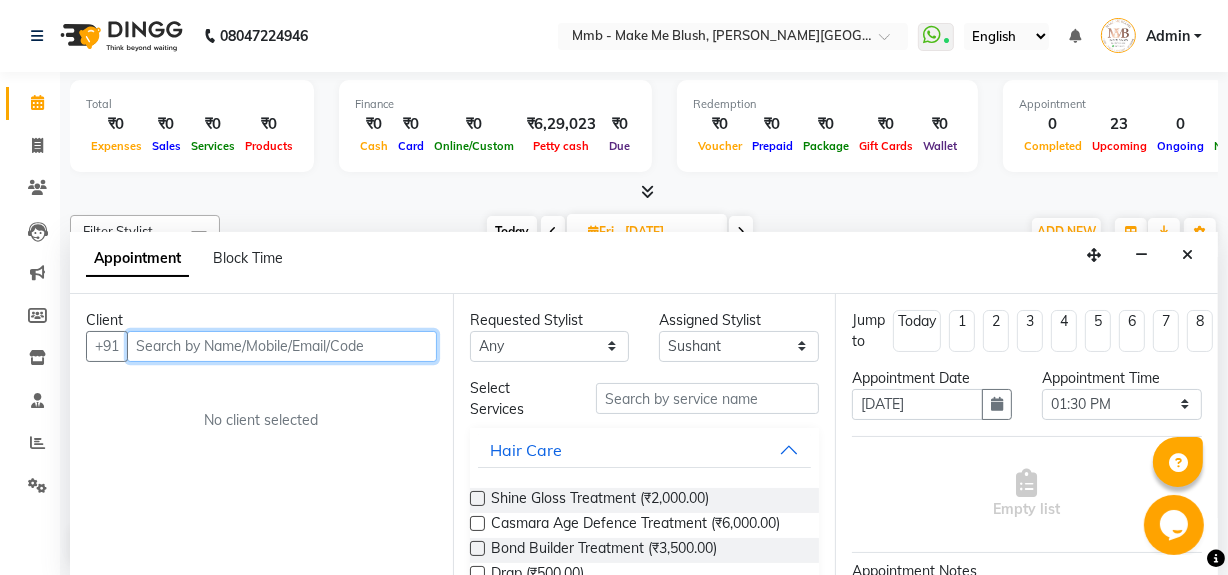 click at bounding box center (282, 346) 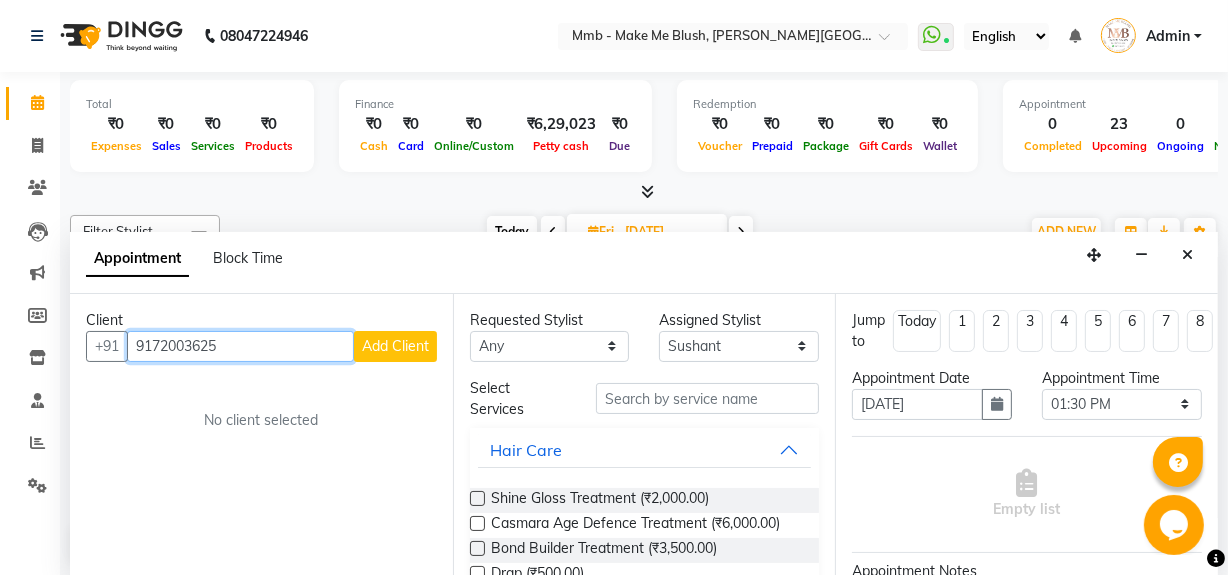type on "9172003625" 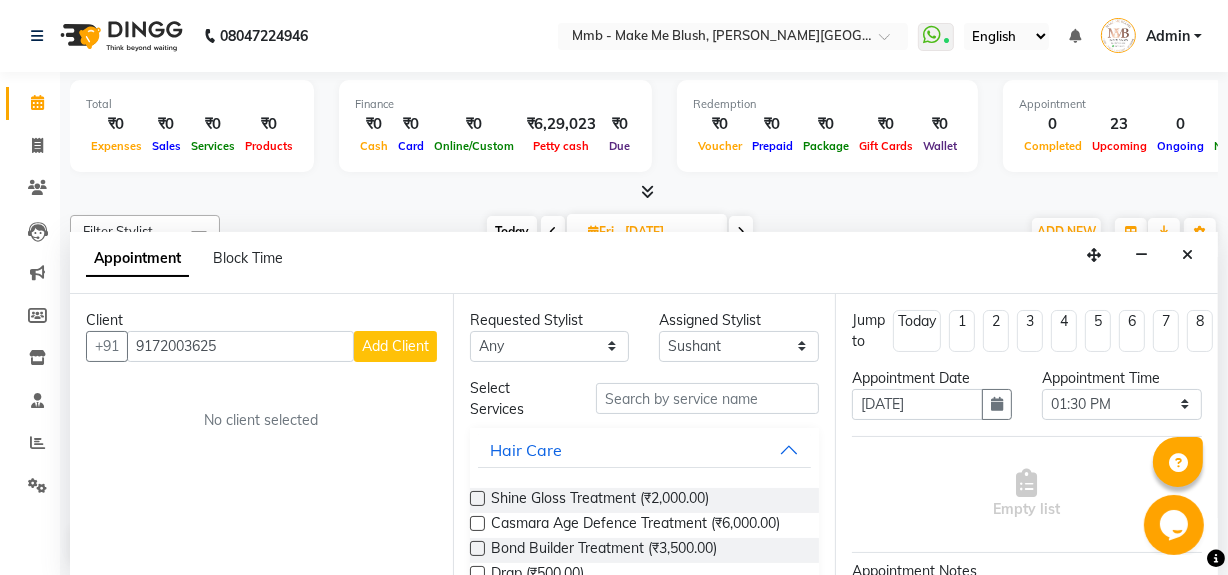 click on "Add Client" at bounding box center [395, 346] 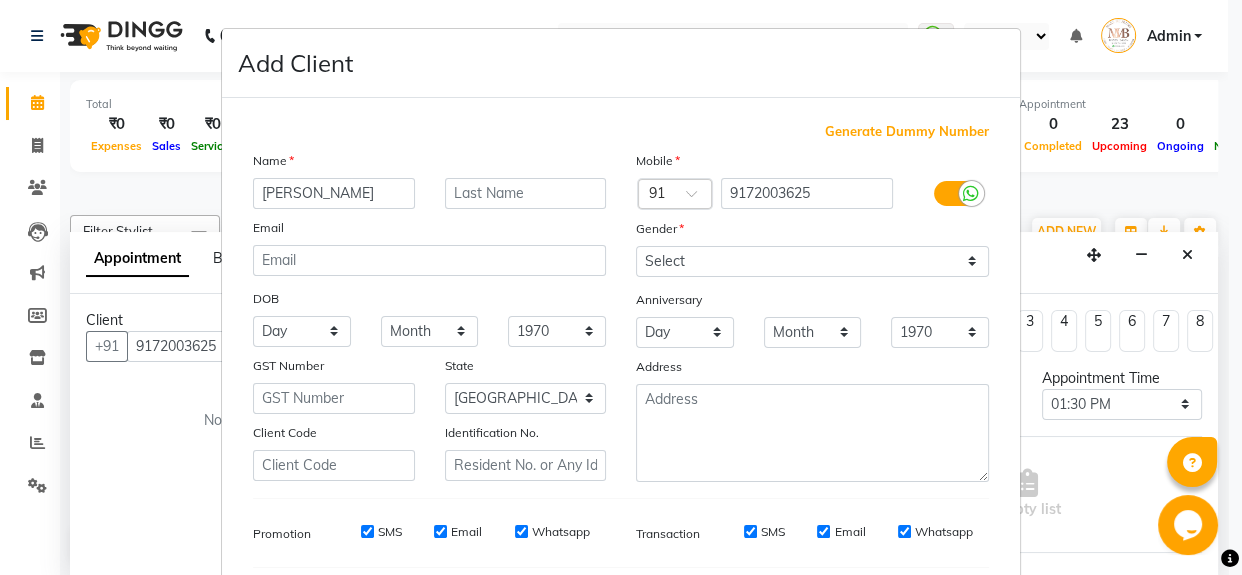 type on "Ayesha" 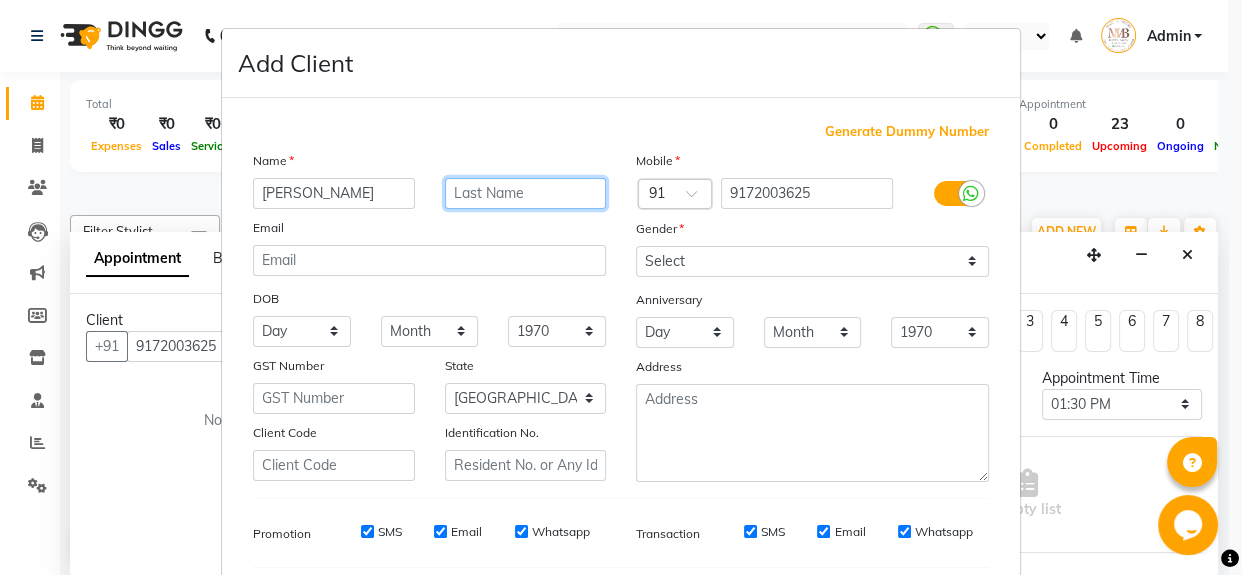 click at bounding box center [526, 193] 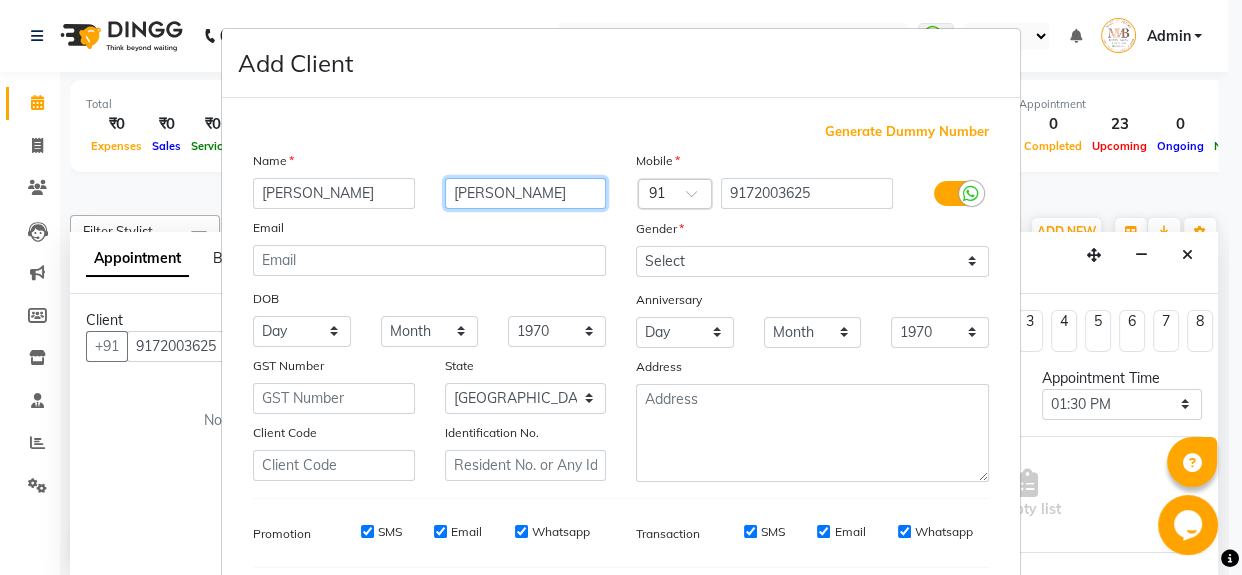 type on "Memon" 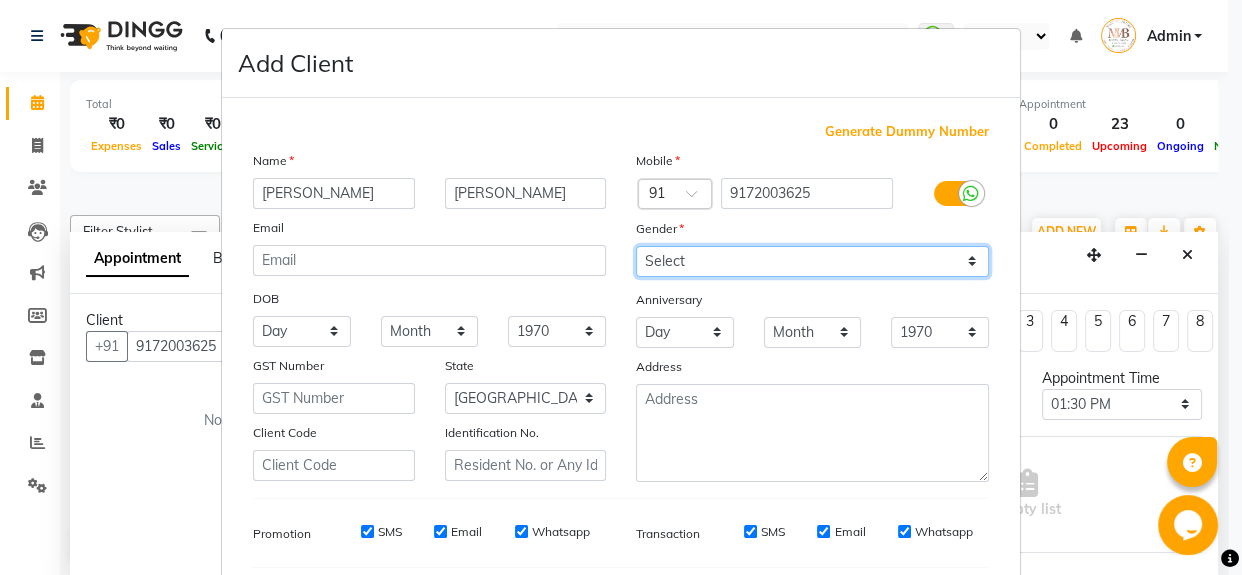 click on "Select Male Female Other Prefer Not To Say" at bounding box center [812, 261] 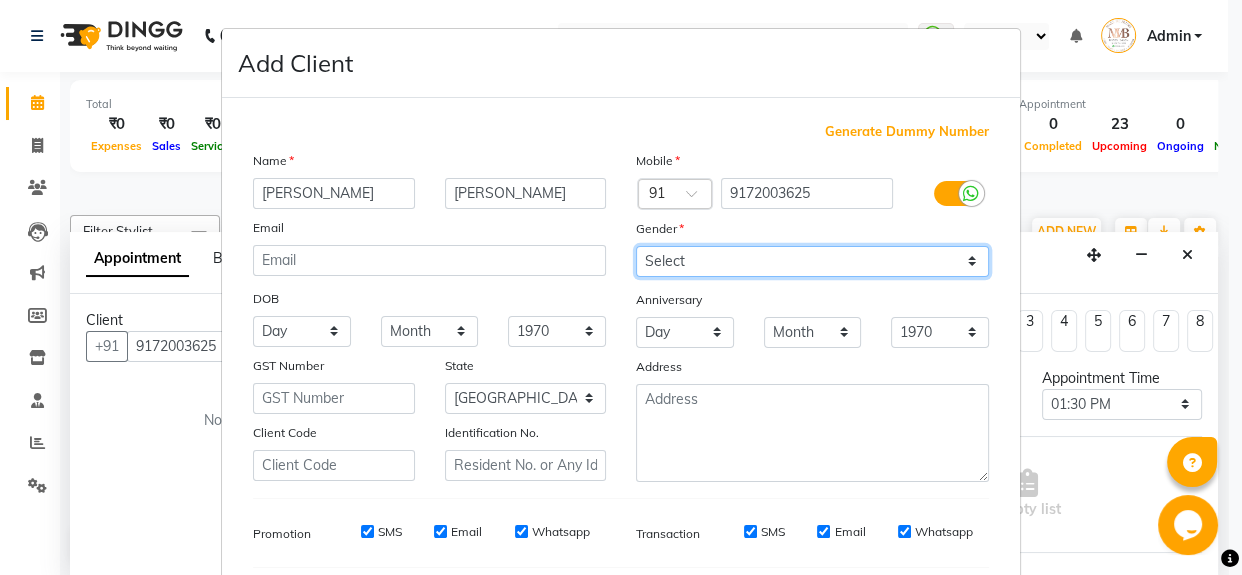 select on "female" 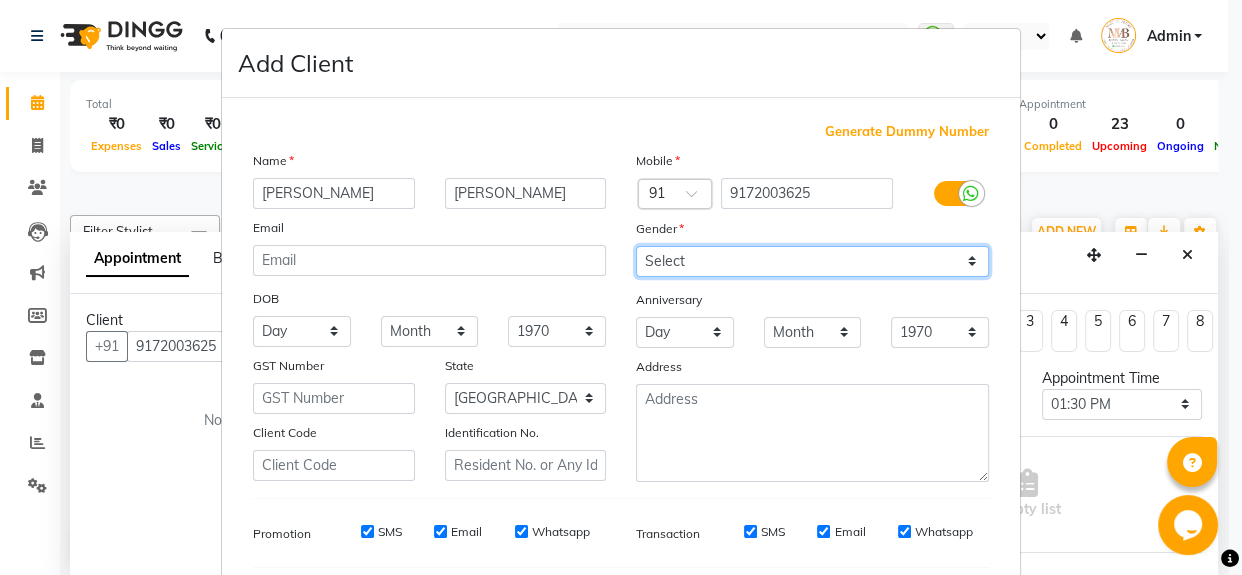 click on "Select Male Female Other Prefer Not To Say" at bounding box center [812, 261] 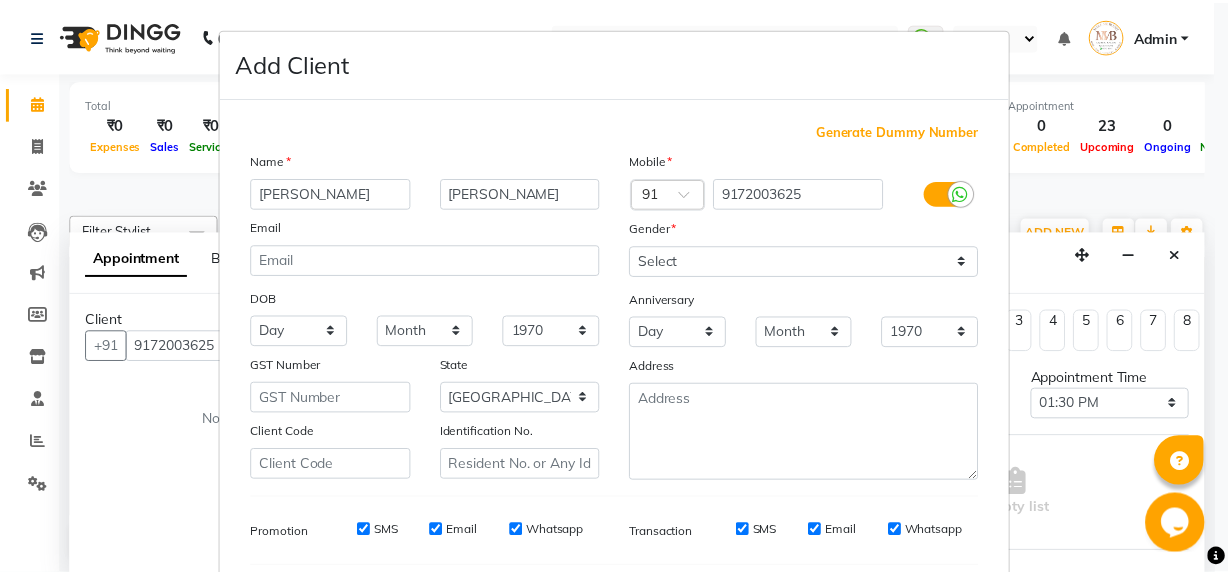 scroll, scrollTop: 278, scrollLeft: 0, axis: vertical 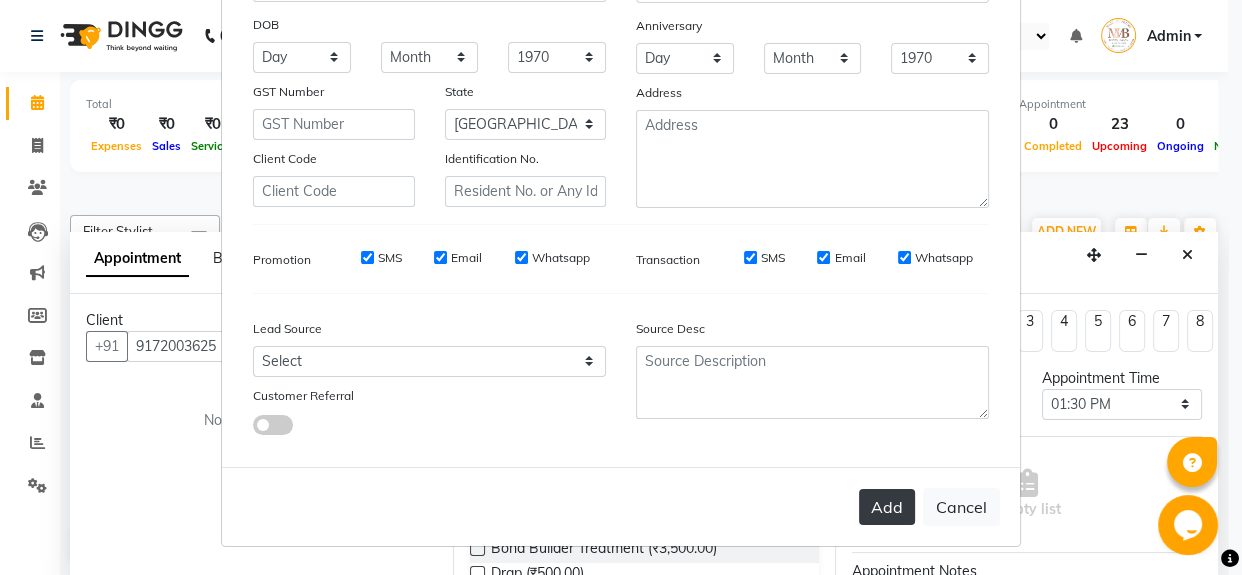 click on "Add" at bounding box center [887, 507] 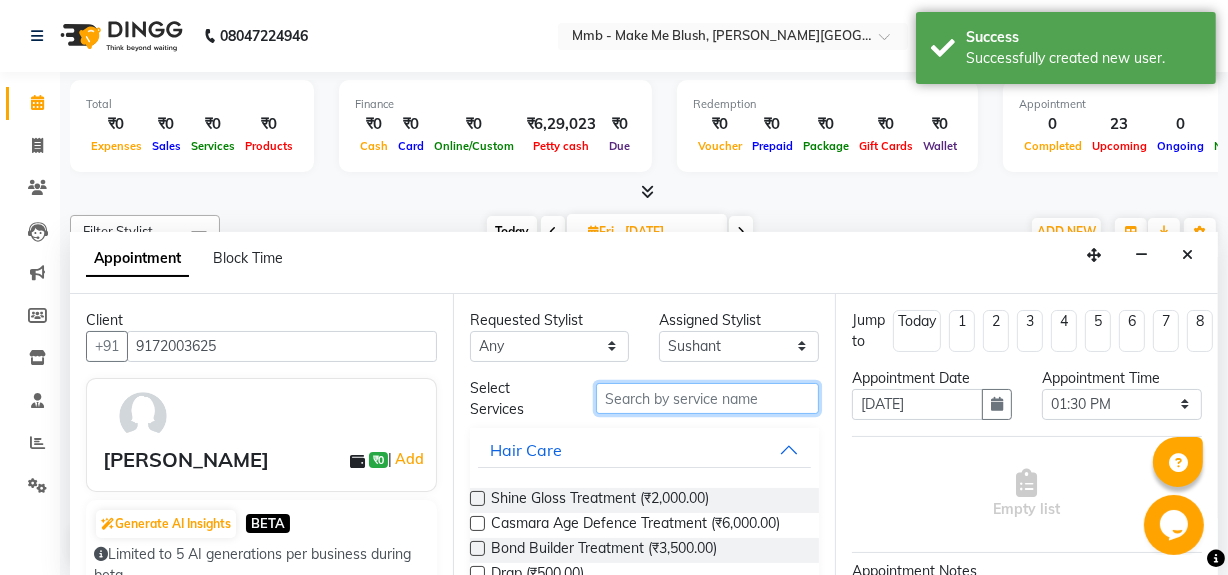 click at bounding box center (707, 398) 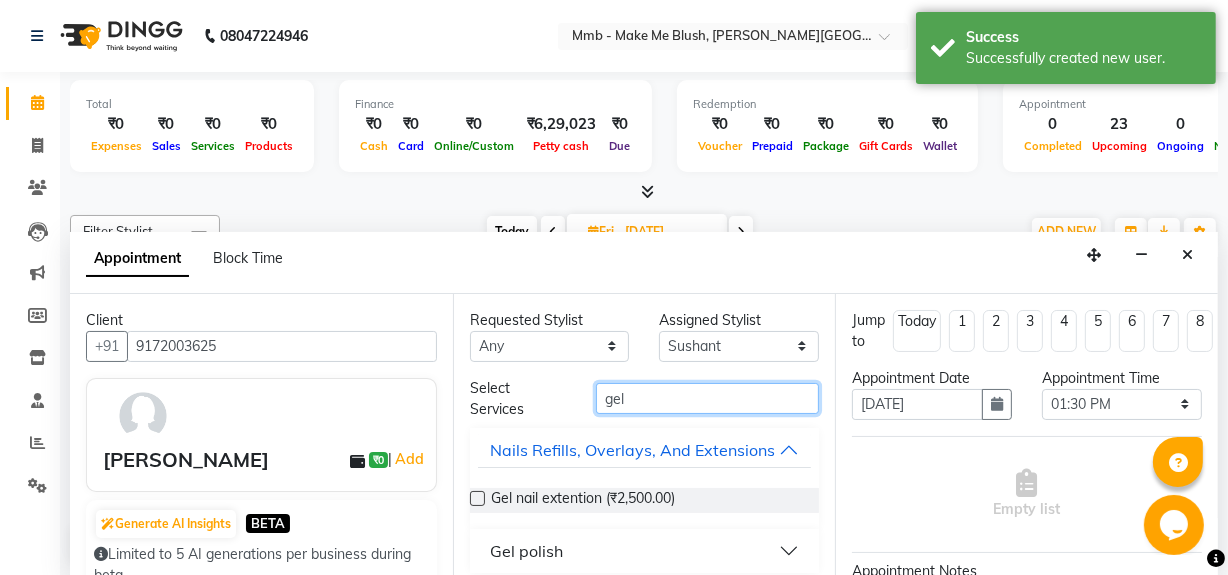 scroll, scrollTop: 35, scrollLeft: 0, axis: vertical 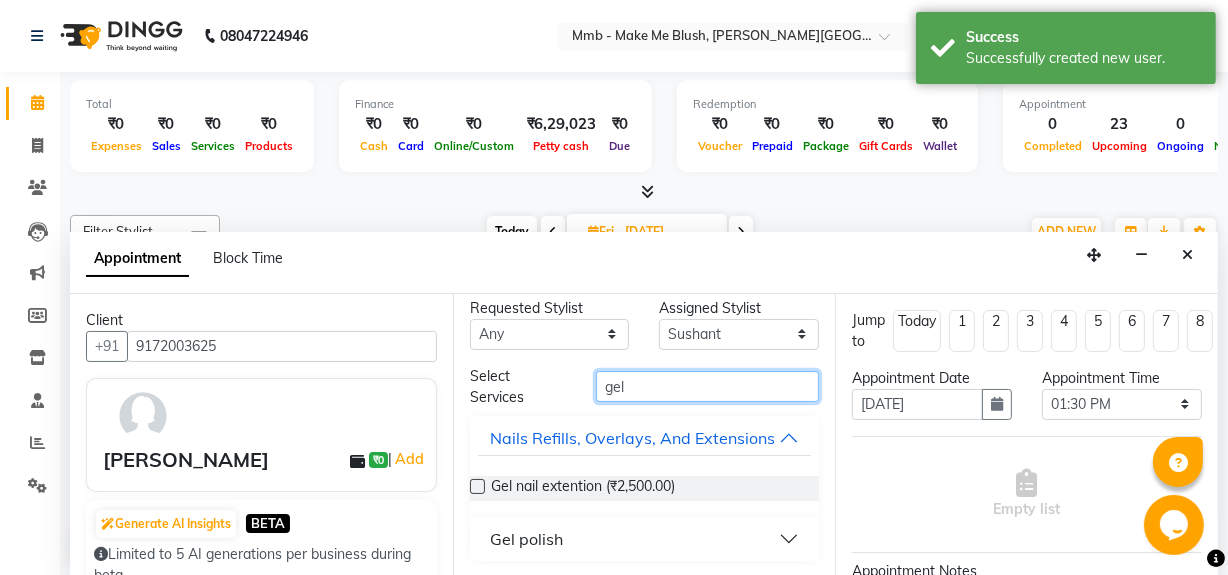 type on "gel" 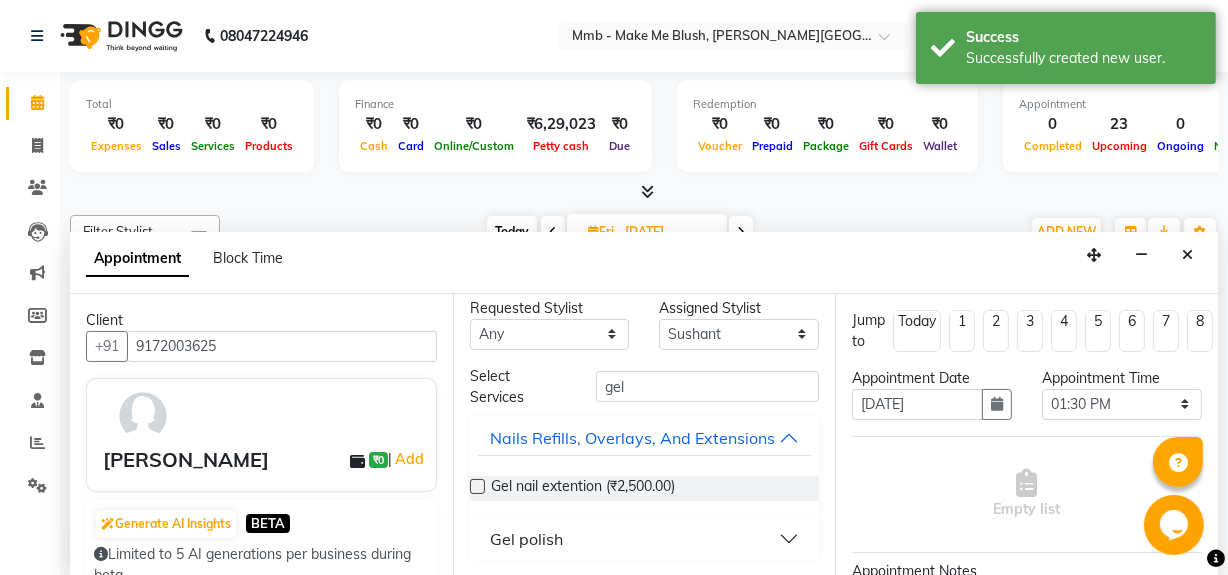 click on "Gel polish" at bounding box center (645, 539) 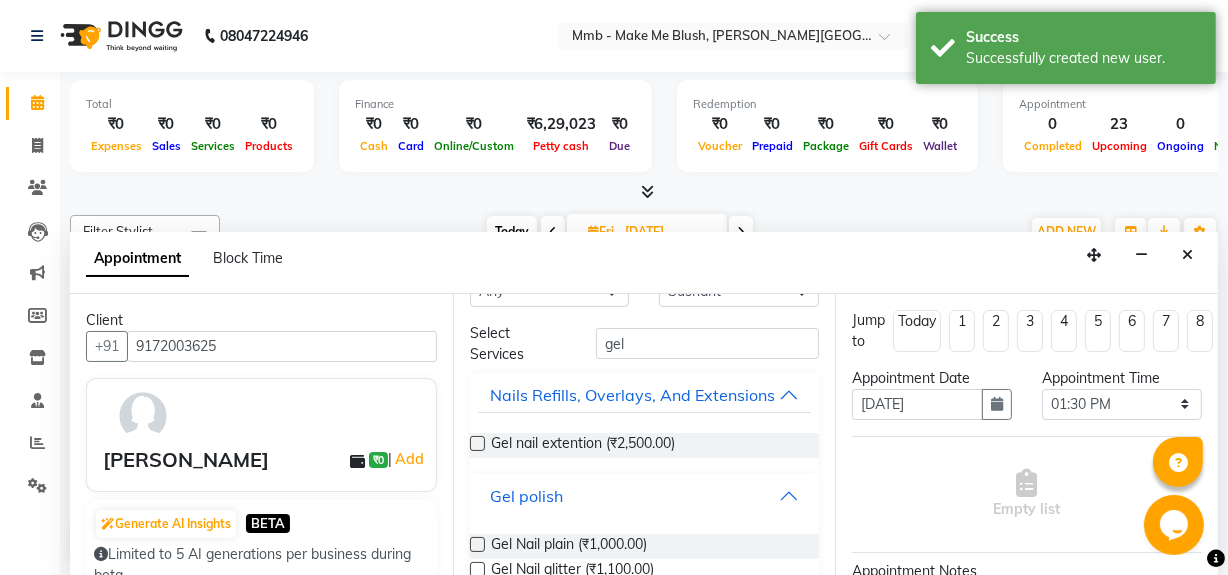 scroll, scrollTop: 71, scrollLeft: 0, axis: vertical 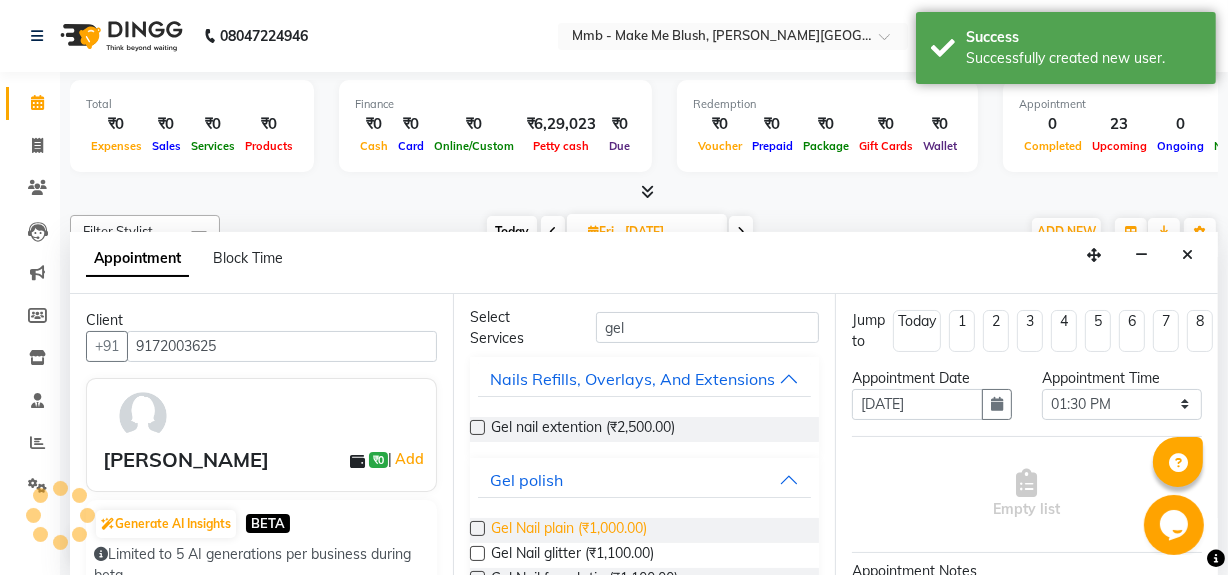 click on "Gel Nail plain  (₹1,000.00)" at bounding box center [569, 530] 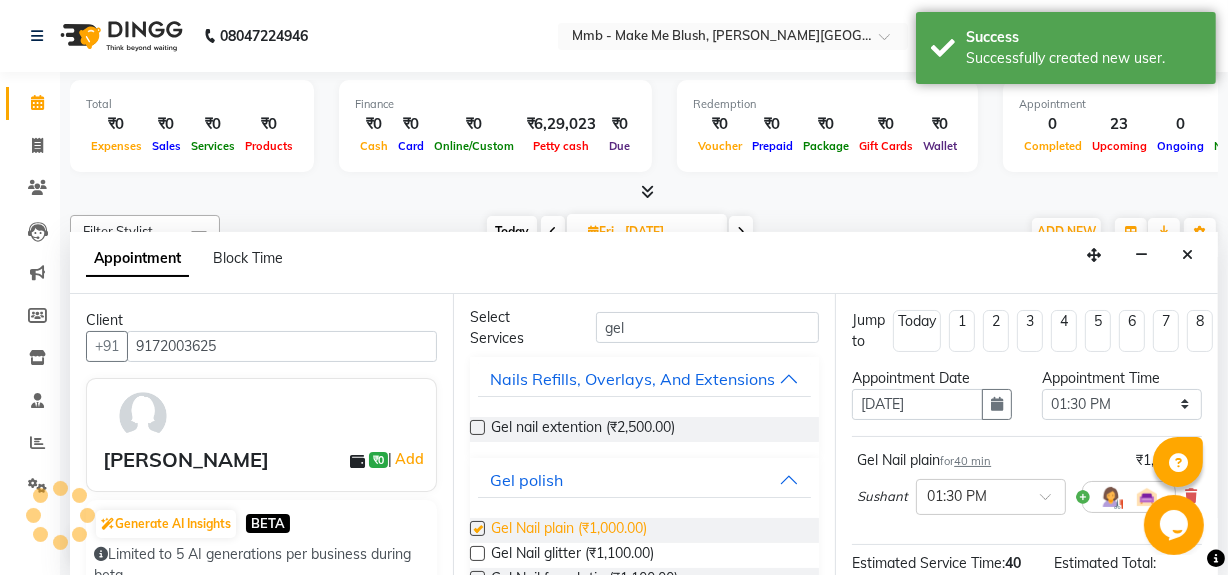 checkbox on "false" 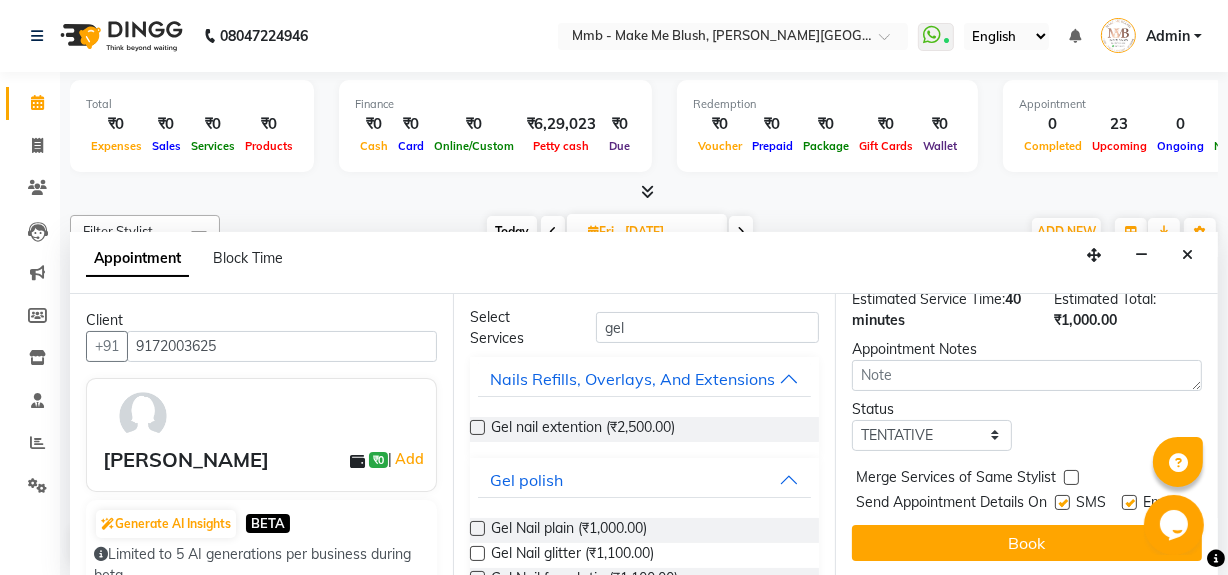 scroll, scrollTop: 293, scrollLeft: 0, axis: vertical 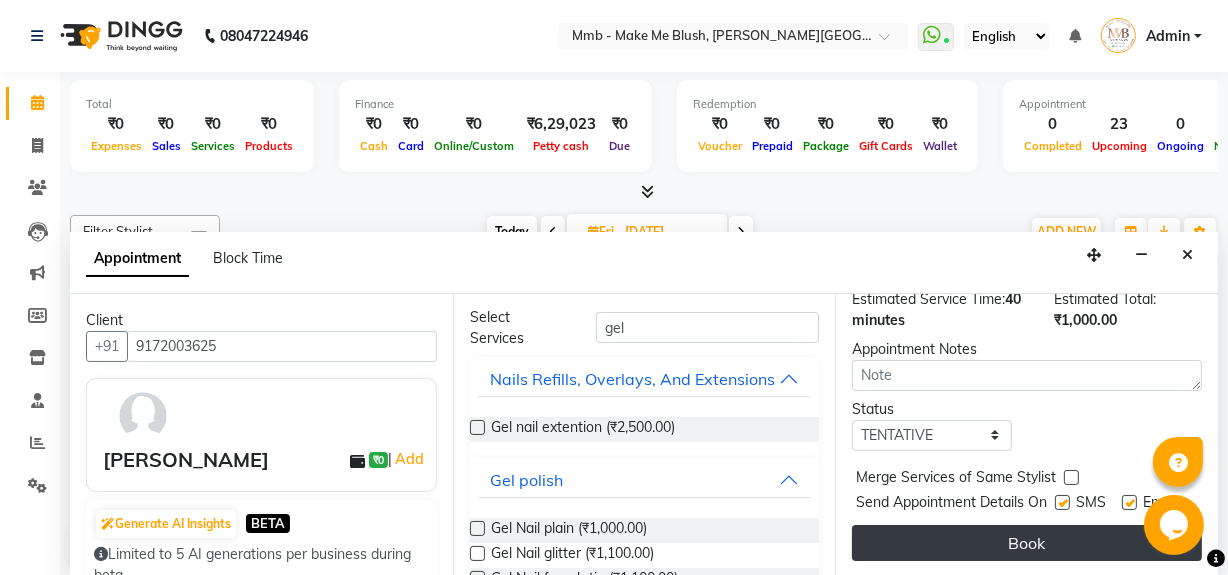 click on "Book" at bounding box center (1027, 543) 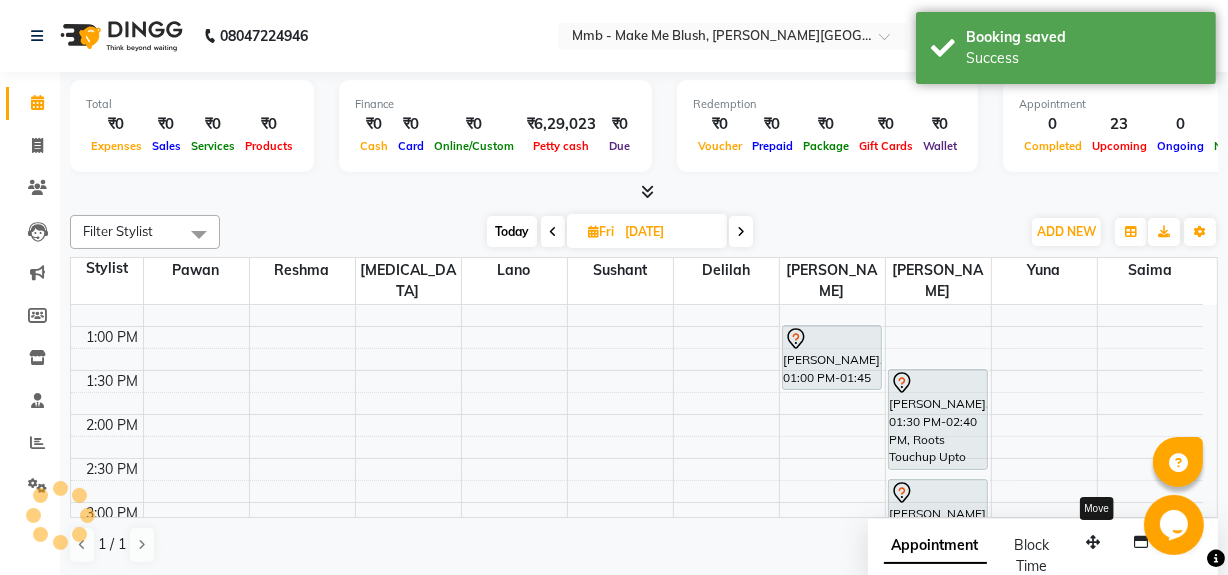 scroll, scrollTop: 0, scrollLeft: 0, axis: both 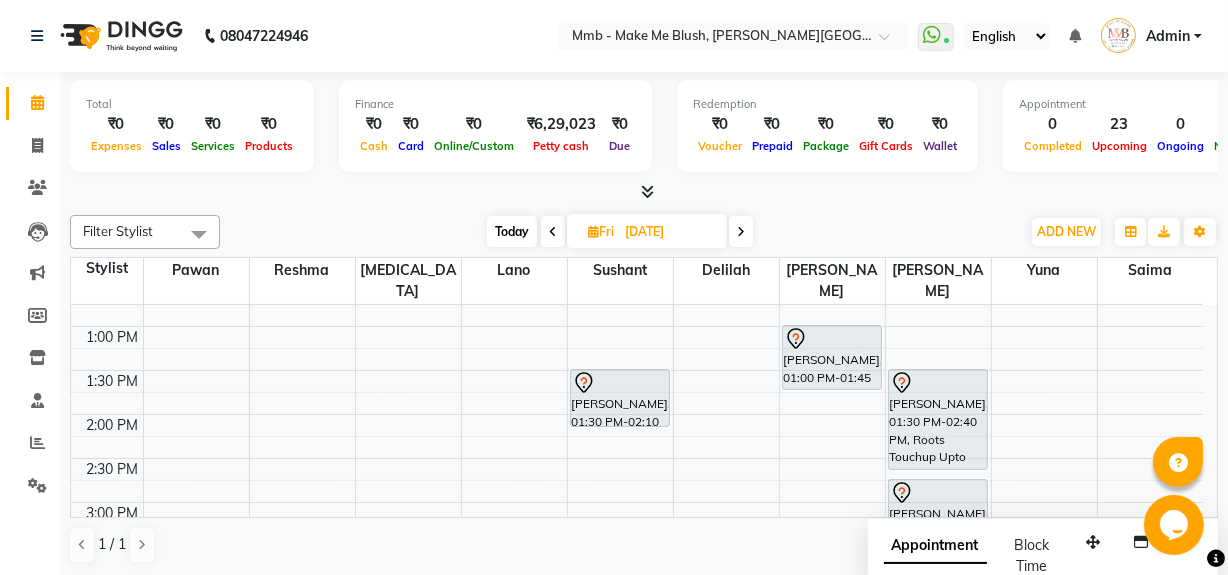 click on "Today" at bounding box center [512, 231] 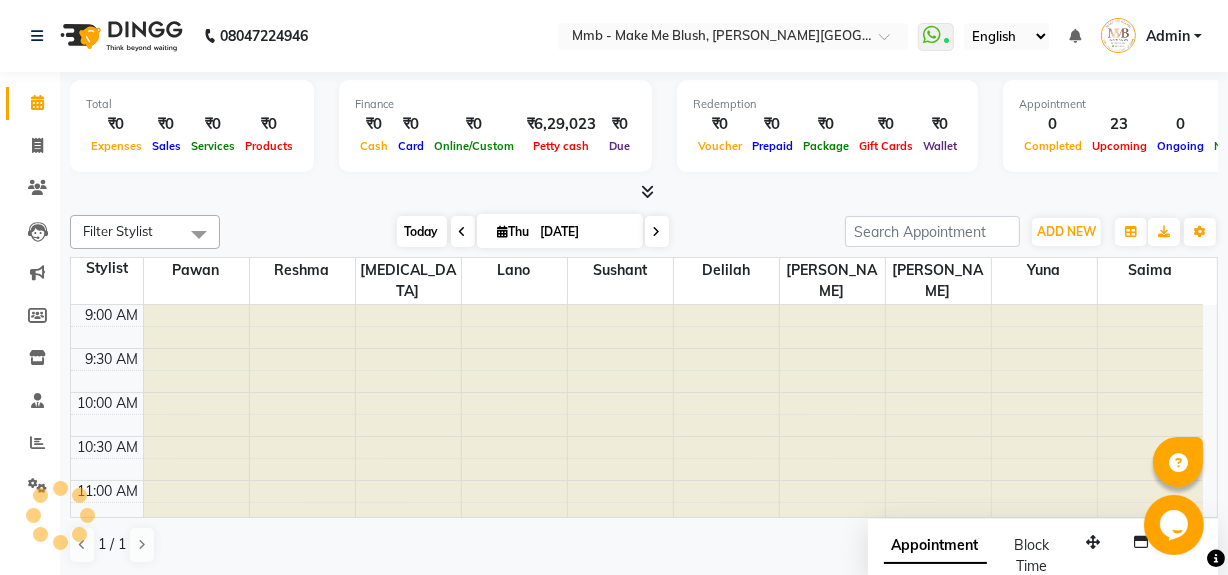 scroll, scrollTop: 439, scrollLeft: 0, axis: vertical 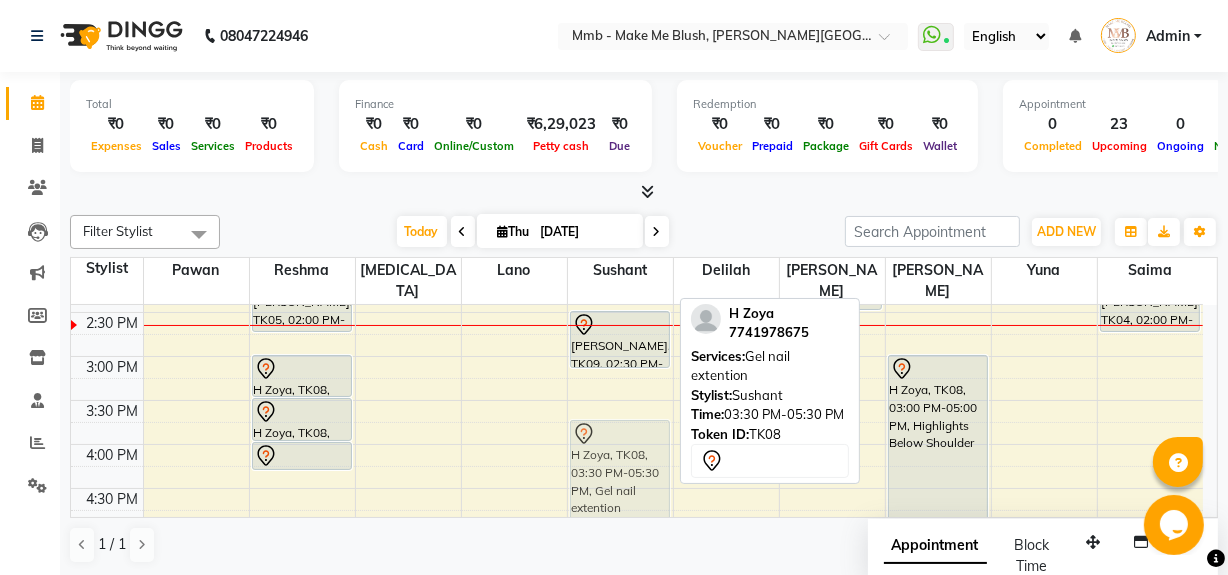 click on "Aditi Jajot, TK04, 01:00 PM-01:40 PM, Gel Nail plain              Meghana Kulkarni, TK09, 02:30 PM-03:10 PM, Gel Nail plain              H Zoya, TK08, 03:30 PM-05:30 PM, Gel nail extention             H Zoya, TK08, 03:30 PM-05:30 PM, Gel nail extention" at bounding box center [620, 356] 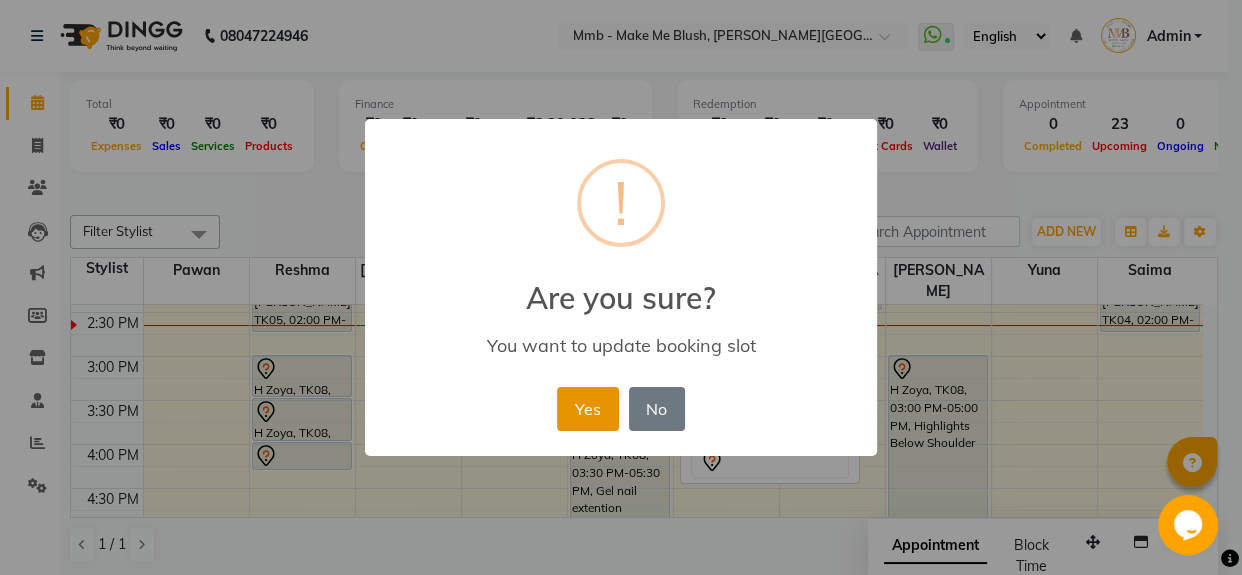 click on "Yes" at bounding box center [587, 409] 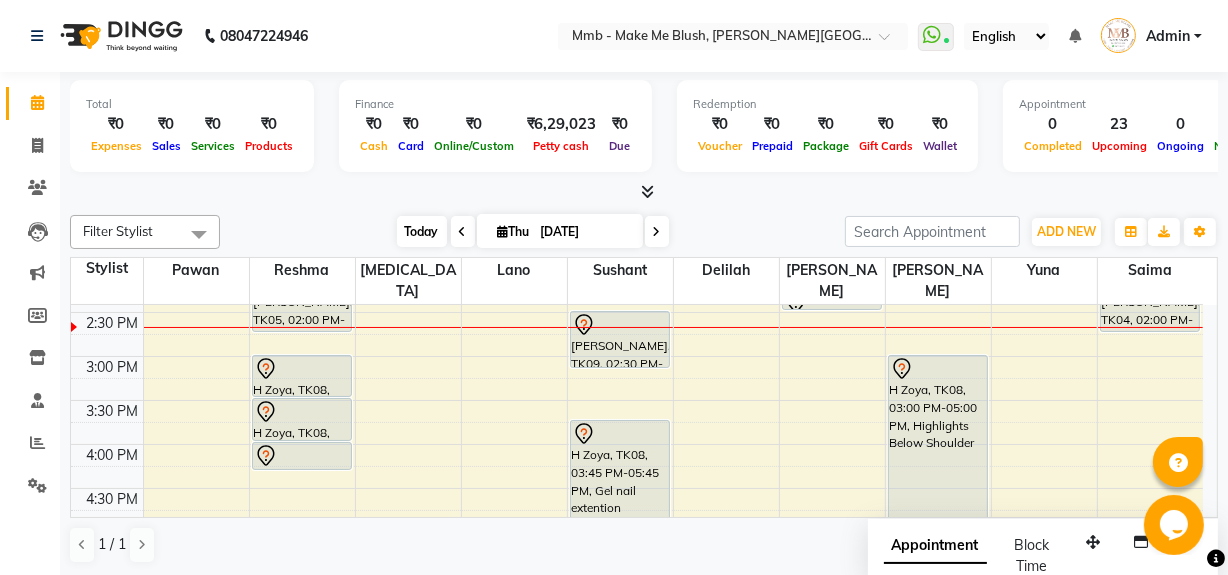 click on "Today" at bounding box center (422, 231) 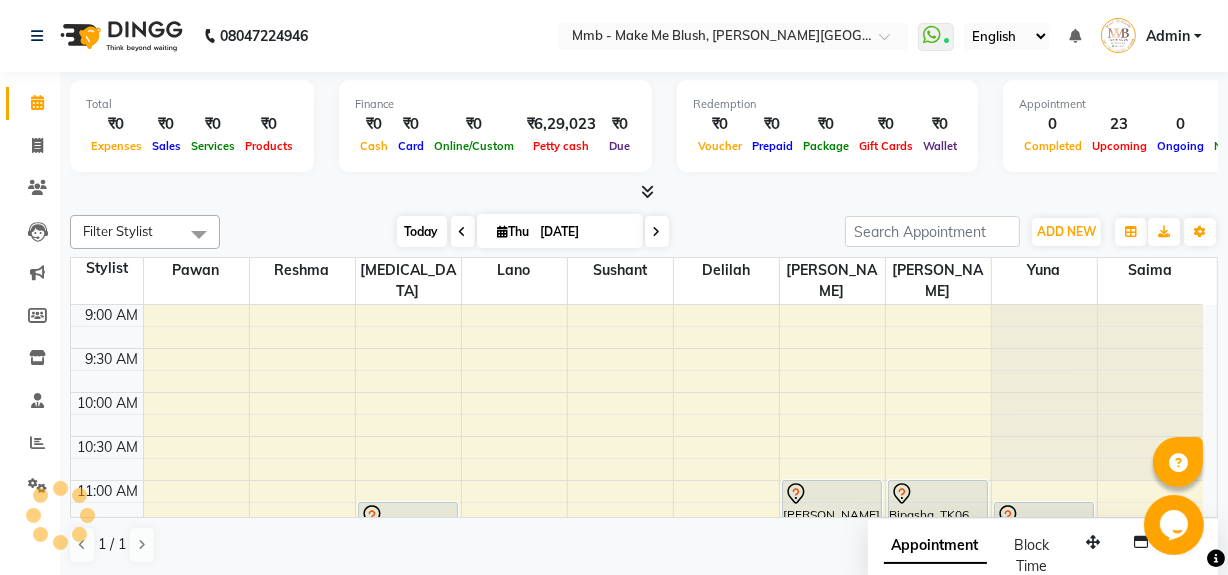 scroll, scrollTop: 439, scrollLeft: 0, axis: vertical 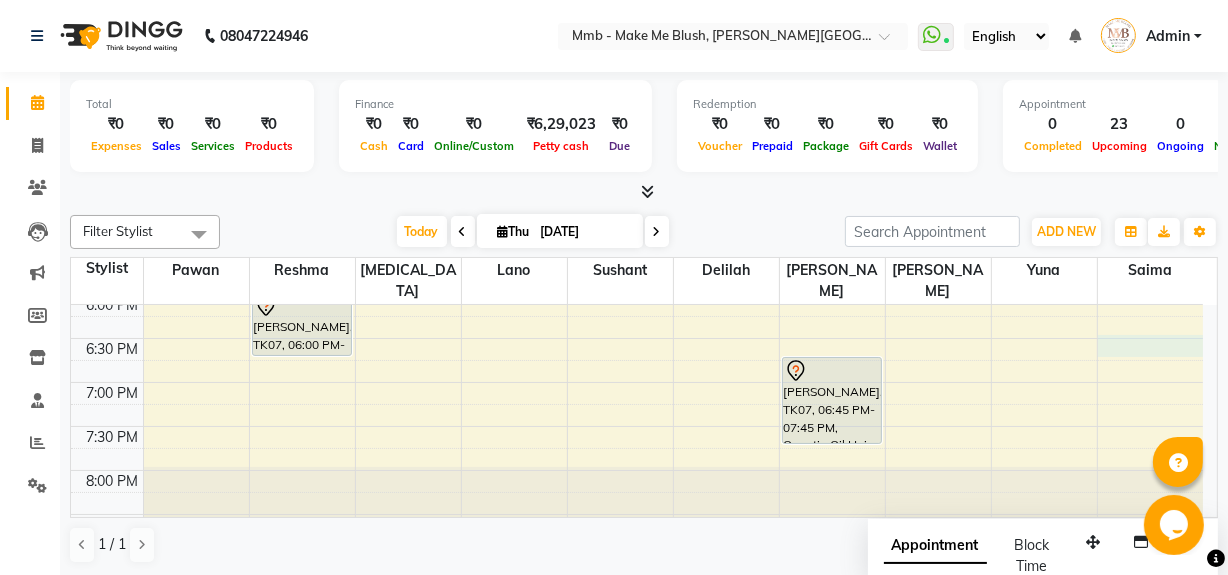 click on "9:00 AM 9:30 AM 10:00 AM 10:30 AM 11:00 AM 11:30 AM 12:00 PM 12:30 PM 1:00 PM 1:30 PM 2:00 PM 2:30 PM 3:00 PM 3:30 PM 4:00 PM 4:30 PM 5:00 PM 5:30 PM 6:00 PM 6:30 PM 7:00 PM 7:30 PM 8:00 PM 8:30 PM             Daayita Apaprajita, TK03, 11:30 AM-12:15 PM, Regular Pedicure              Daayita Apaprajita, TK03, 12:15 PM-01:00 PM, Regular Manicure              Simmi Melwani, TK05, 01:00 PM-01:30 PM, Rica  Full Legs             Simmi Melwani, TK05, 01:30 PM-02:00 PM, Rica Full Arms             Simmi Melwani, TK05, 02:00 PM-02:45 PM, Regular Pedicure              H Zoya, TK08, 03:00 PM-03:30 PM, Rica  Full Legs             H Zoya, TK08, 03:30 PM-04:00 PM, Rica Full Arms             H Zoya, TK08, 04:00 PM-04:20 PM, Rica Underarms             Fatema Akolawala, TK07, 06:00 PM-06:45 PM, Hydrating Clean Up             Daayita Apaprajita, TK03, 11:15 AM-12:25 PM, Roots Touchup Upto 1inch              Aditi Jajot, TK04, 01:00 PM-01:40 PM, Gel Nail plain" at bounding box center (637, 30) 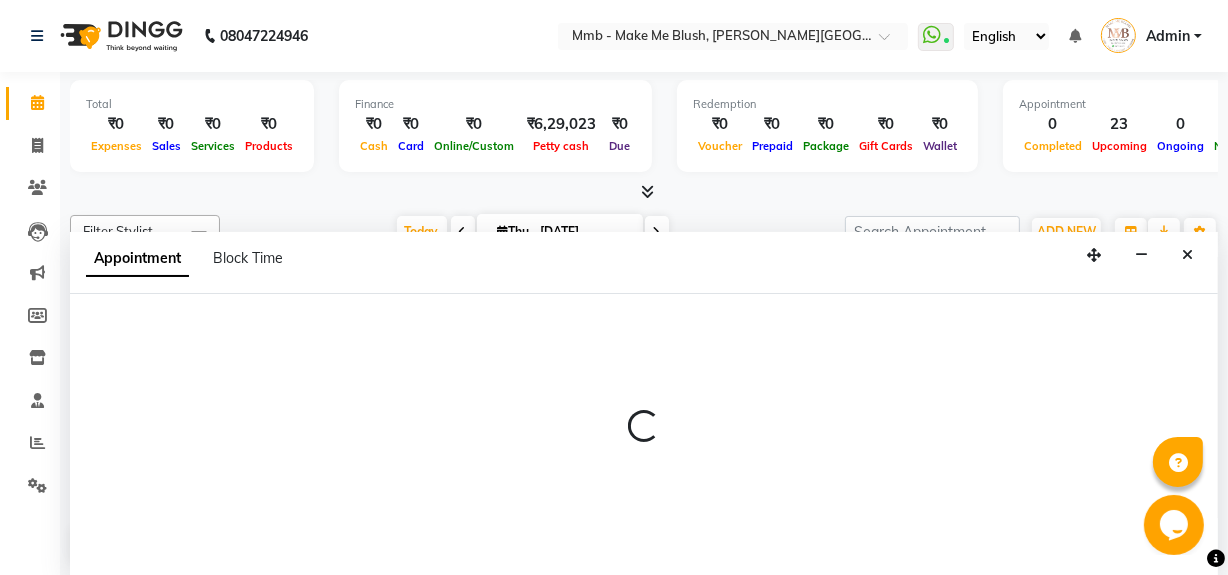 scroll, scrollTop: 0, scrollLeft: 0, axis: both 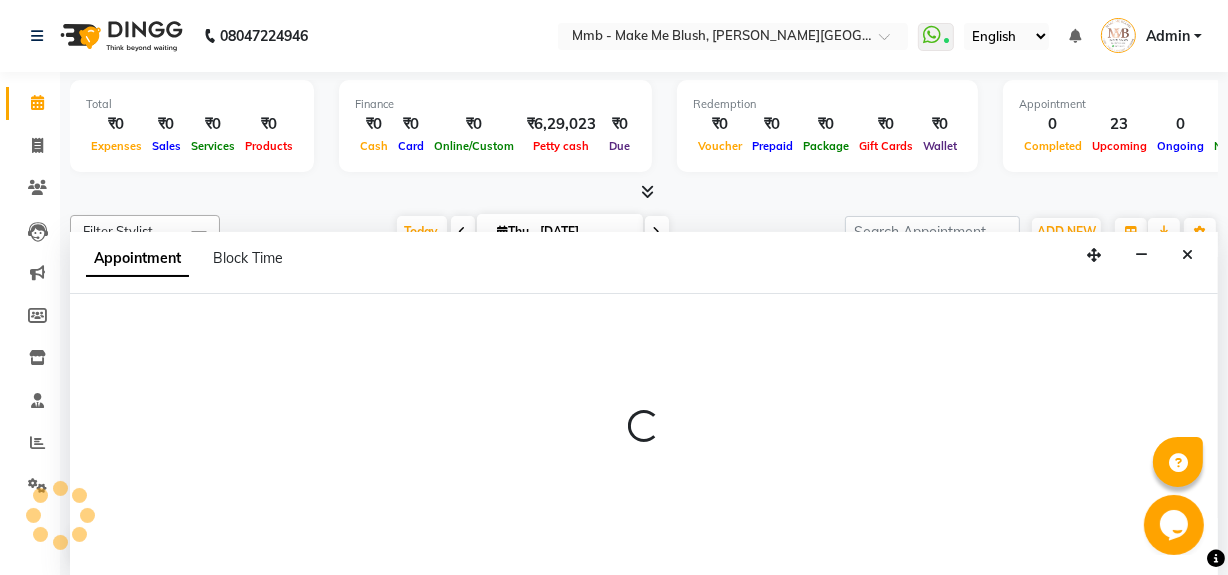 select on "74536" 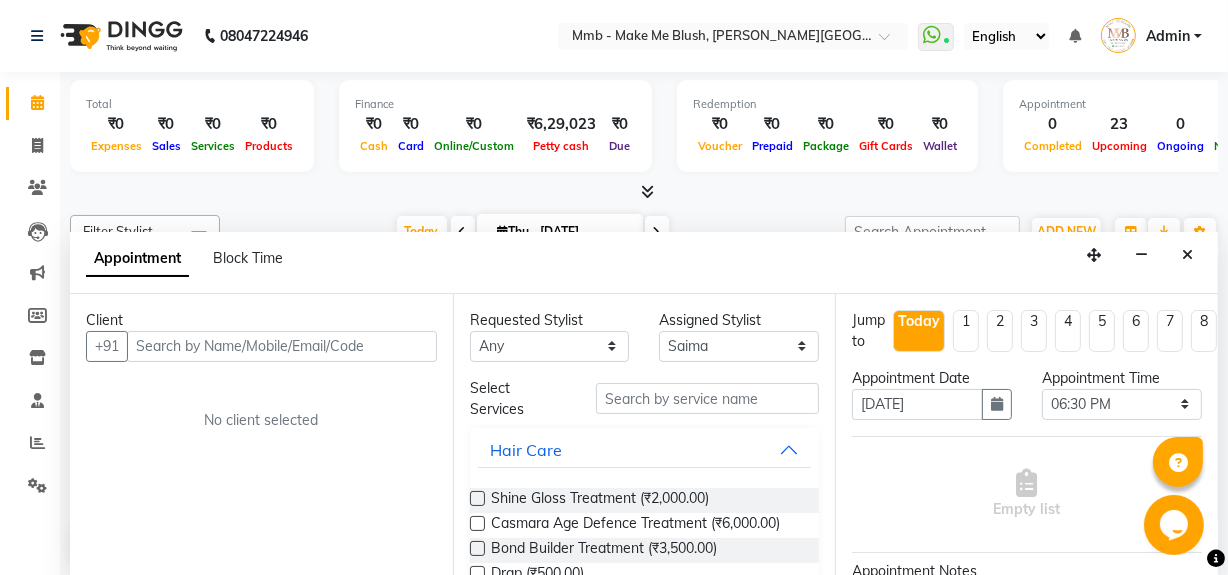 click at bounding box center (282, 346) 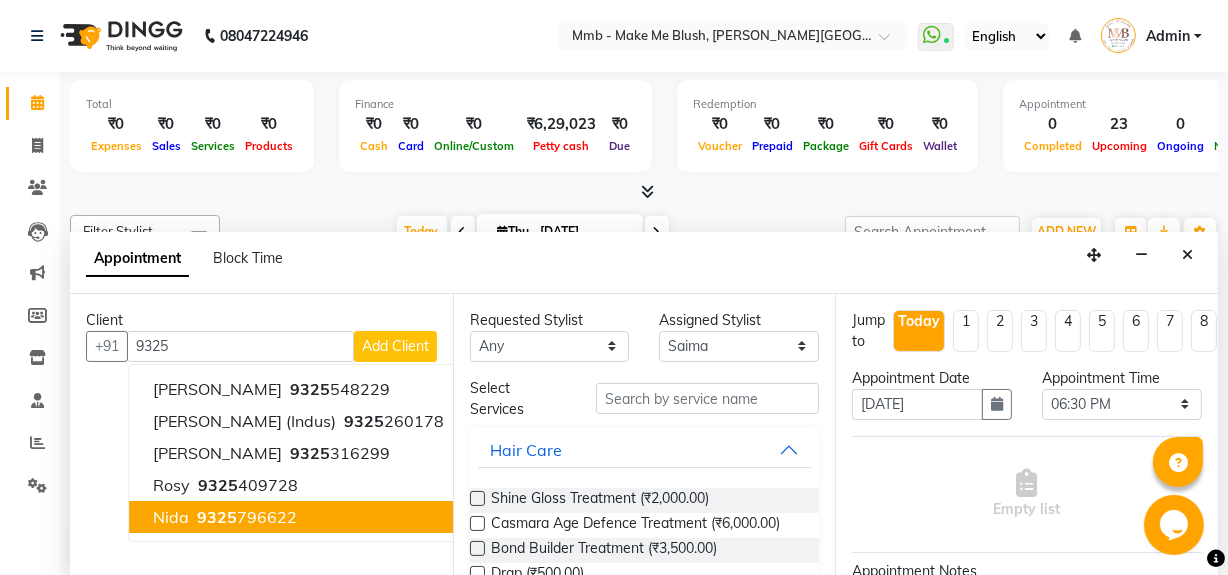 click on "9325 796622" at bounding box center (245, 517) 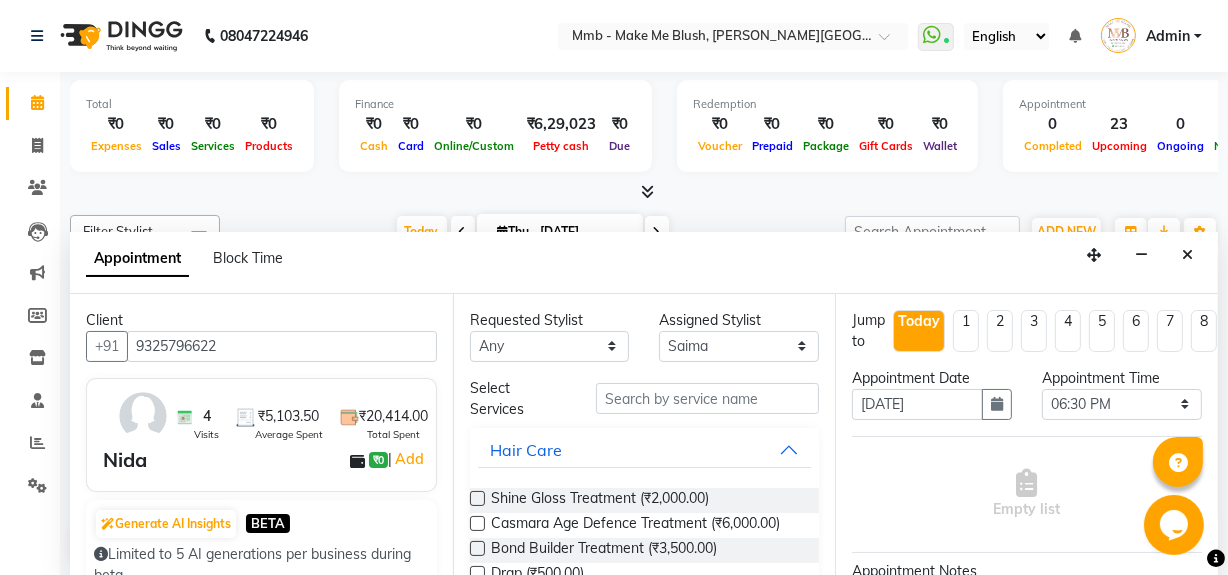 type on "9325796622" 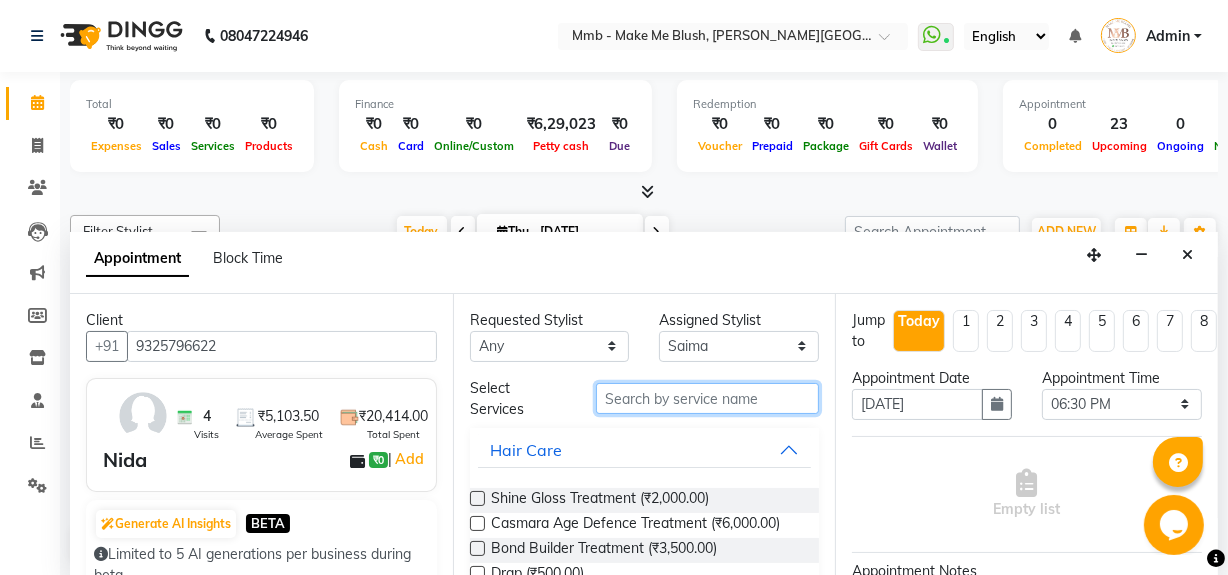 click at bounding box center (707, 398) 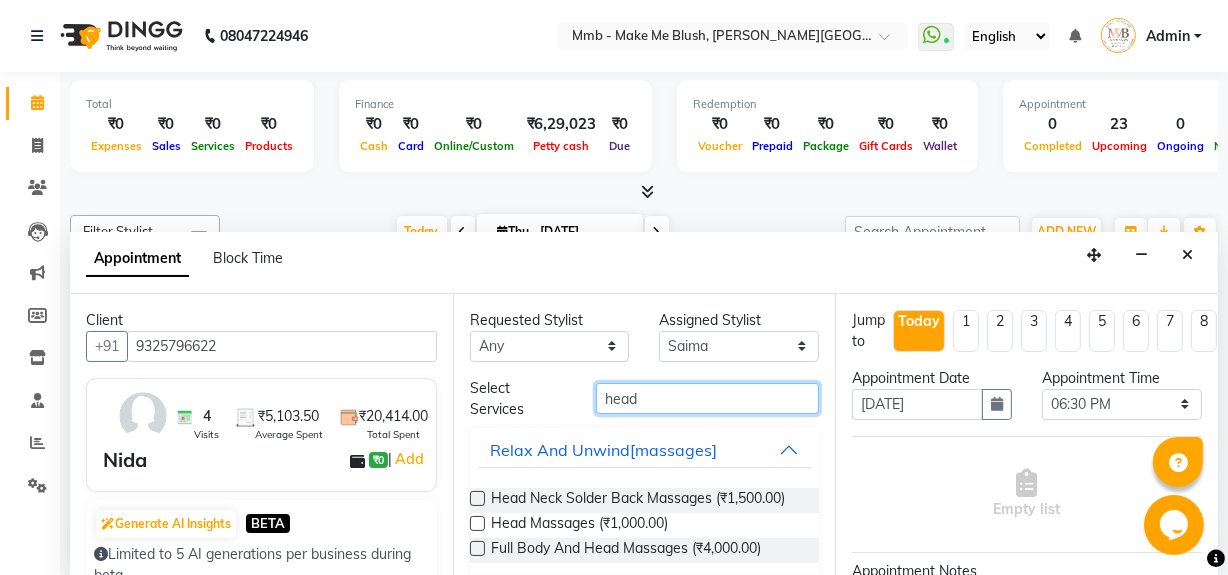 type on "head" 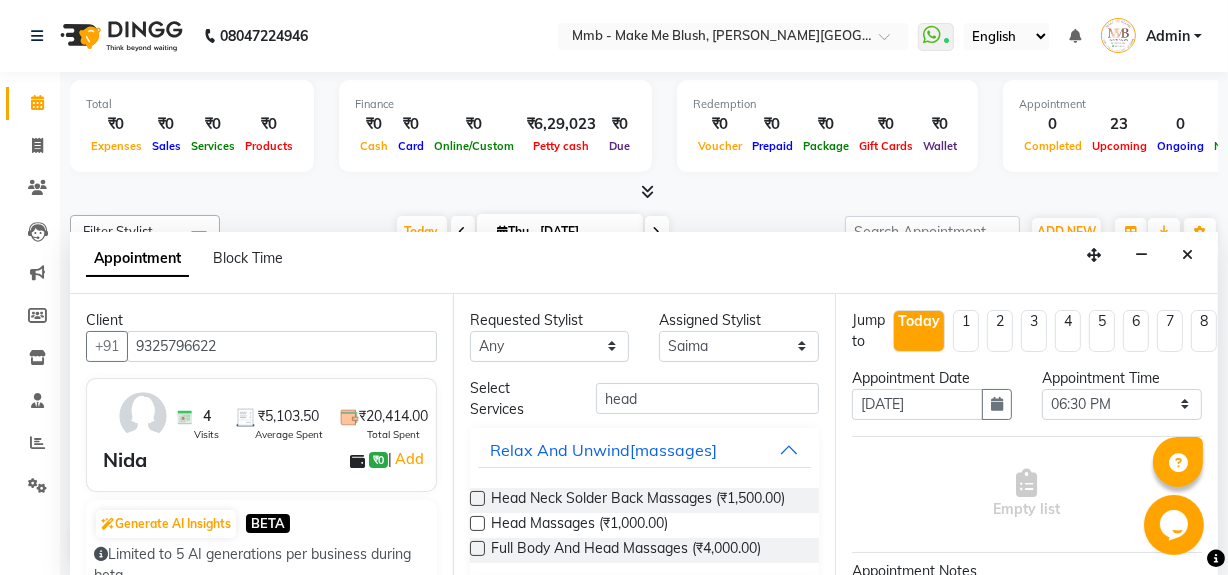 click at bounding box center (477, 523) 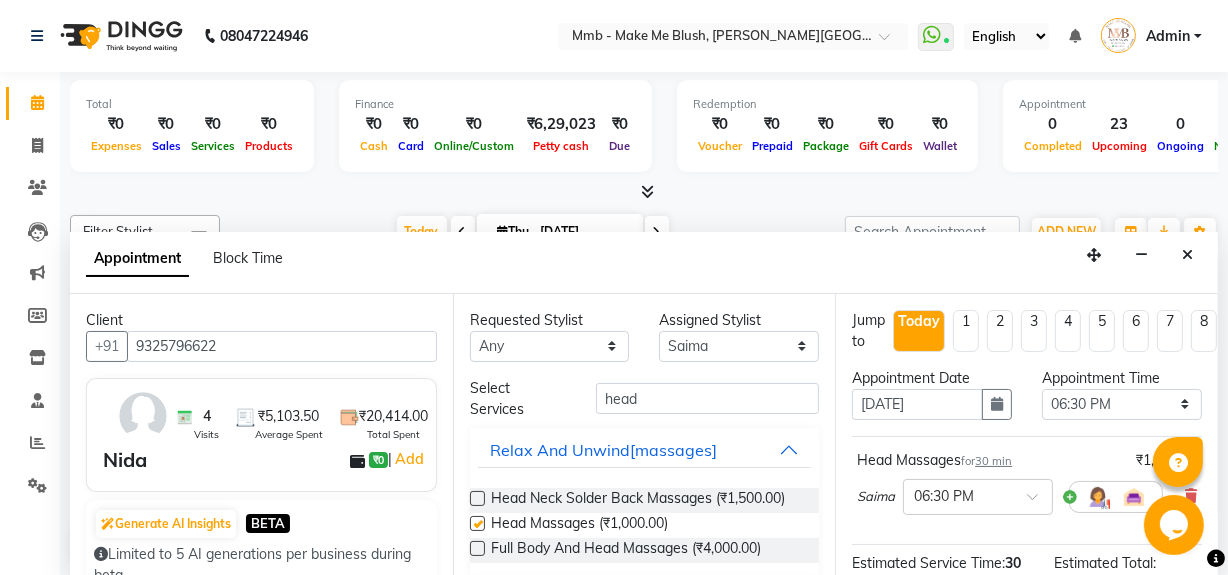 checkbox on "false" 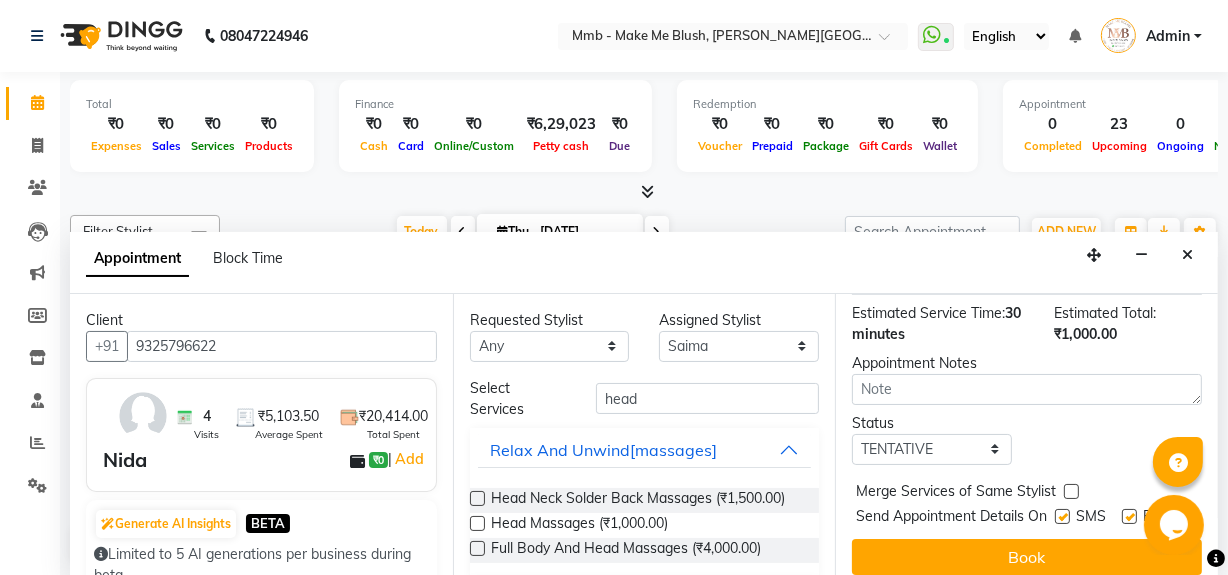 scroll, scrollTop: 293, scrollLeft: 0, axis: vertical 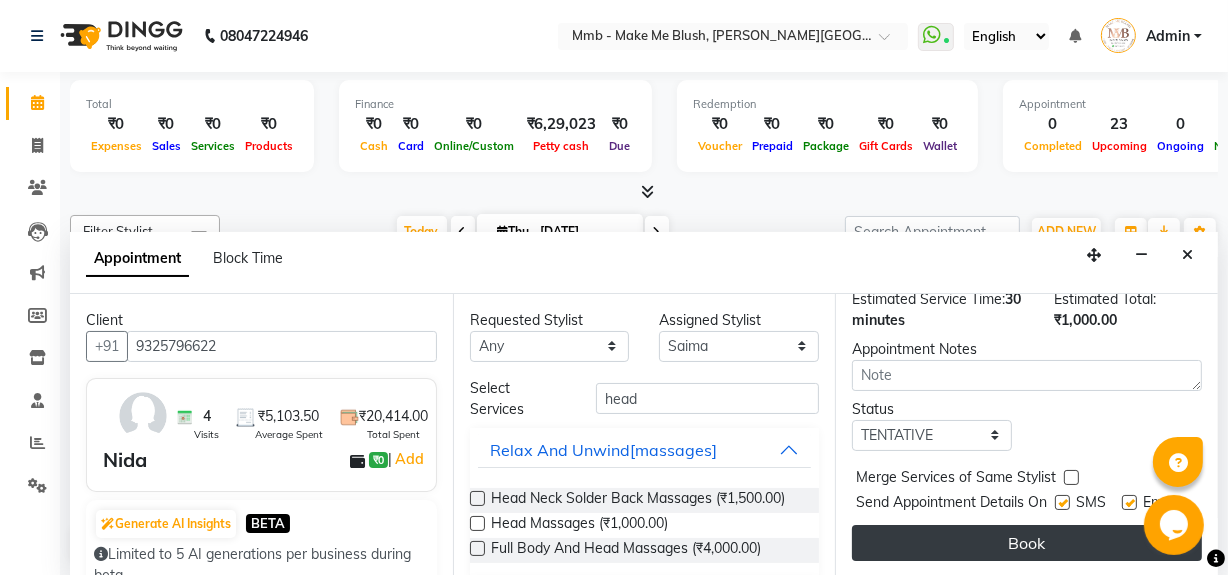 click on "Book" at bounding box center [1027, 543] 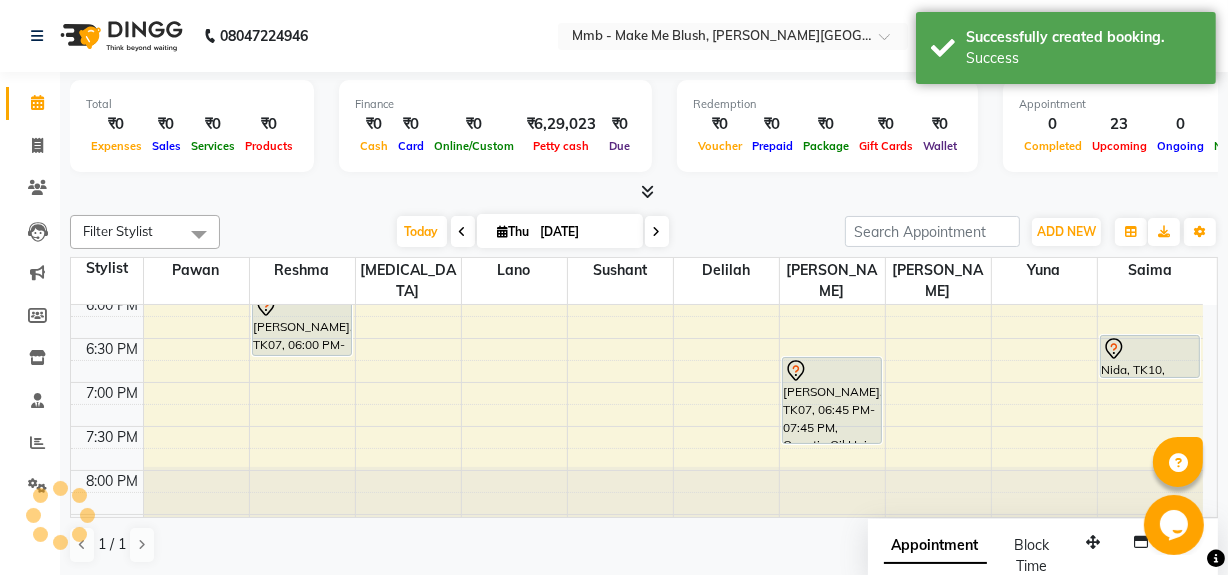 scroll, scrollTop: 0, scrollLeft: 0, axis: both 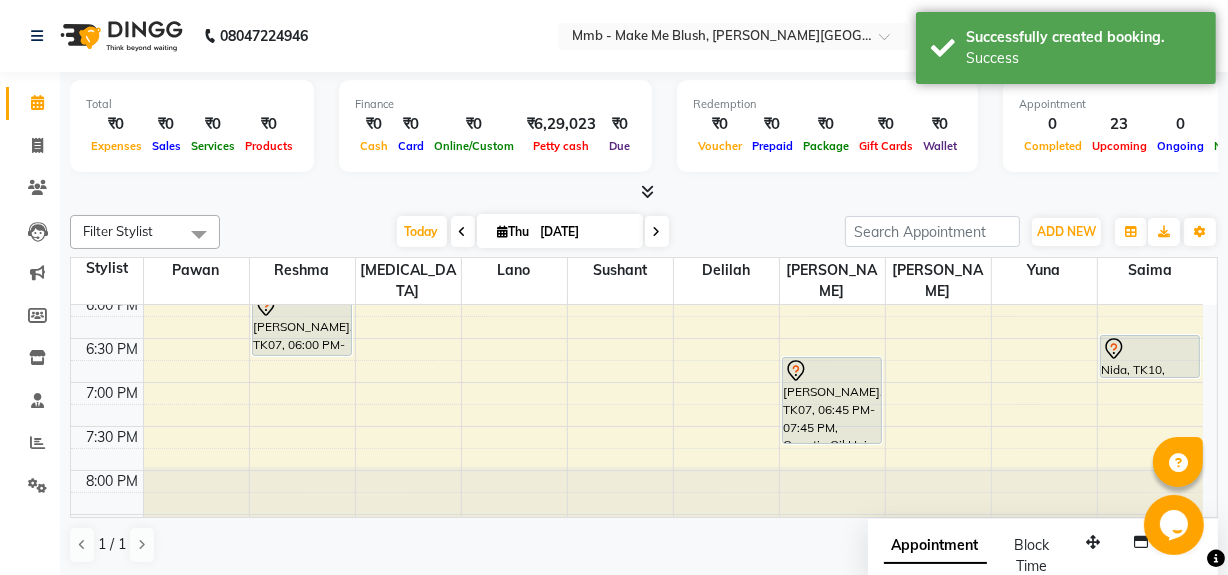 click at bounding box center (657, 231) 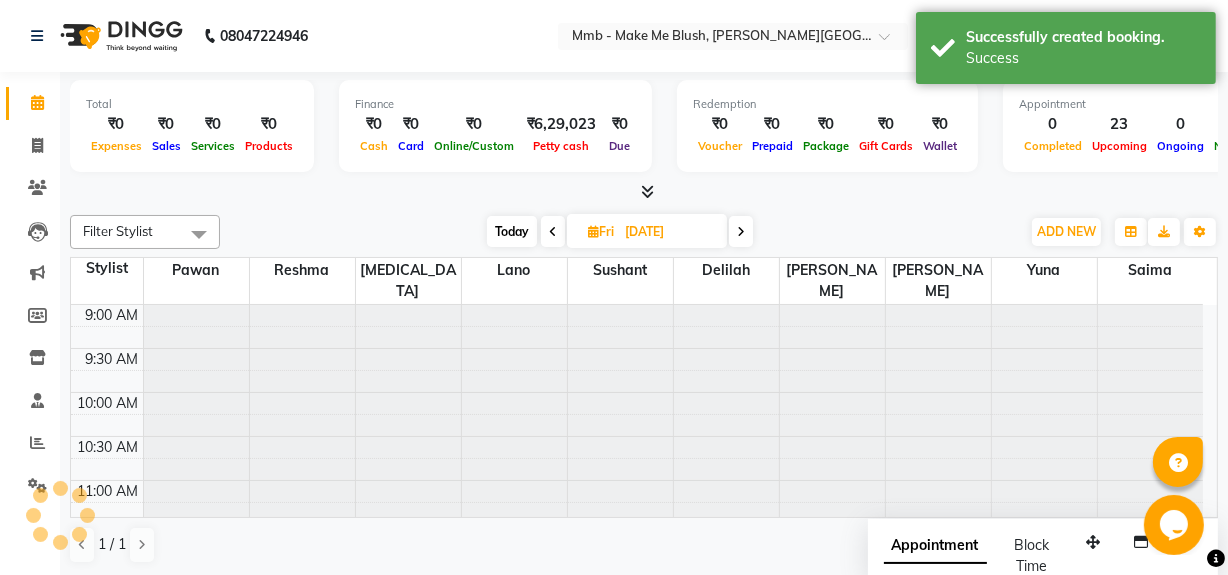 scroll, scrollTop: 527, scrollLeft: 0, axis: vertical 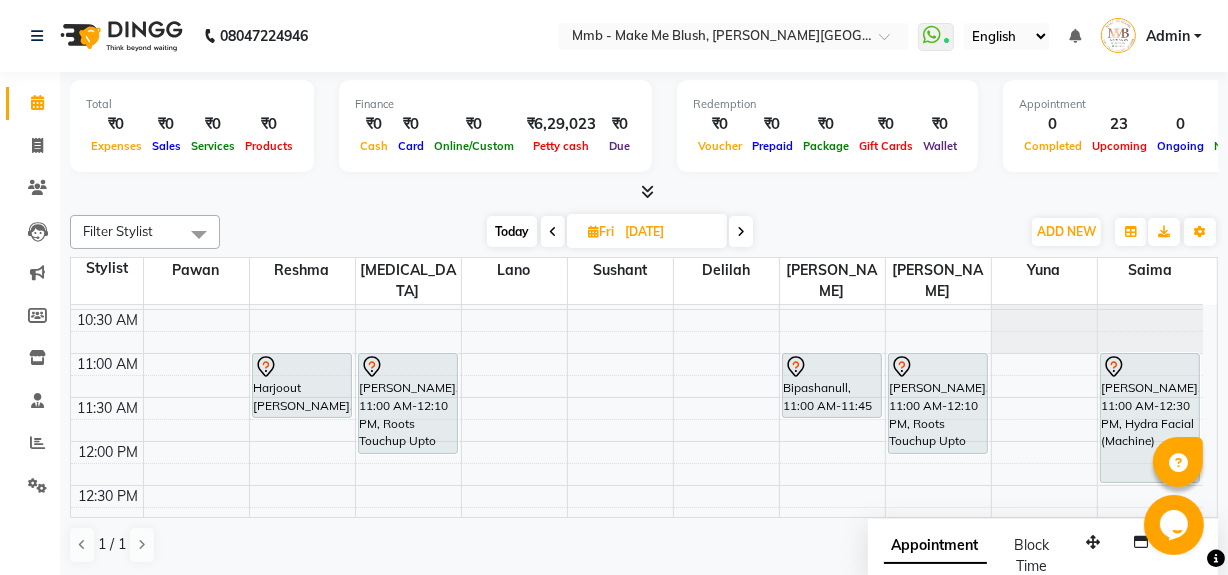 click on "Opens Chat This icon Opens the chat window." at bounding box center [1175, 524] 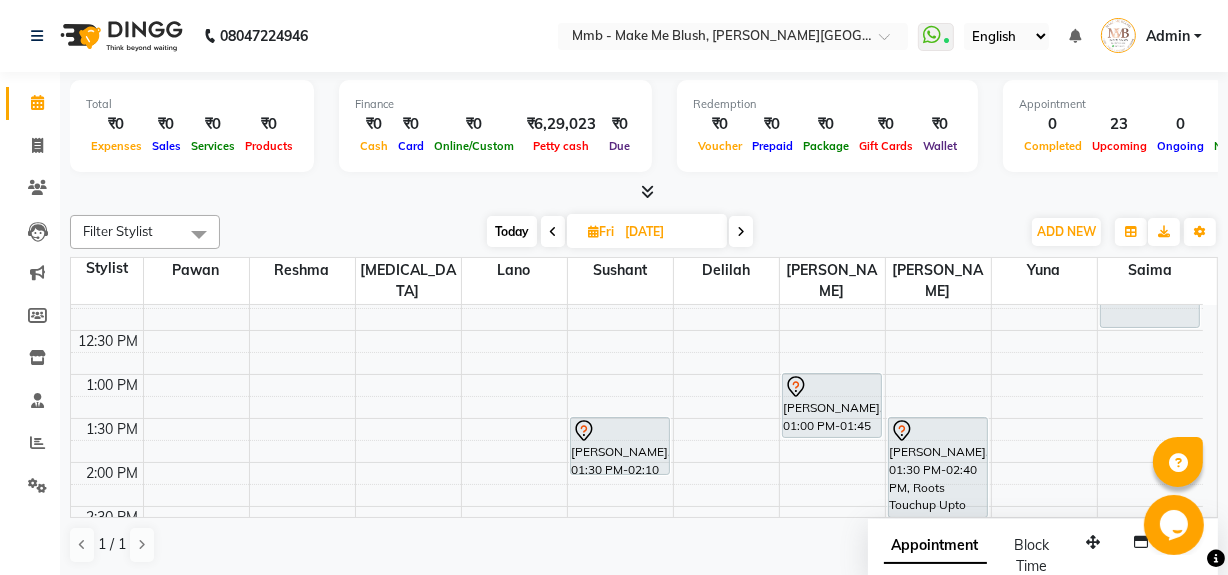 scroll, scrollTop: 309, scrollLeft: 0, axis: vertical 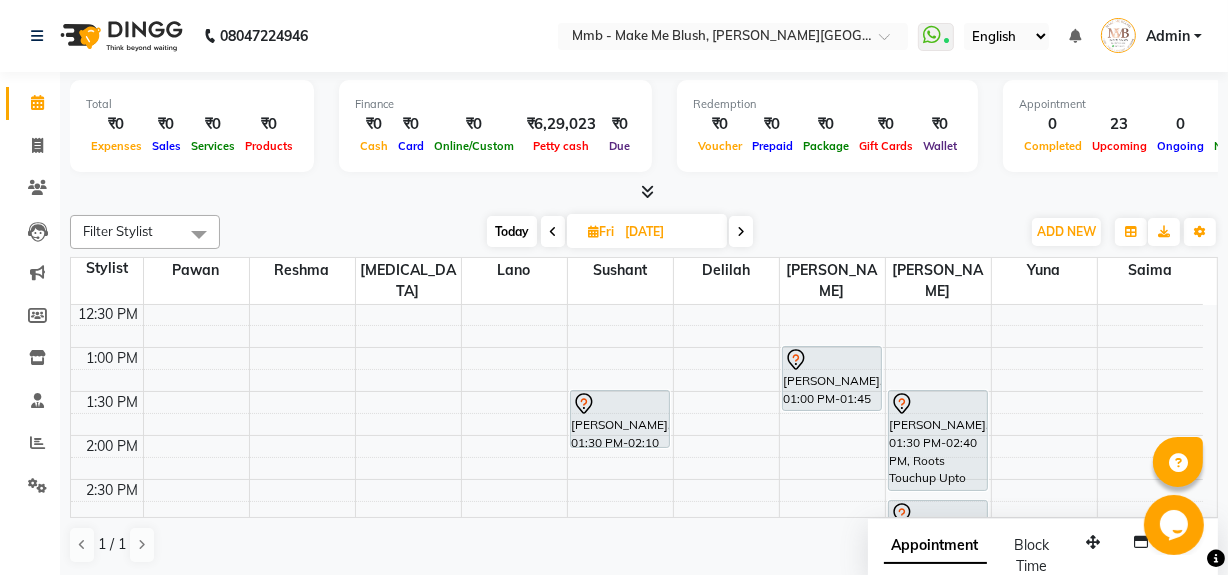 click on "Today" at bounding box center [512, 231] 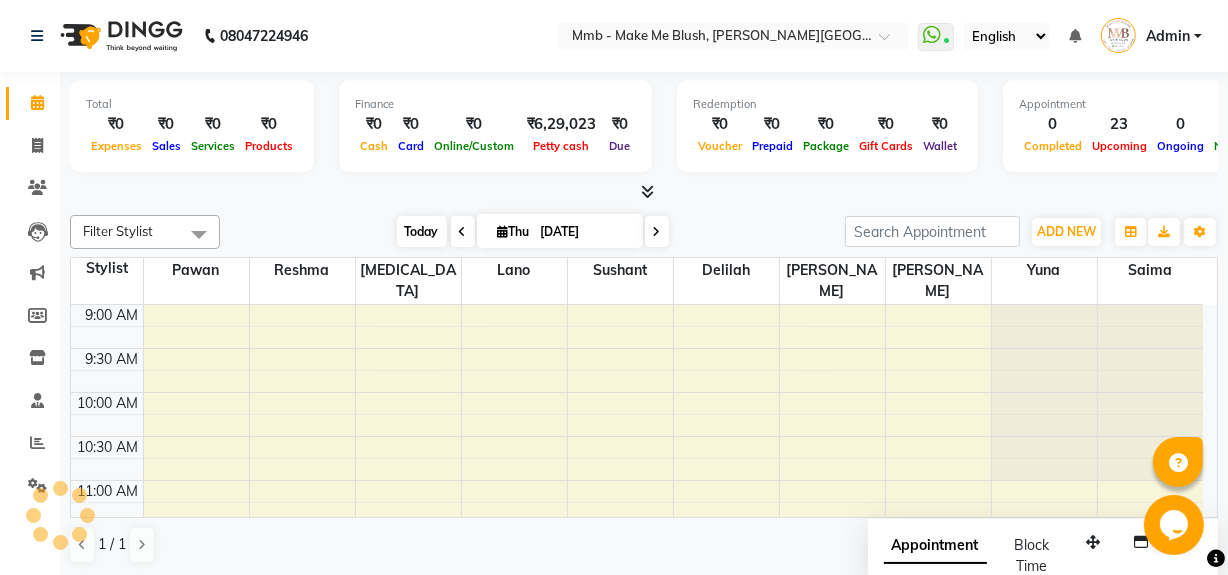 scroll, scrollTop: 527, scrollLeft: 0, axis: vertical 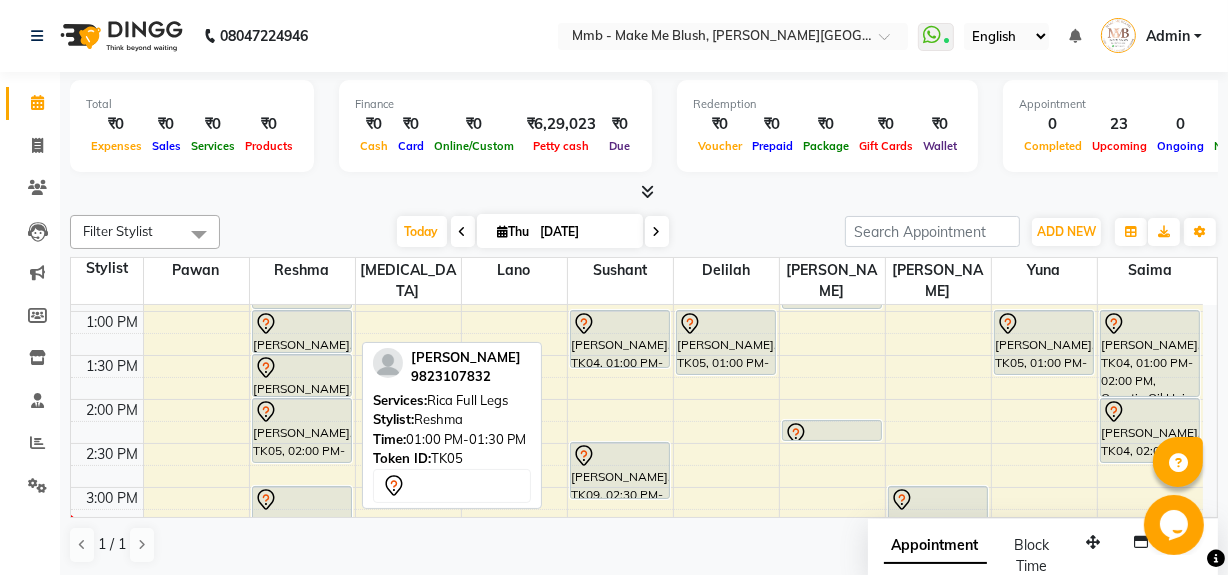 click at bounding box center (302, 324) 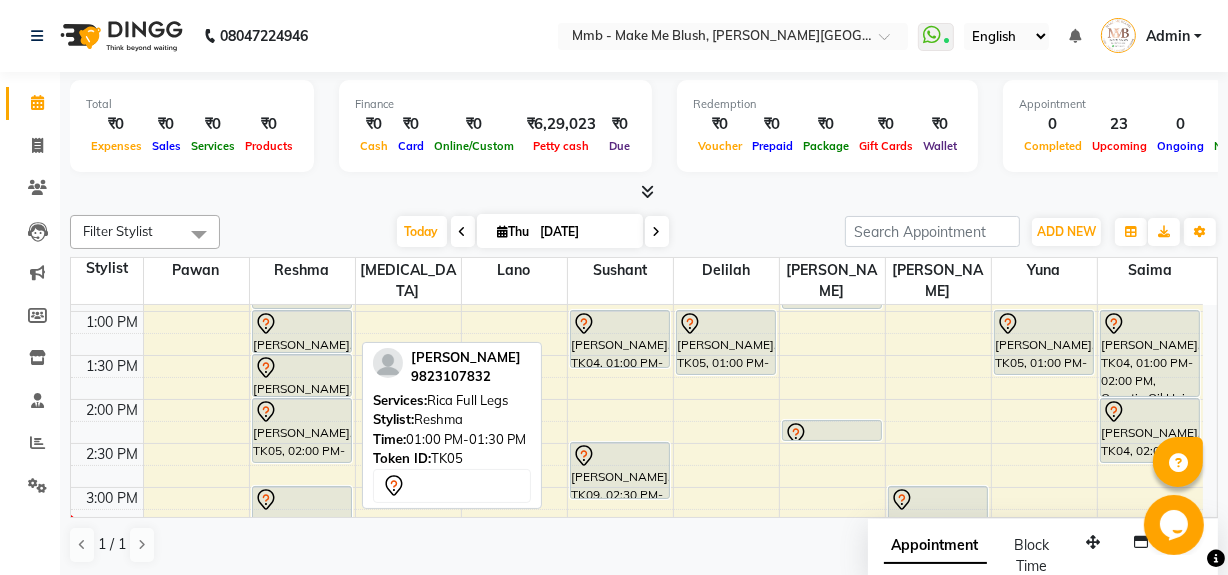 click at bounding box center (302, 324) 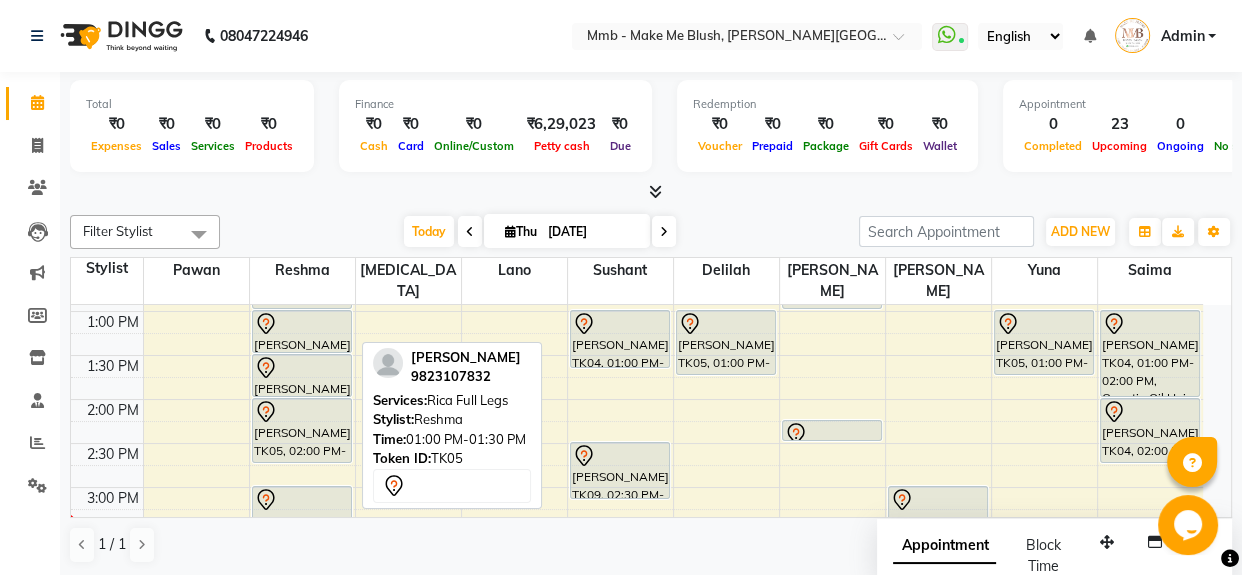 select on "7" 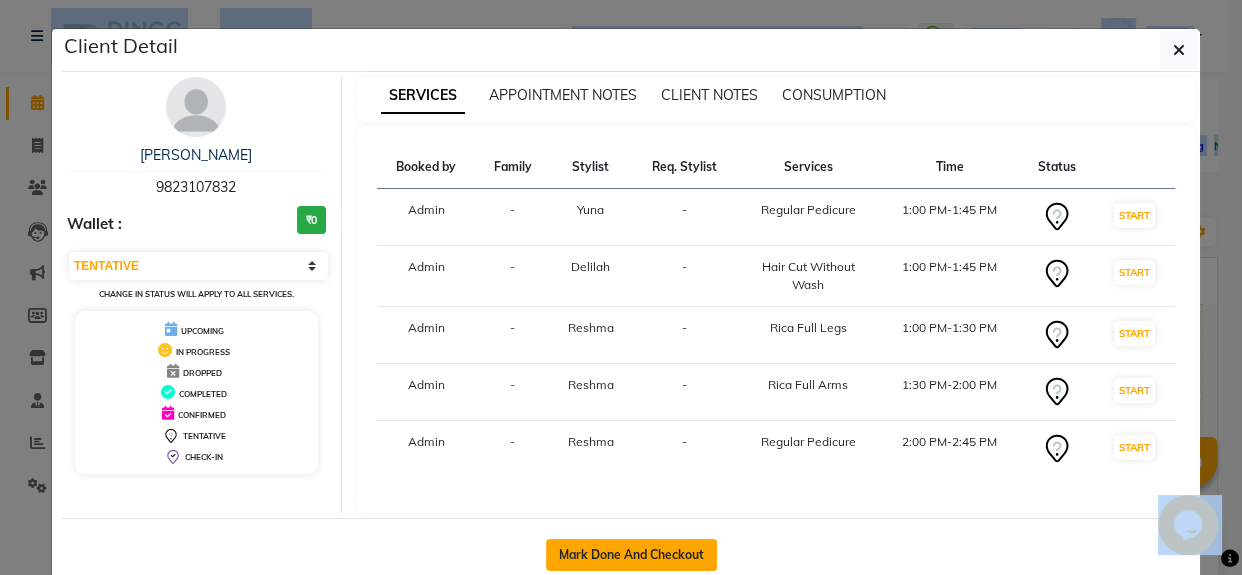 click on "Mark Done And Checkout" 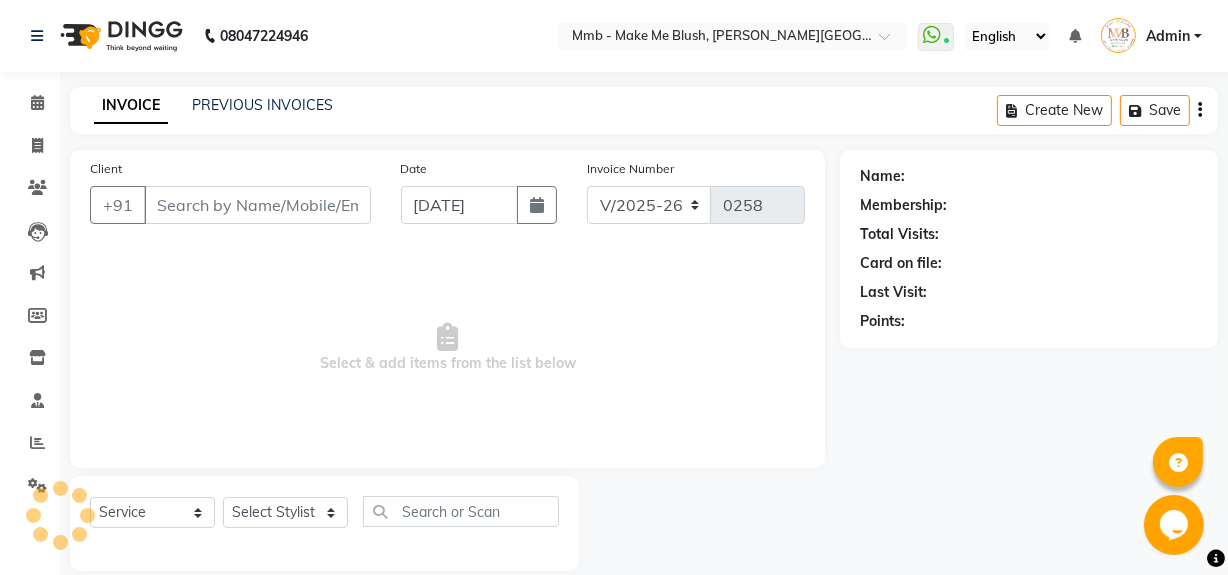 type on "9823107832" 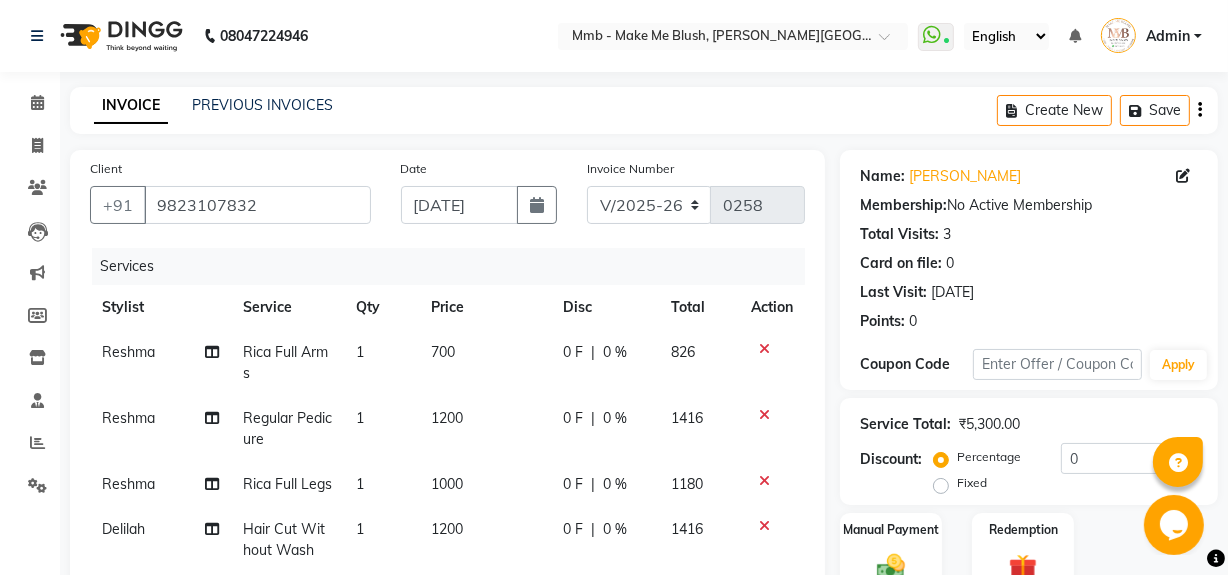 click 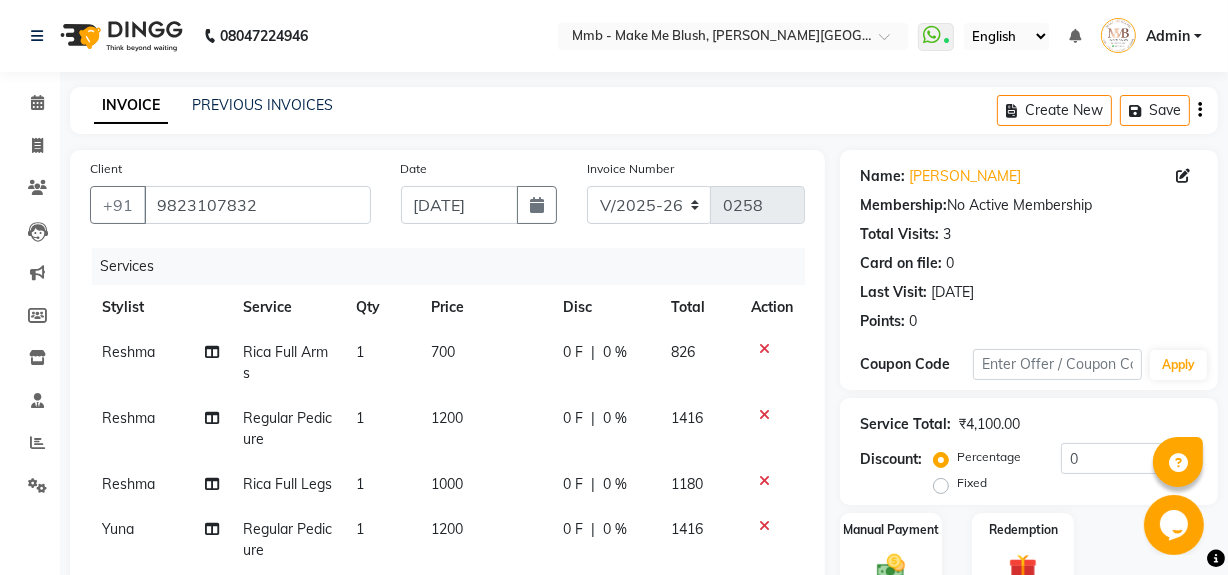 click on "Manual Payment Redemption" 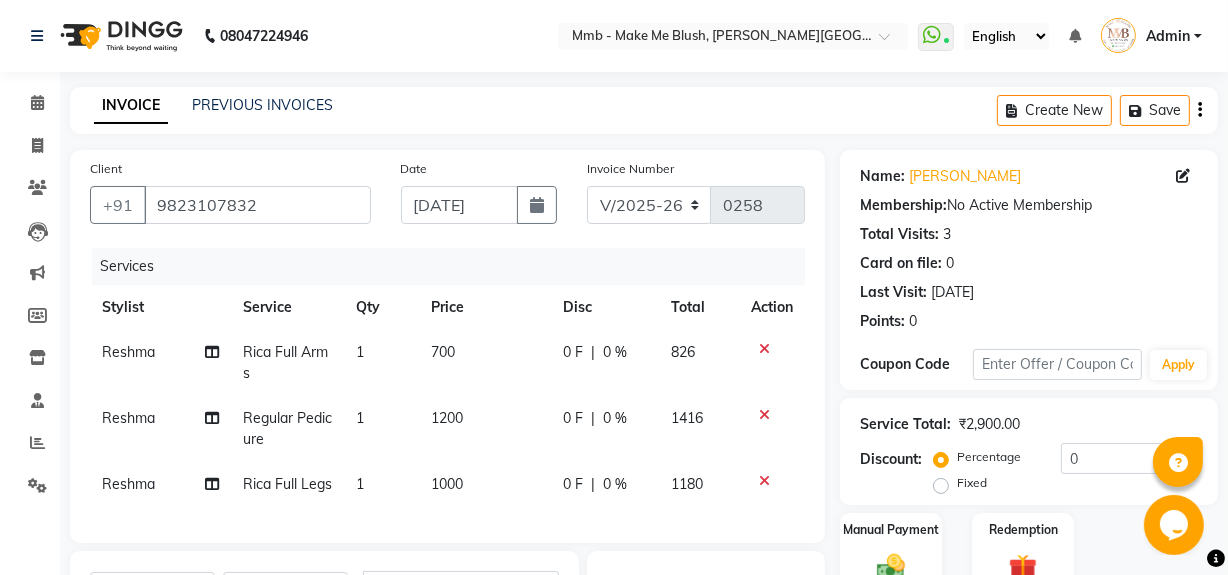 scroll, scrollTop: 335, scrollLeft: 0, axis: vertical 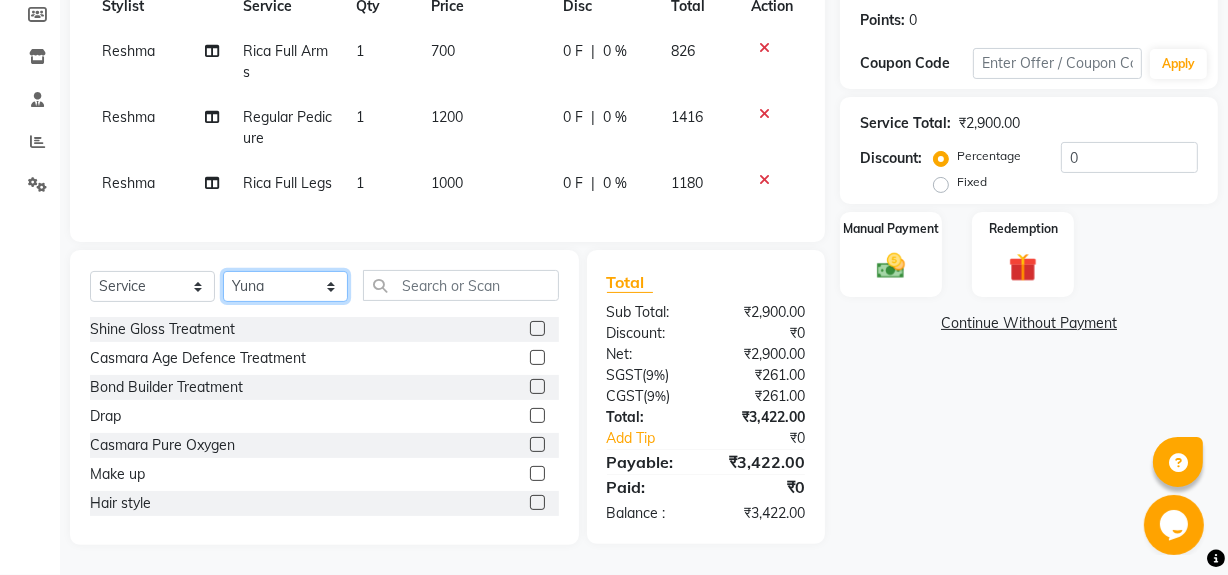 click on "Select Stylist Delilah Gauri Chauhan Lano Nikita Pawan Reshma Saima Sushant Urgen Dukpa Yuna" 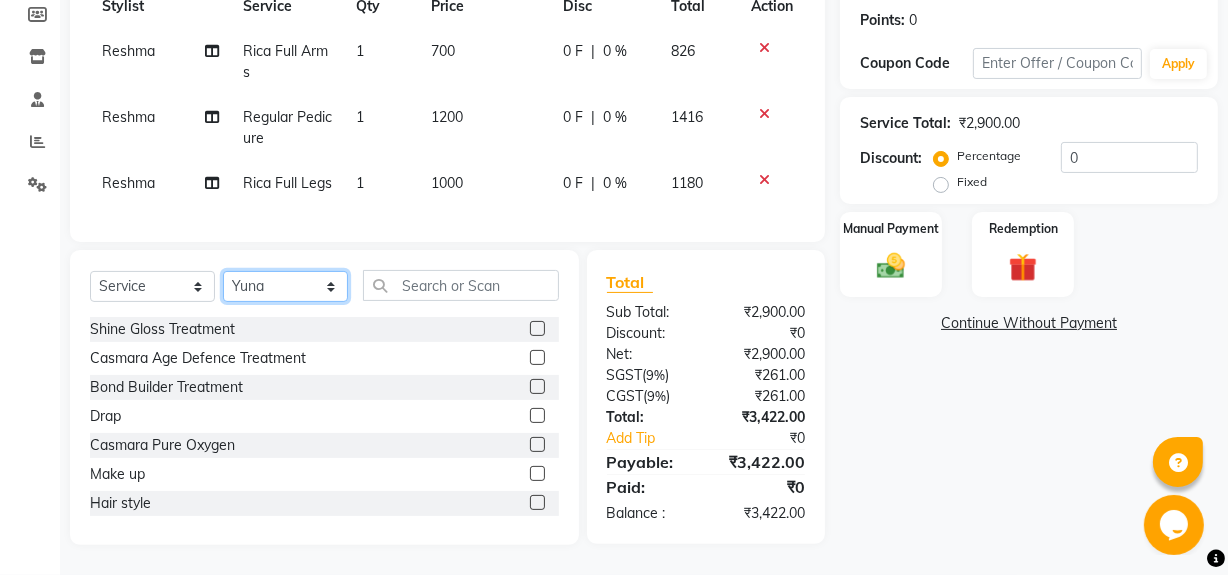 select on "18873" 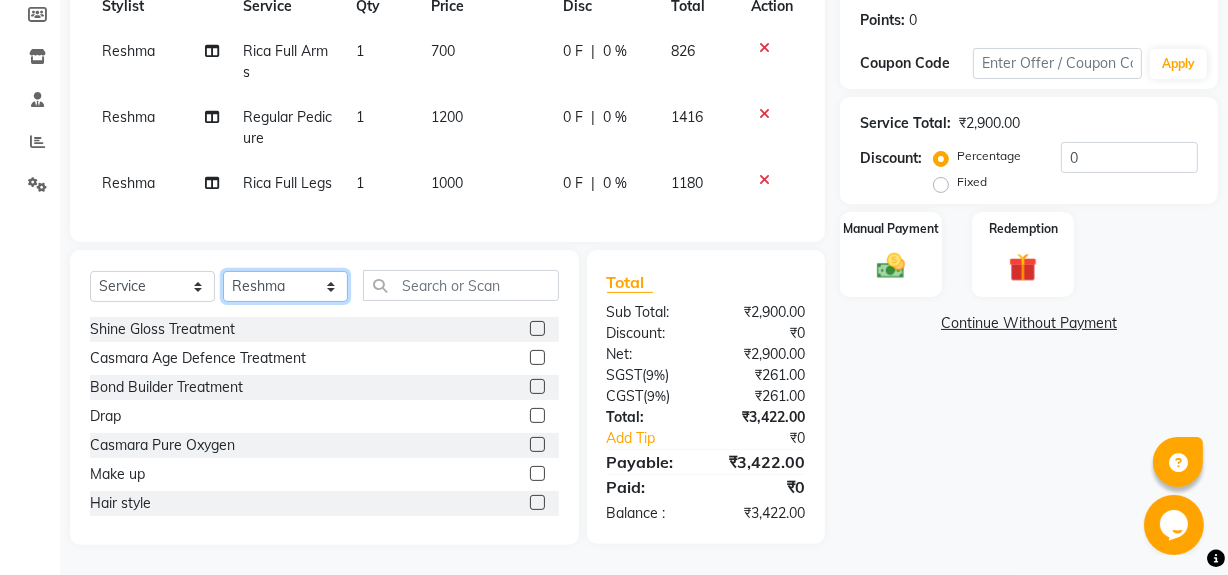 click on "Select Stylist Delilah Gauri Chauhan Lano Nikita Pawan Reshma Saima Sushant Urgen Dukpa Yuna" 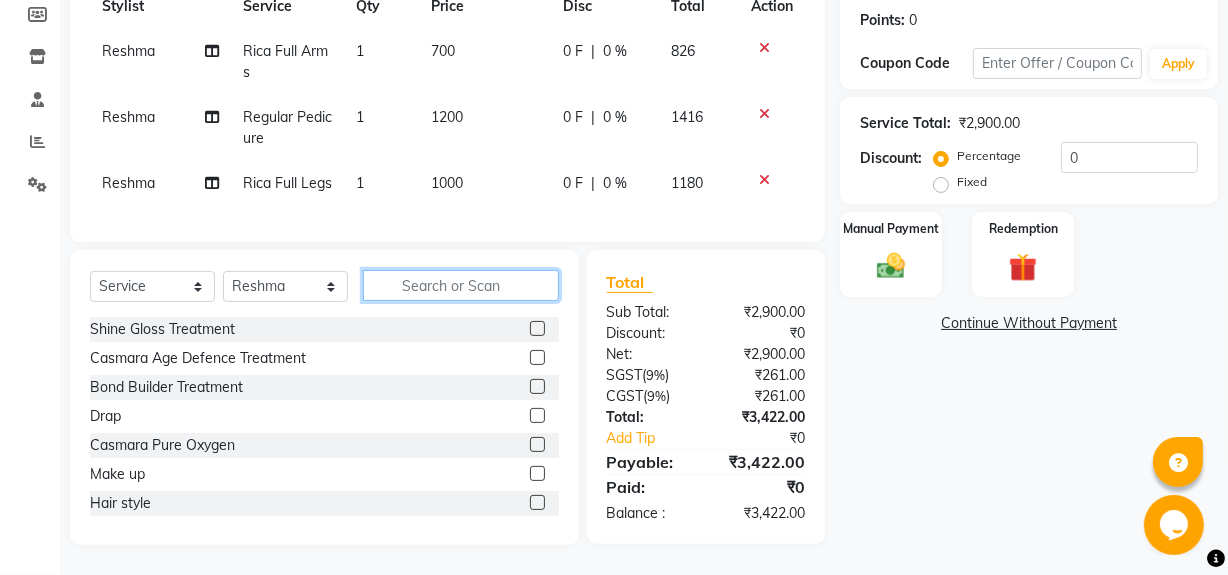 click 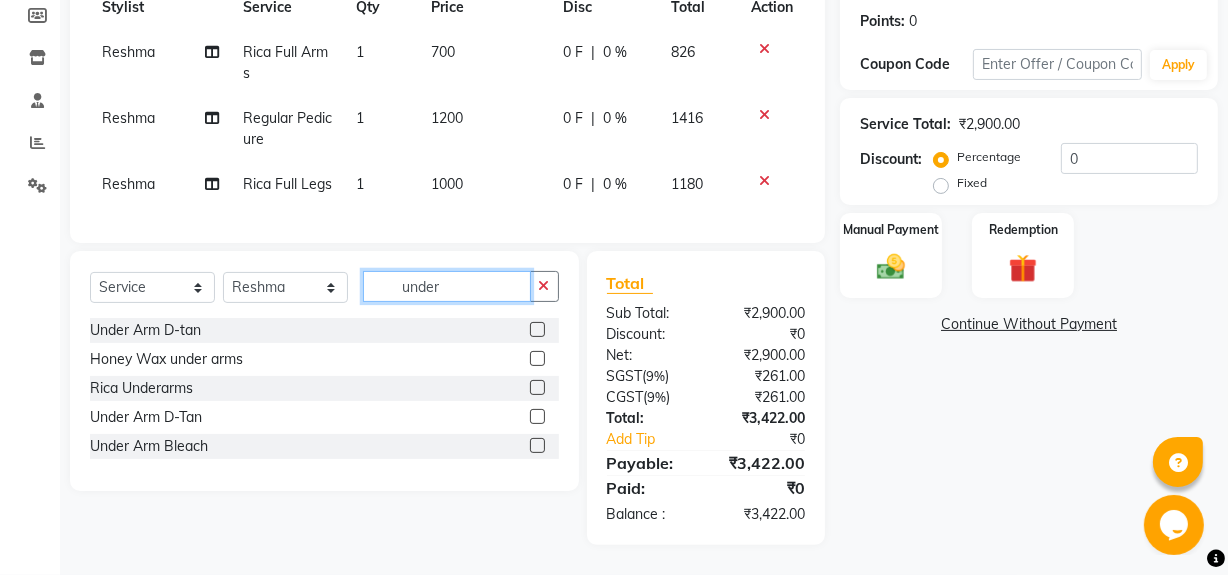 type on "under" 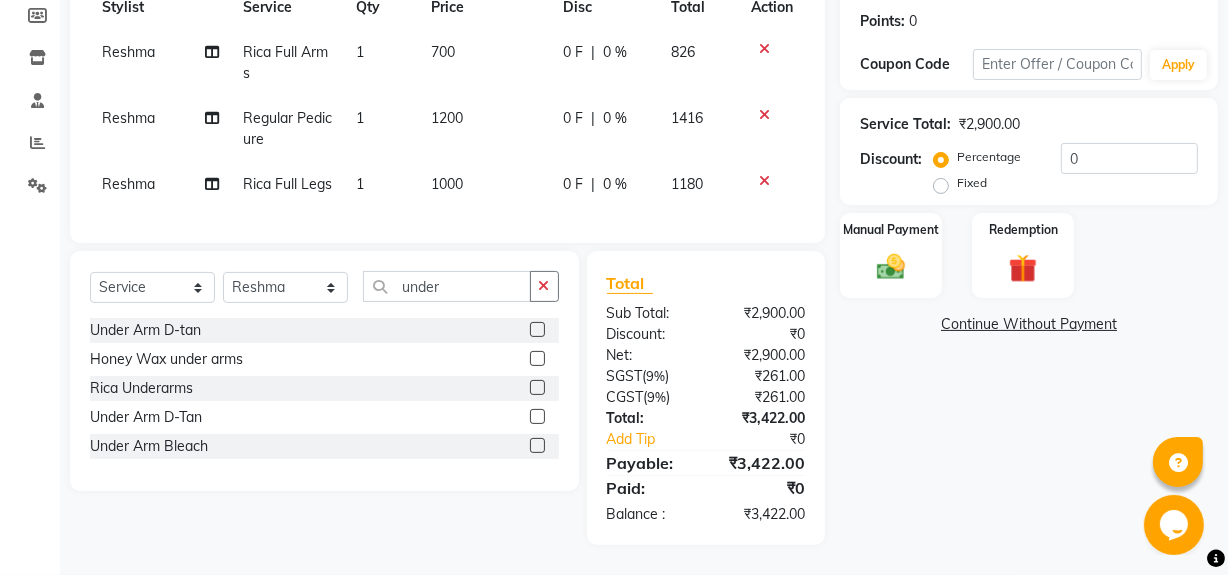 click 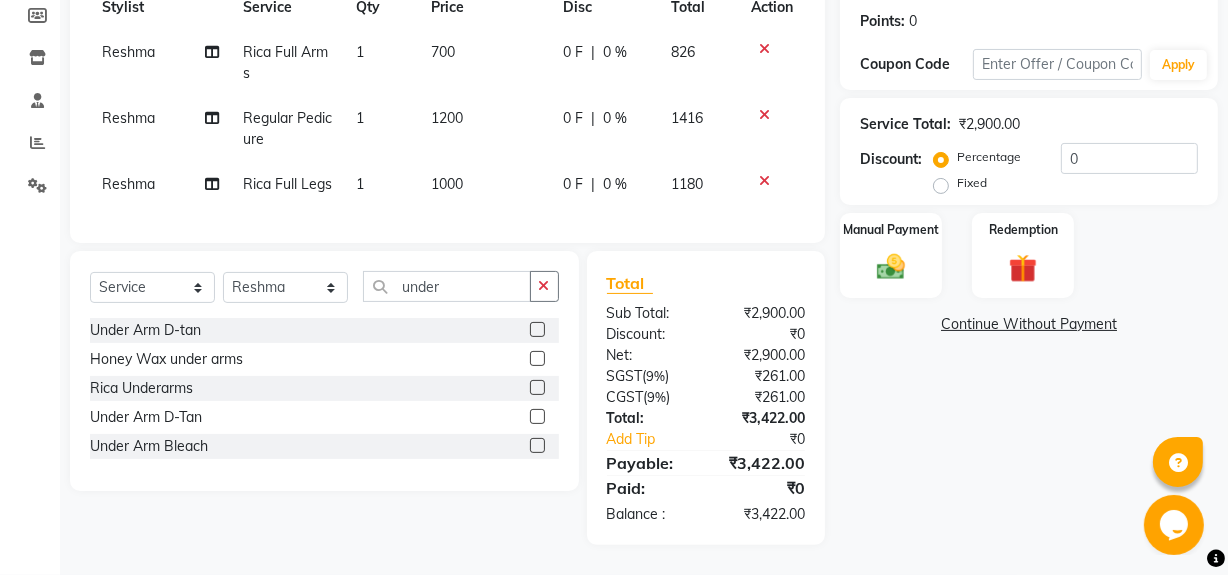 click at bounding box center [536, 388] 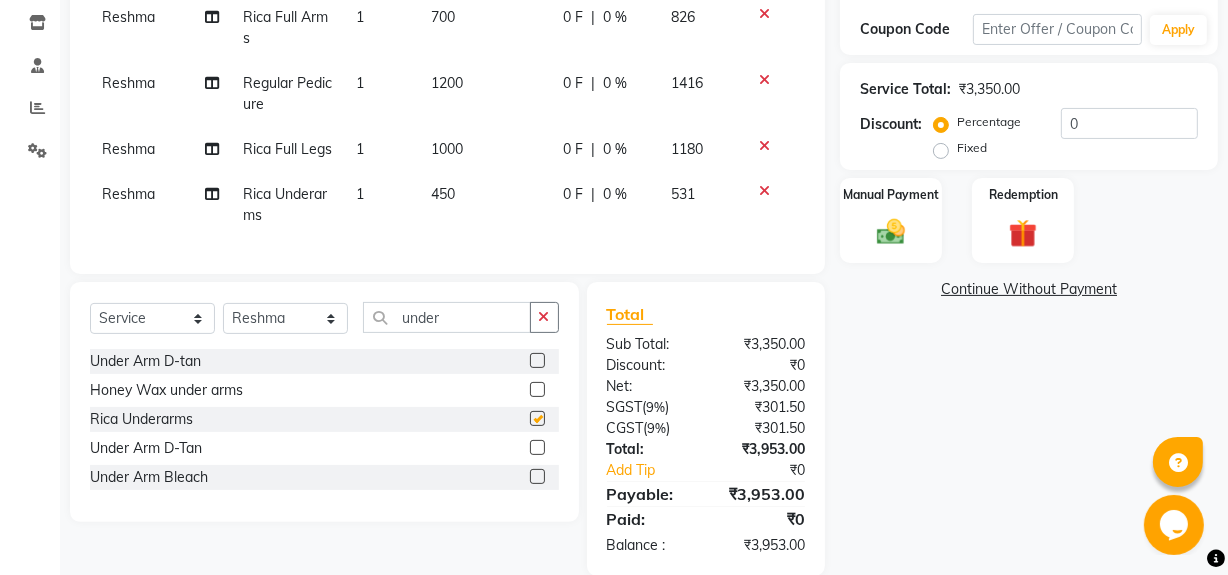 checkbox on "false" 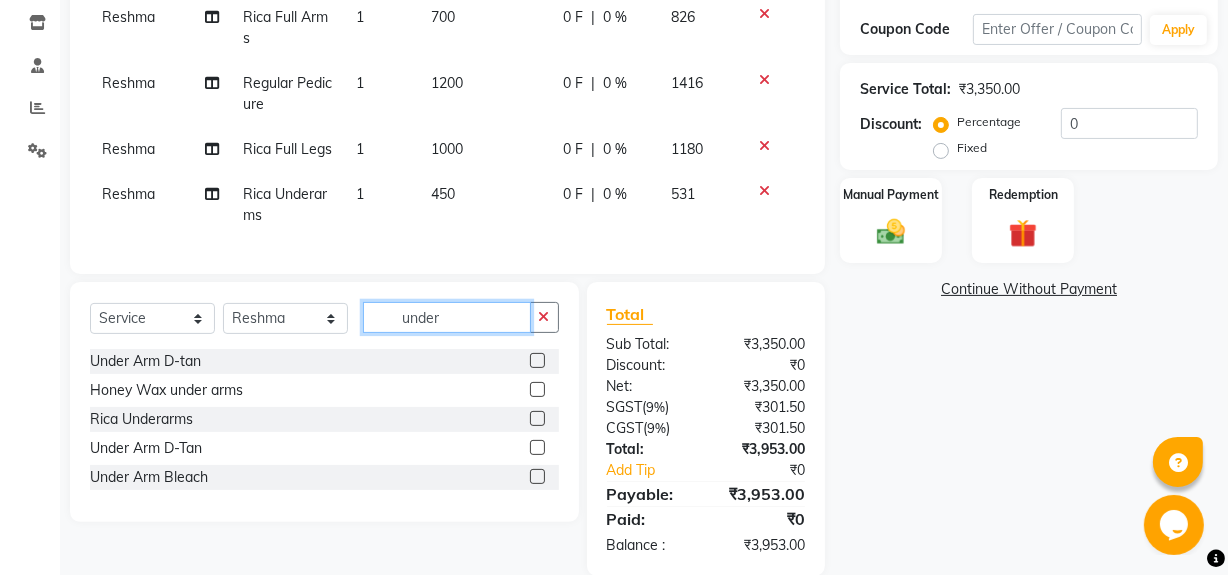 click on "under" 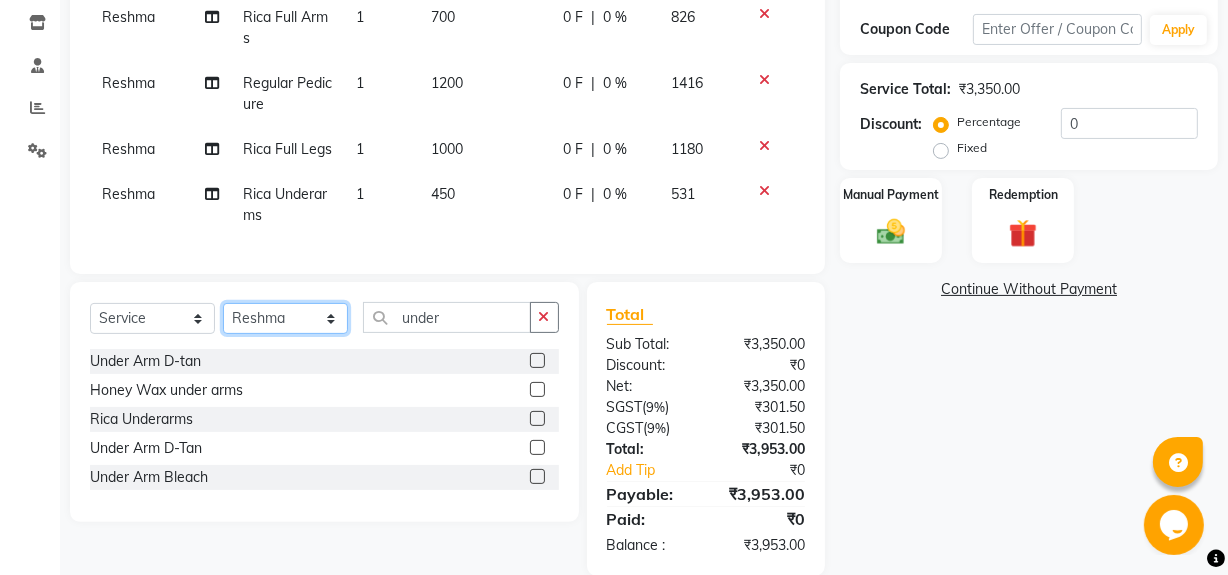 click on "Select Stylist Delilah Gauri Chauhan Lano Nikita Pawan Reshma Saima Sushant Urgen Dukpa Yuna" 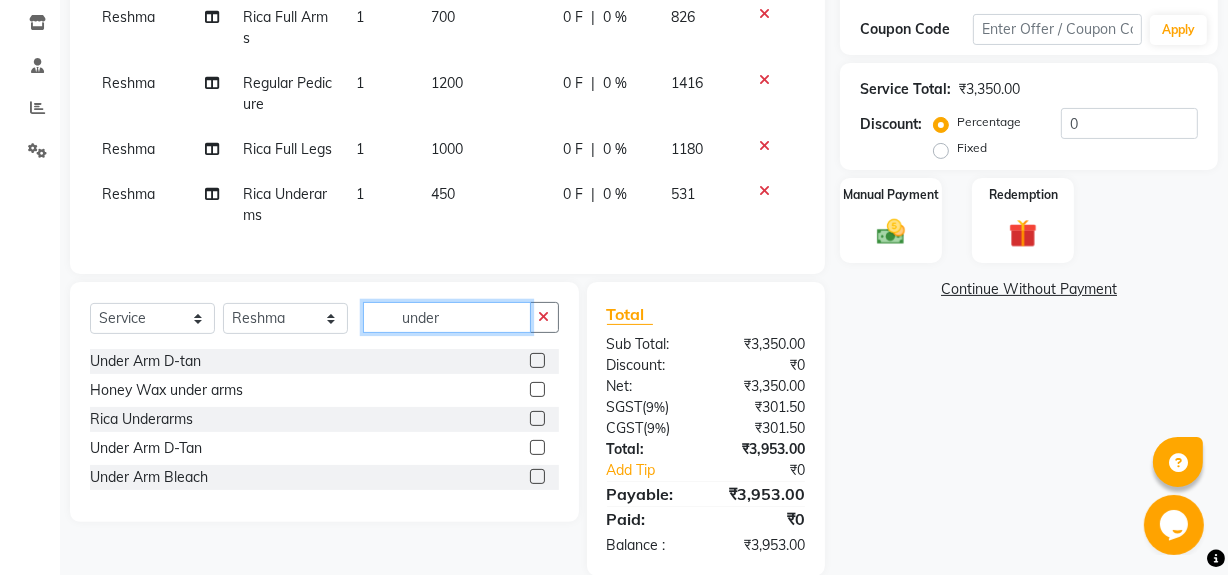 click on "under" 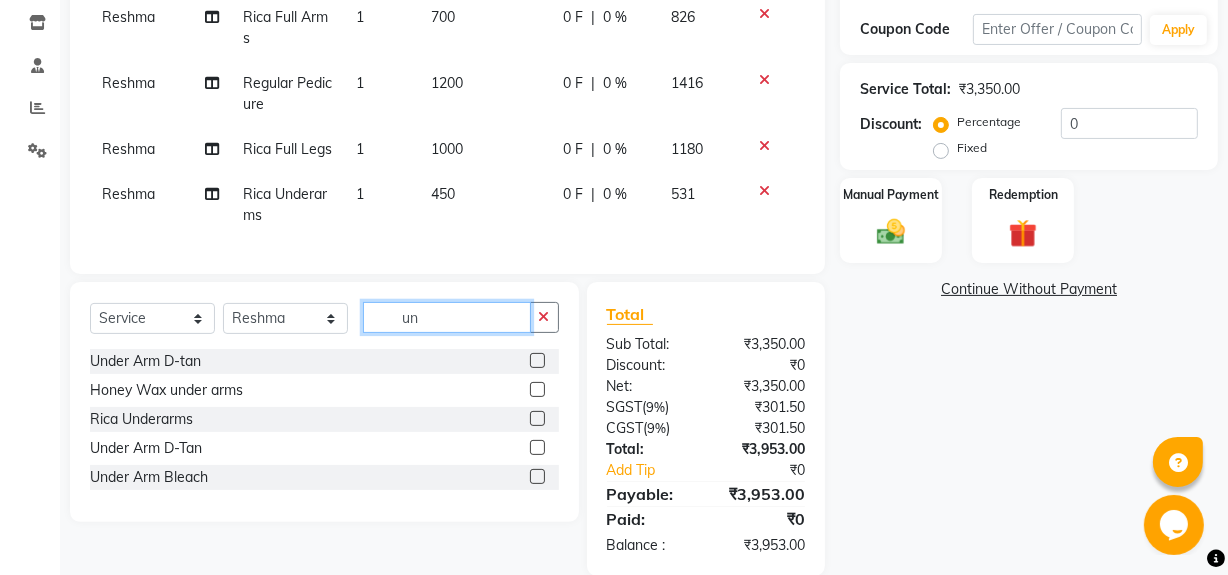 type on "u" 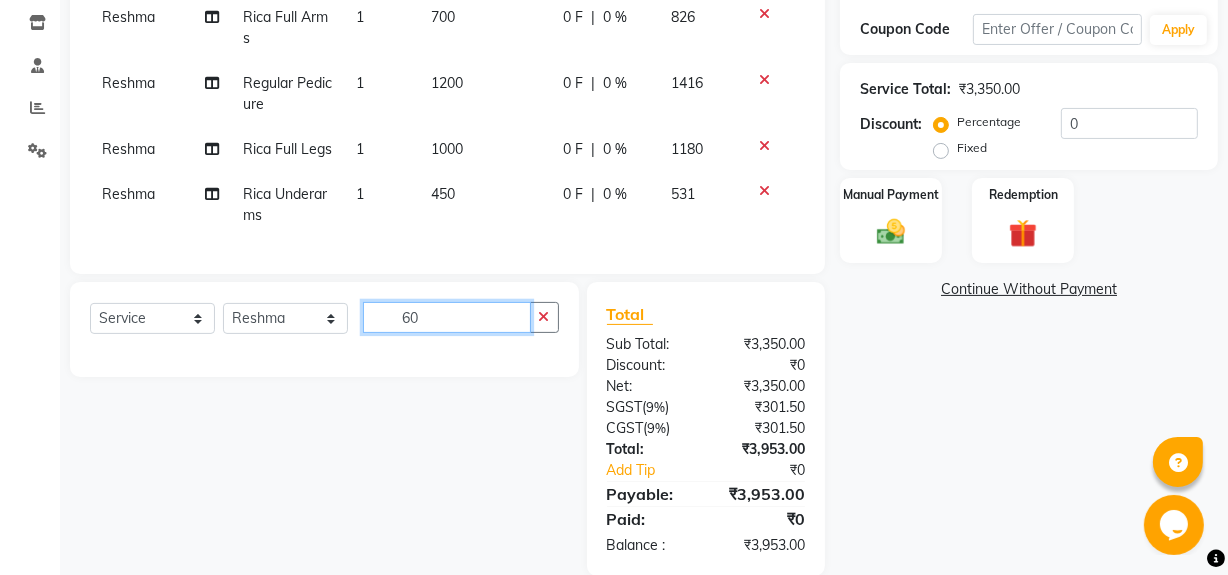 type on "6" 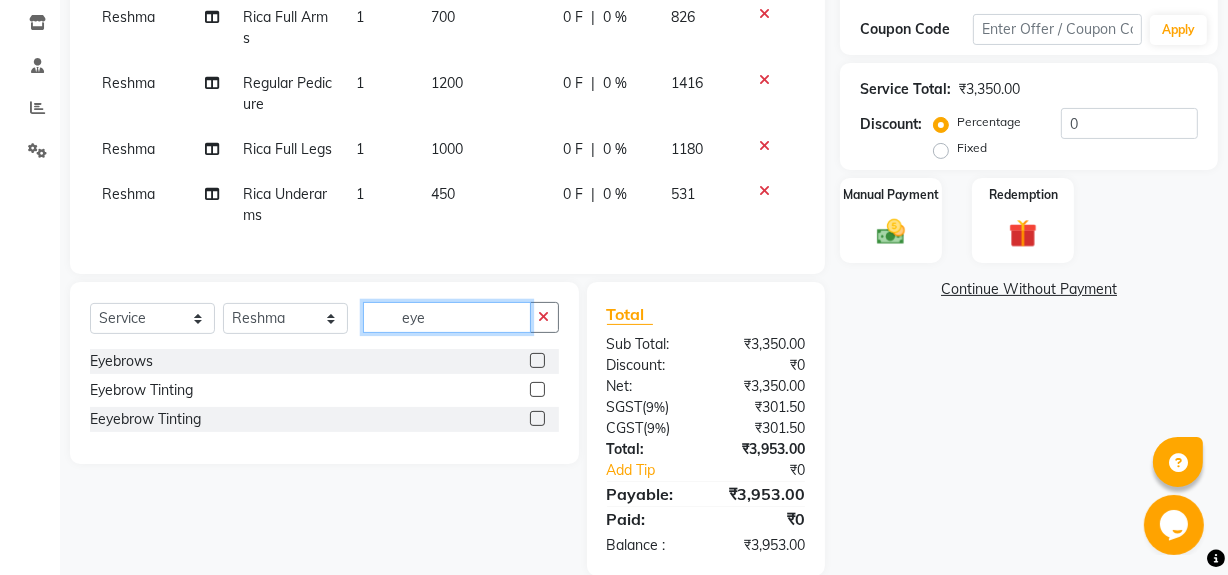 type on "eye" 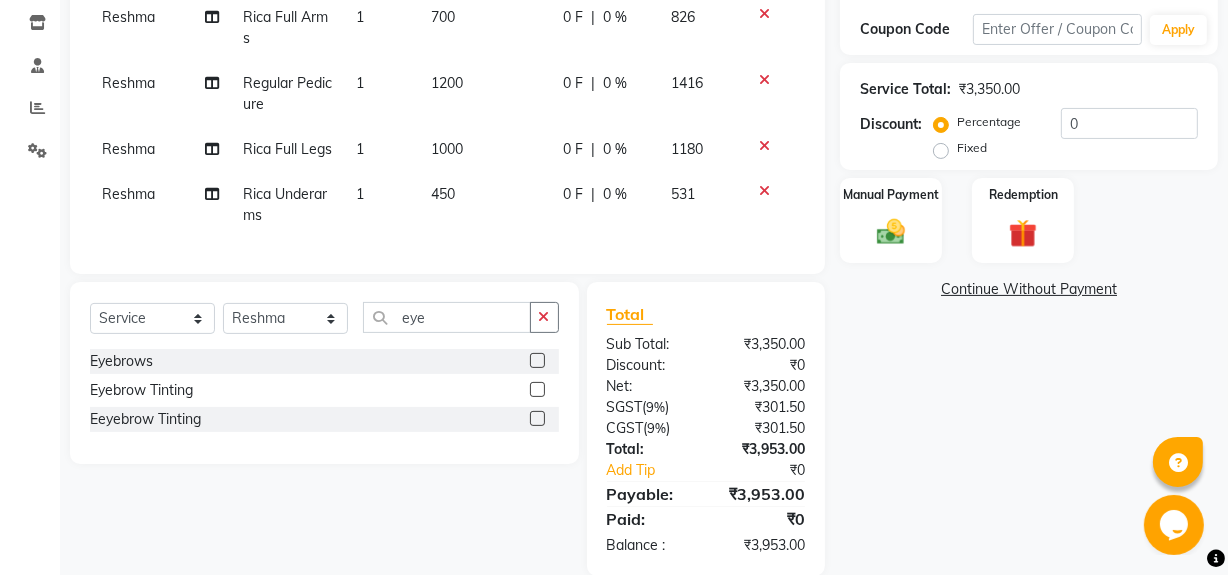 click 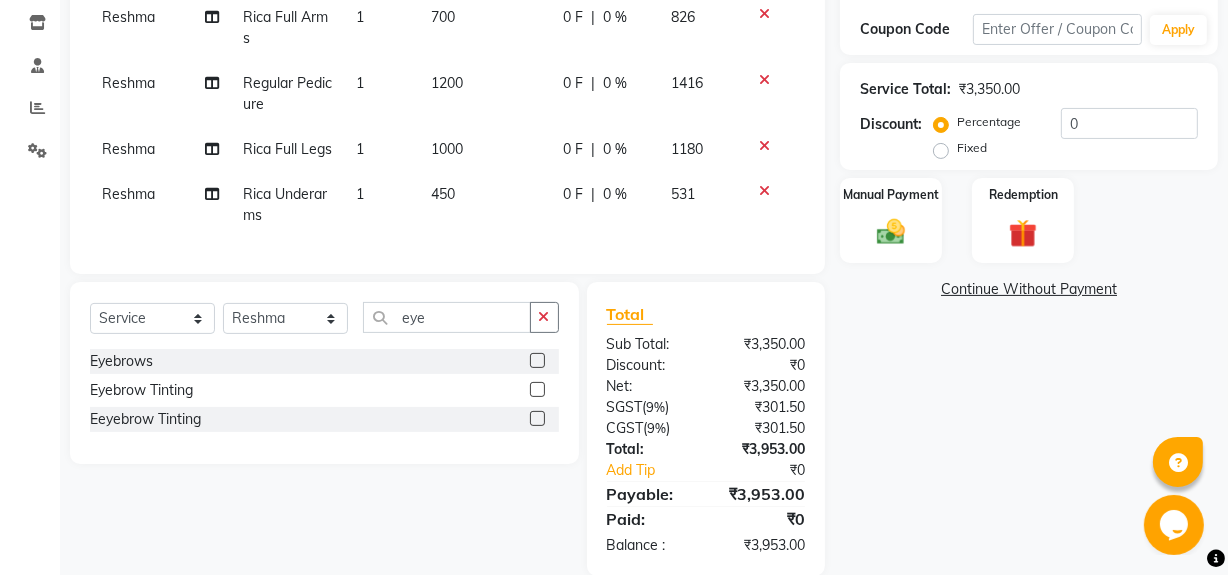 click at bounding box center [536, 361] 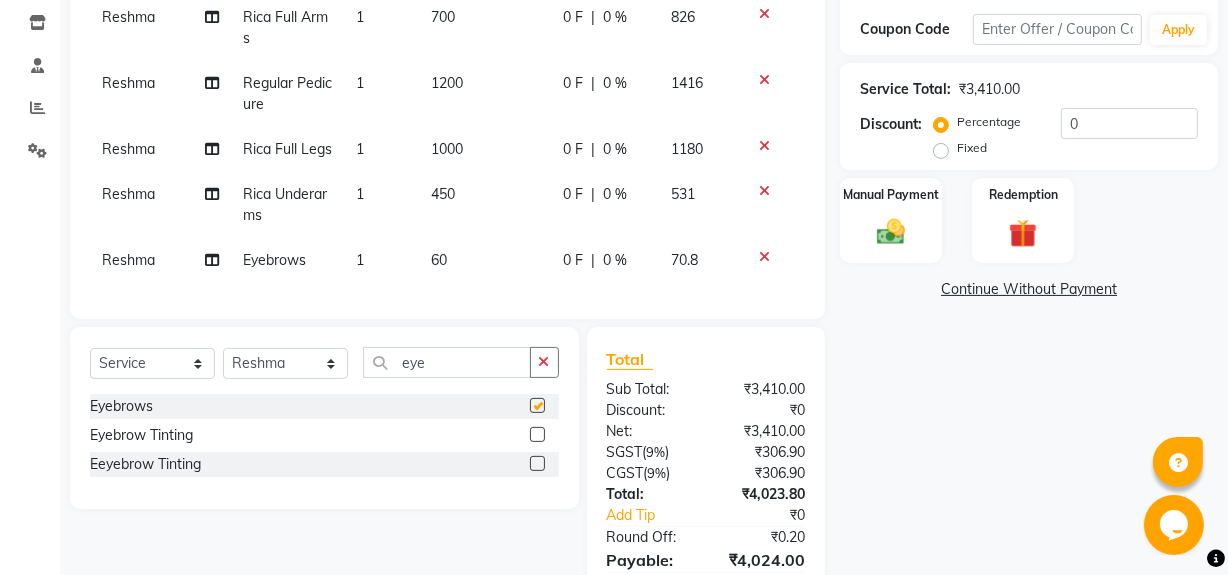 checkbox on "false" 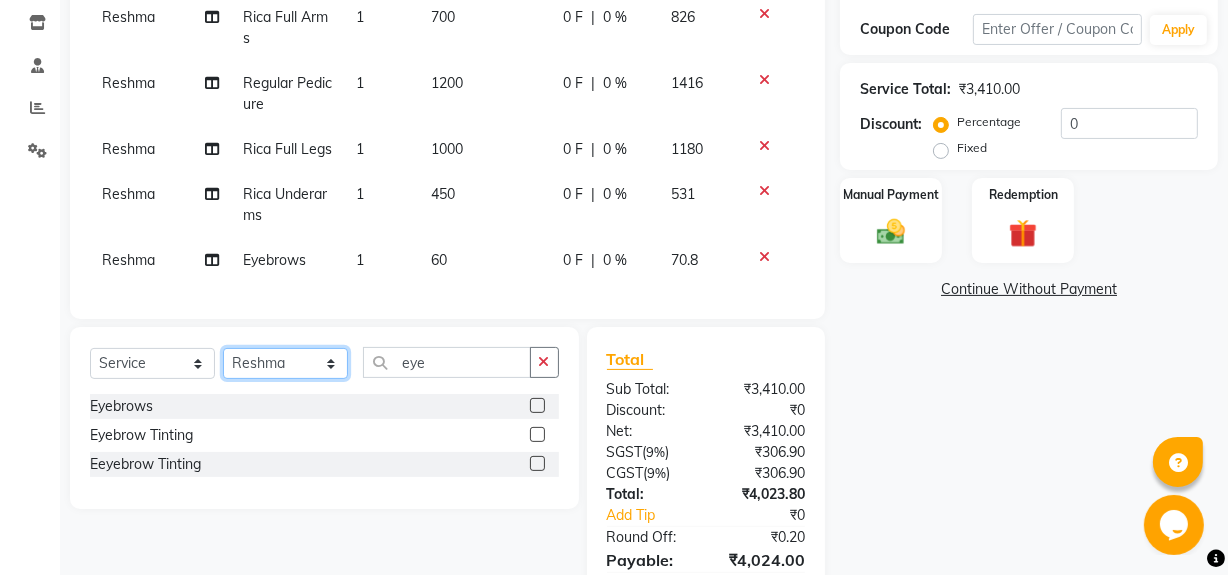 click on "Select Stylist Delilah Gauri Chauhan Lano Nikita Pawan Reshma Saima Sushant Urgen Dukpa Yuna" 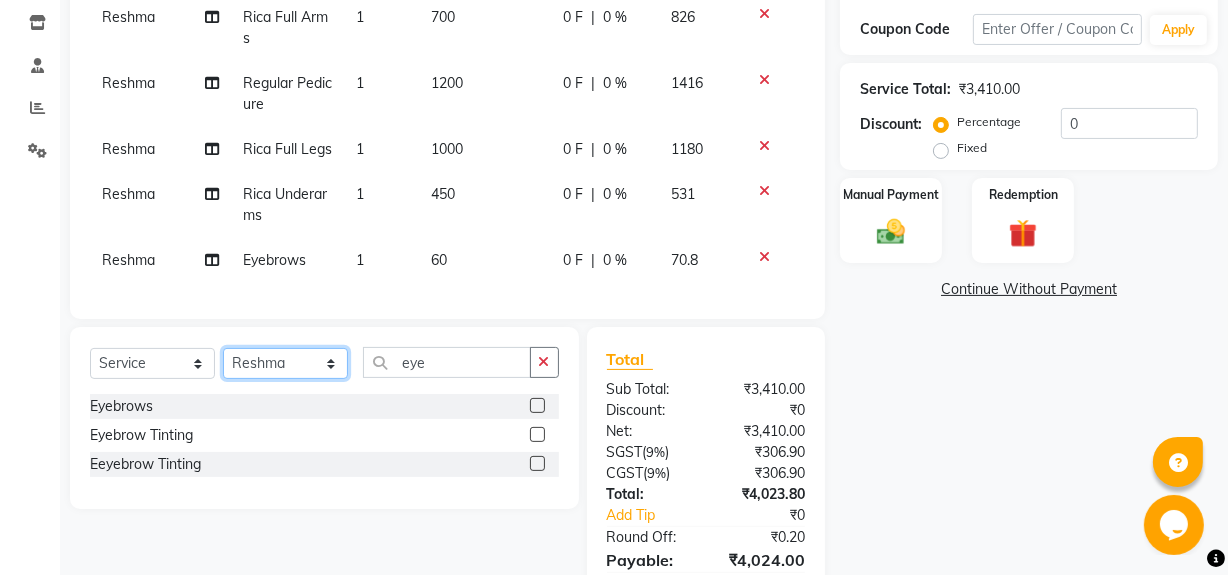 select on "18882" 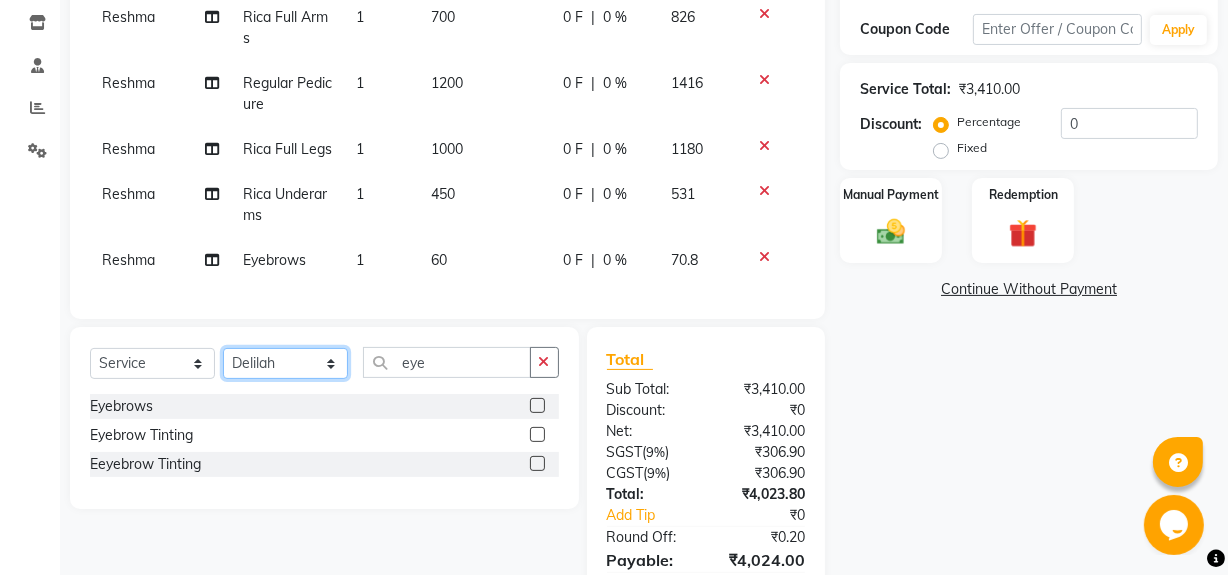 click on "Select Stylist Delilah Gauri Chauhan Lano Nikita Pawan Reshma Saima Sushant Urgen Dukpa Yuna" 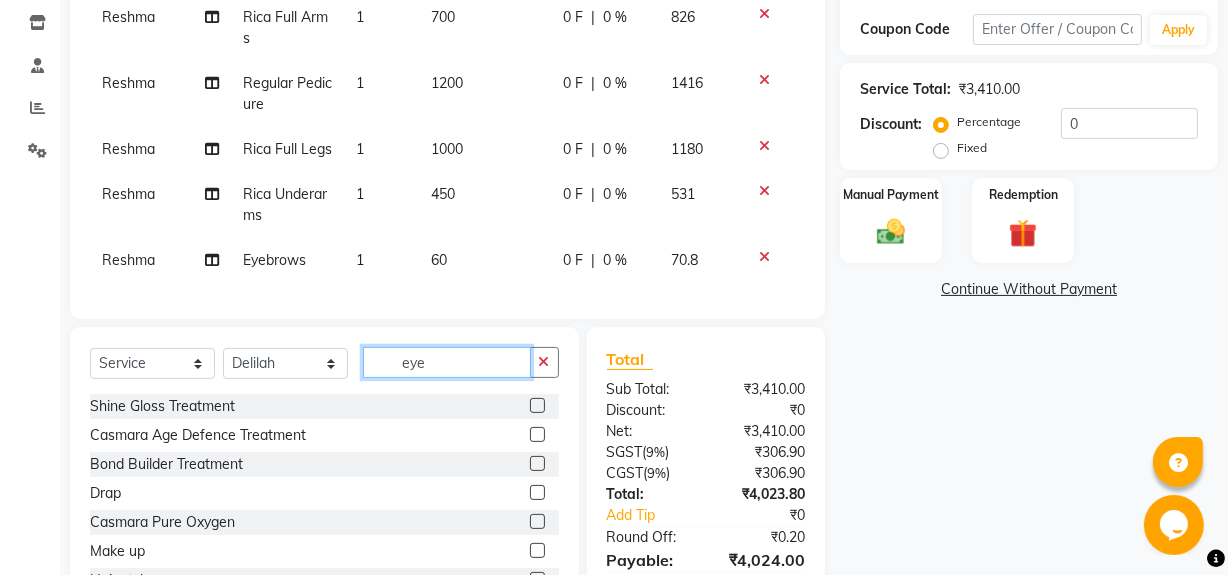 click on "eye" 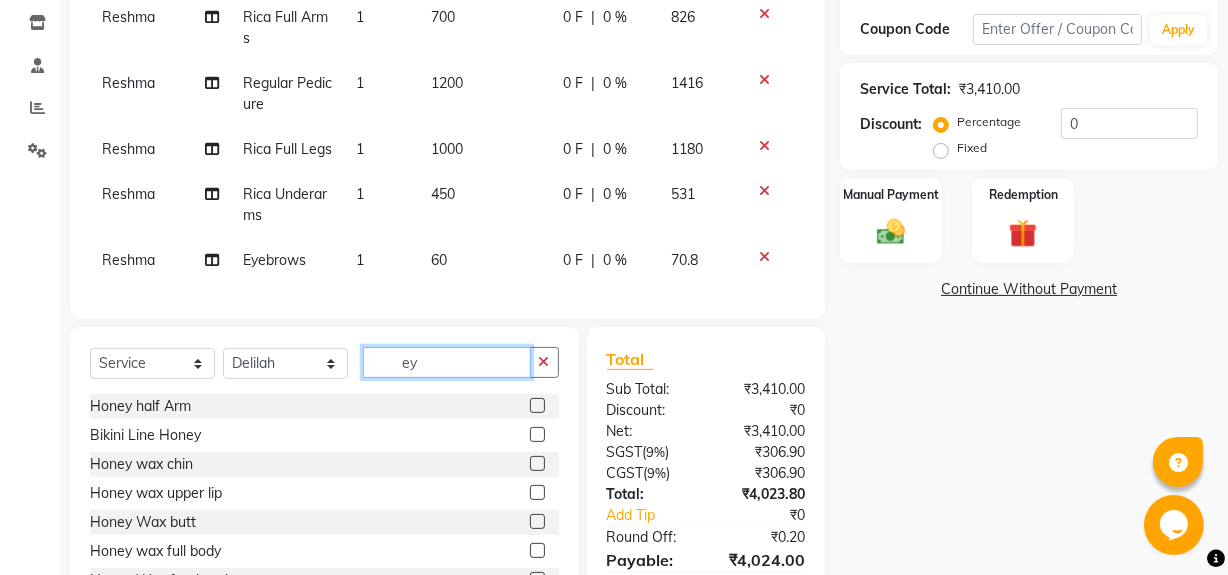 type on "e" 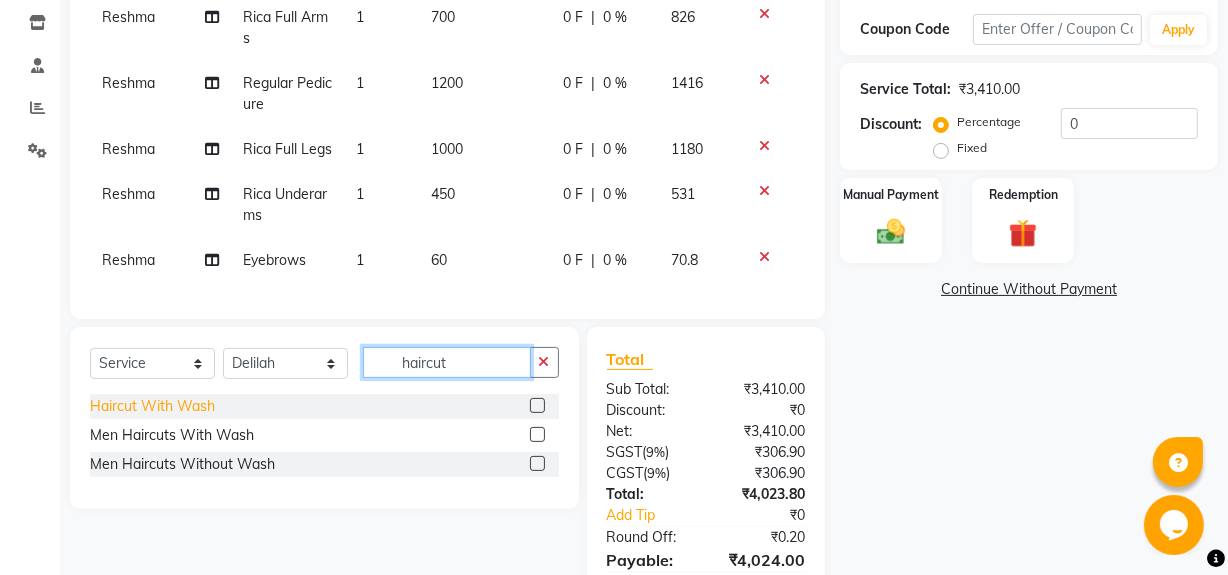 type on "haircut" 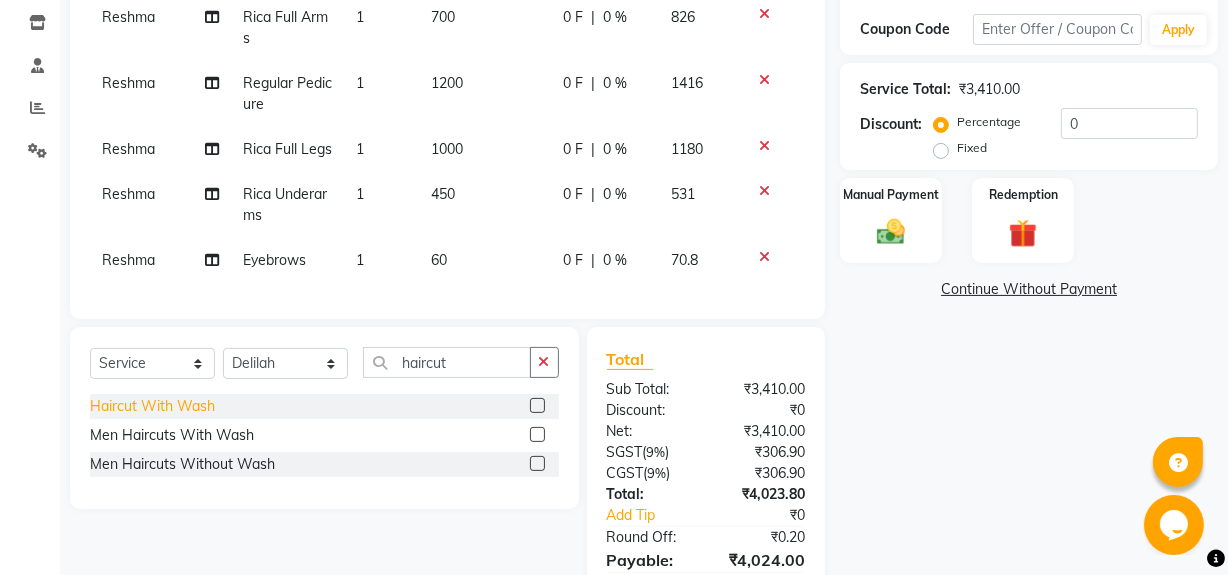 click on "Haircut With Wash" 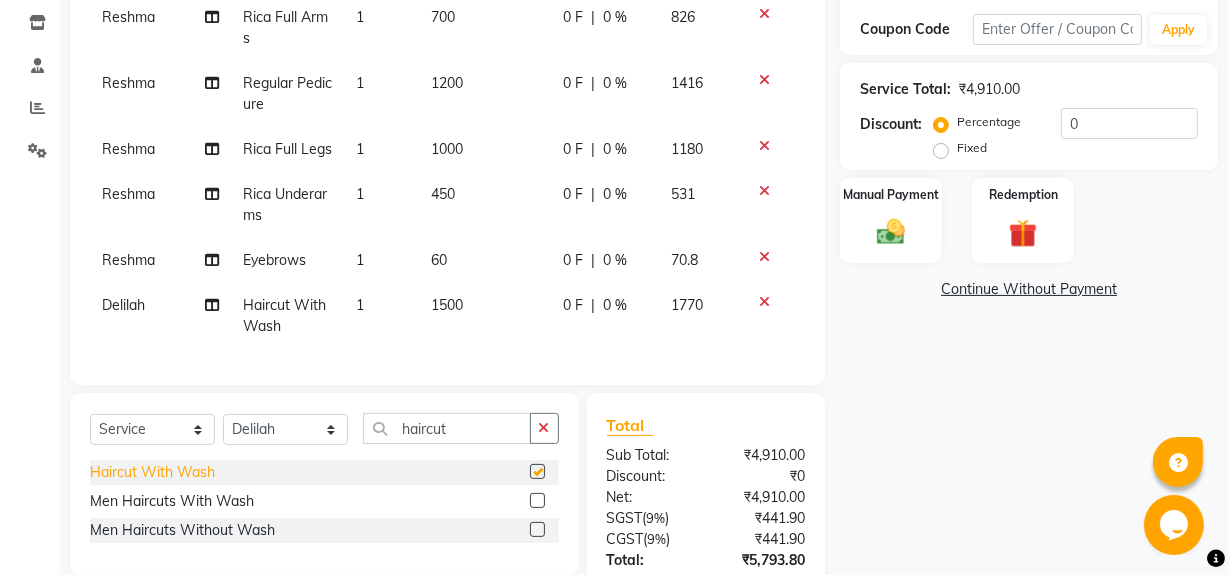 checkbox on "false" 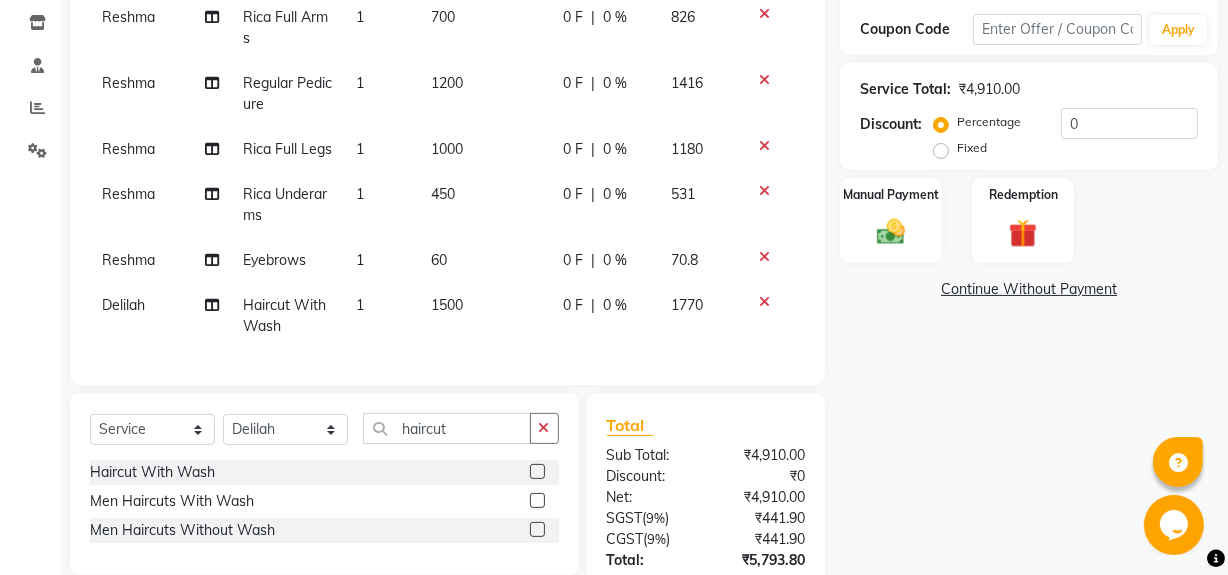 scroll, scrollTop: 532, scrollLeft: 0, axis: vertical 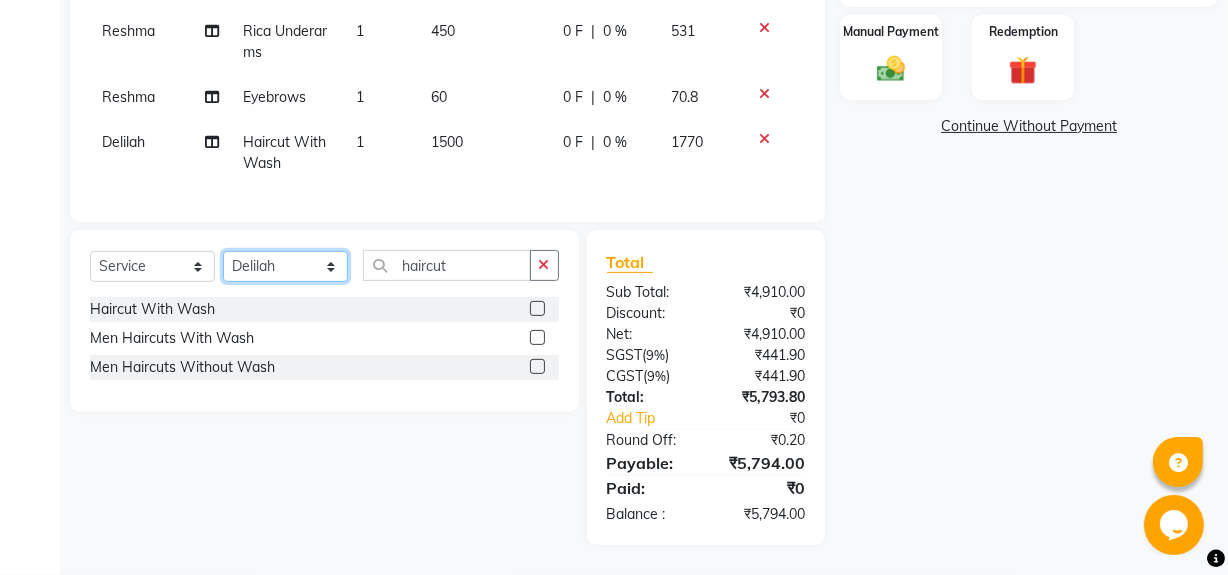 click on "Select Stylist Delilah Gauri Chauhan Lano Nikita Pawan Reshma Saima Sushant Urgen Dukpa Yuna" 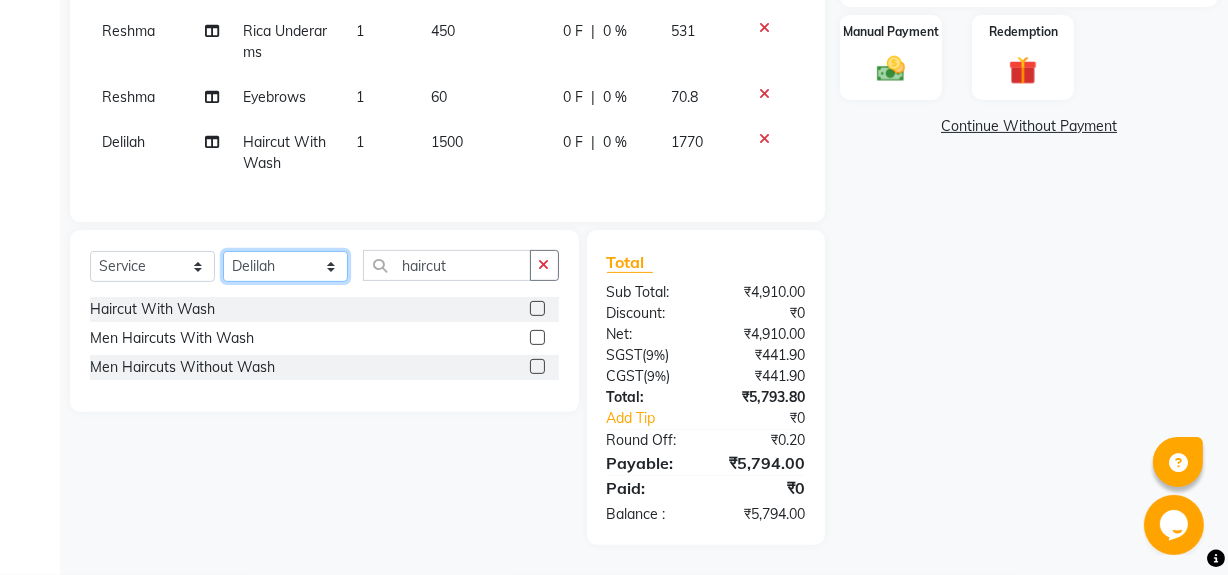 select on "74536" 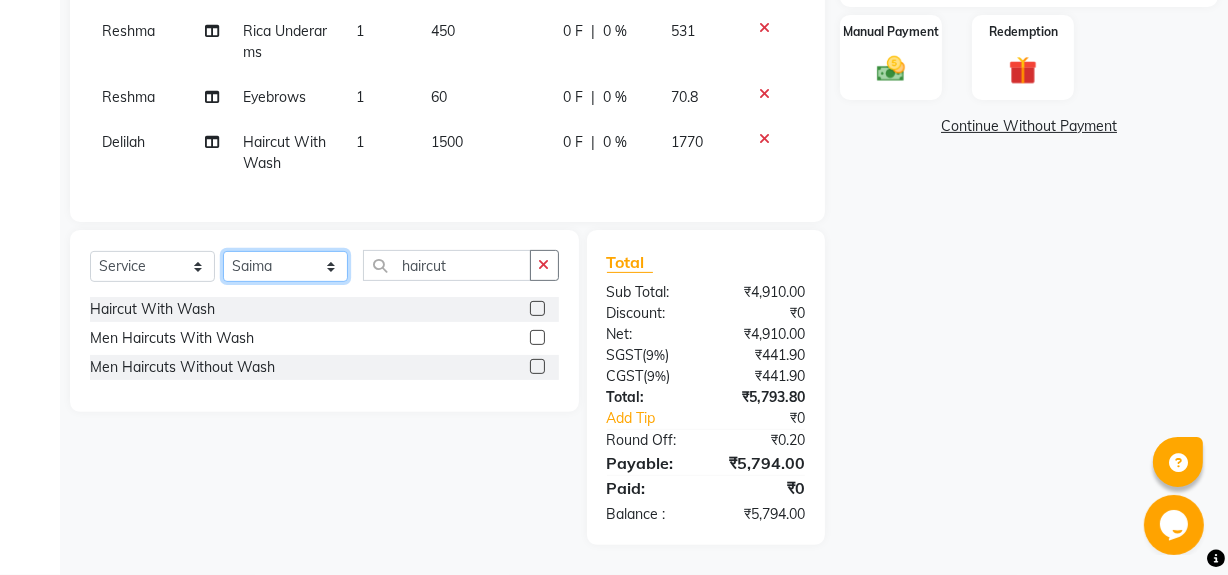 click on "Select Stylist Delilah Gauri Chauhan Lano Nikita Pawan Reshma Saima Sushant Urgen Dukpa Yuna" 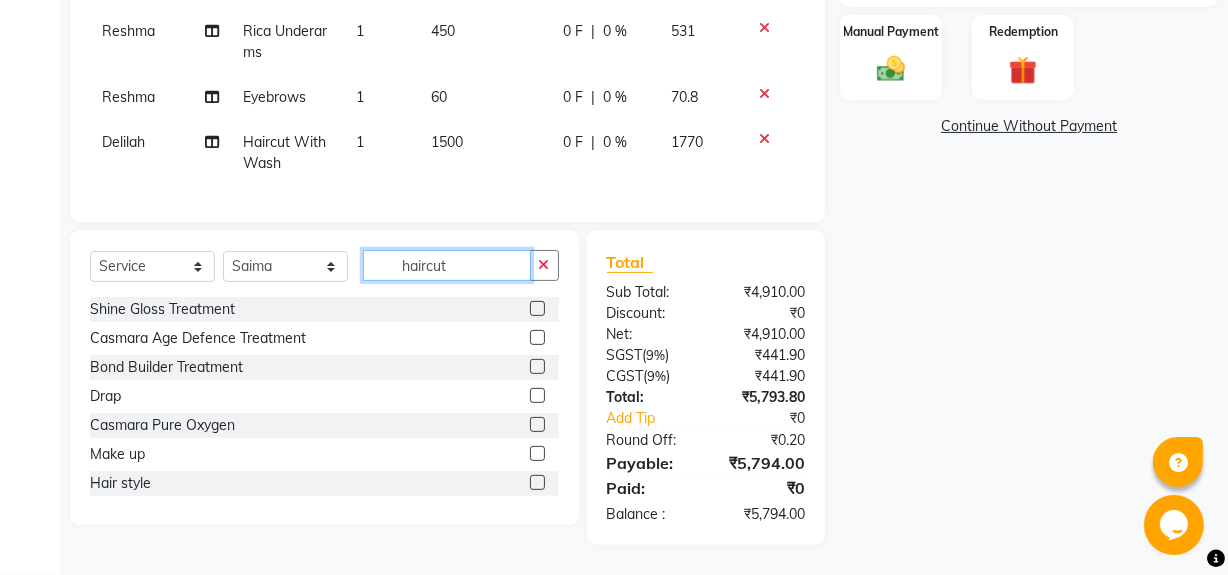 click on "haircut" 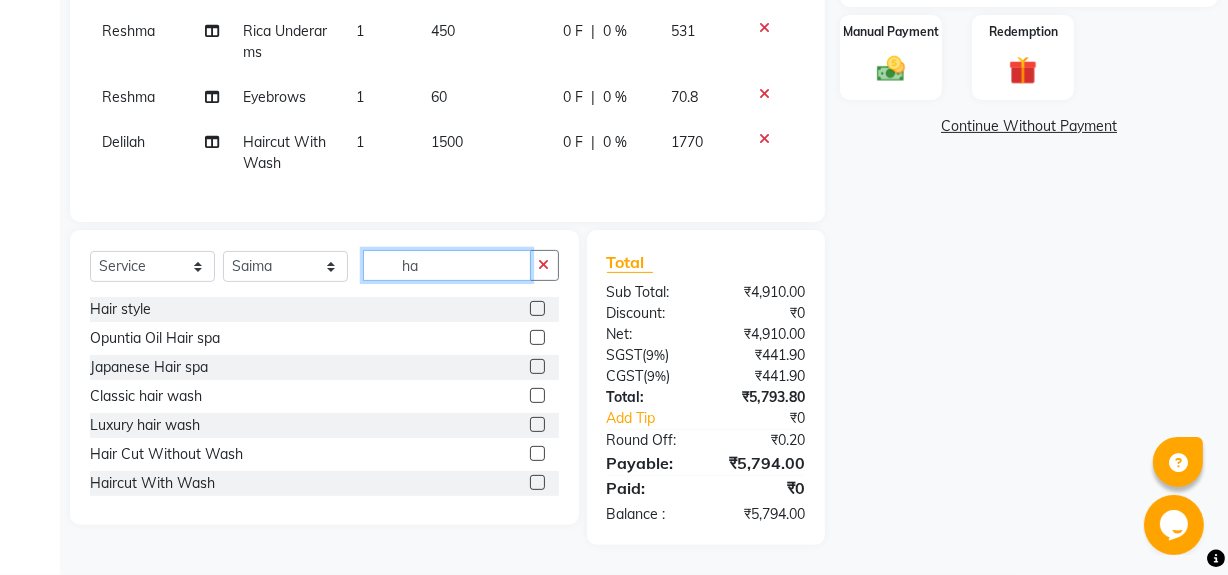 type on "h" 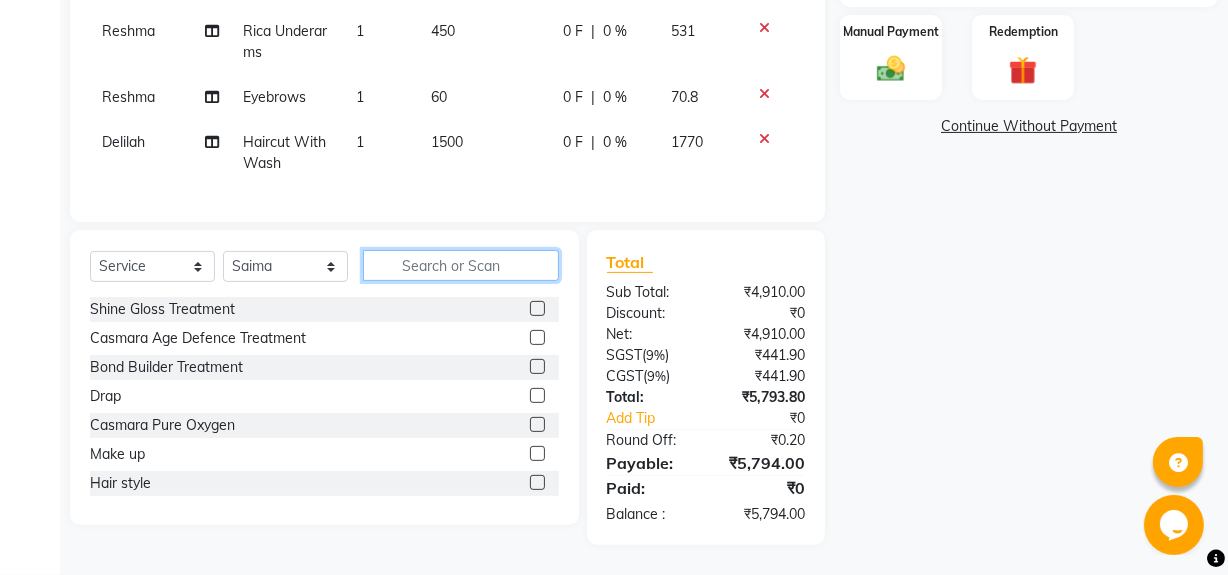 click 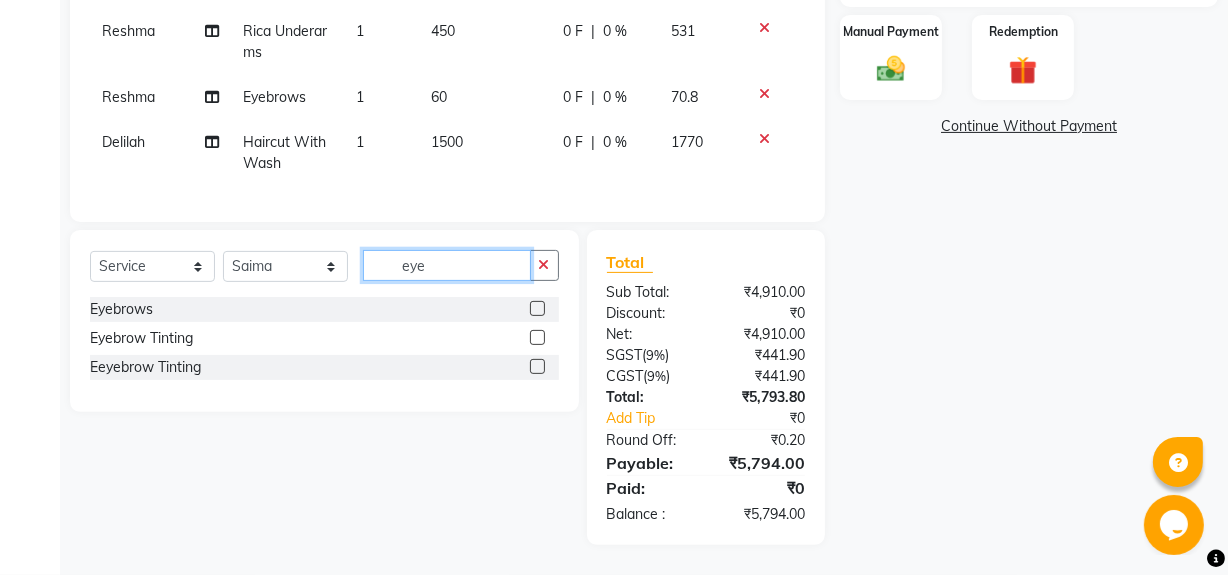 type on "eye" 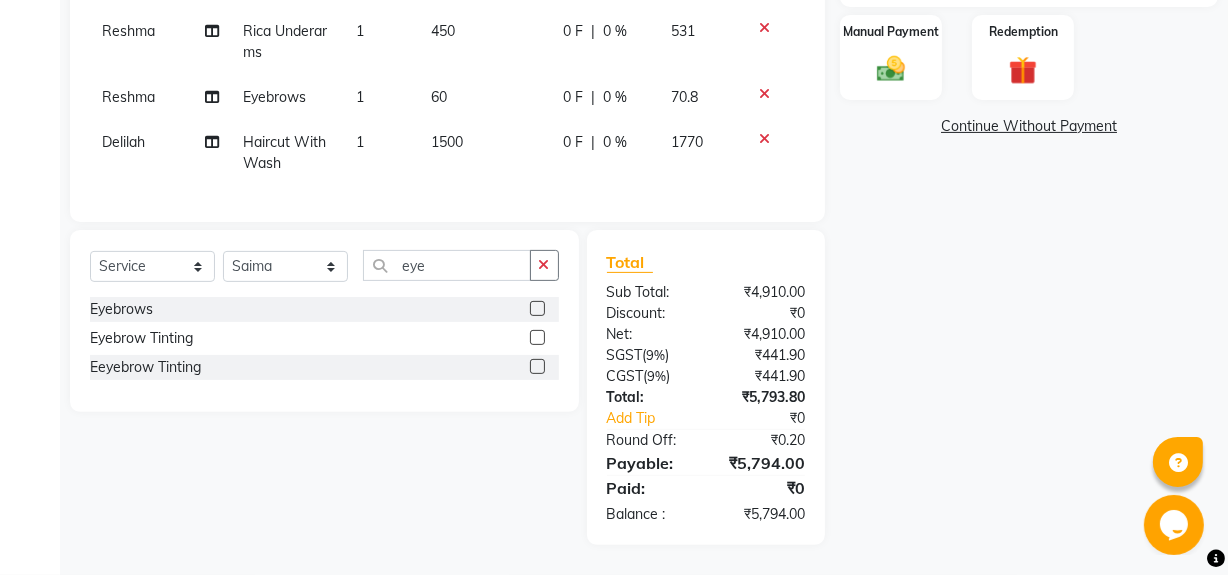 click 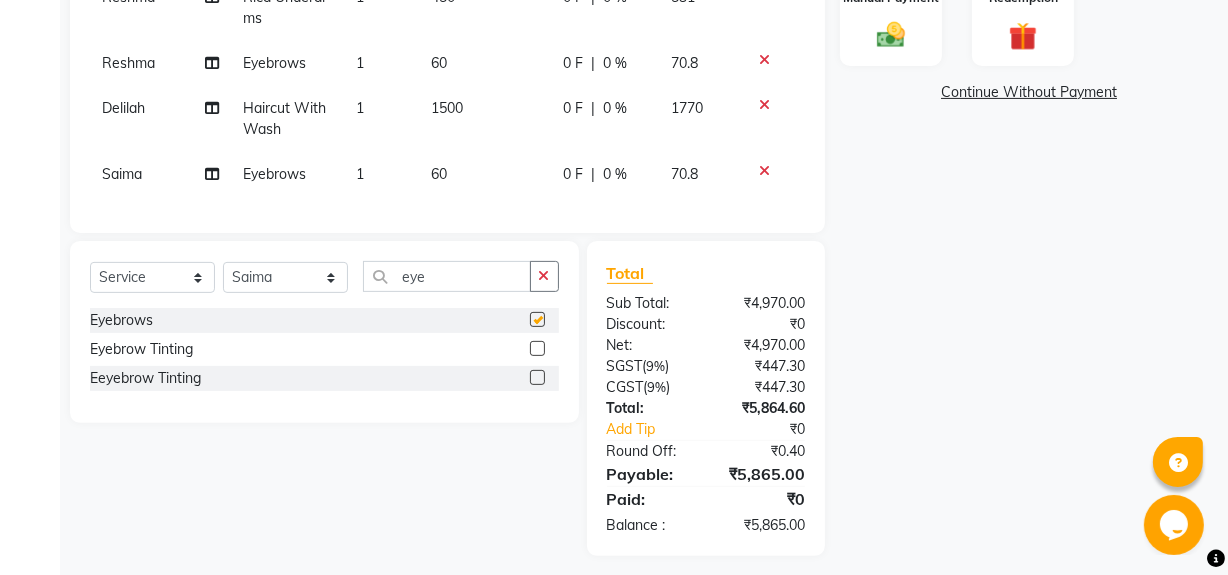 checkbox on "false" 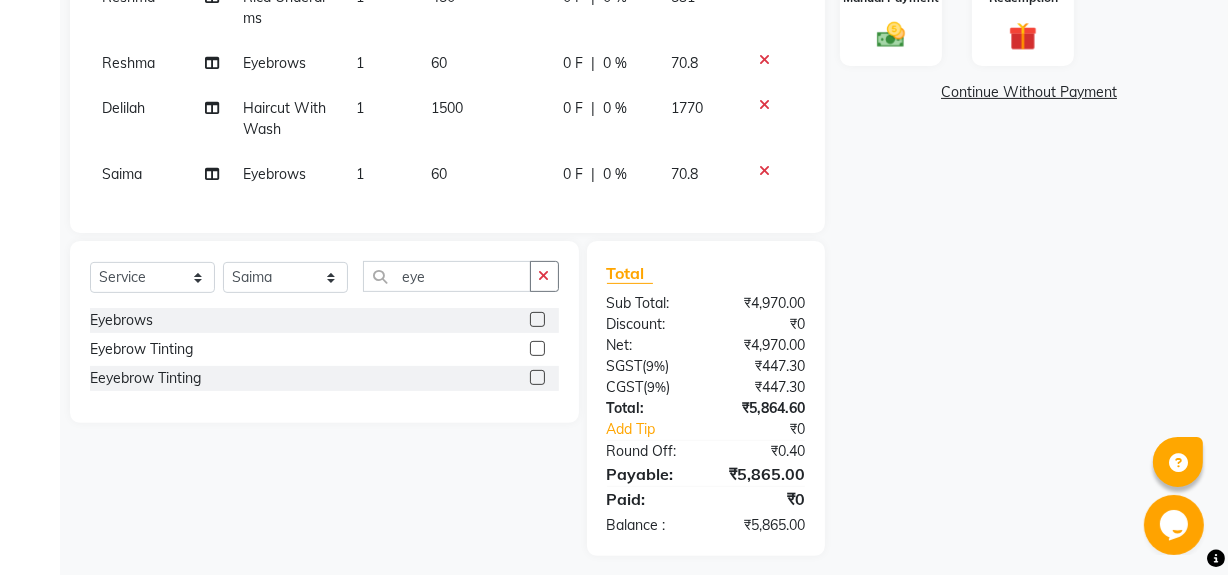scroll, scrollTop: 31, scrollLeft: 0, axis: vertical 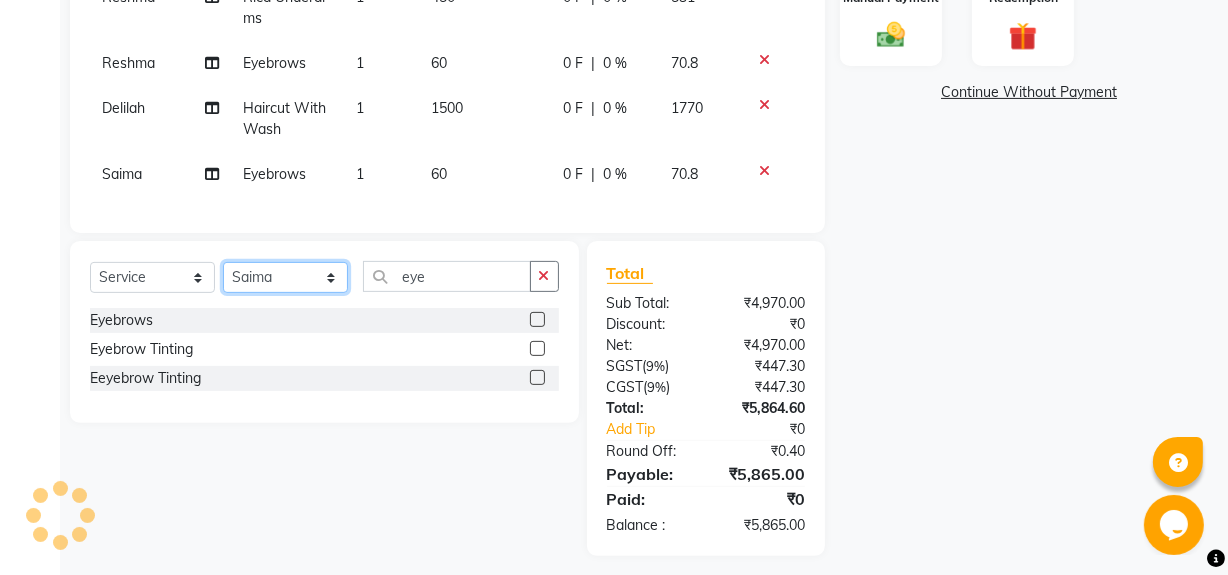 click on "Select Stylist Delilah Gauri Chauhan Lano Nikita Pawan Reshma Saima Sushant Urgen Dukpa Yuna" 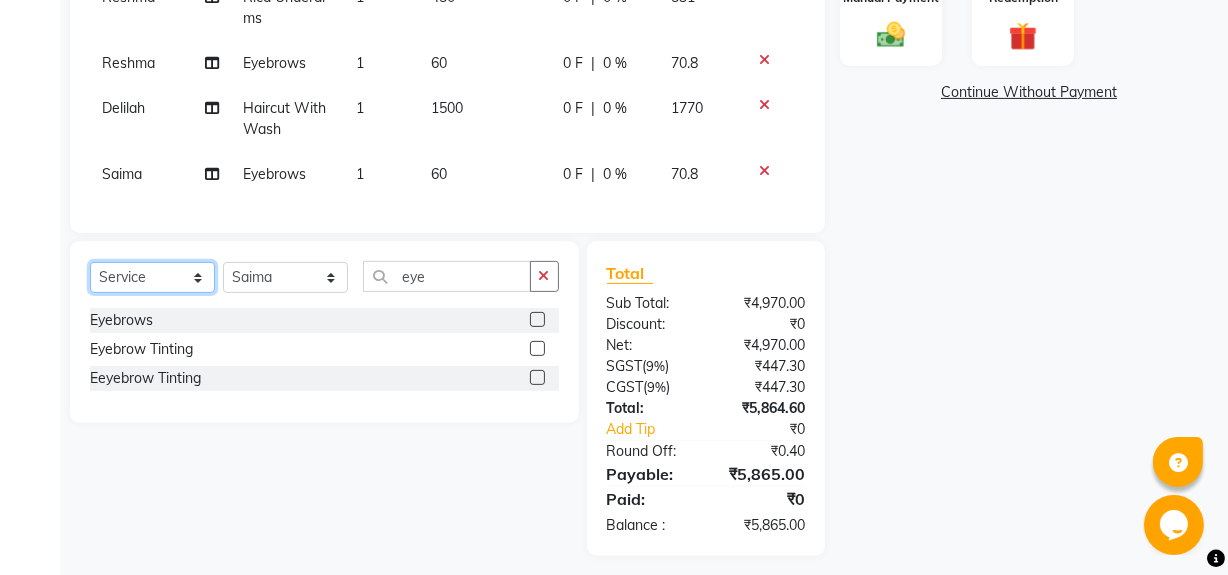 click on "Select  Service  Product  Membership  Package Voucher Prepaid Gift Card" 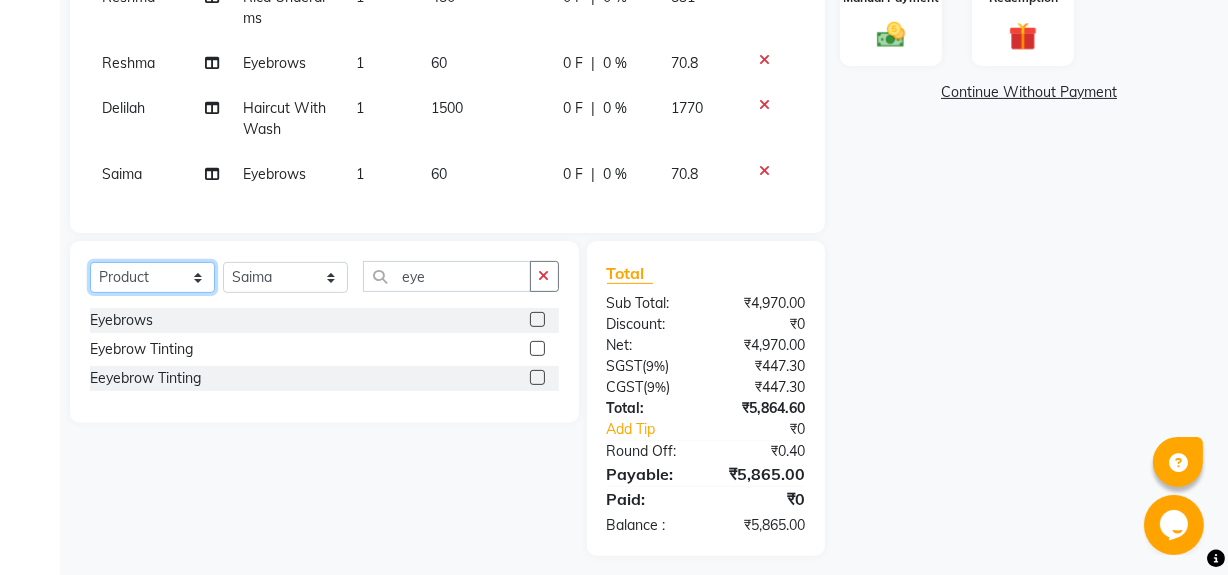 click on "Select  Service  Product  Membership  Package Voucher Prepaid Gift Card" 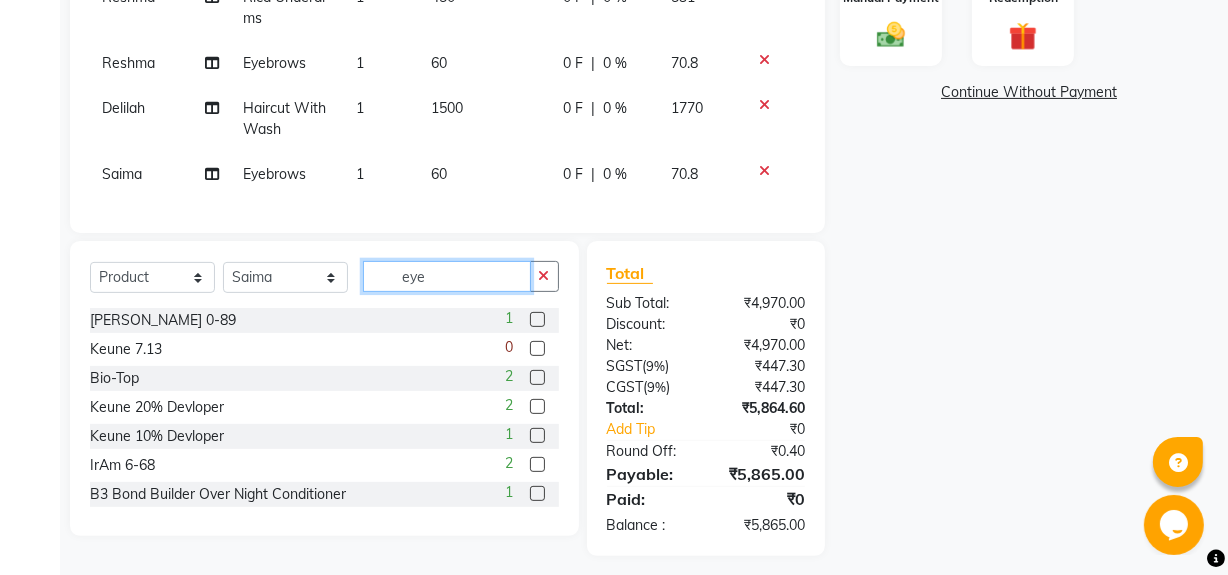 click on "eye" 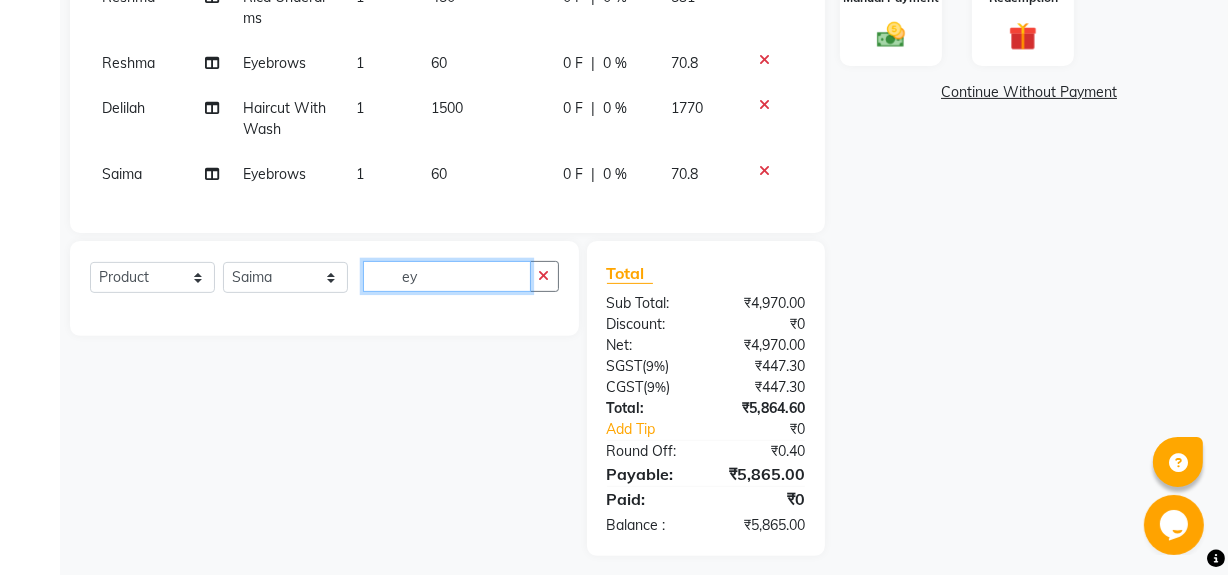 type on "e" 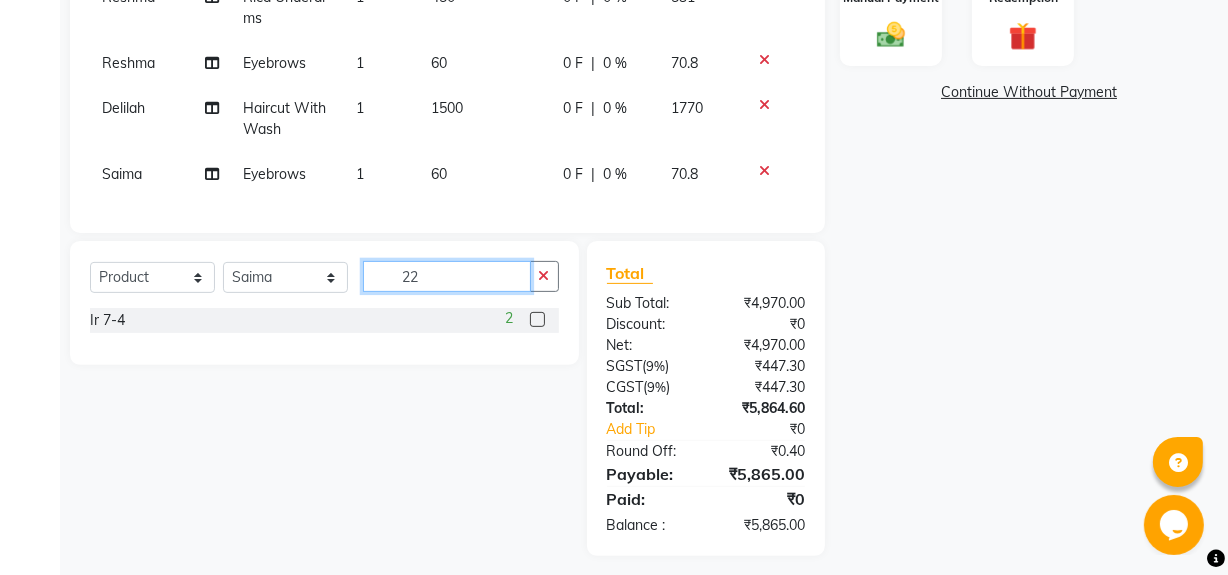 type on "2" 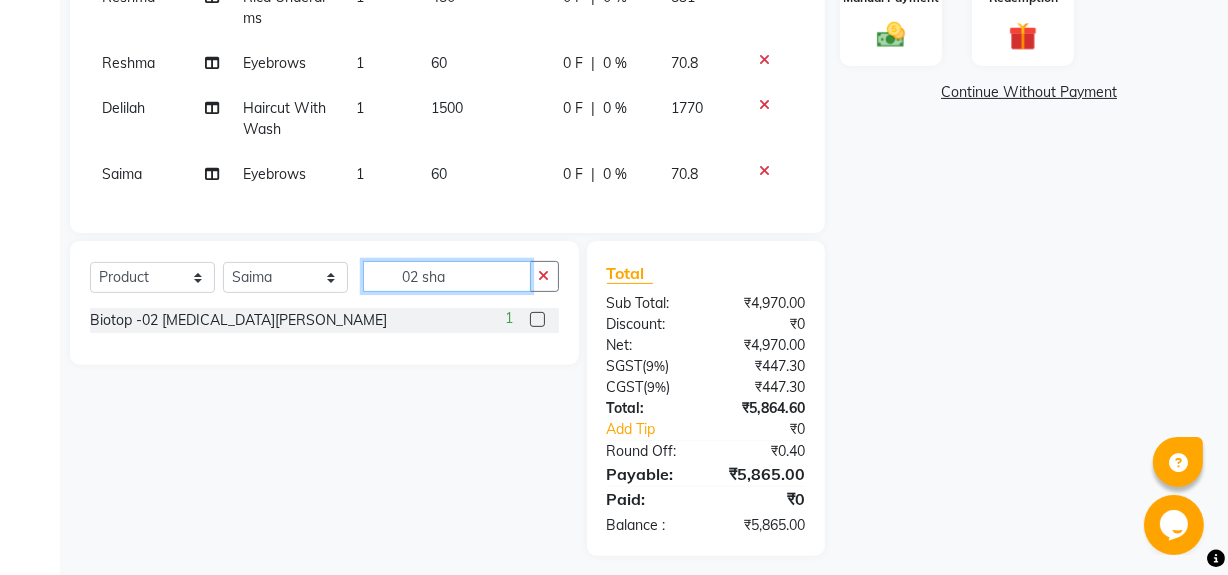 type on "02 sha" 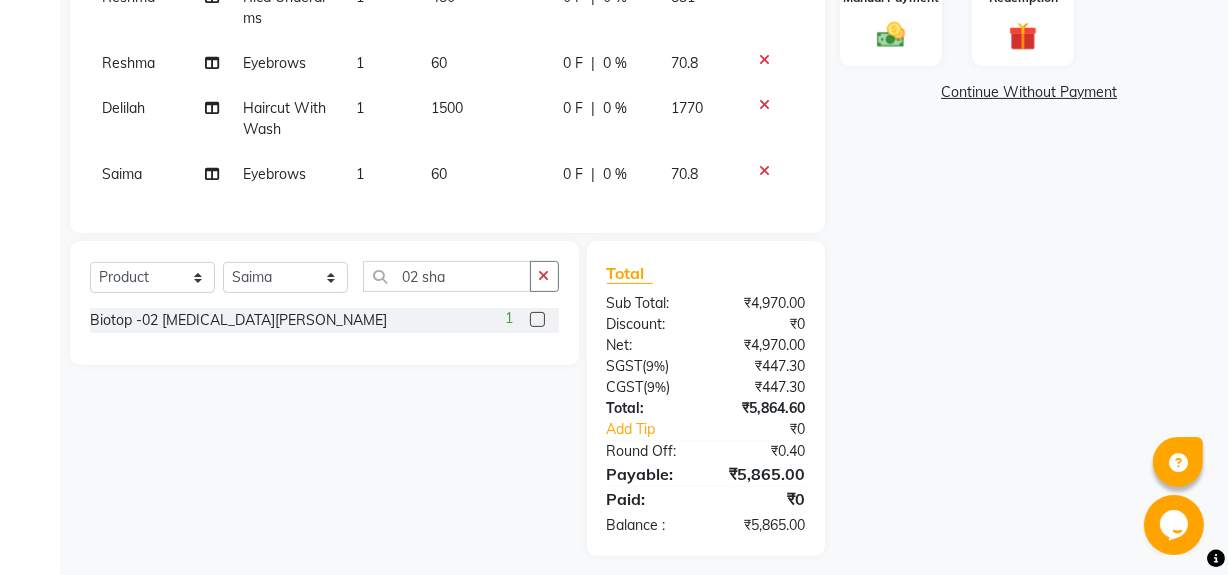 click 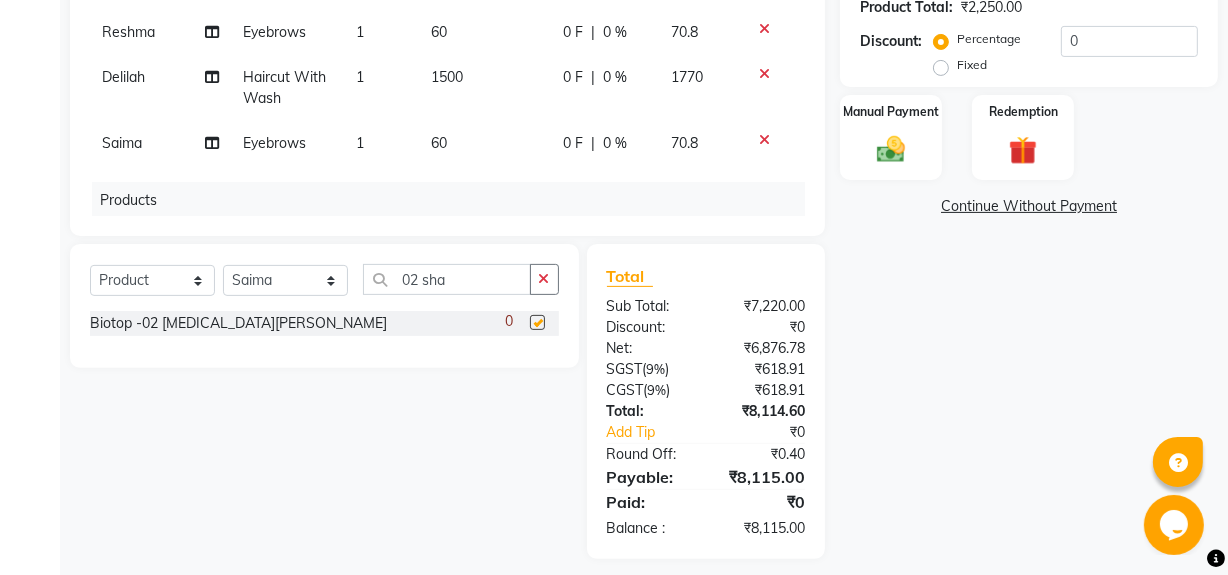 checkbox on "false" 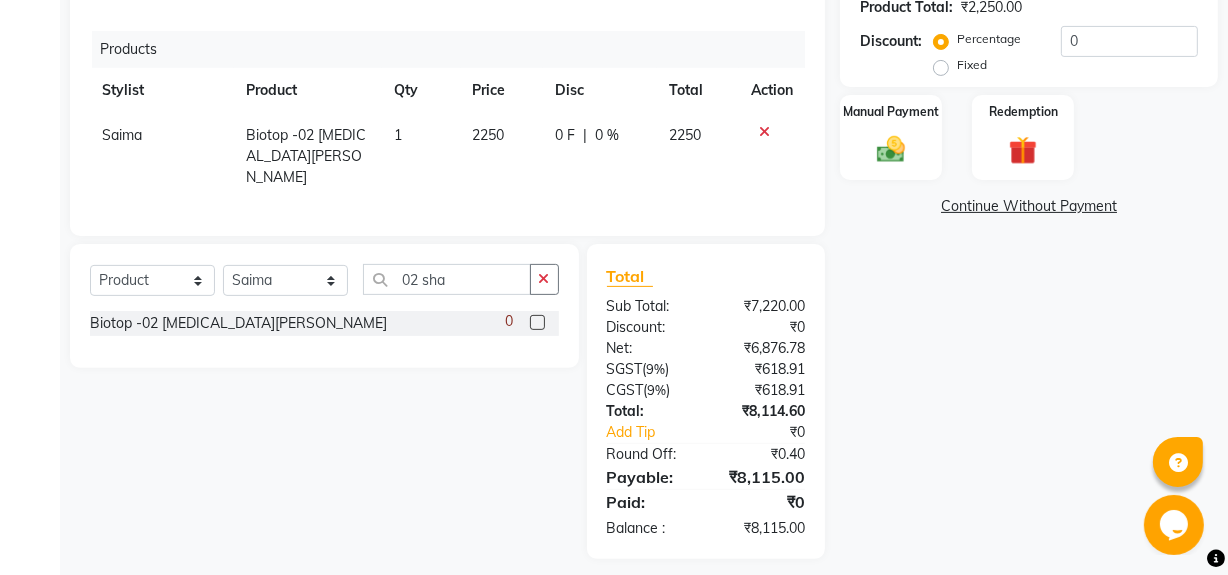 scroll, scrollTop: 195, scrollLeft: 0, axis: vertical 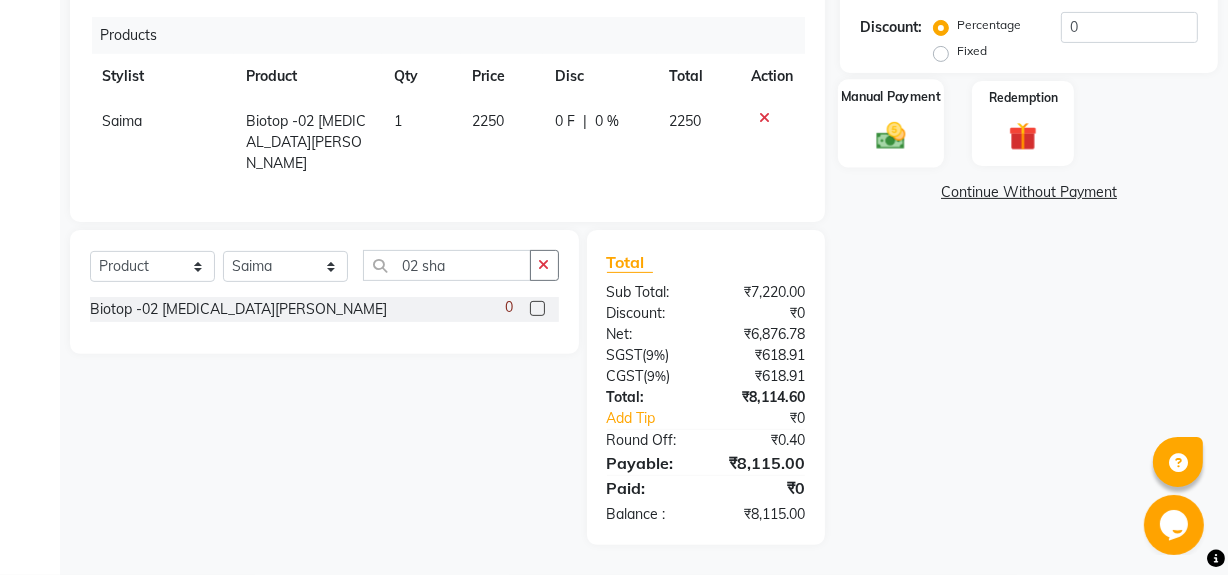 click 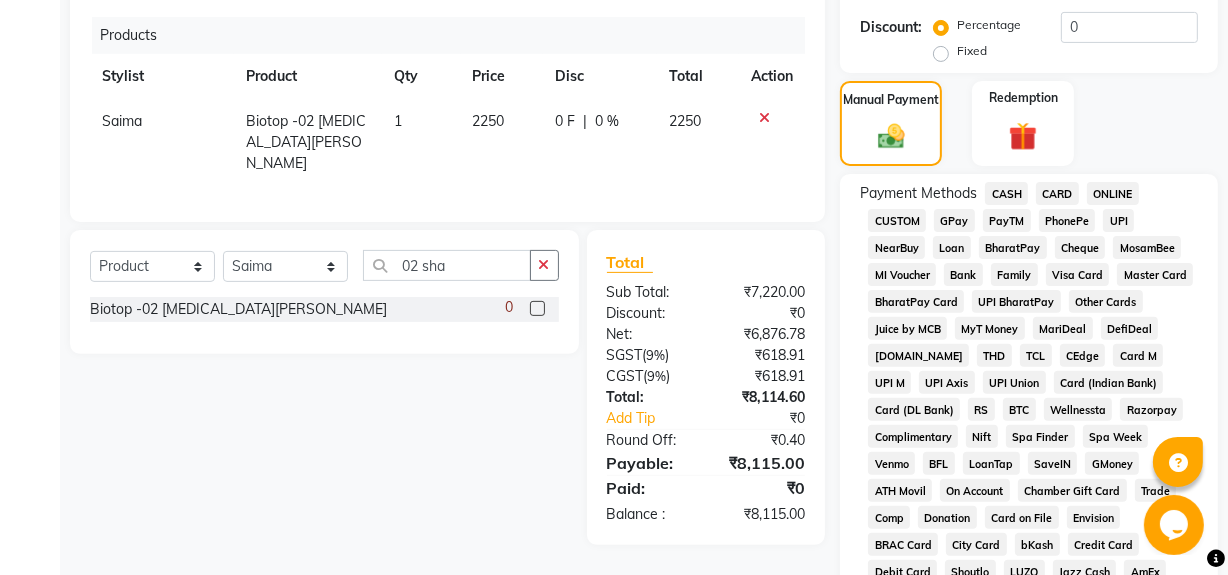 click on "CARD" 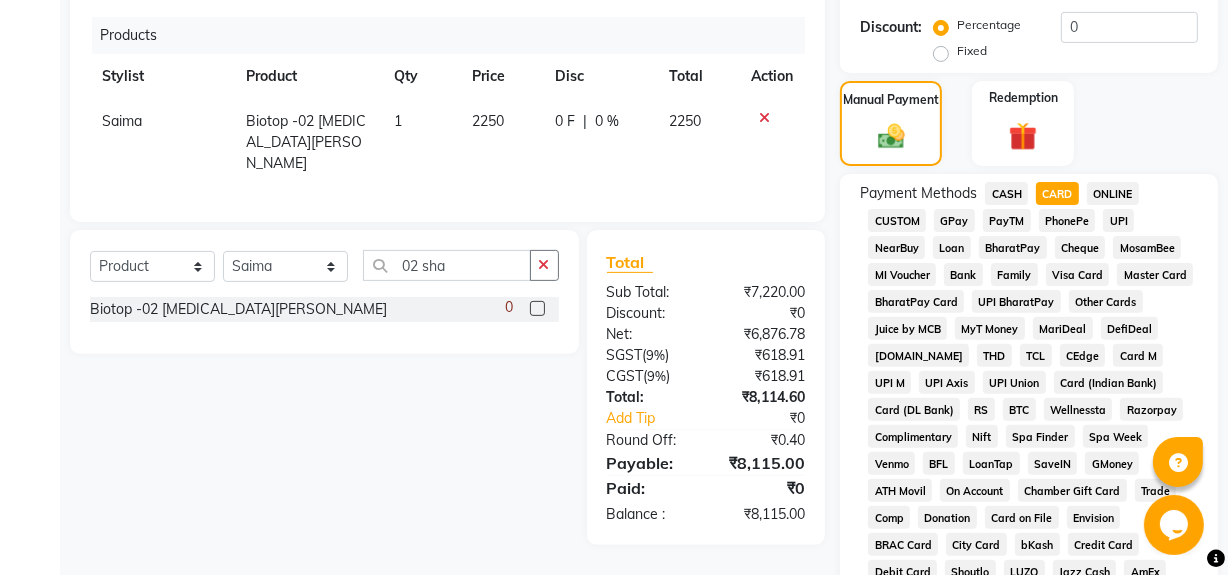 click on "Add Payment" 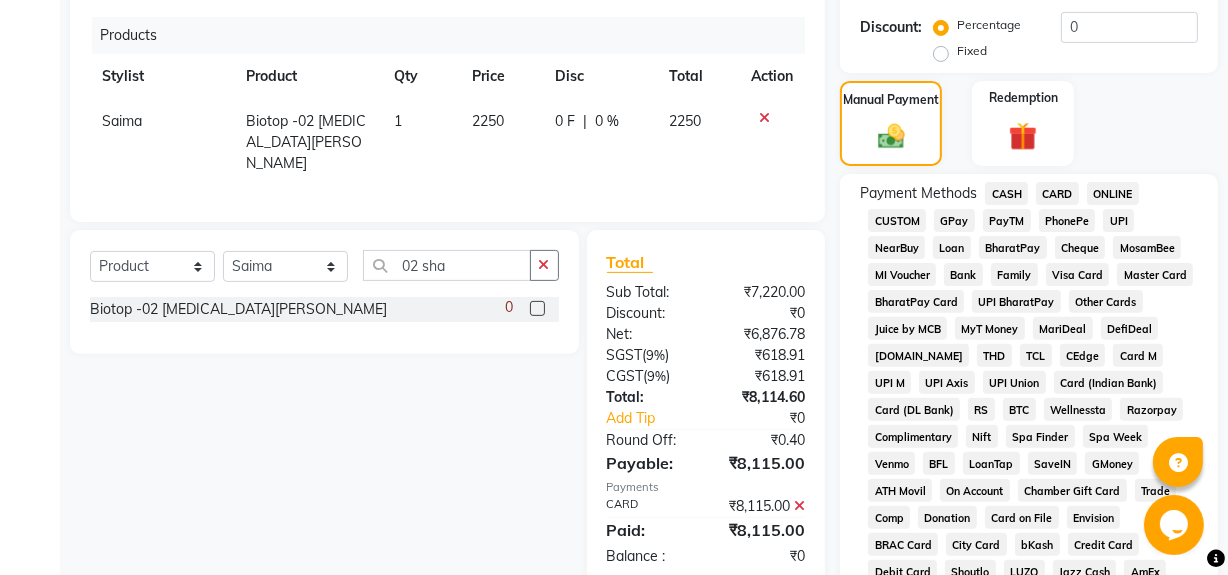 scroll, scrollTop: 1049, scrollLeft: 0, axis: vertical 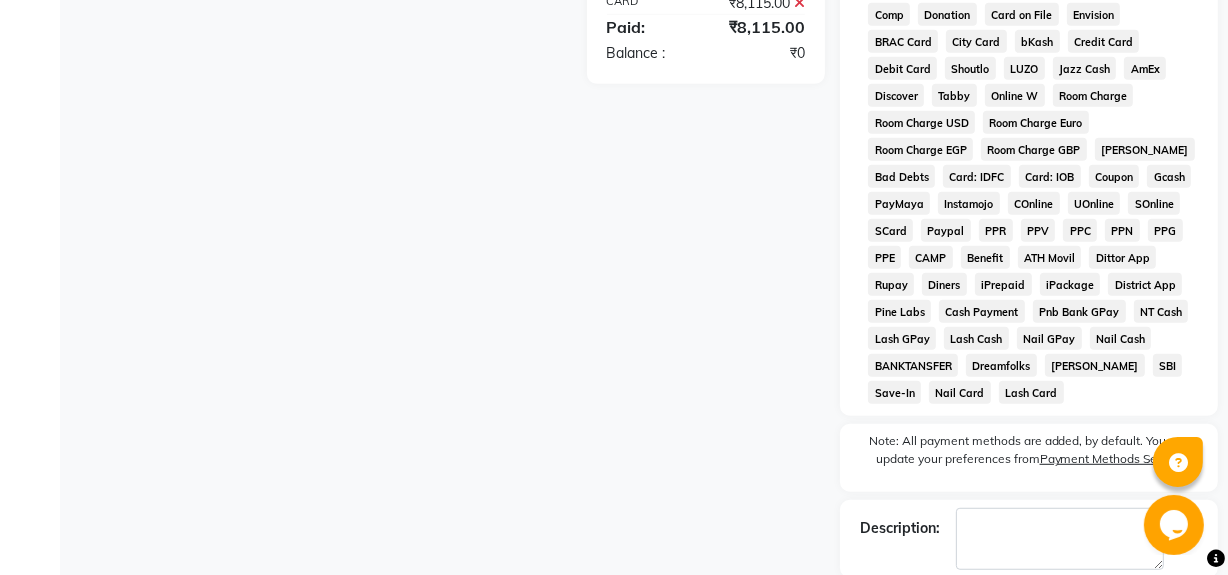 click on "Checkout" 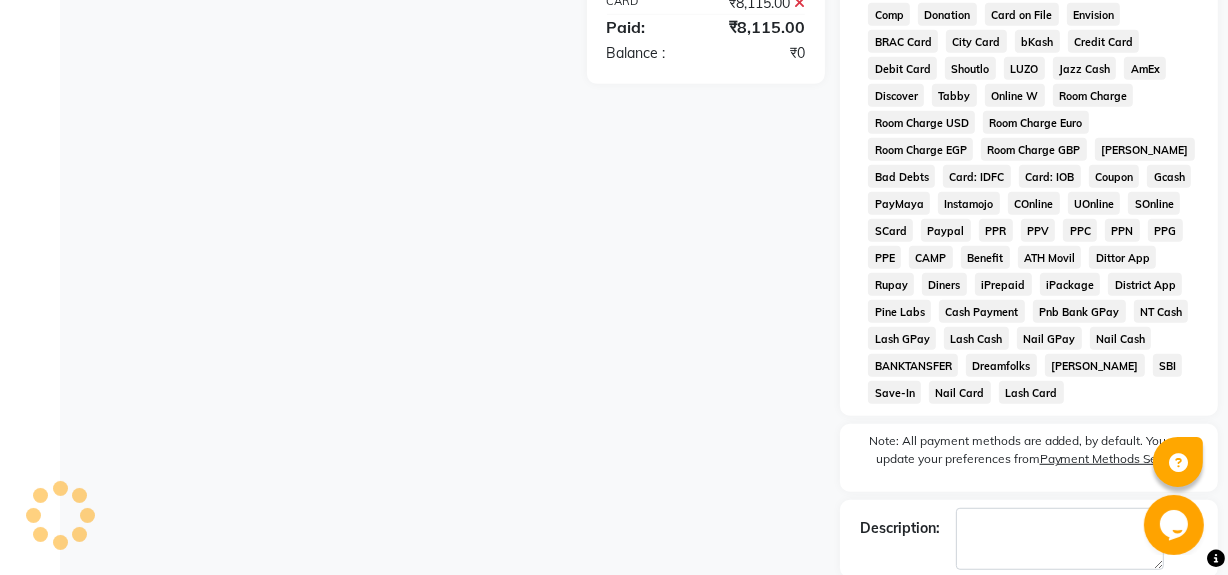 scroll, scrollTop: 1149, scrollLeft: 0, axis: vertical 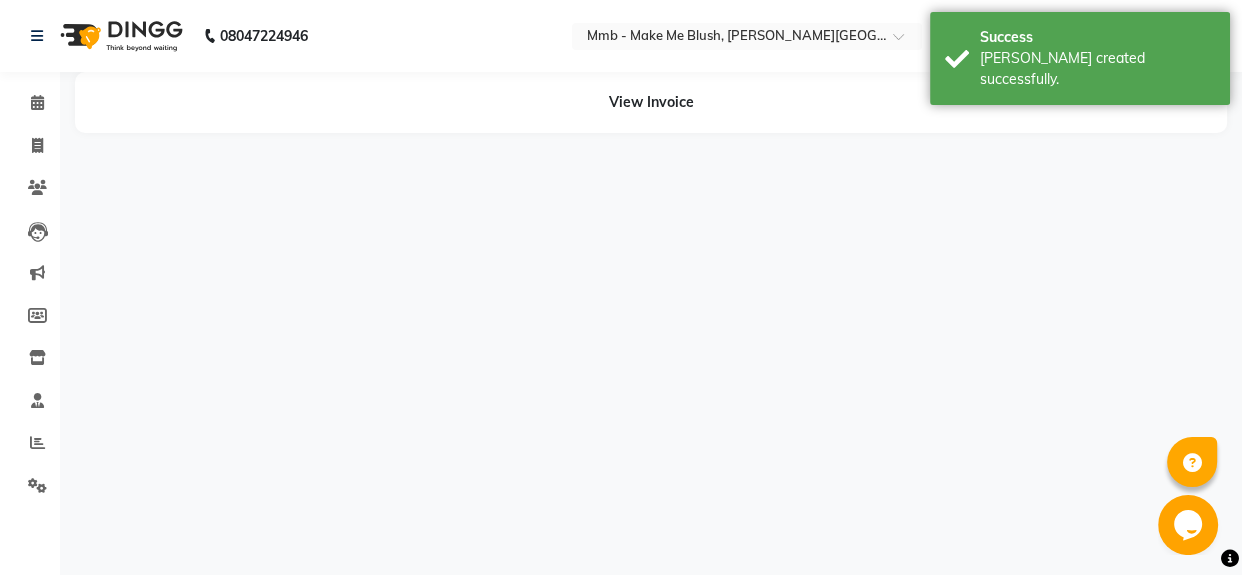 drag, startPoint x: 1117, startPoint y: 533, endPoint x: 1240, endPoint y: 283, distance: 278.6198 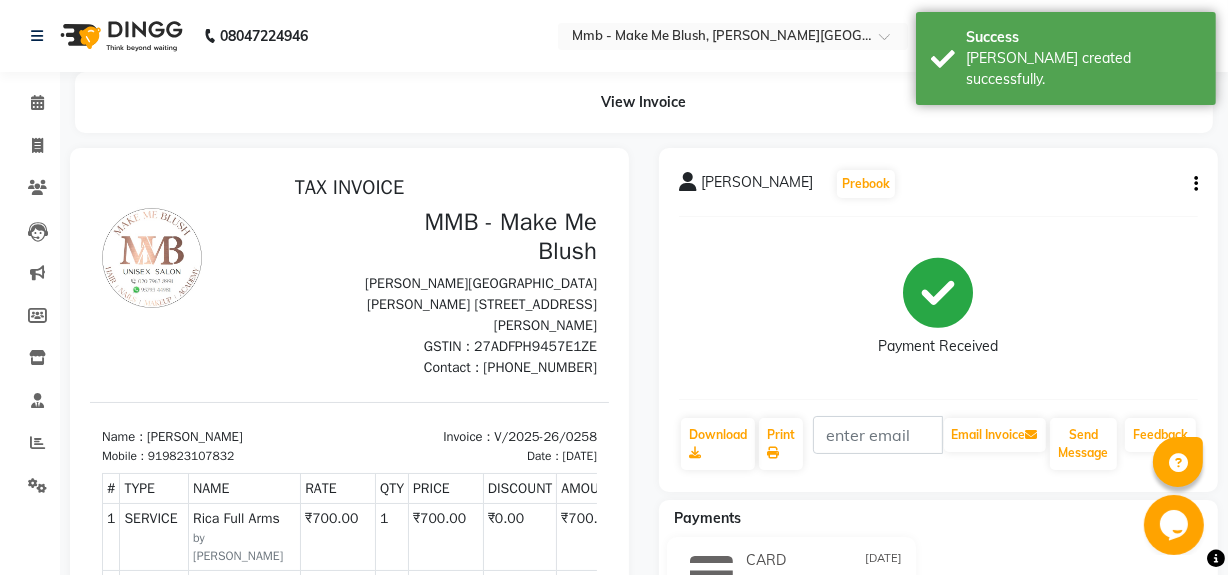 scroll, scrollTop: 0, scrollLeft: 0, axis: both 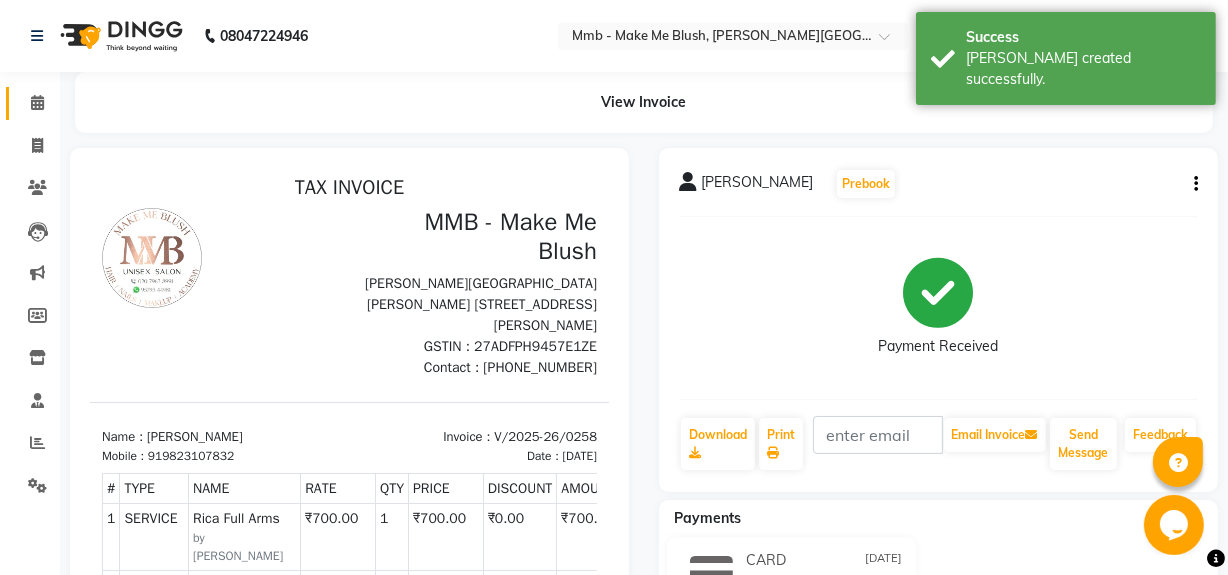 click 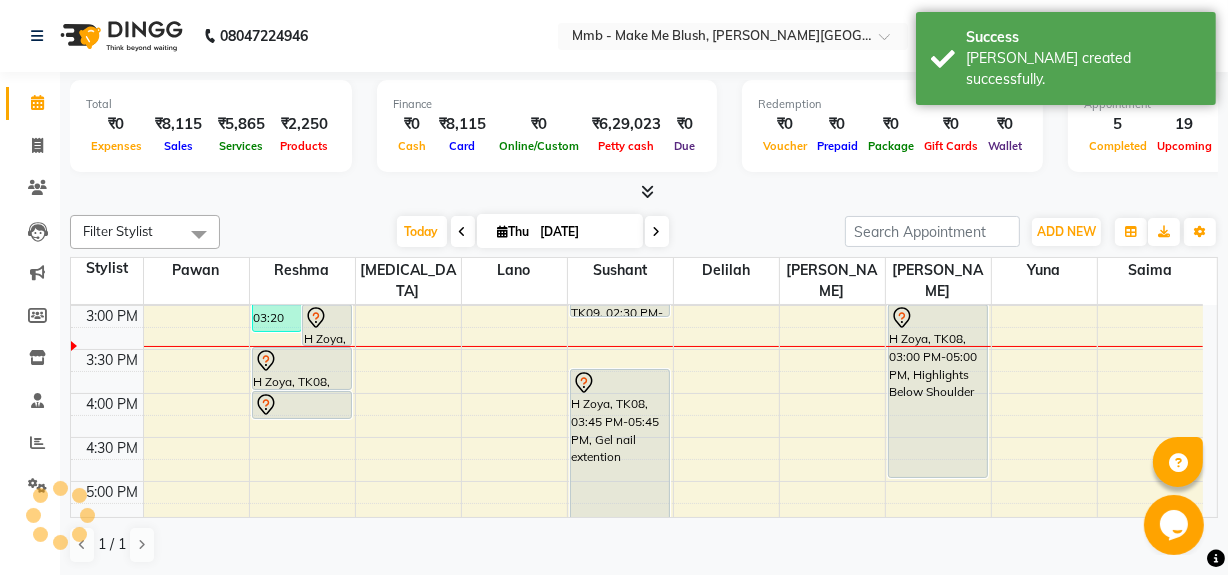 scroll, scrollTop: 0, scrollLeft: 0, axis: both 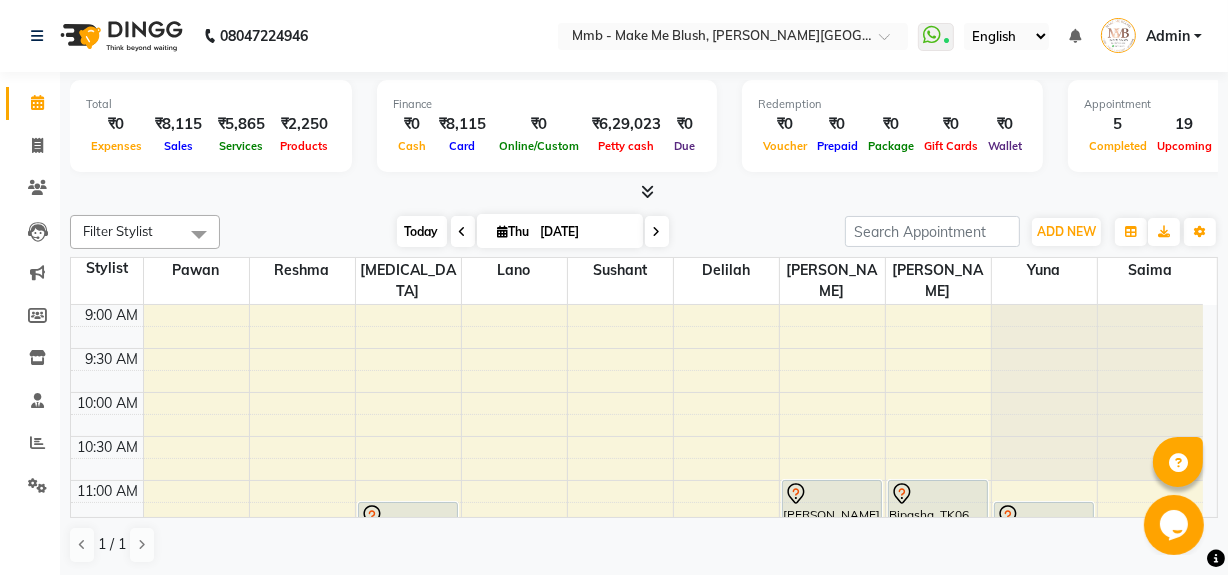 click on "Today" at bounding box center [422, 231] 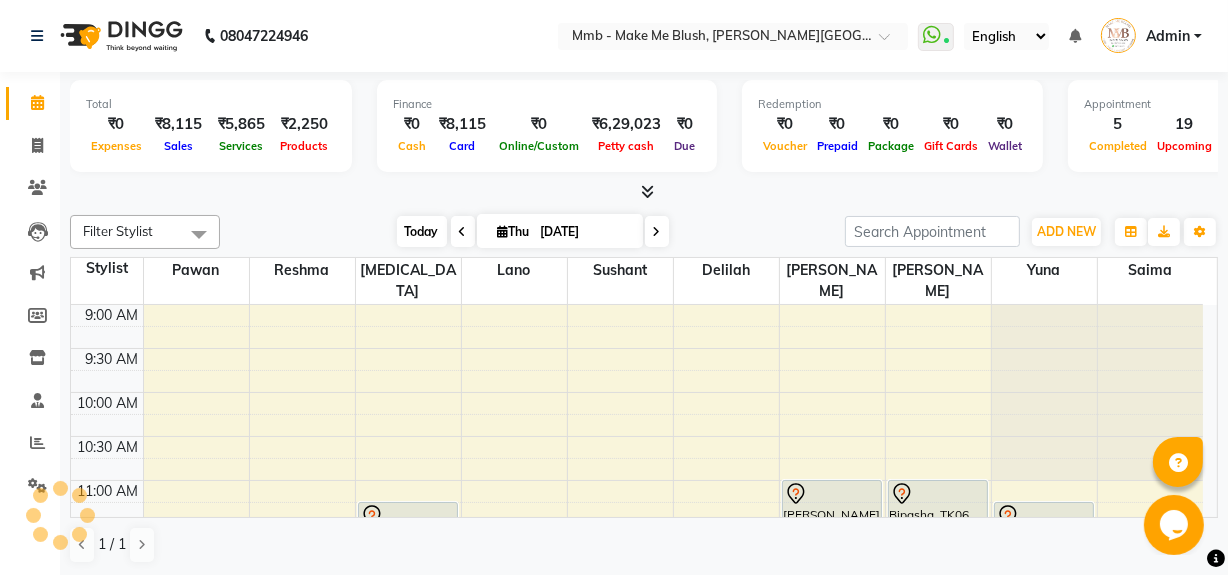 scroll, scrollTop: 527, scrollLeft: 0, axis: vertical 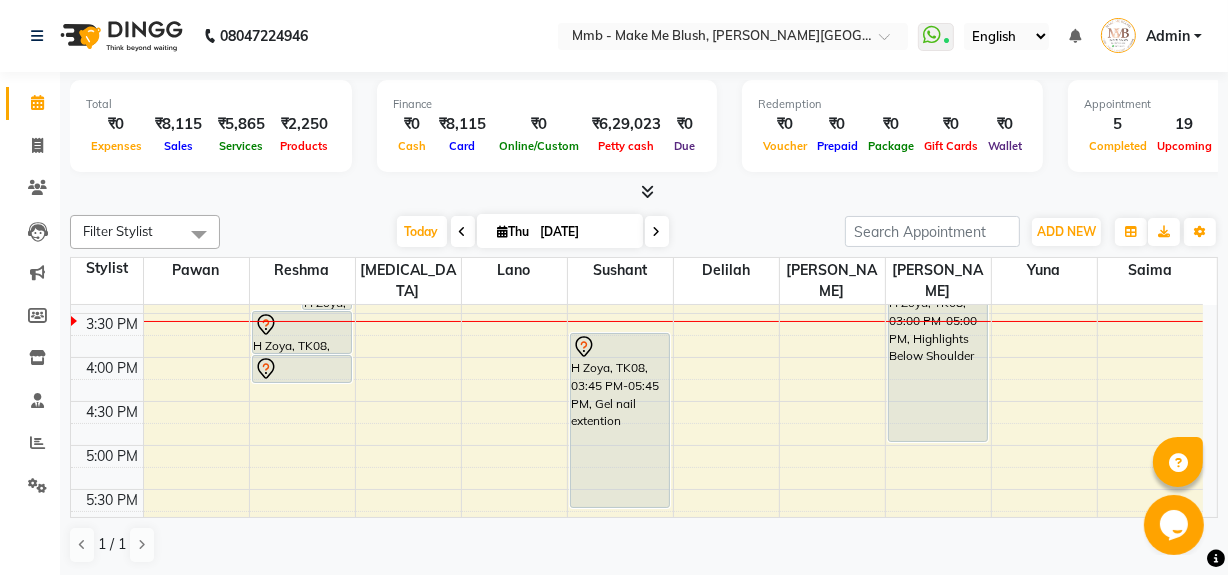 click at bounding box center (503, 231) 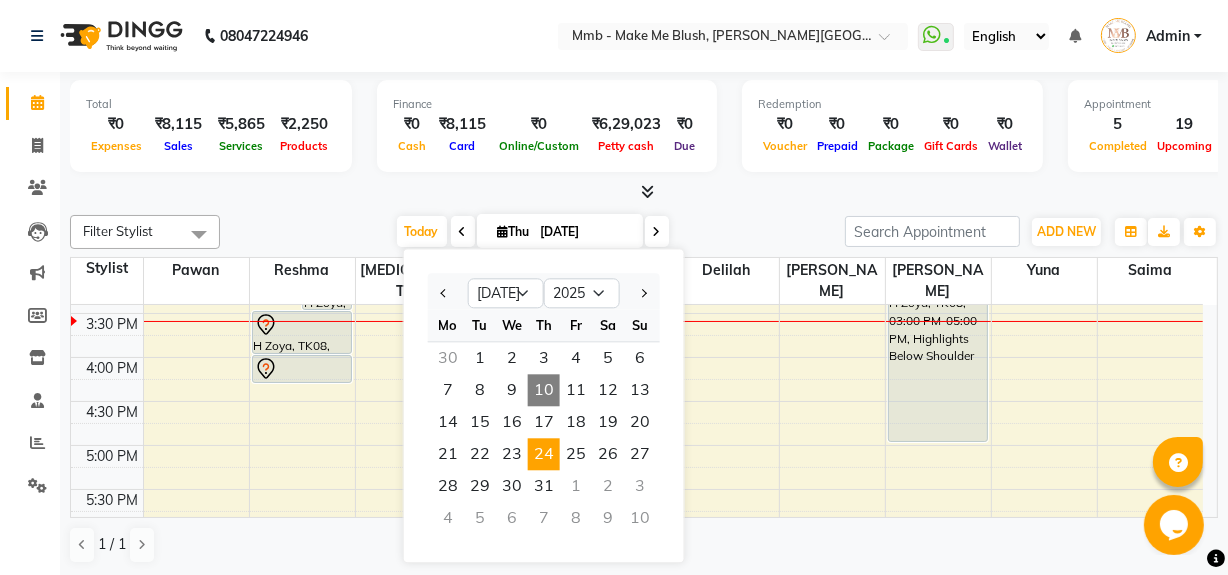 click on "24" at bounding box center [544, 454] 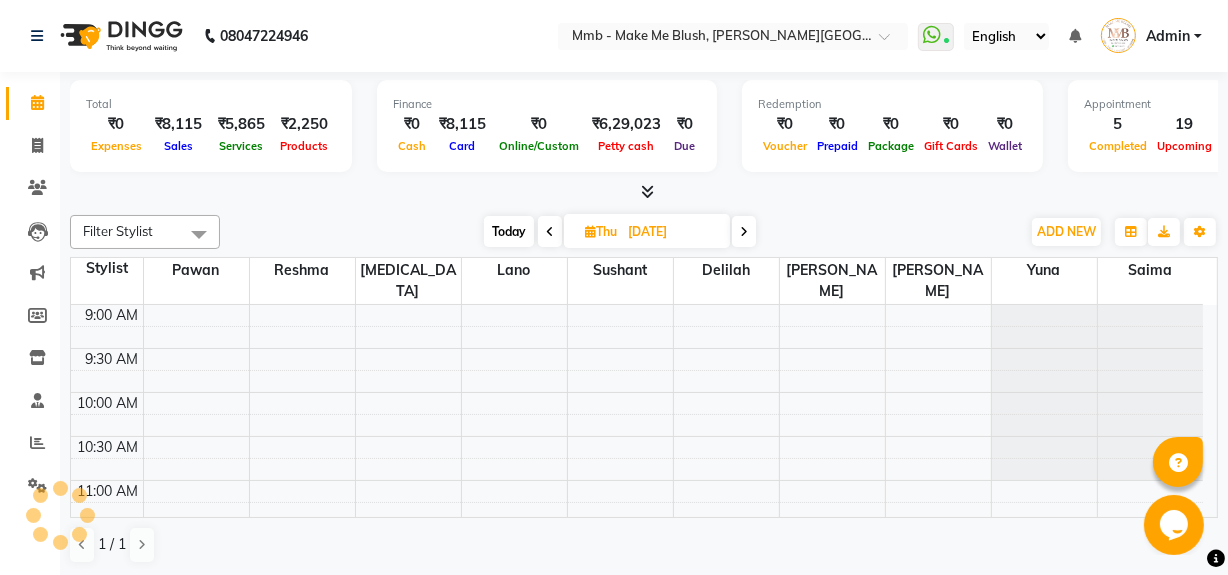 scroll, scrollTop: 527, scrollLeft: 0, axis: vertical 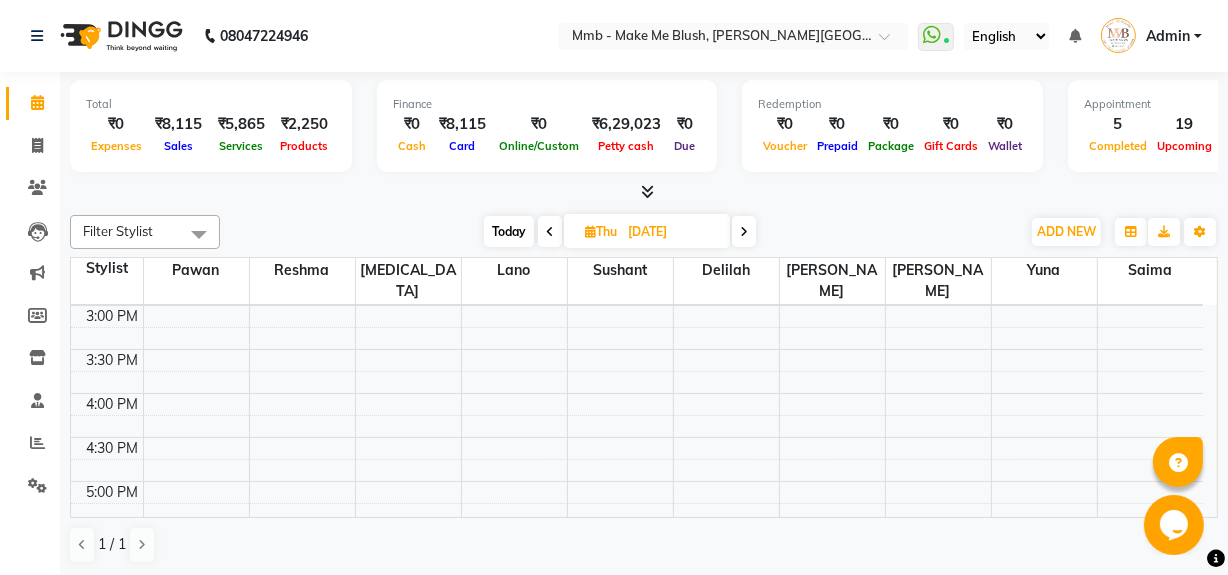 click at bounding box center (590, 231) 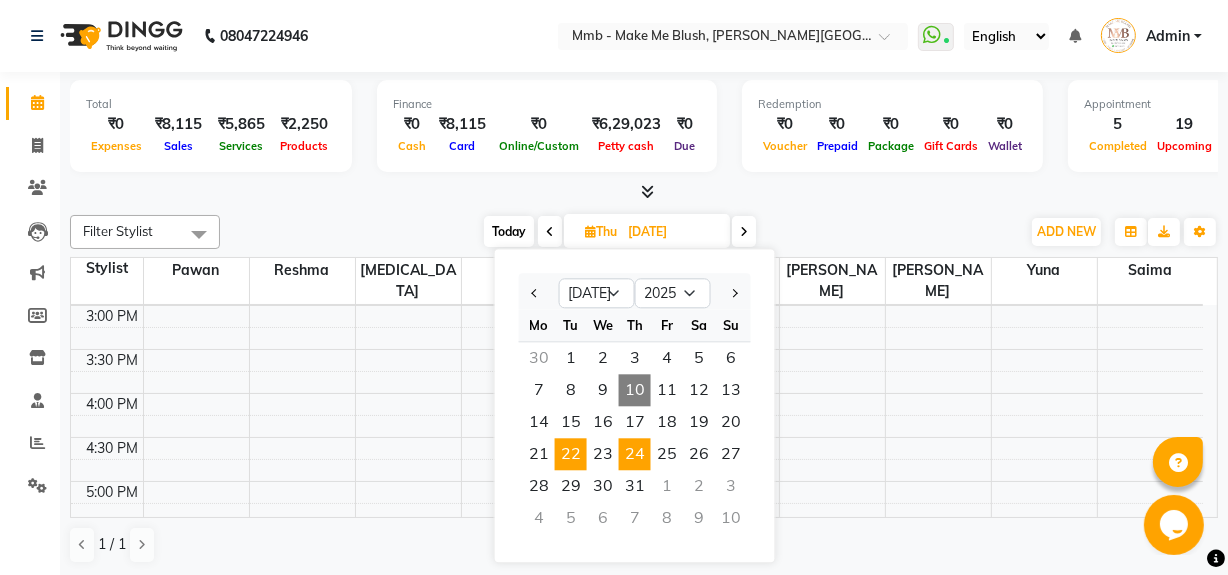 click on "22" at bounding box center (571, 454) 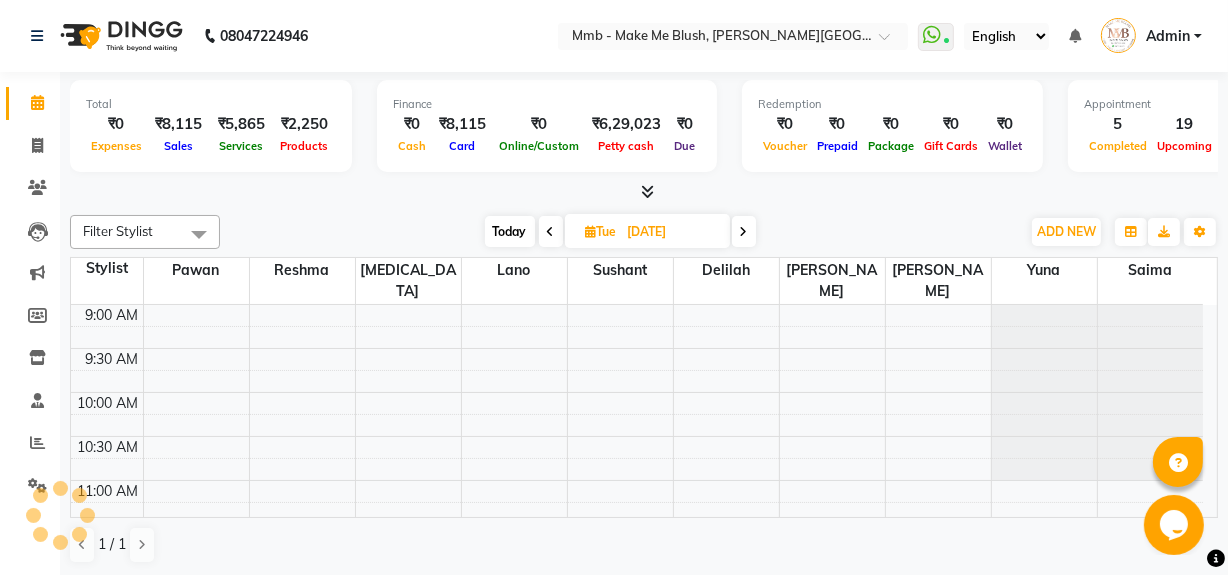 scroll, scrollTop: 527, scrollLeft: 0, axis: vertical 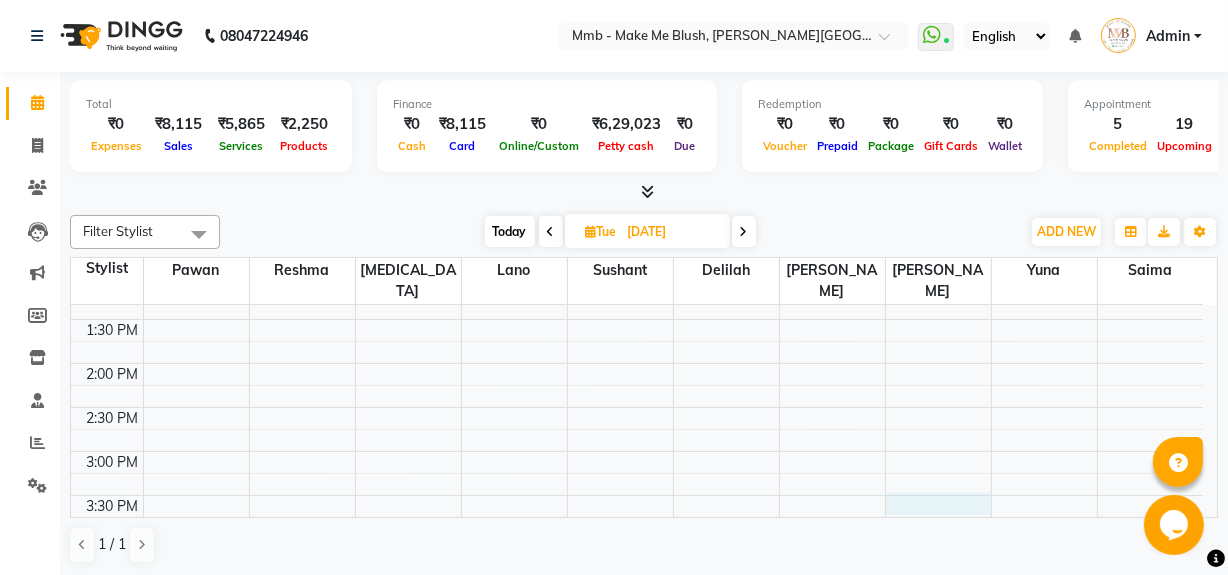 click on "9:00 AM 9:30 AM 10:00 AM 10:30 AM 11:00 AM 11:30 AM 12:00 PM 12:30 PM 1:00 PM 1:30 PM 2:00 PM 2:30 PM 3:00 PM 3:30 PM 4:00 PM 4:30 PM 5:00 PM 5:30 PM 6:00 PM 6:30 PM 7:00 PM 7:30 PM 8:00 PM 8:30 PM" at bounding box center (637, 451) 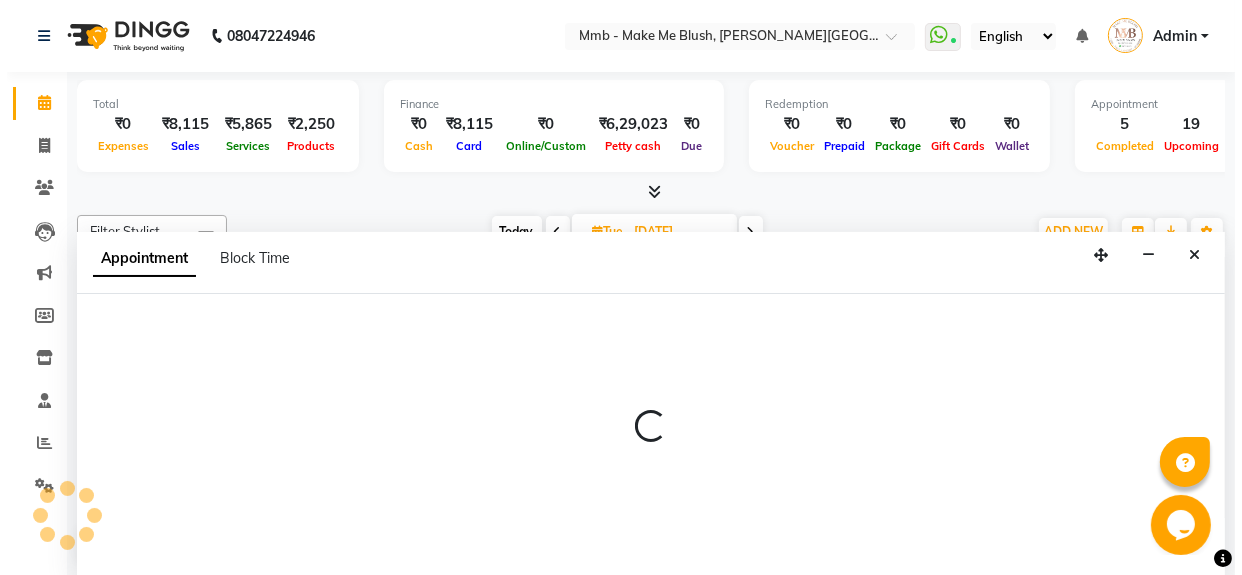 scroll, scrollTop: 0, scrollLeft: 0, axis: both 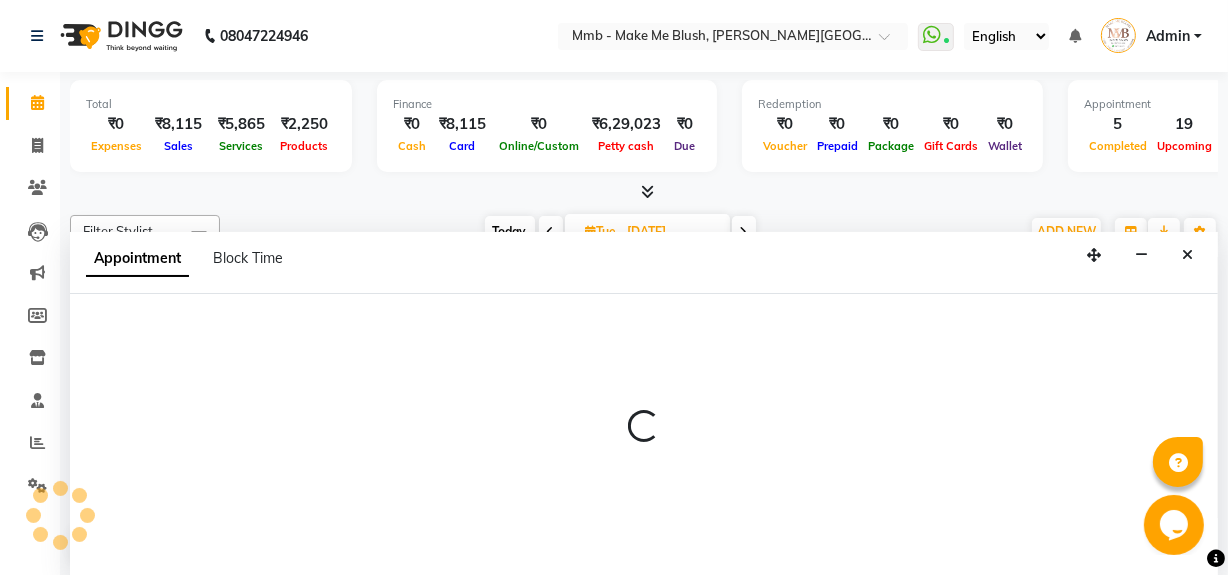select on "45263" 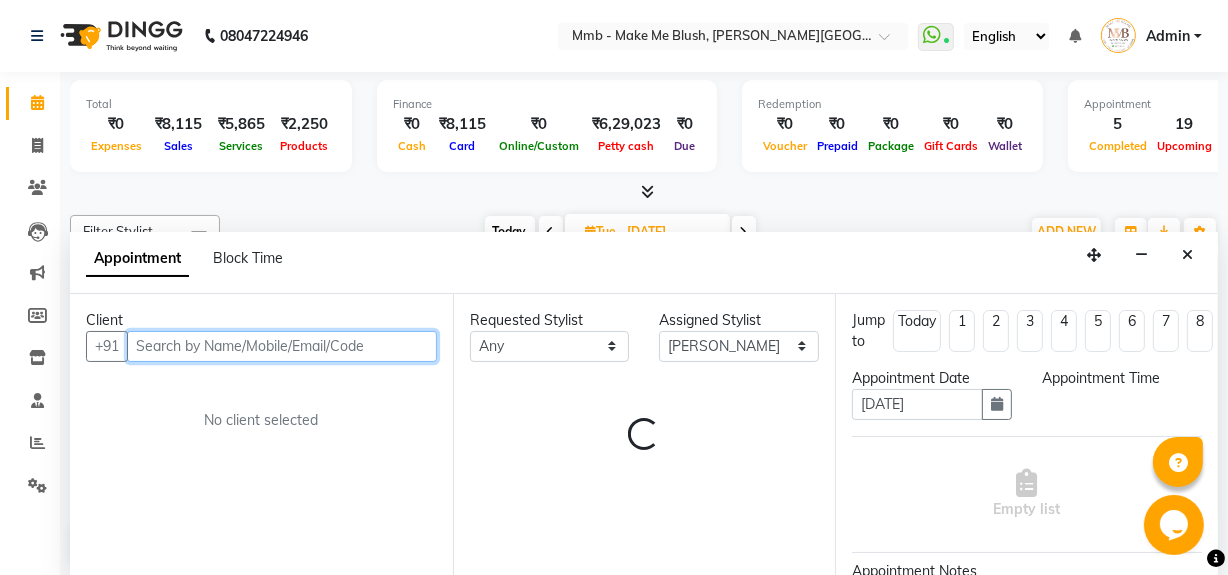 select on "930" 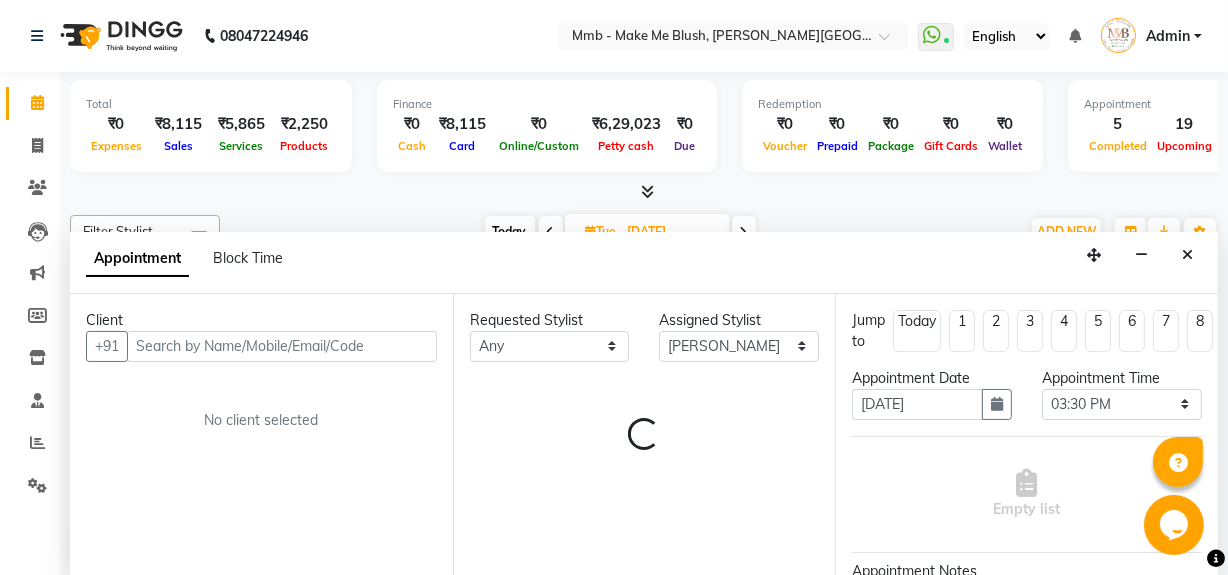 click on "Client +91  No client selected  Requested Stylist Any Delilah Gauri Chauhan Lano Nikita Pawan Reshma Saima Sushant Urgen Dukpa Yuna Assigned Stylist Select Delilah Gauri Chauhan Lano Nikita Pawan Reshma Saima Sushant Urgen Dukpa Yuna Loading... Jump to Today 1 2 3 4 5 6 7 8 Weeks Appointment Date 22-07-2025 Appointment Time Select 10:00 AM 10:15 AM 10:30 AM 10:45 AM 11:00 AM 11:15 AM 11:30 AM 11:45 AM 12:00 PM 12:15 PM 12:30 PM 12:45 PM 01:00 PM 01:15 PM 01:30 PM 01:45 PM 02:00 PM 02:15 PM 02:30 PM 02:45 PM 03:00 PM 03:15 PM 03:30 PM 03:45 PM 04:00 PM 04:15 PM 04:30 PM 04:45 PM 05:00 PM 05:15 PM 05:30 PM 05:45 PM 06:00 PM 06:15 PM 06:30 PM 06:45 PM 07:00 PM 07:15 PM 07:30 PM 07:45 PM 08:00 PM  Empty list  Appointment Notes Status Select TENTATIVE CONFIRM UPCOMING Merge Services of Same Stylist  Book" at bounding box center (644, 435) 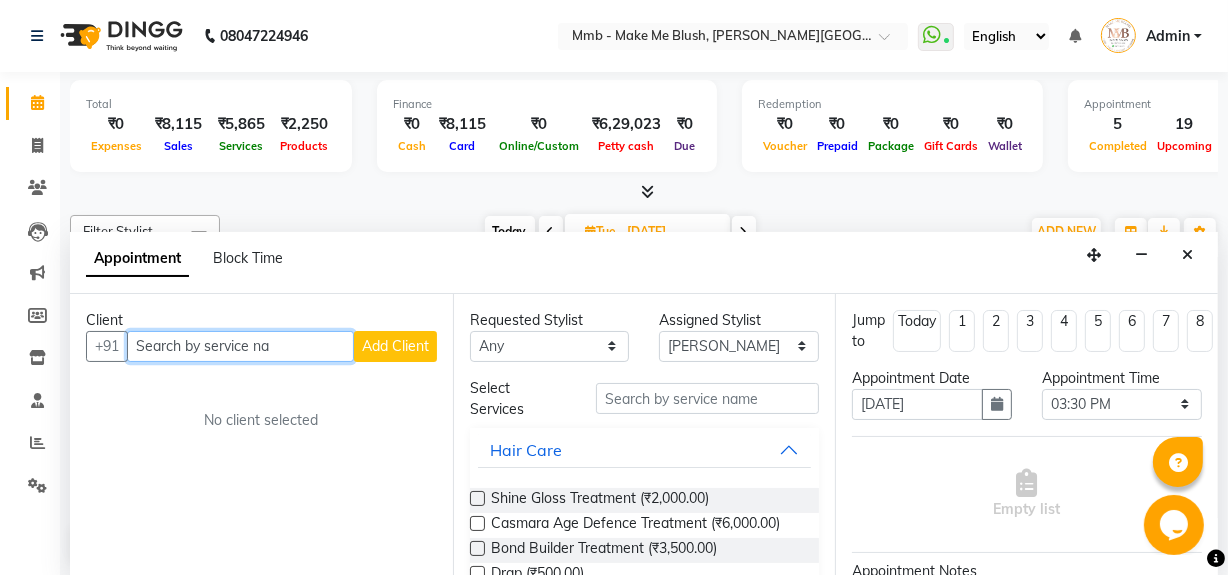 type on "Search by service na" 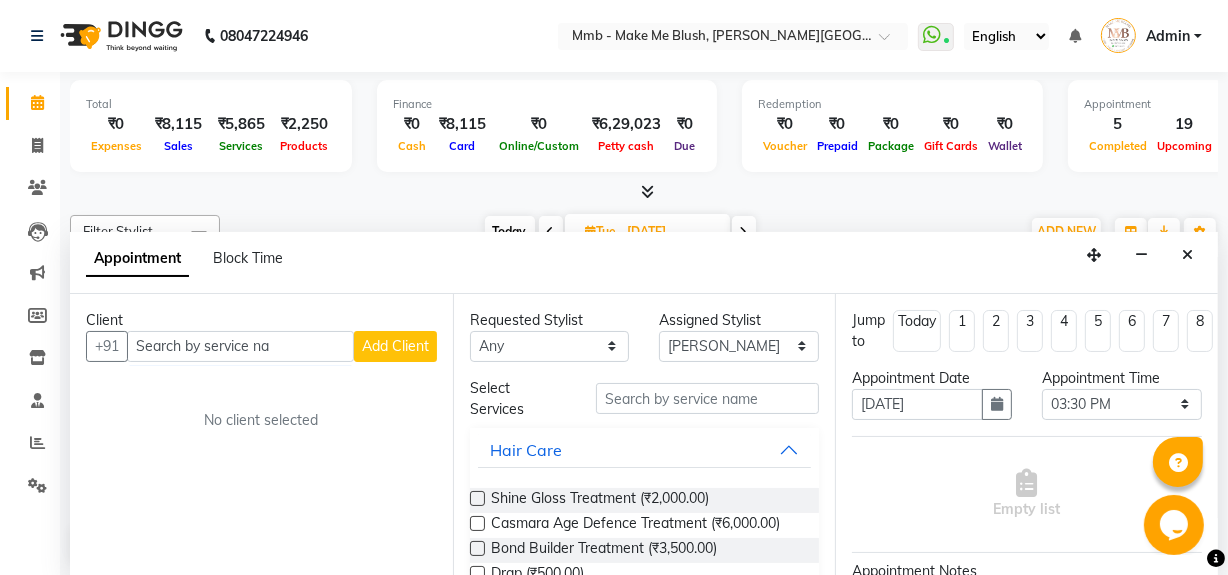 click on "Add Client" at bounding box center [395, 346] 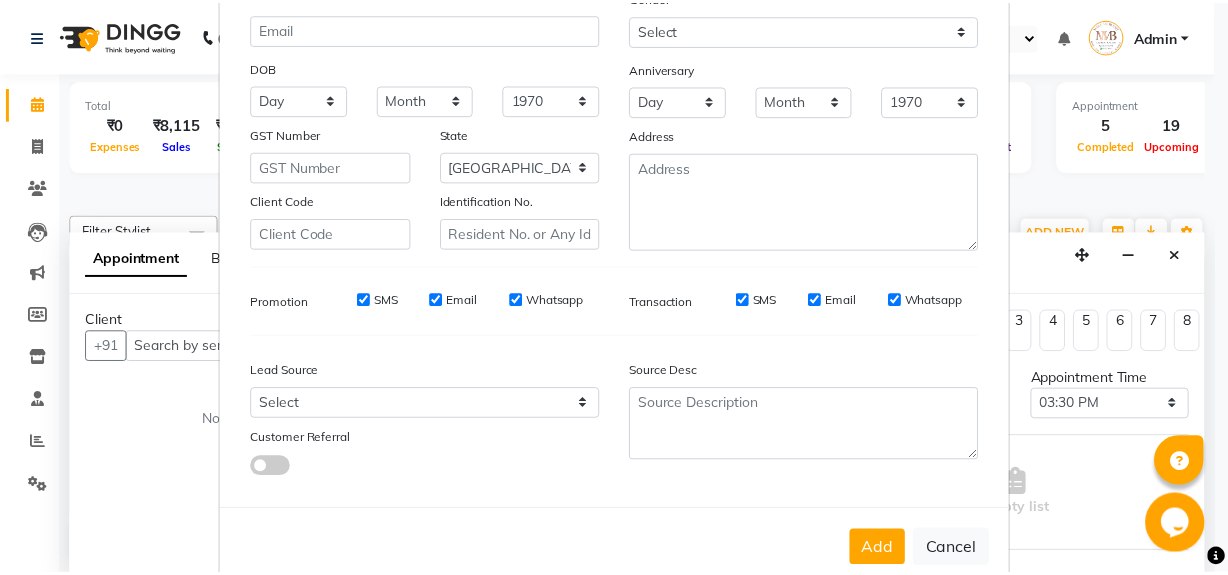 scroll, scrollTop: 278, scrollLeft: 0, axis: vertical 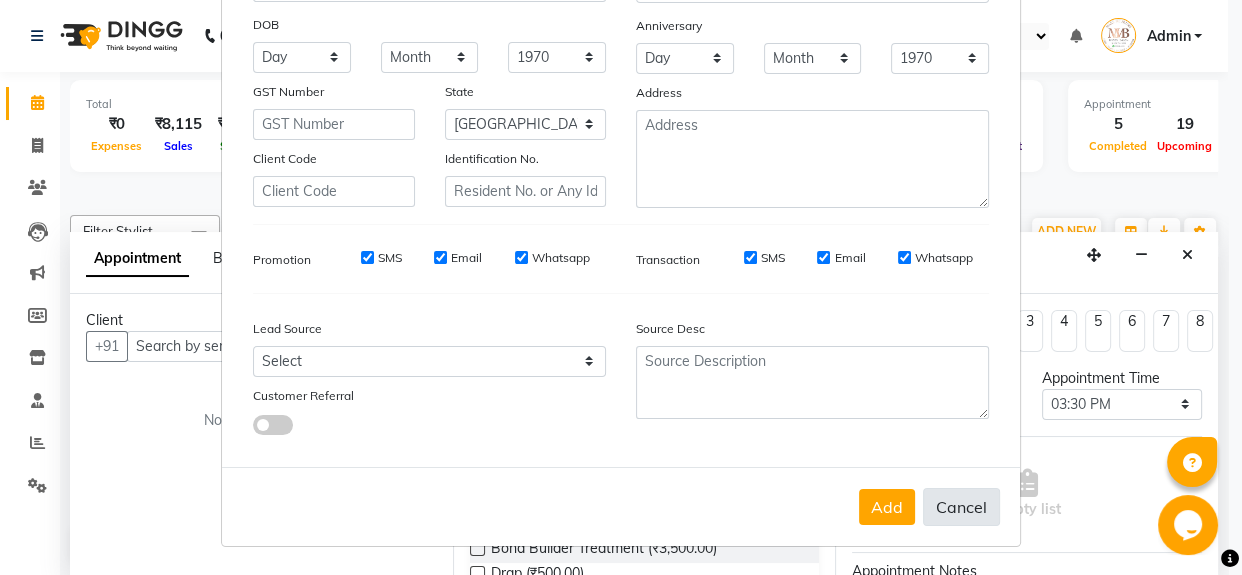 click on "Cancel" at bounding box center (961, 507) 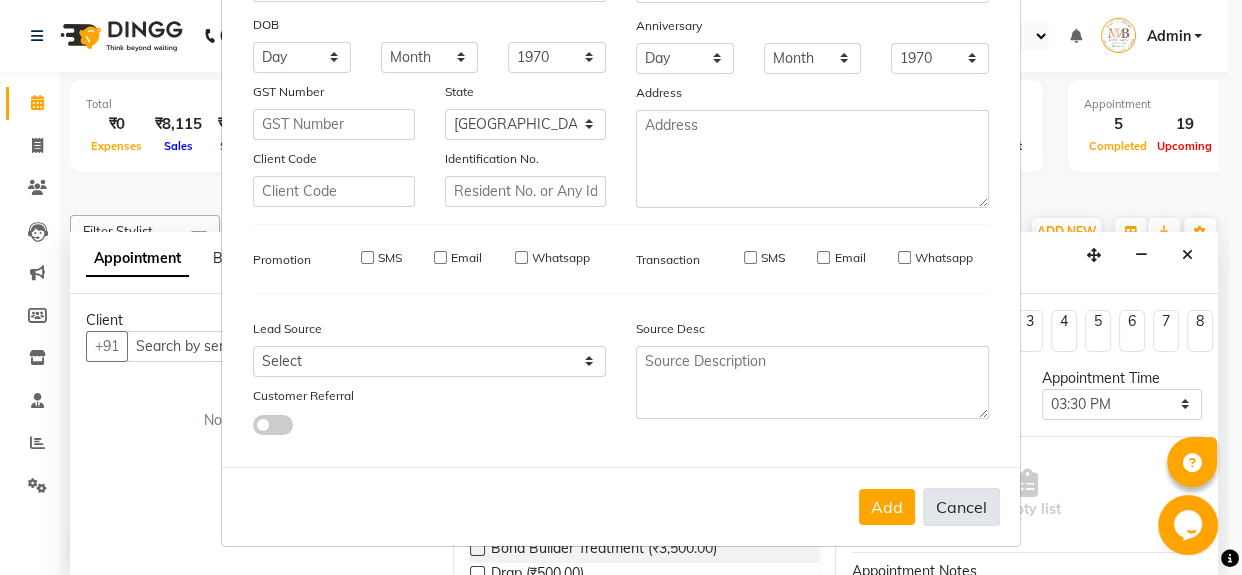 type 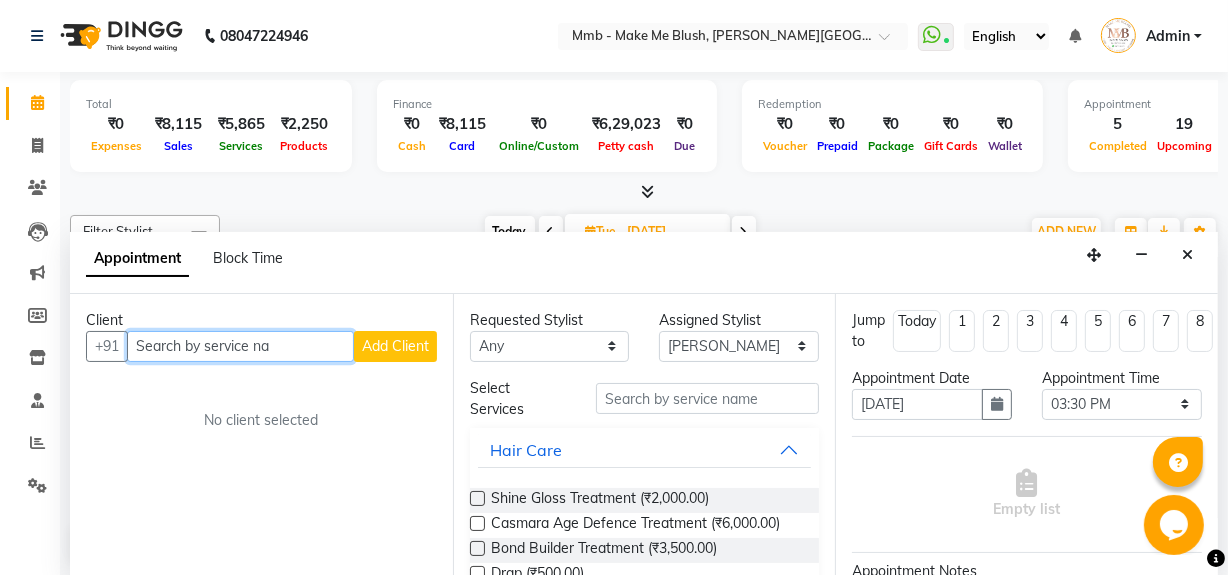 click on "Search by service na" at bounding box center (240, 346) 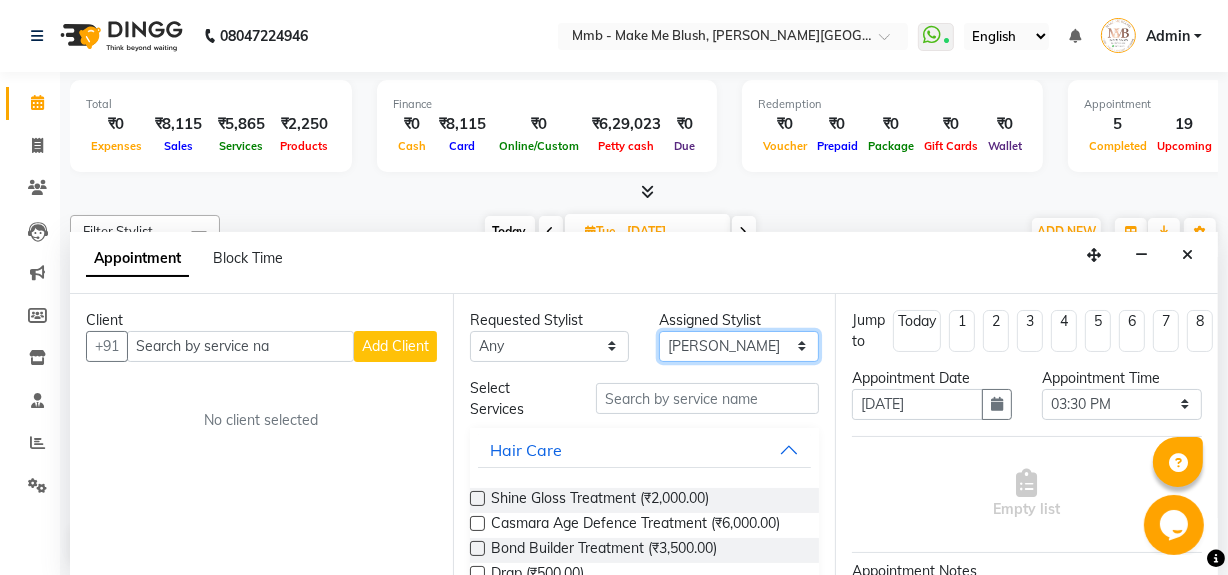 click on "Select Delilah Gauri Chauhan Lano Nikita Pawan Reshma Saima Sushant Urgen Dukpa Yuna" at bounding box center [739, 346] 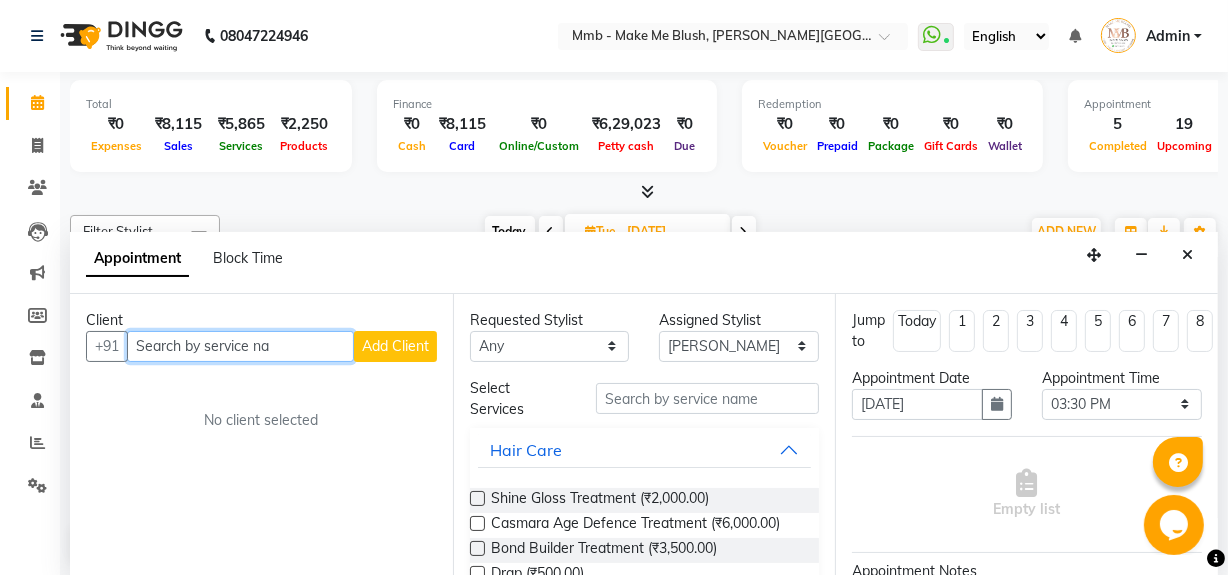 click on "Search by service na" at bounding box center (240, 346) 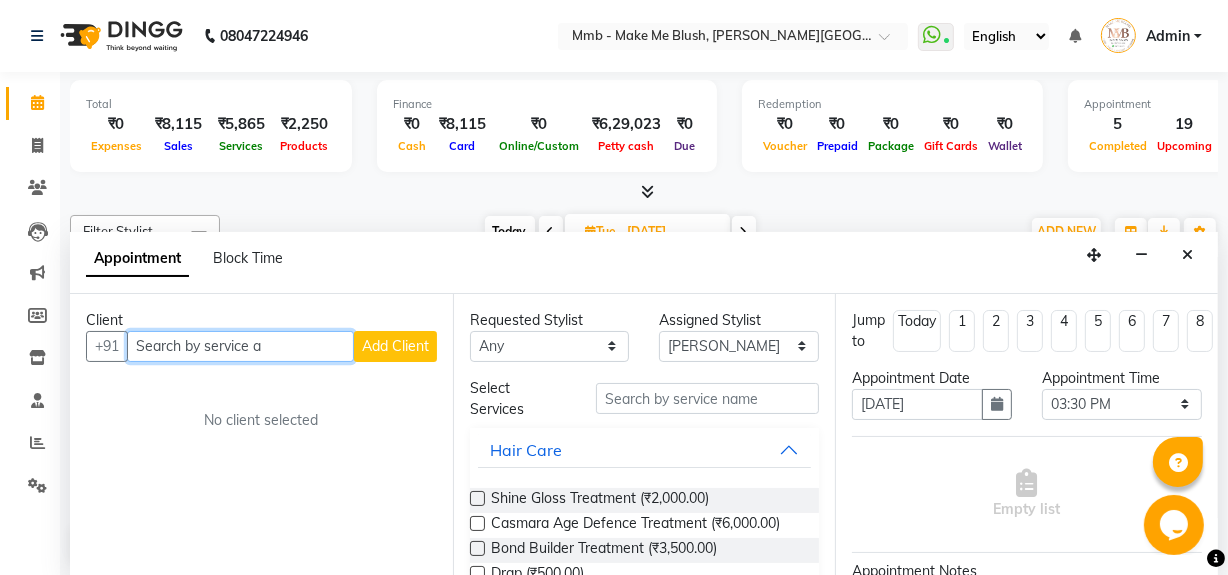 click on "Search by service a" at bounding box center [240, 346] 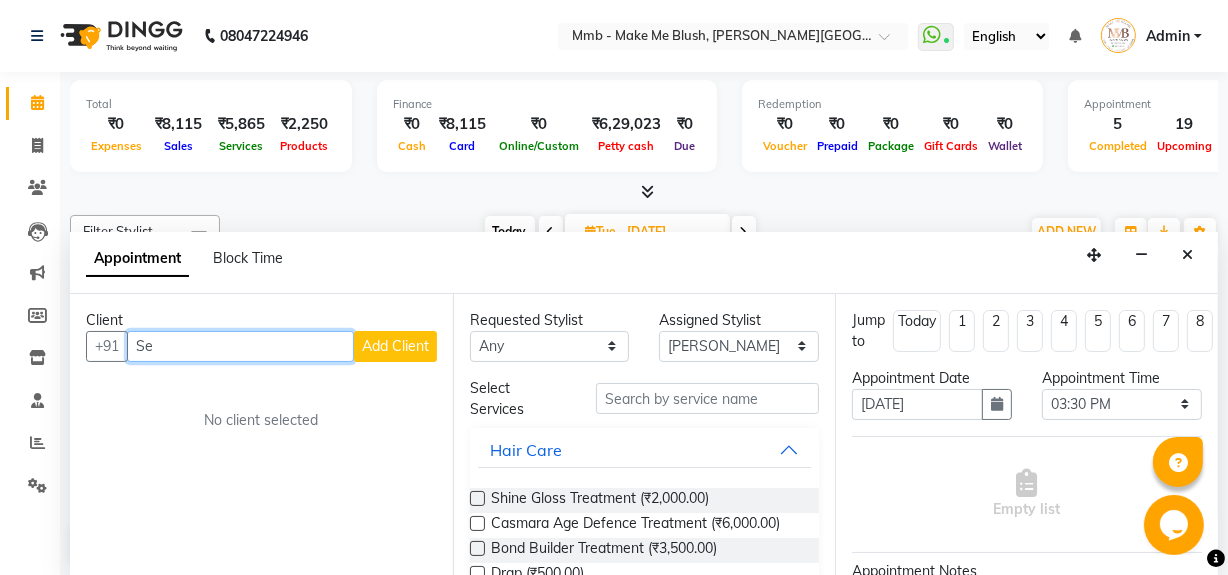 type on "S" 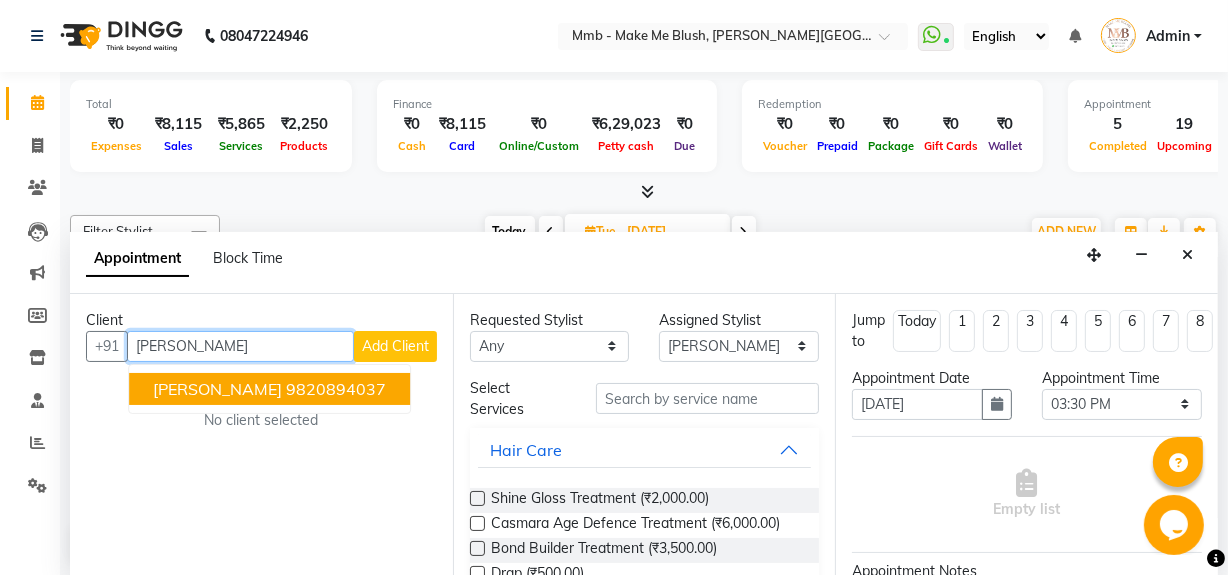 click on "meghna" at bounding box center (240, 346) 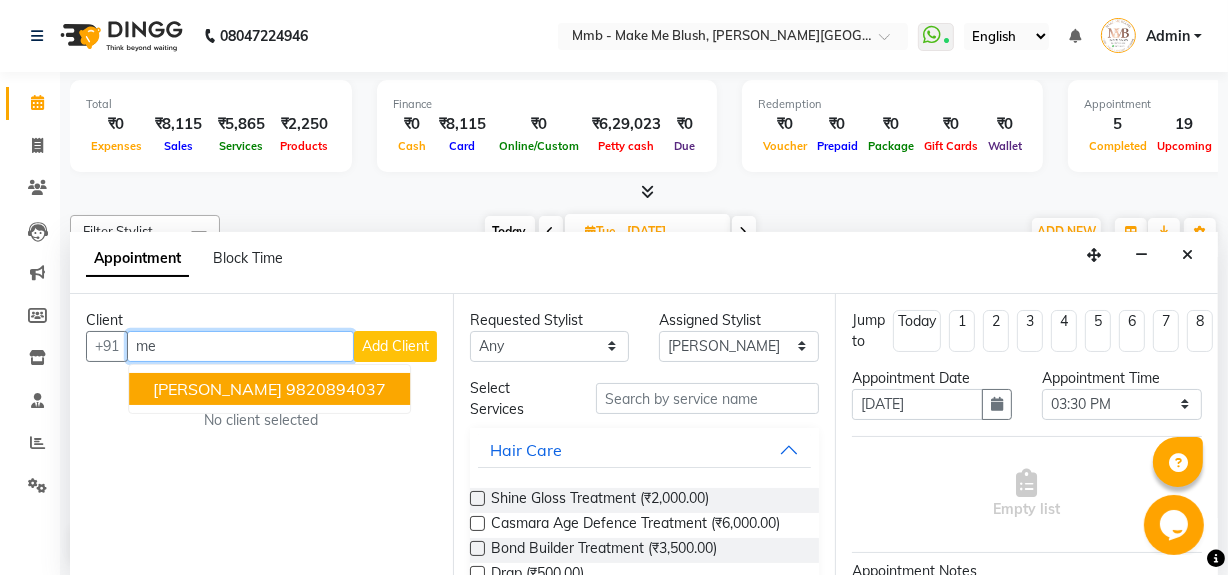 type on "m" 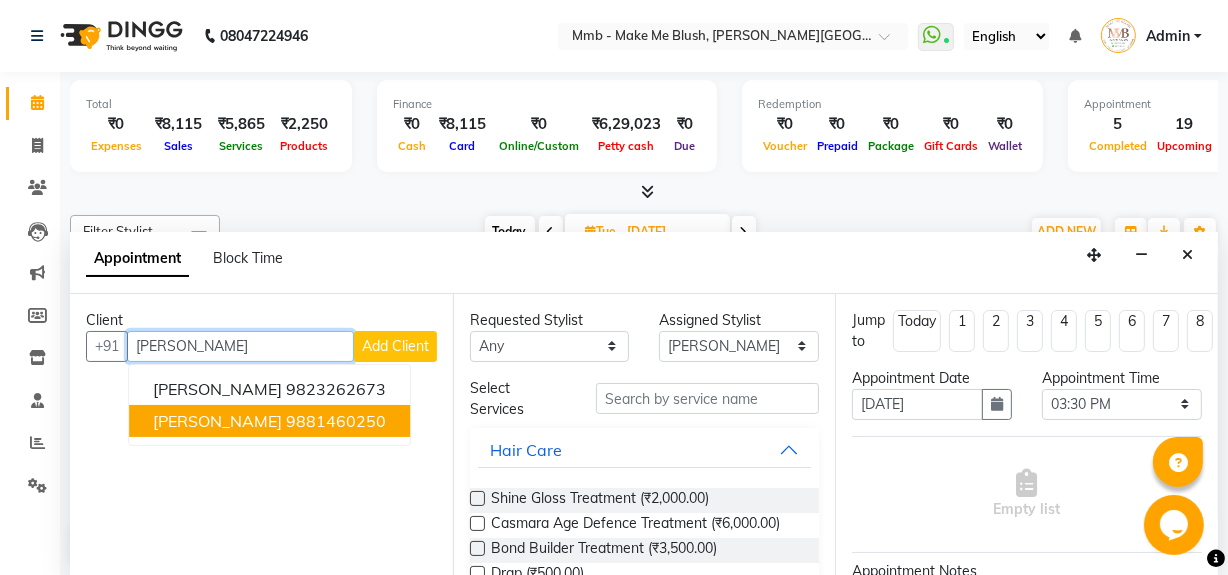 click on "Meghana Kulkarni" at bounding box center [217, 421] 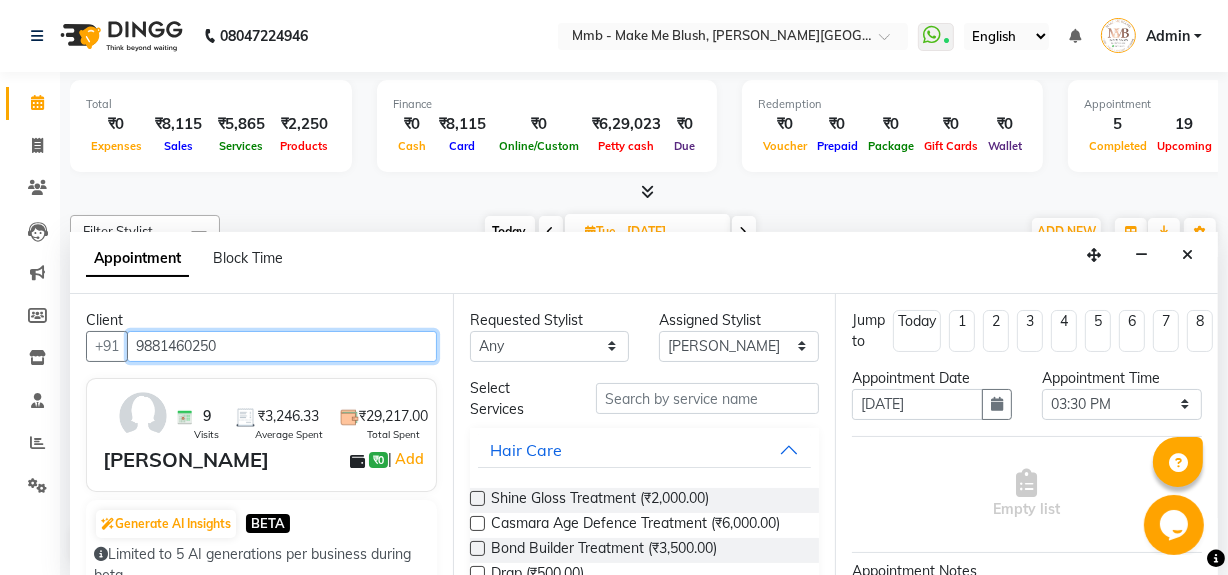type on "9881460250" 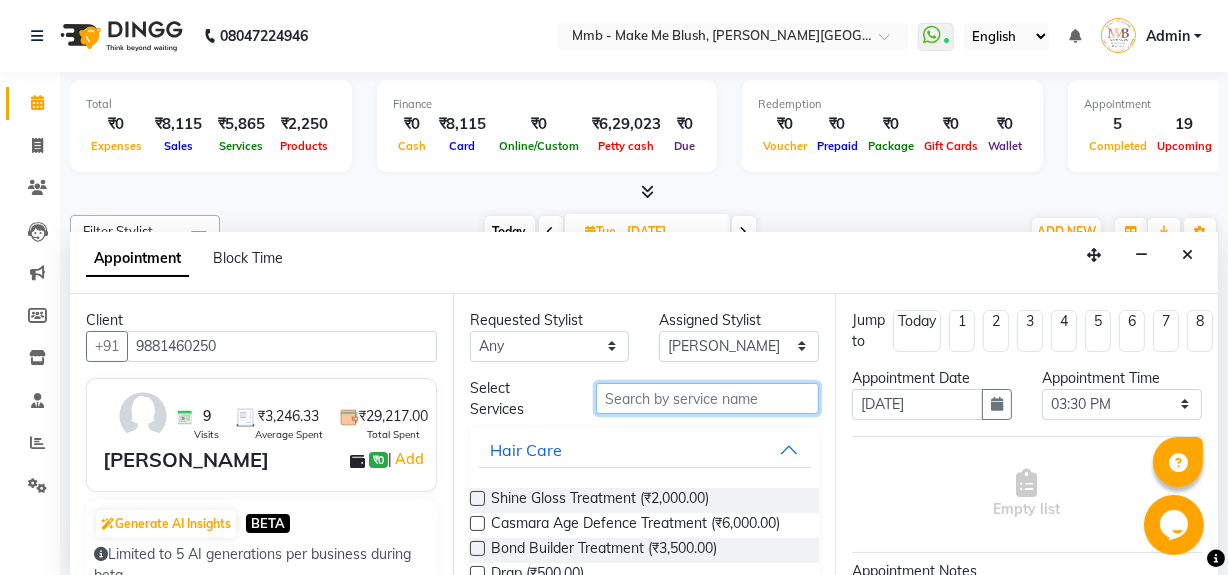 click at bounding box center [707, 398] 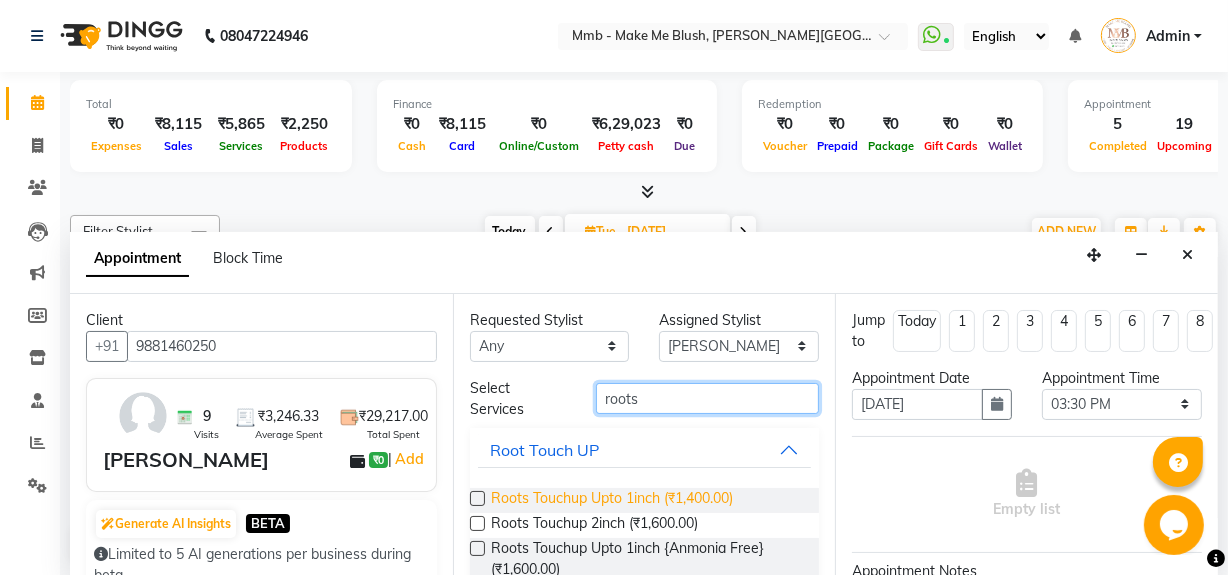 type on "roots" 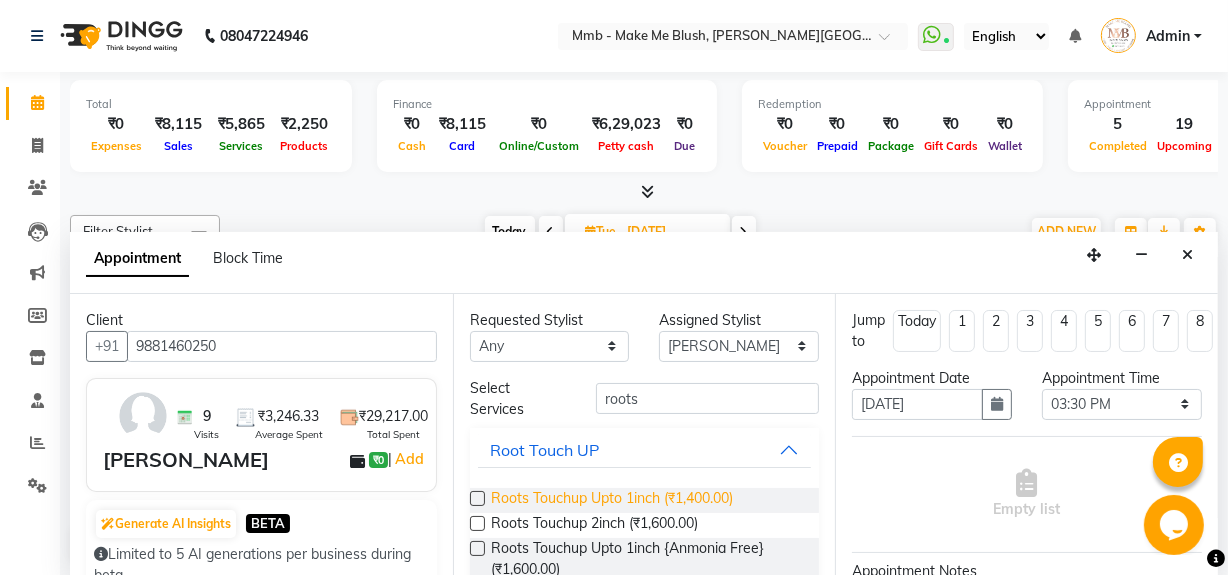 click on "Roots Touchup Upto 1inch  (₹1,400.00)" at bounding box center [612, 500] 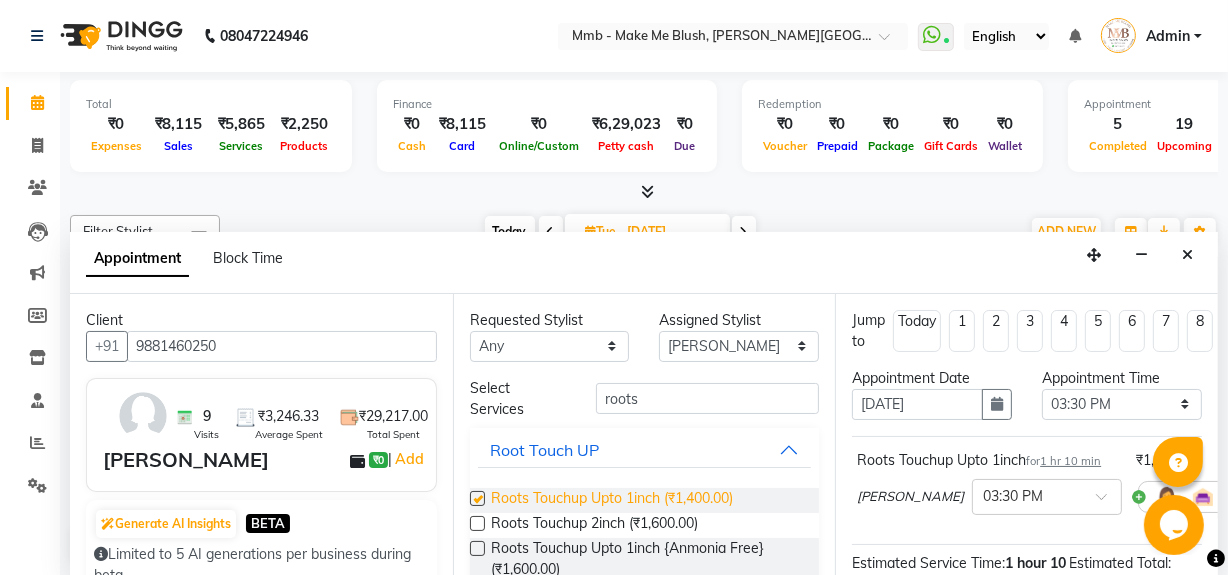 checkbox on "false" 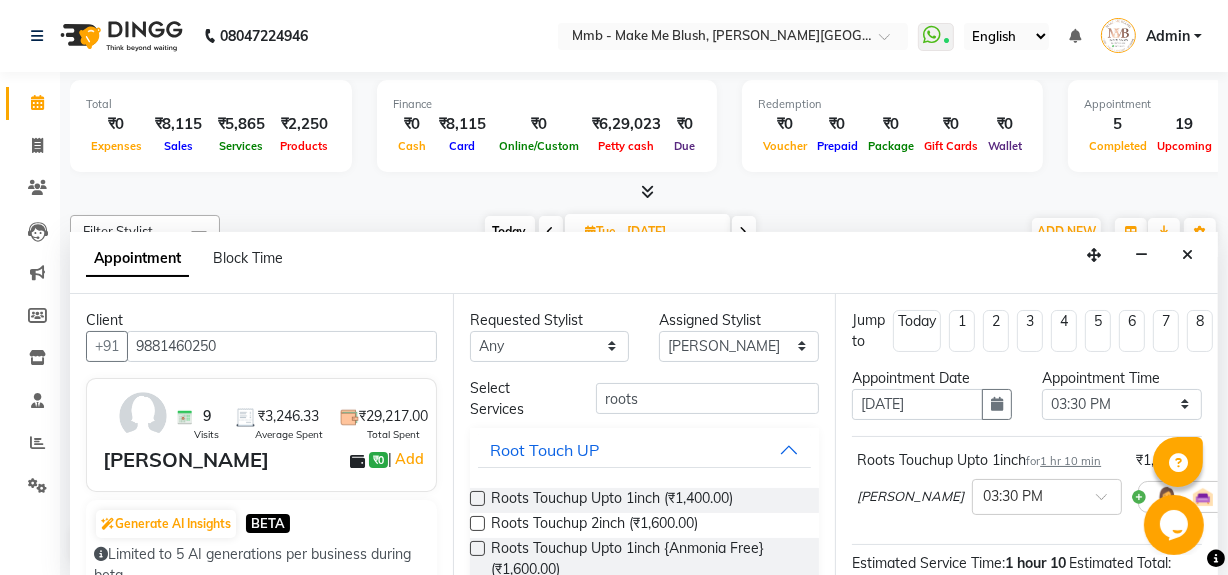 click on "Total  ₹0  Expenses ₹8,115  Sales ₹5,865  Services ₹2,250  Products Finance  ₹0  Cash ₹8,115  Card ₹0  Online/Custom ₹6,29,023 Petty cash ₹0 Due  Redemption  ₹0 Voucher ₹0 Prepaid ₹0 Package ₹0  Gift Cards ₹0  Wallet  Appointment  5 Completed 19 Upcoming 0 Ongoing 0 No show  Other sales  ₹0  Packages ₹0  Memberships ₹0  Vouchers ₹0  Prepaids ₹0  Gift Cards Filter Stylist Select All Delilah Gauri Chauhan Lano Nikita Pawan Reshma Saima Sushant Urgen Dukpa Yuna Today  Tue 22-07-2025 Toggle Dropdown Add Appointment Add Invoice Add Expense Add Attendance Add Client Add Transaction Toggle Dropdown Add Appointment Add Invoice Add Expense Add Attendance Add Client ADD NEW Toggle Dropdown Add Appointment Add Invoice Add Expense Add Attendance Add Client Add Transaction Filter Stylist Select All Delilah Gauri Chauhan Lano Nikita Pawan Reshma Saima Sushant Urgen Dukpa Yuna Group By  Staff View   Room View  View as Vertical  Vertical - Week View  Horizontal  Horizontal - Week View  9" 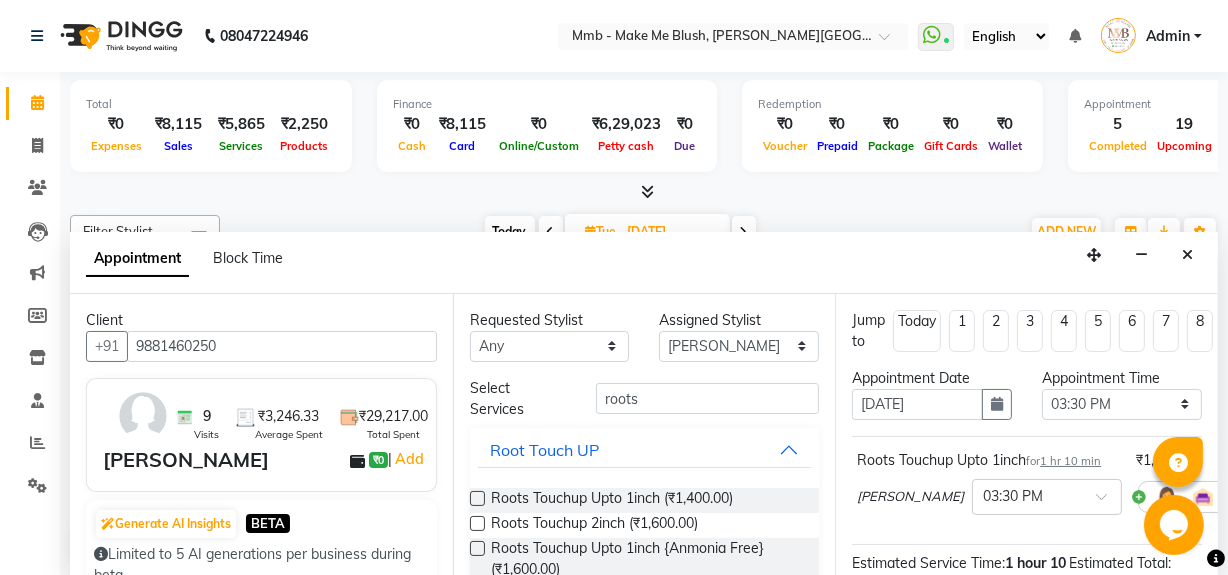click on "Total  ₹0  Expenses ₹8,115  Sales ₹5,865  Services ₹2,250  Products Finance  ₹0  Cash ₹8,115  Card ₹0  Online/Custom ₹6,29,023 Petty cash ₹0 Due  Redemption  ₹0 Voucher ₹0 Prepaid ₹0 Package ₹0  Gift Cards ₹0  Wallet  Appointment  5 Completed 19 Upcoming 0 Ongoing 0 No show  Other sales  ₹0  Packages ₹0  Memberships ₹0  Vouchers ₹0  Prepaids ₹0  Gift Cards Filter Stylist Select All Delilah Gauri Chauhan Lano Nikita Pawan Reshma Saima Sushant Urgen Dukpa Yuna Today  Tue 22-07-2025 Toggle Dropdown Add Appointment Add Invoice Add Expense Add Attendance Add Client Add Transaction Toggle Dropdown Add Appointment Add Invoice Add Expense Add Attendance Add Client ADD NEW Toggle Dropdown Add Appointment Add Invoice Add Expense Add Attendance Add Client Add Transaction Filter Stylist Select All Delilah Gauri Chauhan Lano Nikita Pawan Reshma Saima Sushant Urgen Dukpa Yuna Group By  Staff View   Room View  View as Vertical  Vertical - Week View  Horizontal  Horizontal - Week View  9" 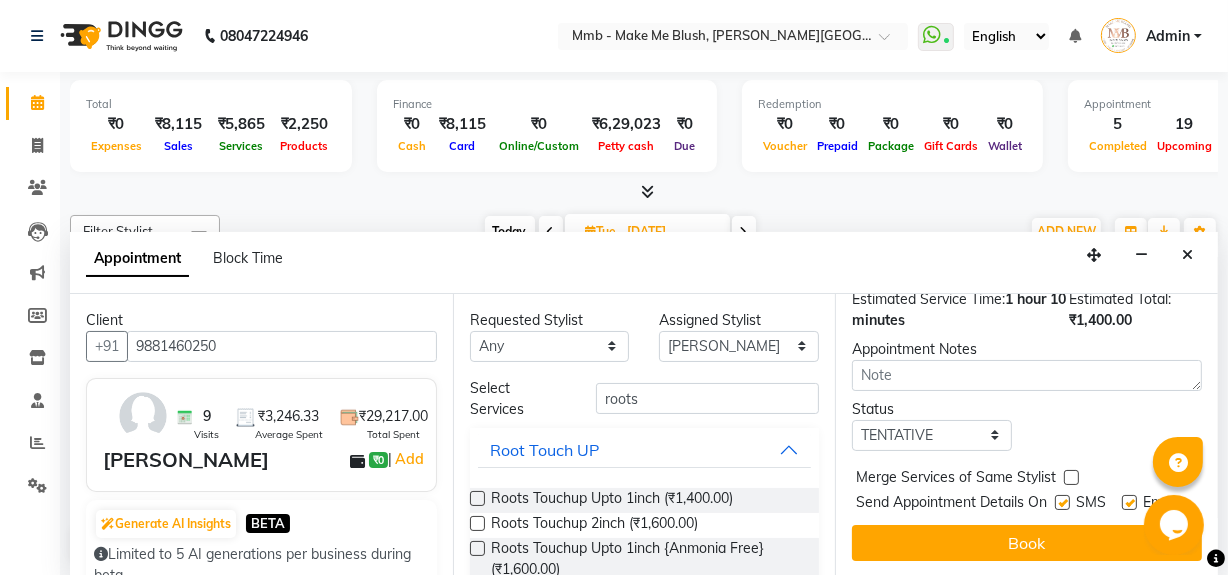 scroll, scrollTop: 296, scrollLeft: 0, axis: vertical 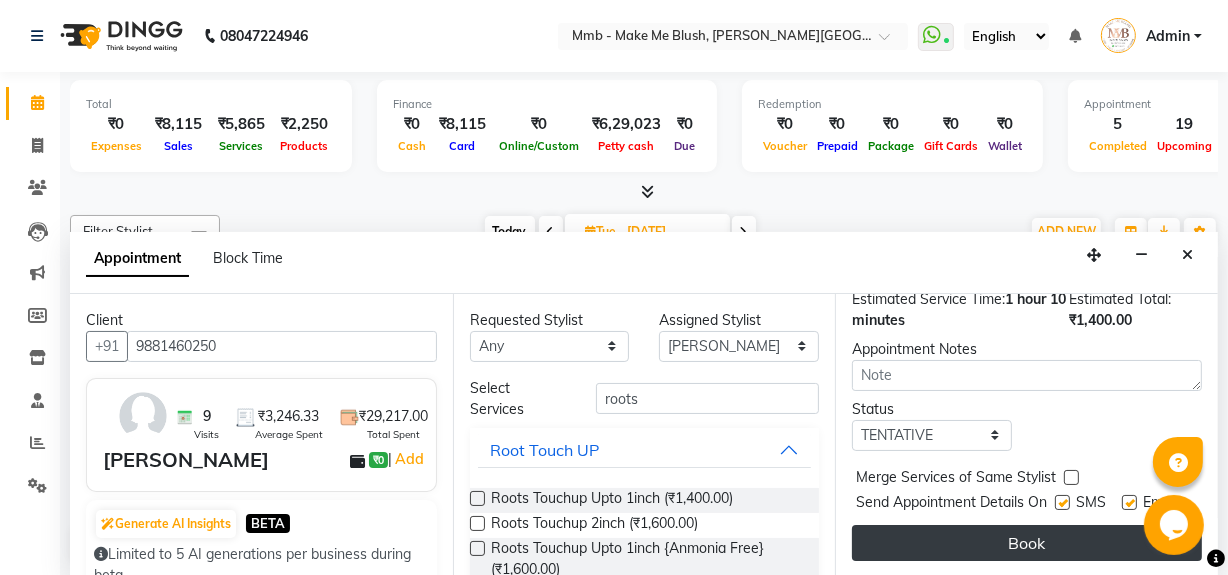 click on "Book" at bounding box center (1027, 543) 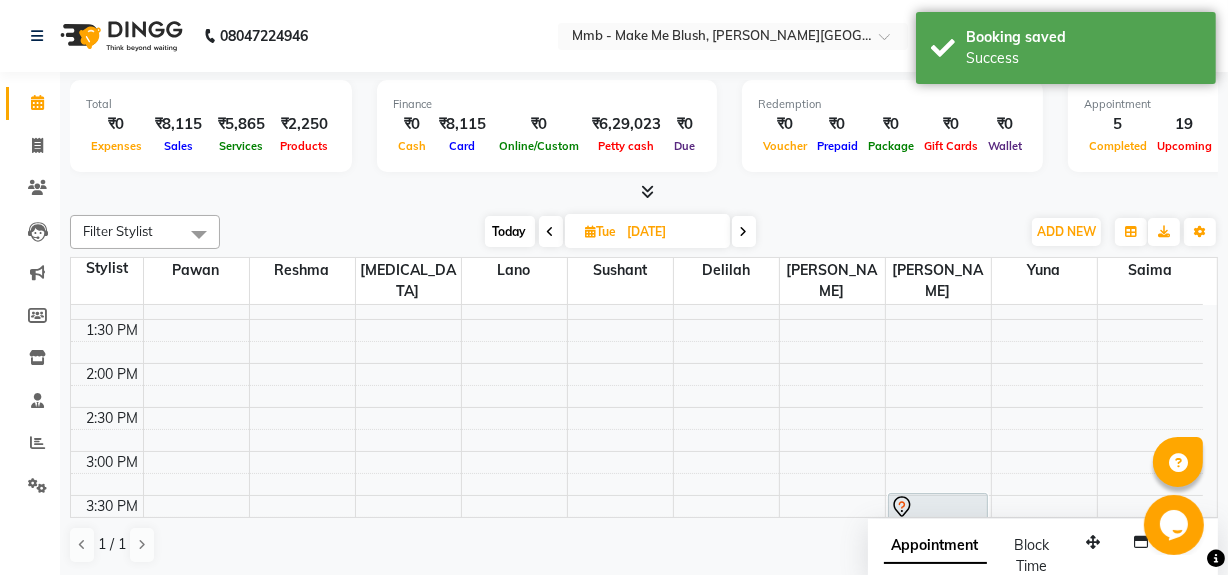 scroll, scrollTop: 0, scrollLeft: 0, axis: both 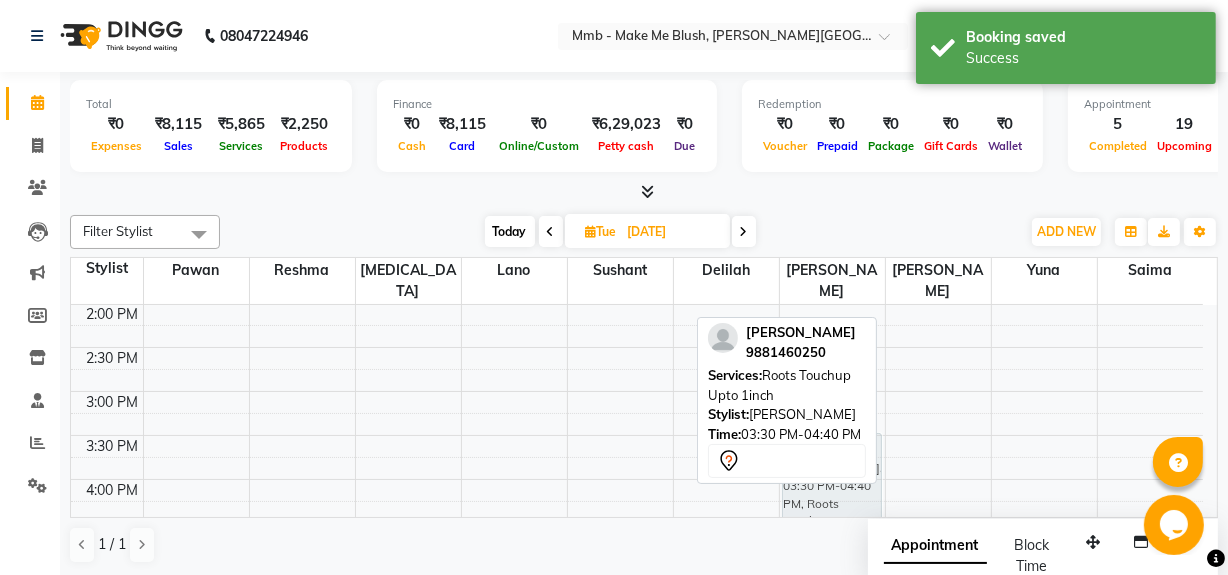 drag, startPoint x: 959, startPoint y: 485, endPoint x: 882, endPoint y: 466, distance: 79.30952 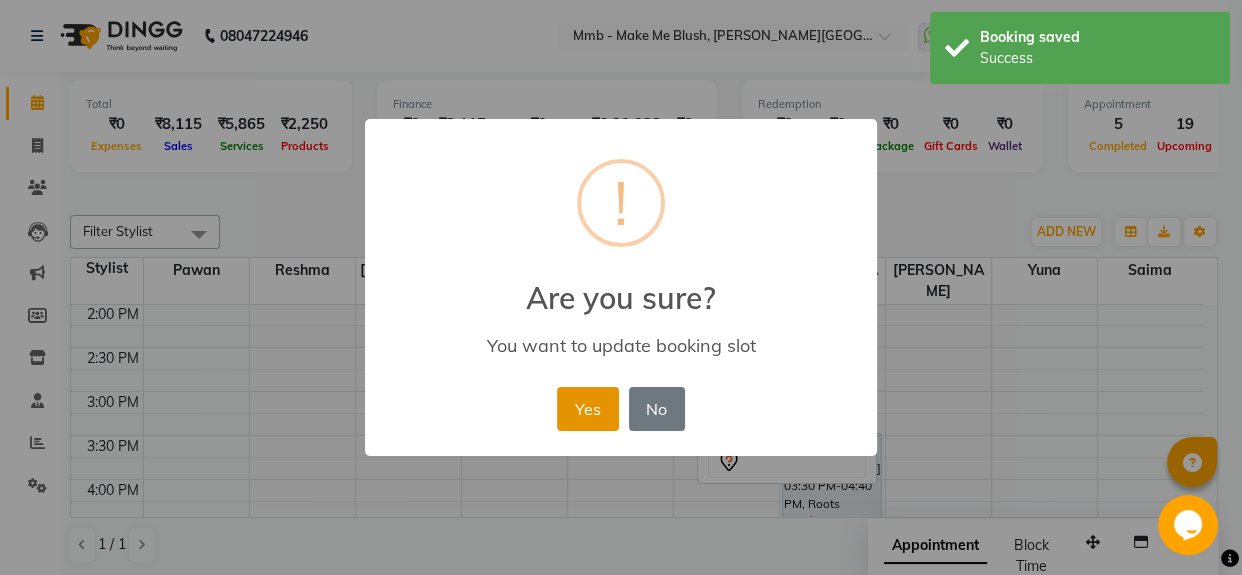 click on "Yes" at bounding box center [587, 409] 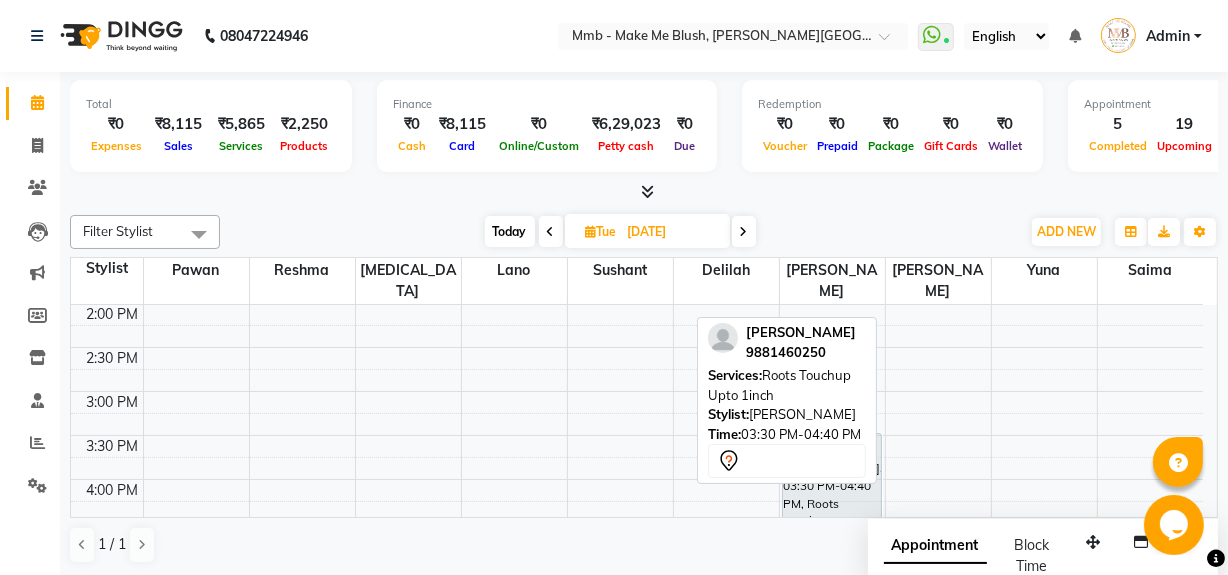 click on "Today" at bounding box center (510, 231) 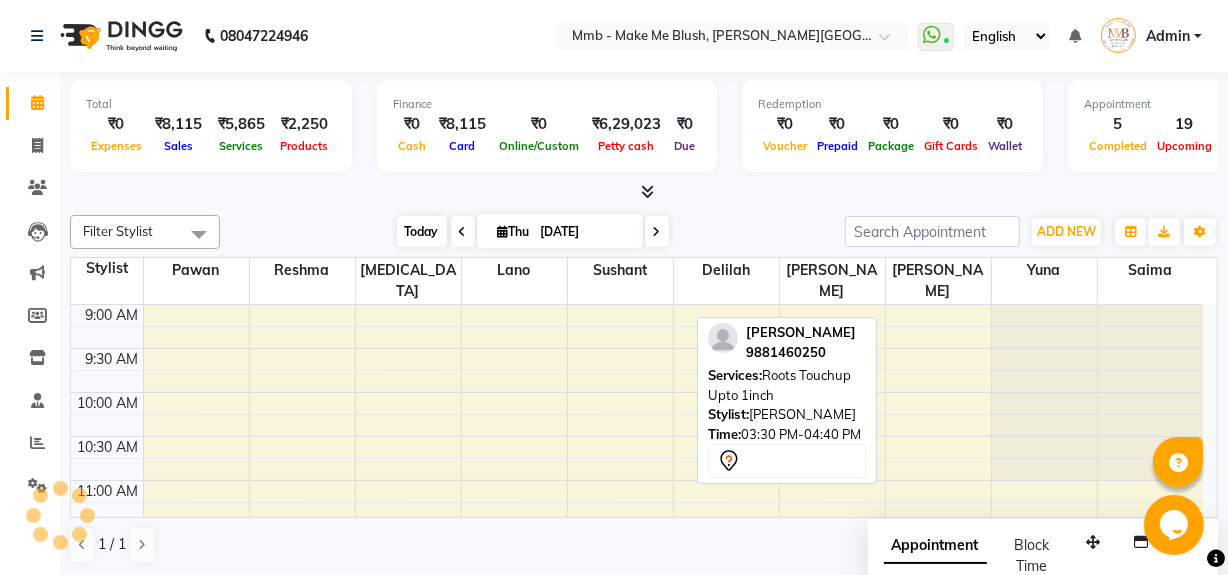 scroll, scrollTop: 527, scrollLeft: 0, axis: vertical 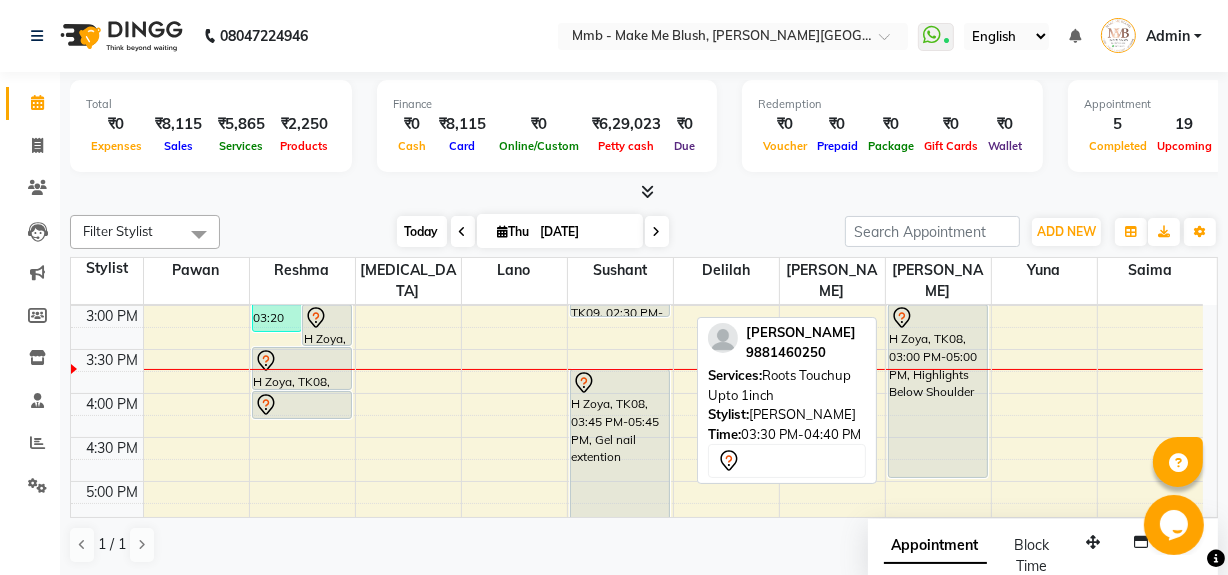 click on "Thu" at bounding box center (514, 231) 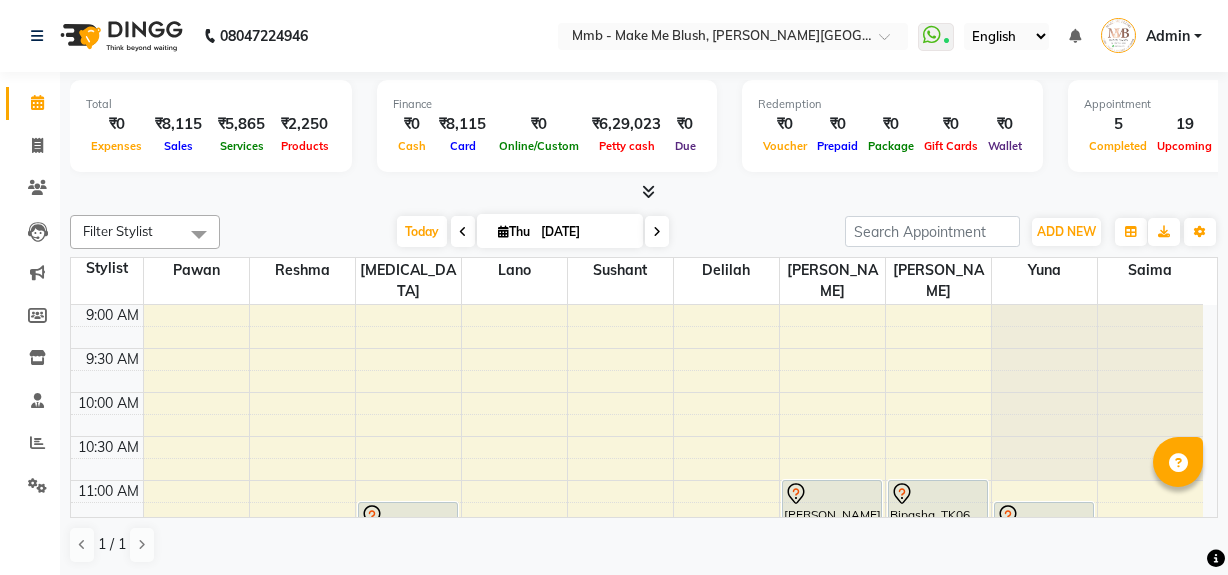 scroll, scrollTop: 0, scrollLeft: 0, axis: both 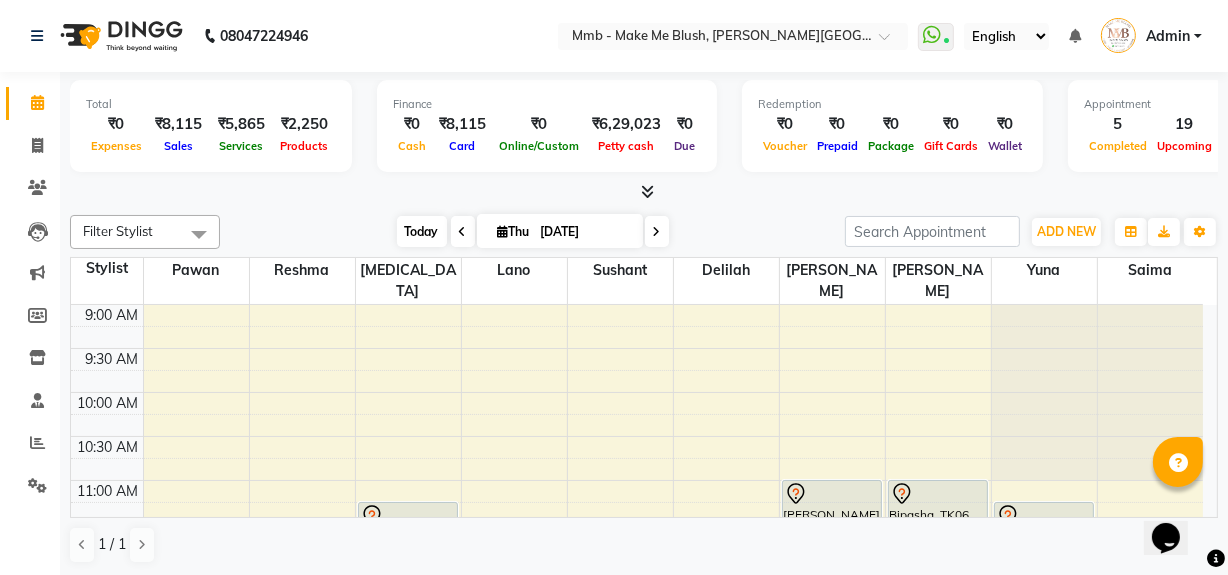 click on "Today" at bounding box center (422, 231) 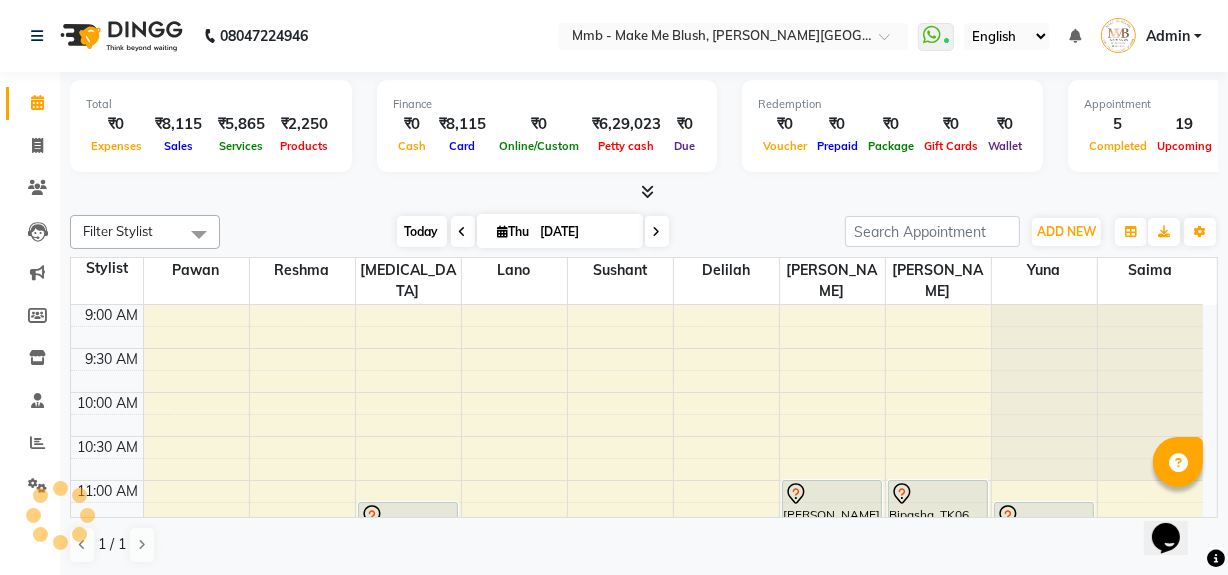 scroll, scrollTop: 615, scrollLeft: 0, axis: vertical 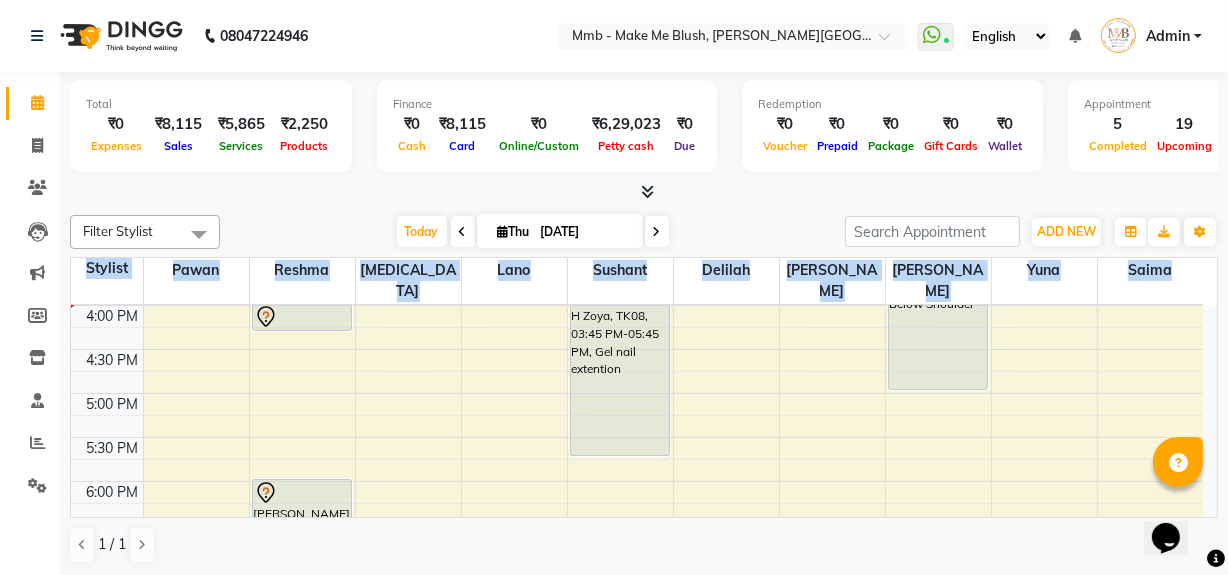drag, startPoint x: 1220, startPoint y: 310, endPoint x: 1205, endPoint y: 308, distance: 15.132746 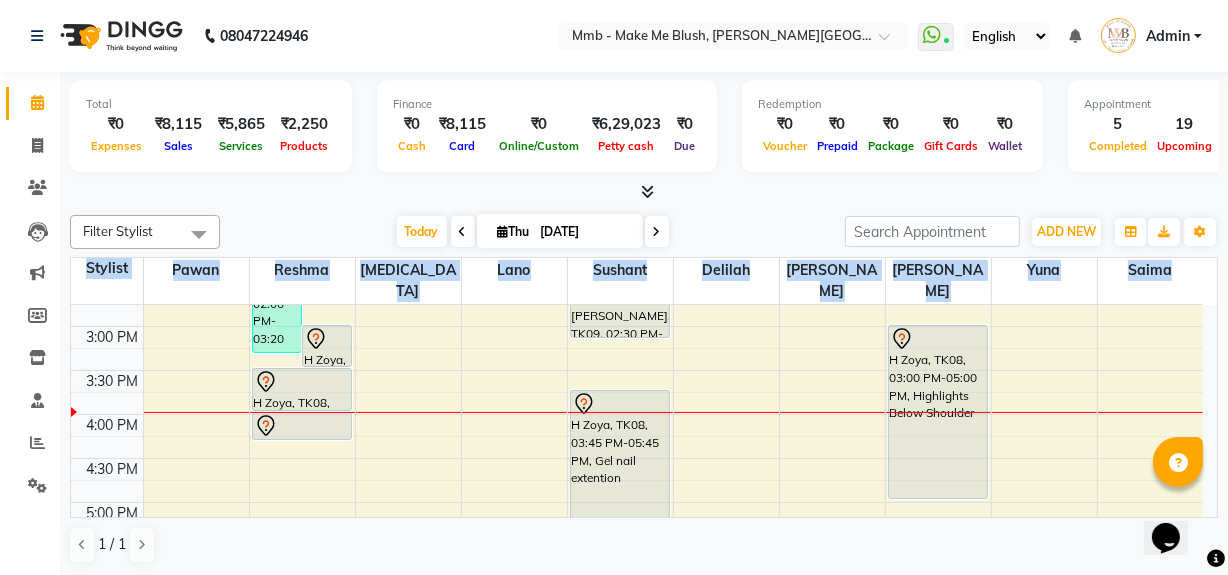 scroll, scrollTop: 470, scrollLeft: 0, axis: vertical 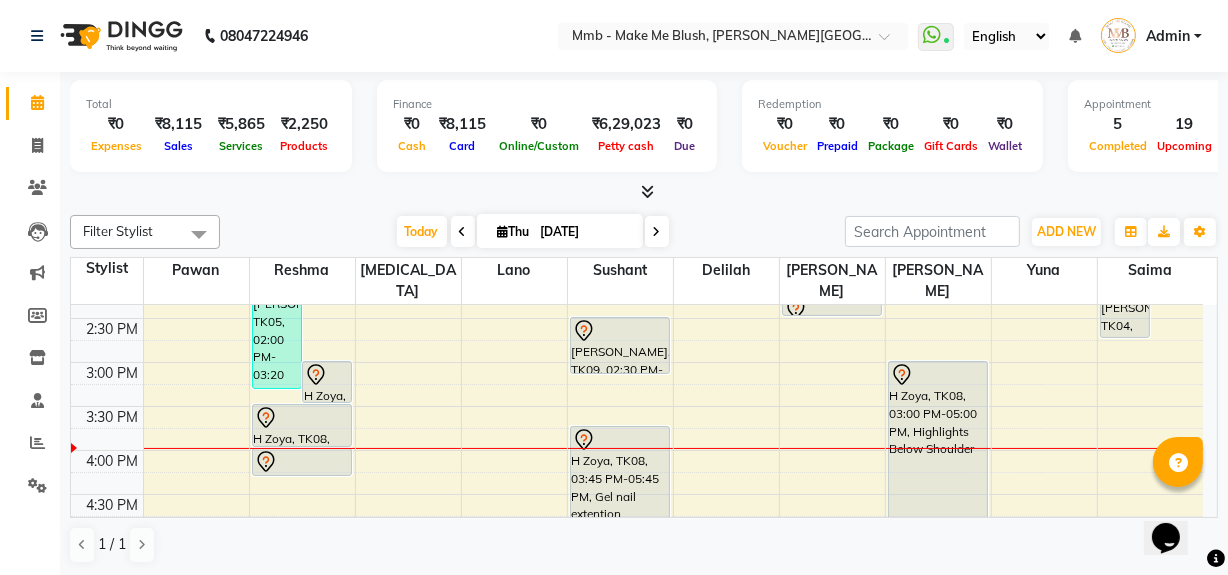 click on "Filter Stylist Select All [PERSON_NAME] [PERSON_NAME] [PERSON_NAME][MEDICAL_DATA] [PERSON_NAME] Sushant [PERSON_NAME] Yuna [DATE]  [DATE] Toggle Dropdown Add Appointment Add Invoice Add Expense Add Attendance Add Client Add Transaction Toggle Dropdown Add Appointment Add Invoice Add Expense Add Attendance Add Client ADD NEW Toggle Dropdown Add Appointment Add Invoice Add Expense Add Attendance Add Client Add Transaction Filter Stylist Select All [PERSON_NAME] [PERSON_NAME] [PERSON_NAME][MEDICAL_DATA] [PERSON_NAME] Sushant [PERSON_NAME] Yuna Group By  Staff View   Room View  View as Vertical  Vertical - Week View  Horizontal  Horizontal - Week View  List  Toggle Dropdown Calendar Settings Manage Tags   Arrange Stylists   Reset Stylists  Full Screen Appointment Form Zoom 100% Staff/Room Display Count 10" at bounding box center (644, 232) 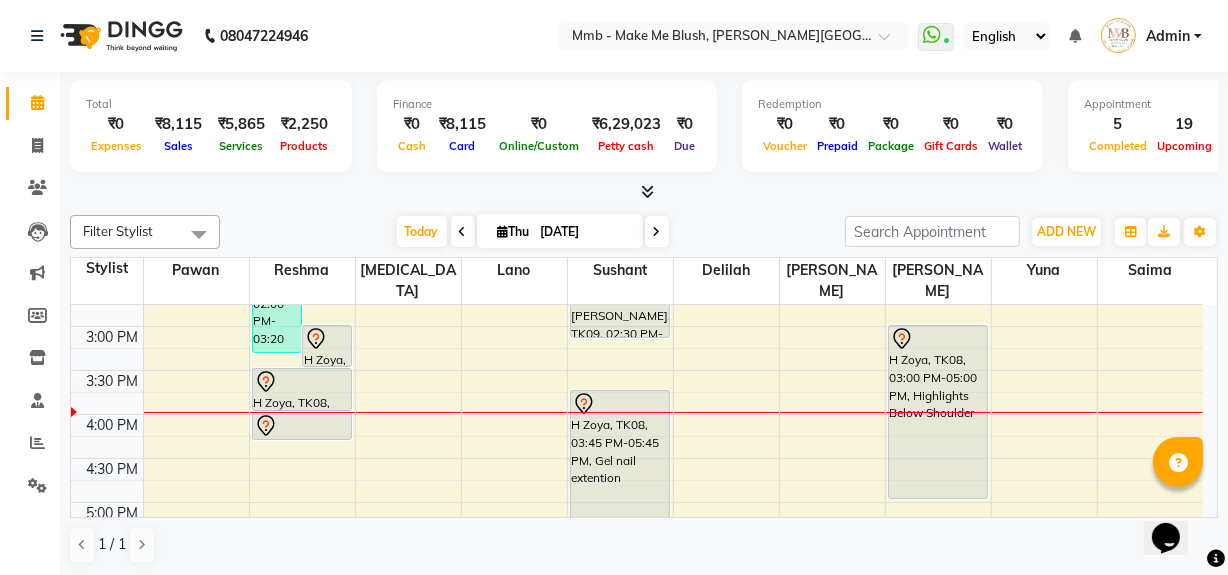 scroll, scrollTop: 542, scrollLeft: 0, axis: vertical 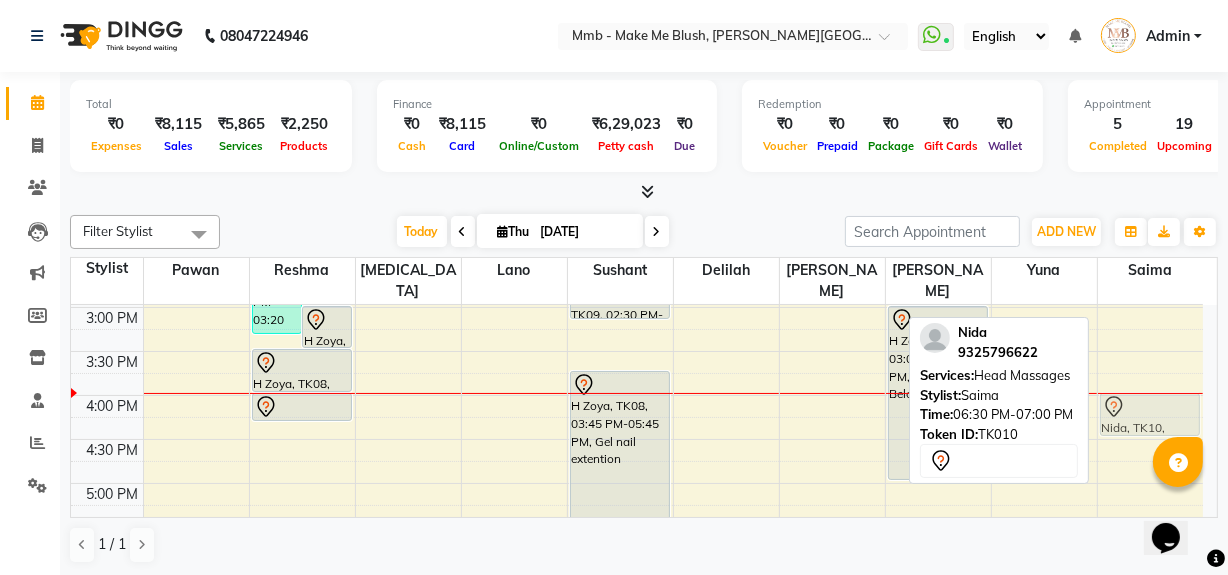 drag, startPoint x: 1140, startPoint y: 429, endPoint x: 1142, endPoint y: 418, distance: 11.18034 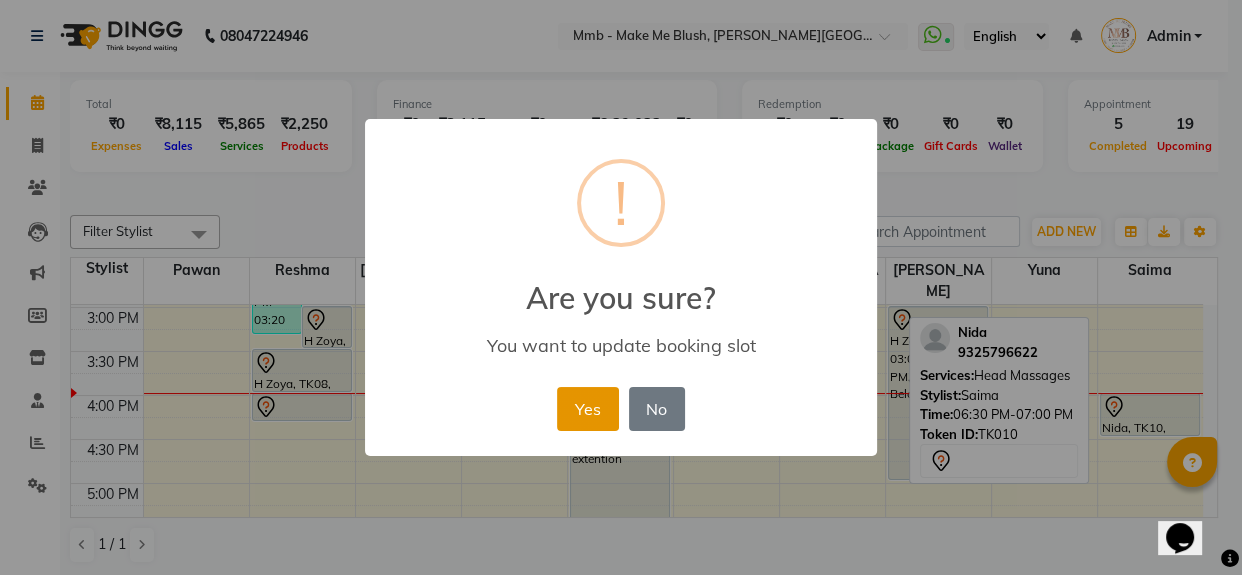 click on "Yes" at bounding box center [587, 409] 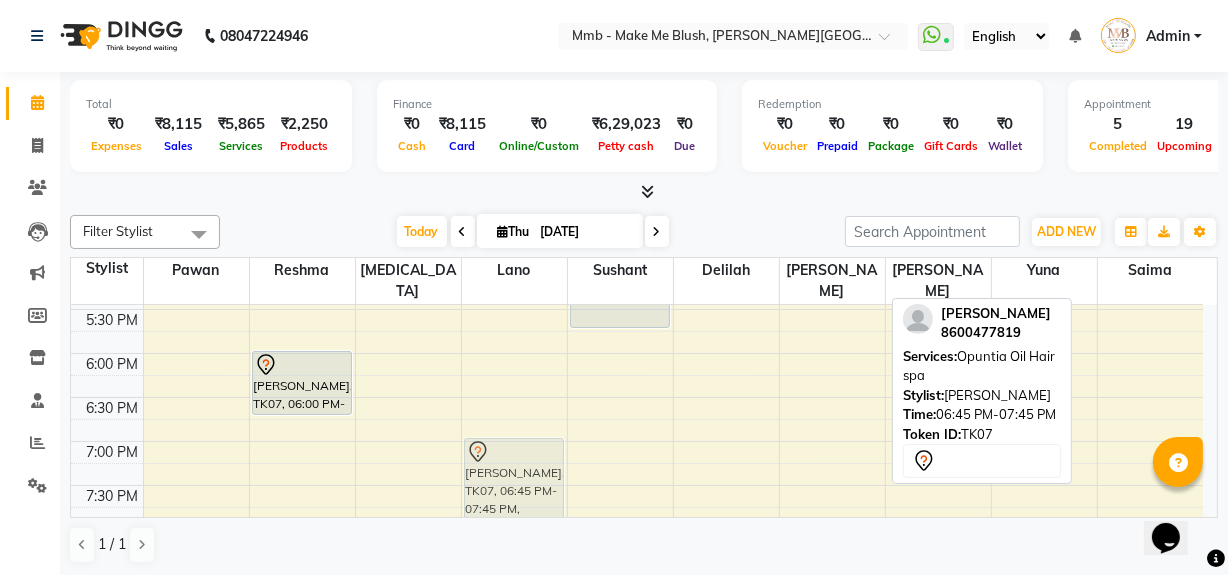 scroll, scrollTop: 749, scrollLeft: 0, axis: vertical 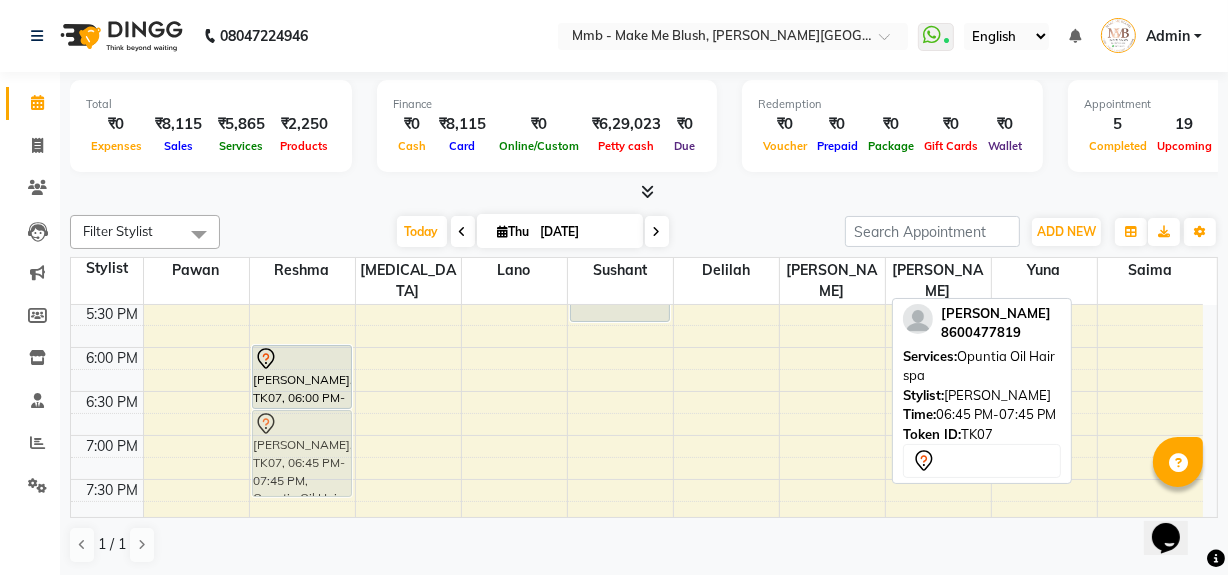 drag, startPoint x: 841, startPoint y: 456, endPoint x: 352, endPoint y: 453, distance: 489.00922 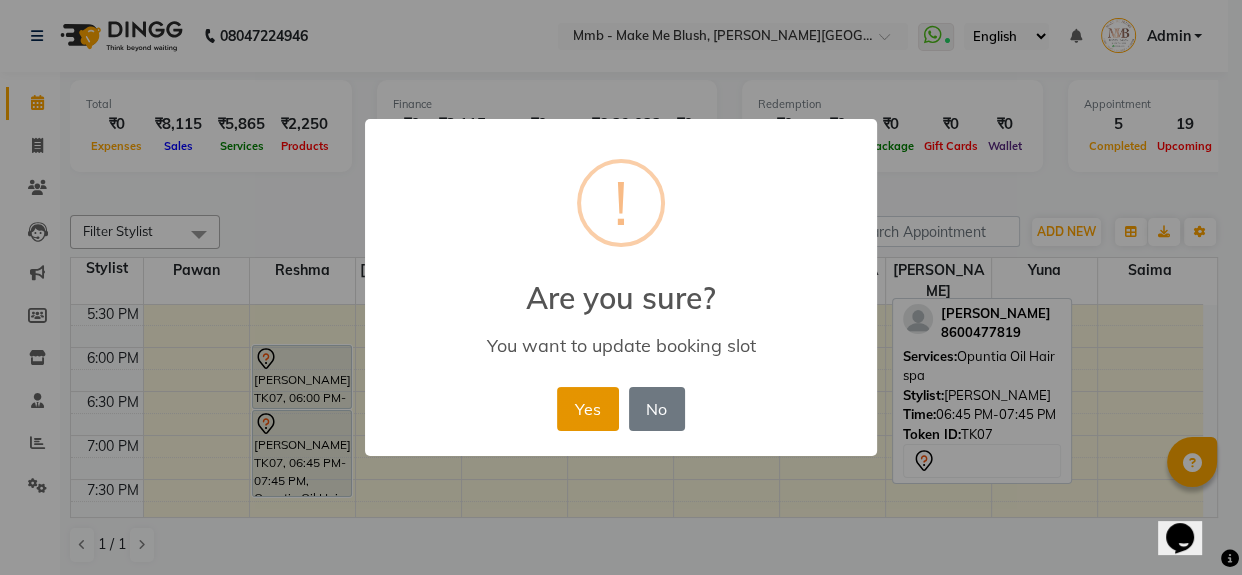 click on "Yes" at bounding box center (587, 409) 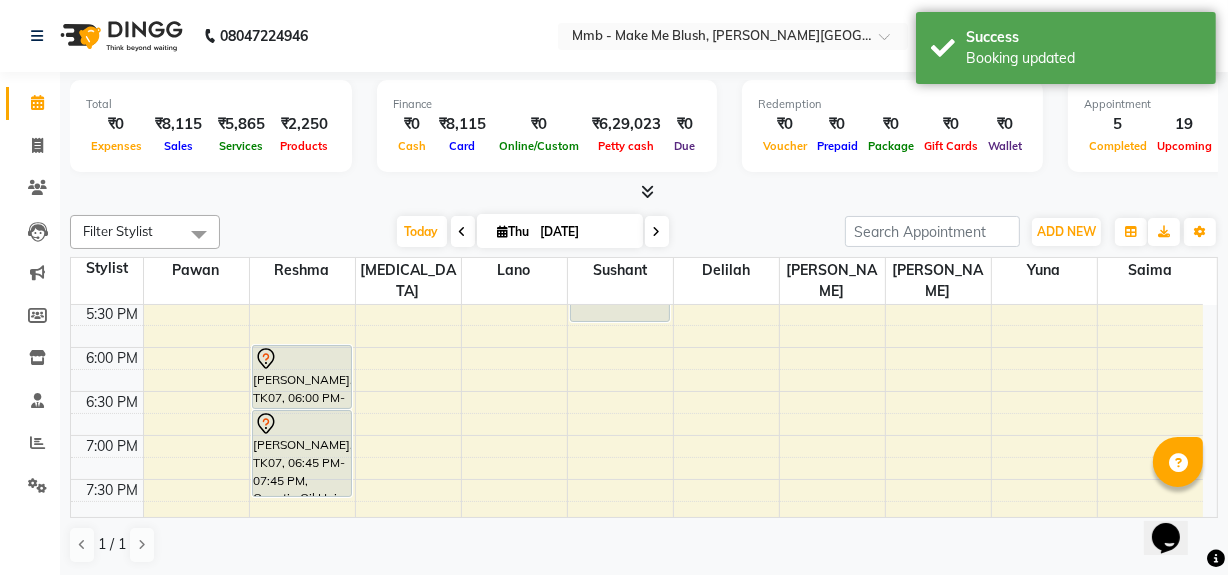 click on "[DATE]  [DATE]" at bounding box center (532, 232) 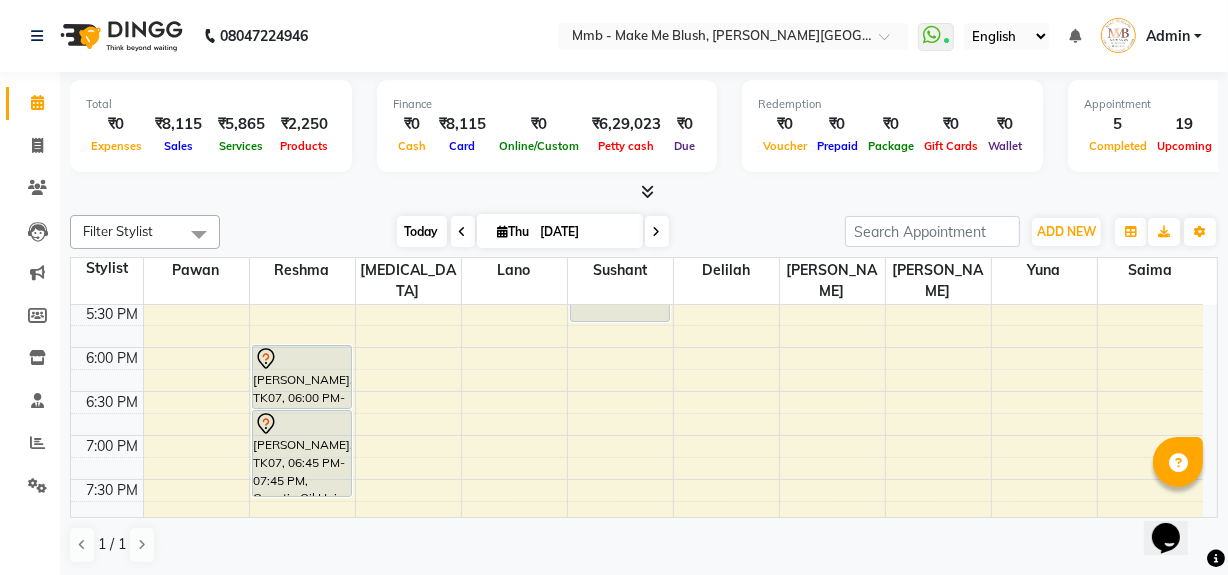 click on "Today" at bounding box center [422, 231] 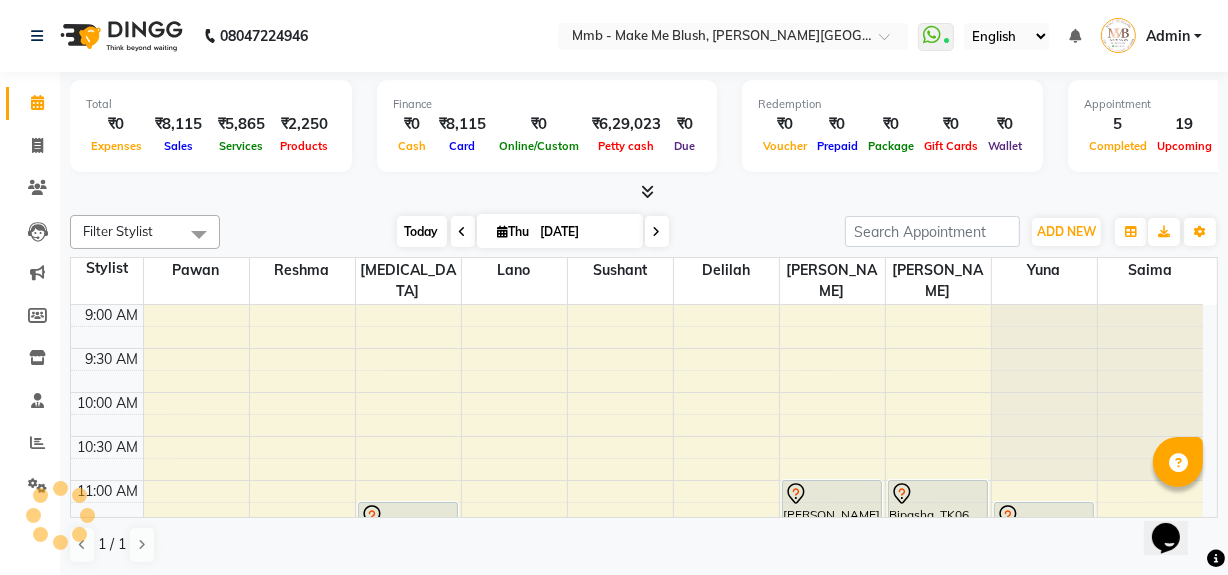 scroll, scrollTop: 615, scrollLeft: 0, axis: vertical 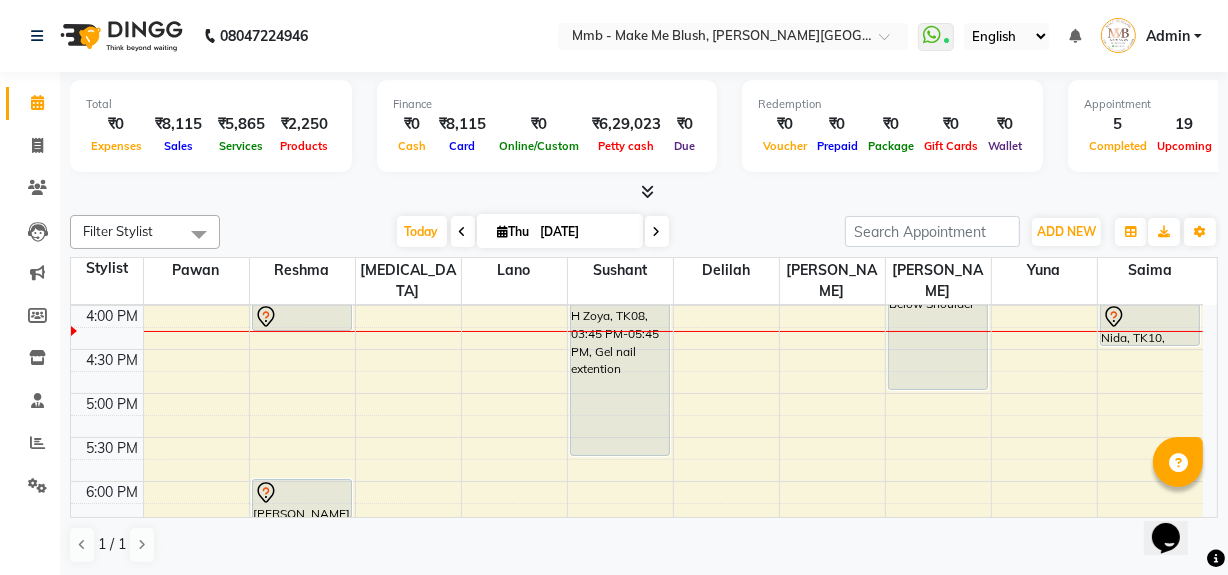 click at bounding box center [657, 232] 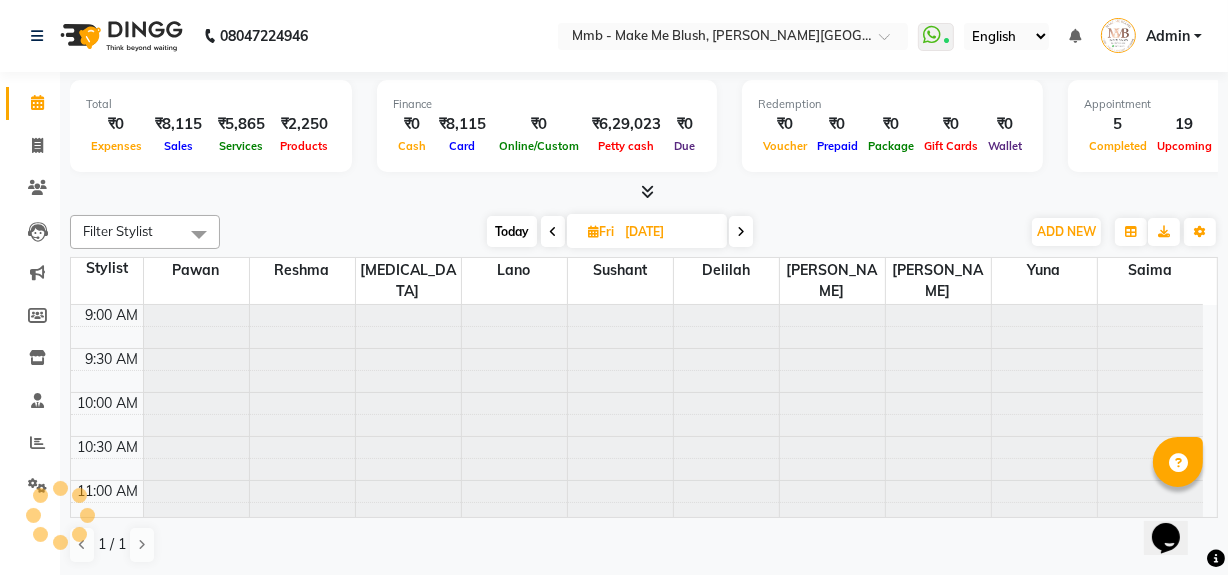 scroll, scrollTop: 615, scrollLeft: 0, axis: vertical 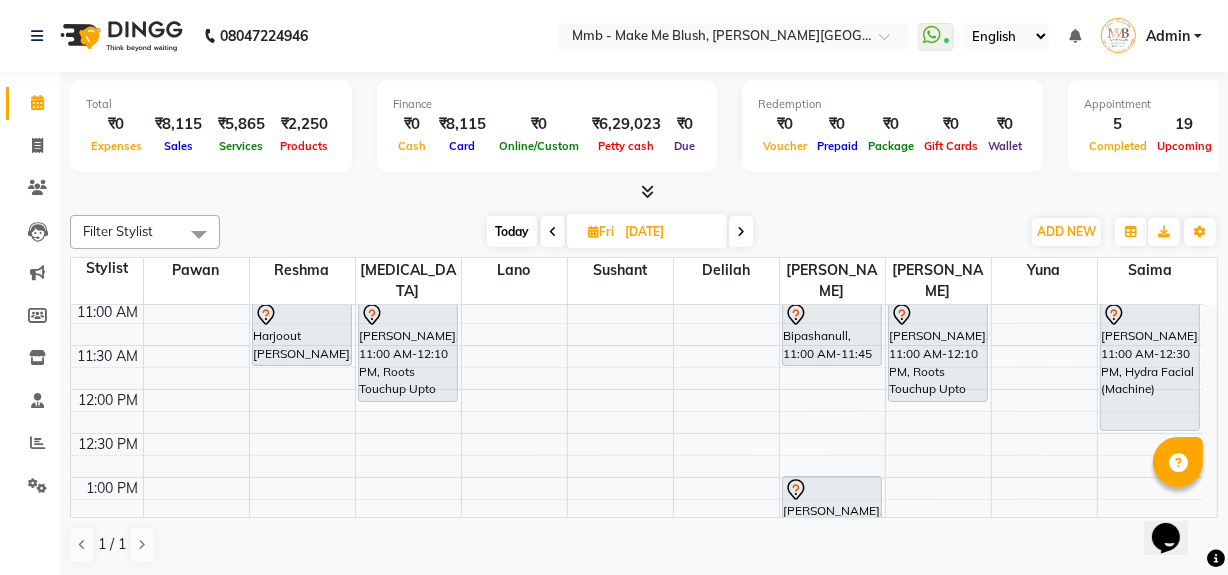 click on "Today" at bounding box center [512, 231] 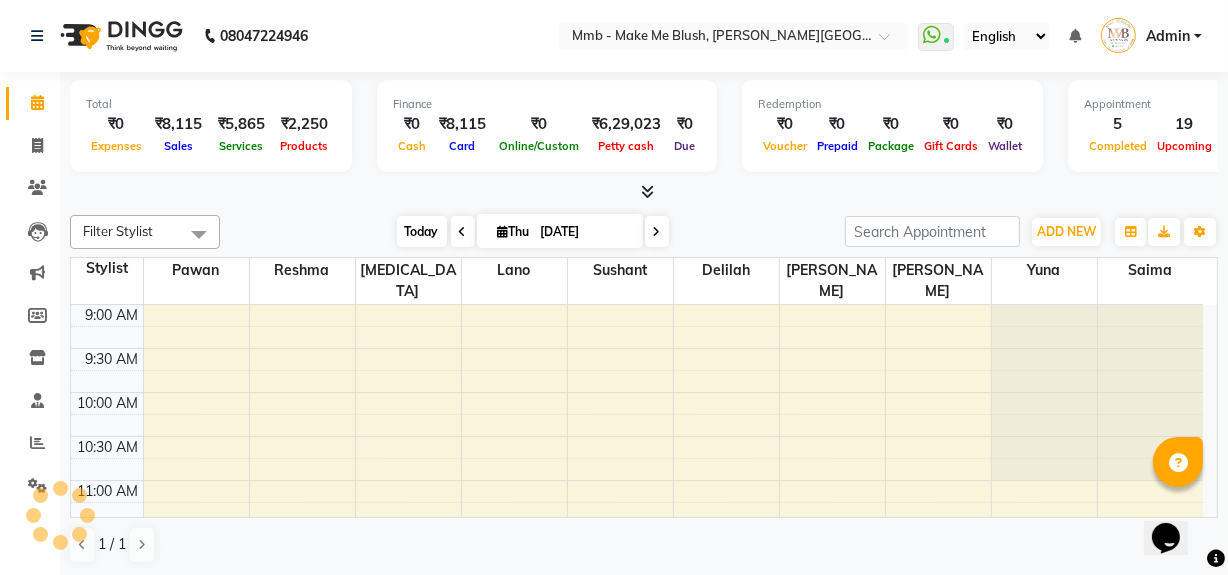 scroll, scrollTop: 615, scrollLeft: 0, axis: vertical 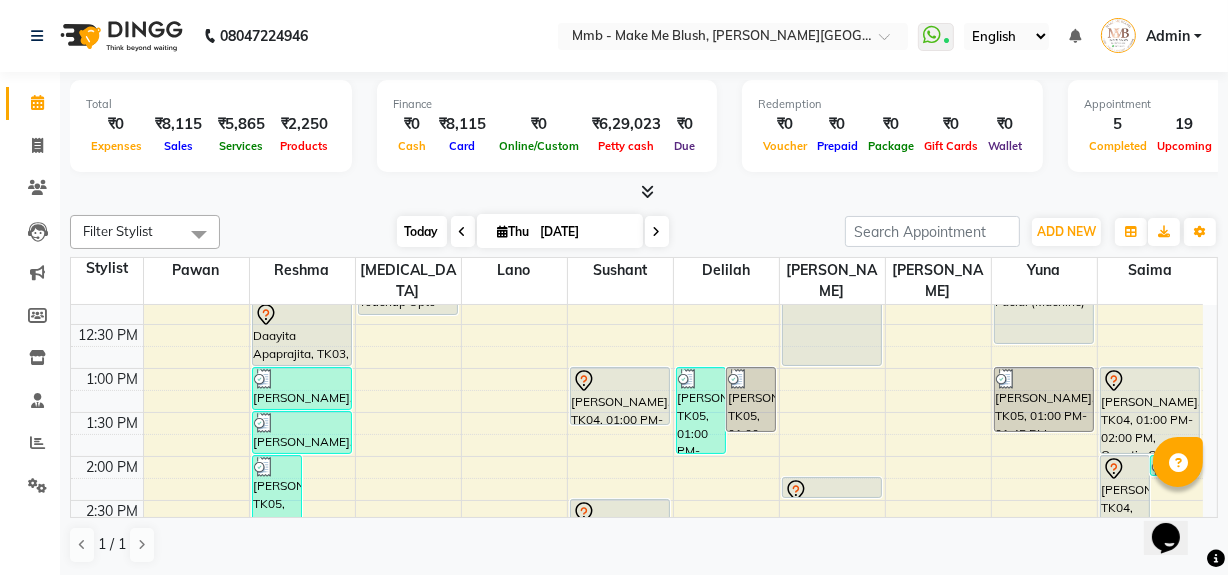 click on "Today" at bounding box center (422, 231) 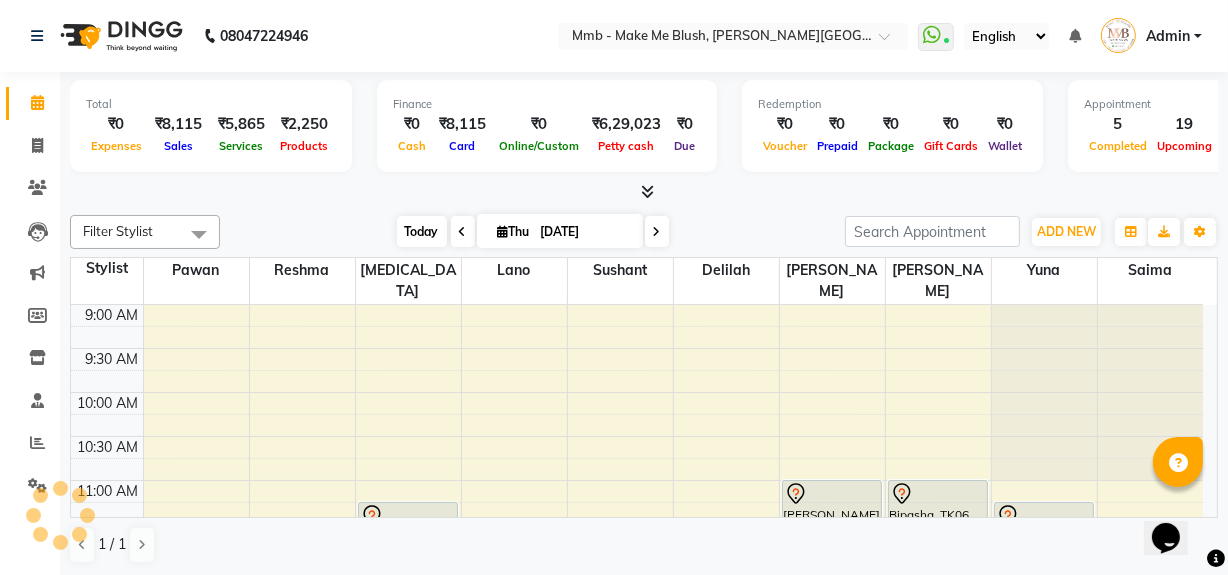 scroll, scrollTop: 615, scrollLeft: 0, axis: vertical 